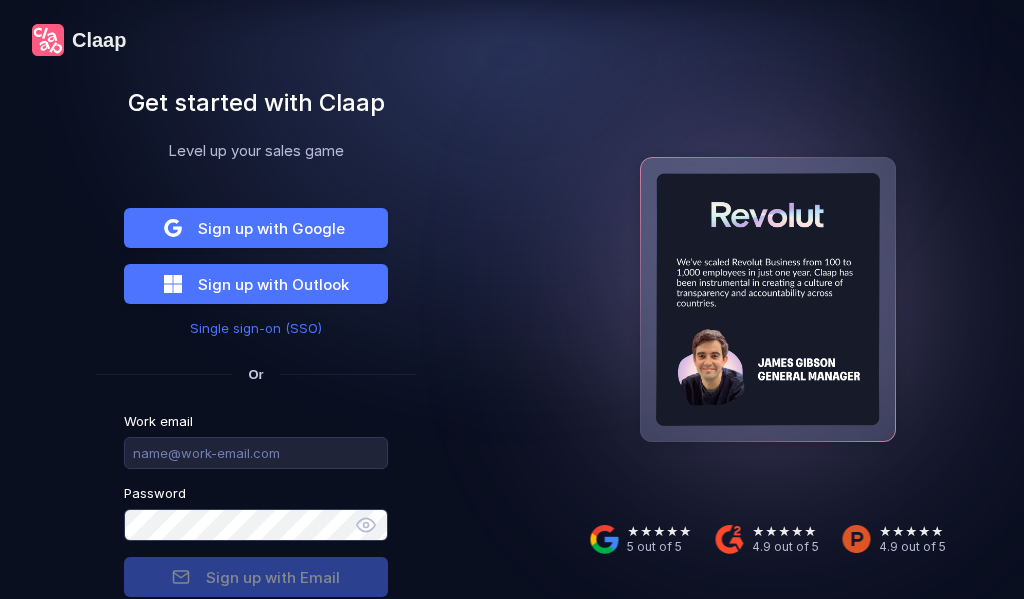scroll, scrollTop: 0, scrollLeft: 0, axis: both 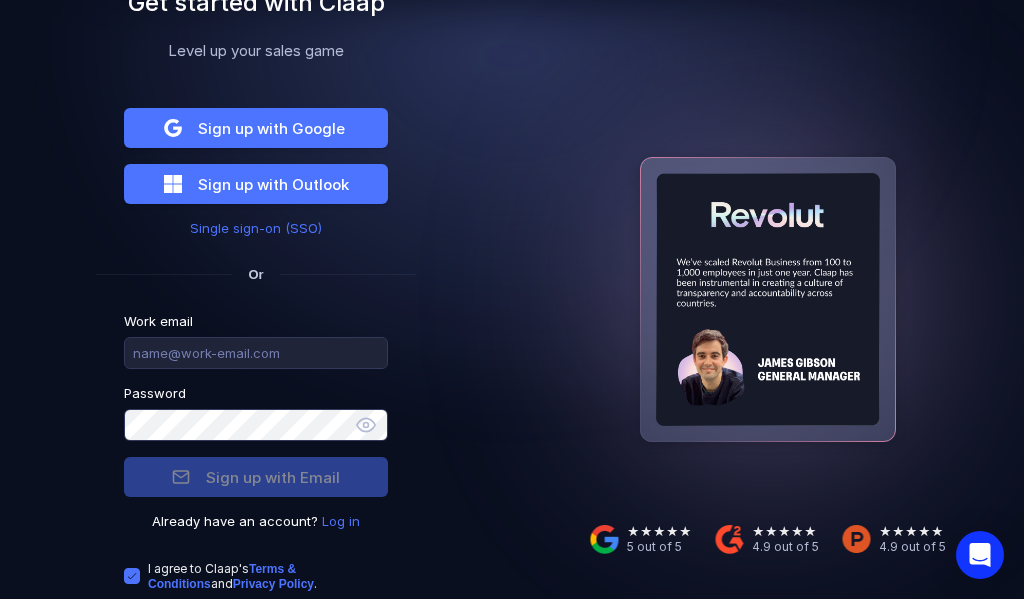 click on "Log in" at bounding box center [341, 521] 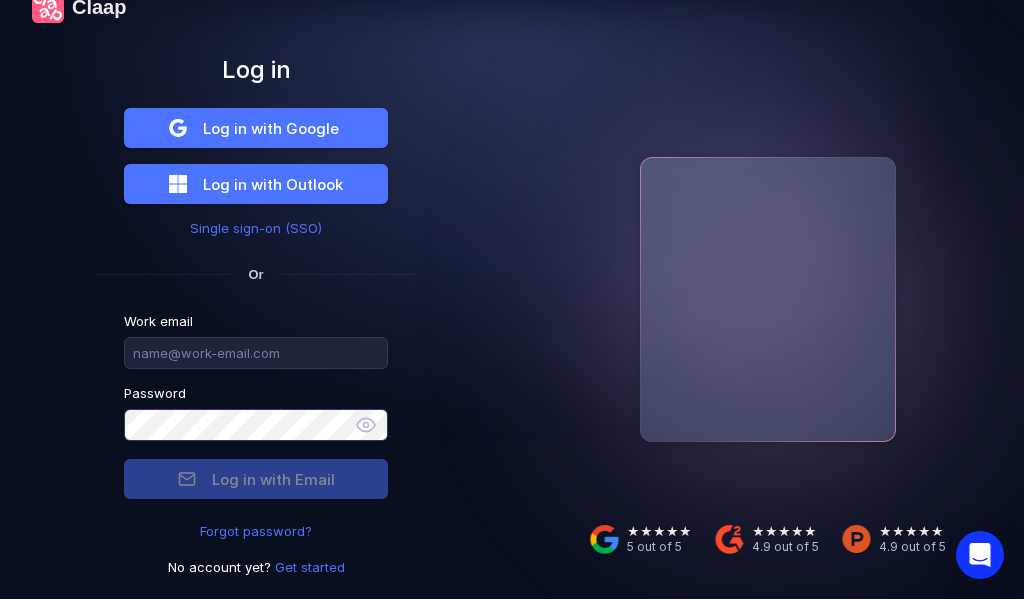 scroll, scrollTop: 33, scrollLeft: 0, axis: vertical 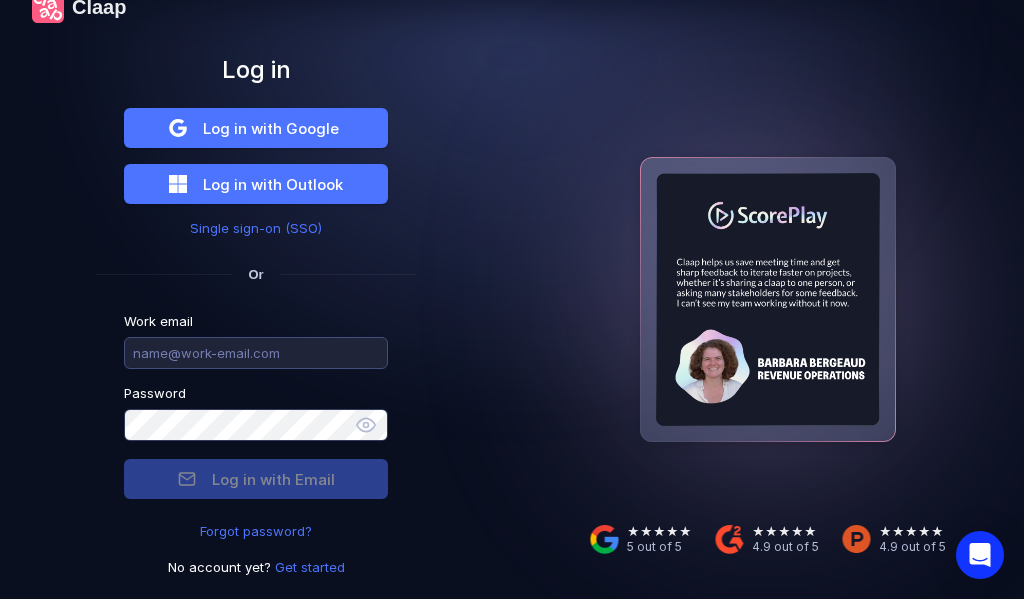 click at bounding box center [256, 353] 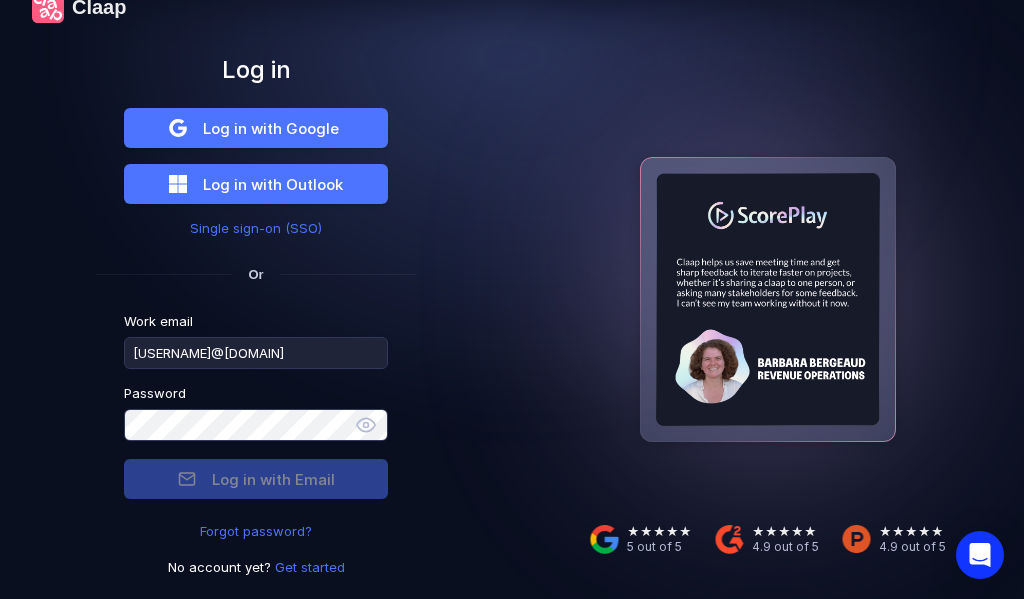 type on "[USERNAME]@[DOMAIN]" 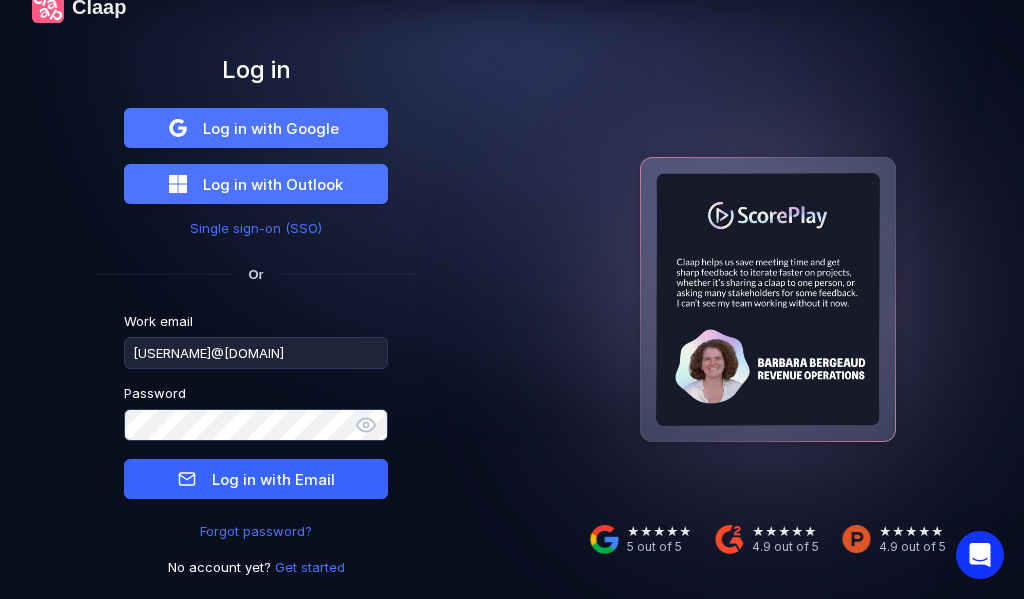 click on "Log in with Email" at bounding box center [273, 479] 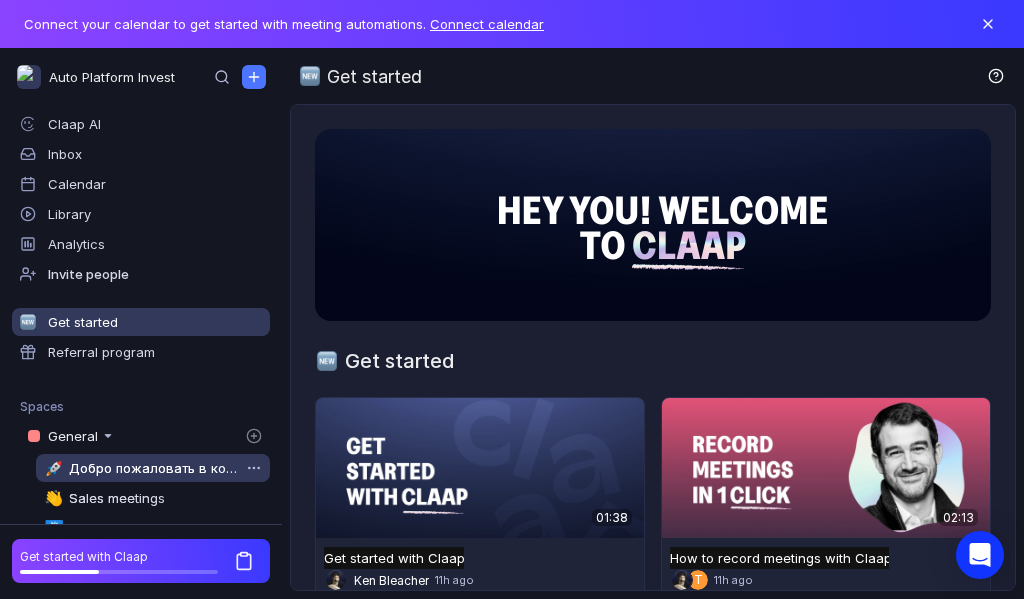 click on "Добро пожаловать в команду" at bounding box center [154, 468] 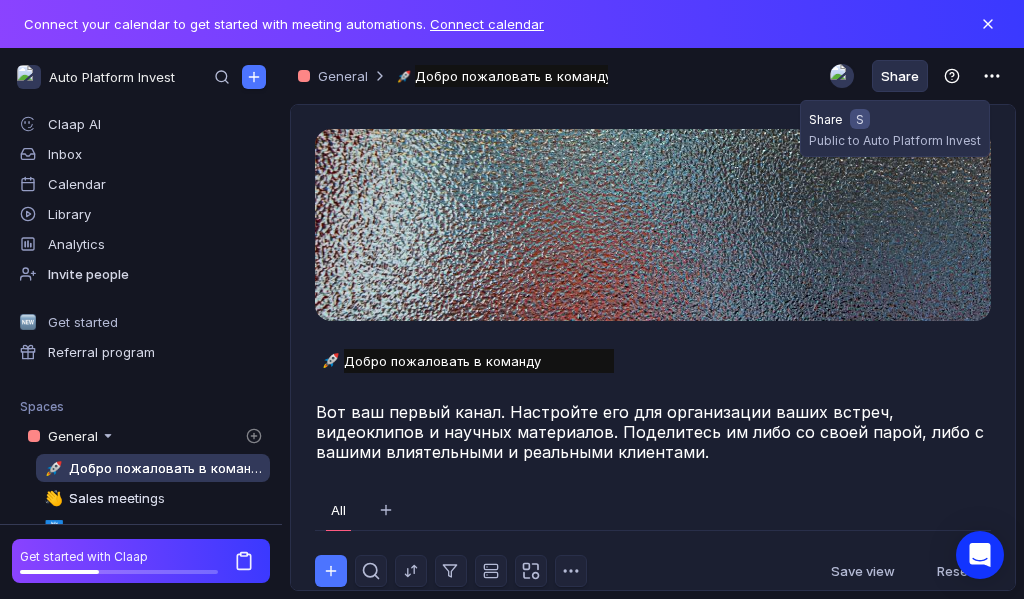 click on "Share" at bounding box center [900, 76] 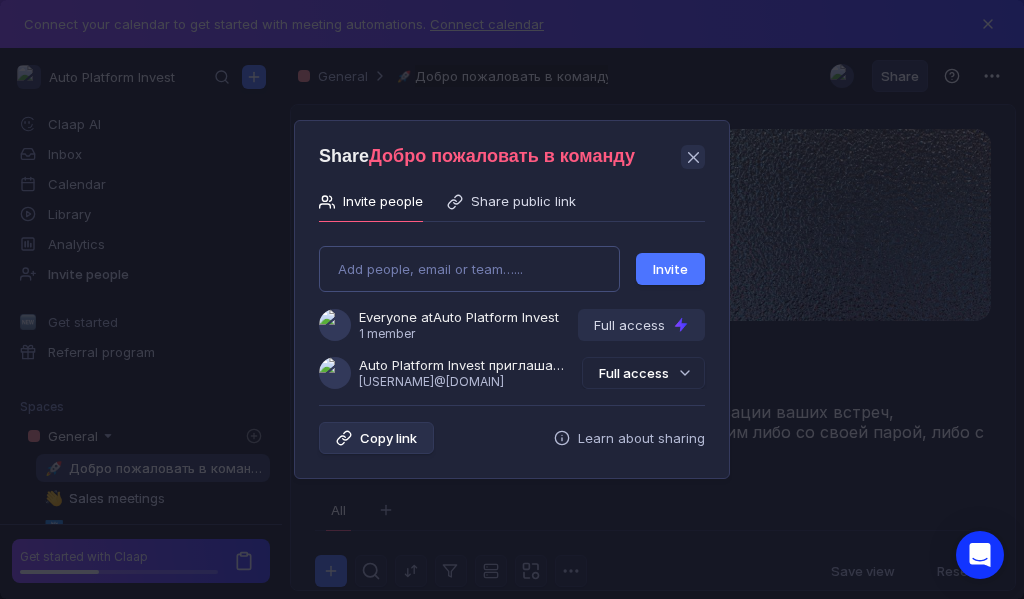 click on "Add people, email or team…... Invite Everyone at  Auto Platform Invest 1 member Full access Auto Platform Invest   приглашает Вас в команду [USERNAME]@[DOMAIN] Full access" at bounding box center [512, 309] 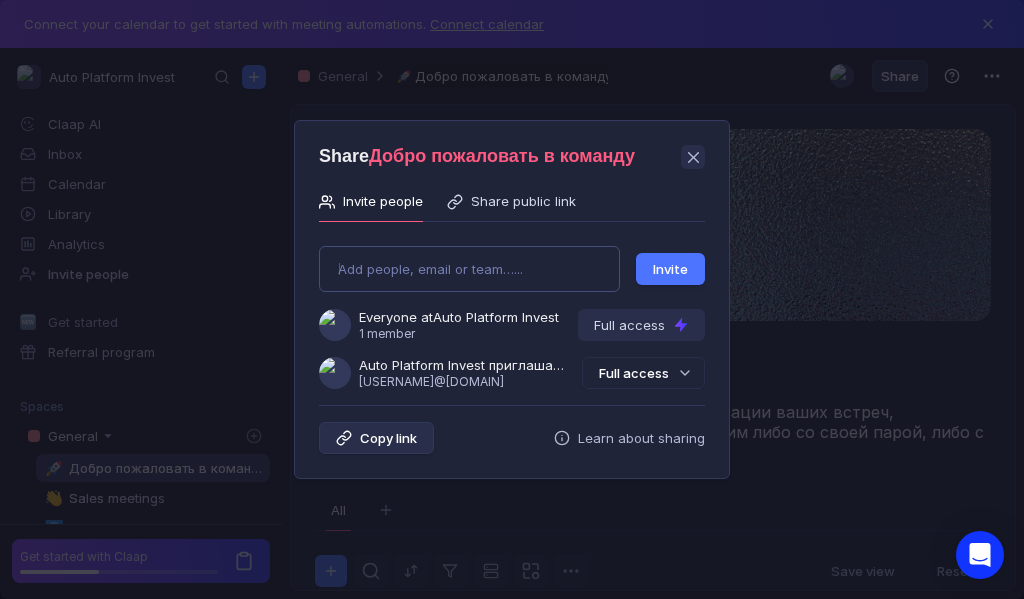 type on "[EMAIL]" 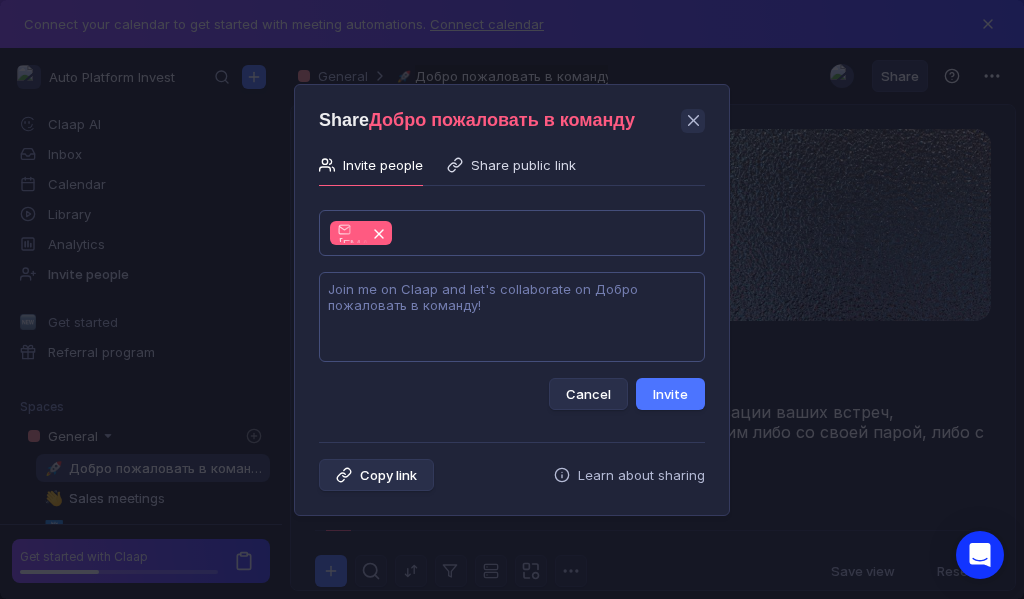 click at bounding box center (512, 317) 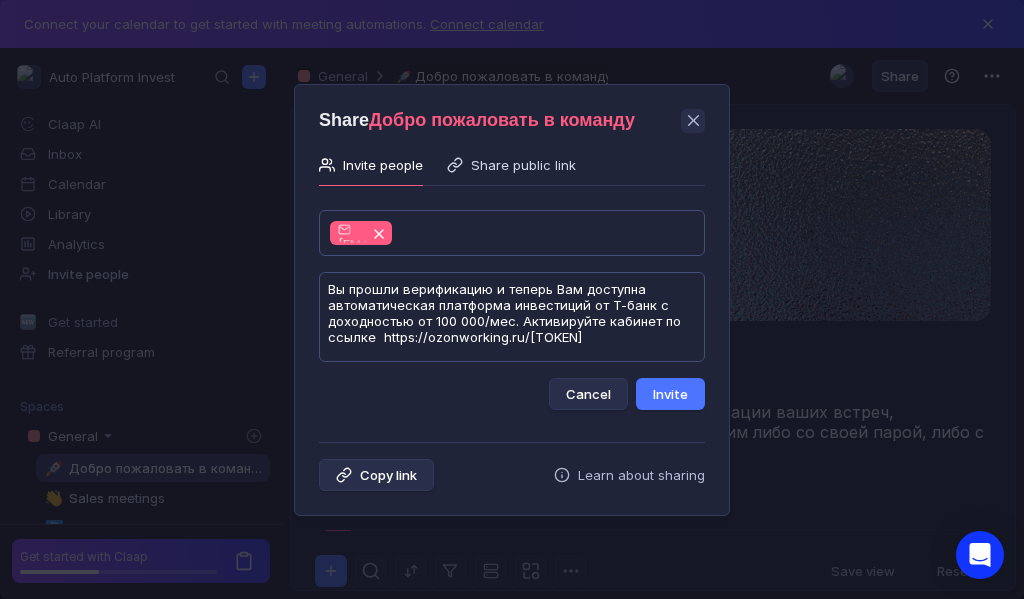 scroll, scrollTop: 1, scrollLeft: 0, axis: vertical 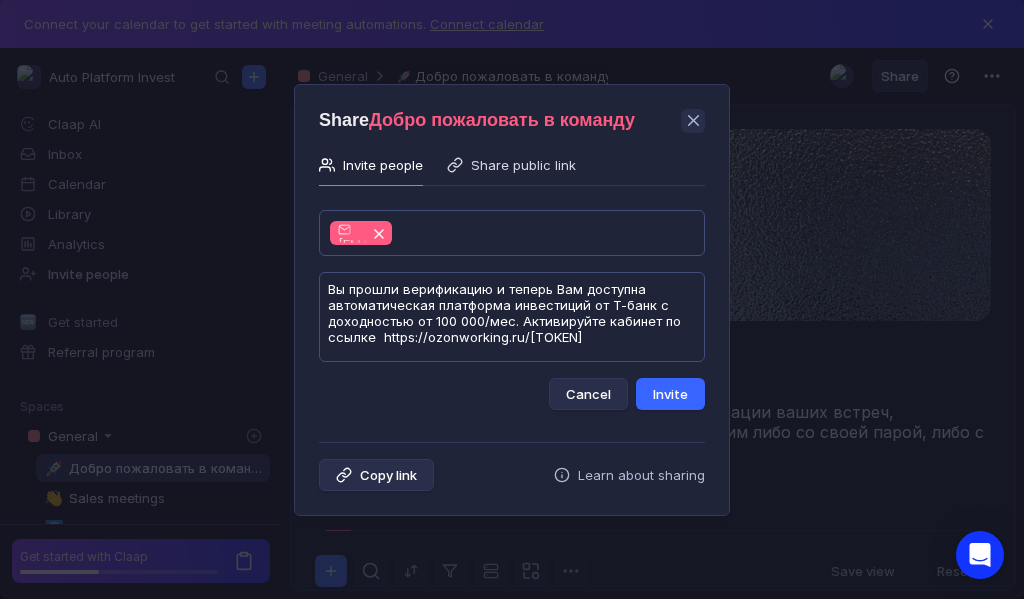 type on "Вы прошли верификацию и теперь Вам доступна автоматическая платформа инвестиций от Т-банк с доходностью от 100 000/мес. Активируйте кабинет по ссылке  https://ozonworking.ru/[TOKEN]" 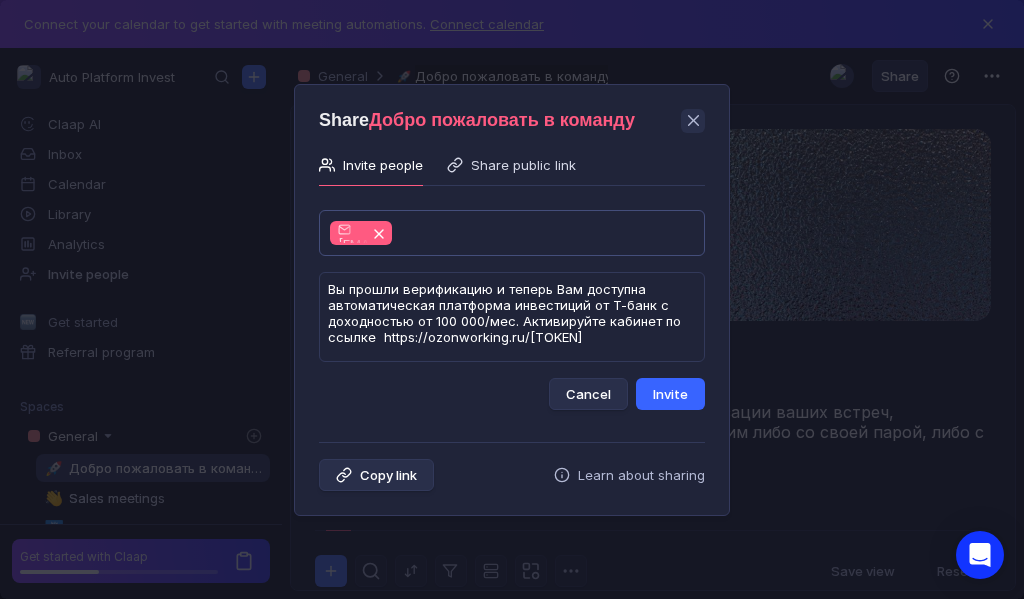 click on "Invite" at bounding box center [670, 394] 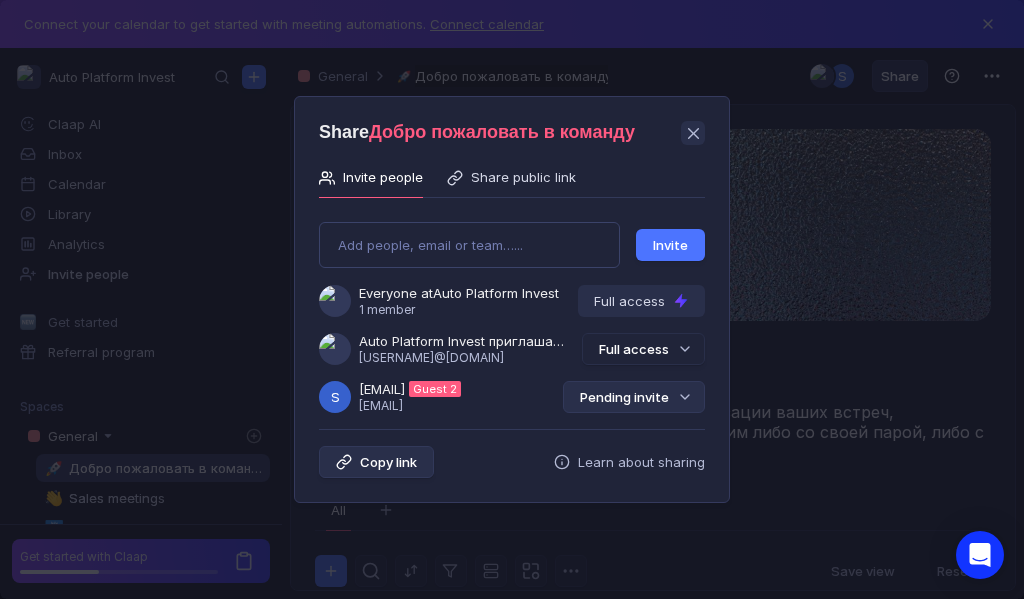 click on "Pending invite" at bounding box center [634, 397] 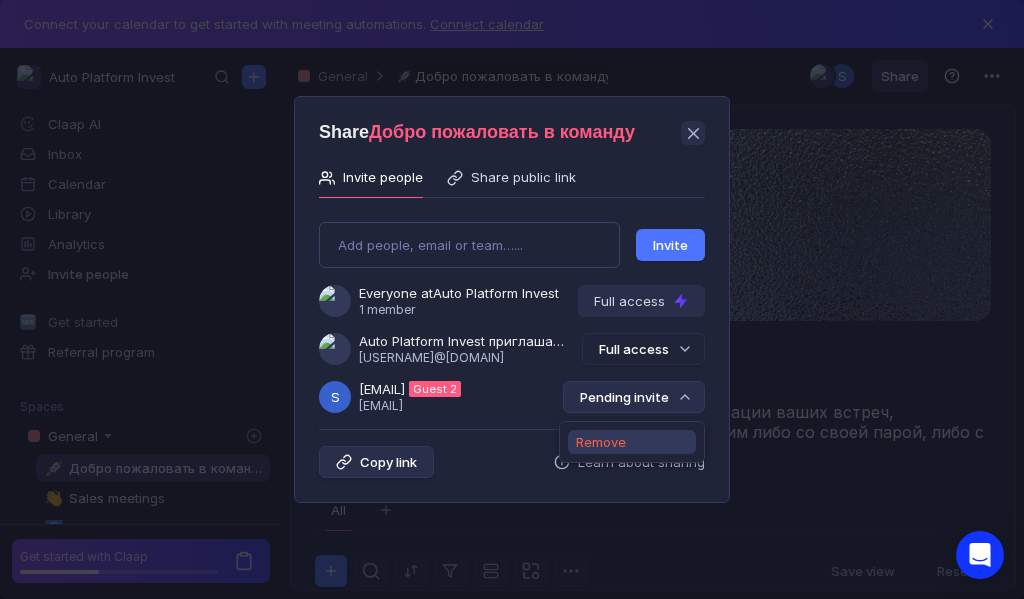 click on "Remove" at bounding box center [601, 442] 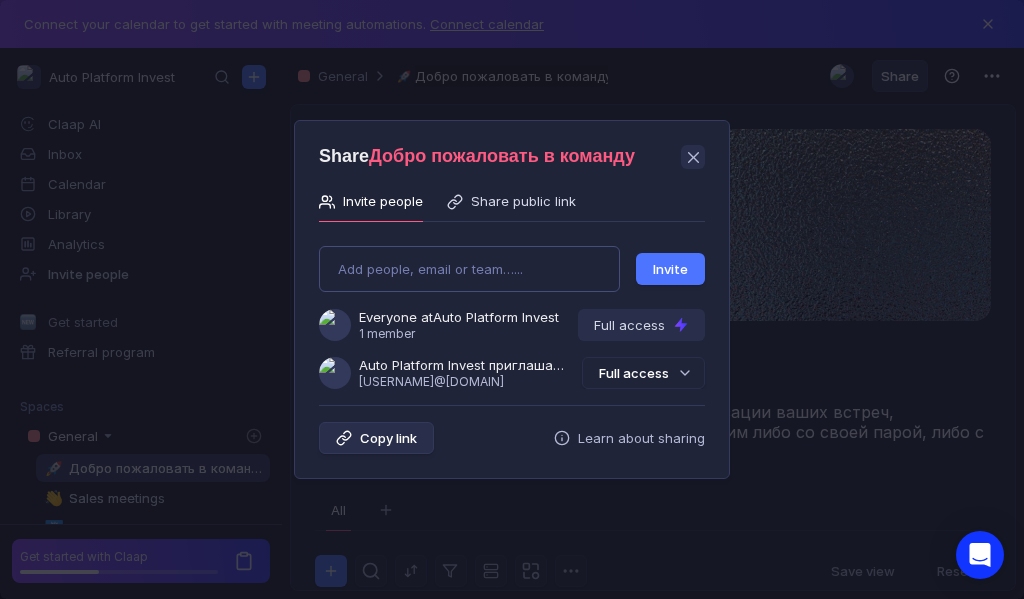 click on "Add people, email or team…... Invite Everyone at  Auto Platform Invest 1 member Full access Auto Platform Invest   приглашает Вас в команду [USERNAME]@[DOMAIN] Full access" at bounding box center [512, 309] 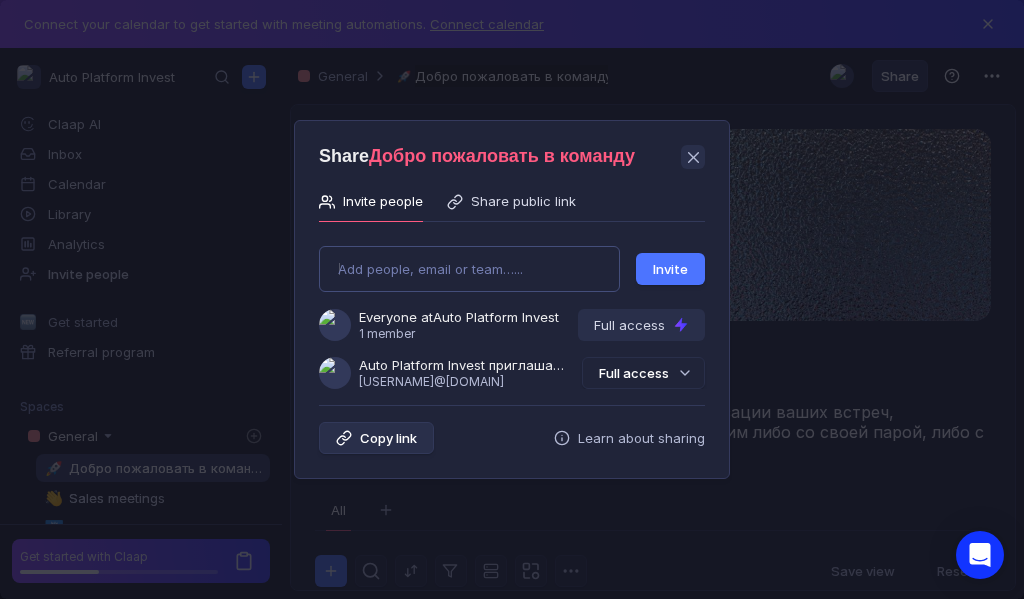 type on "[EMAIL]" 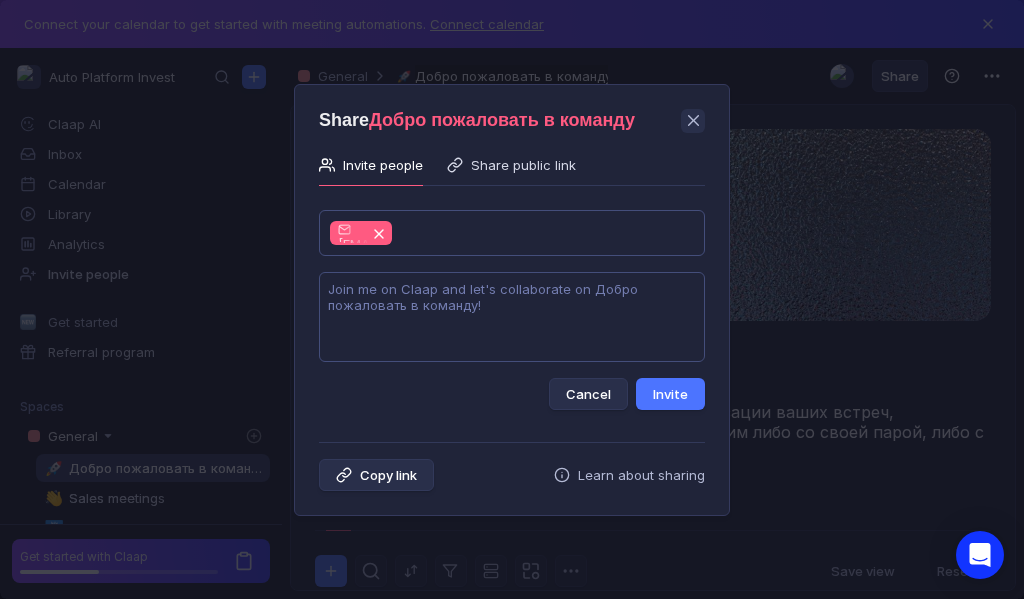 click at bounding box center (512, 317) 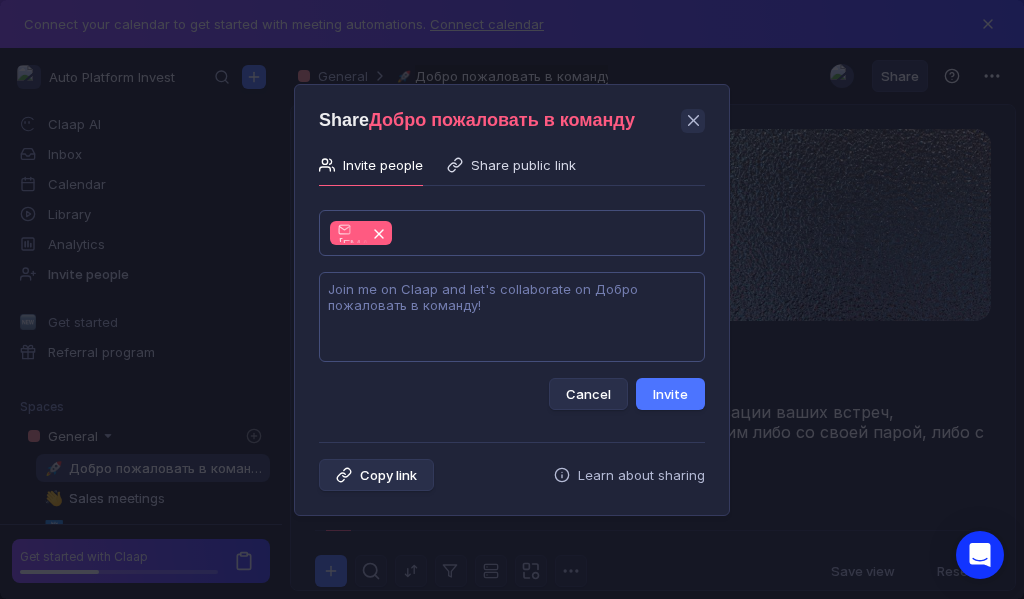 click at bounding box center (512, 317) 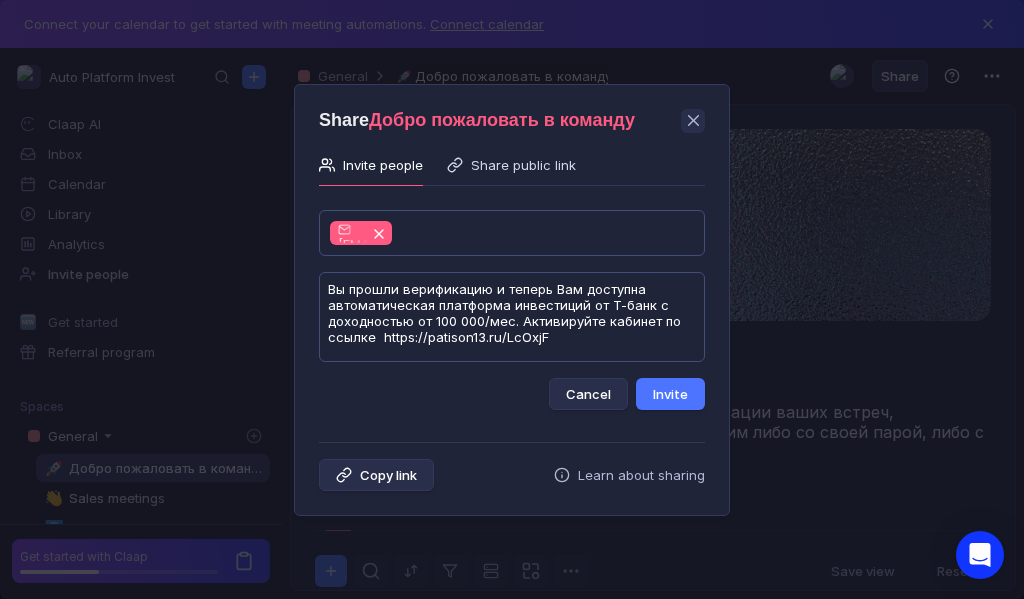 scroll, scrollTop: 1, scrollLeft: 0, axis: vertical 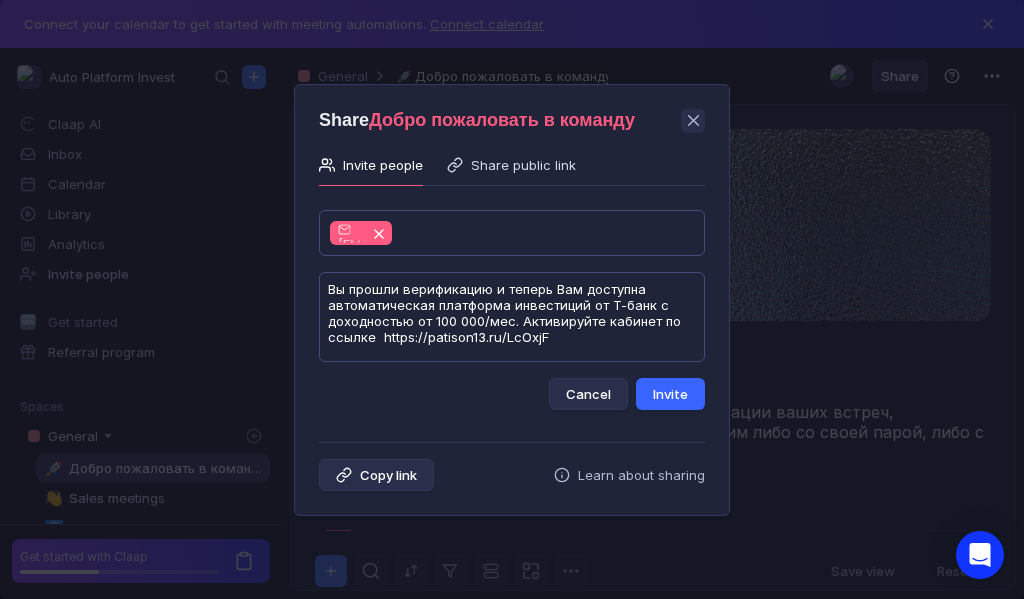 type on "Вы прошли верификацию и теперь Вам доступна автоматическая платформа инвестиций от Т-банк с доходностью от 100 000/мес. Активируйте кабинет по ссылке  https://patison13.ru/LcOxjF" 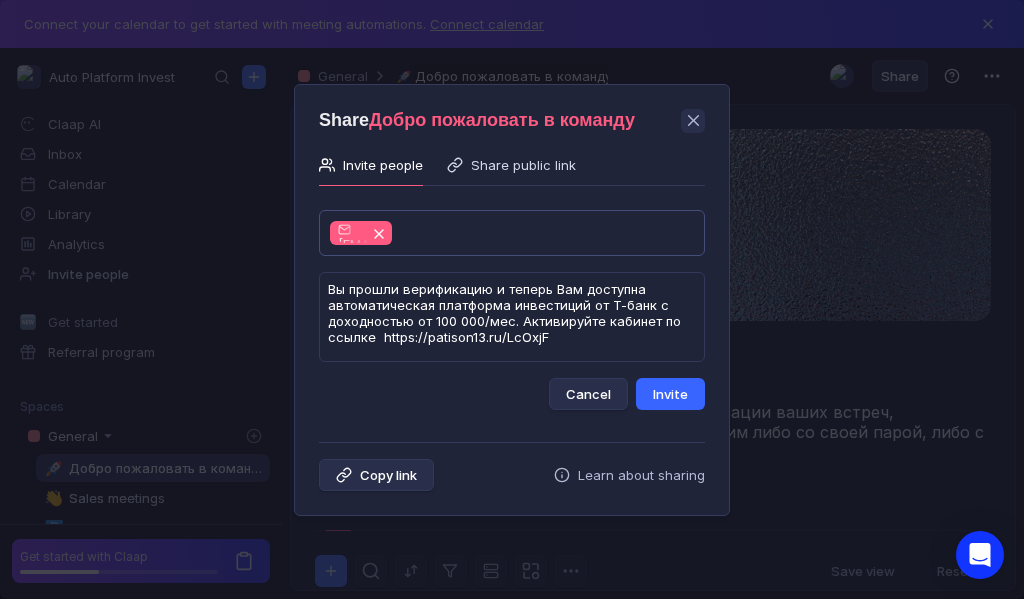 click on "Invite" at bounding box center (670, 394) 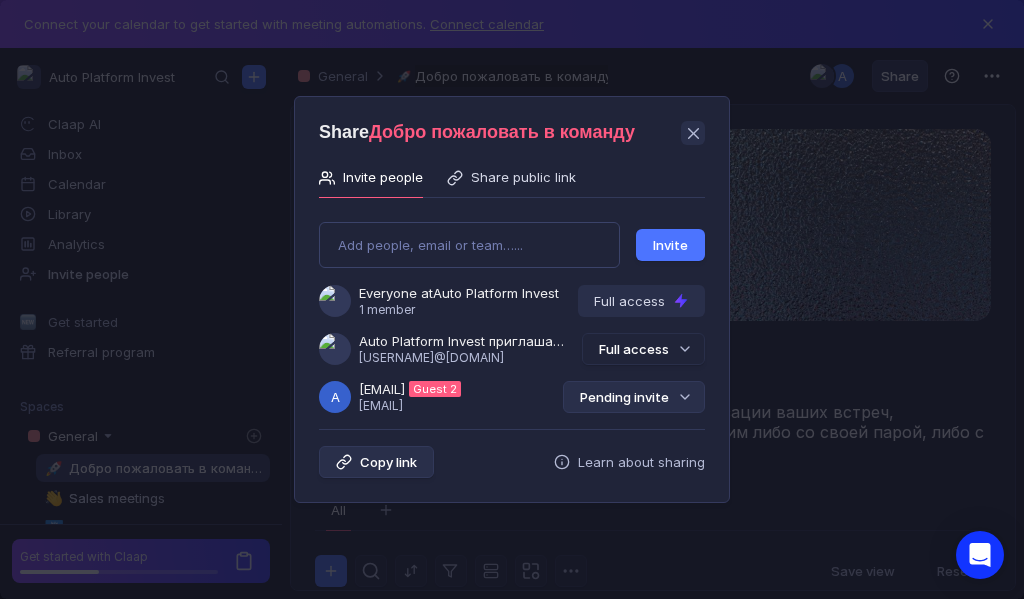 click on "Pending invite" at bounding box center (634, 397) 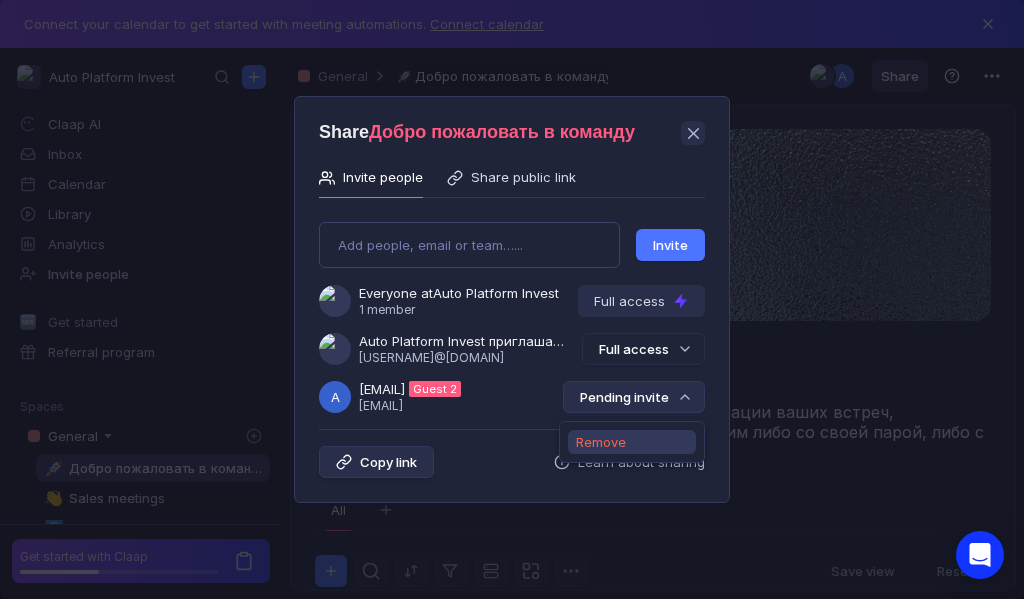 click on "Remove" at bounding box center (601, 442) 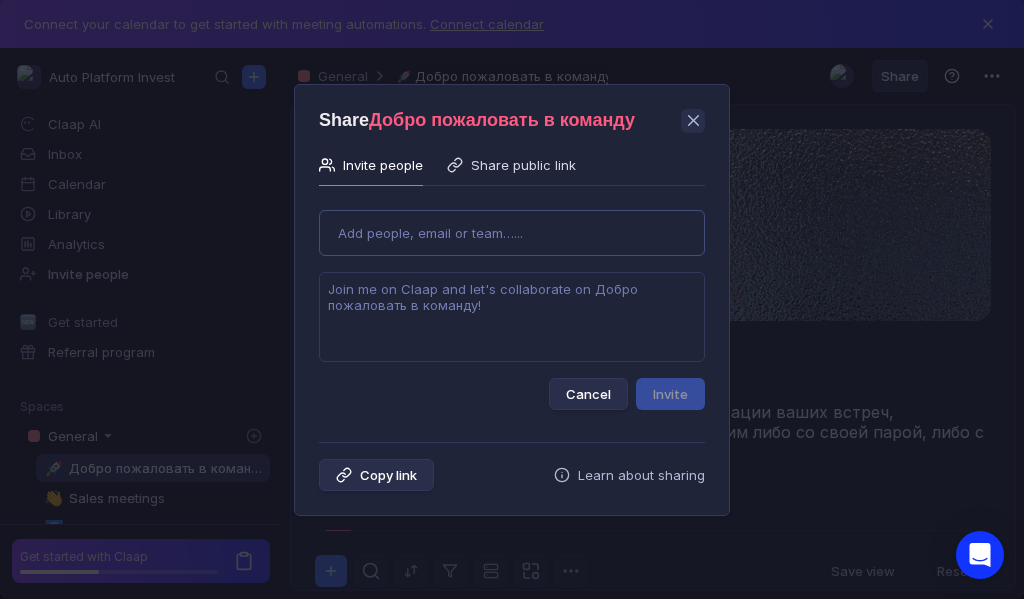 click on "Use Up and Down to choose options, press Enter to select the currently focused option, press Escape to exit the menu, press Tab to select the option and exit the menu. Add people, email or team…... Cancel Invite" at bounding box center (512, 302) 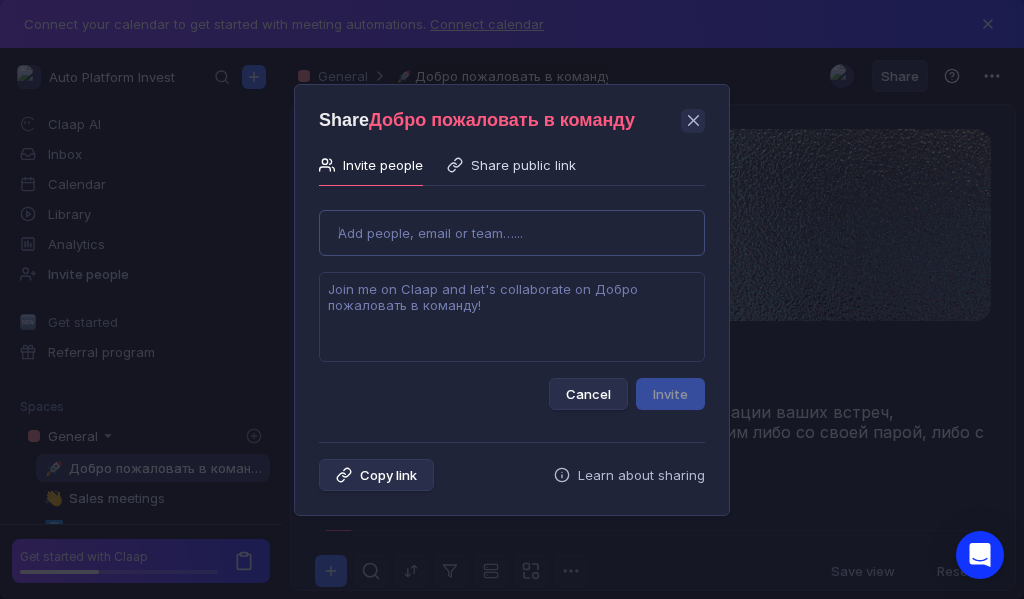type on "[NAME]@[DOMAIN].com" 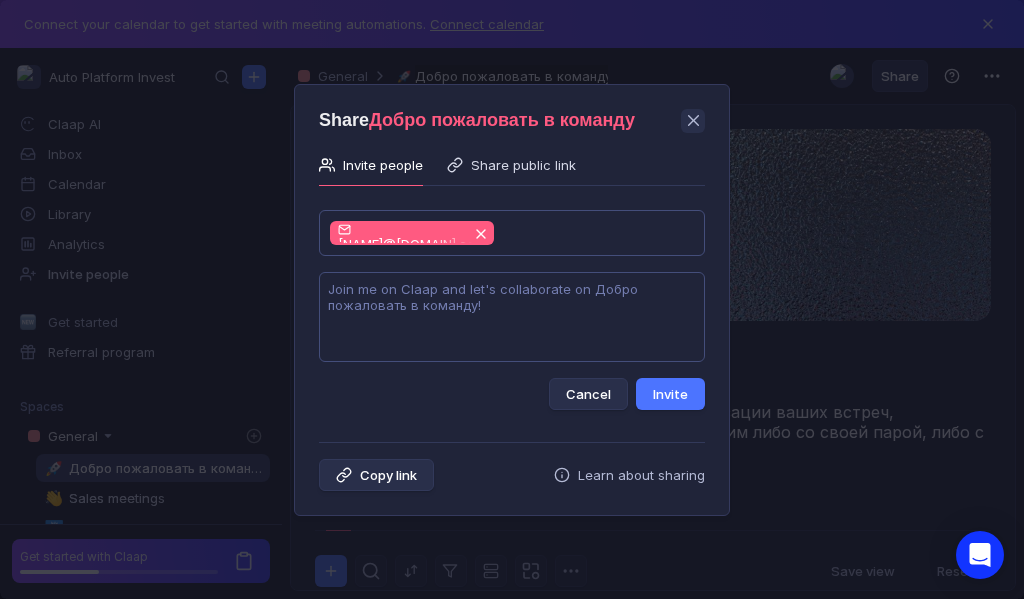 click at bounding box center [512, 317] 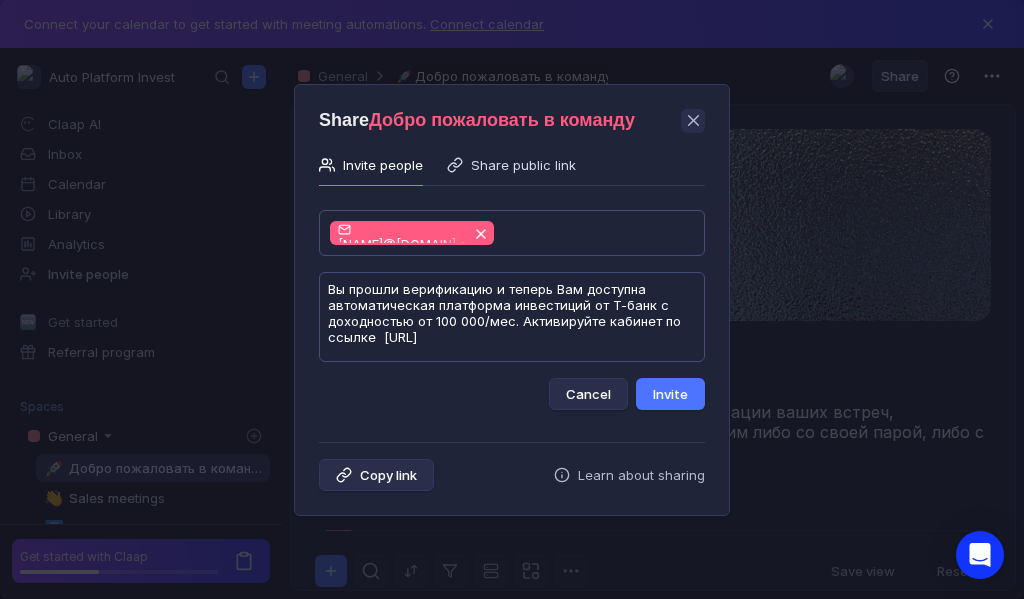 scroll, scrollTop: 1, scrollLeft: 0, axis: vertical 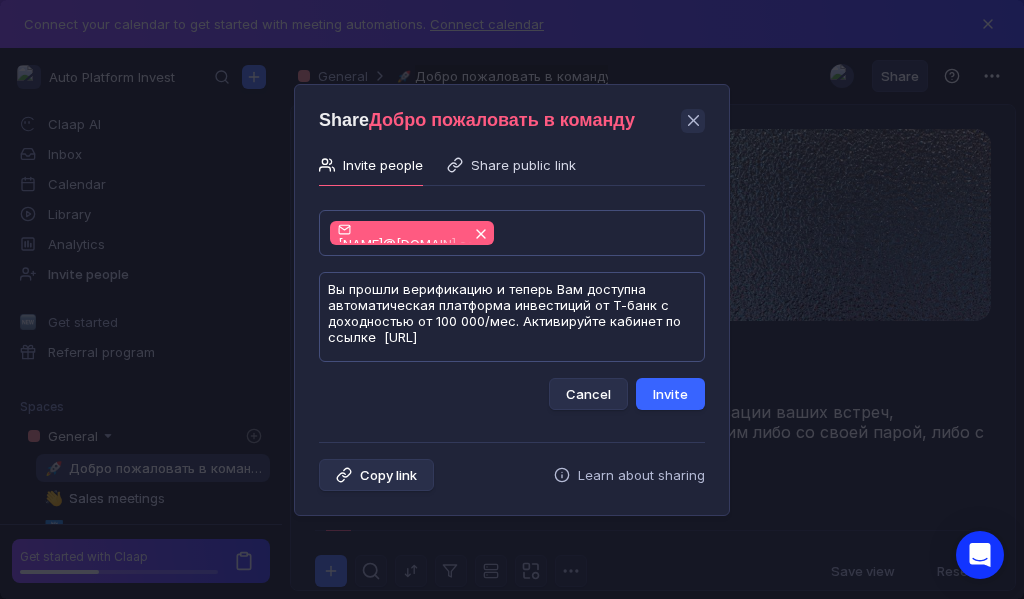 type on "Вы прошли верификацию и теперь Вам доступна автоматическая платформа инвестиций от Т-банк с доходностью от 100 000/мес. Активируйте кабинет по ссылке  [URL]" 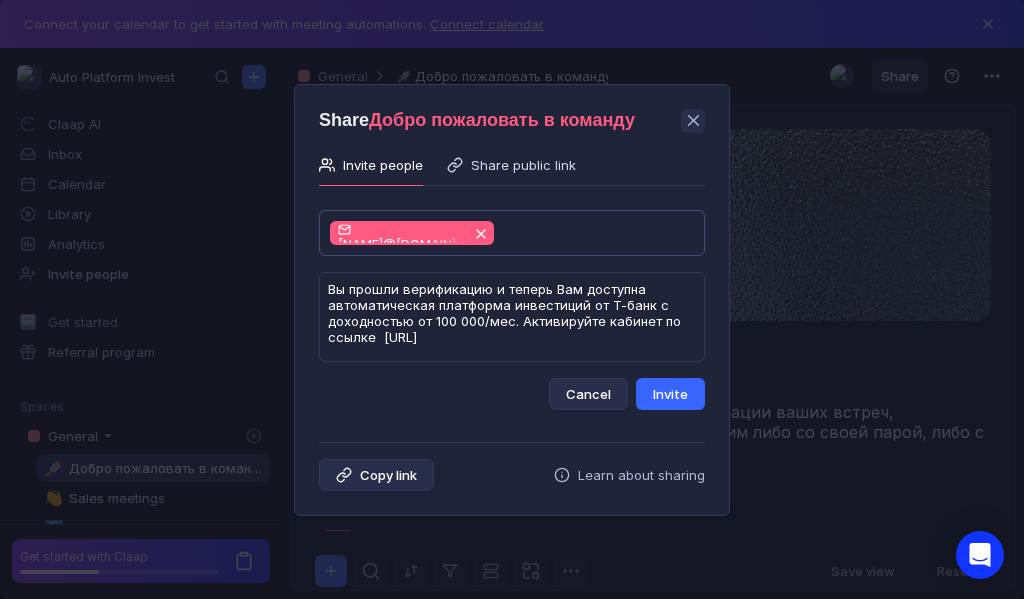click on "Invite" at bounding box center (670, 394) 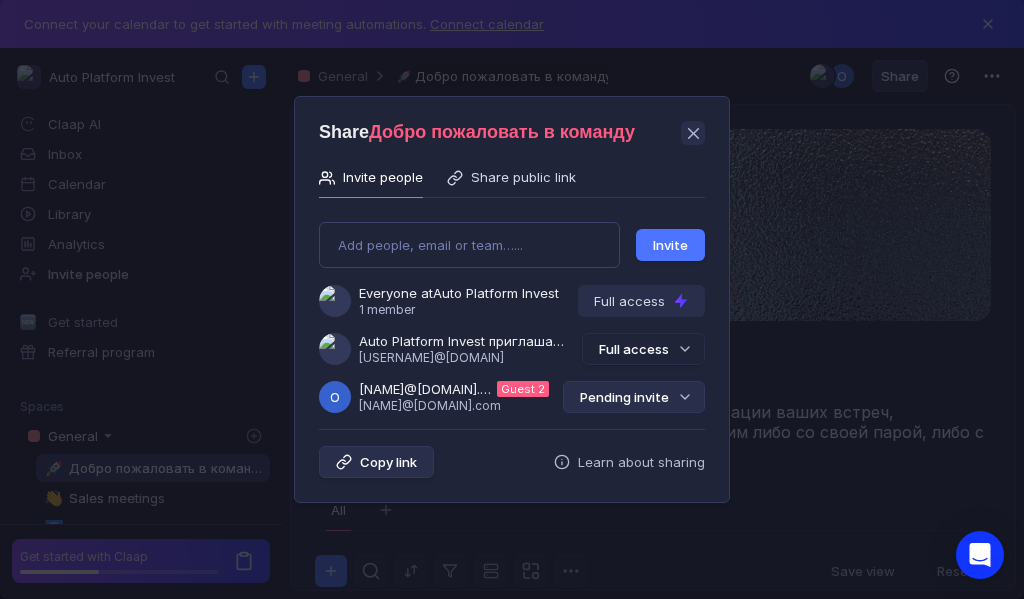 click on "Pending invite" at bounding box center [634, 397] 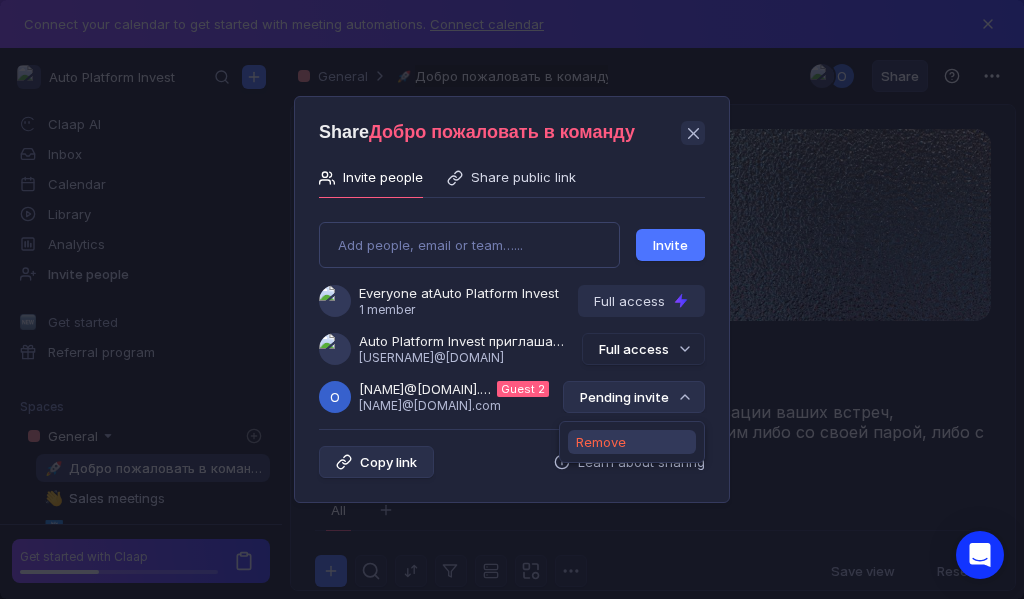 click on "Remove" at bounding box center [601, 442] 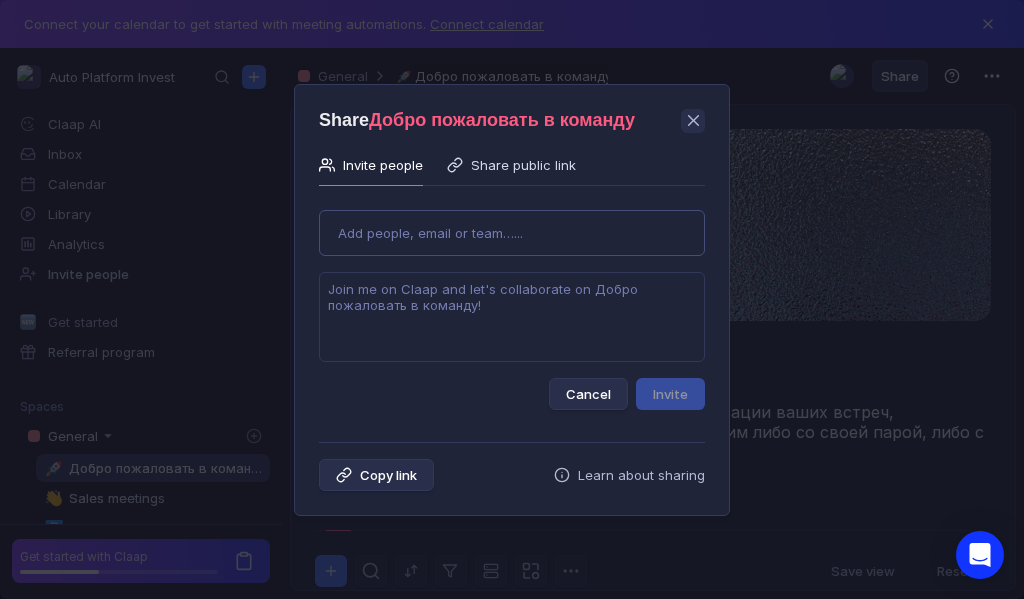 click on "Use Up and Down to choose options, press Enter to select the currently focused option, press Escape to exit the menu, press Tab to select the option and exit the menu. Add people, email or team…... Cancel Invite" at bounding box center [512, 302] 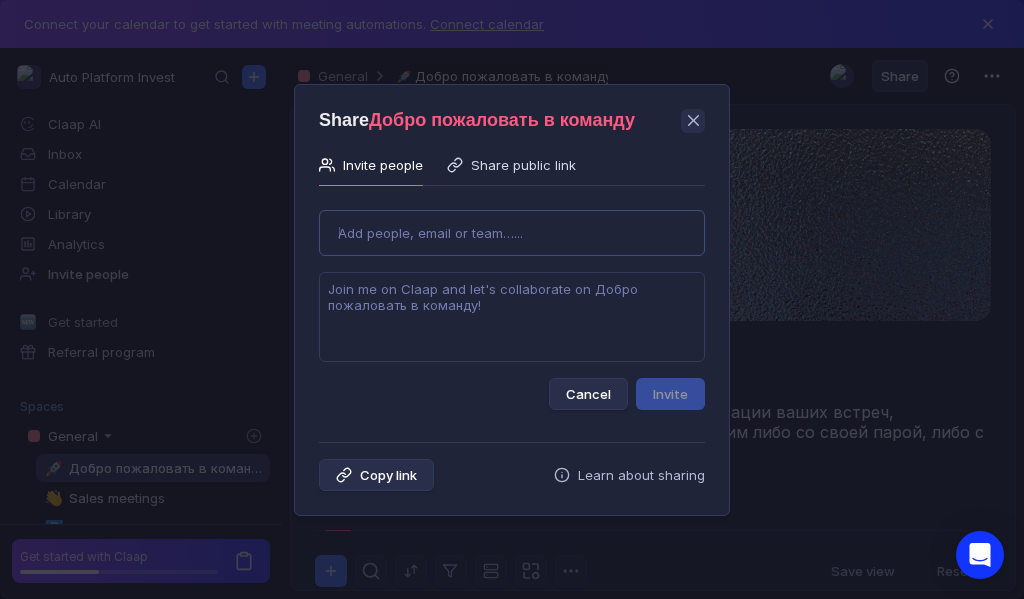type on "[EMAIL]" 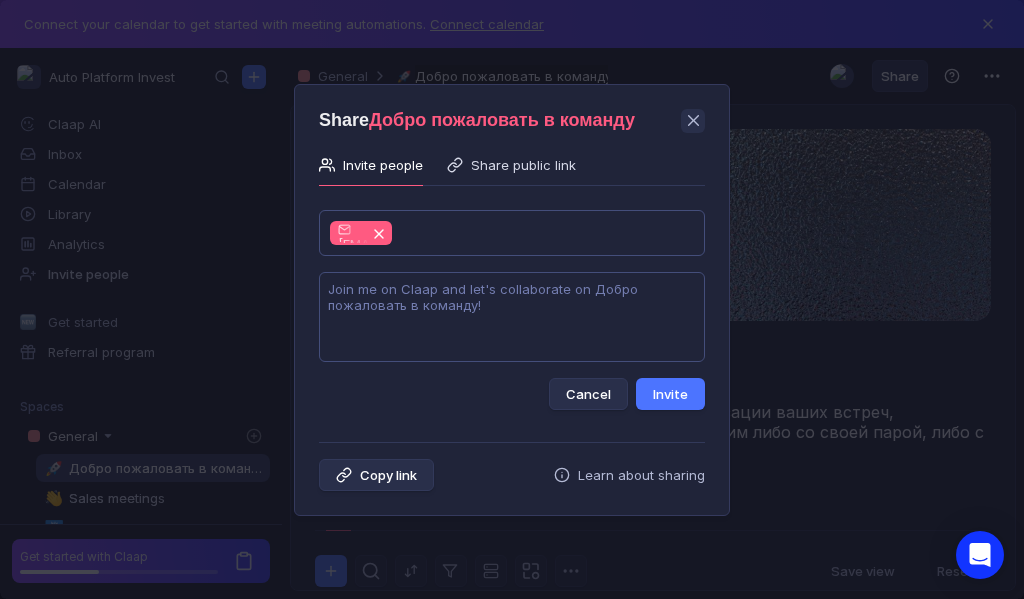 click at bounding box center [512, 317] 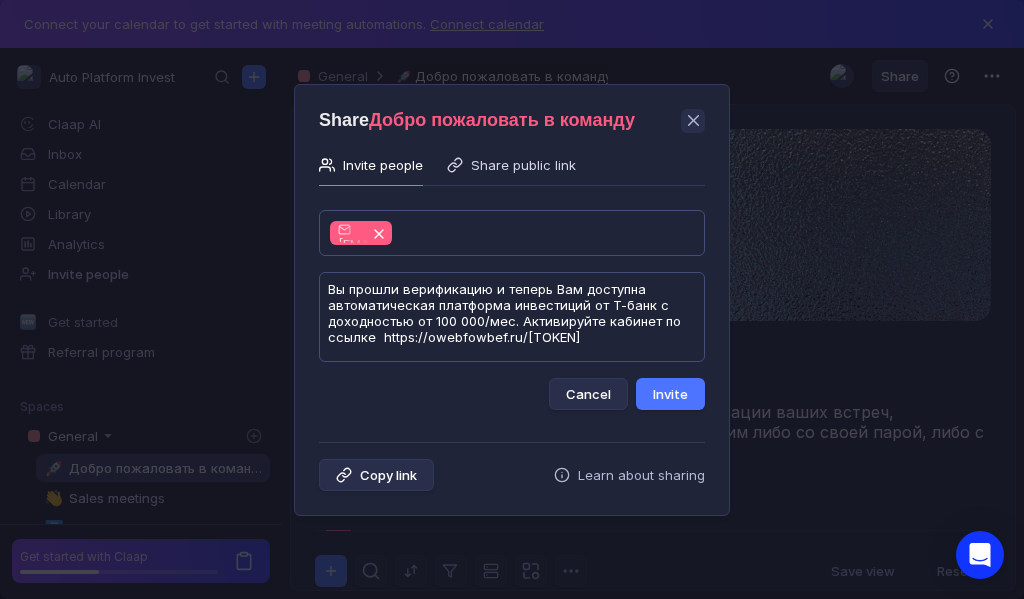scroll, scrollTop: 1, scrollLeft: 0, axis: vertical 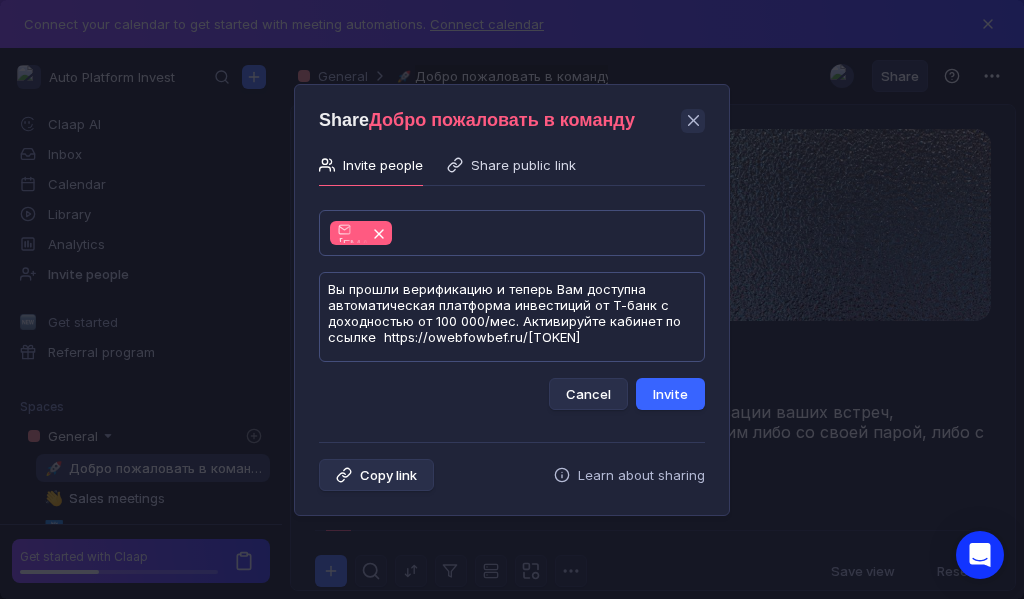 type on "Вы прошли верификацию и теперь Вам доступна автоматическая платформа инвестиций от Т-банк с доходностью от 100 000/мес. Активируйте кабинет по ссылке  https://owebfowbef.ru/[TOKEN]" 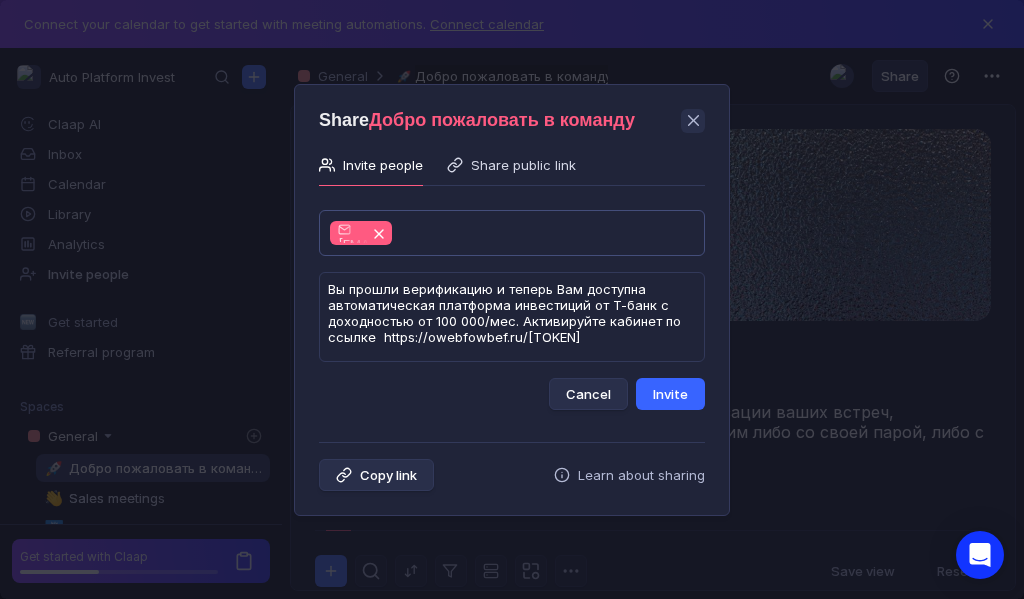 click on "Invite" at bounding box center [670, 394] 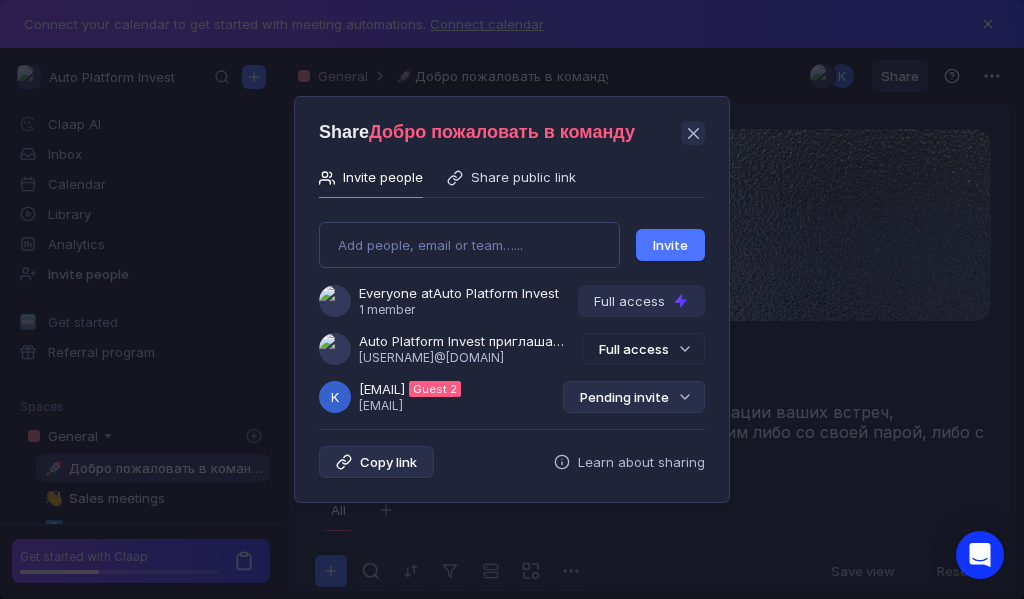 click on "Pending invite" at bounding box center [634, 397] 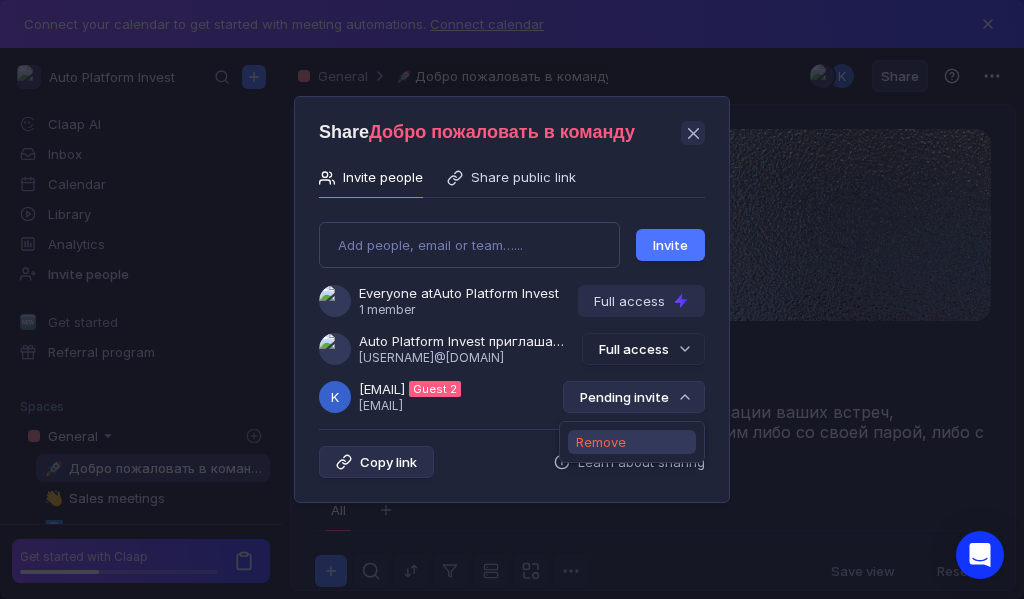 click on "Remove" at bounding box center (601, 442) 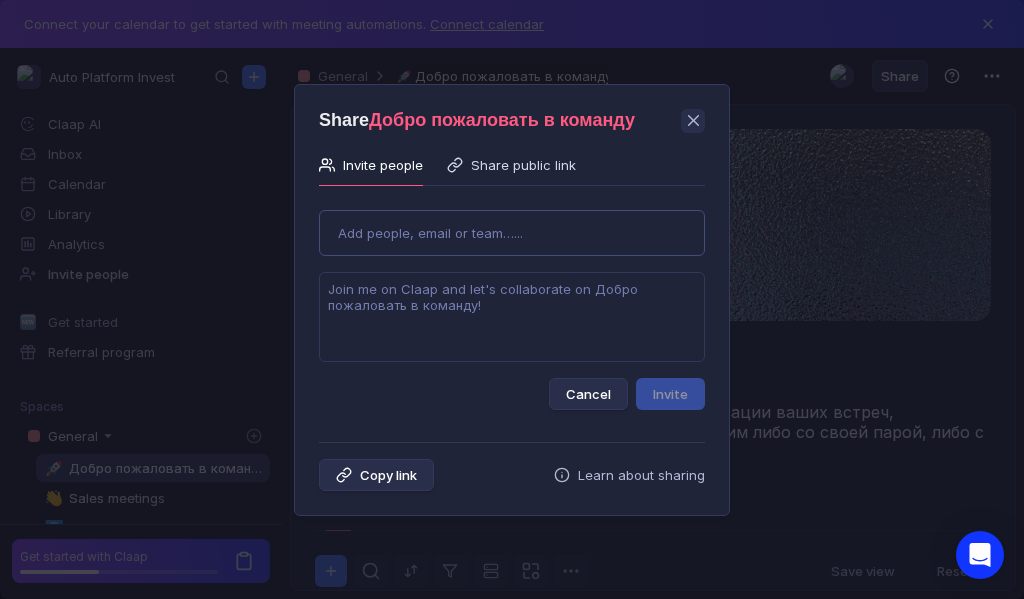 click on "Use Up and Down to choose options, press Enter to select the currently focused option, press Escape to exit the menu, press Tab to select the option and exit the menu. Add people, email or team…... Cancel Invite" at bounding box center [512, 302] 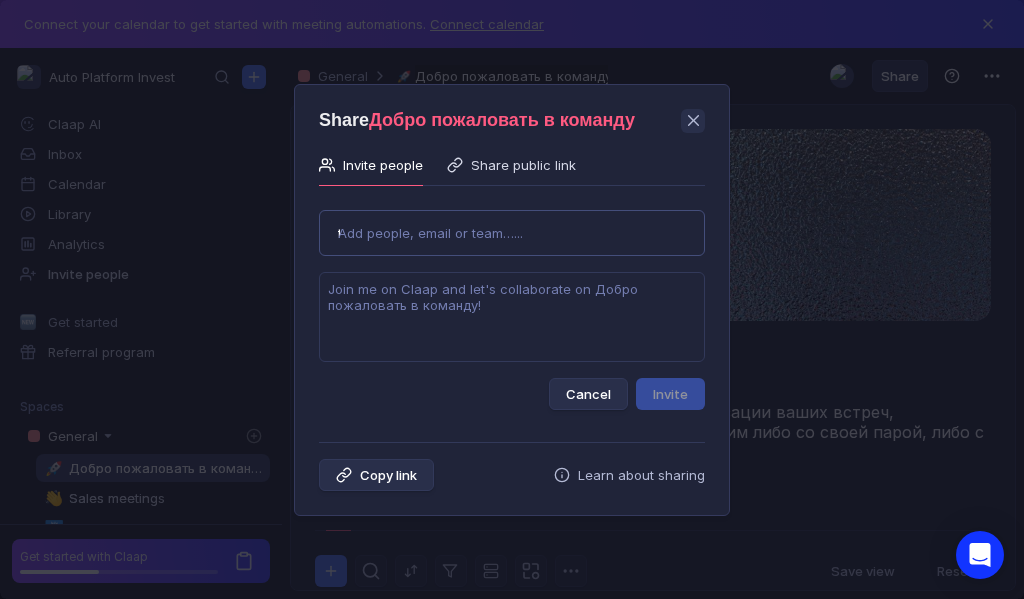 type on "[EMAIL]" 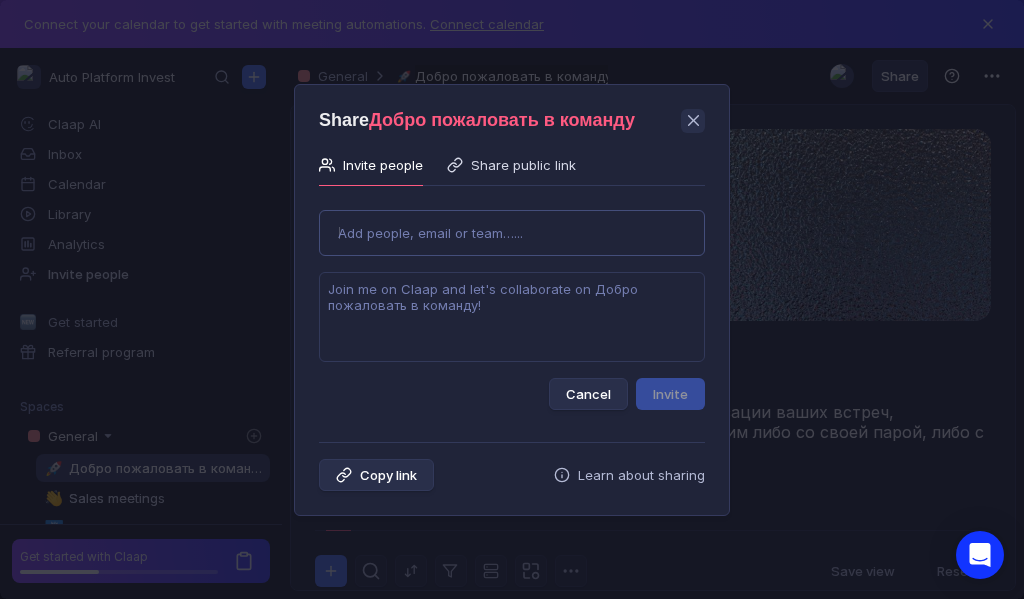 type 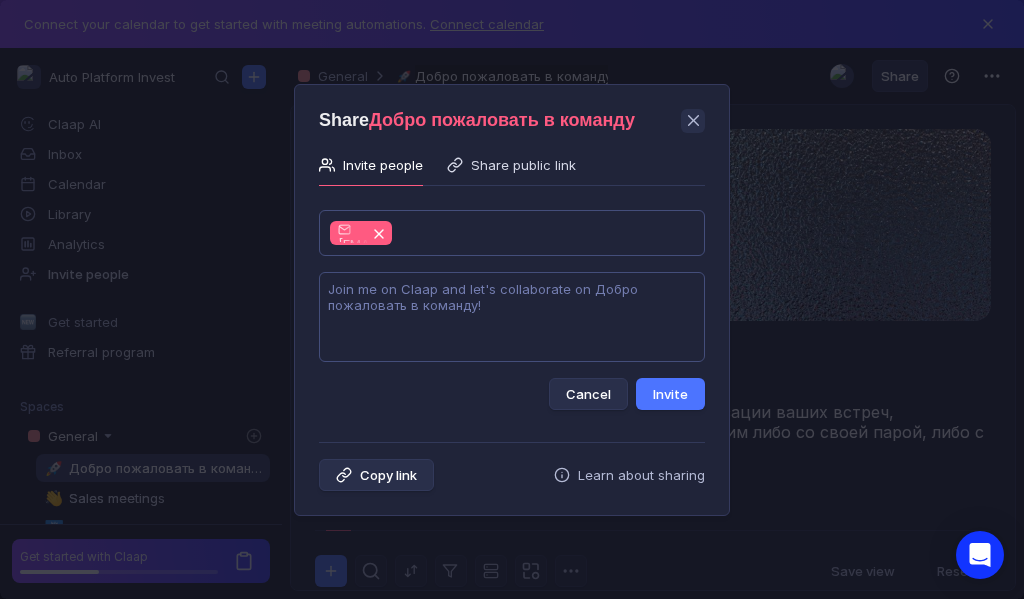 click at bounding box center (512, 317) 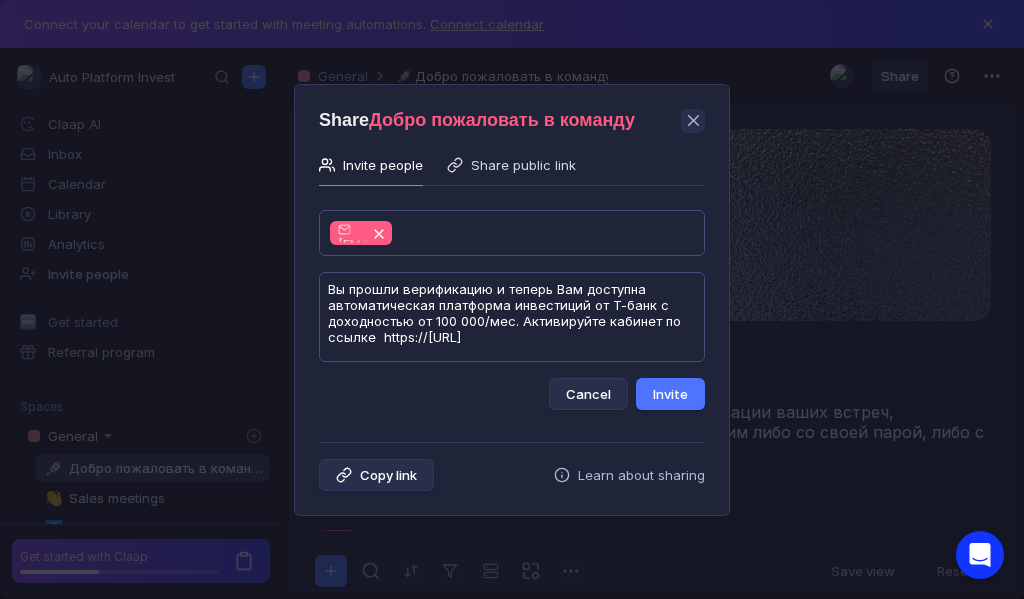 scroll, scrollTop: 1, scrollLeft: 0, axis: vertical 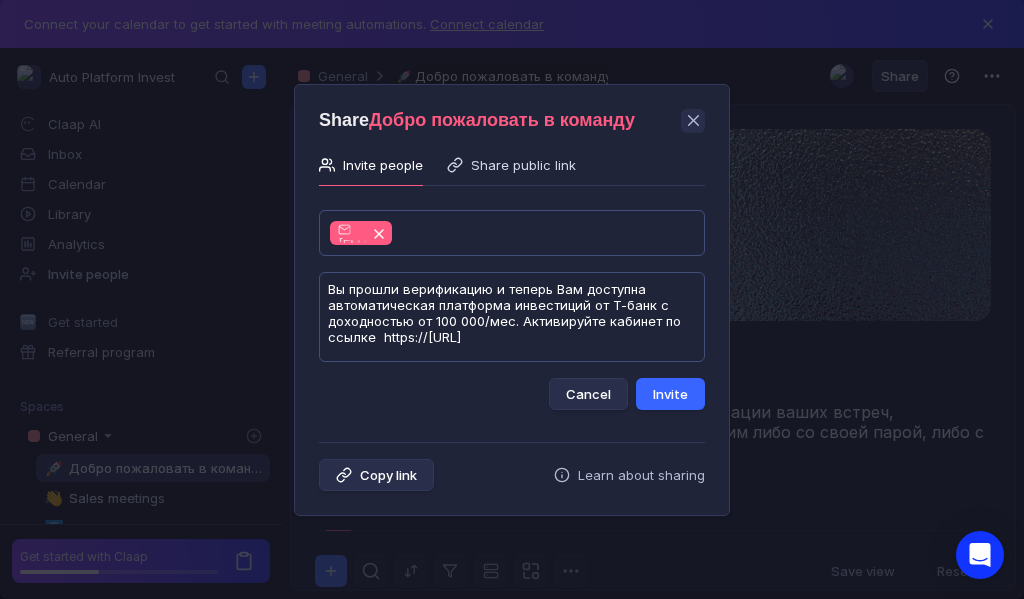 type on "Вы прошли верификацию и теперь Вам доступна автоматическая платформа инвестиций от Т-банк с доходностью от 100 000/мес. Активируйте кабинет по ссылке  https://[URL]" 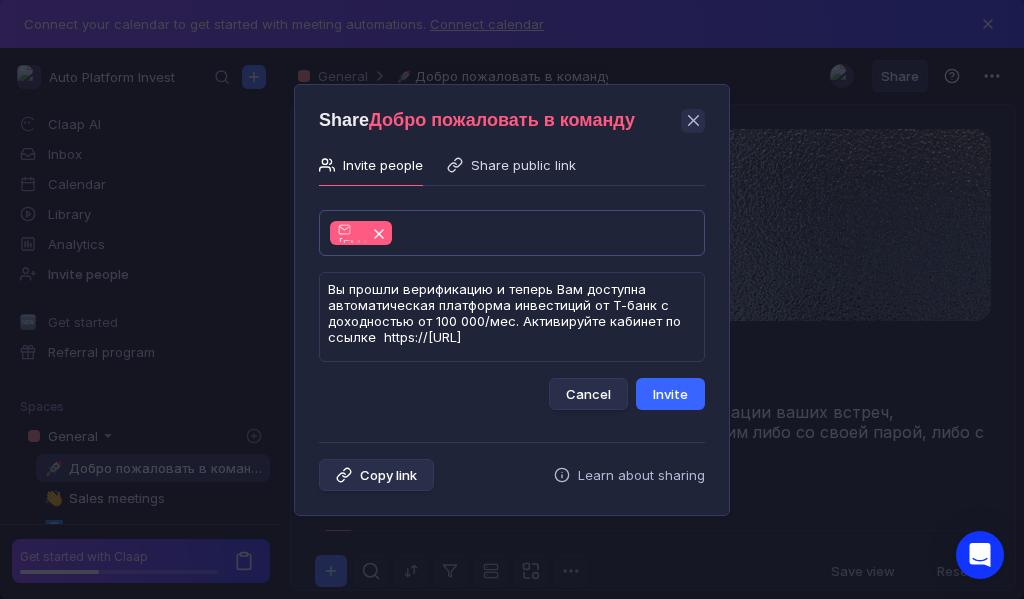 click on "Invite" at bounding box center (670, 394) 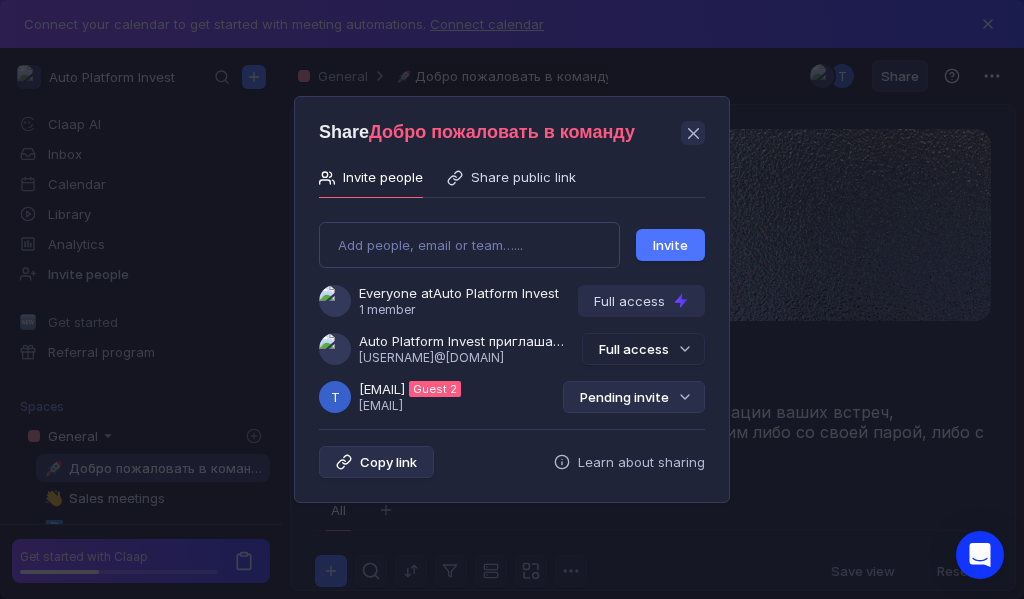 click on "Pending invite" at bounding box center (634, 397) 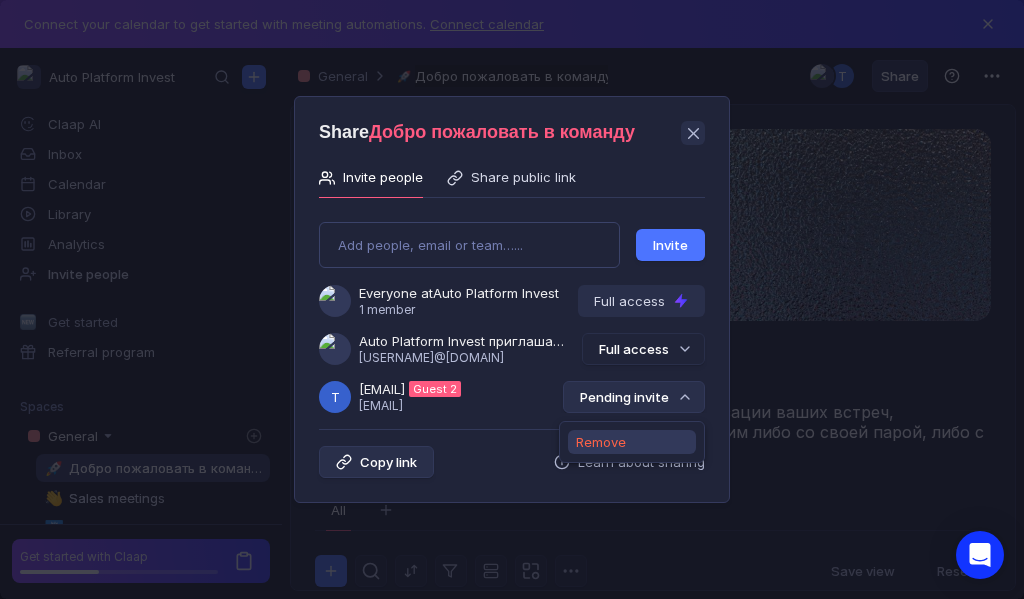 click on "Remove" at bounding box center [601, 442] 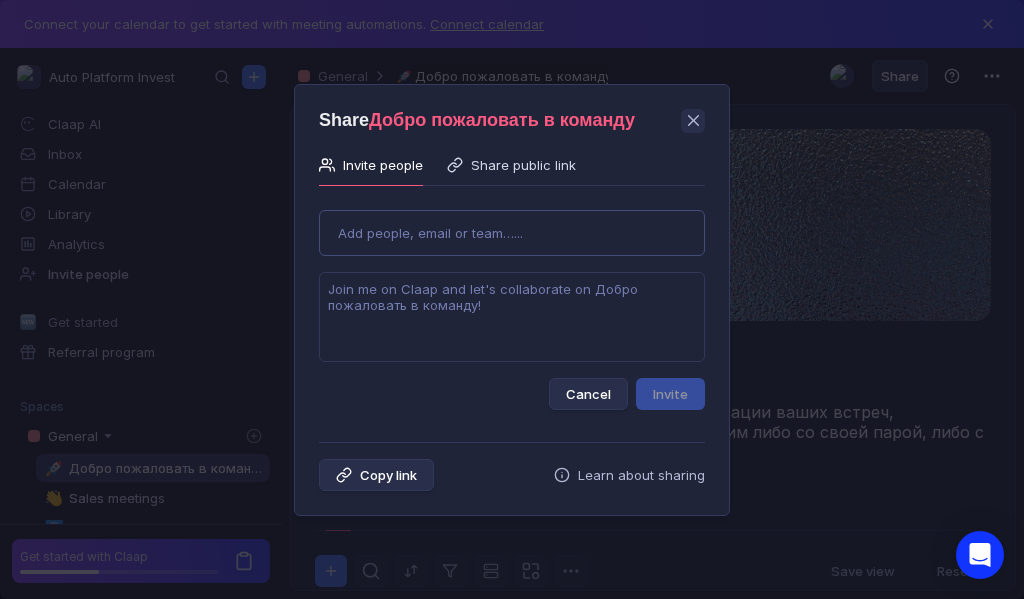click on "Use Up and Down to choose options, press Enter to select the currently focused option, press Escape to exit the menu, press Tab to select the option and exit the menu. Add people, email or team…... Cancel Invite" at bounding box center [512, 302] 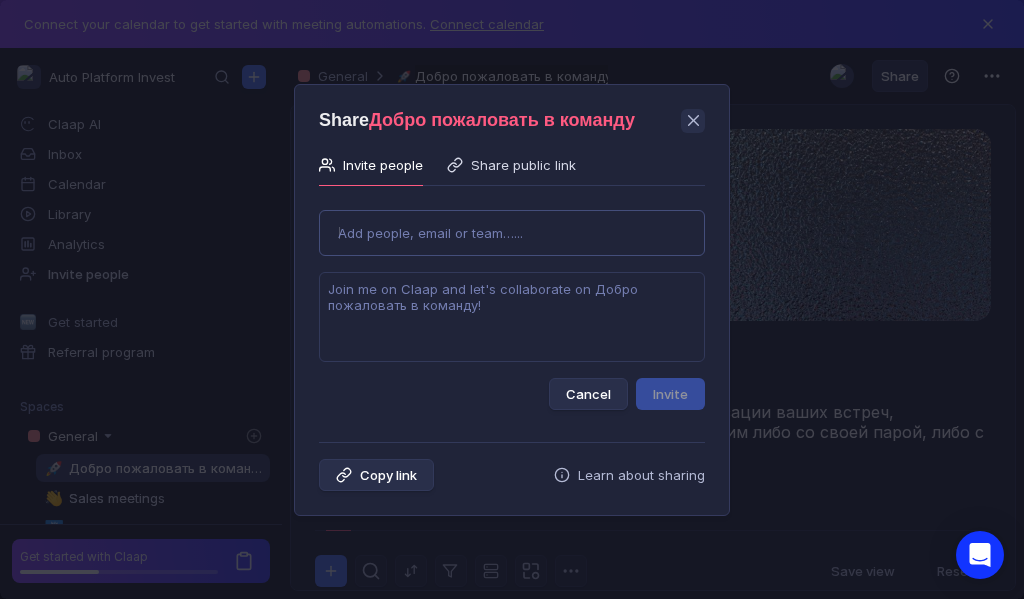 type on "[EMAIL]" 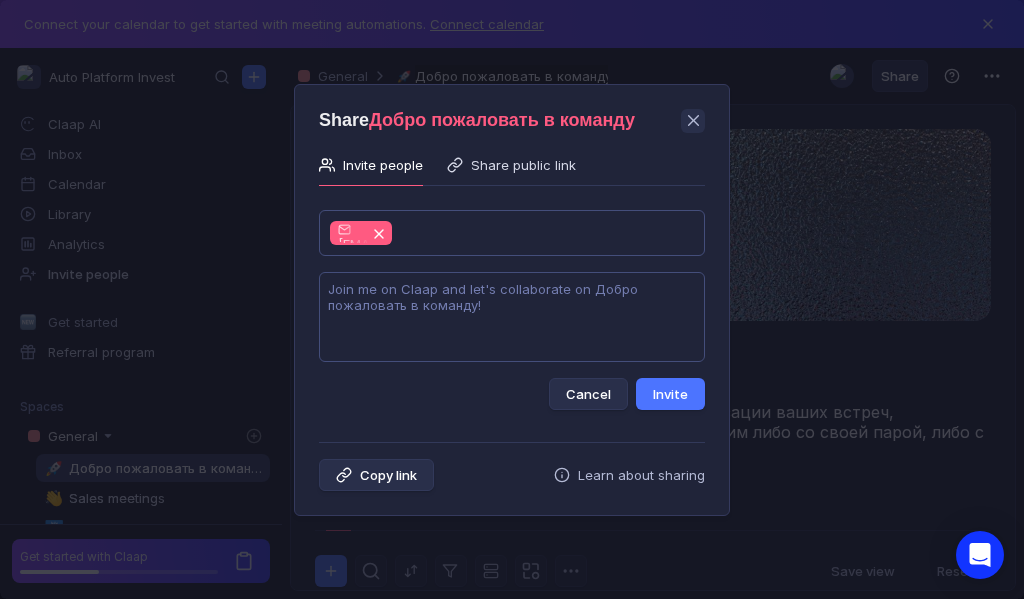 click at bounding box center (512, 317) 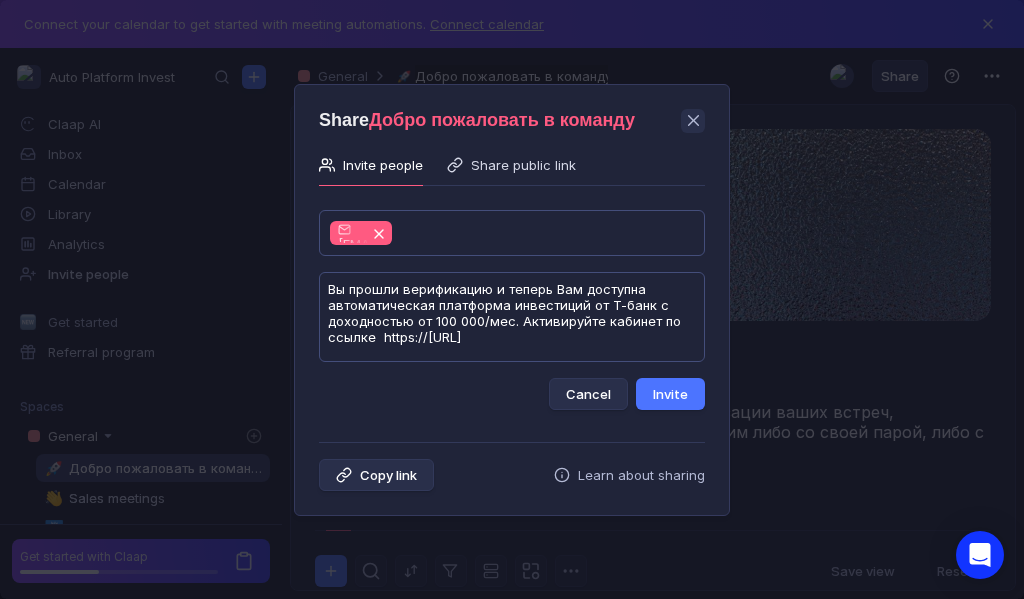 scroll, scrollTop: 1, scrollLeft: 0, axis: vertical 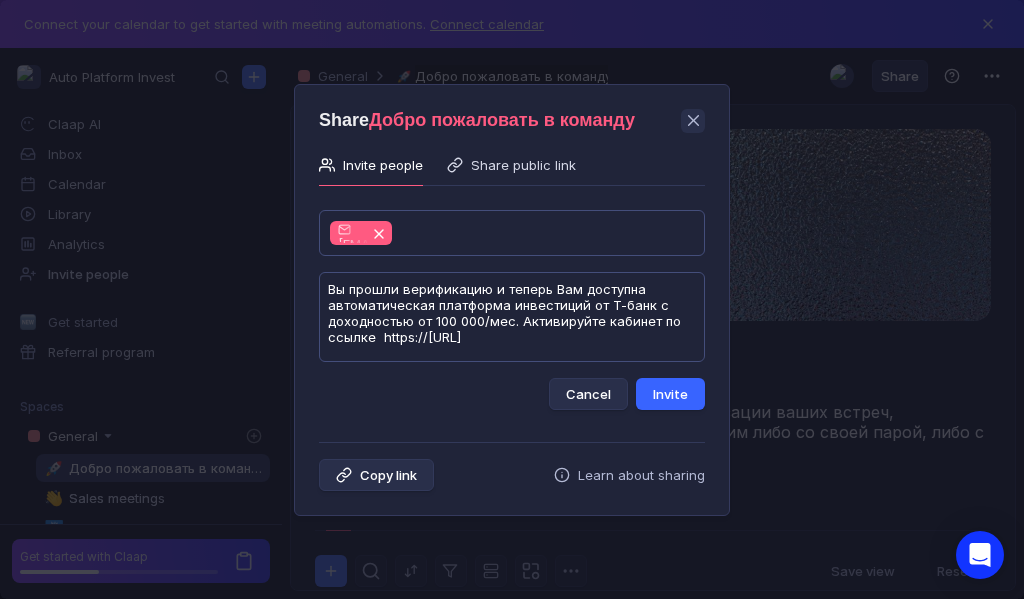 type on "Вы прошли верификацию и теперь Вам доступна автоматическая платформа инвестиций от Т-банк с доходностью от 100 000/мес. Активируйте кабинет по ссылке  https://[URL]" 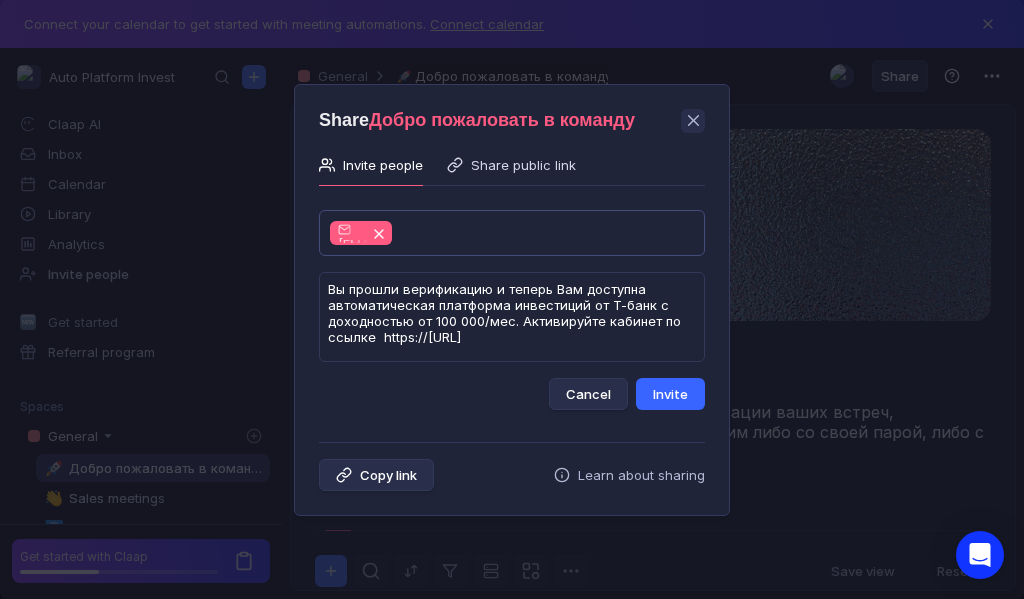 click on "Invite" at bounding box center (670, 394) 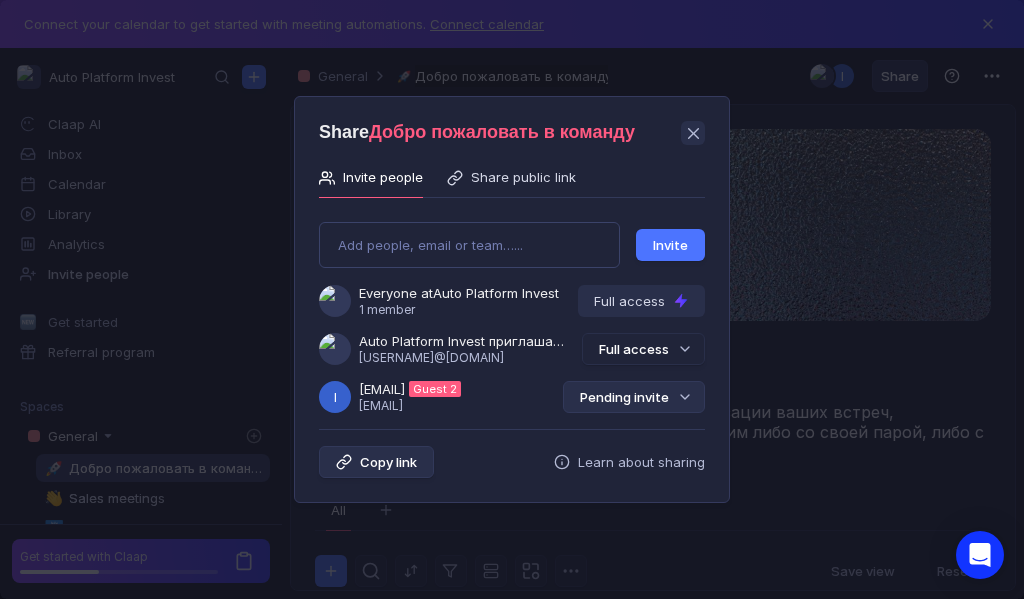 click on "Pending invite" at bounding box center [634, 397] 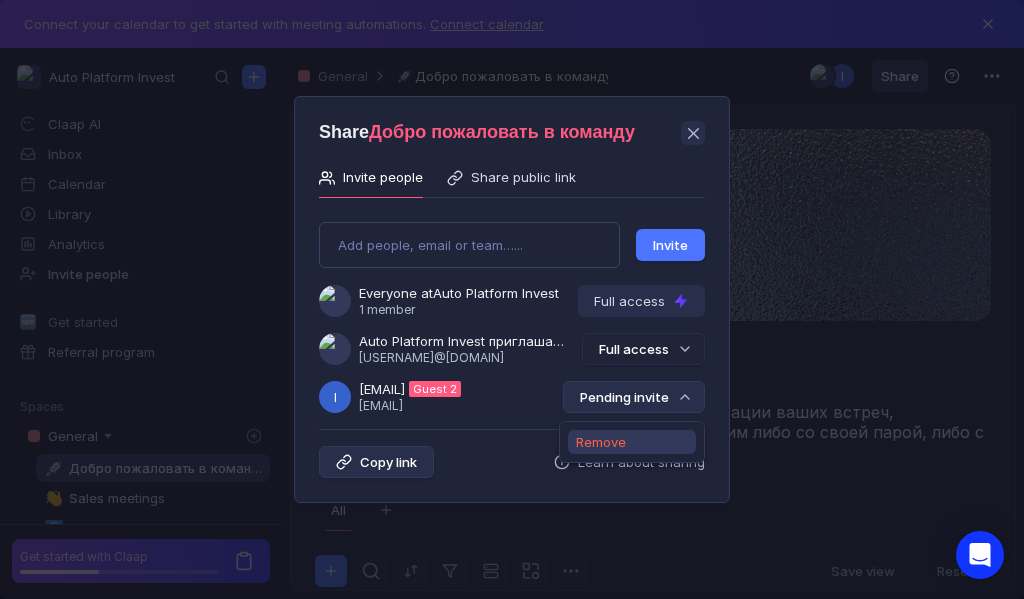 click on "Remove" at bounding box center (601, 442) 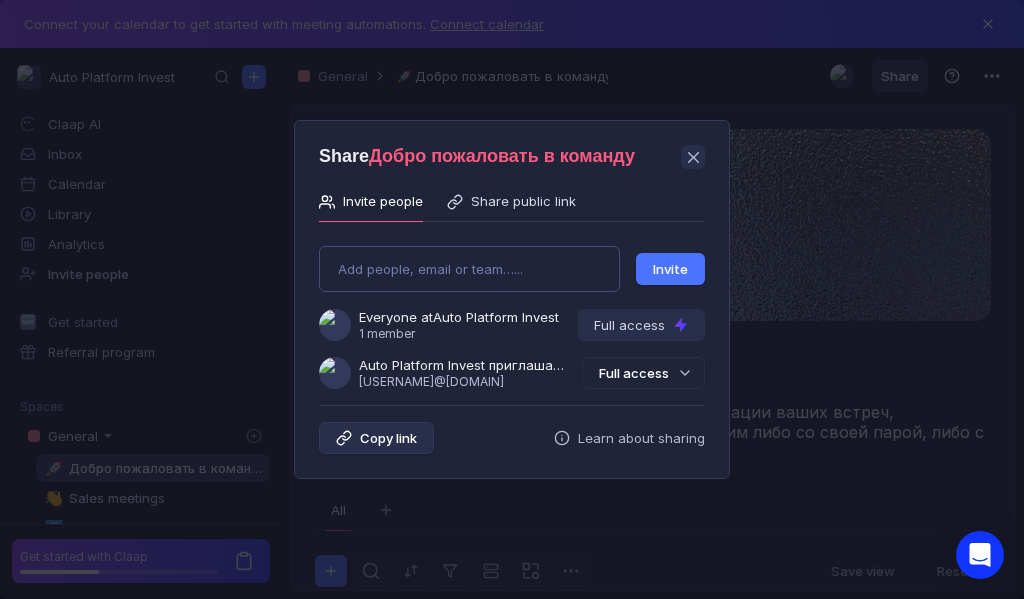 click on "Add people, email or team…... Invite Everyone at  Auto Platform Invest 1 member Full access Auto Platform Invest   приглашает Вас в команду [USERNAME]@[DOMAIN] Full access" at bounding box center [512, 309] 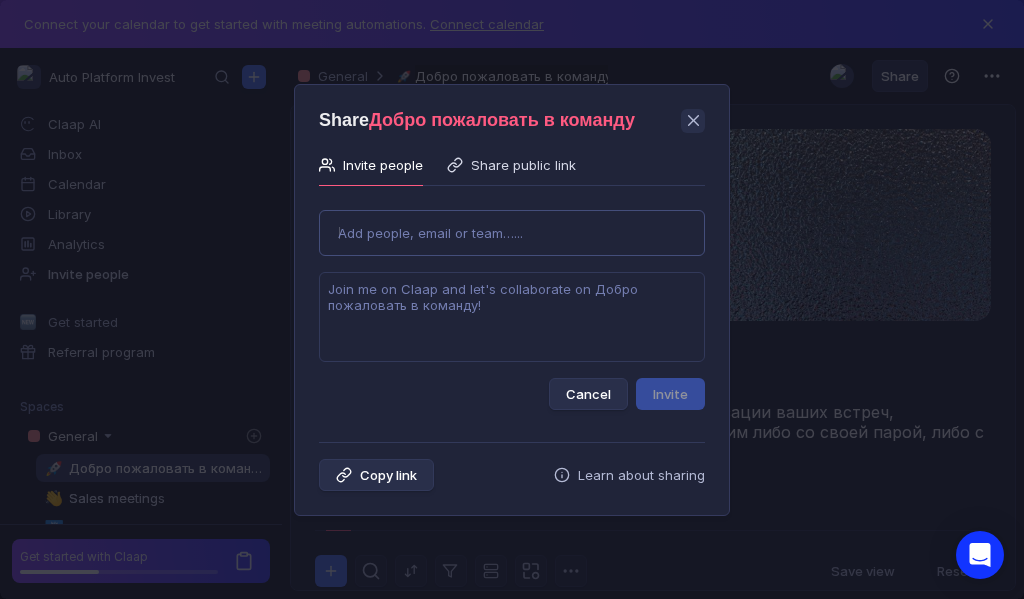 type on "[NAME]@[DOMAIN].com" 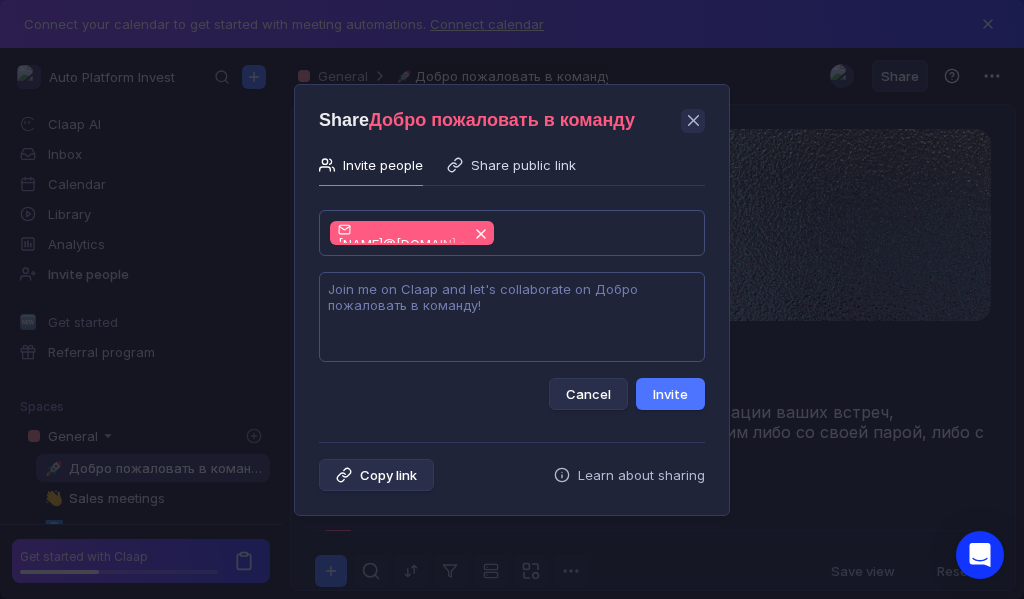 click at bounding box center [512, 317] 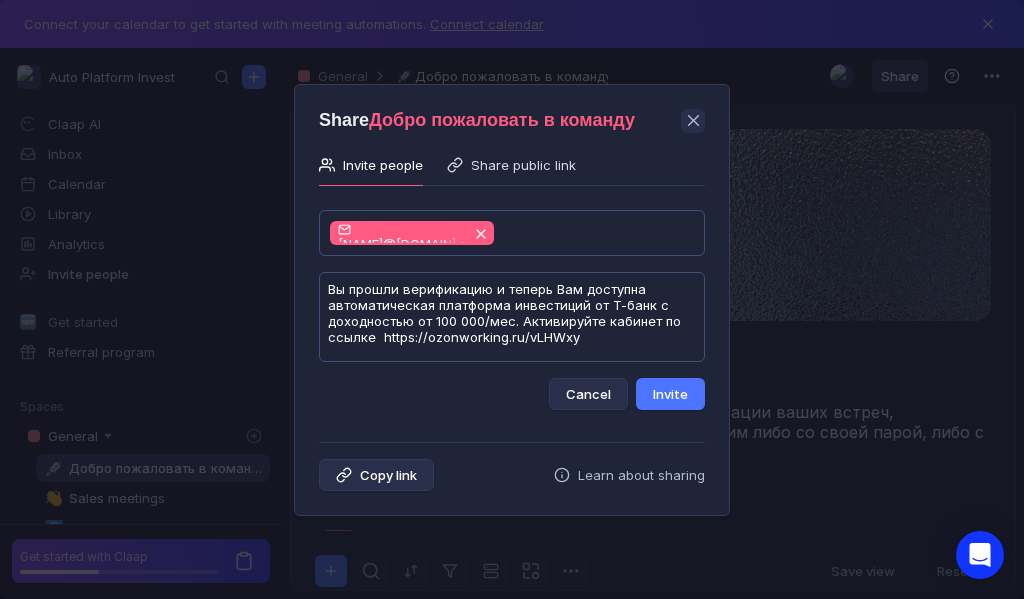 scroll, scrollTop: 1, scrollLeft: 0, axis: vertical 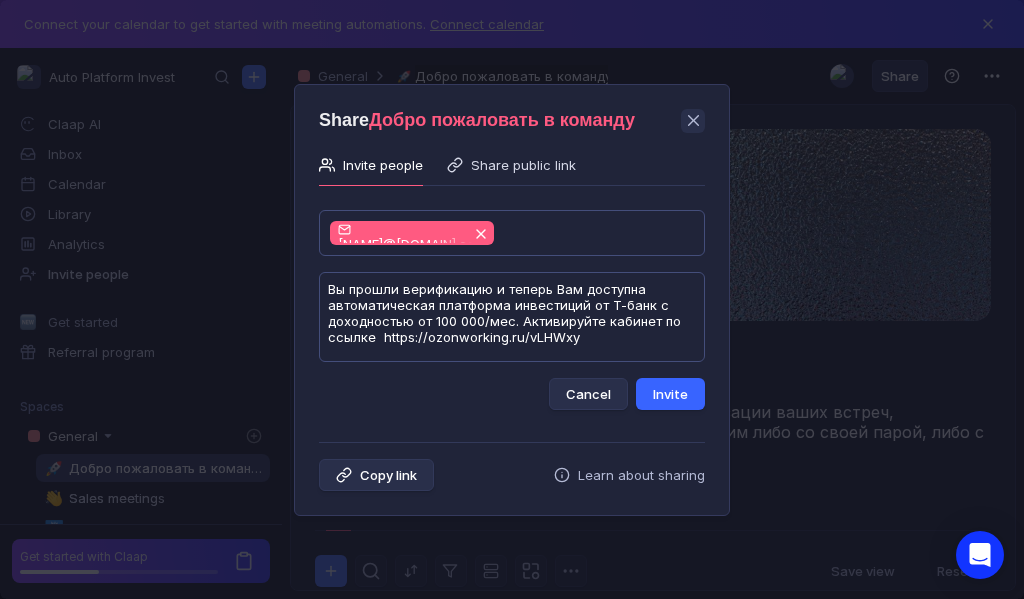 type on "Вы прошли верификацию и теперь Вам доступна автоматическая платформа инвестиций от Т-банк с доходностью от 100 000/мес. Активируйте кабинет по ссылке  https://ozonworking.ru/vLHWxy" 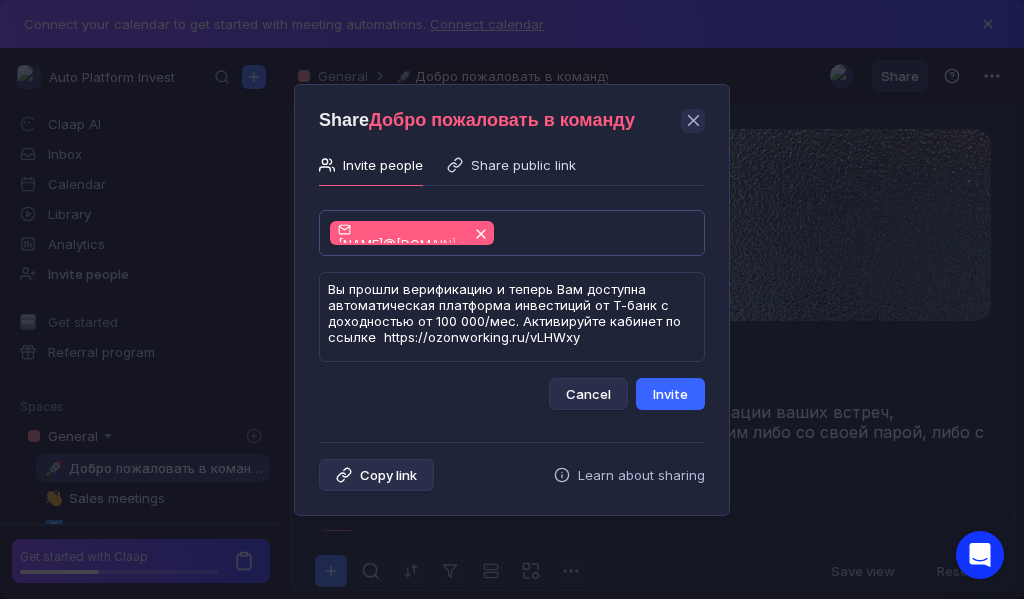 click on "Invite" at bounding box center [670, 394] 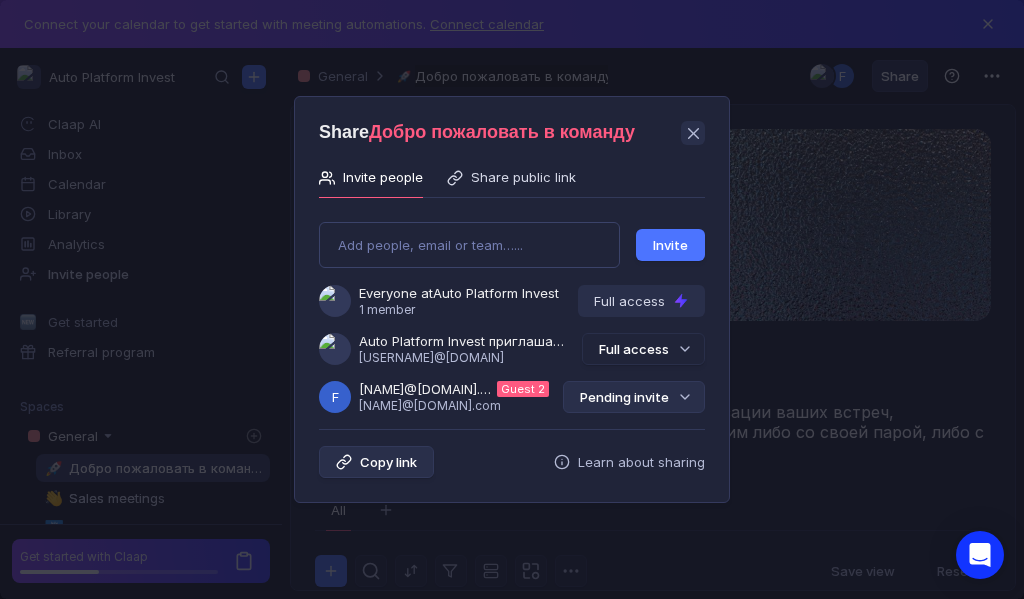 click on "Pending invite" at bounding box center (634, 397) 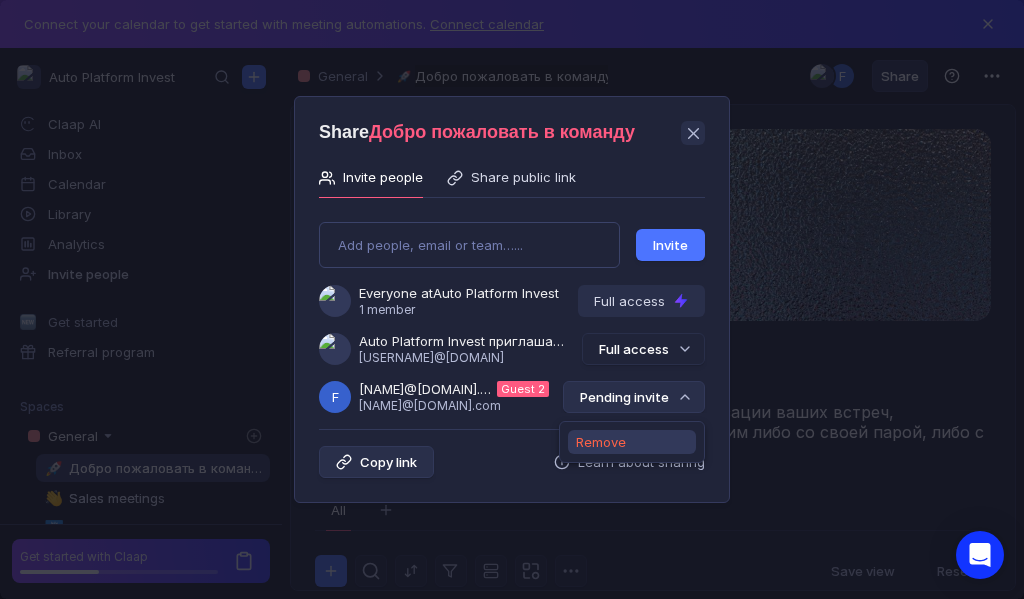 click on "Remove" at bounding box center (601, 442) 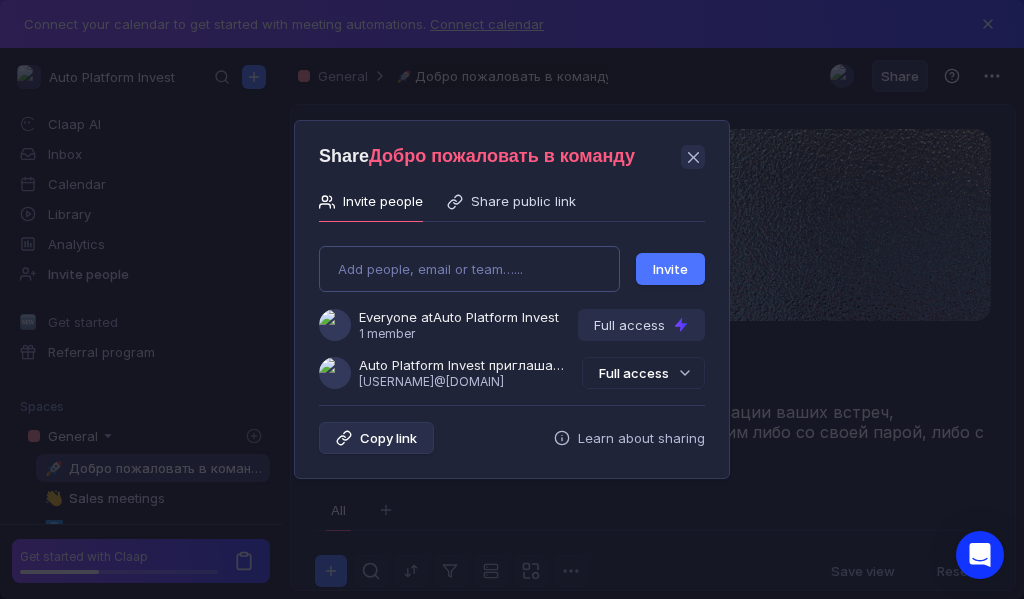 click on "Add people, email or team…... Invite Everyone at  Auto Platform Invest 1 member Full access Auto Platform Invest   приглашает Вас в команду [USERNAME]@[DOMAIN] Full access" at bounding box center (512, 309) 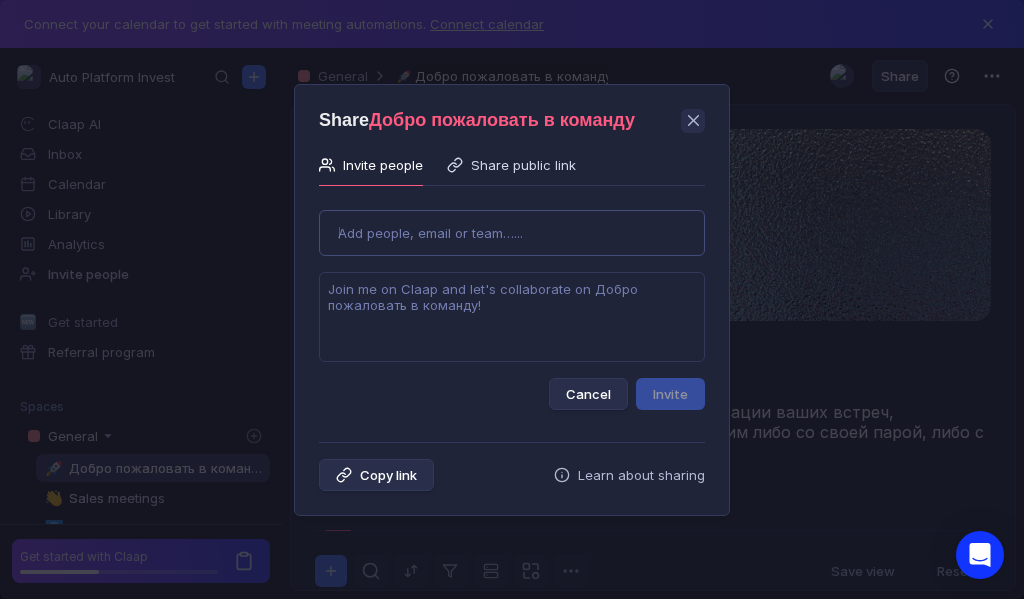 type on "[EMAIL]" 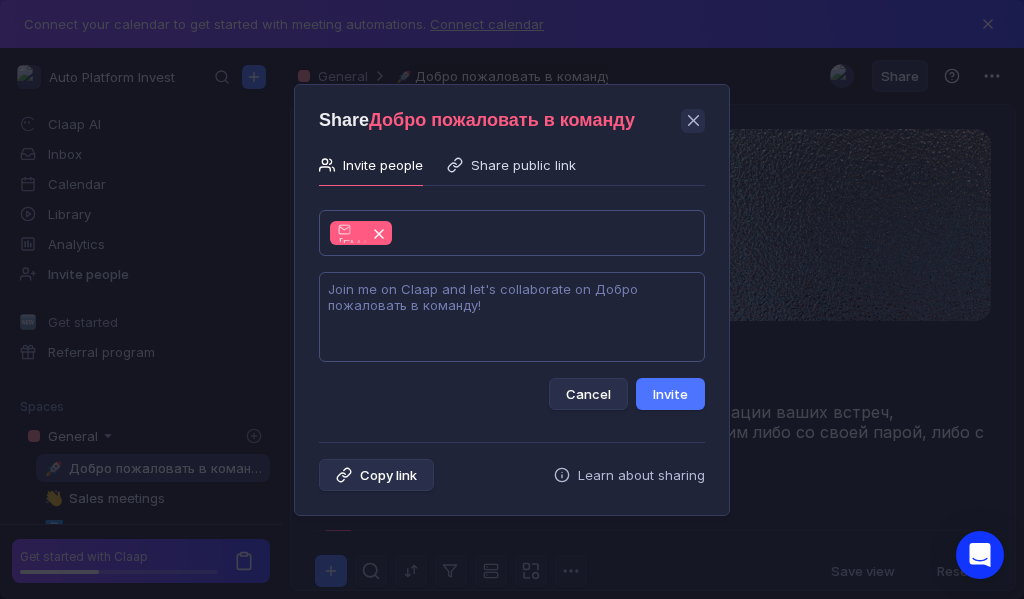 click at bounding box center (512, 317) 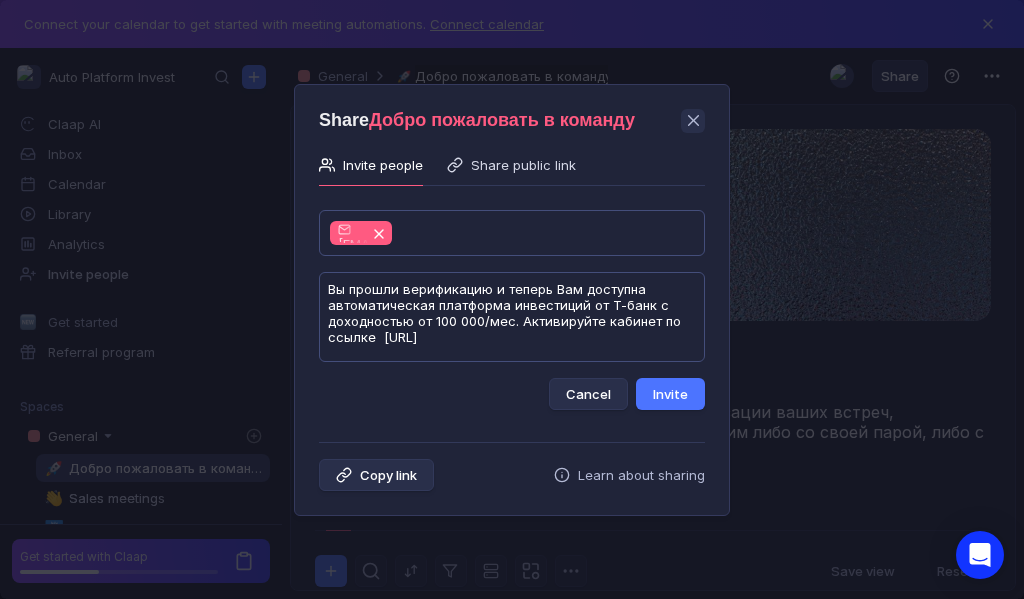 scroll, scrollTop: 1, scrollLeft: 0, axis: vertical 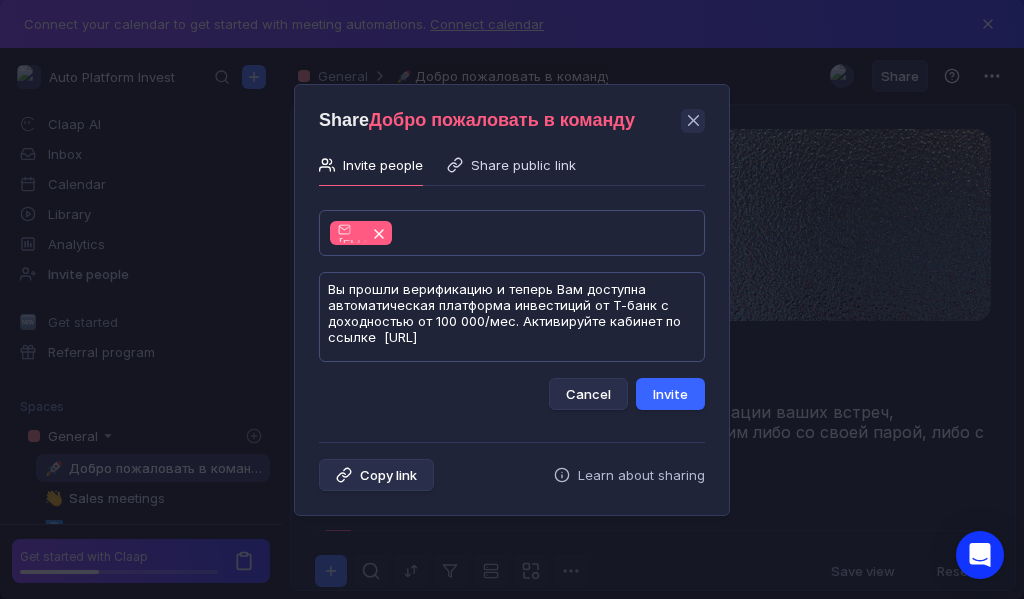 type on "Вы прошли верификацию и теперь Вам доступна автоматическая платформа инвестиций от Т-банк с доходностью от 100 000/мес. Активируйте кабинет по ссылке  [URL]" 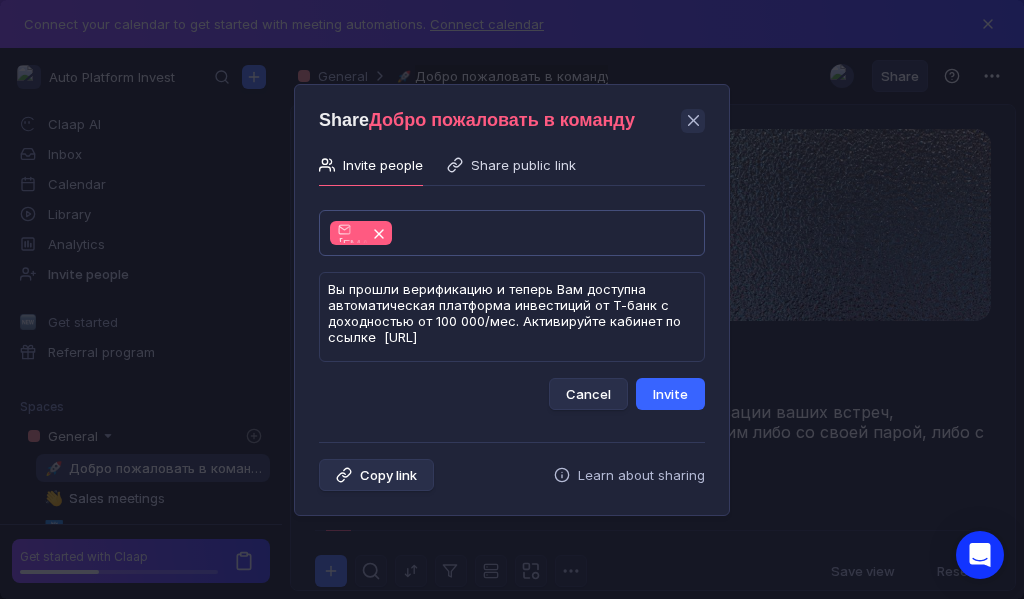 click on "Invite" at bounding box center (670, 394) 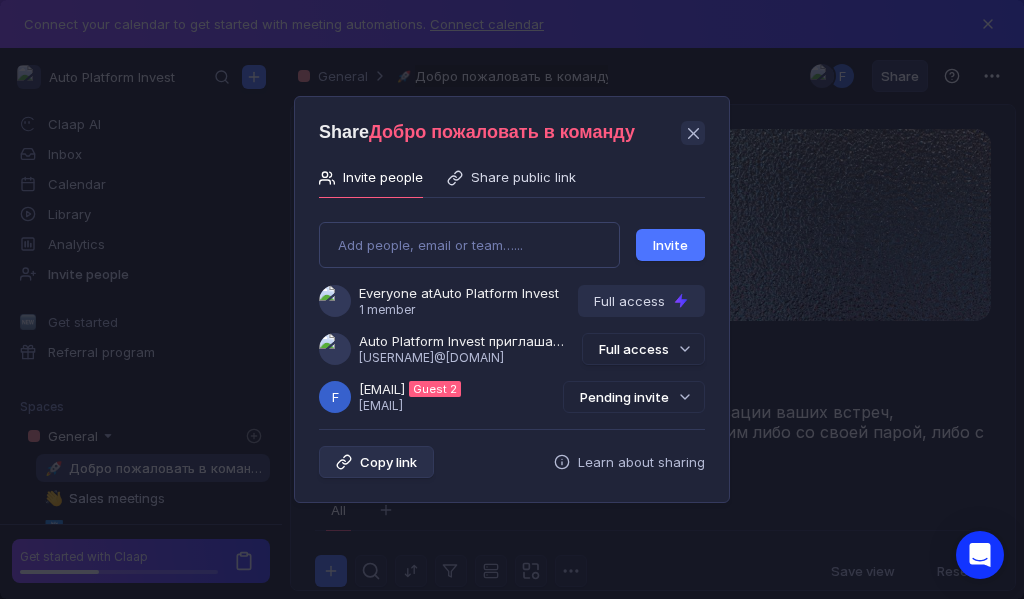 click on "Pending invite" at bounding box center (634, 397) 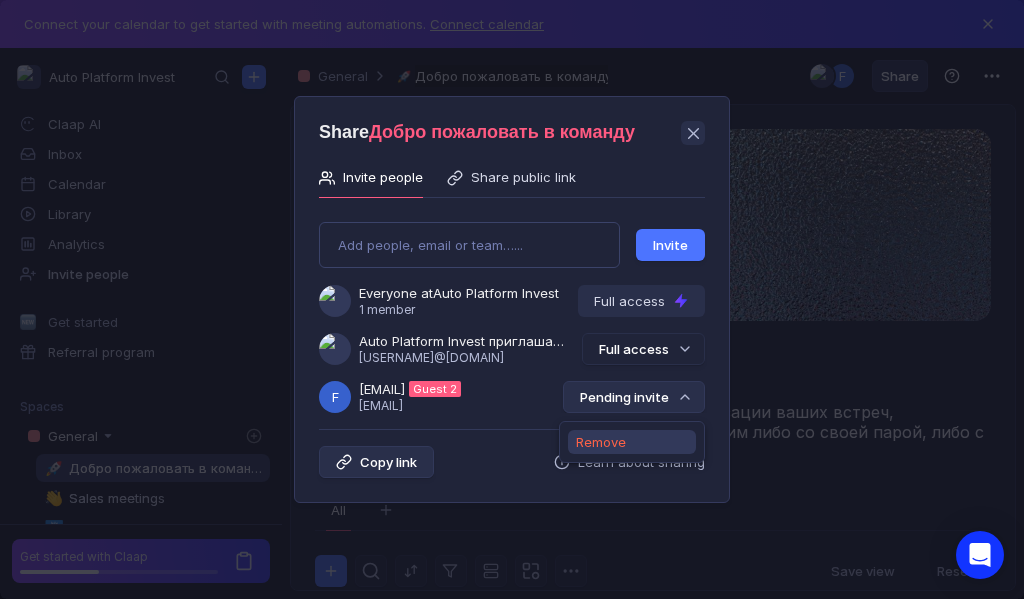 click on "Remove" at bounding box center [601, 442] 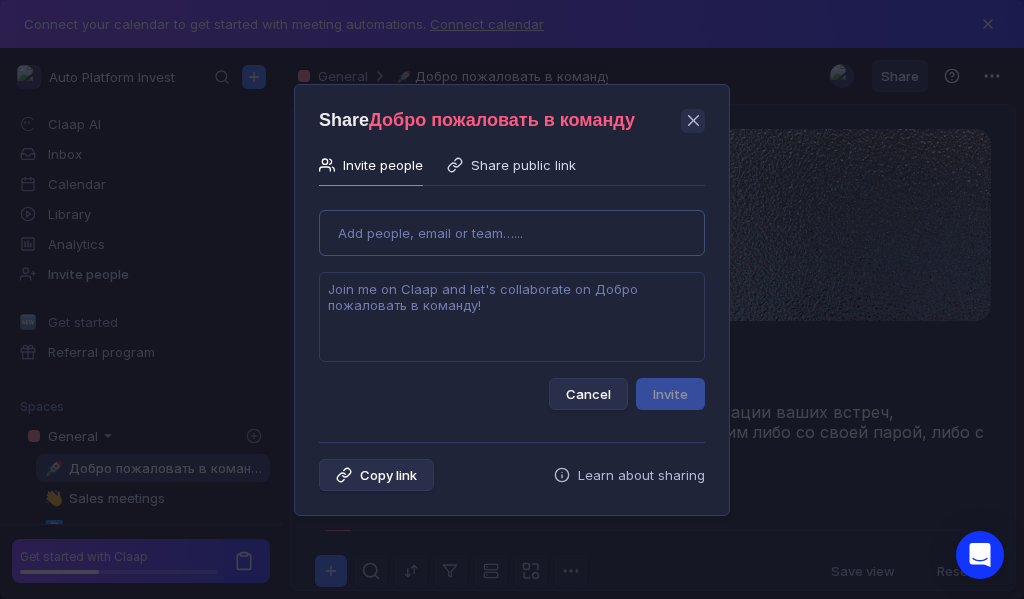 click on "Use Up and Down to choose options, press Enter to select the currently focused option, press Escape to exit the menu, press Tab to select the option and exit the menu. Add people, email or team…... Cancel Invite" at bounding box center (512, 302) 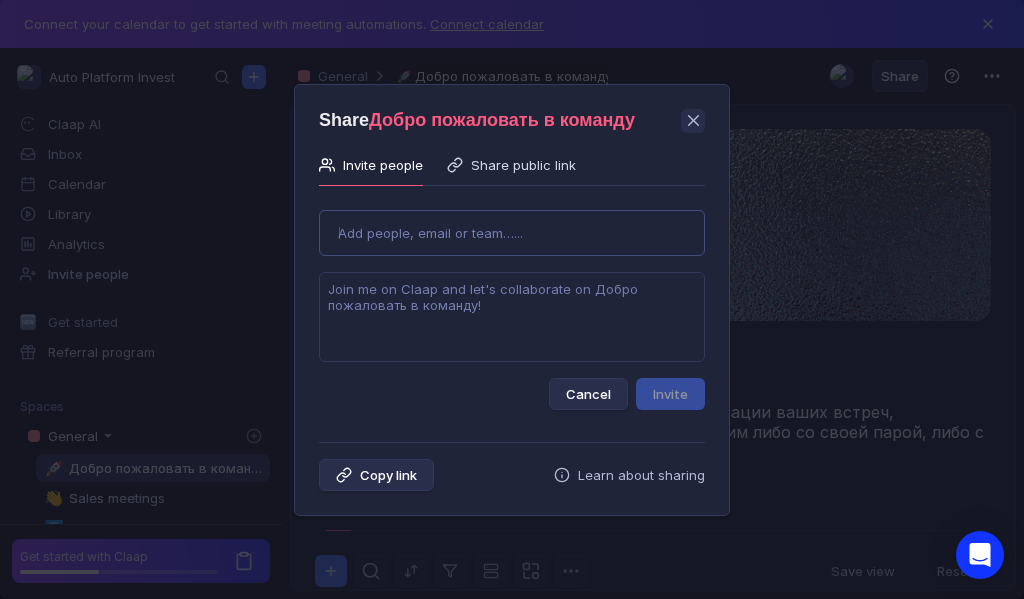 type on "[USERNAME]@[DOMAIN]" 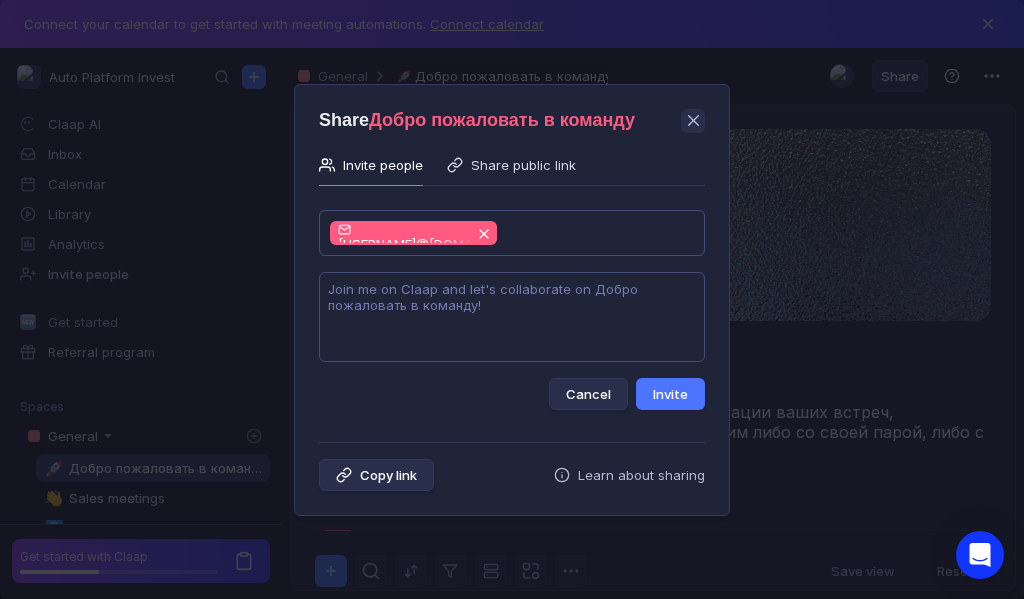 click at bounding box center [512, 317] 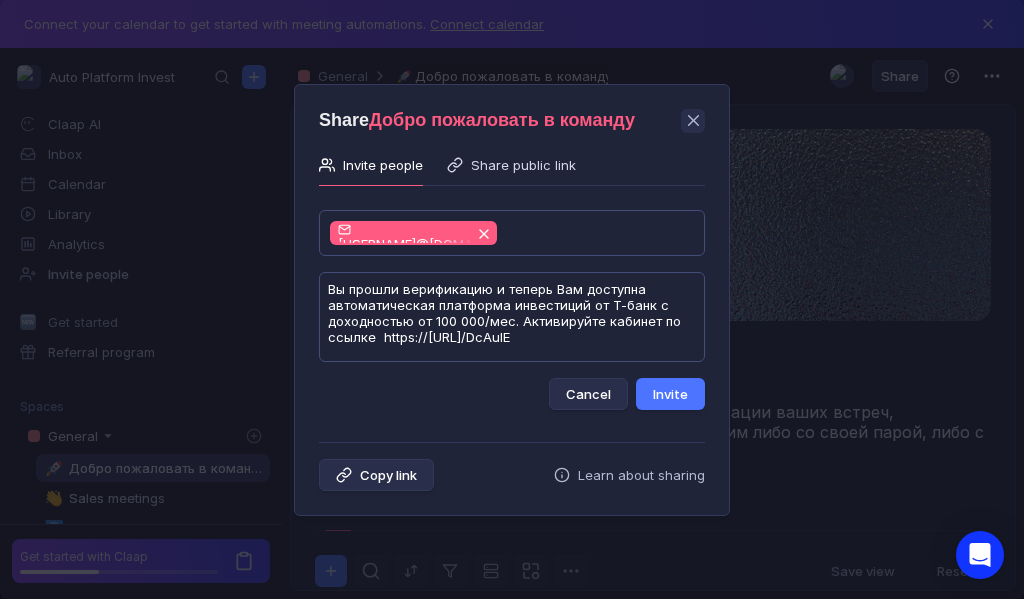 scroll, scrollTop: 1, scrollLeft: 0, axis: vertical 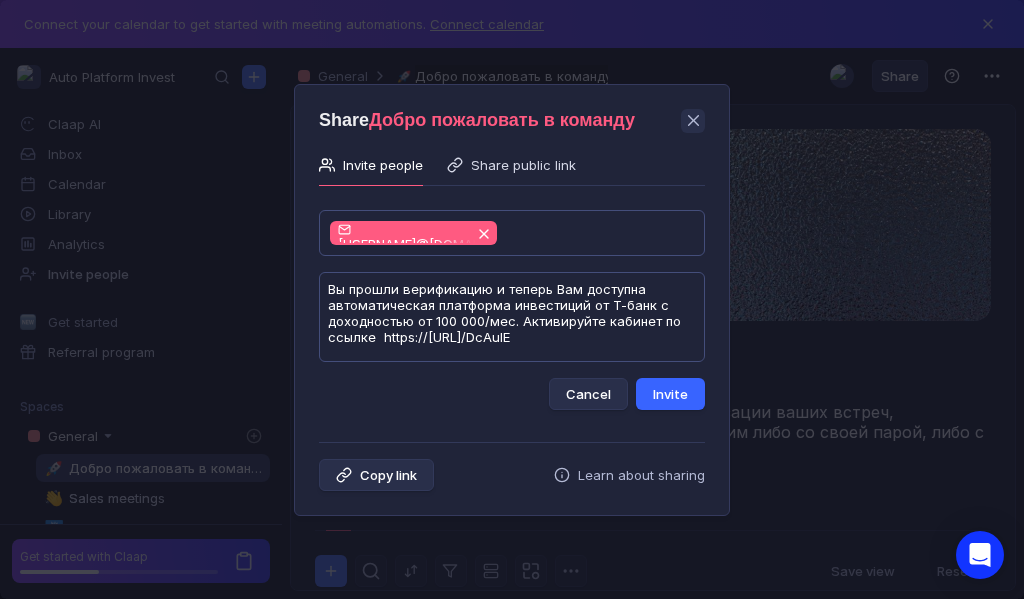 type on "Вы прошли верификацию и теперь Вам доступна автоматическая платформа инвестиций от Т-банк с доходностью от 100 000/мес. Активируйте кабинет по ссылке  https://[URL]/DcAuIE" 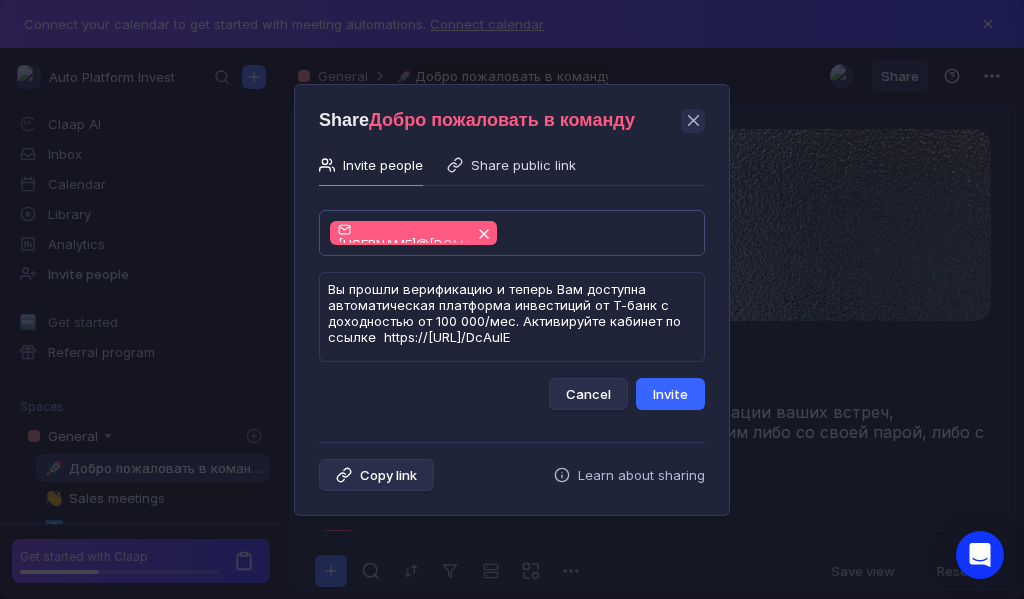 click on "Invite" at bounding box center (670, 394) 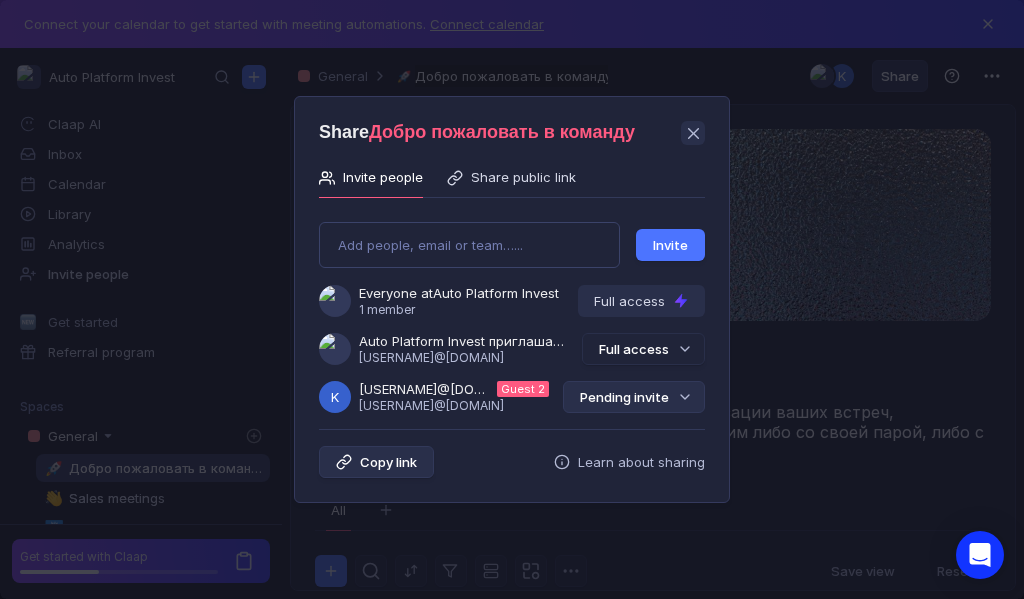 click on "Pending invite" at bounding box center (634, 397) 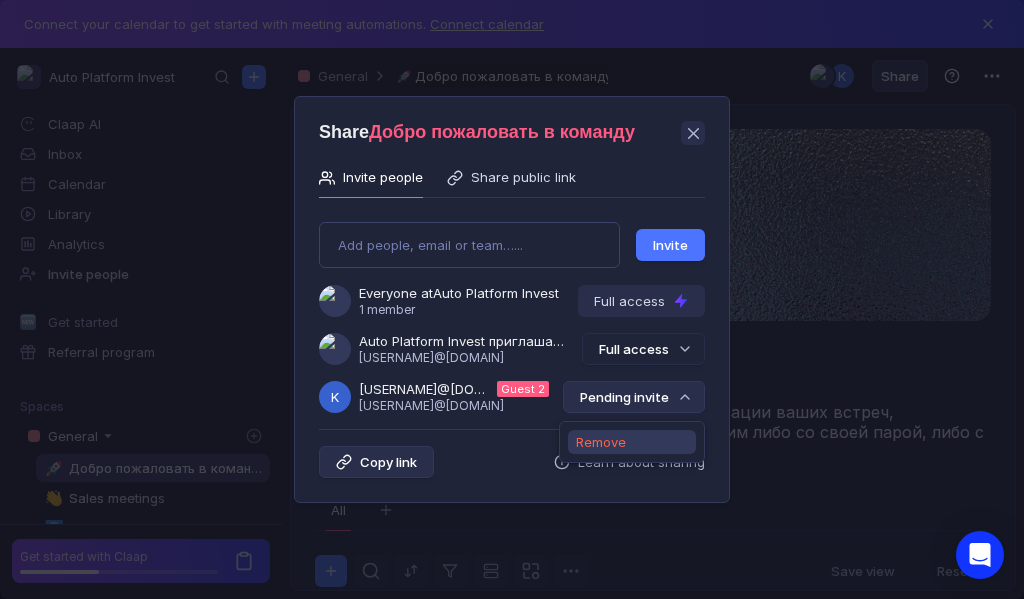 click on "Remove" at bounding box center [601, 442] 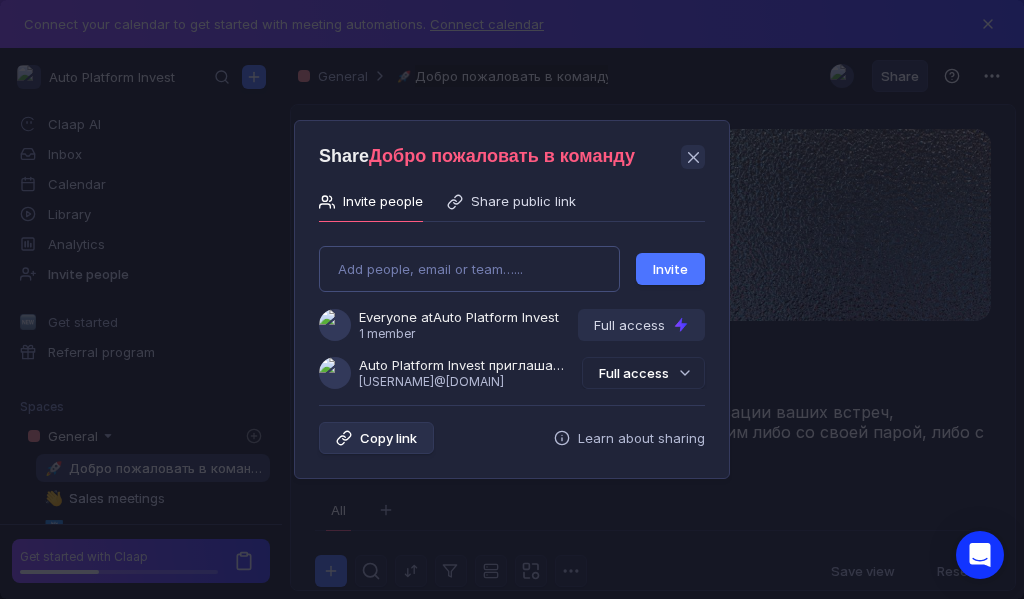 click on "Add people, email or team…... Invite Everyone at  Auto Platform Invest 1 member Full access Auto Platform Invest   приглашает Вас в команду [USERNAME]@[DOMAIN] Full access" at bounding box center (512, 309) 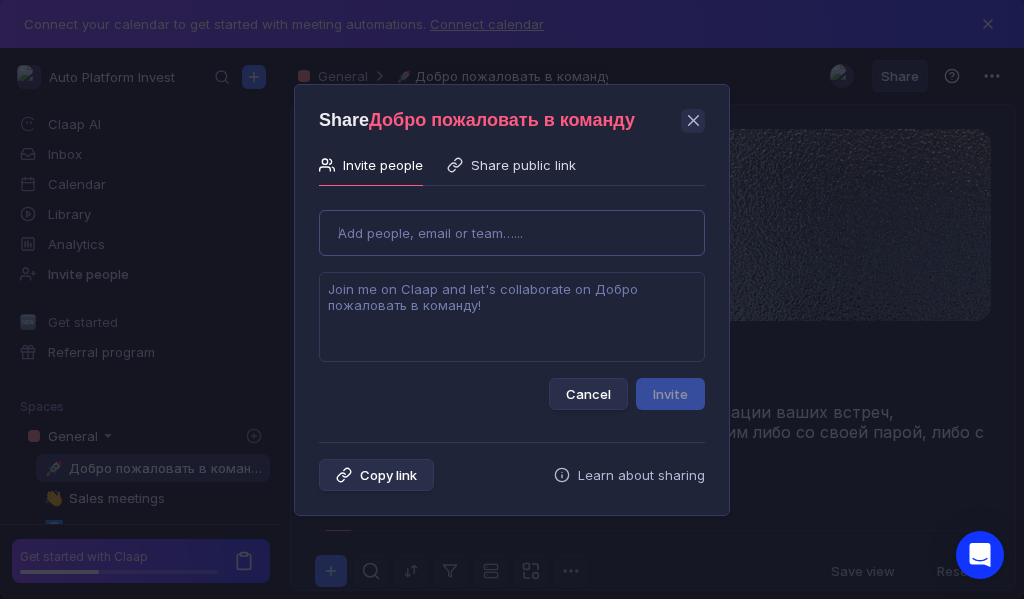 type on "amirzanovadinara@[EMAIL]" 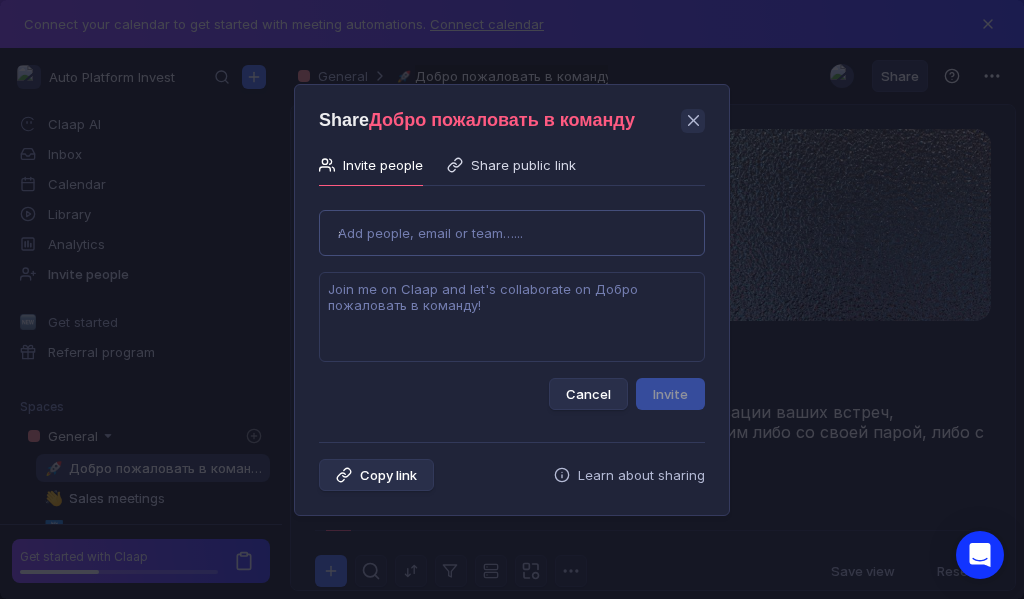 type 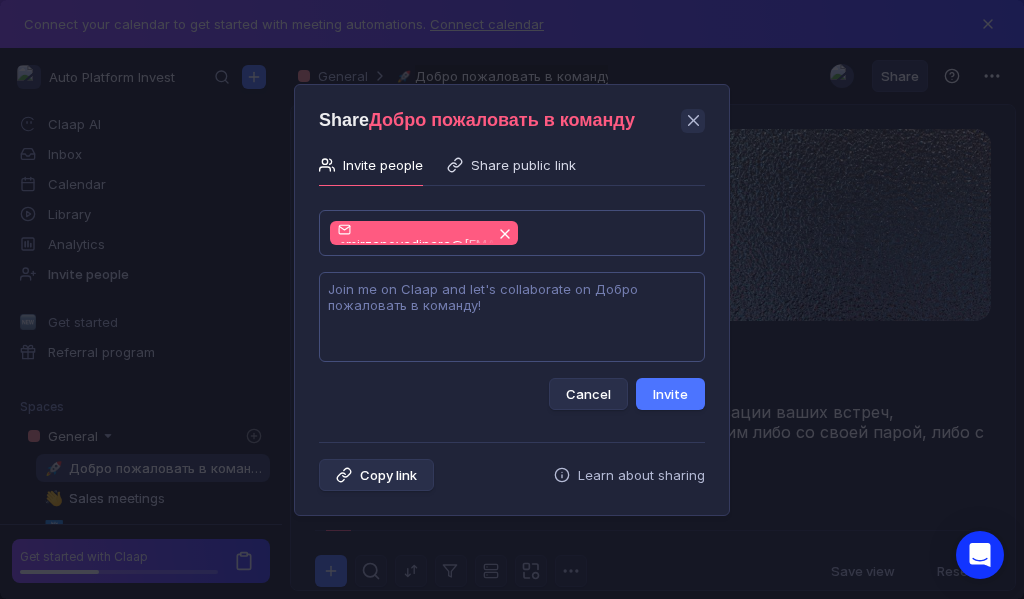 click at bounding box center [512, 317] 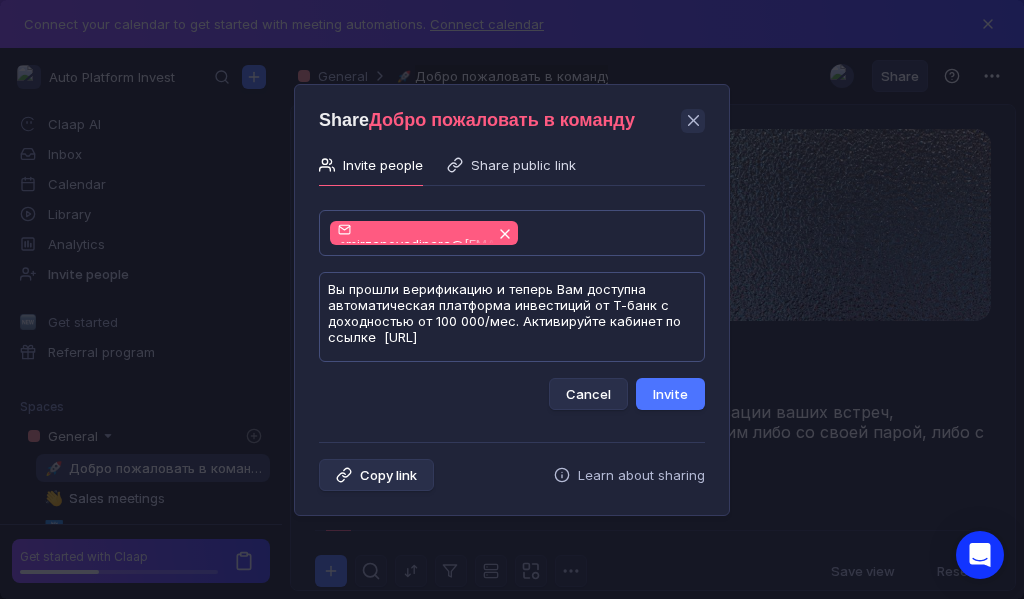 scroll, scrollTop: 1, scrollLeft: 0, axis: vertical 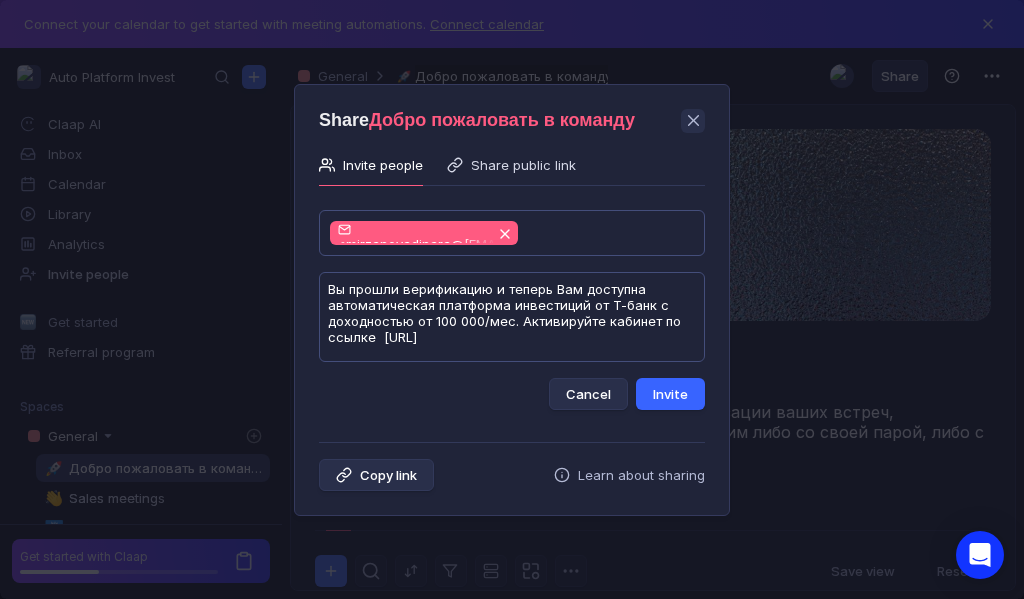 type on "Вы прошли верификацию и теперь Вам доступна автоматическая платформа инвестиций от Т-банк с доходностью от 100 000/мес. Активируйте кабинет по ссылке  [URL]" 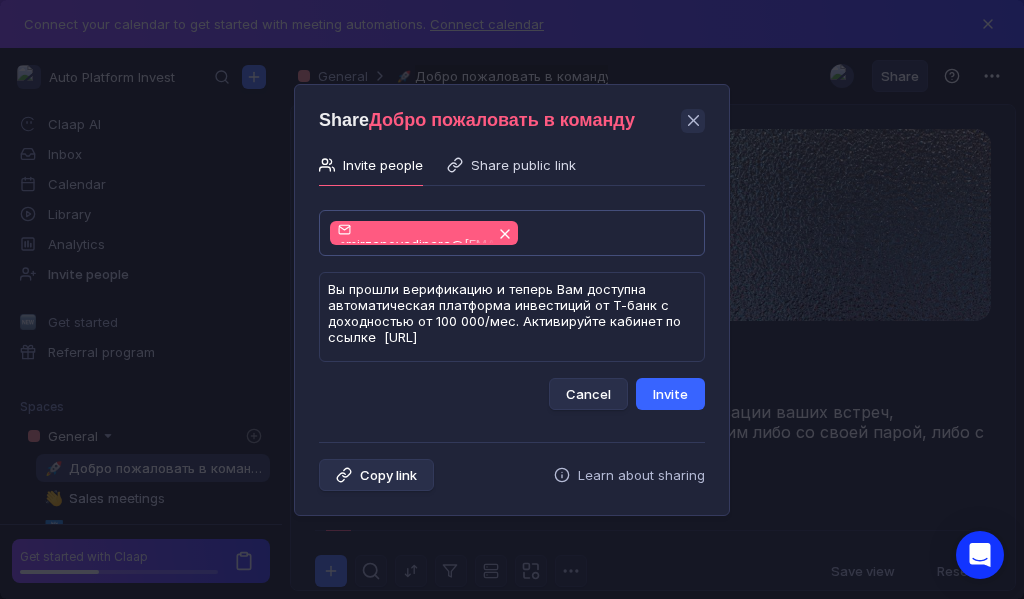 click on "Invite" at bounding box center (670, 394) 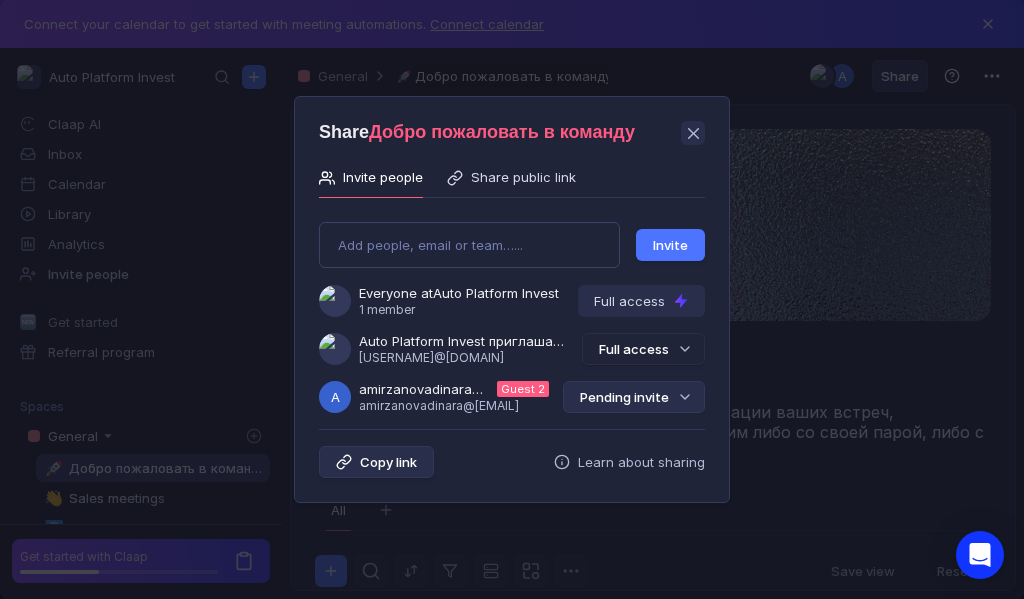click on "Pending invite" at bounding box center [634, 397] 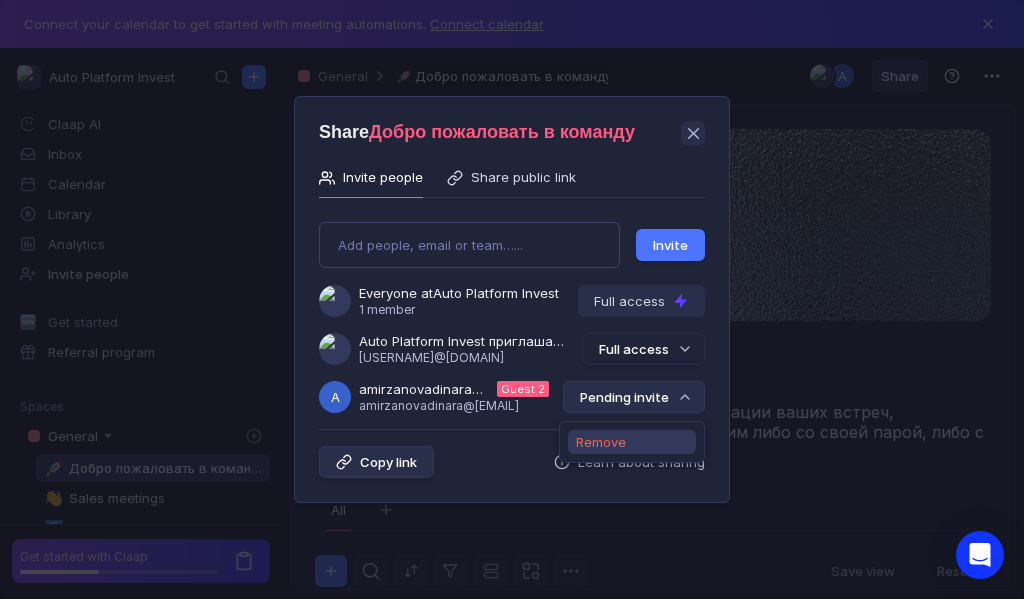 click on "Remove" at bounding box center (601, 442) 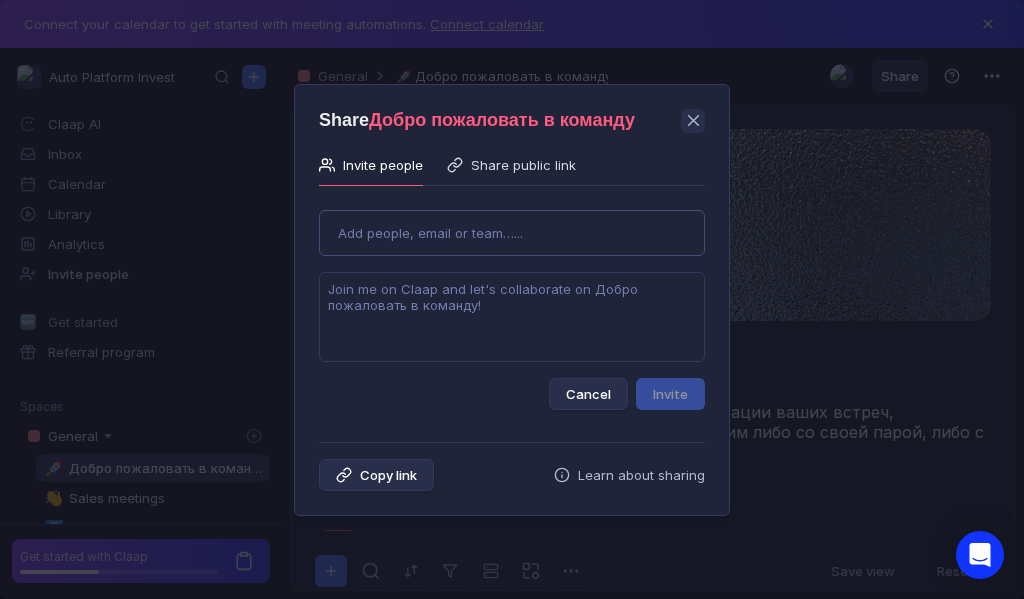 click on "Use Up and Down to choose options, press Enter to select the currently focused option, press Escape to exit the menu, press Tab to select the option and exit the menu. Add people, email or team…... Cancel Invite" at bounding box center (512, 302) 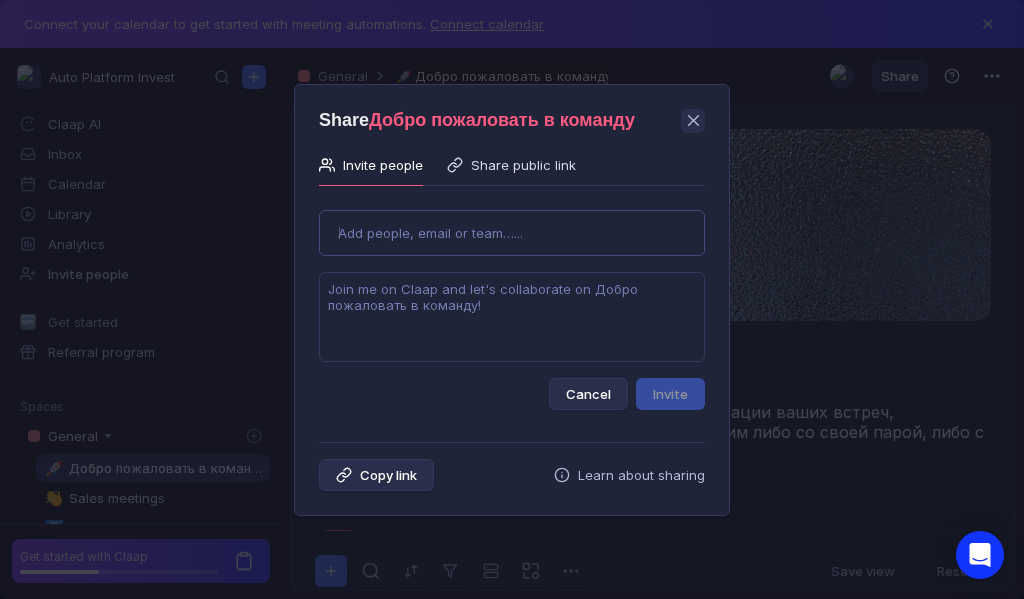 type on "[EMAIL]" 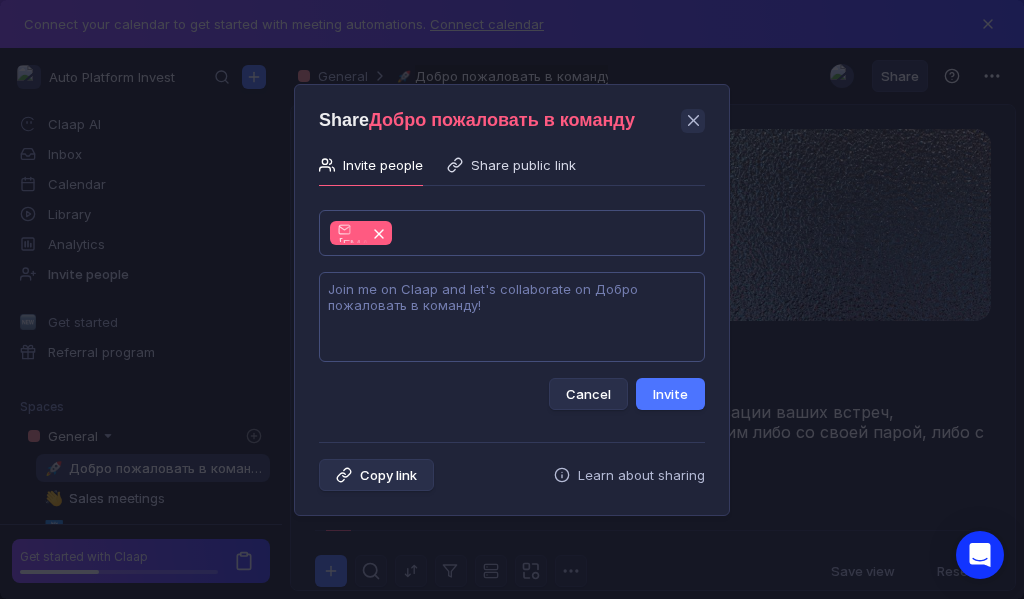 click at bounding box center [512, 317] 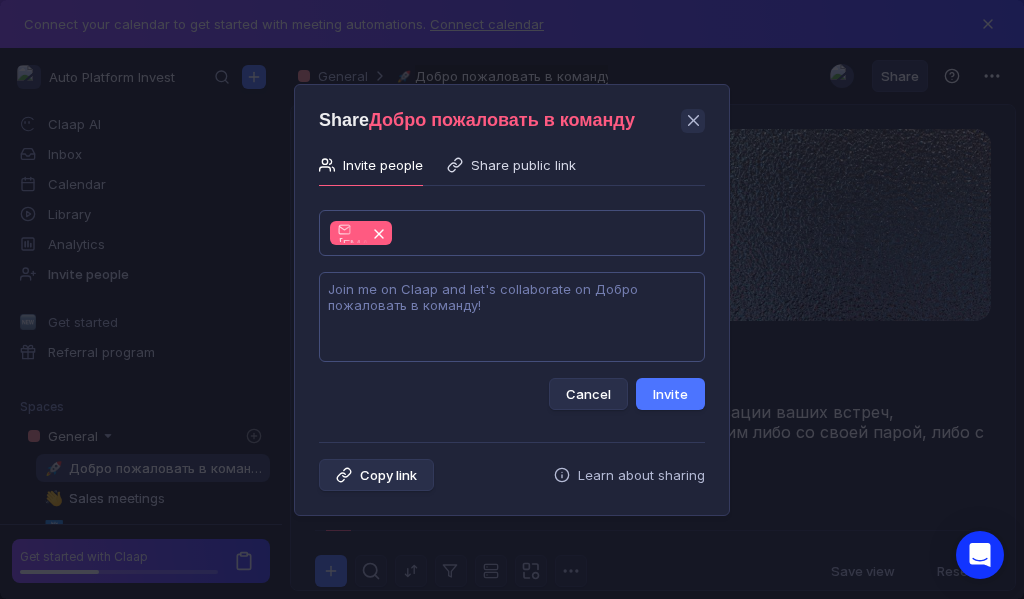 click at bounding box center [512, 317] 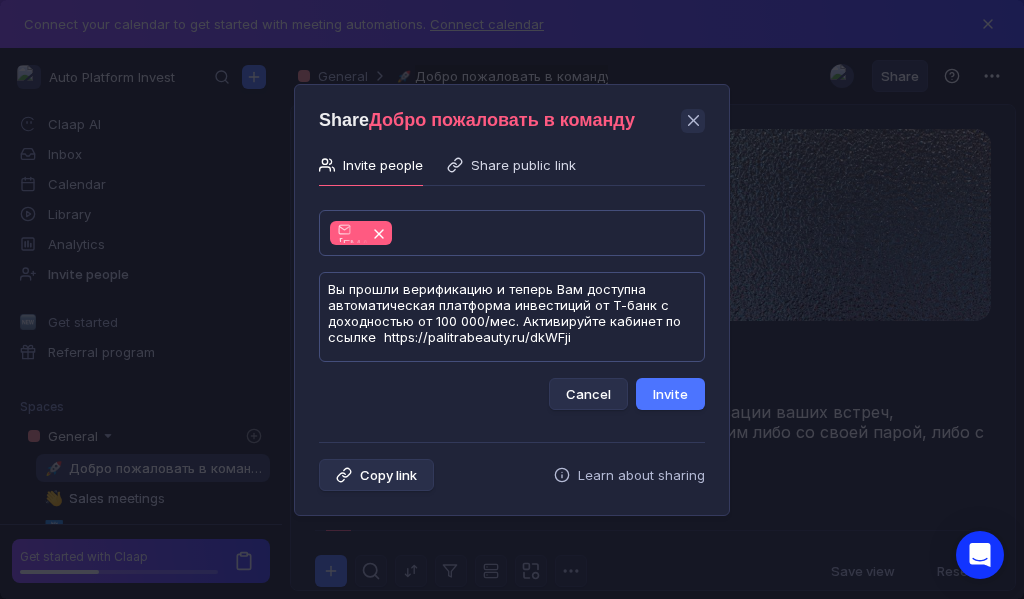 scroll, scrollTop: 1, scrollLeft: 0, axis: vertical 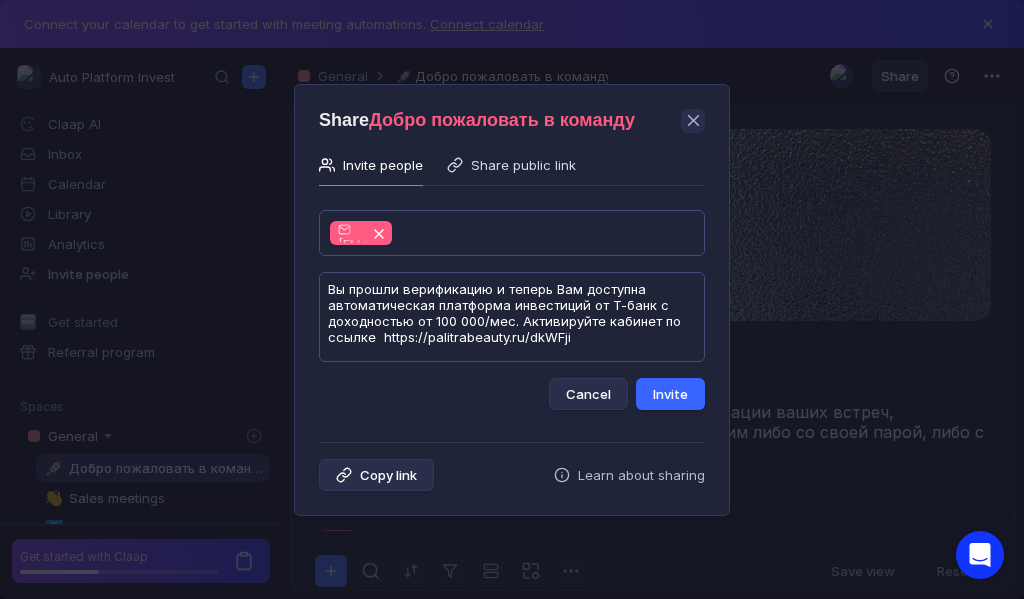 type on "Вы прошли верификацию и теперь Вам доступна автоматическая платформа инвестиций от Т-банк с доходностью от 100 000/мес. Активируйте кабинет по ссылке  https://palitrabeauty.ru/dkWFji" 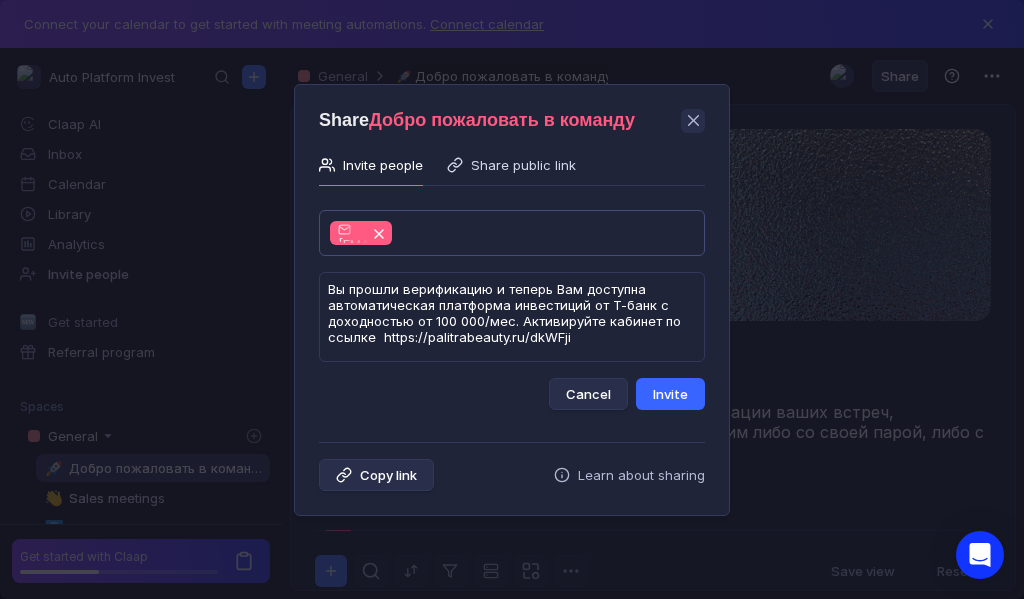 click on "Invite" at bounding box center [670, 394] 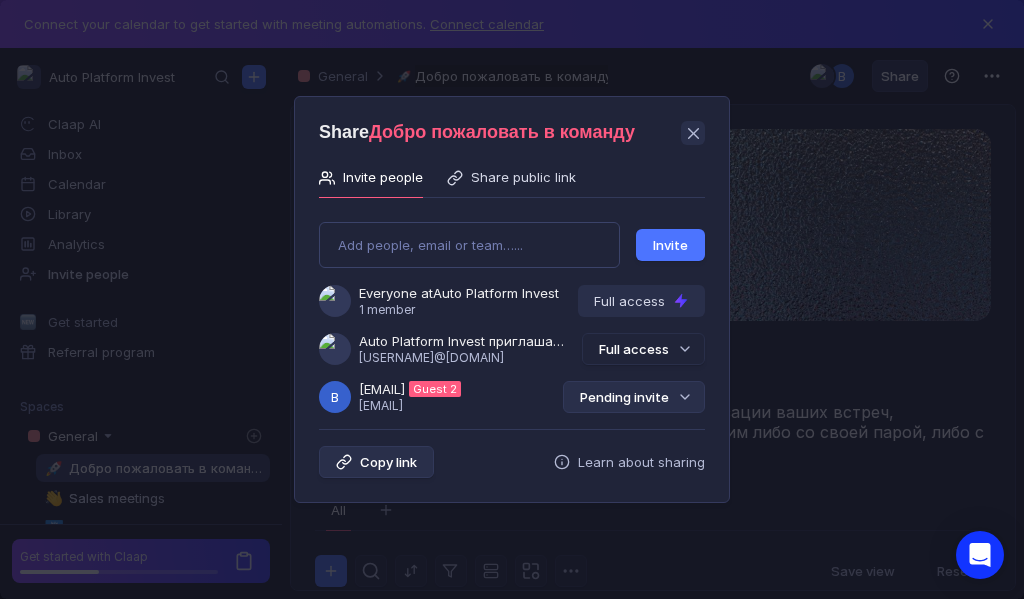 click on "Pending invite" at bounding box center (634, 397) 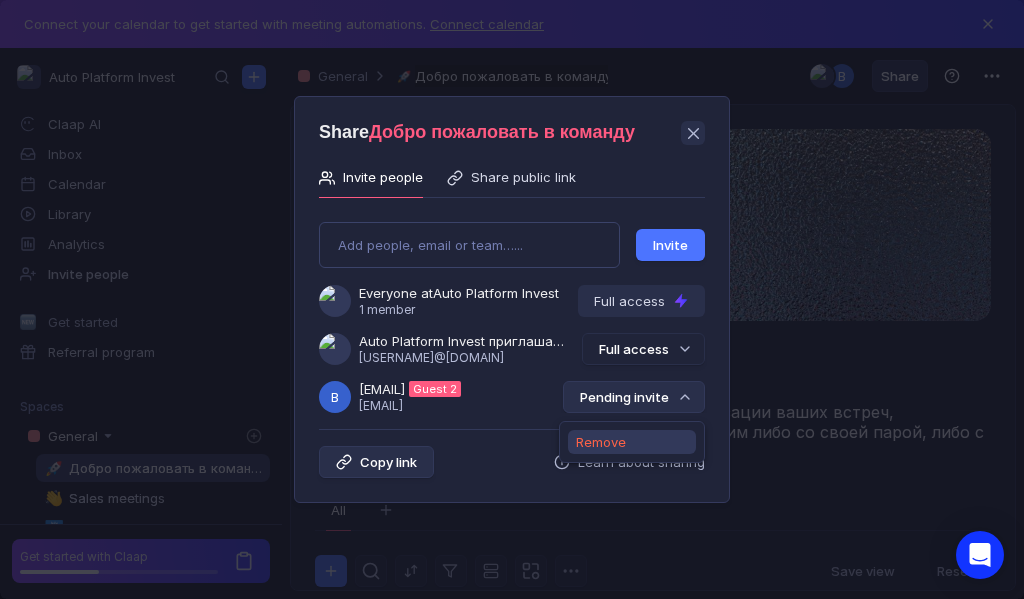 click on "Remove" at bounding box center [601, 442] 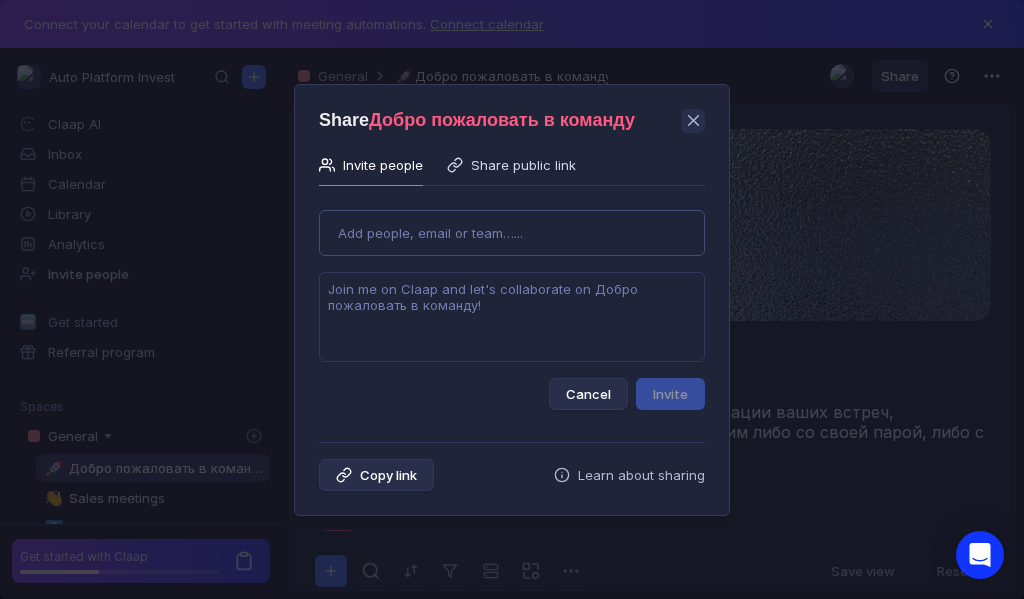 click on "Use Up and Down to choose options, press Enter to select the currently focused option, press Escape to exit the menu, press Tab to select the option and exit the menu. Add people, email or team…... Cancel Invite" at bounding box center (512, 302) 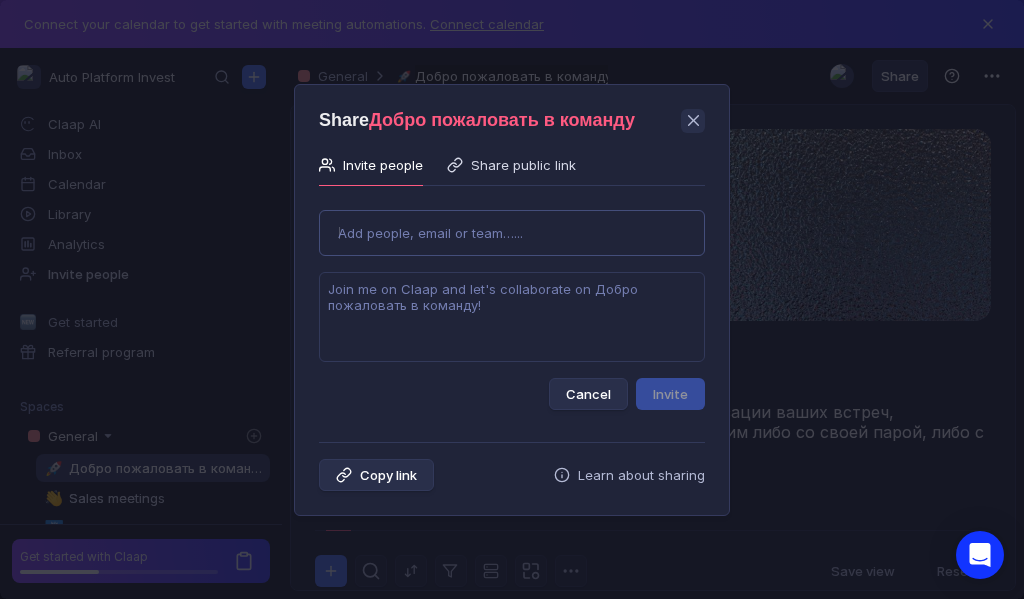 type on "[EMAIL]" 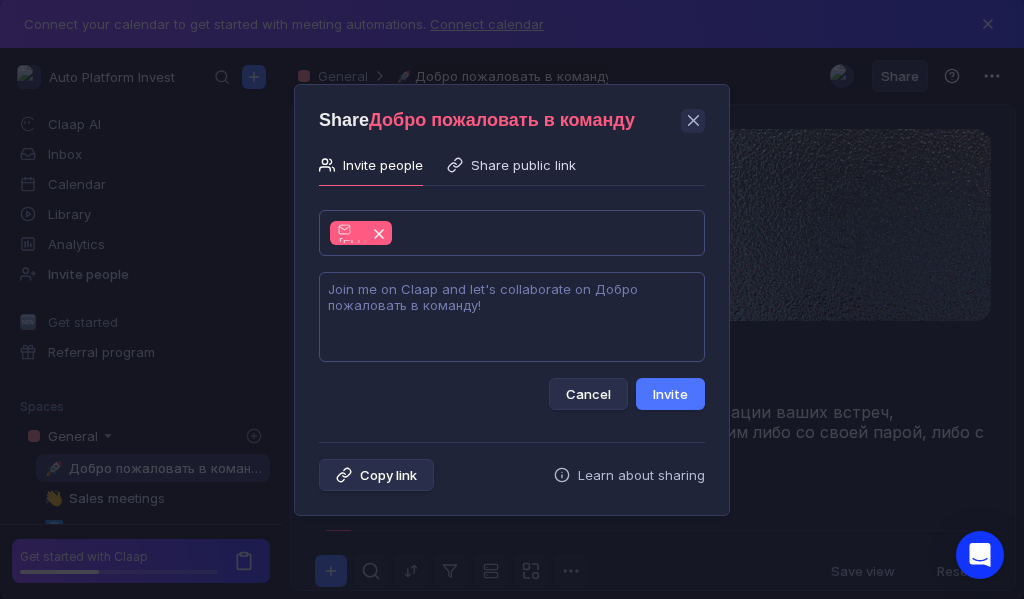 click at bounding box center [512, 317] 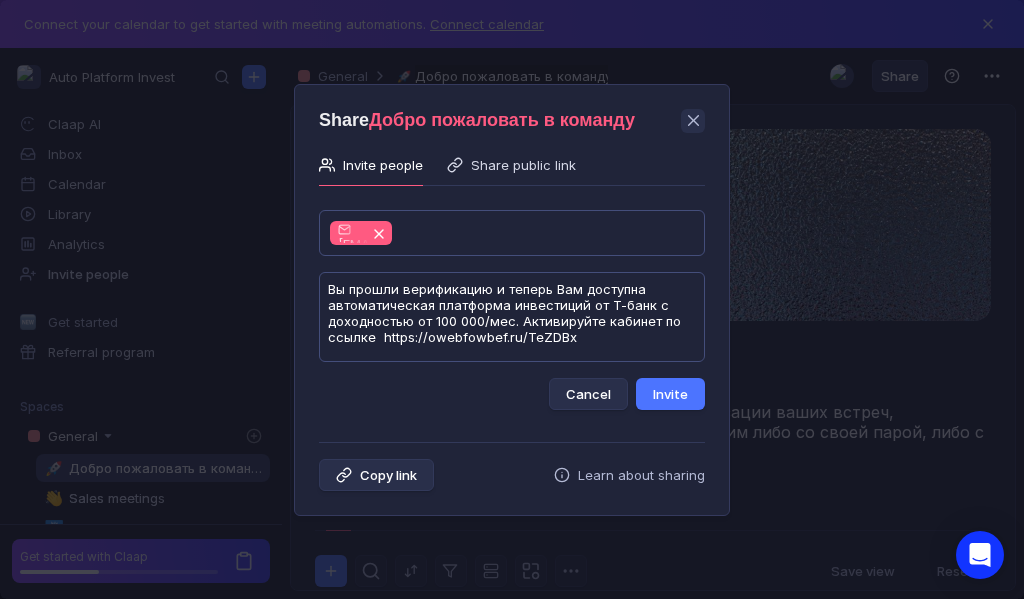 scroll, scrollTop: 1, scrollLeft: 0, axis: vertical 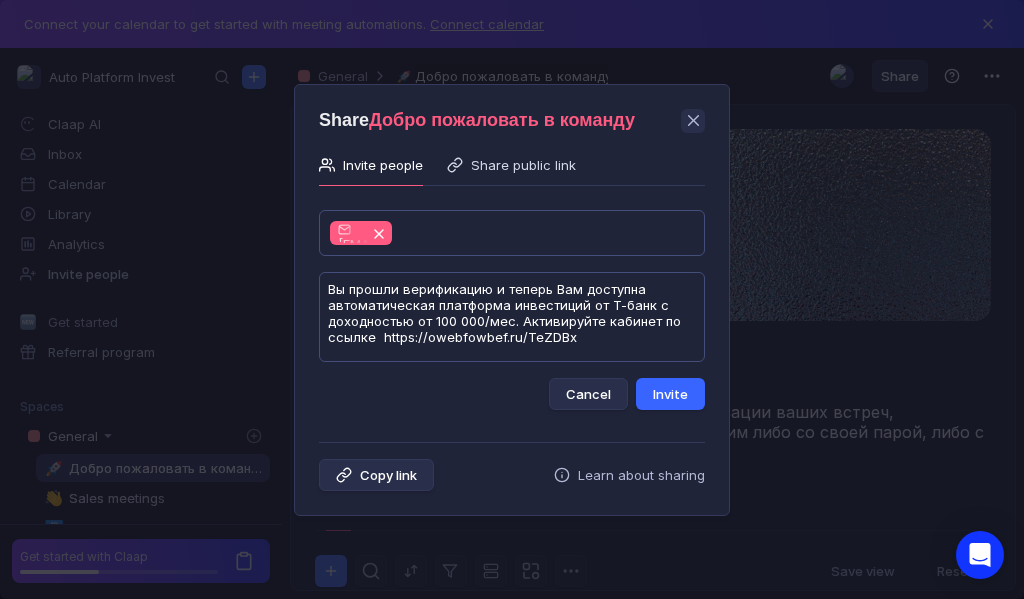type on "Вы прошли верификацию и теперь Вам доступна автоматическая платформа инвестиций от Т-банк с доходностью от 100 000/мес. Активируйте кабинет по ссылке  https://owebfowbef.ru/TeZDBx" 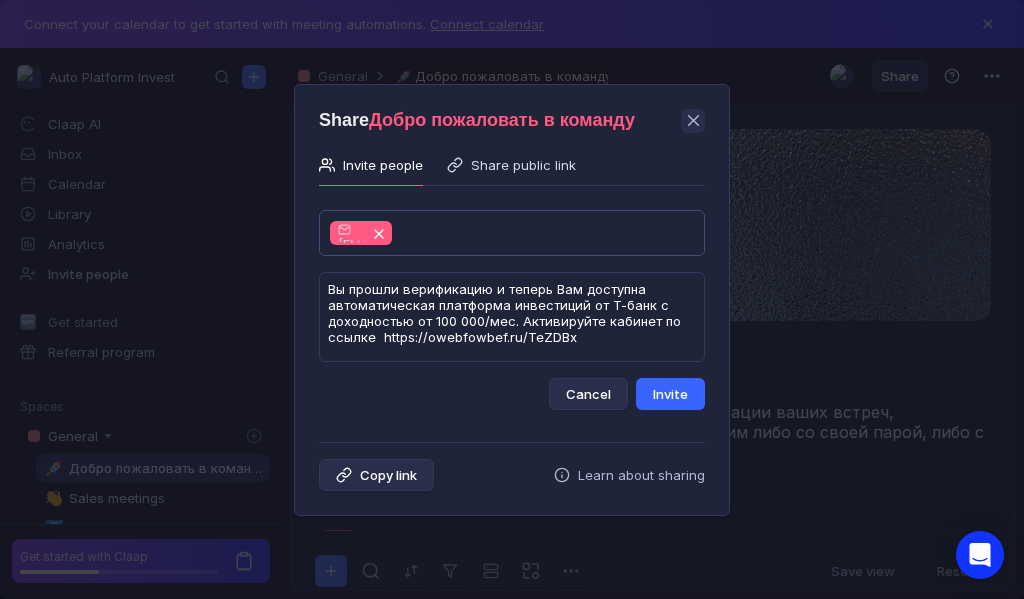 click on "Invite" at bounding box center (670, 394) 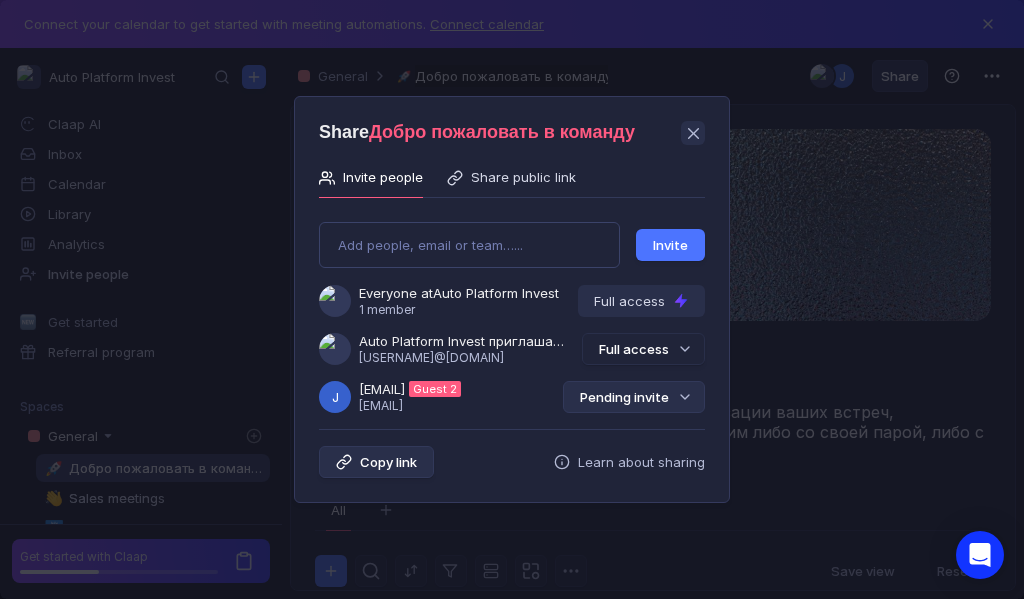 click on "Pending invite" at bounding box center (634, 397) 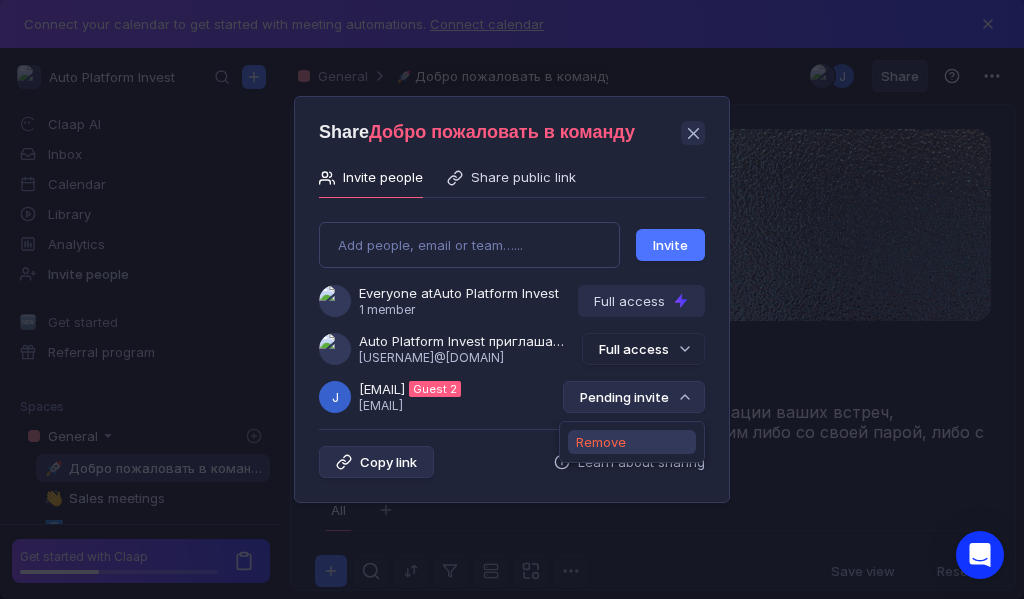 click on "Remove" at bounding box center [601, 442] 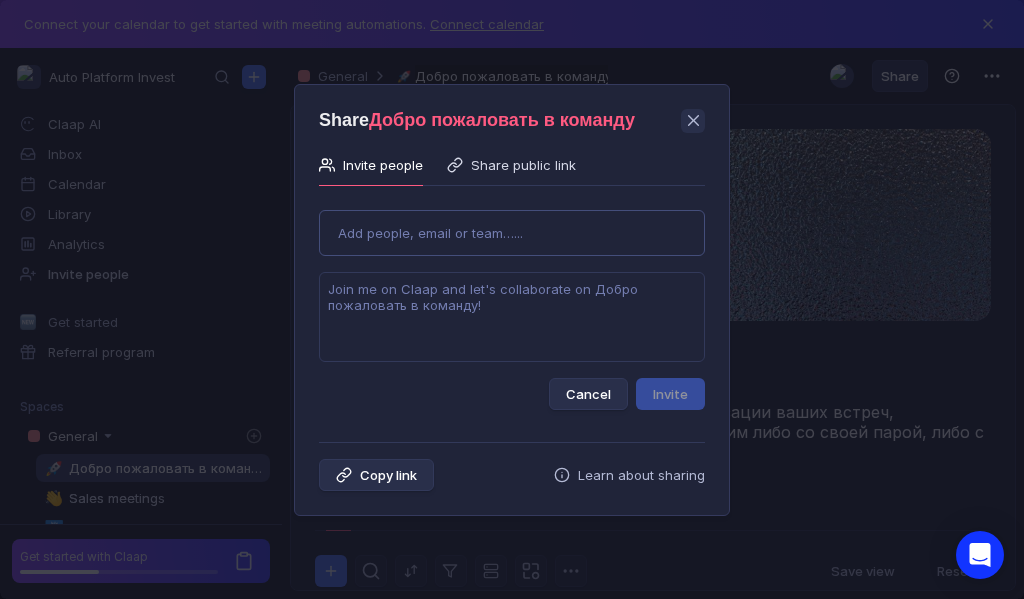 click on "Use Up and Down to choose options, press Enter to select the currently focused option, press Escape to exit the menu, press Tab to select the option and exit the menu. Add people, email or team…... Cancel Invite" at bounding box center (512, 302) 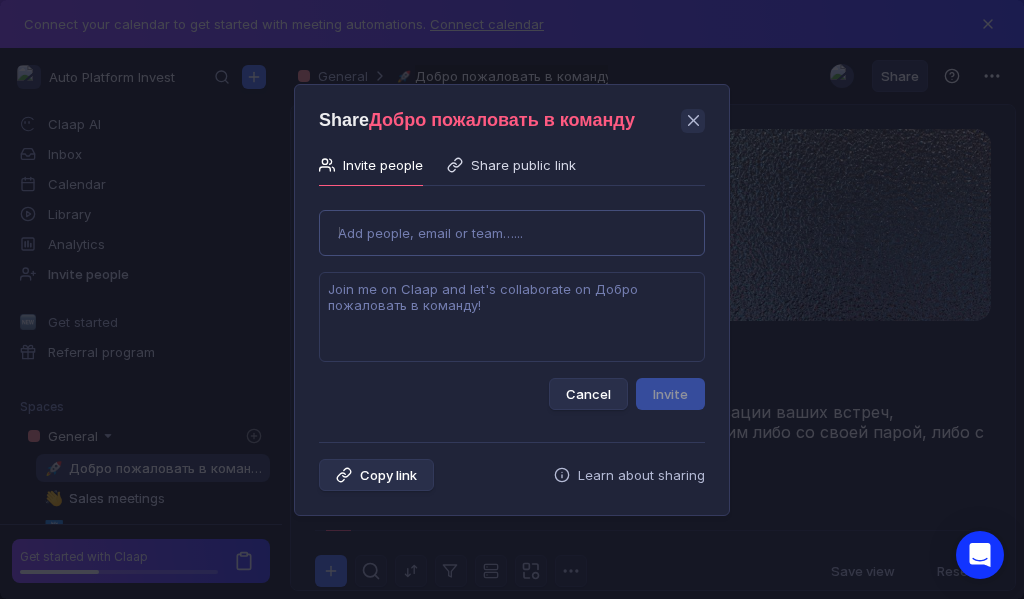 type on "[USERNAME]@[DOMAIN]" 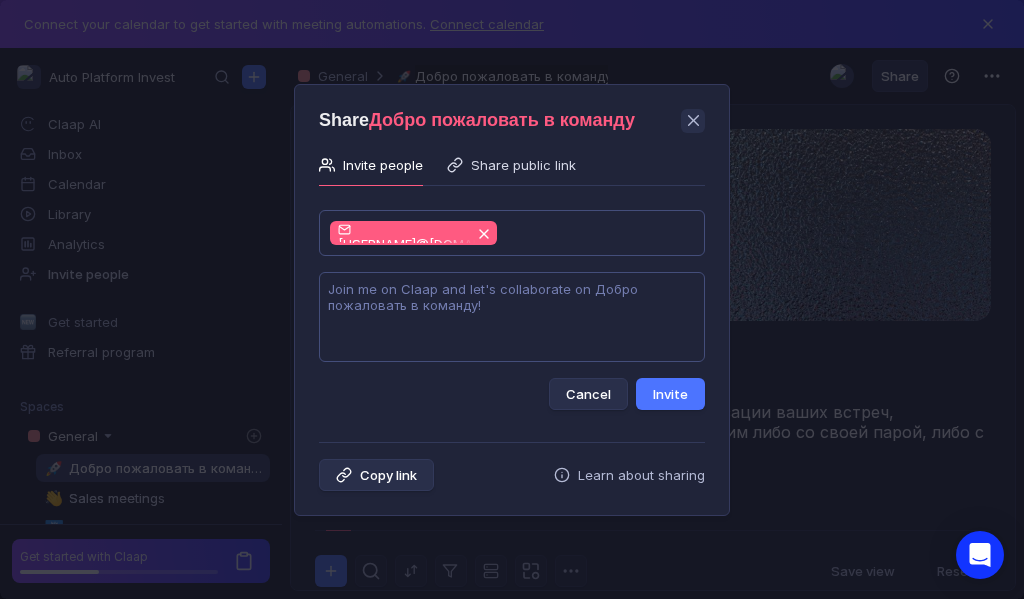 click at bounding box center [512, 317] 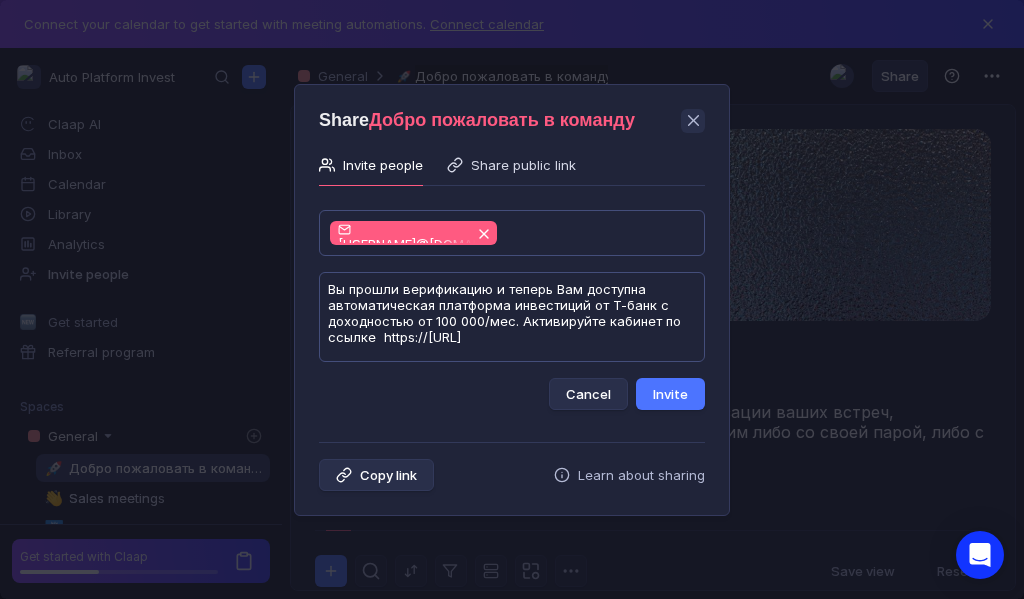 scroll, scrollTop: 1, scrollLeft: 0, axis: vertical 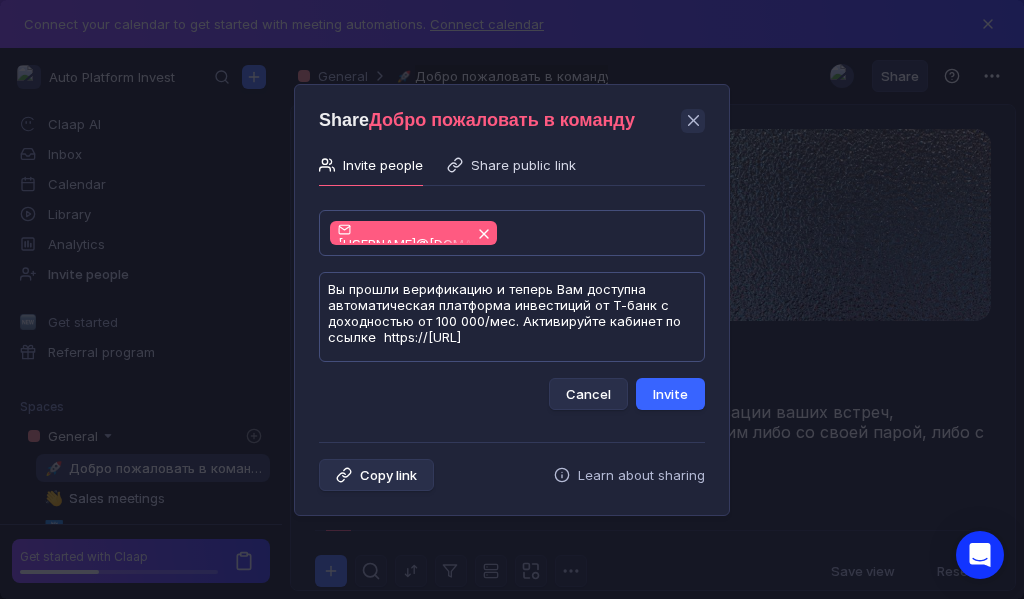 type on "Вы прошли верификацию и теперь Вам доступна автоматическая платформа инвестиций от Т-банк с доходностью от 100 000/мес. Активируйте кабинет по ссылке  https://[URL]" 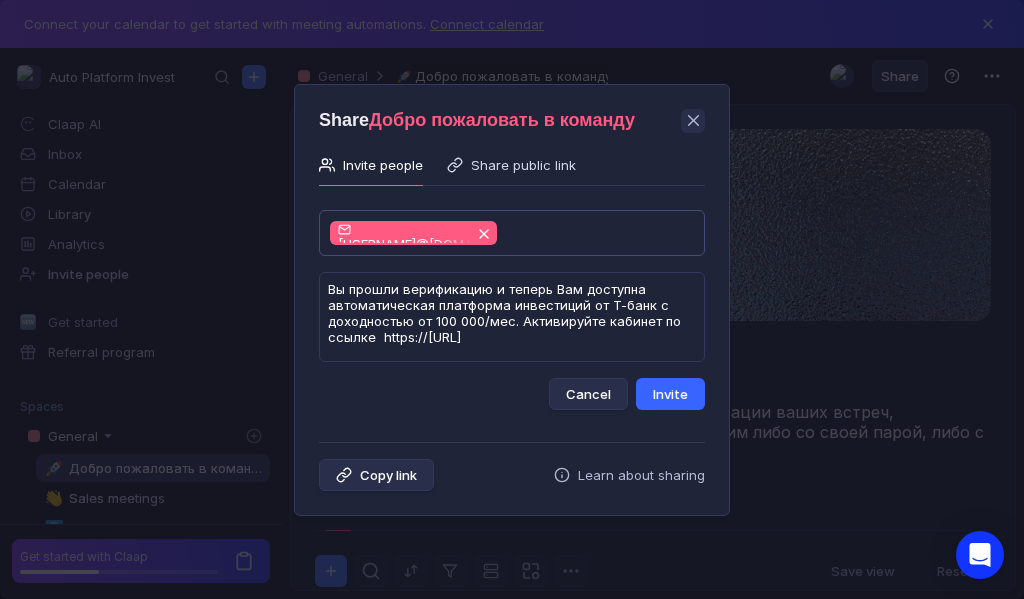 click on "Invite" at bounding box center (670, 394) 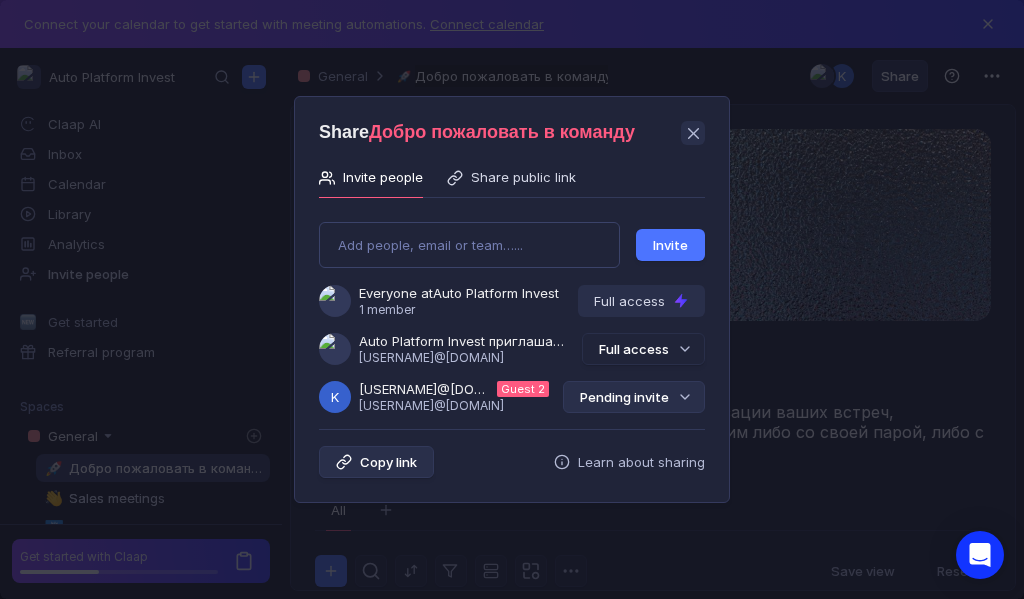 click on "Pending invite" at bounding box center [634, 397] 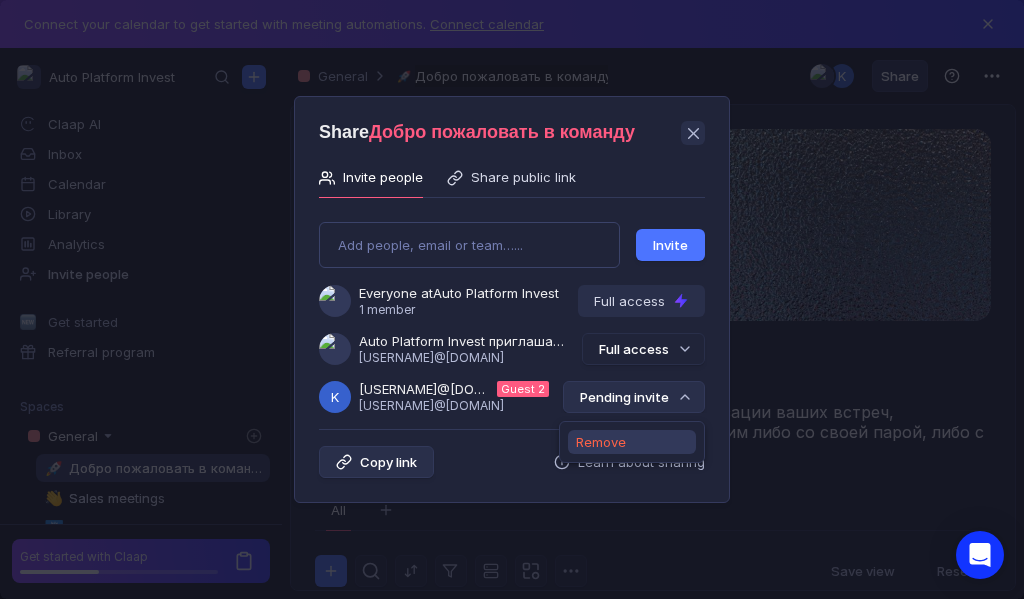 click on "Remove" at bounding box center [601, 442] 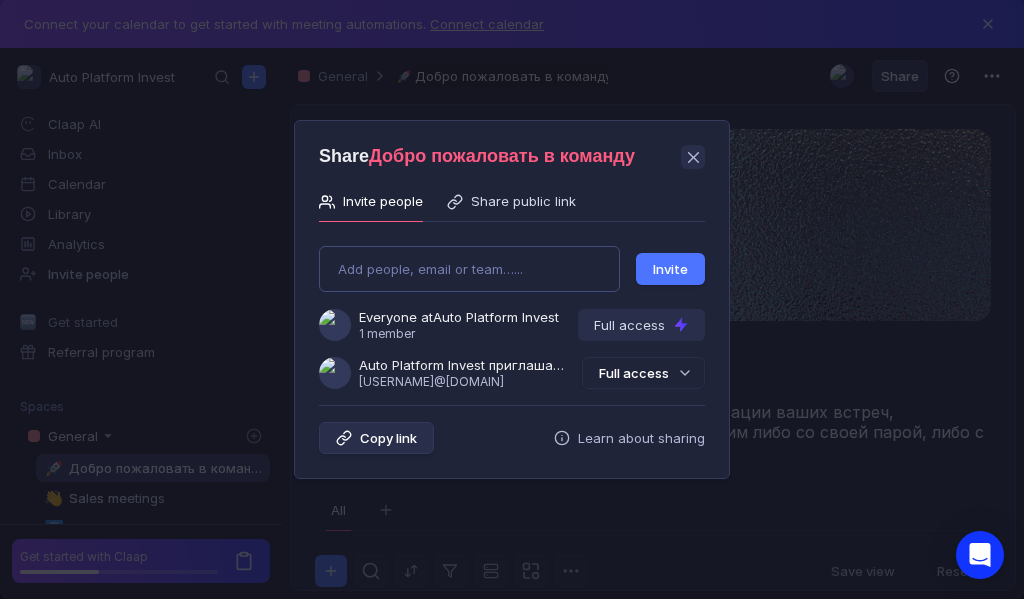 click on "Add people, email or team…... Invite Everyone at  Auto Platform Invest 1 member Full access Auto Platform Invest   приглашает Вас в команду [USERNAME]@[DOMAIN] Full access" at bounding box center [512, 309] 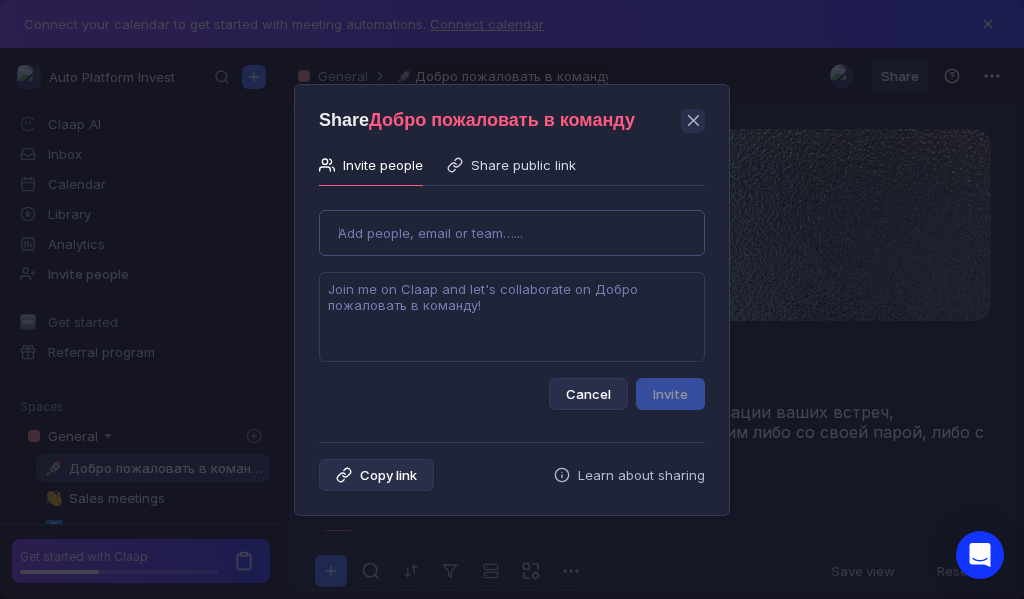 type on "[EMAIL]" 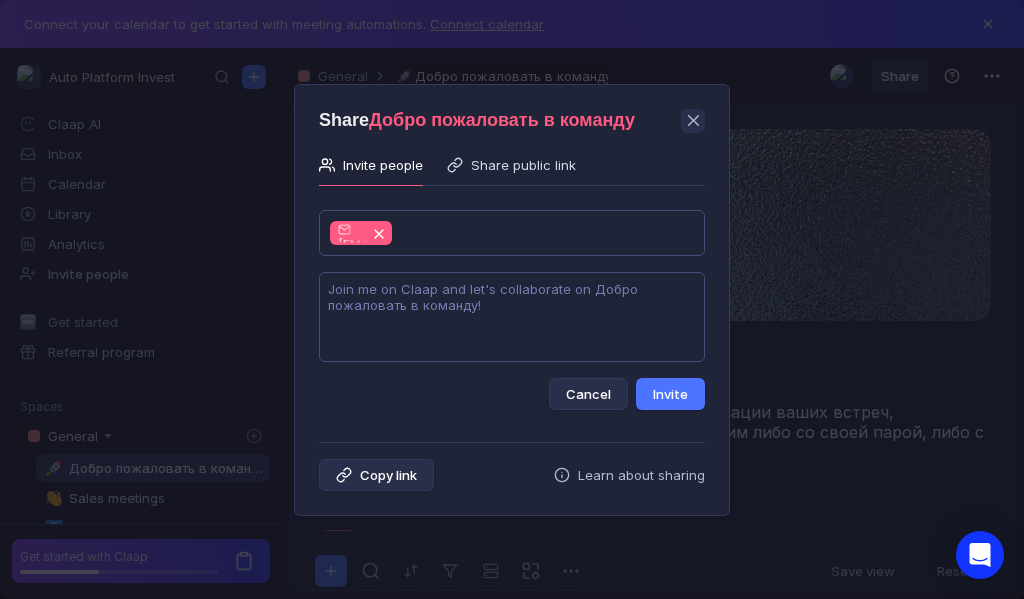 click at bounding box center [512, 317] 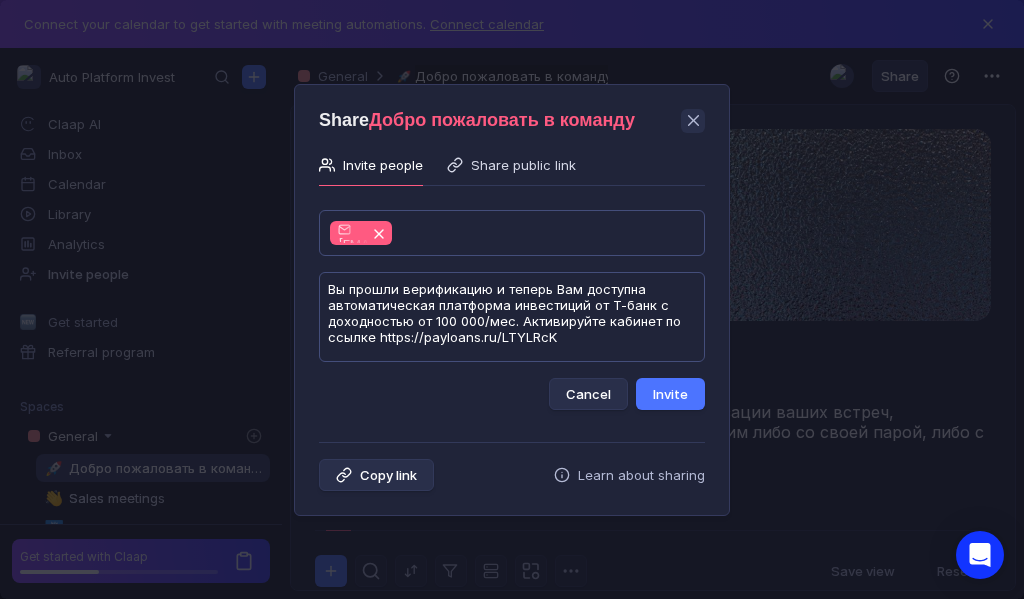scroll, scrollTop: 1, scrollLeft: 0, axis: vertical 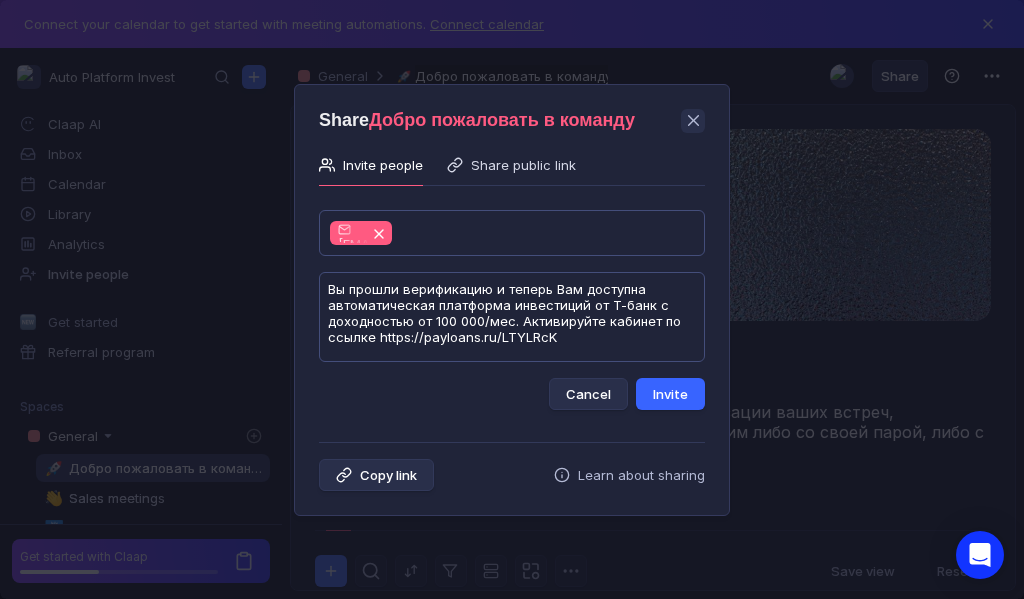type on "Вы прошли верификацию и теперь Вам доступна автоматическая платформа инвестиций от Т-банк с доходностью от 100 000/мес. Активируйте кабинет по ссылке https://payloans.ru/LTYLRcK" 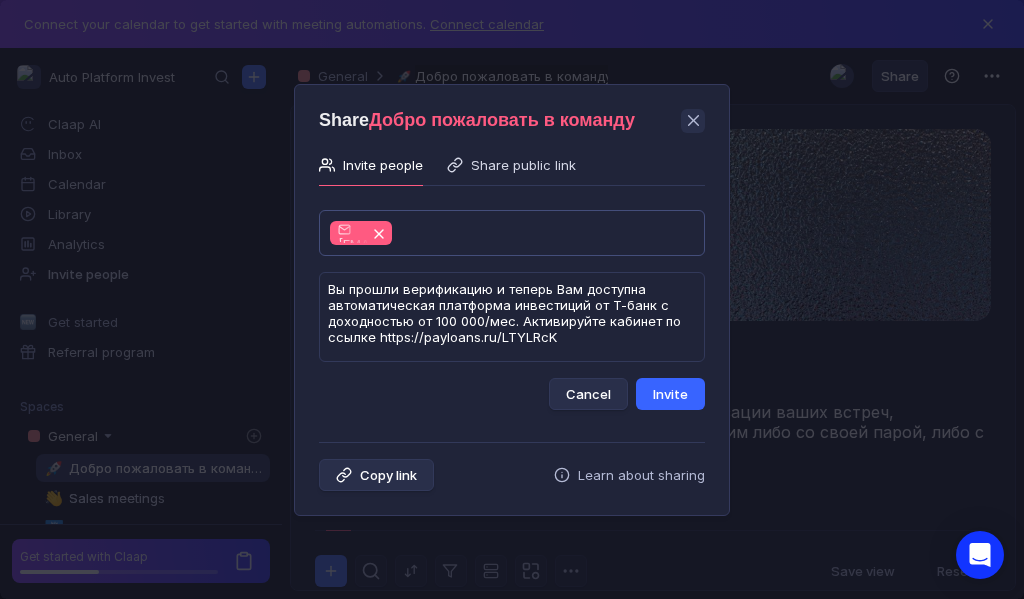 click on "Invite" at bounding box center [670, 394] 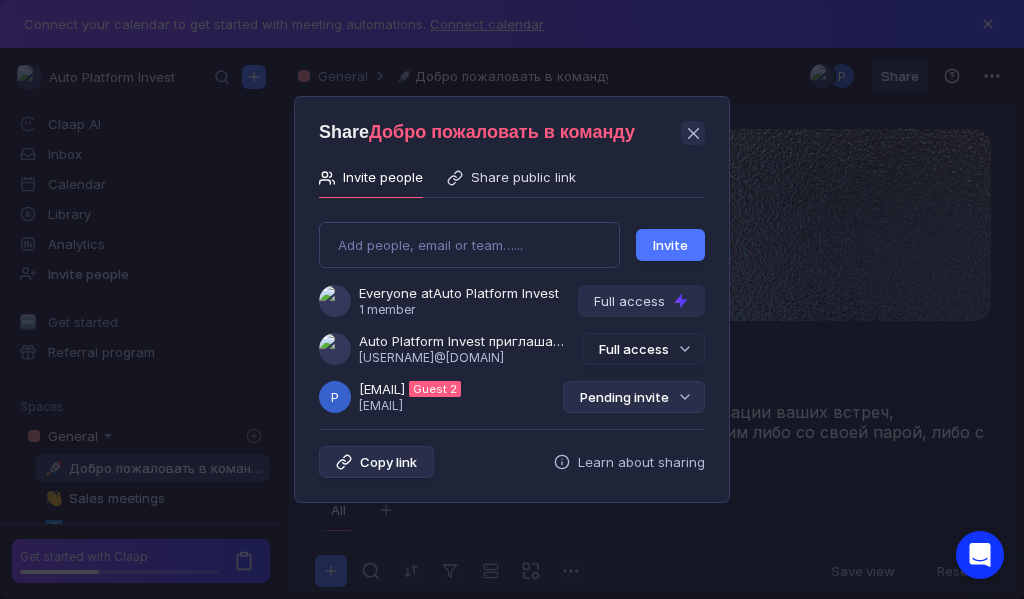 click on "Pending invite" at bounding box center (634, 397) 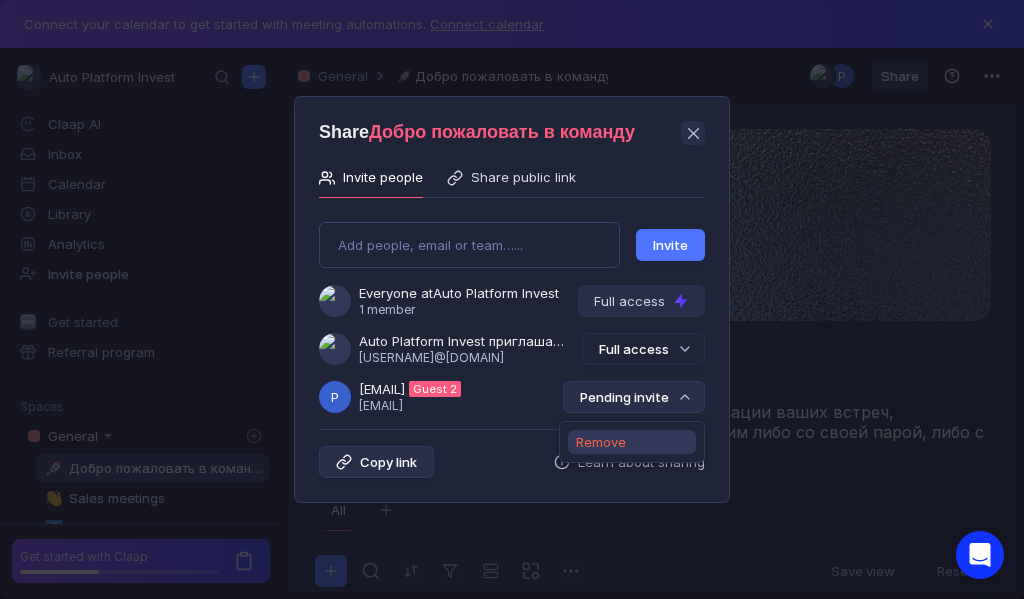 click on "Remove" at bounding box center [601, 442] 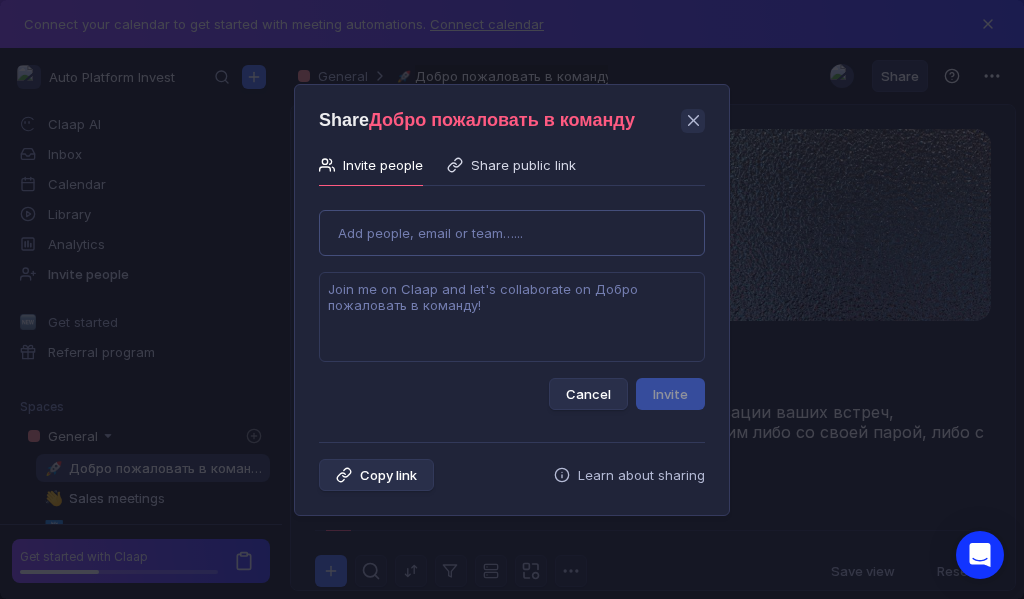click on "Use Up and Down to choose options, press Enter to select the currently focused option, press Escape to exit the menu, press Tab to select the option and exit the menu. Add people, email or team…... Cancel Invite" at bounding box center [512, 302] 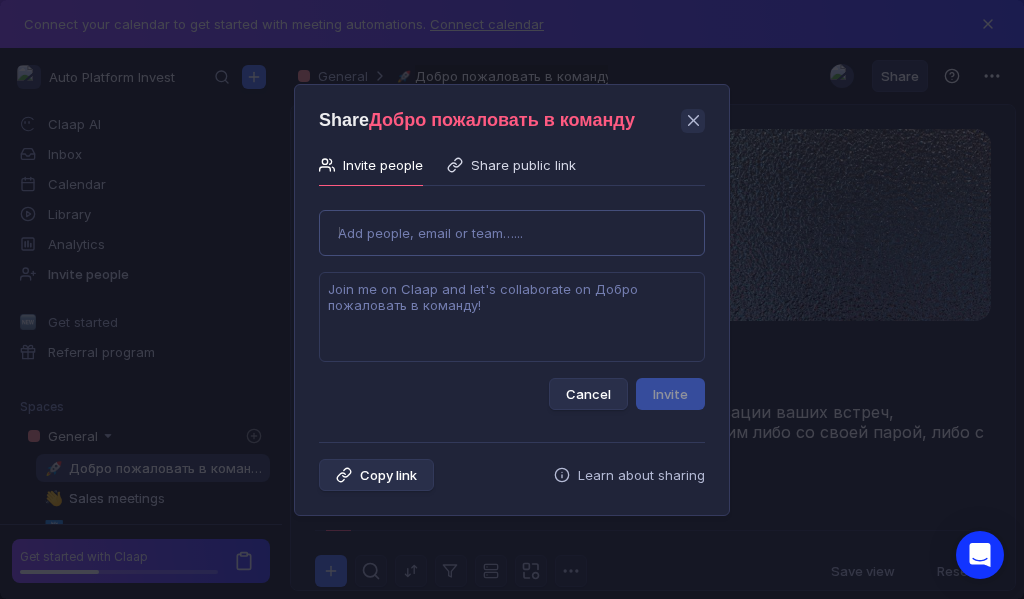 type on "[EMAIL]" 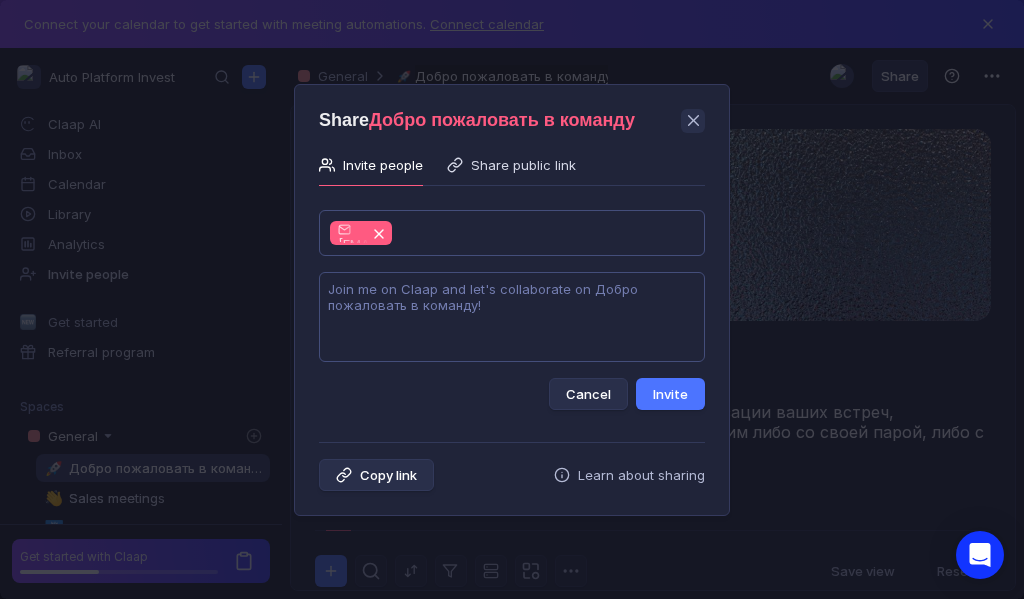 click at bounding box center [512, 317] 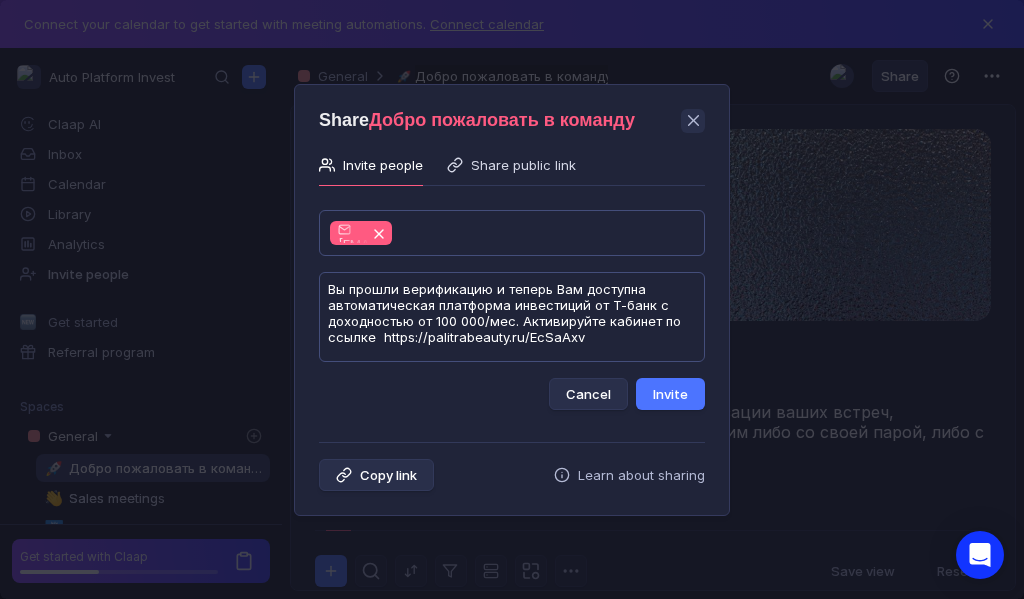 scroll, scrollTop: 1, scrollLeft: 0, axis: vertical 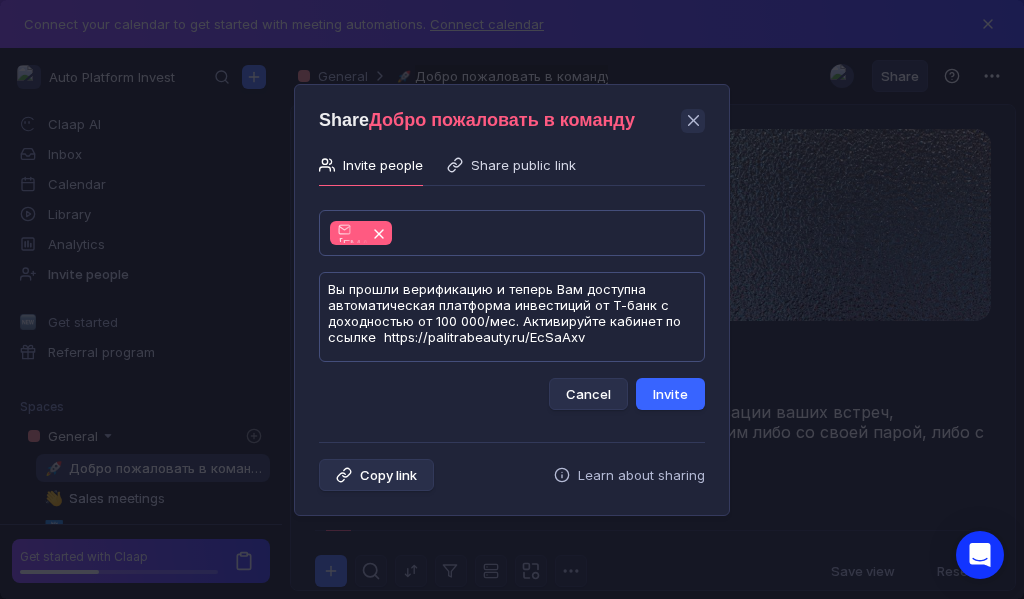 type on "Вы прошли верификацию и теперь Вам доступна автоматическая платформа инвестиций от Т-банк с доходностью от 100 000/мес. Активируйте кабинет по ссылке  https://palitrabeauty.ru/EcSaAxv" 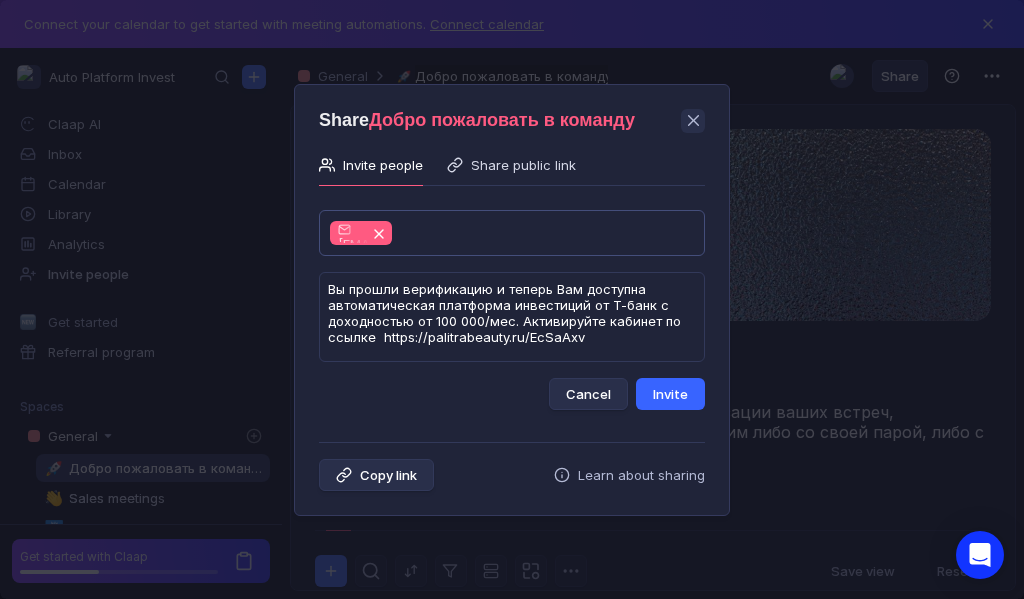 click on "Invite" at bounding box center [670, 394] 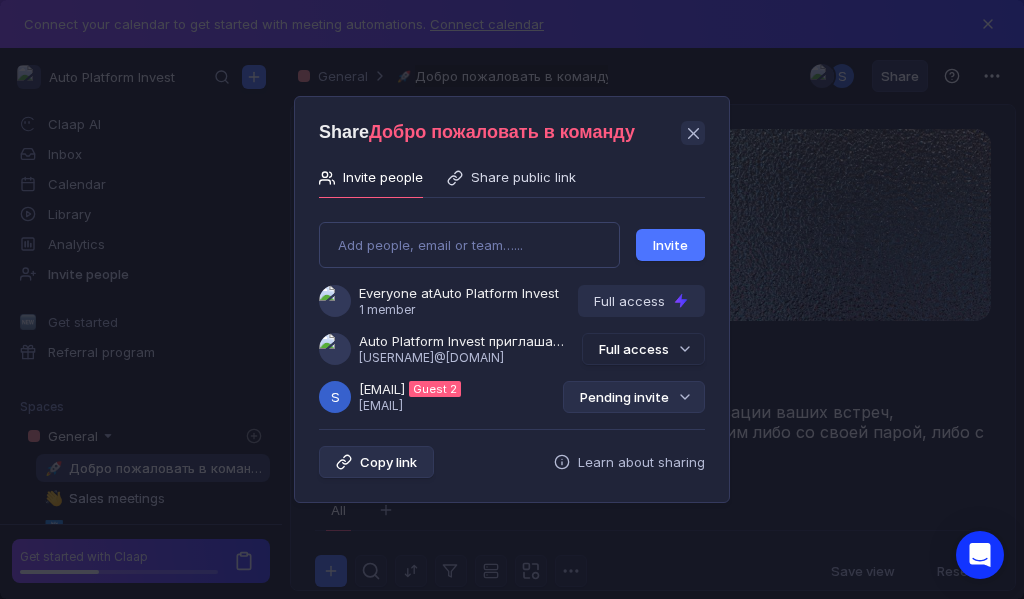 click on "Pending invite" at bounding box center (634, 397) 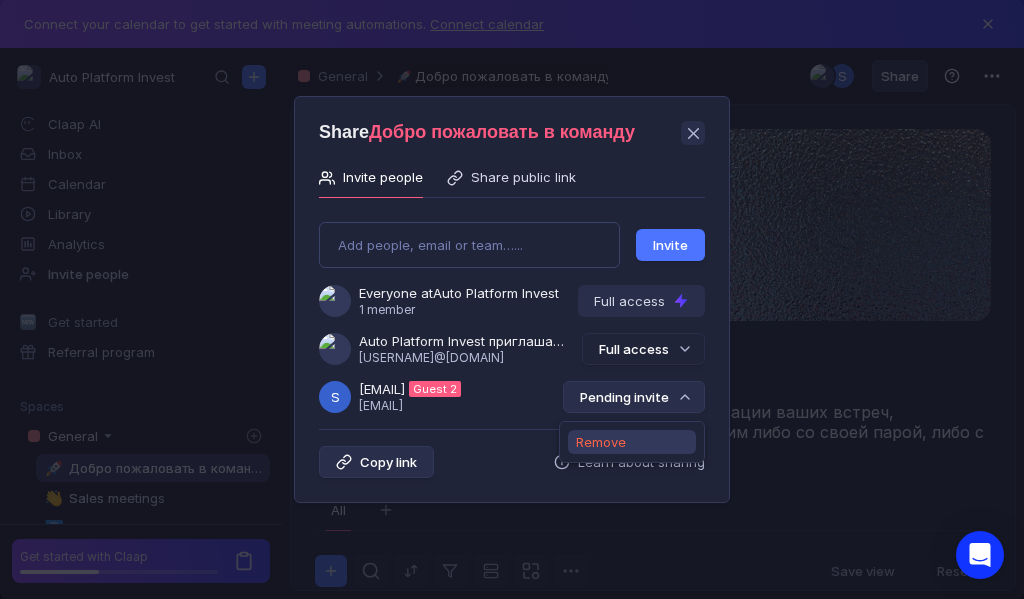 click on "Remove" at bounding box center [601, 442] 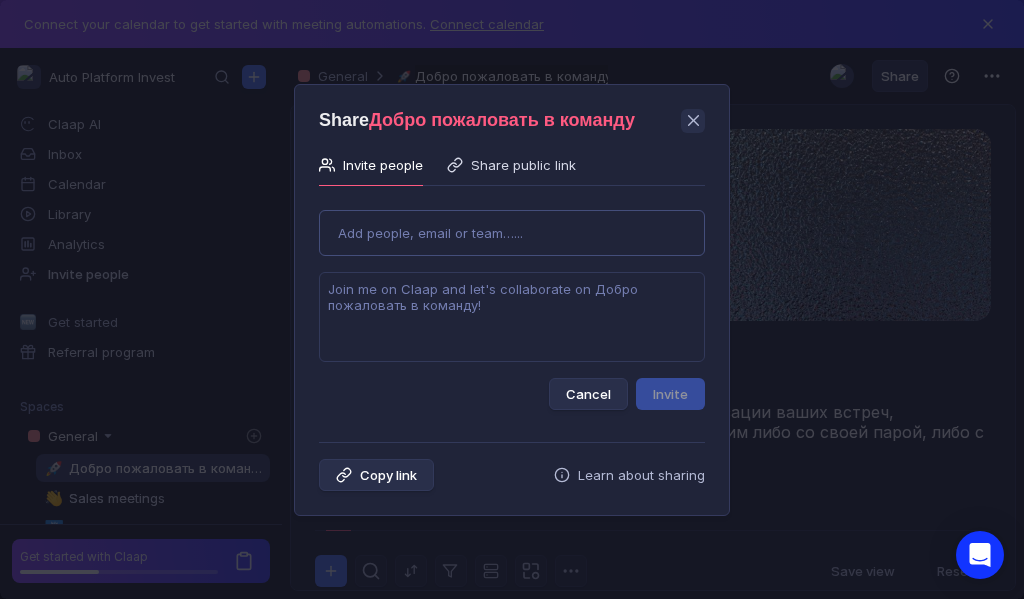 click on "Use Up and Down to choose options, press Enter to select the currently focused option, press Escape to exit the menu, press Tab to select the option and exit the menu. Add people, email or team…... Cancel Invite" at bounding box center [512, 302] 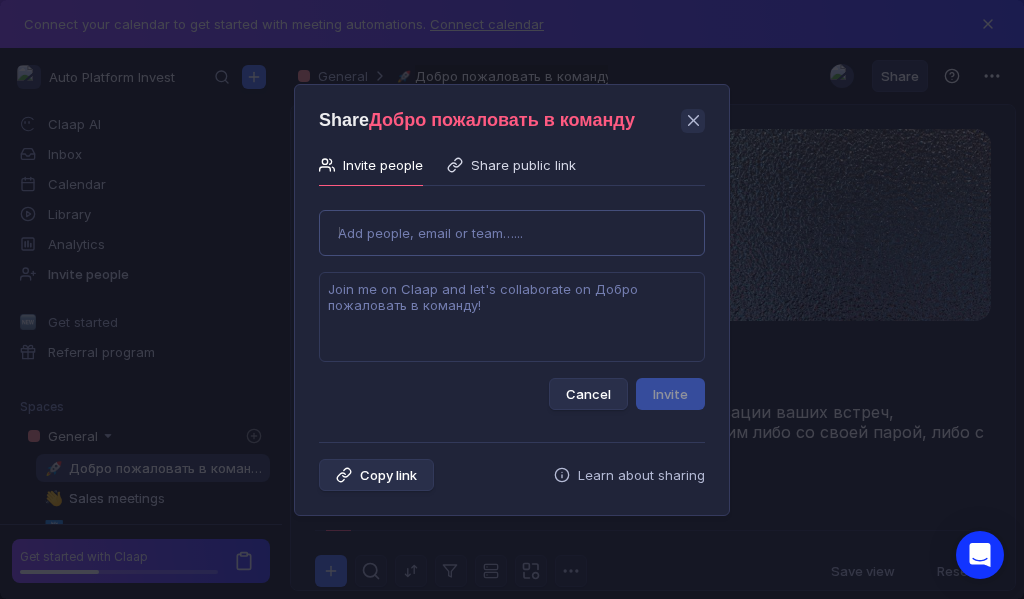 type on "[USERNAME]@[DOMAIN]" 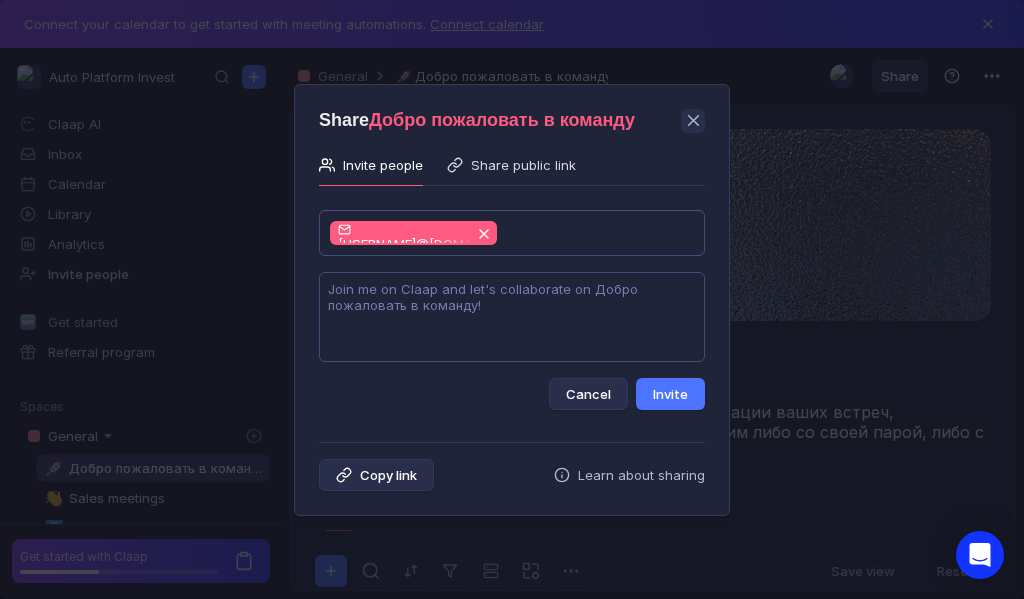 click at bounding box center (512, 317) 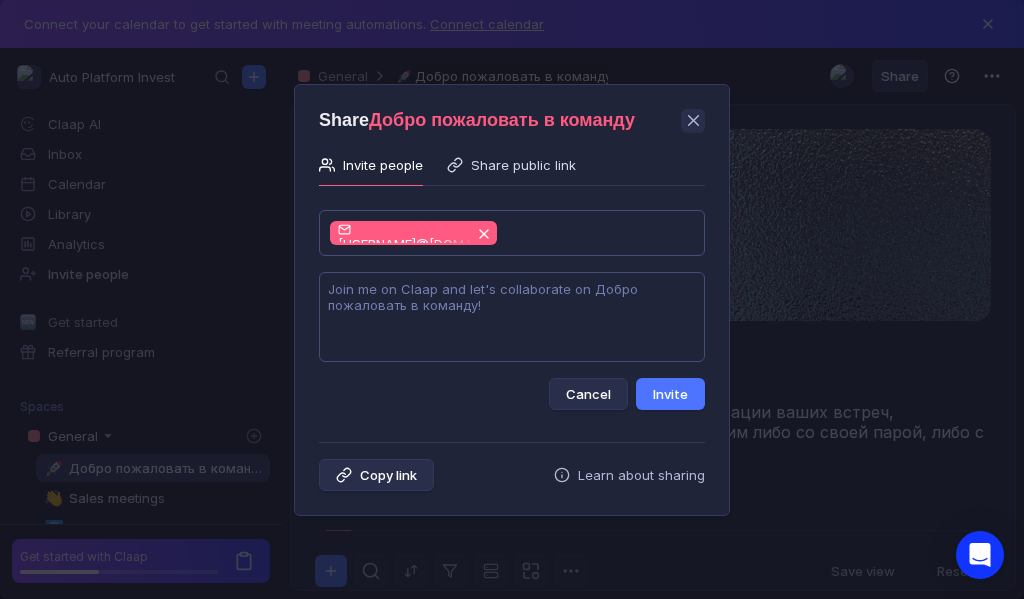 click at bounding box center (512, 317) 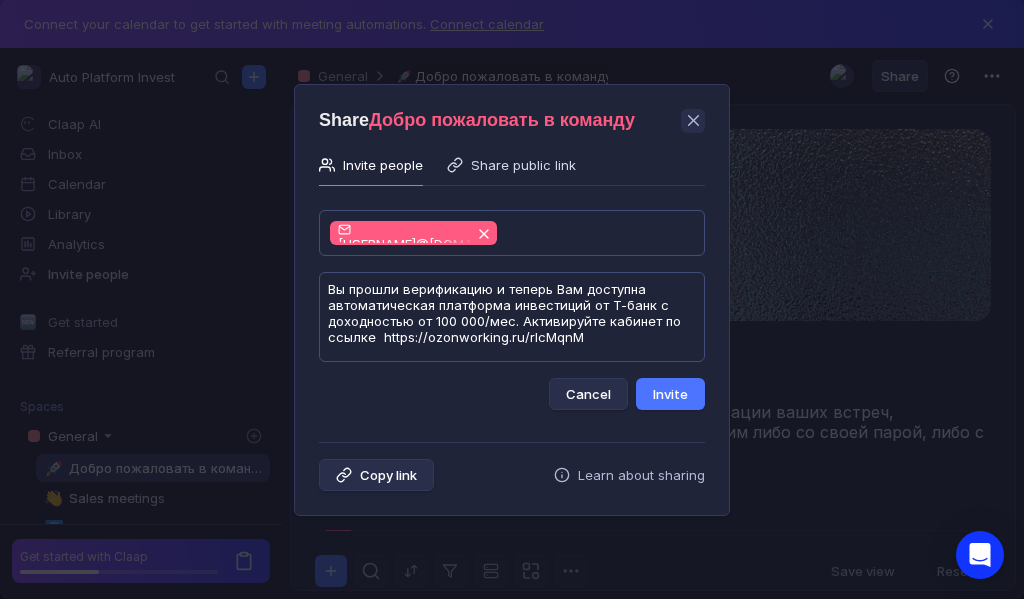 scroll, scrollTop: 1, scrollLeft: 0, axis: vertical 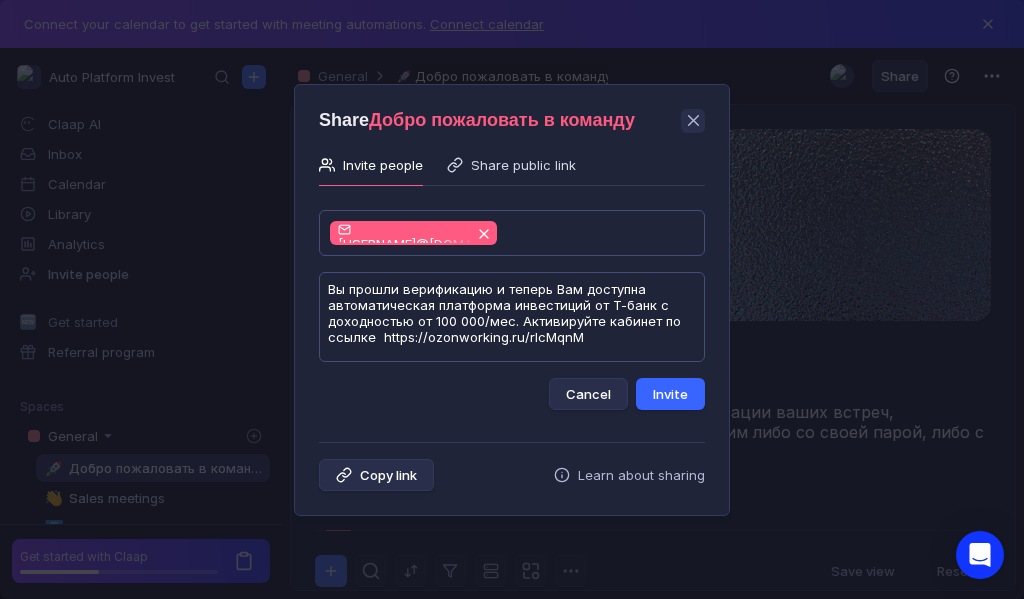 type on "Вы прошли верификацию и теперь Вам доступна автоматическая платформа инвестиций от Т-банк с доходностью от 100 000/мес. Активируйте кабинет по ссылке  https://ozonworking.ru/rlcMqnM" 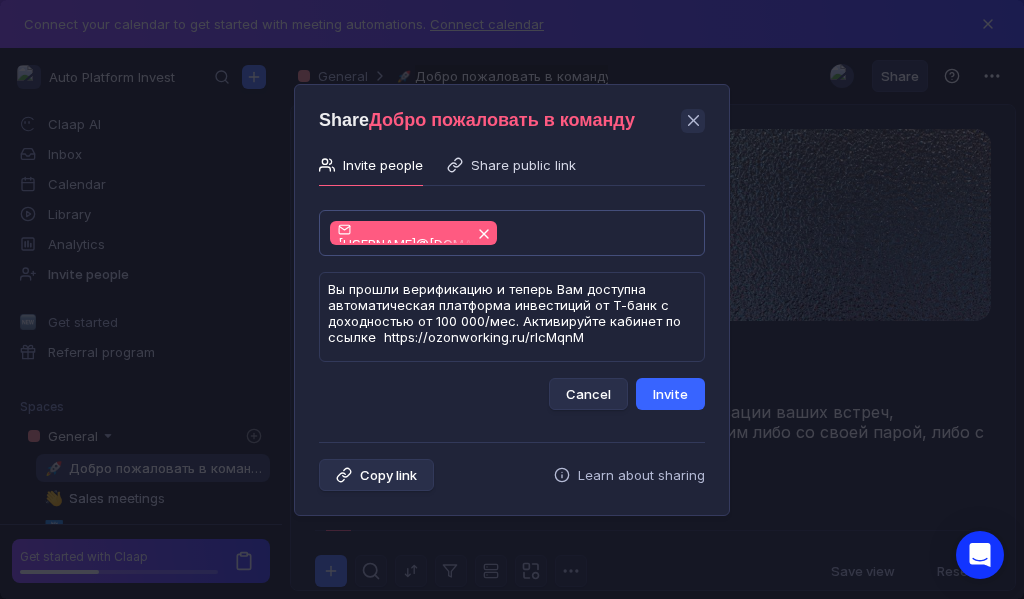 click on "Invite" at bounding box center (670, 394) 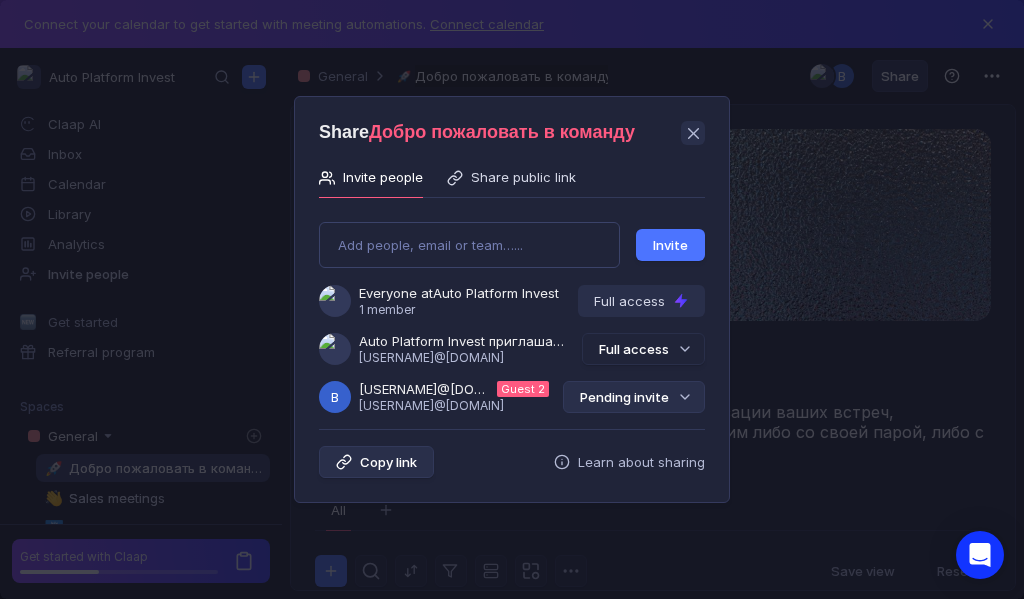 click on "Pending invite" at bounding box center (634, 397) 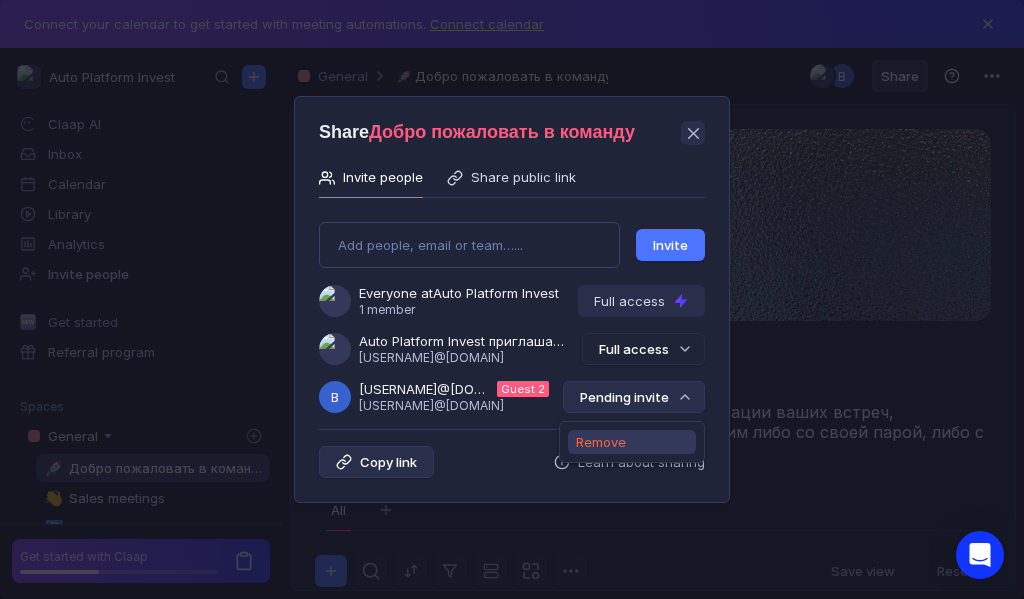 click on "Remove" at bounding box center (601, 442) 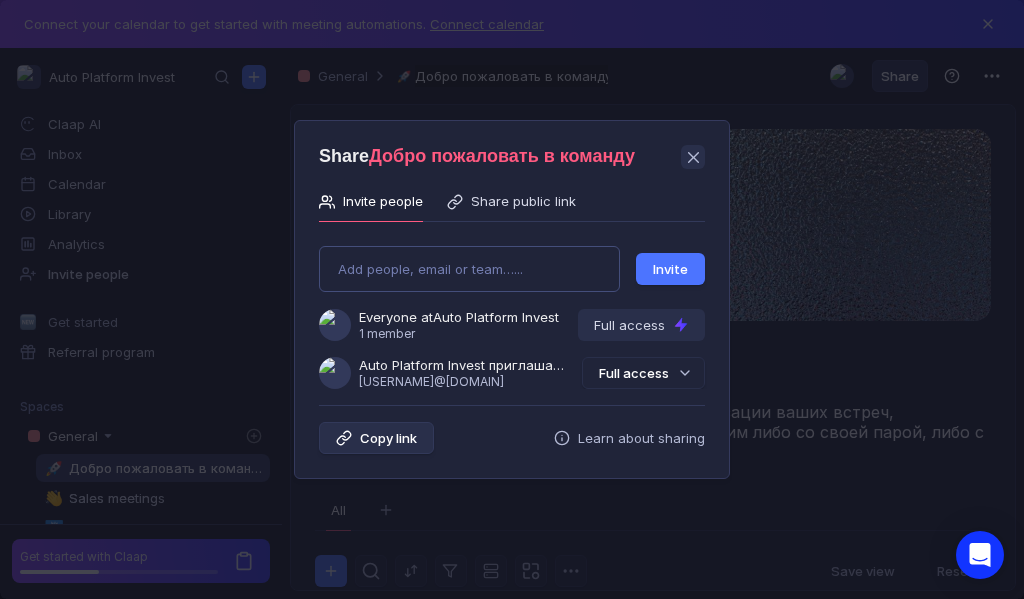 click on "Add people, email or team…... Invite Everyone at  Auto Platform Invest 1 member Full access Auto Platform Invest   приглашает Вас в команду [USERNAME]@[DOMAIN] Full access" at bounding box center (512, 309) 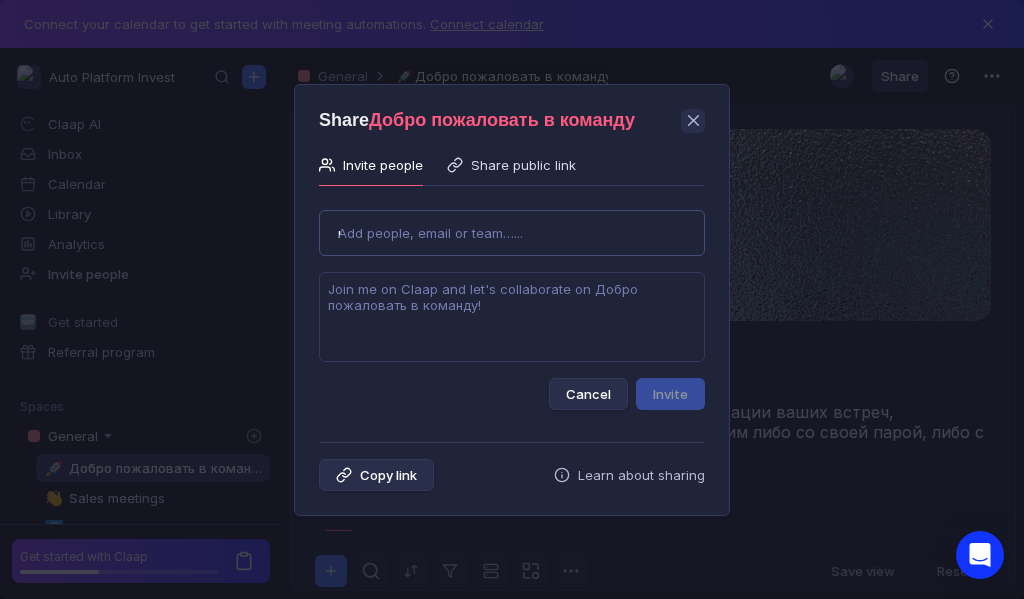 type on "nadeghda.fewral@[EMAIL]" 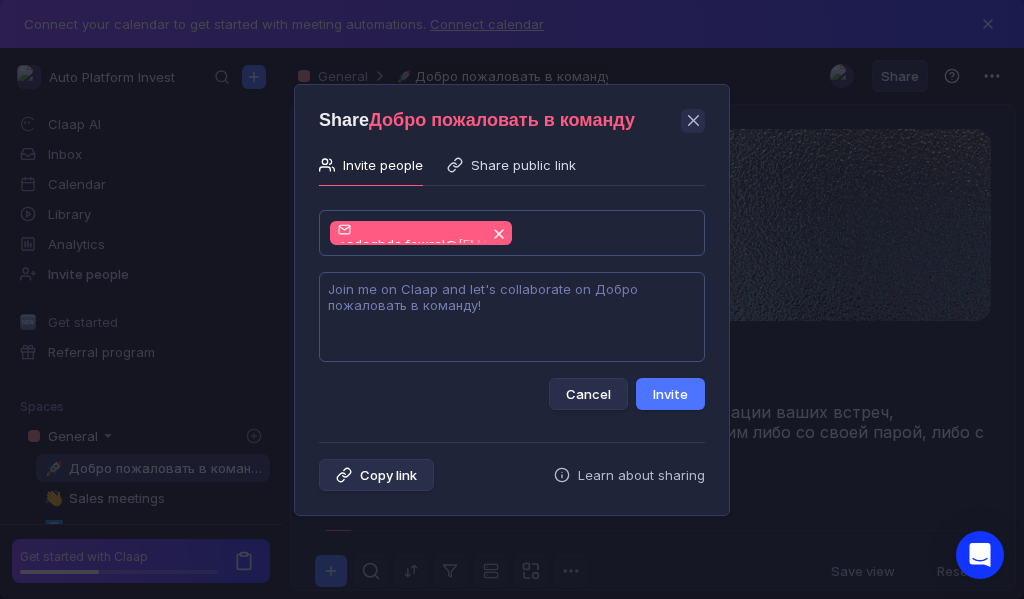 click at bounding box center [512, 317] 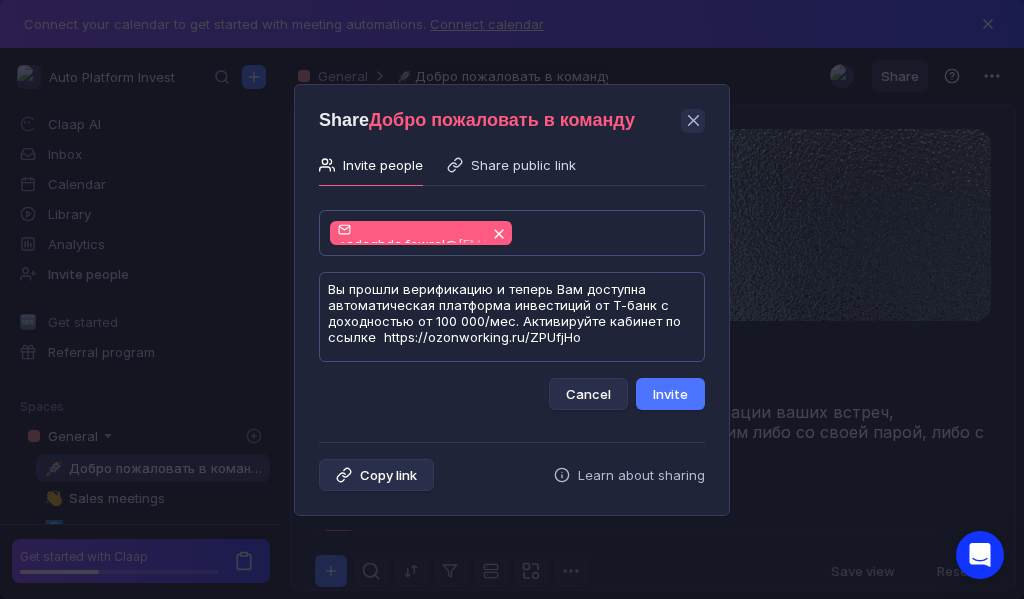 scroll, scrollTop: 1, scrollLeft: 0, axis: vertical 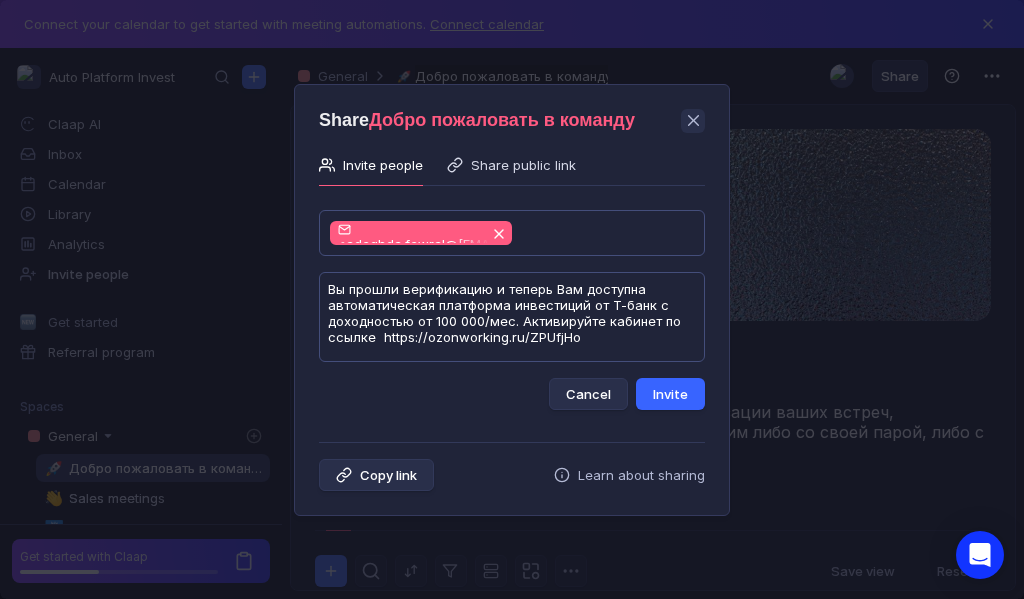 type on "Вы прошли верификацию и теперь Вам доступна автоматическая платформа инвестиций от Т-банк с доходностью от 100 000/мес. Активируйте кабинет по ссылке  https://ozonworking.ru/ZPUfjHo" 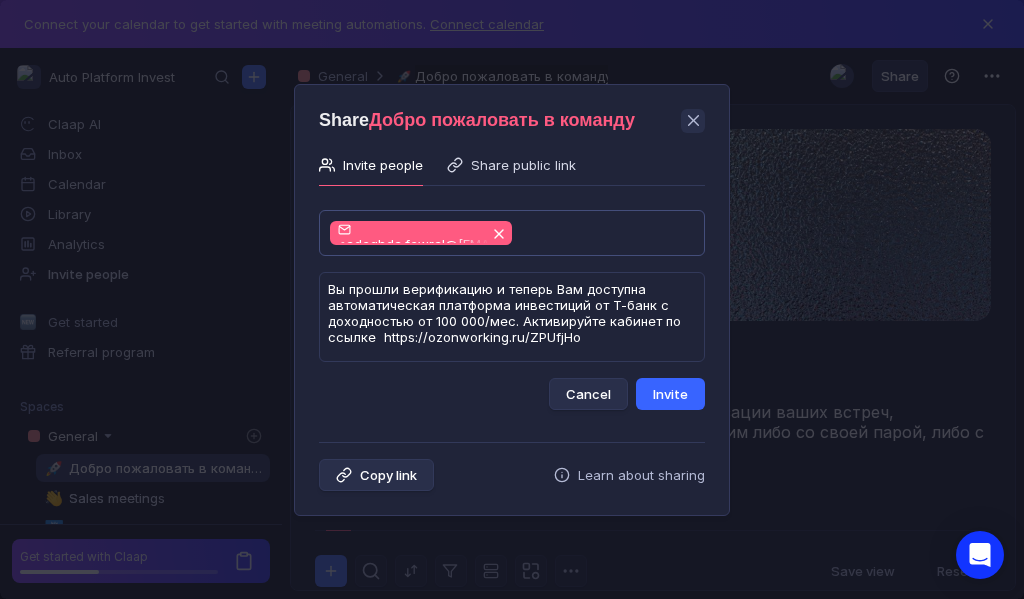 click on "Invite" at bounding box center [670, 394] 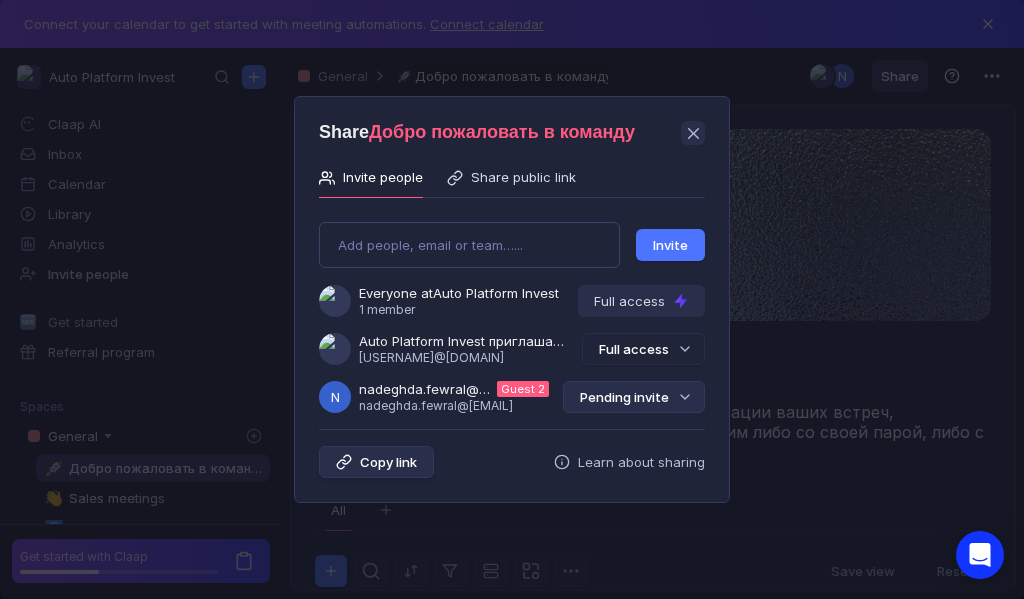 click on "Pending invite" at bounding box center [634, 397] 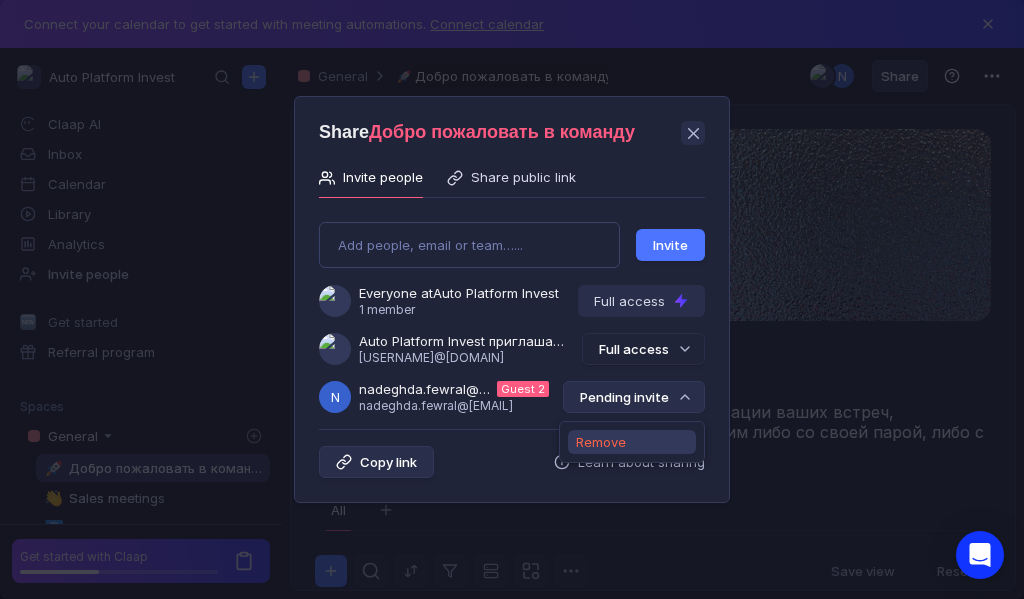 click on "Remove" at bounding box center (601, 442) 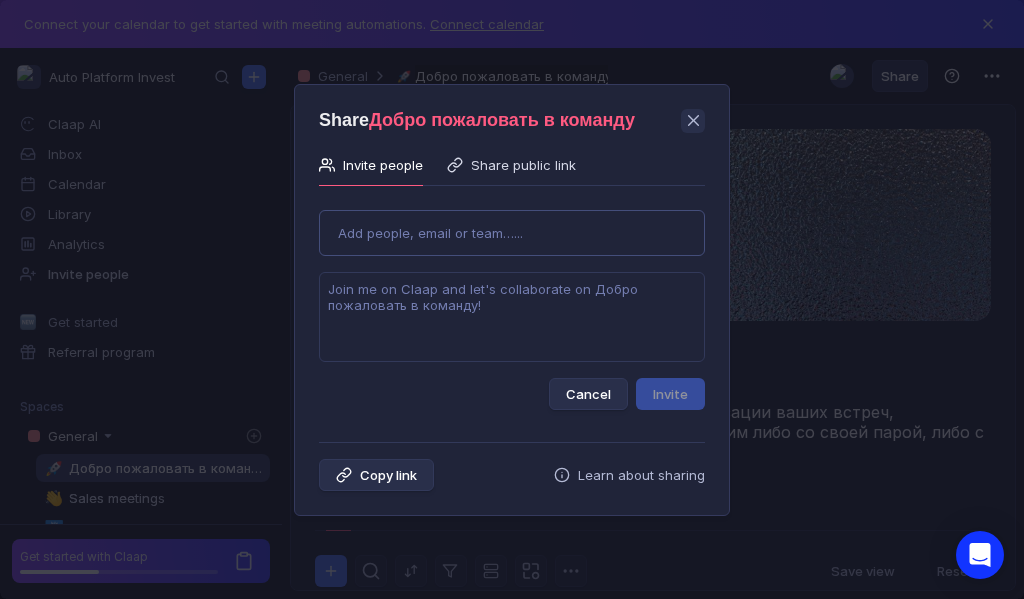 click on "Use Up and Down to choose options, press Enter to select the currently focused option, press Escape to exit the menu, press Tab to select the option and exit the menu. Add people, email or team…... Cancel Invite" at bounding box center [512, 302] 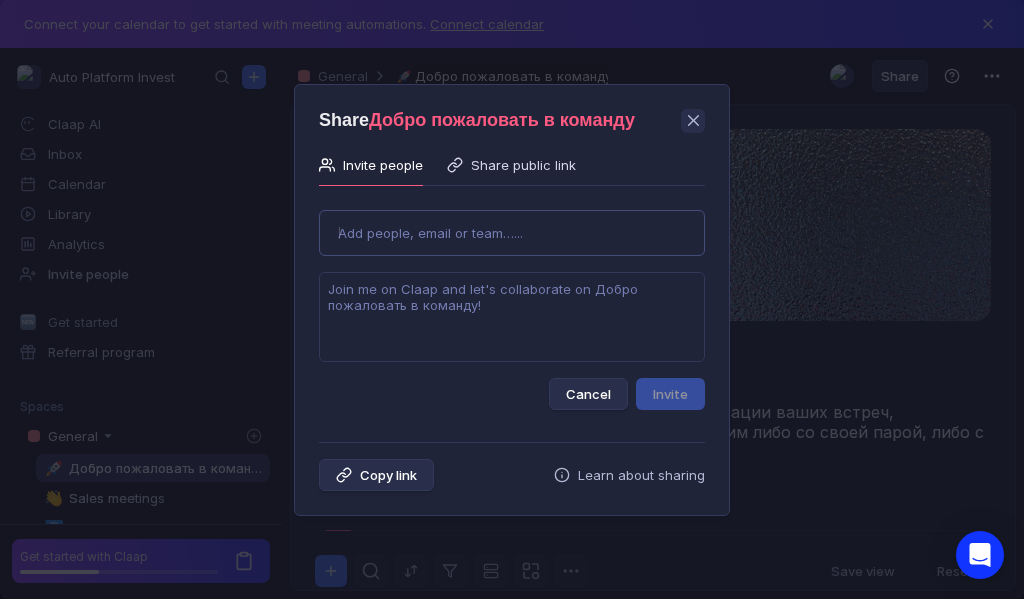 type on "[EMAIL]" 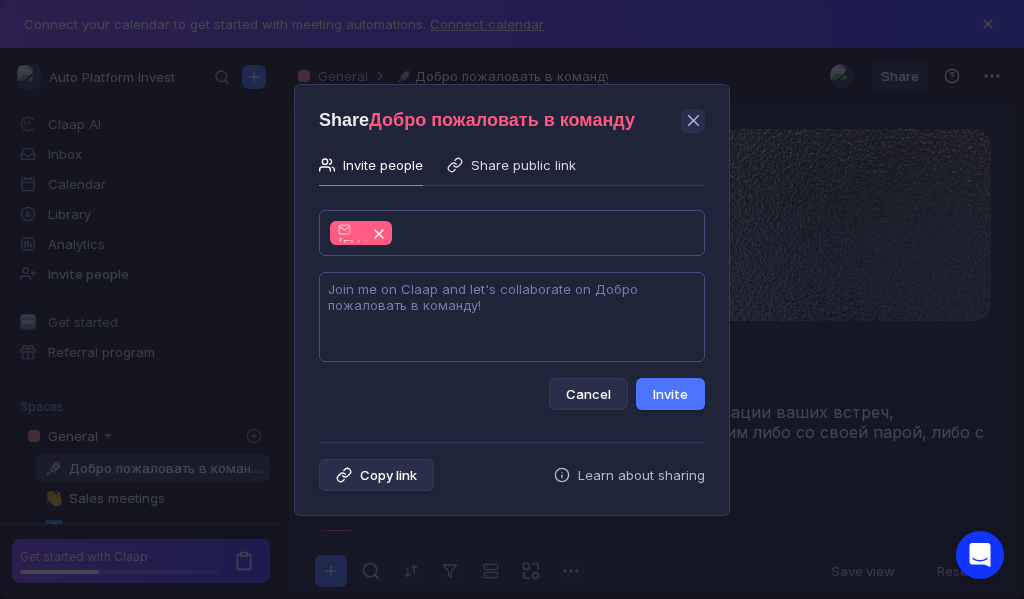 click at bounding box center [512, 317] 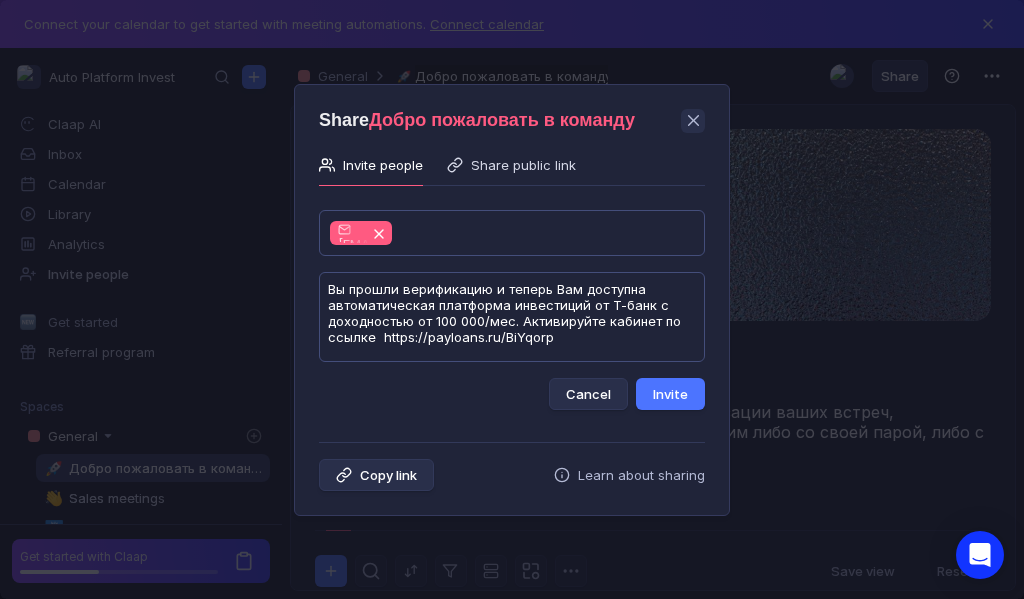 scroll, scrollTop: 1, scrollLeft: 0, axis: vertical 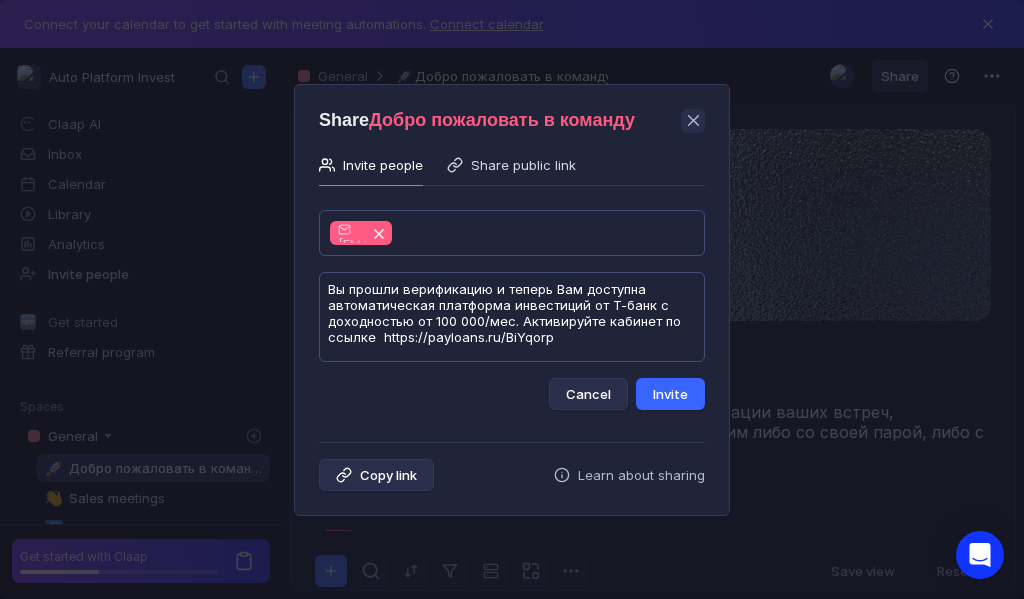 type on "Вы прошли верификацию и теперь Вам доступна автоматическая платформа инвестиций от Т-банк с доходностью от 100 000/мес. Активируйте кабинет по ссылке  https://payloans.ru/BiYqorp" 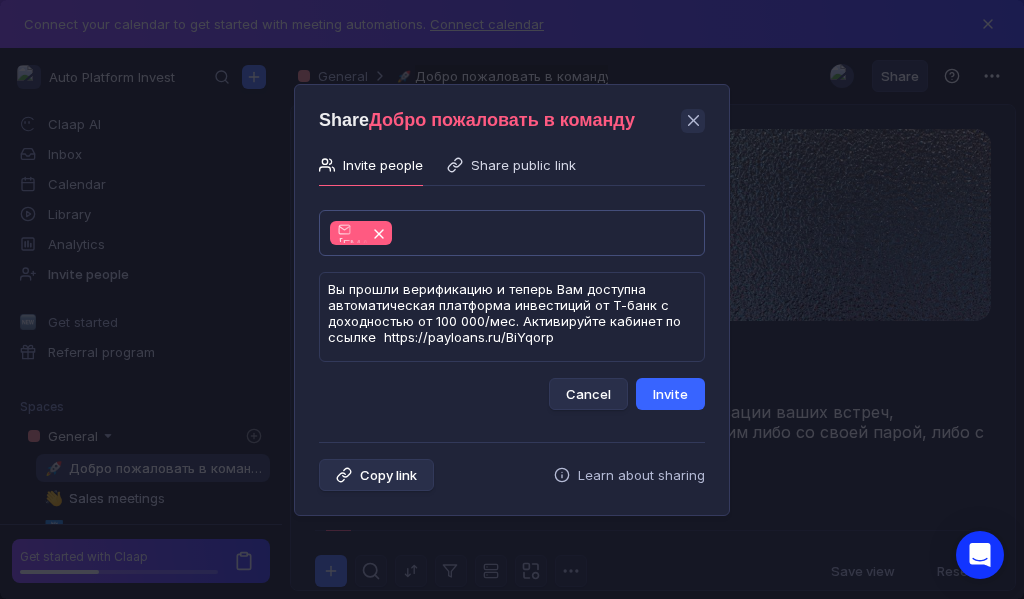 click on "Invite" at bounding box center (670, 394) 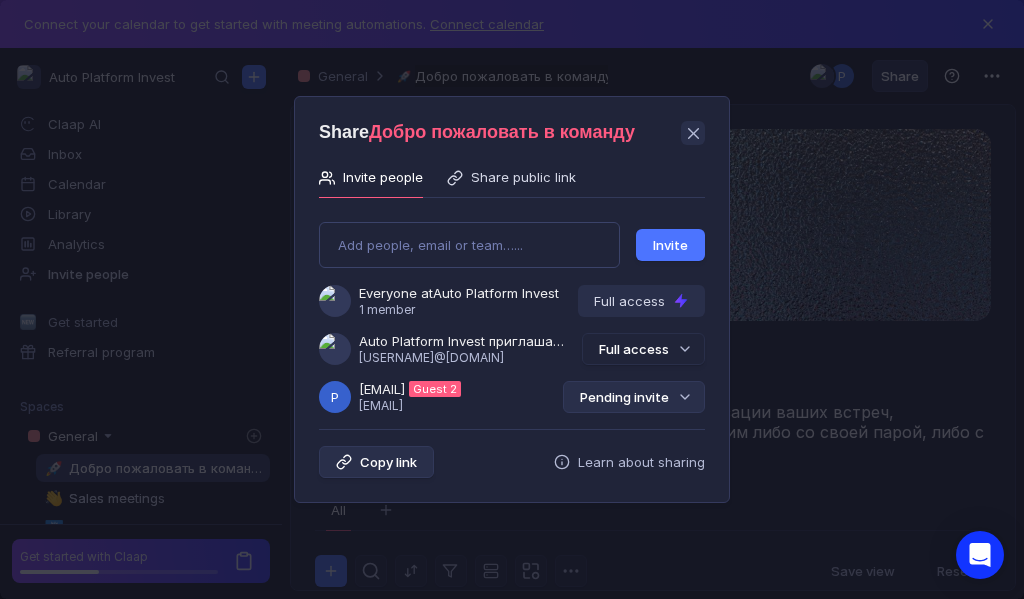 click on "Pending invite" at bounding box center (634, 397) 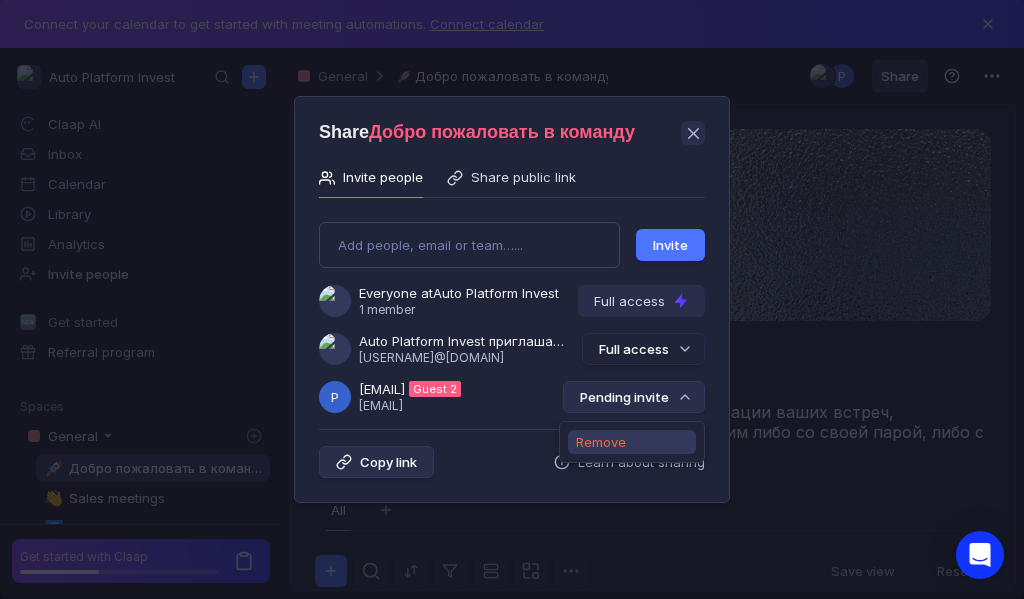 click on "Remove" at bounding box center [601, 442] 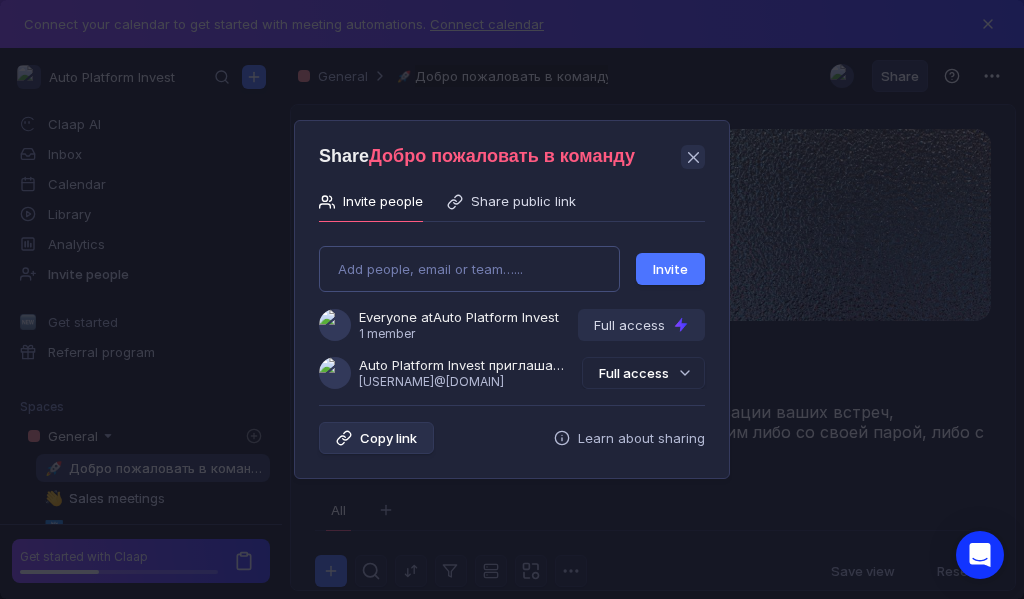 click on "Add people, email or team…... Invite Everyone at  Auto Platform Invest 1 member Full access Auto Platform Invest   приглашает Вас в команду [USERNAME]@[DOMAIN] Full access" at bounding box center [512, 309] 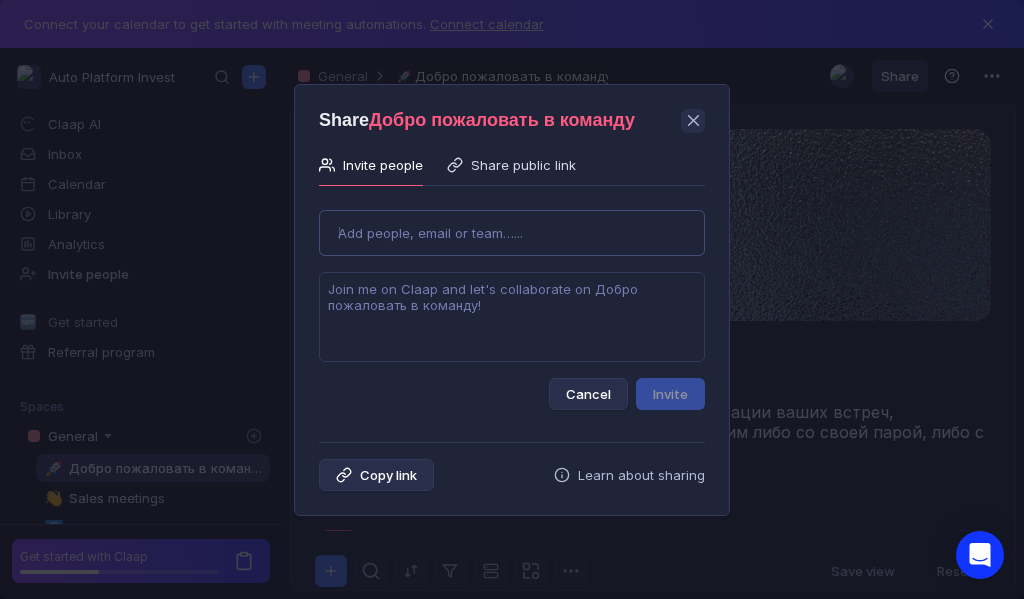 type on "[EMAIL]" 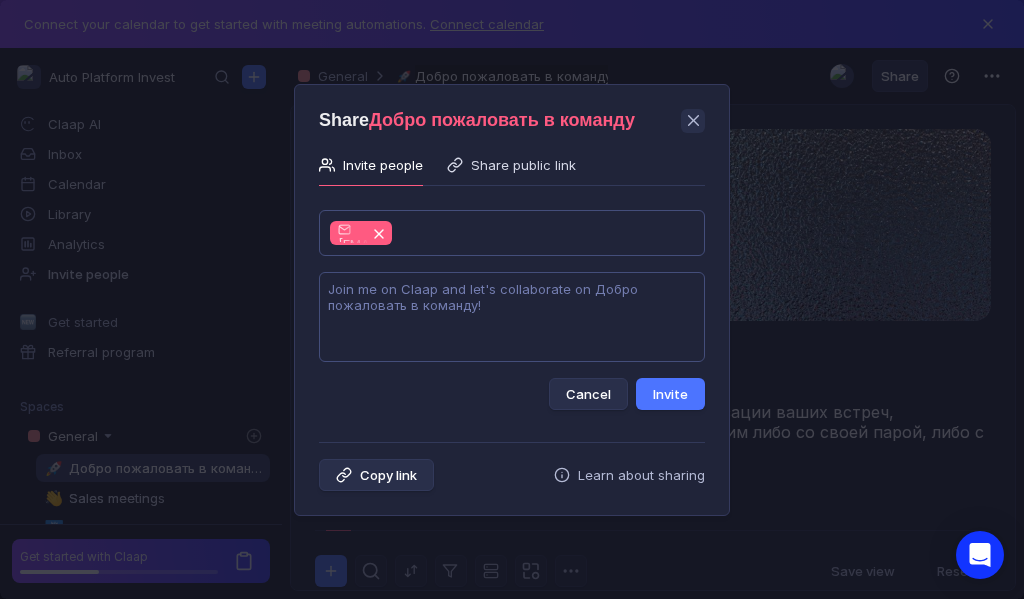 click at bounding box center [512, 317] 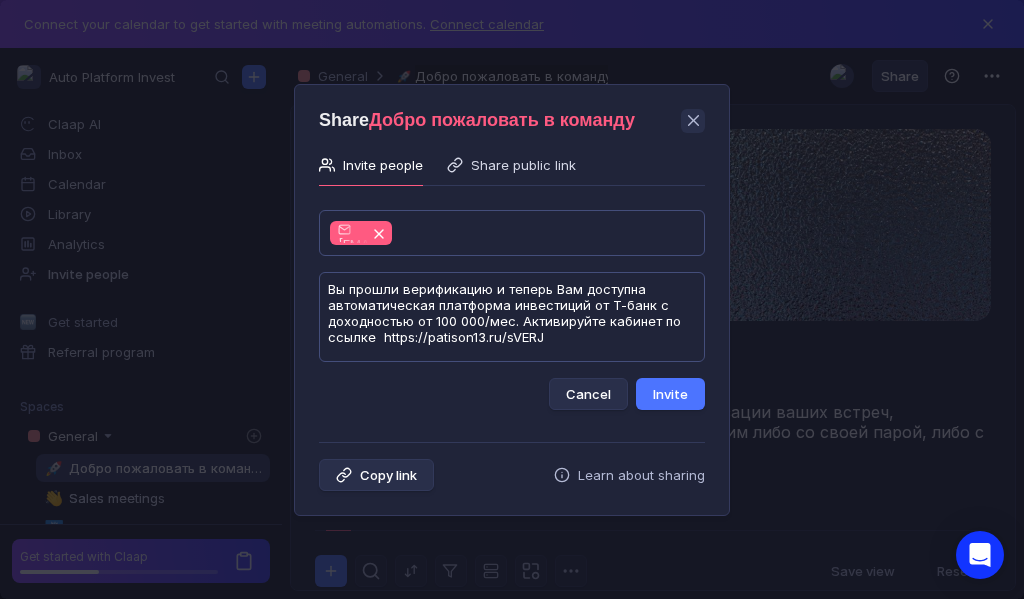 scroll, scrollTop: 1, scrollLeft: 0, axis: vertical 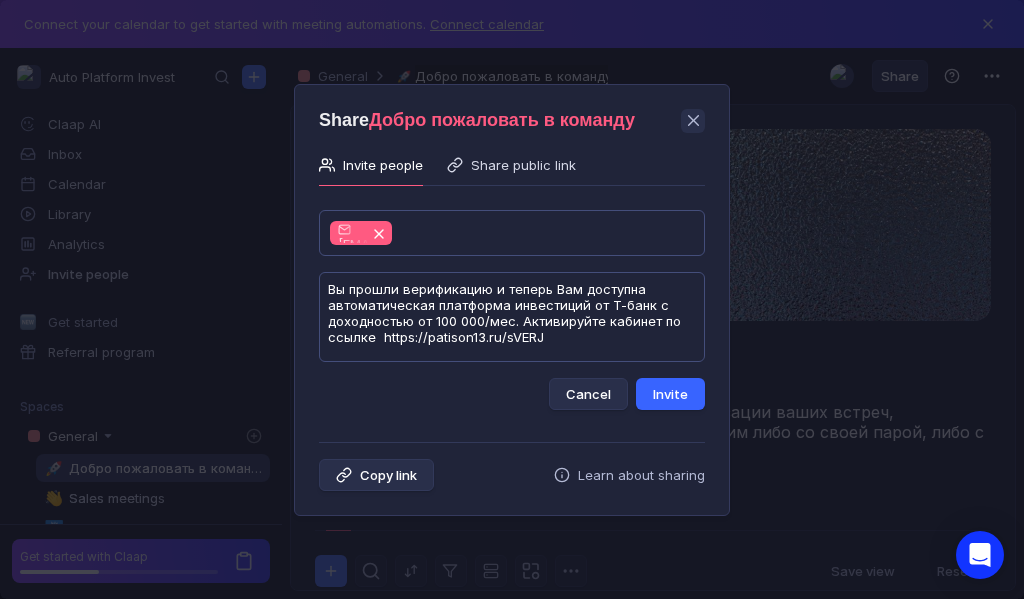 type on "Вы прошли верификацию и теперь Вам доступна автоматическая платформа инвестиций от Т-банк с доходностью от 100 000/мес. Активируйте кабинет по ссылке  https://patison13.ru/sVERJ" 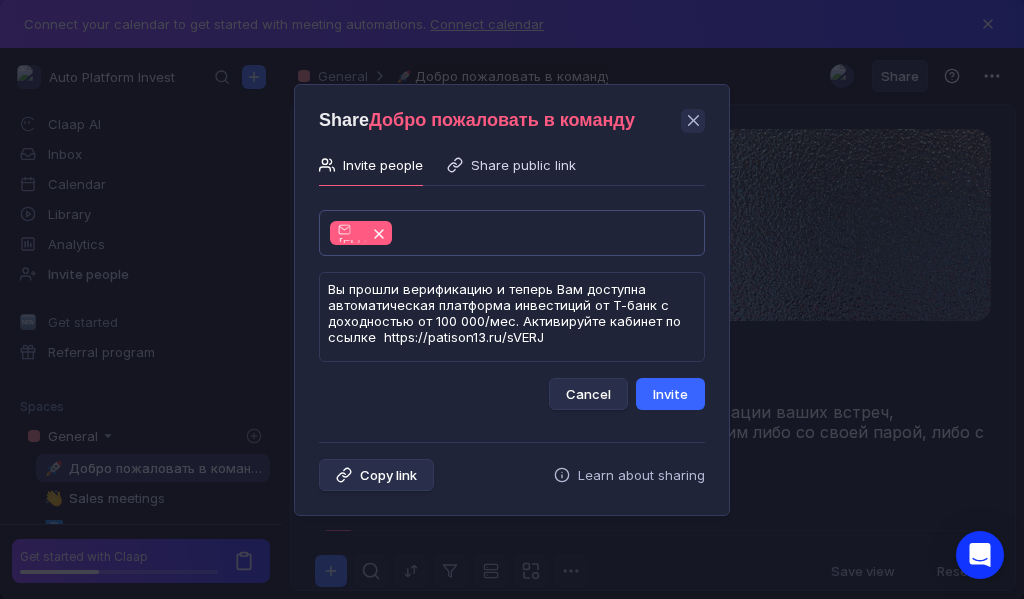 click on "Invite" at bounding box center (670, 394) 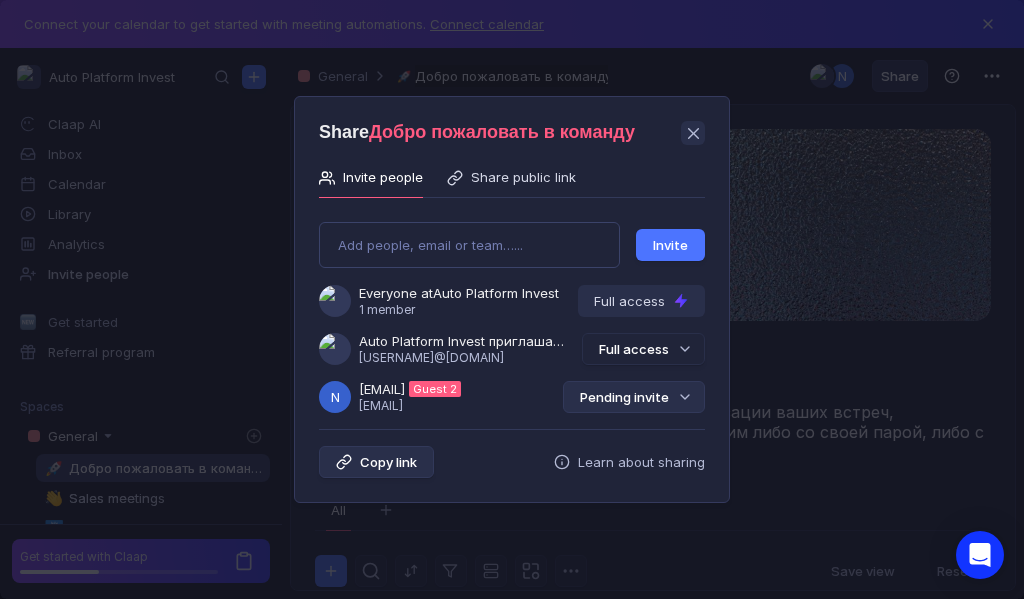 click on "Pending invite" at bounding box center (634, 397) 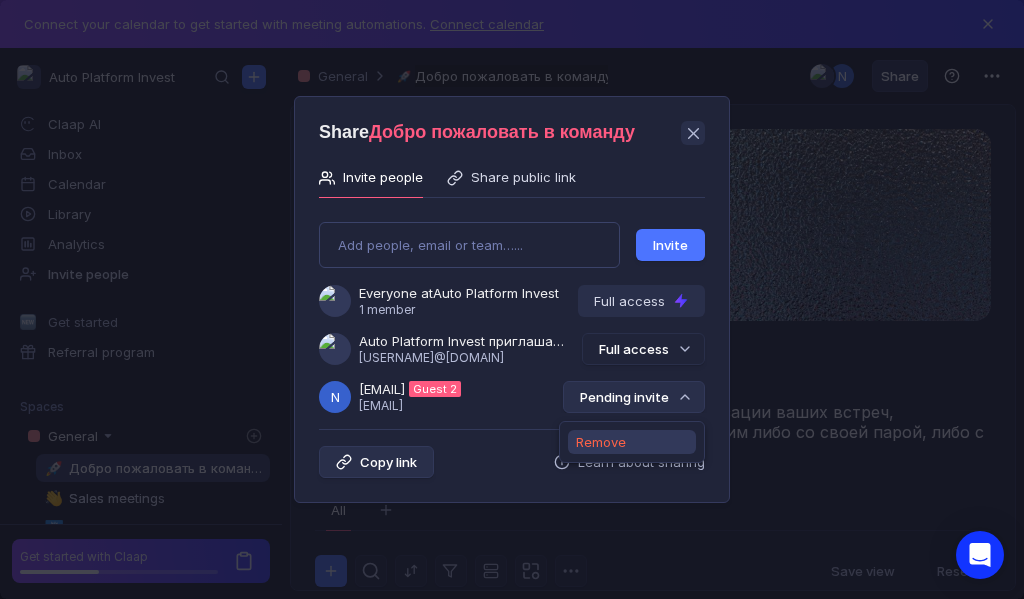click on "Remove" at bounding box center (601, 442) 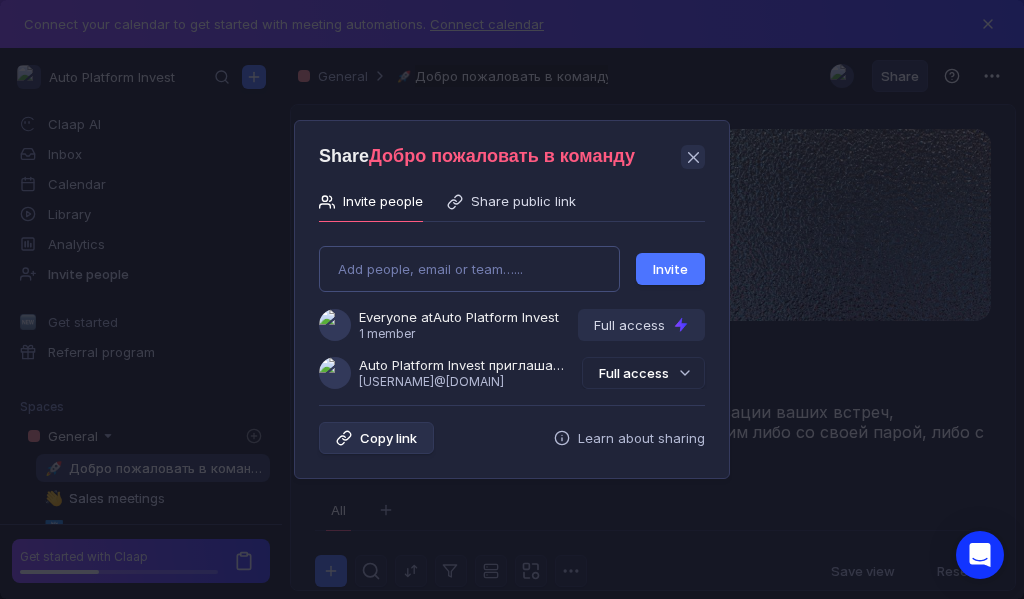 click on "Add people, email or team…... Invite Everyone at  Auto Platform Invest 1 member Full access Auto Platform Invest   приглашает Вас в команду [USERNAME]@[DOMAIN] Full access" at bounding box center (512, 309) 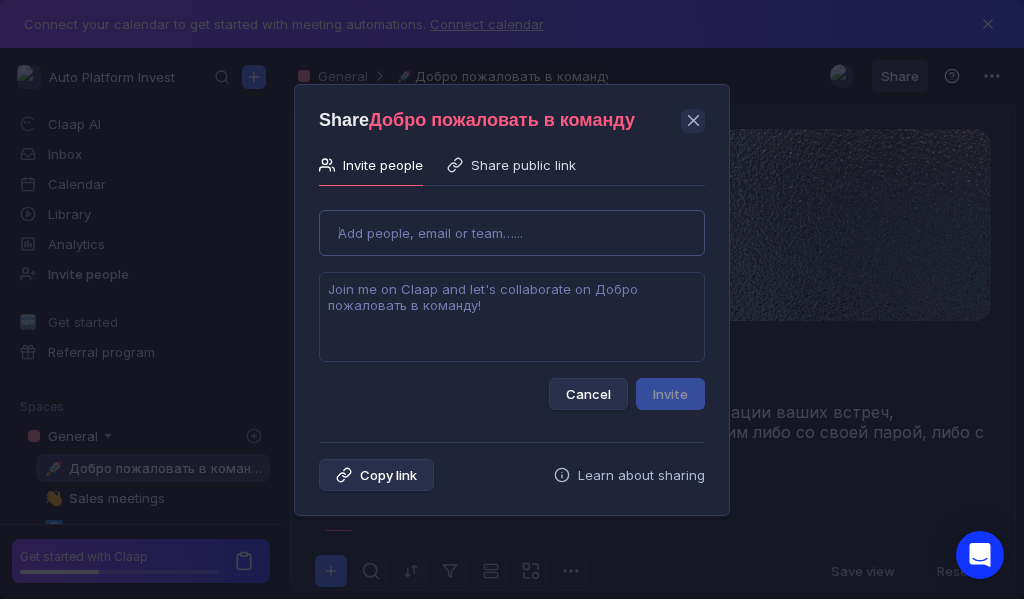 type on "[USERNAME]@[DOMAIN]" 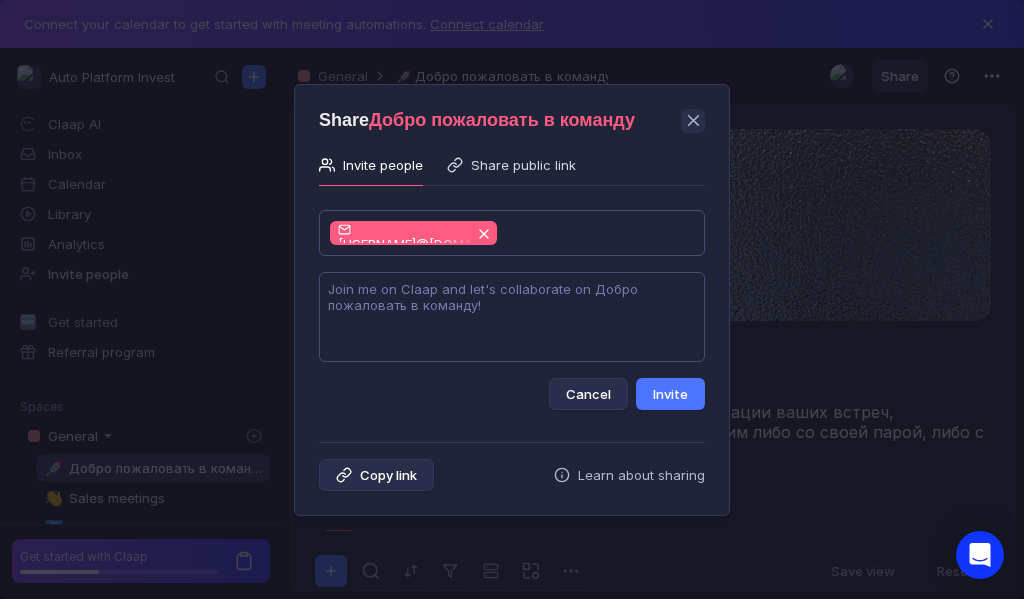click at bounding box center (512, 317) 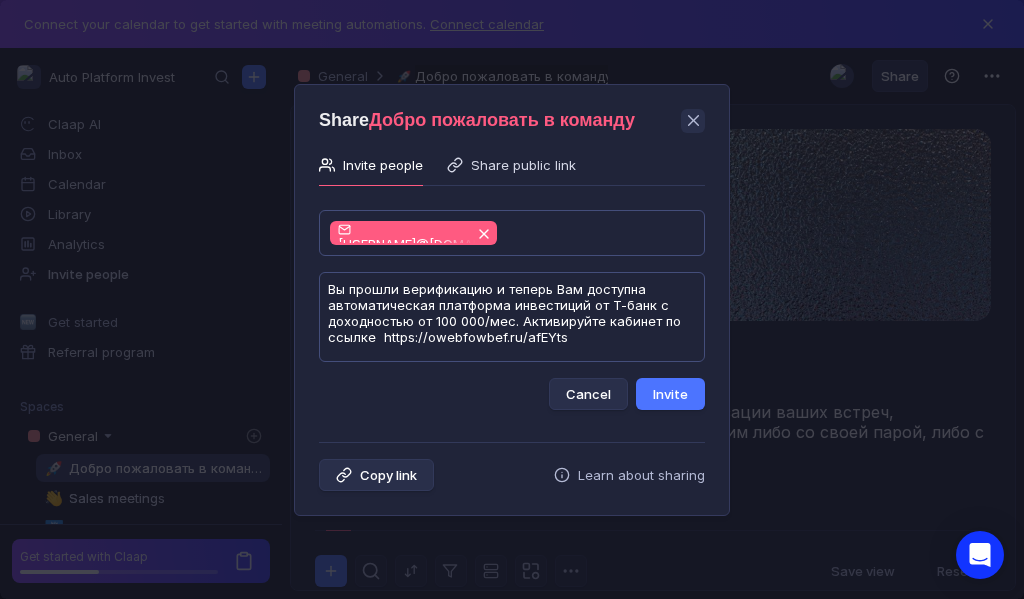 scroll, scrollTop: 1, scrollLeft: 0, axis: vertical 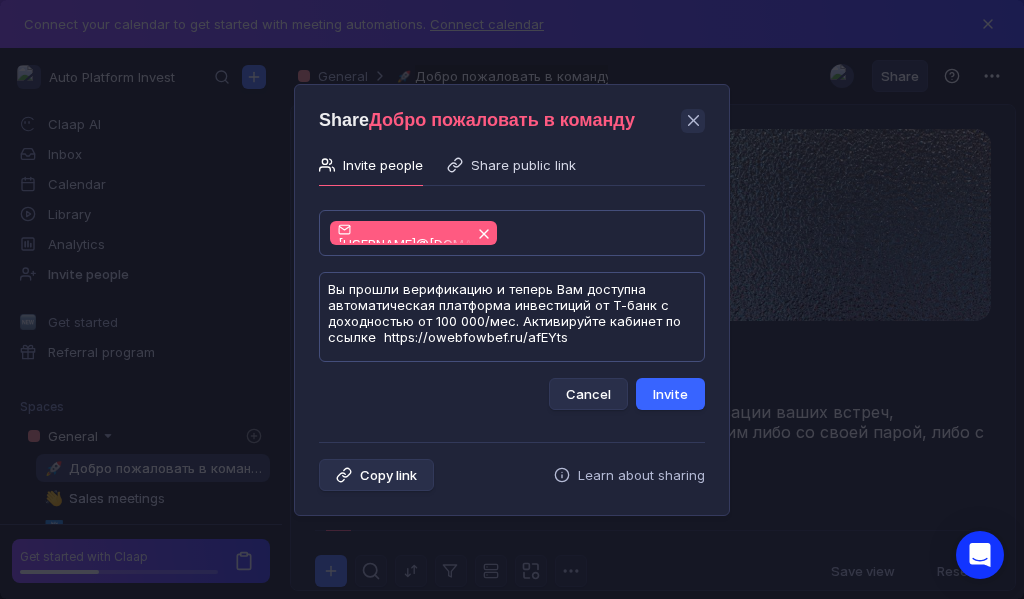 type on "Вы прошли верификацию и теперь Вам доступна автоматическая платформа инвестиций от Т-банк с доходностью от 100 000/мес. Активируйте кабинет по ссылке  https://owebfowbef.ru/afEYts" 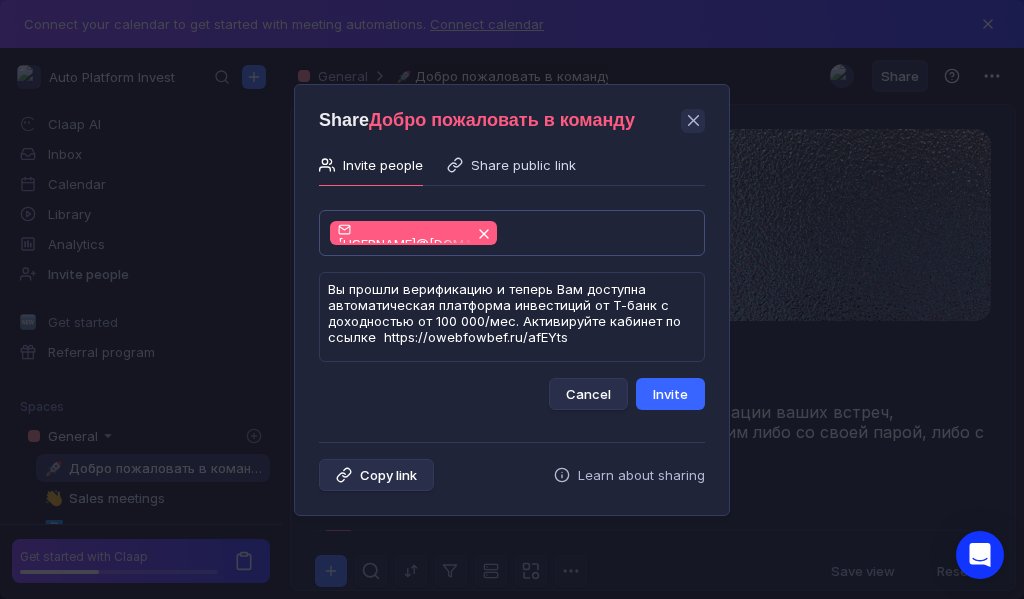 click on "Invite" at bounding box center [670, 394] 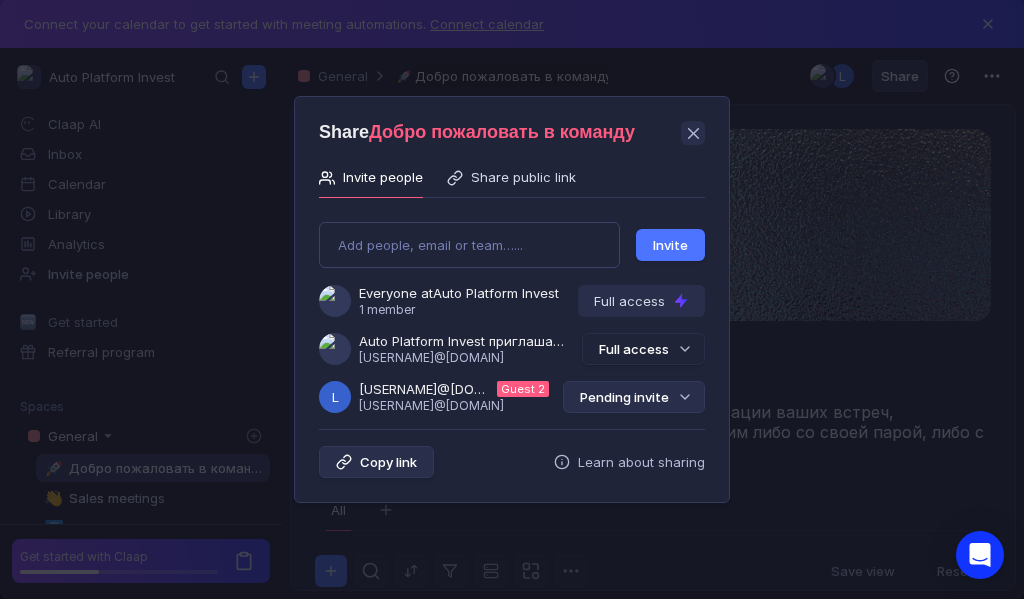 click on "Pending invite" at bounding box center [634, 397] 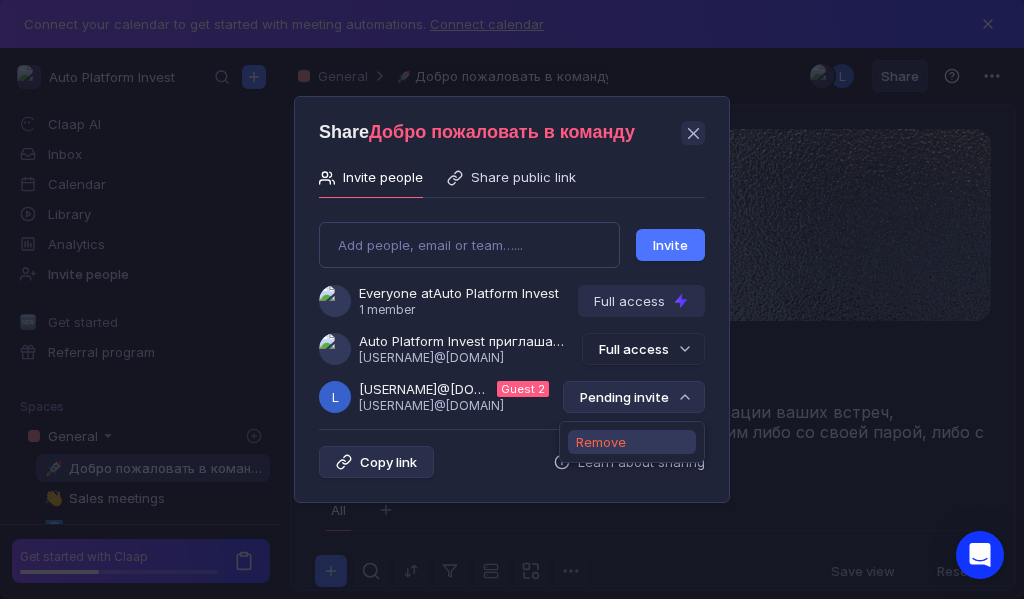 click on "Remove" at bounding box center [601, 442] 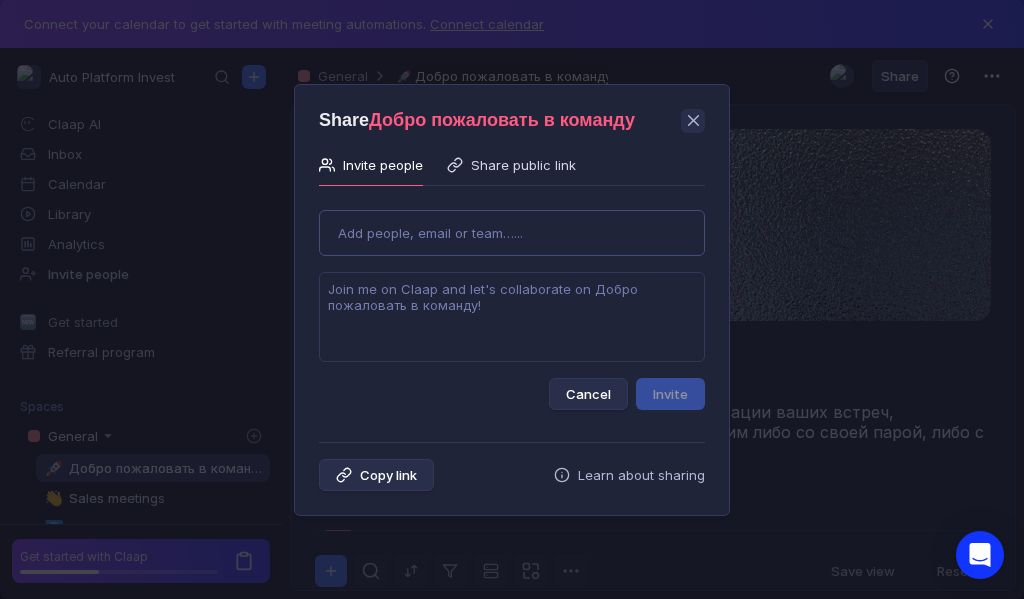 click on "Use Up and Down to choose options, press Enter to select the currently focused option, press Escape to exit the menu, press Tab to select the option and exit the menu. Add people, email or team…... Cancel Invite" at bounding box center (512, 302) 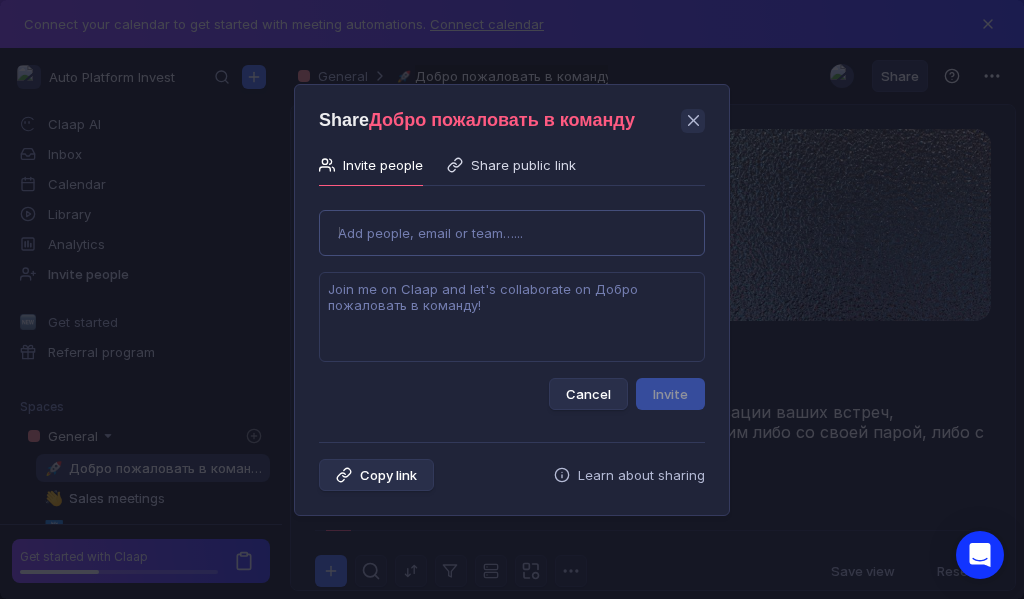 type on "[EMAIL]" 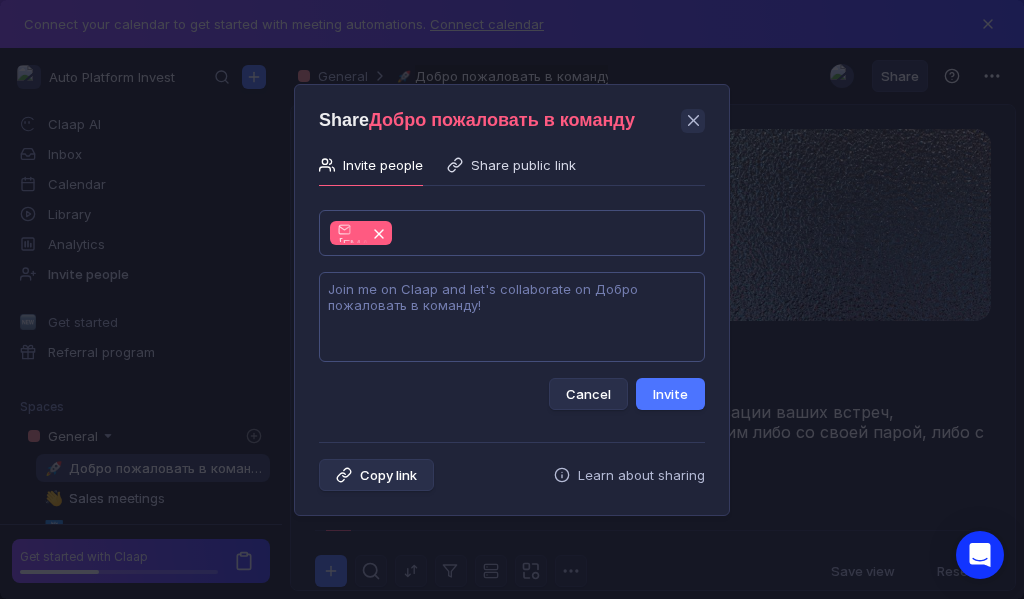 click at bounding box center [512, 317] 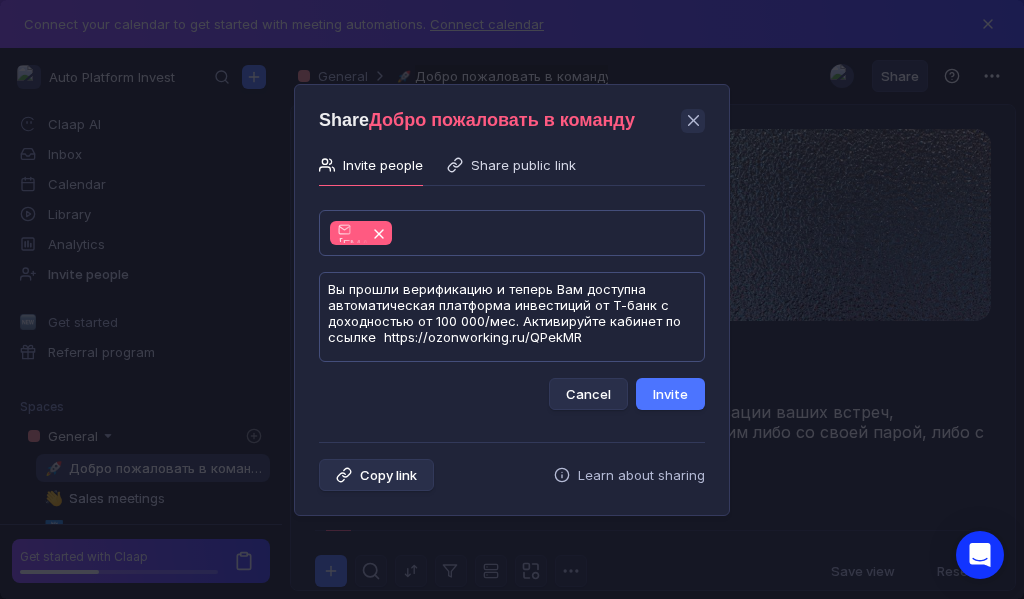scroll, scrollTop: 1, scrollLeft: 0, axis: vertical 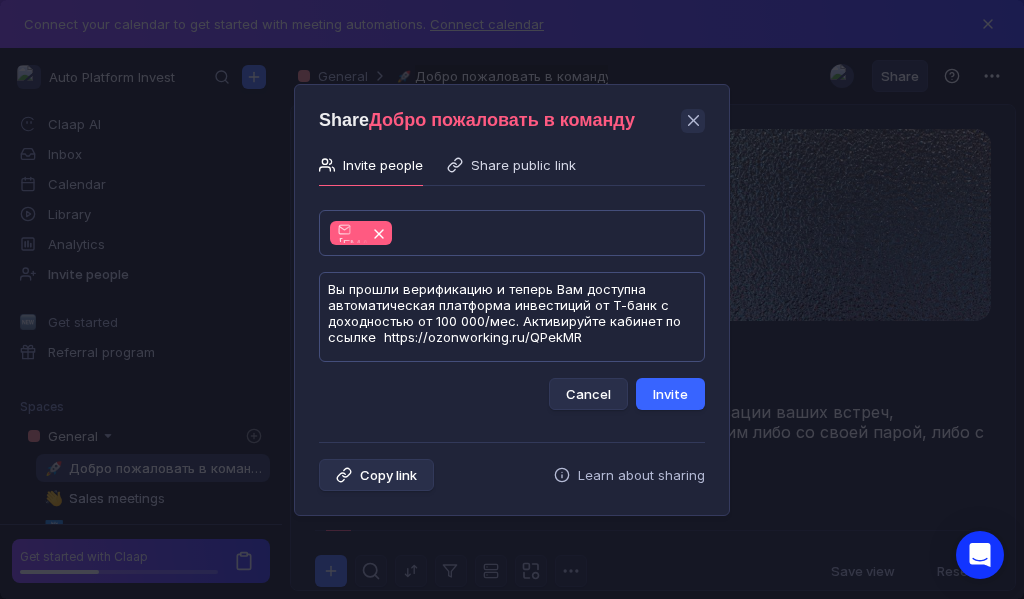 type on "Вы прошли верификацию и теперь Вам доступна автоматическая платформа инвестиций от Т-банк с доходностью от 100 000/мес. Активируйте кабинет по ссылке  https://ozonworking.ru/QPekMR" 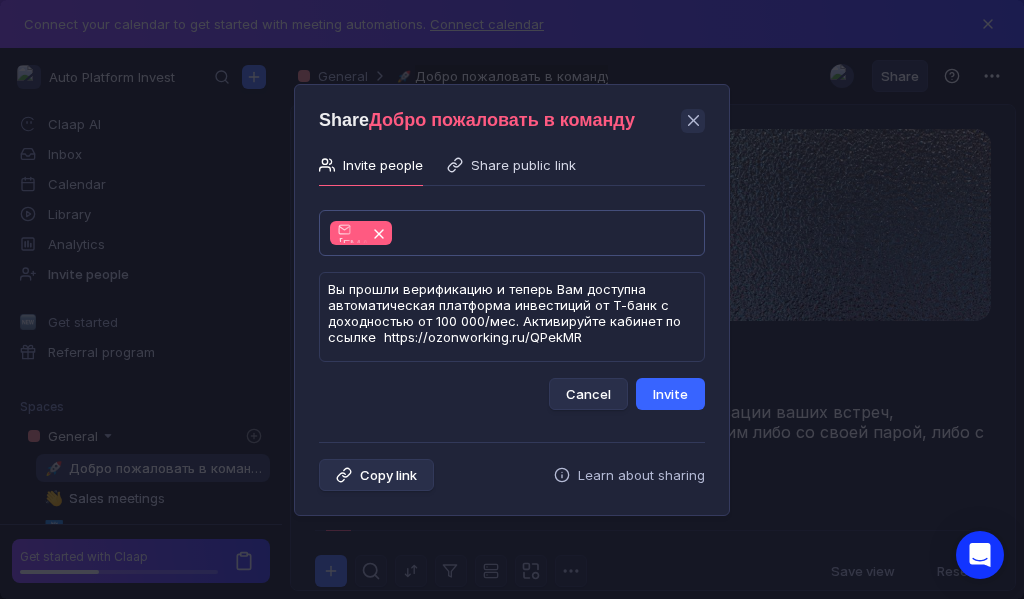 click on "Invite" at bounding box center [670, 394] 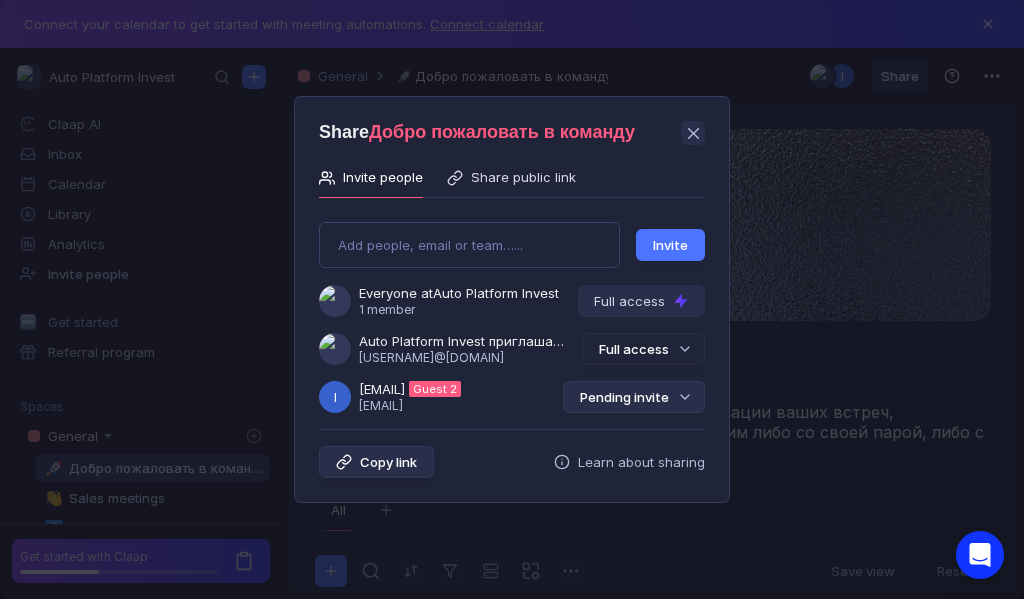 click on "Pending invite" at bounding box center (634, 397) 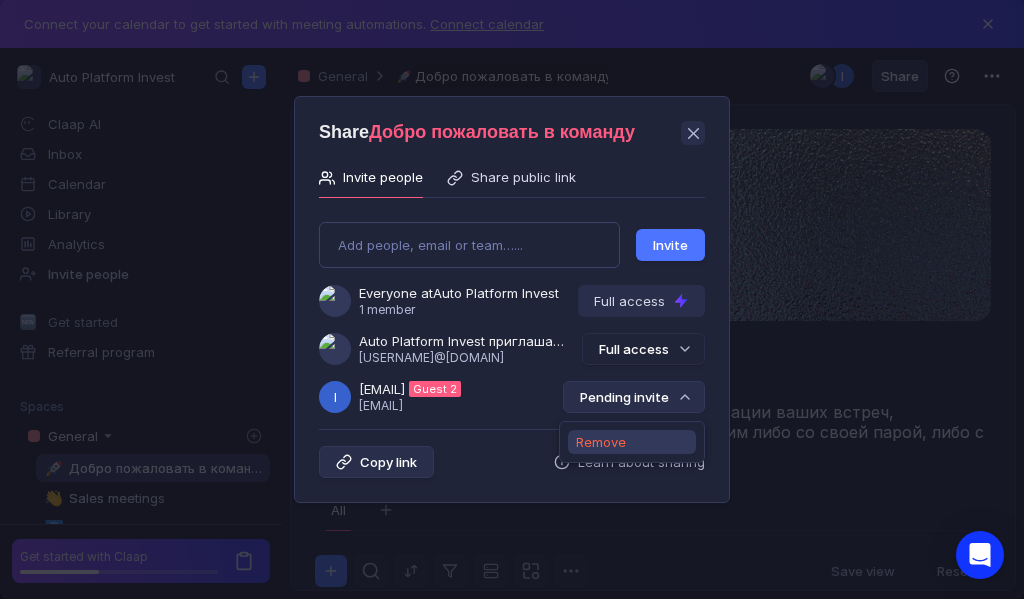 click on "Remove" at bounding box center [601, 442] 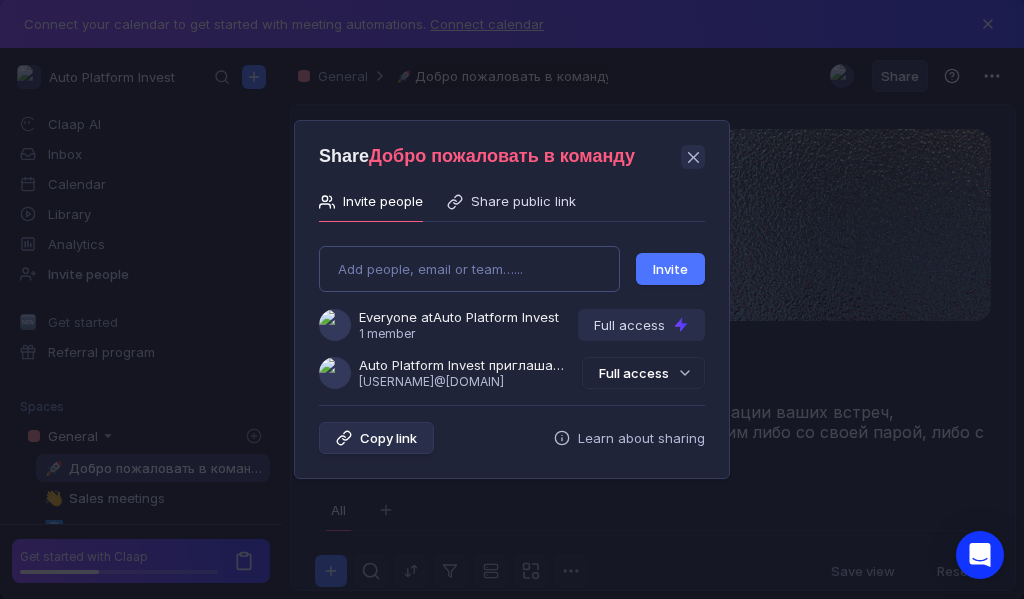 click on "Add people, email or team…... Invite Everyone at  Auto Platform Invest 1 member Full access Auto Platform Invest   приглашает Вас в команду [USERNAME]@[DOMAIN] Full access" at bounding box center (512, 309) 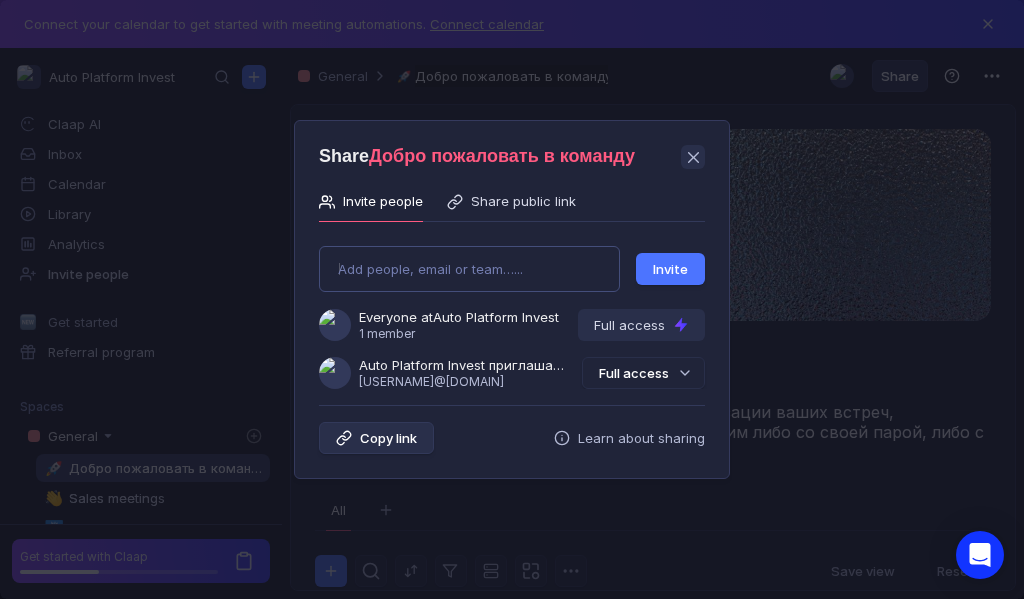type on "[EMAIL]" 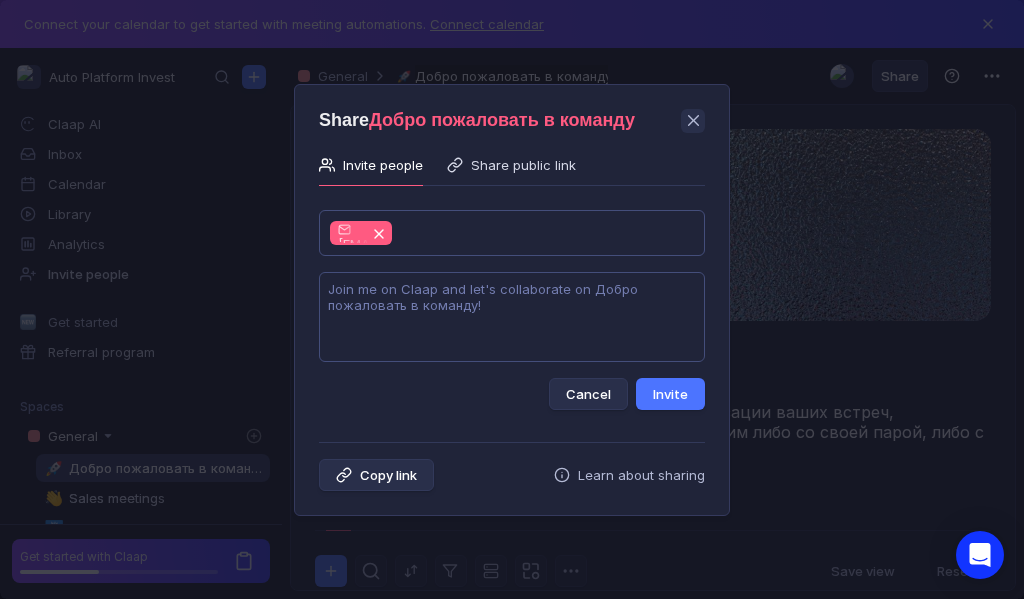 click at bounding box center [512, 317] 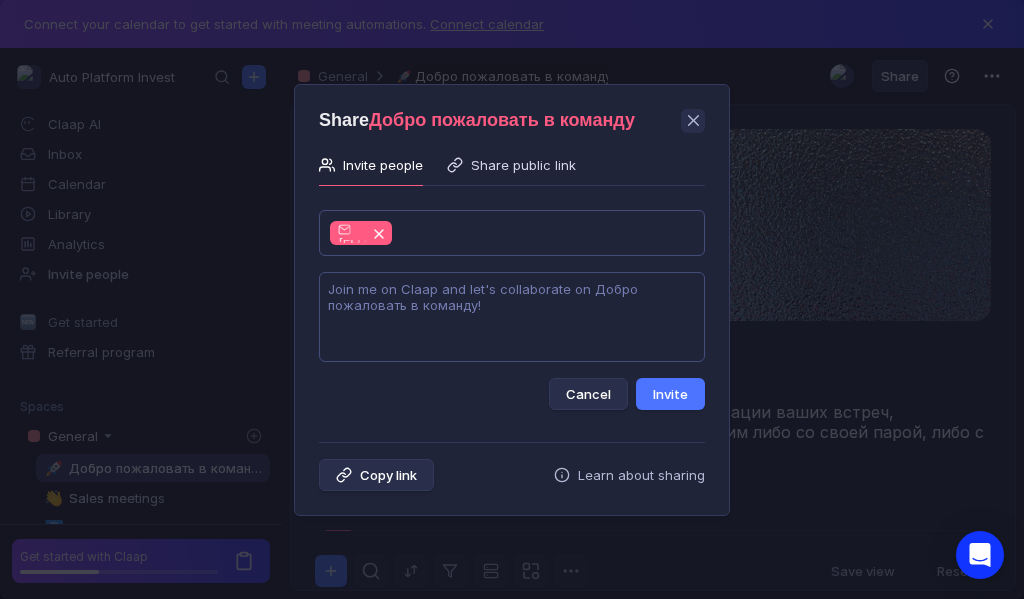 click at bounding box center [512, 317] 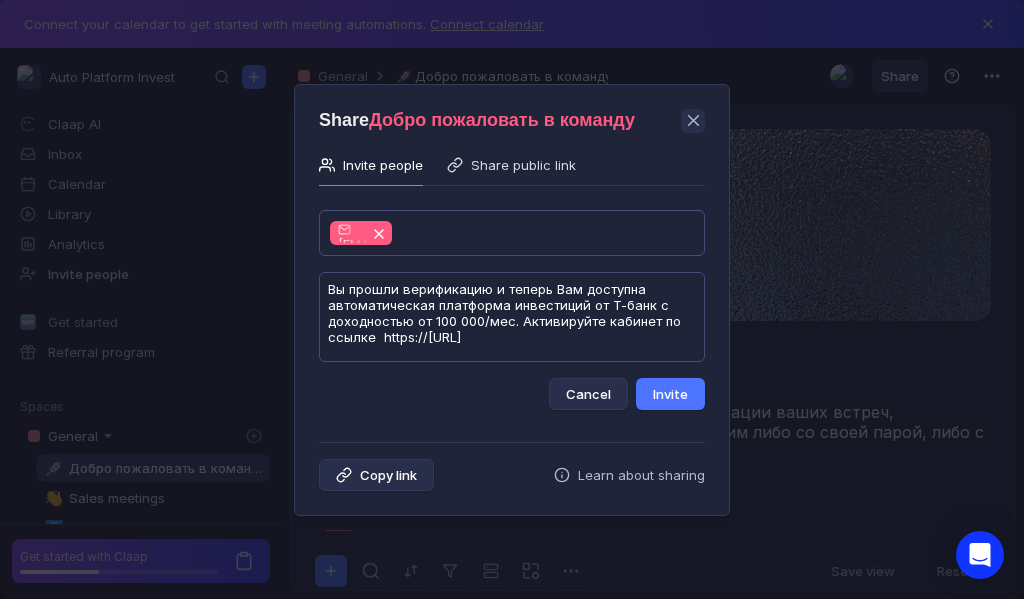 scroll, scrollTop: 1, scrollLeft: 0, axis: vertical 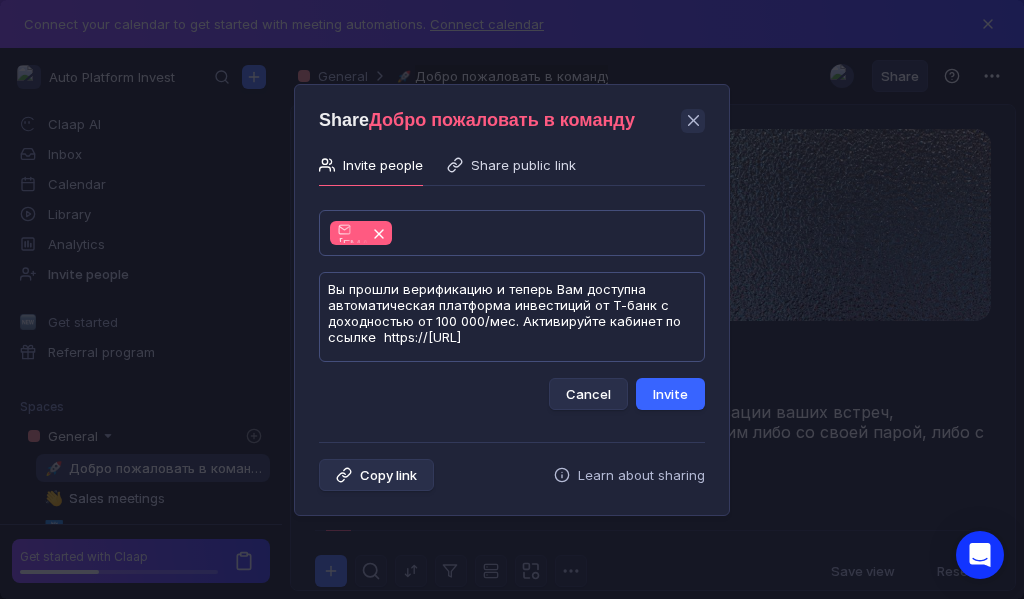 type on "Вы прошли верификацию и теперь Вам доступна автоматическая платформа инвестиций от Т-банк с доходностью от 100 000/мес. Активируйте кабинет по ссылке  https://[URL]" 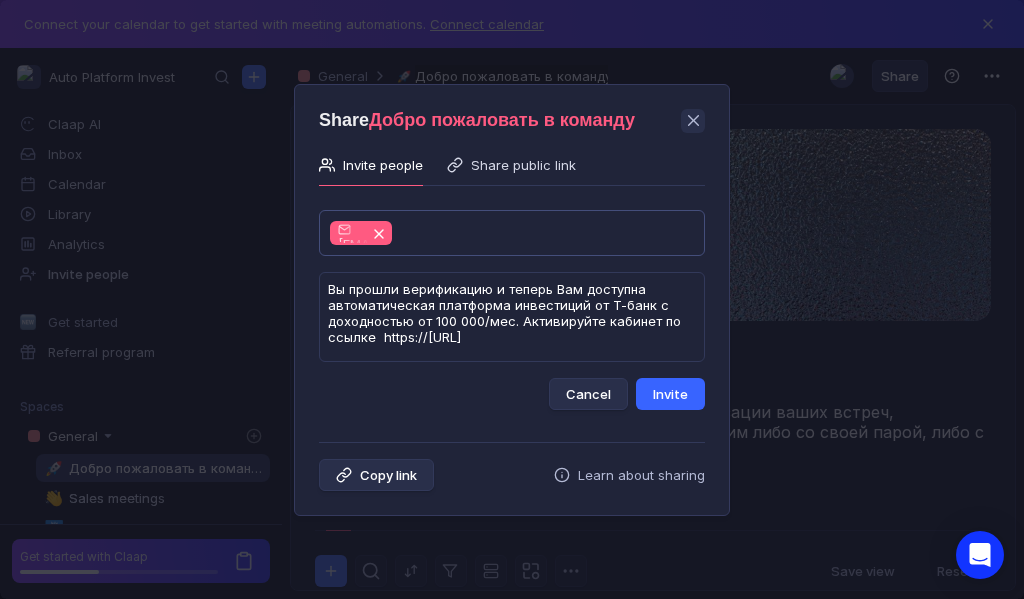 click on "Invite" at bounding box center (670, 394) 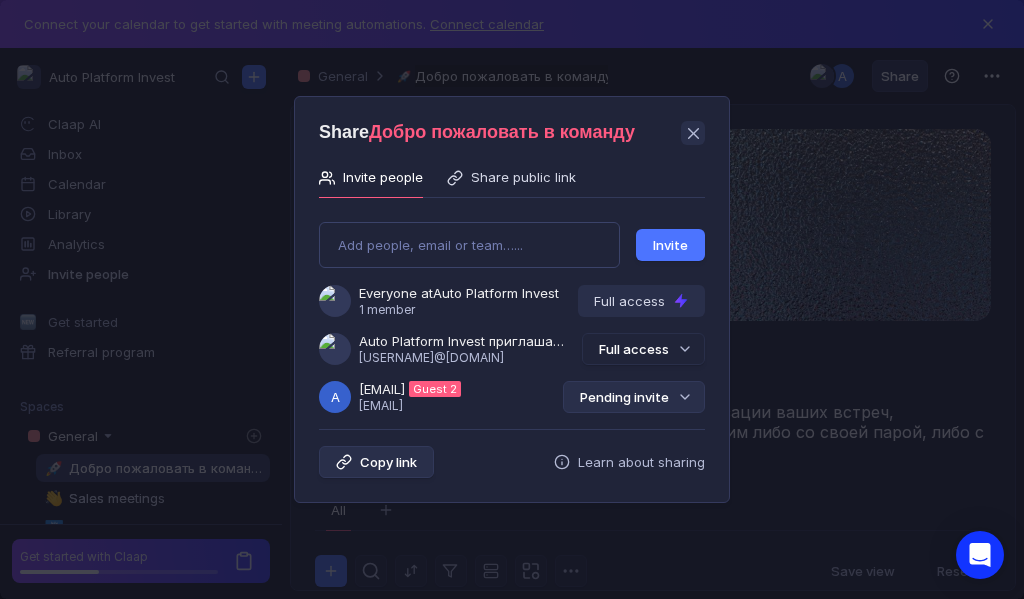click on "Pending invite" at bounding box center (634, 397) 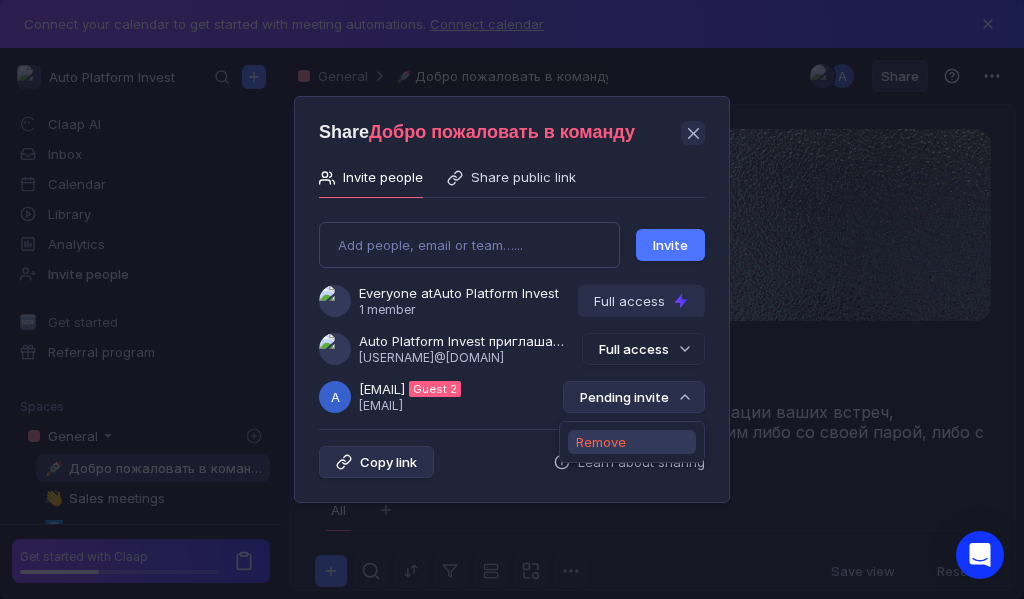 click on "Remove" at bounding box center [601, 442] 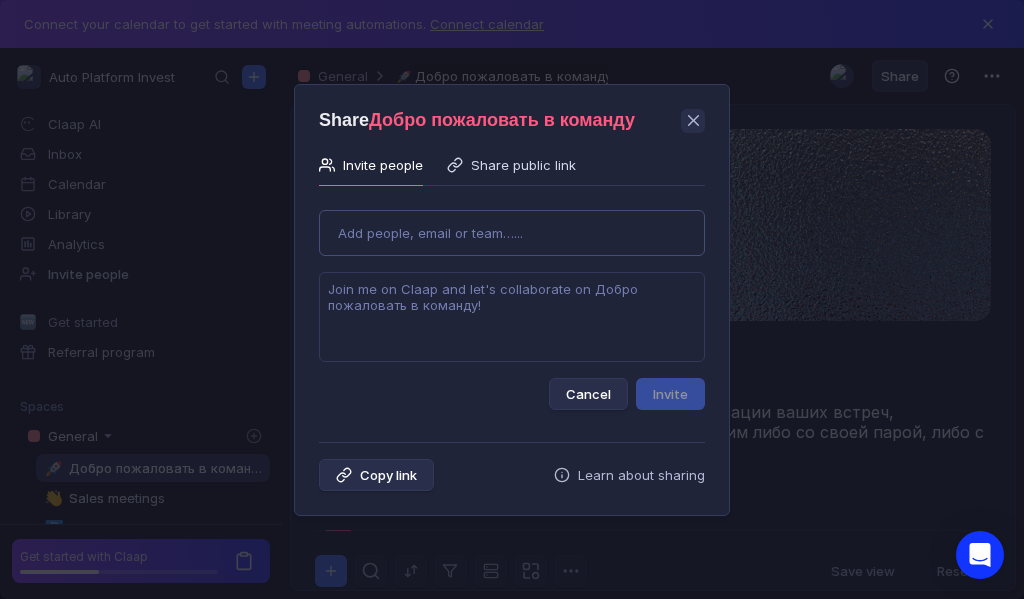 click on "Use Up and Down to choose options, press Enter to select the currently focused option, press Escape to exit the menu, press Tab to select the option and exit the menu. Add people, email or team…... Cancel Invite" at bounding box center (512, 302) 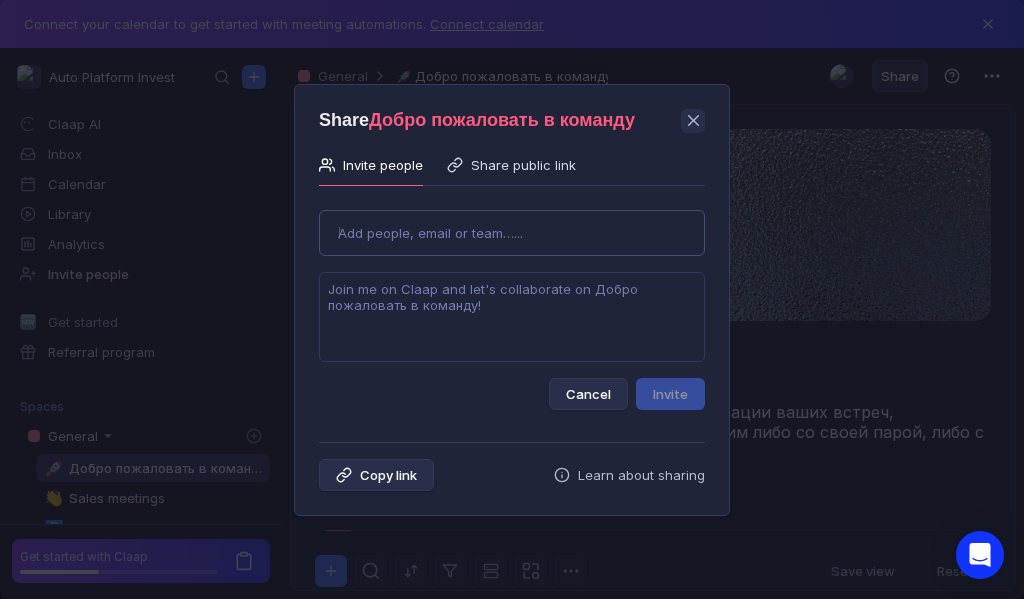 type on "zm.puma.and.nike@[EMAIL]" 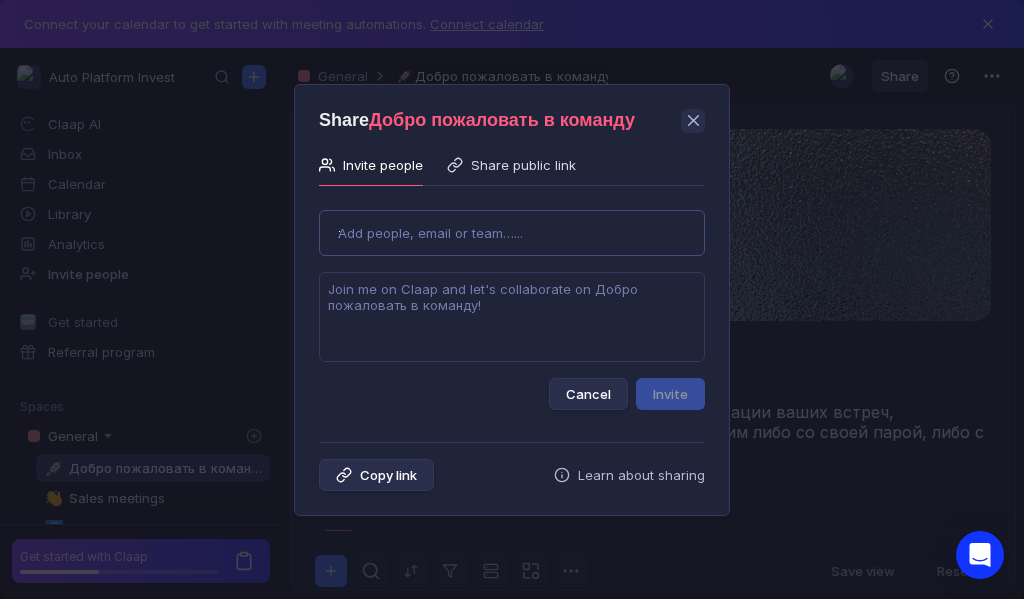 type 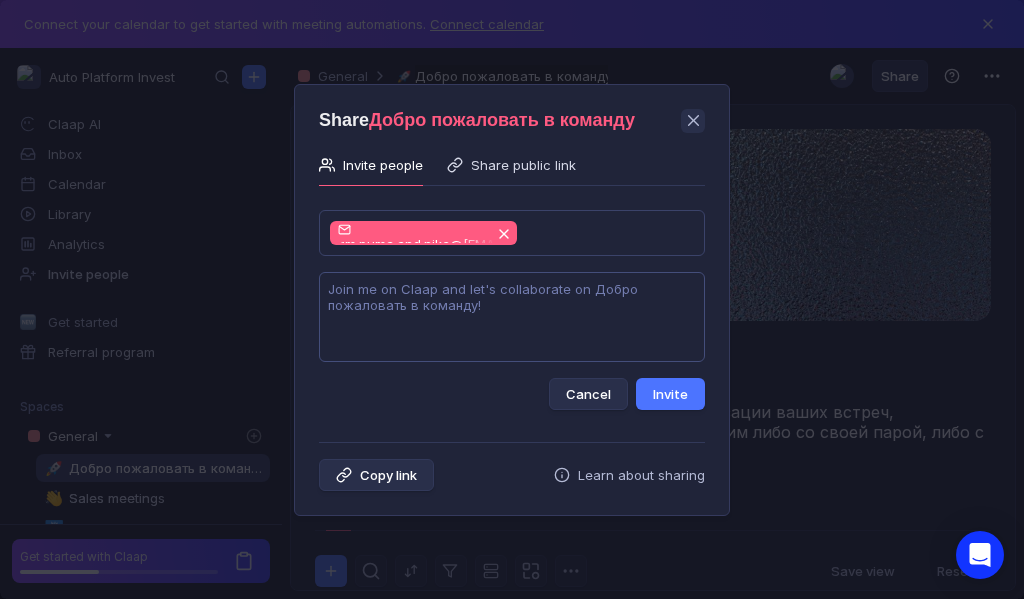 click at bounding box center (512, 317) 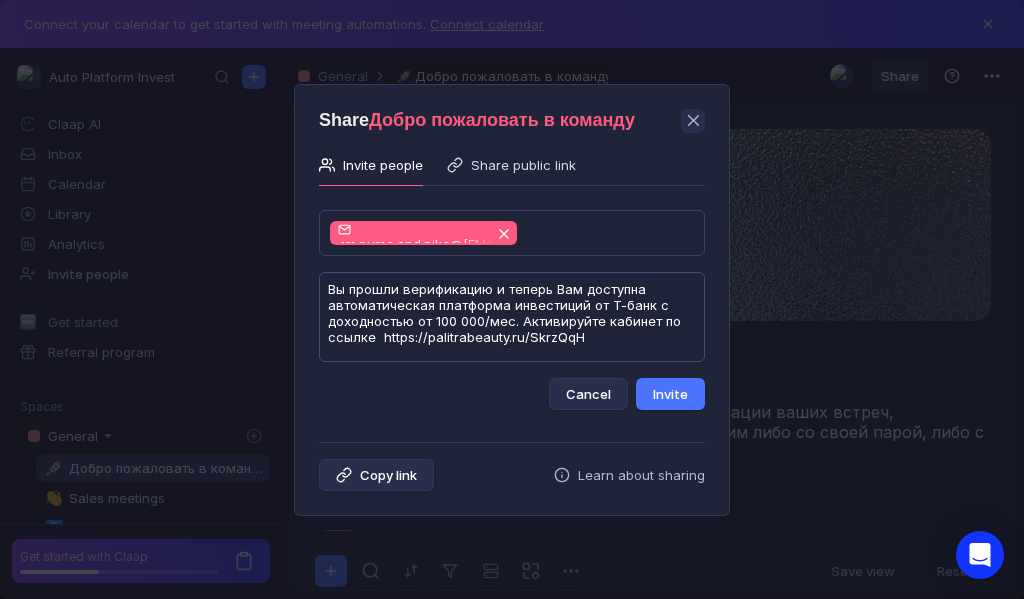 scroll, scrollTop: 1, scrollLeft: 0, axis: vertical 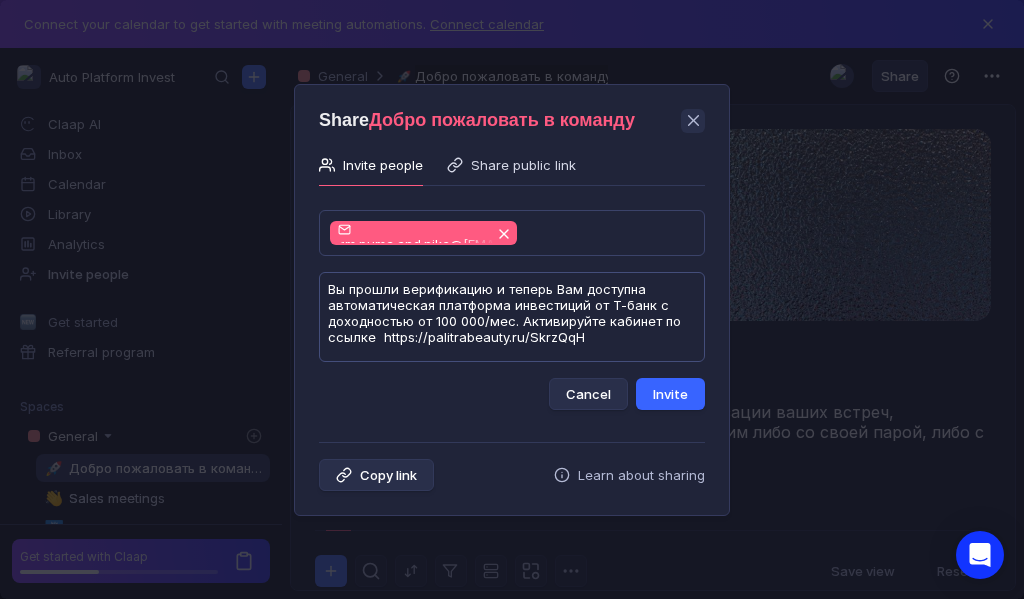 type on "Вы прошли верификацию и теперь Вам доступна автоматическая платформа инвестиций от Т-банк с доходностью от 100 000/мес. Активируйте кабинет по ссылке  https://palitrabeauty.ru/SkrzQqH" 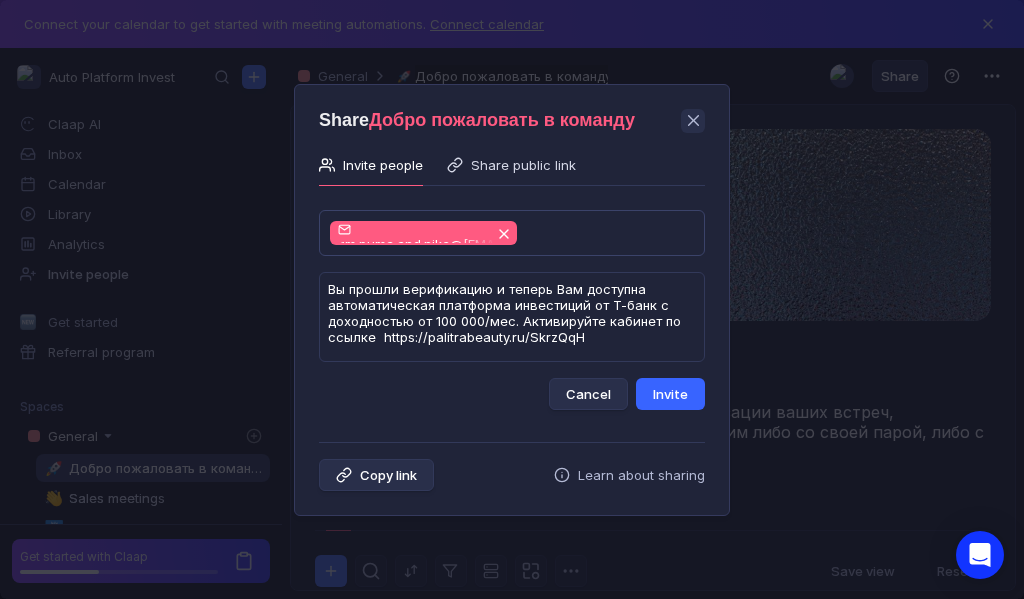 click on "Invite" at bounding box center [670, 394] 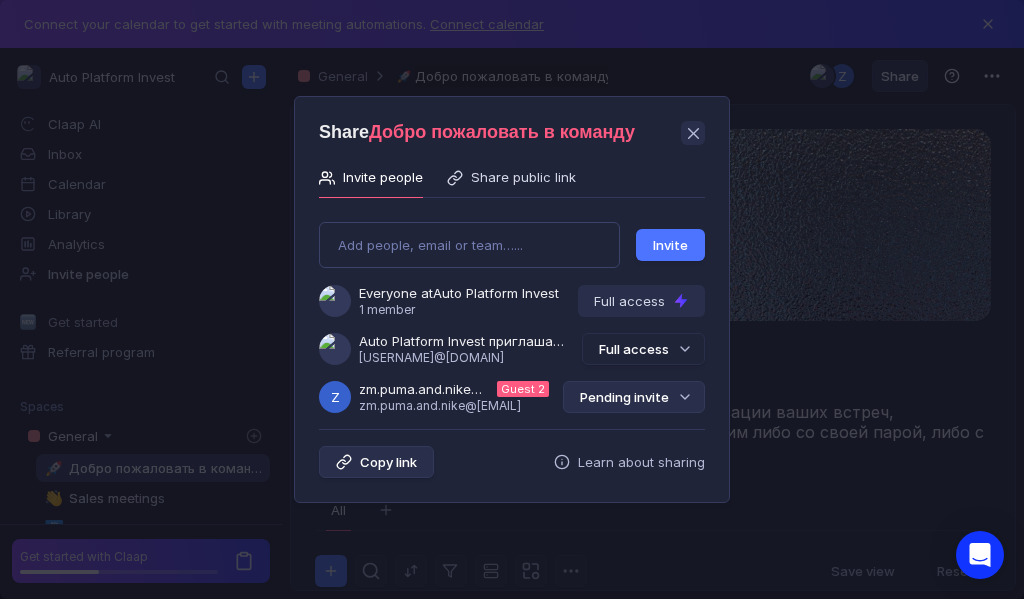 click on "Pending invite" at bounding box center (634, 397) 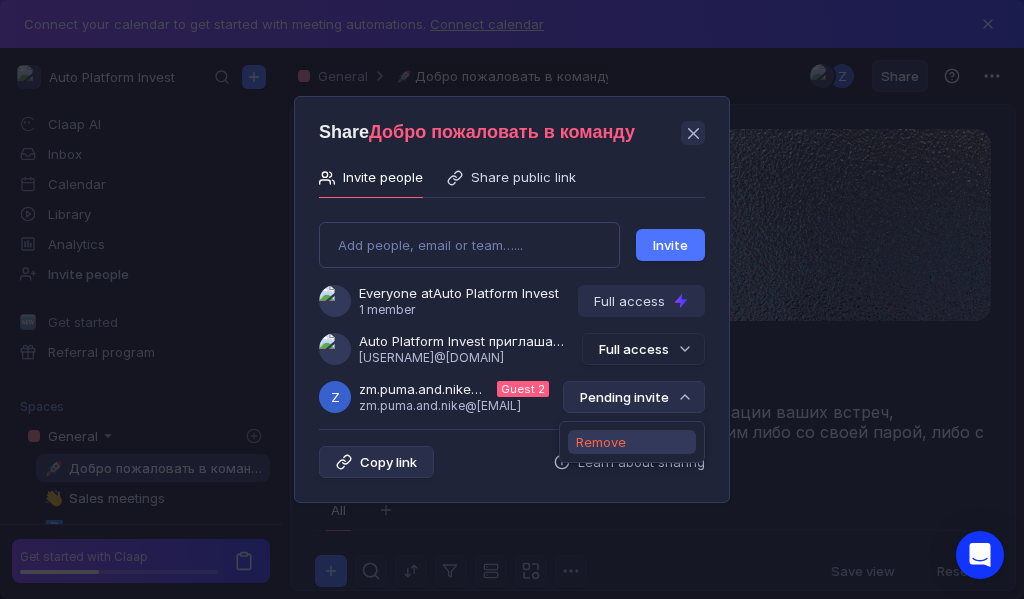 click on "Remove" at bounding box center (601, 442) 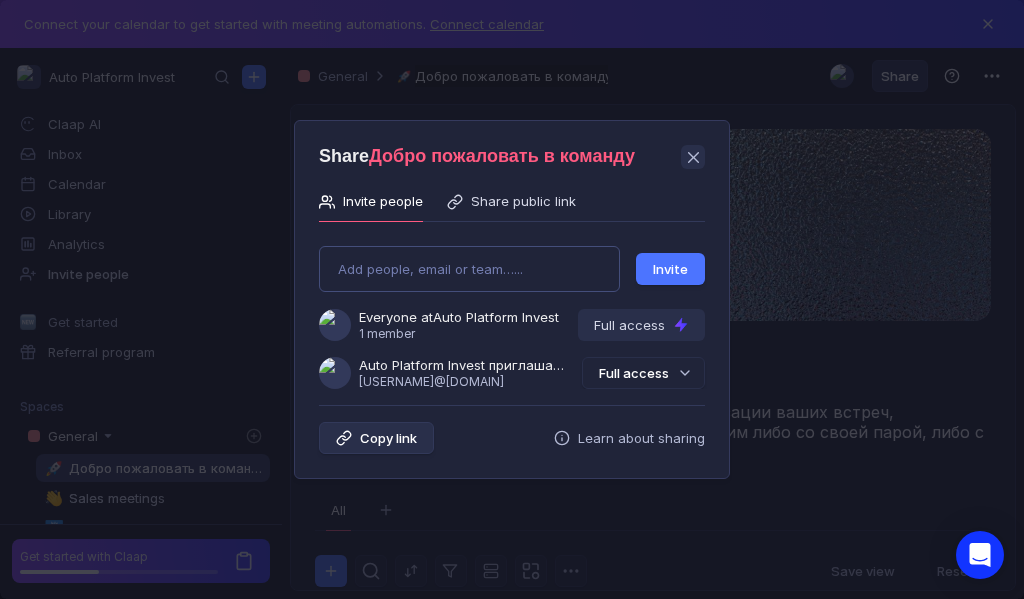 click on "Add people, email or team…... Invite Everyone at  Auto Platform Invest 1 member Full access Auto Platform Invest   приглашает Вас в команду [USERNAME]@[DOMAIN] Full access" at bounding box center [512, 309] 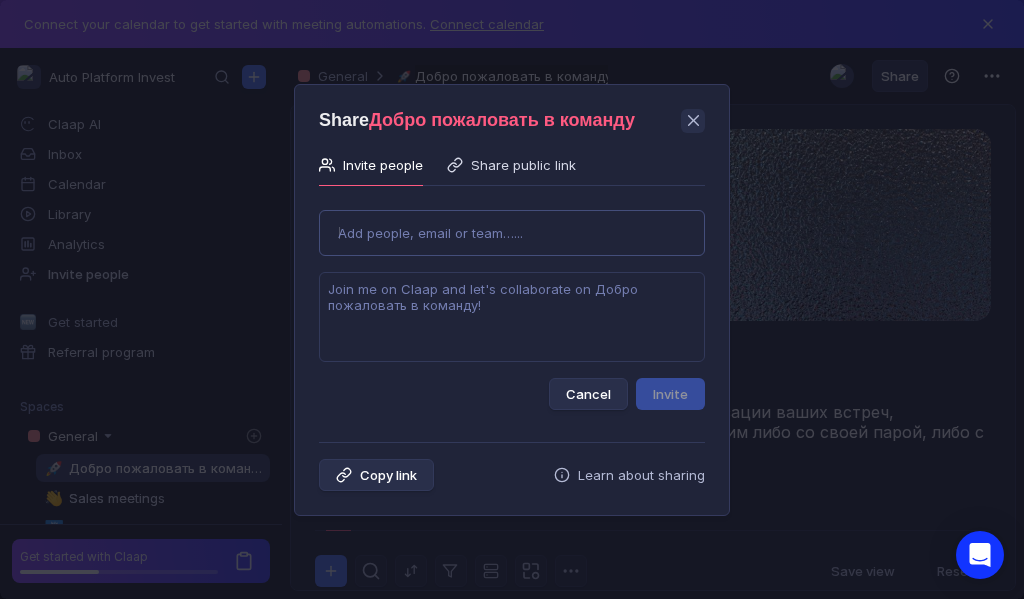 type on "[EMAIL]" 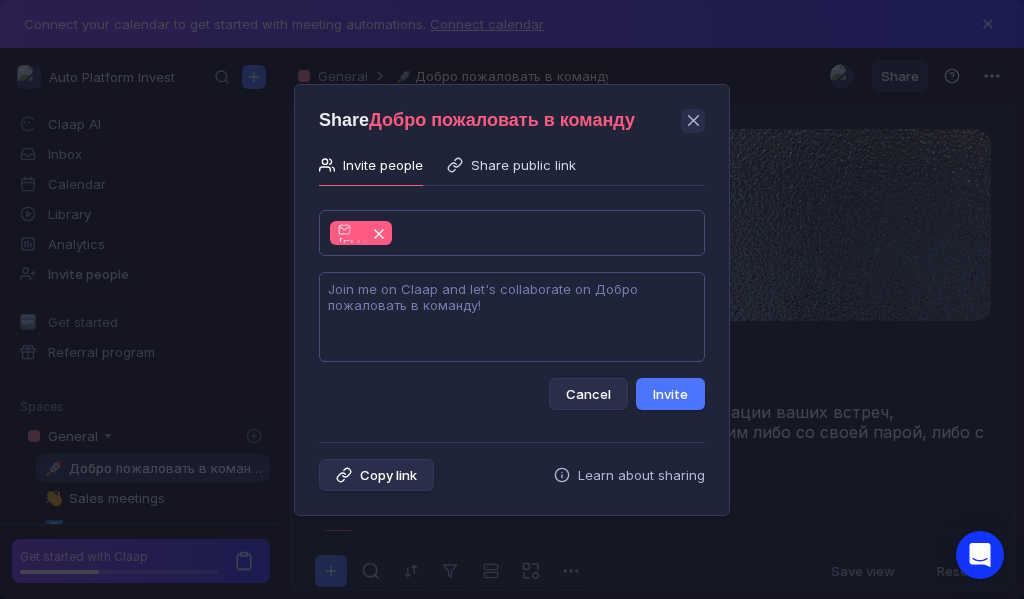 click at bounding box center [512, 317] 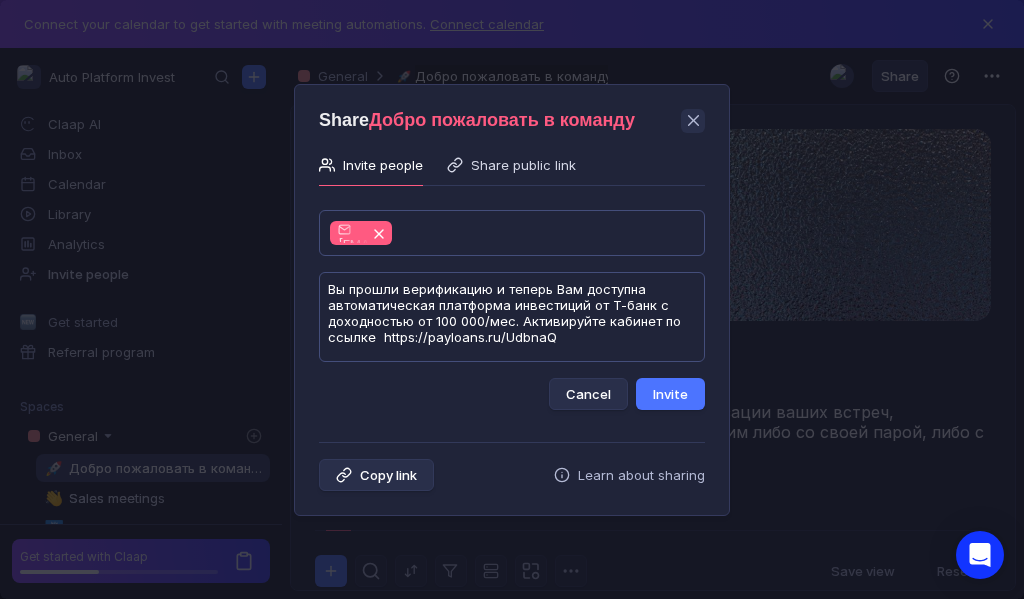 scroll, scrollTop: 1, scrollLeft: 0, axis: vertical 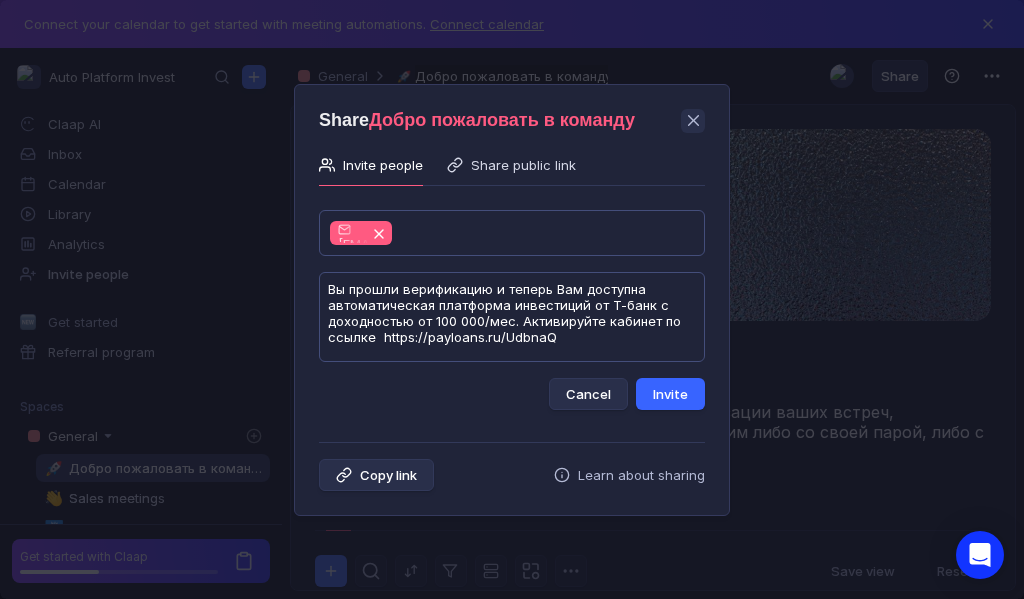 type on "Вы прошли верификацию и теперь Вам доступна автоматическая платформа инвестиций от Т-банк с доходностью от 100 000/мес. Активируйте кабинет по ссылке  https://payloans.ru/UdbnaQ" 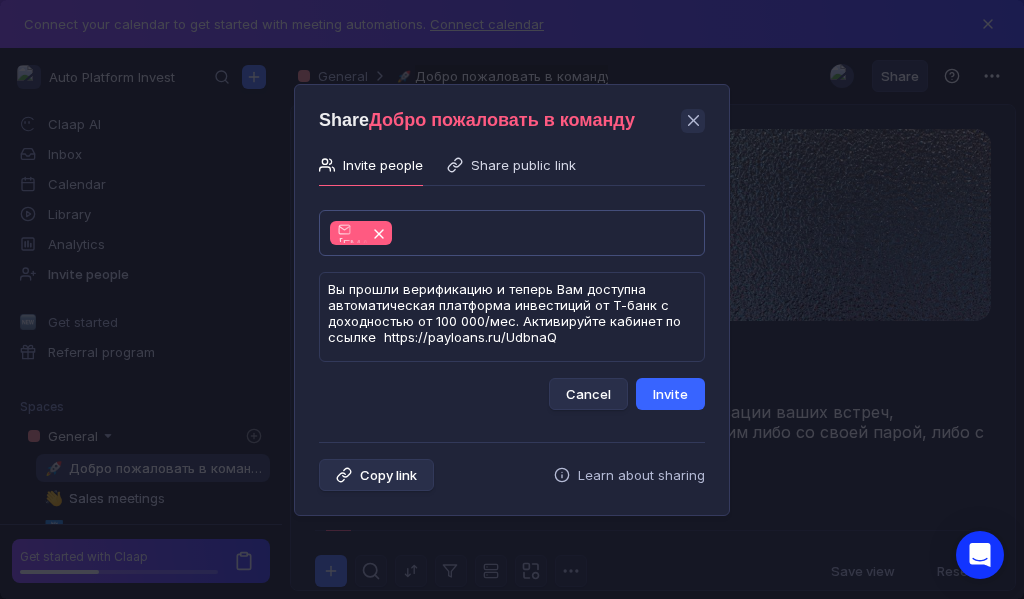 click on "Invite" at bounding box center [670, 394] 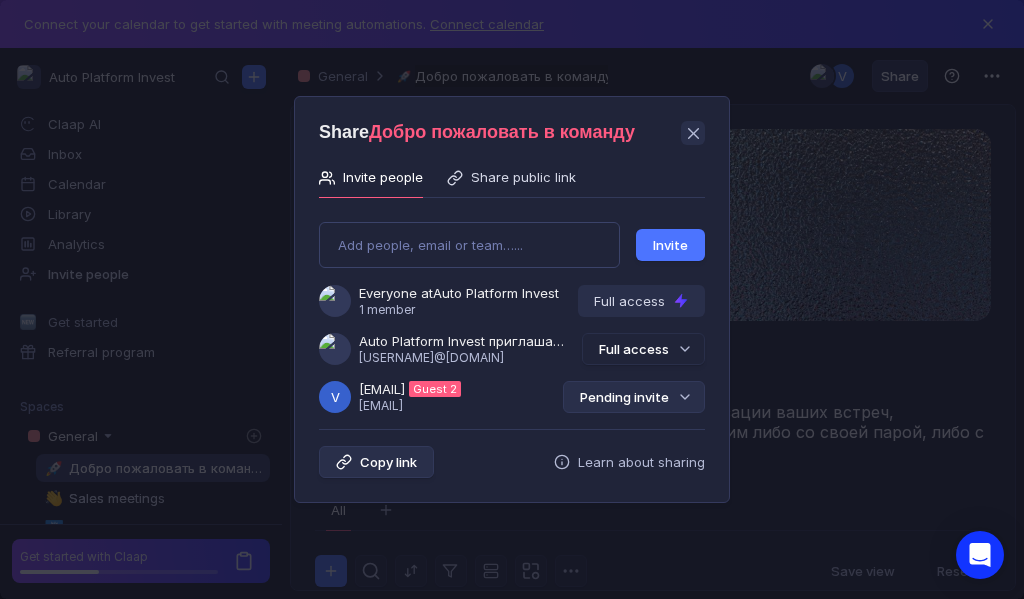 click on "Pending invite" at bounding box center (634, 397) 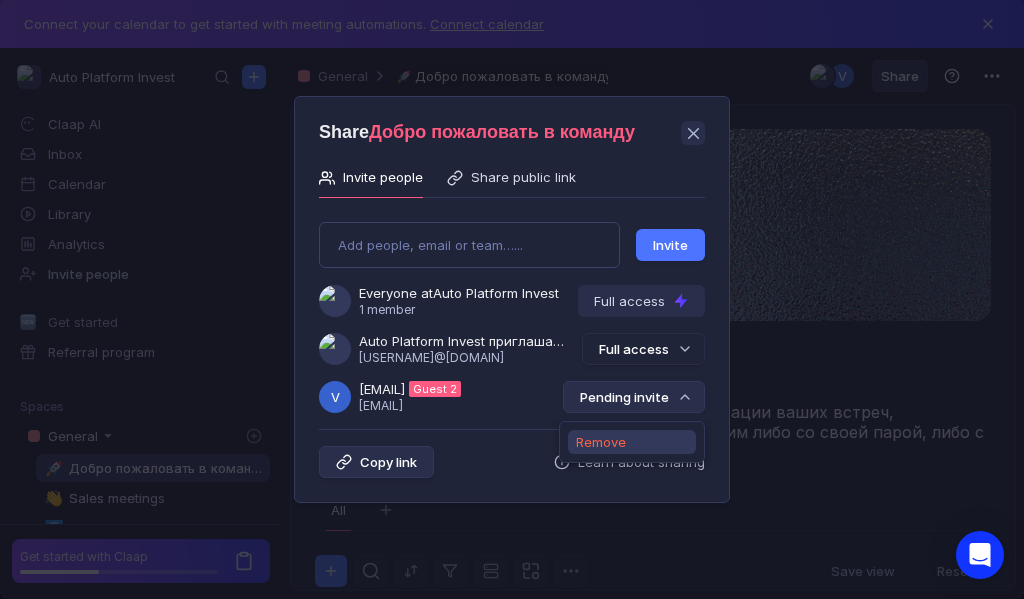 click on "Remove" at bounding box center [601, 442] 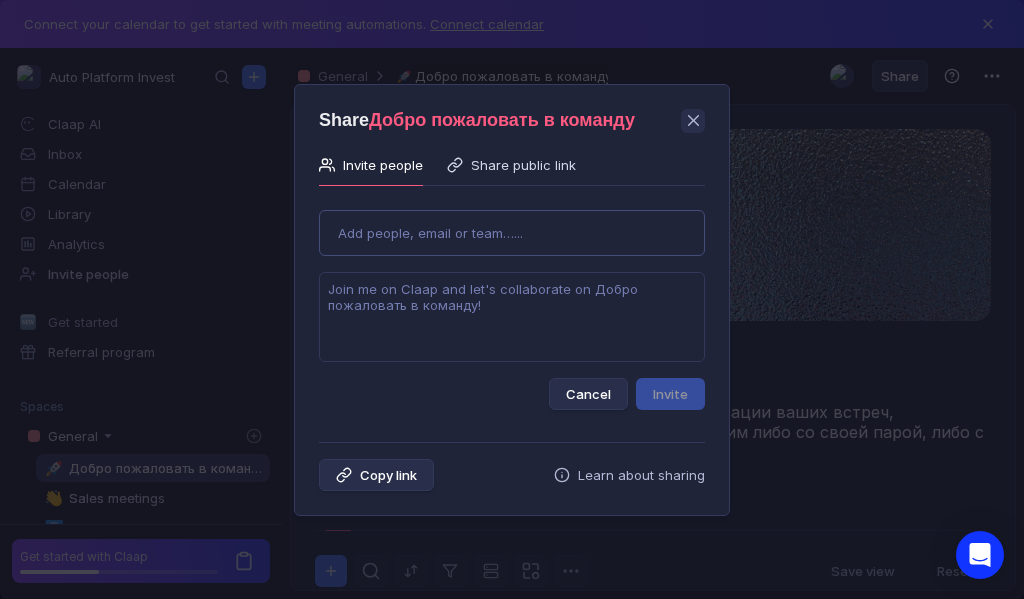 click on "Use Up and Down to choose options, press Enter to select the currently focused option, press Escape to exit the menu, press Tab to select the option and exit the menu. Add people, email or team…... Cancel Invite" at bounding box center [512, 302] 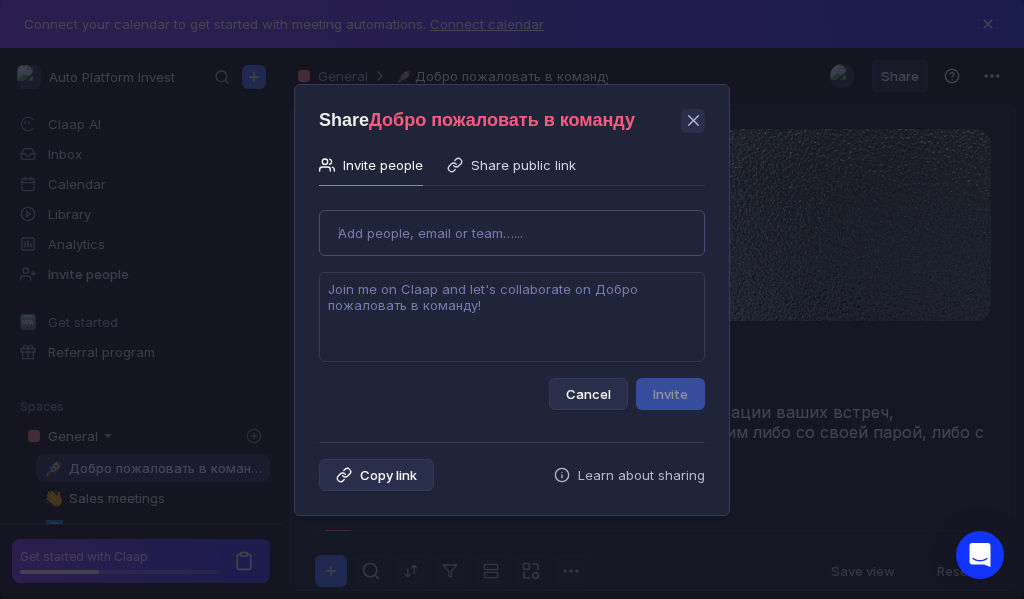 type on "[USERNAME]@[DOMAIN]" 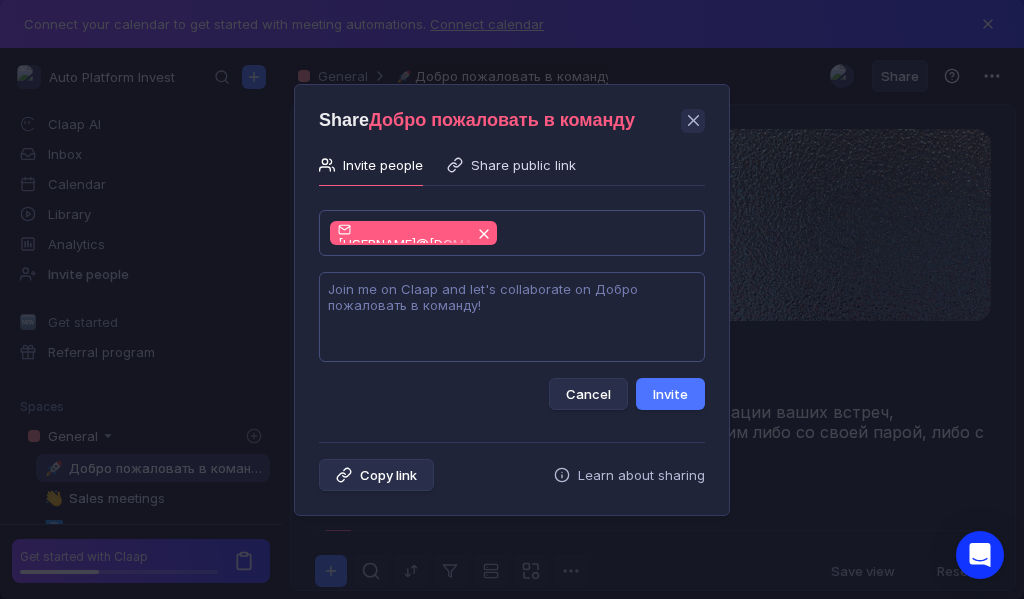 click at bounding box center [512, 317] 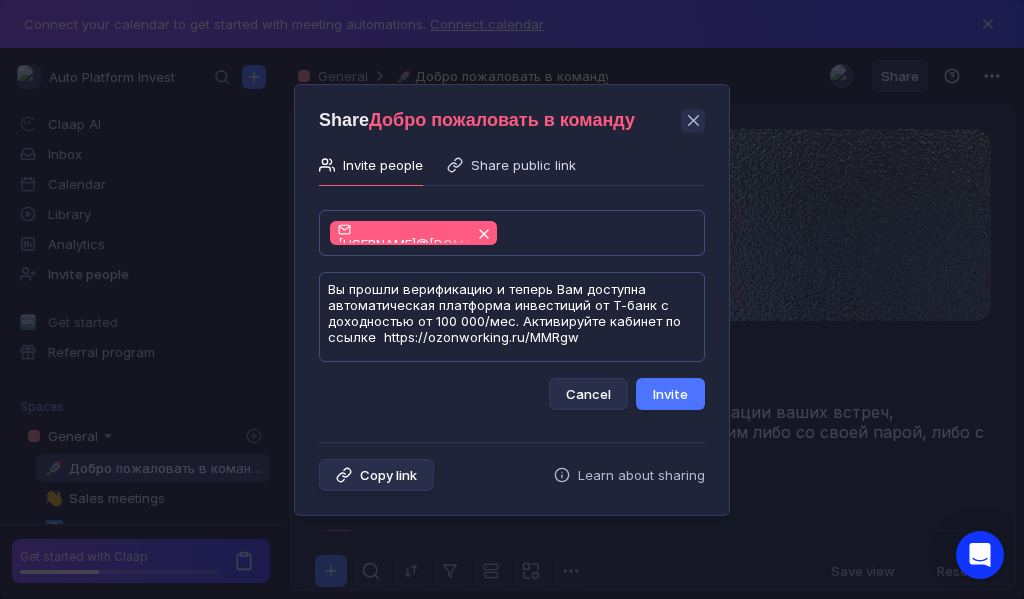 scroll, scrollTop: 1, scrollLeft: 0, axis: vertical 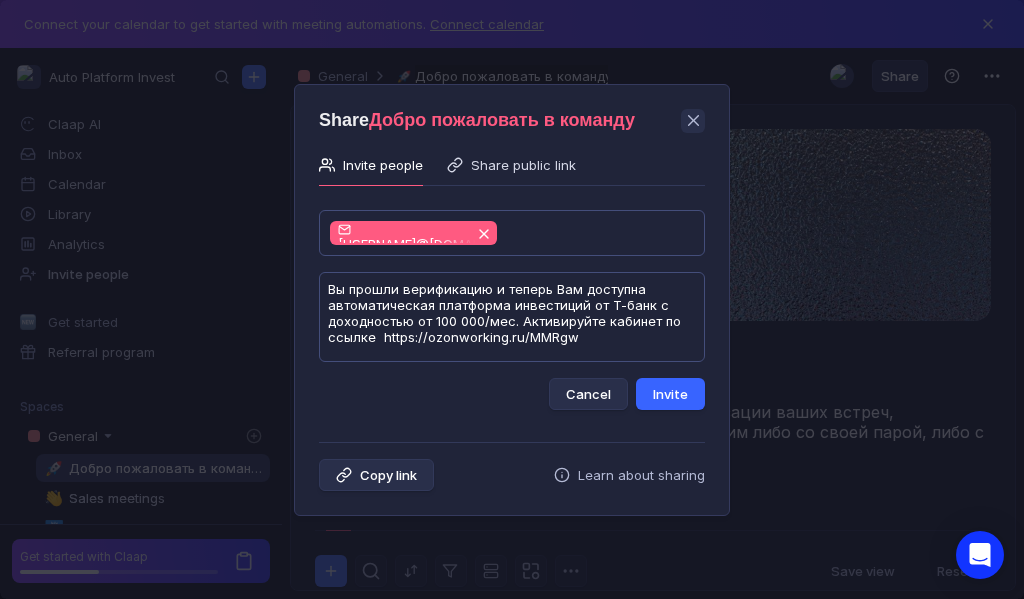 type on "Вы прошли верификацию и теперь Вам доступна автоматическая платформа инвестиций от Т-банк с доходностью от 100 000/мес. Активируйте кабинет по ссылке  https://ozonworking.ru/MMRgw" 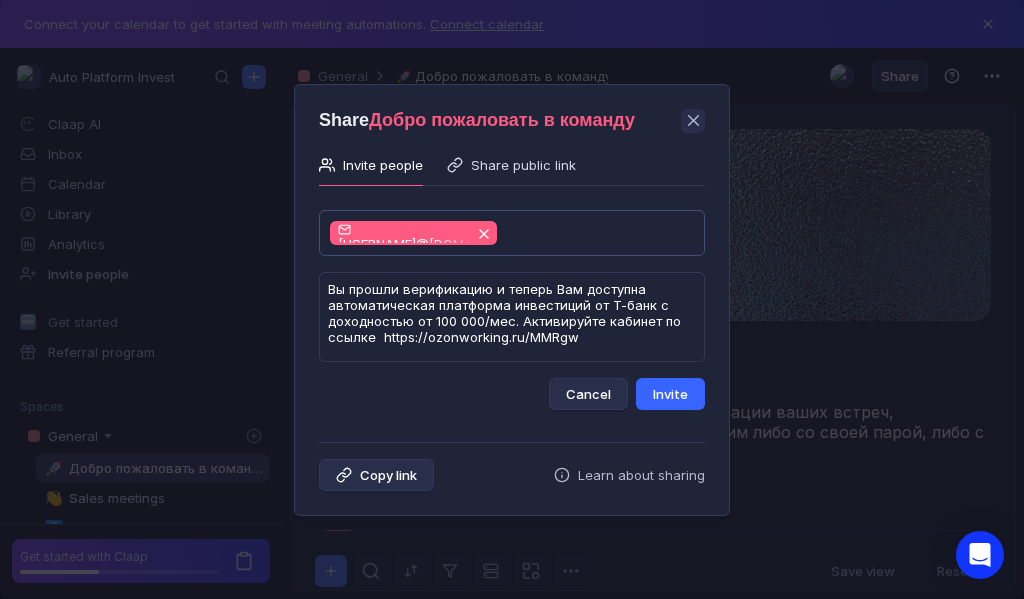 click on "Invite" at bounding box center (670, 394) 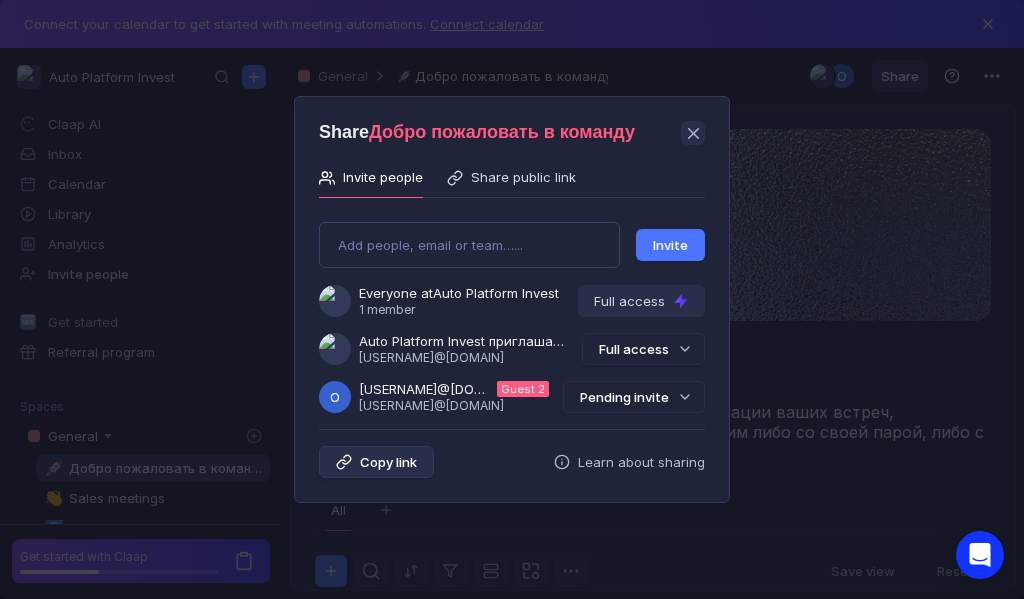 click on "Pending invite" at bounding box center [634, 397] 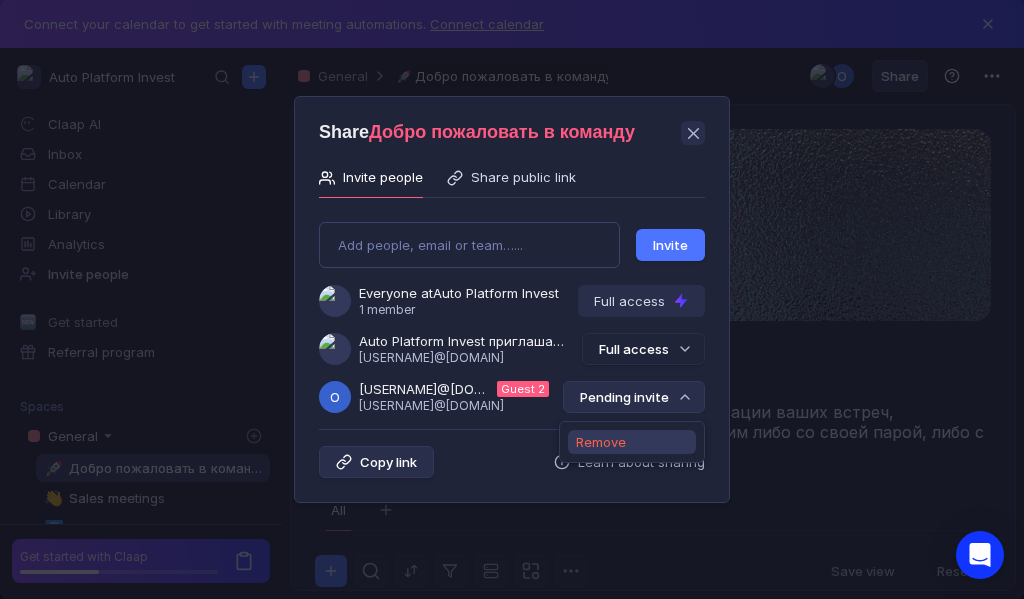 click on "Remove" at bounding box center [601, 442] 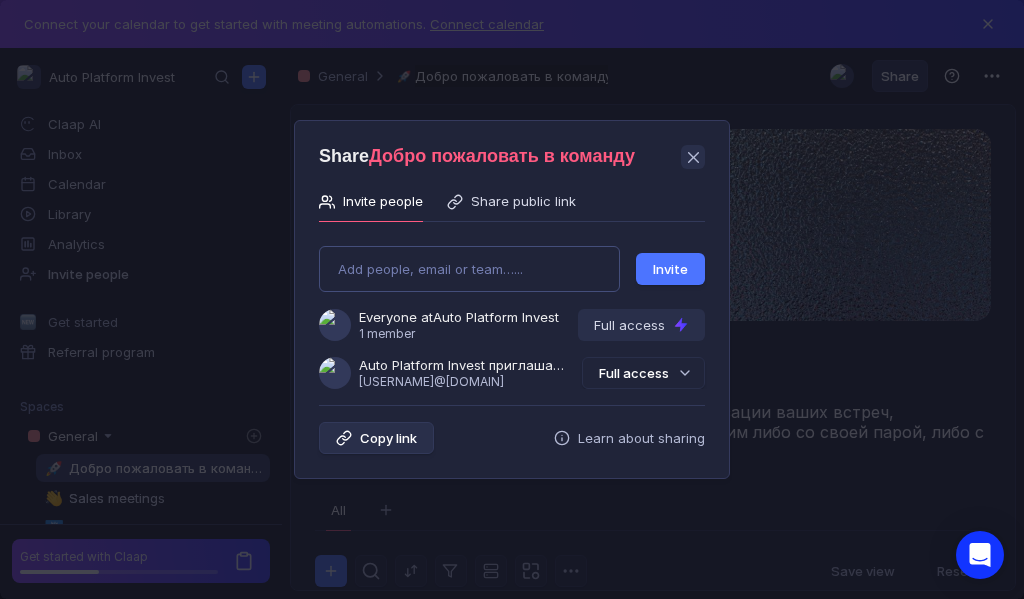 click on "Add people, email or team…... Invite Everyone at  Auto Platform Invest 1 member Full access Auto Platform Invest   приглашает Вас в команду [USERNAME]@[DOMAIN] Full access" at bounding box center (512, 309) 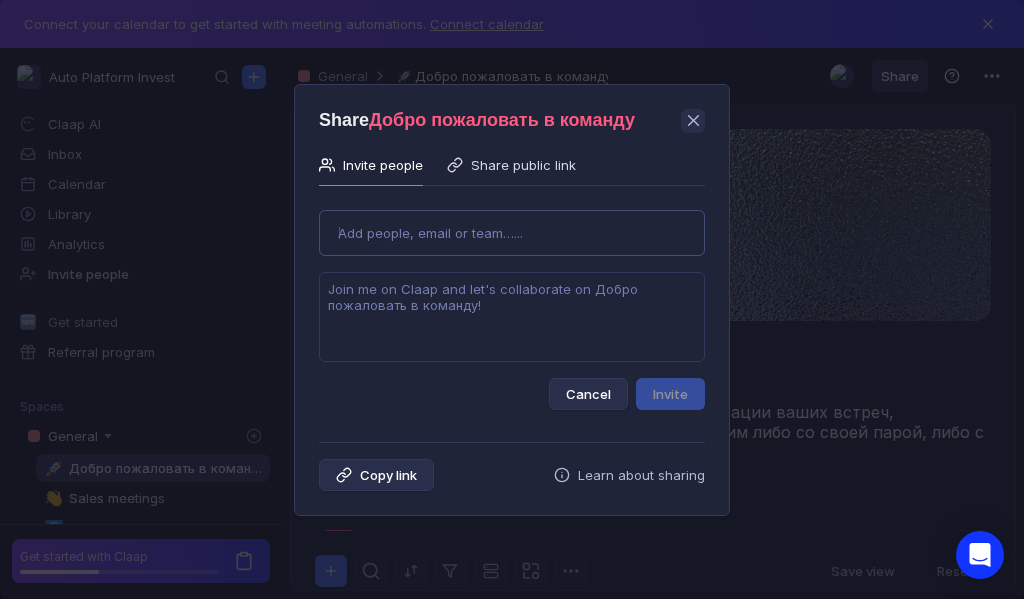 type on "[EMAIL]" 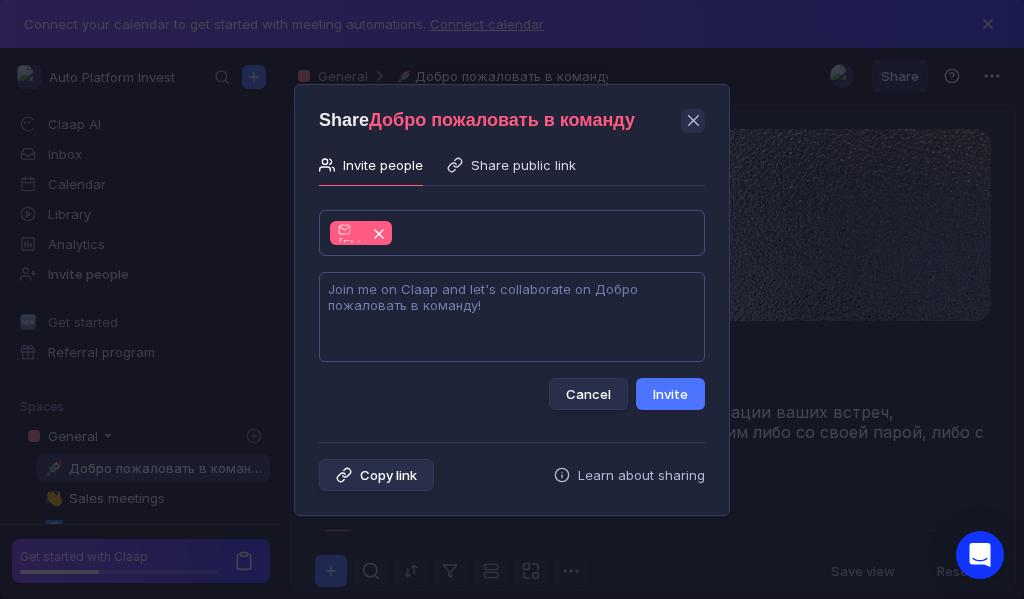 click at bounding box center (512, 317) 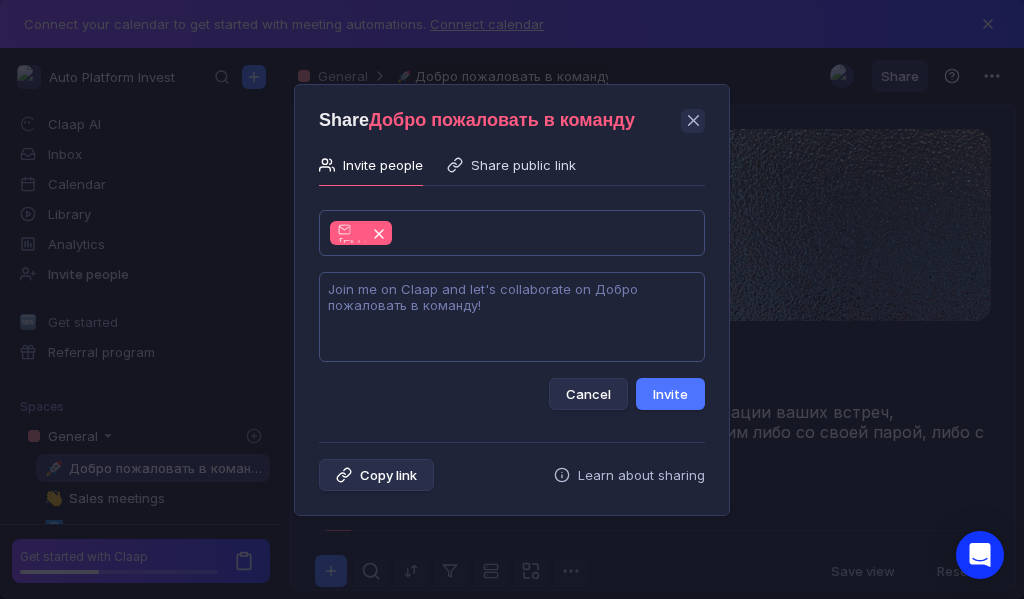 click at bounding box center (512, 317) 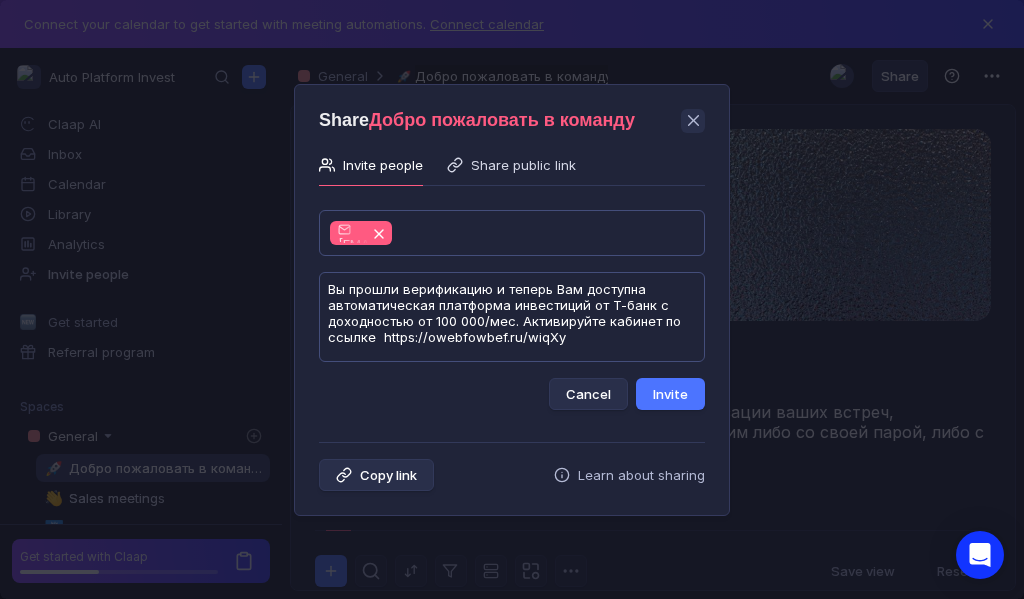 scroll, scrollTop: 1, scrollLeft: 0, axis: vertical 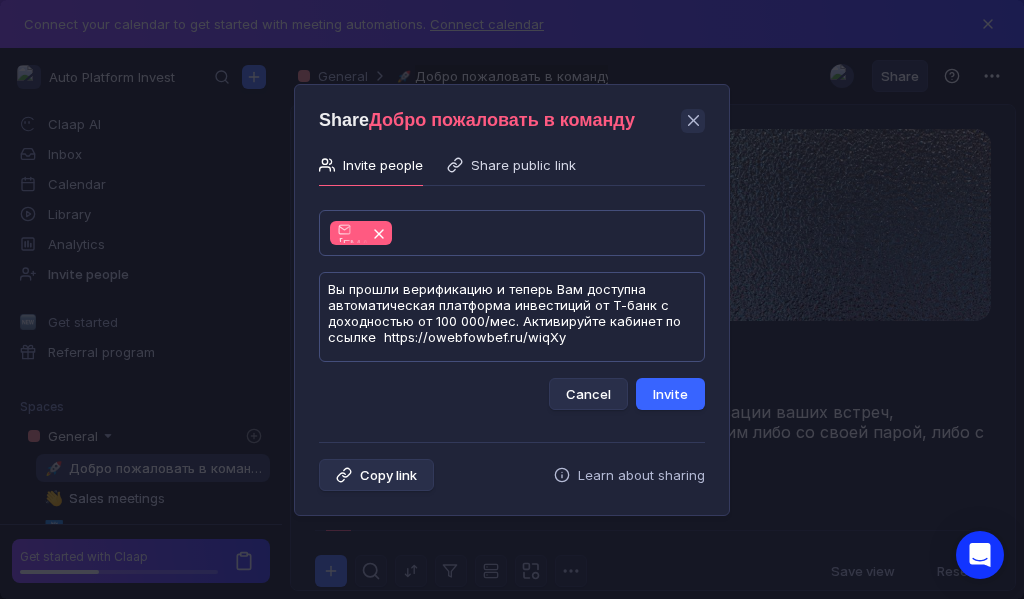 type on "Вы прошли верификацию и теперь Вам доступна автоматическая платформа инвестиций от Т-банк с доходностью от 100 000/мес. Активируйте кабинет по ссылке  https://owebfowbef.ru/wiqXy" 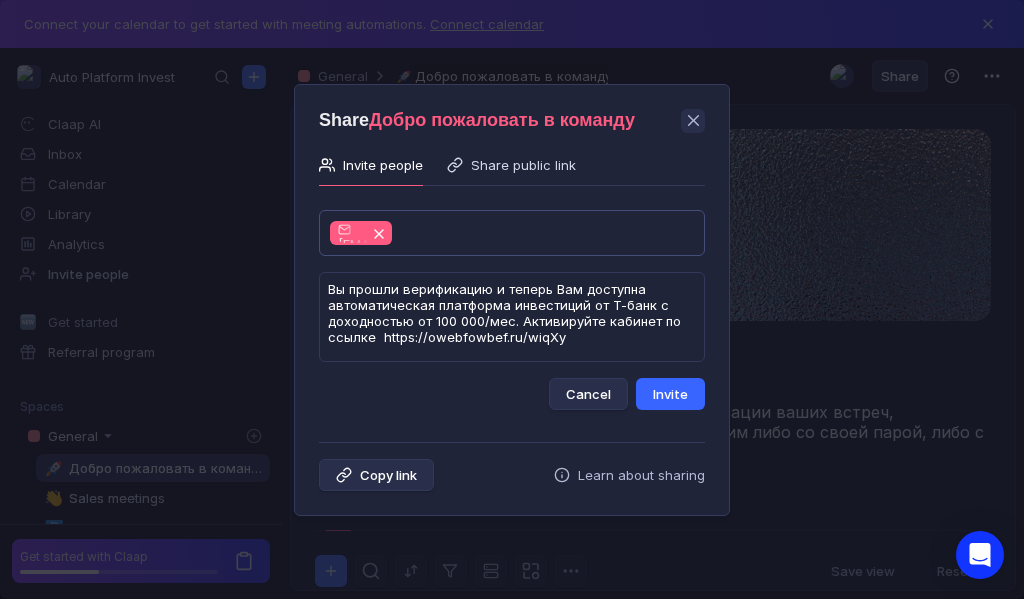 click on "Invite" at bounding box center (670, 394) 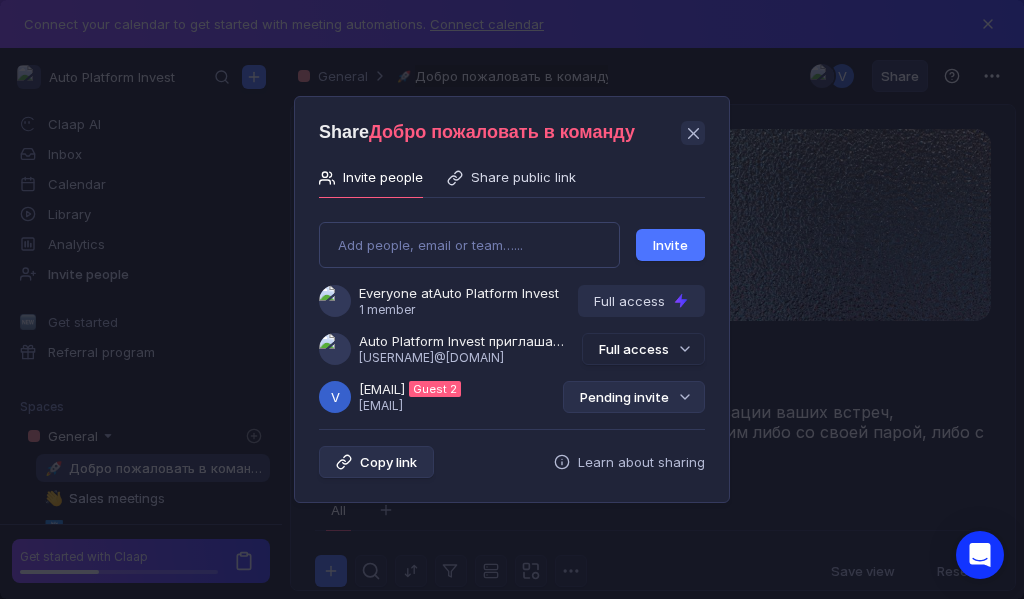 click on "Pending invite" at bounding box center [634, 397] 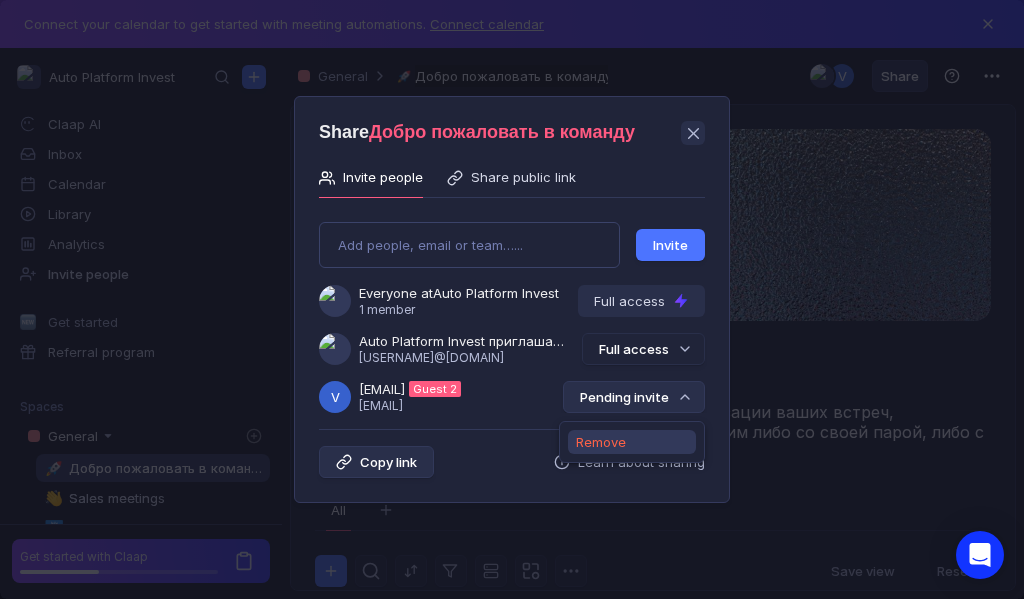 click on "Remove" at bounding box center [601, 442] 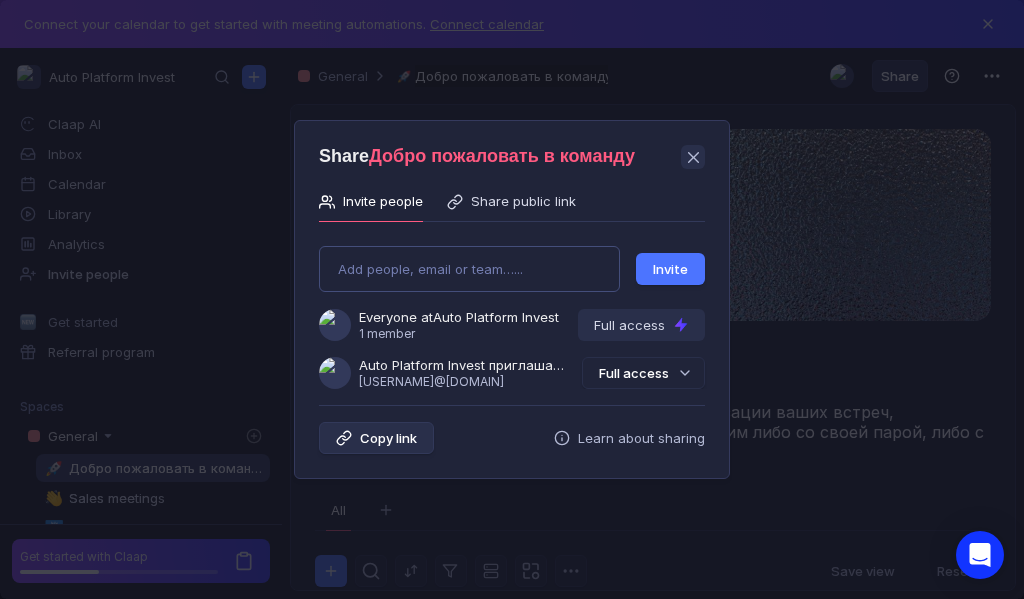click on "Add people, email or team…... Invite Everyone at  Auto Platform Invest 1 member Full access Auto Platform Invest   приглашает Вас в команду [USERNAME]@[DOMAIN] Full access" at bounding box center (512, 309) 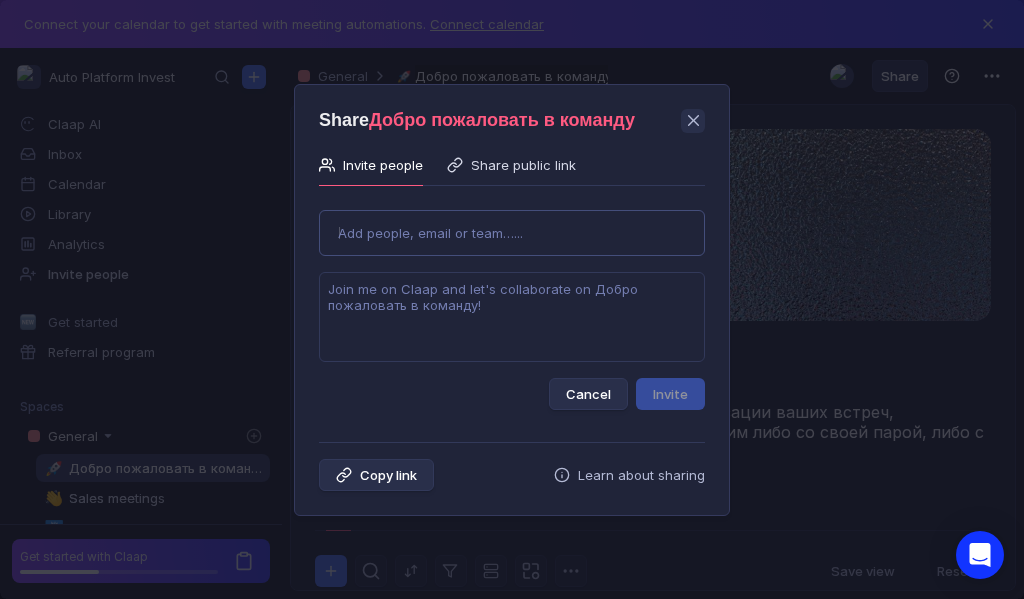 type on "[EMAIL]" 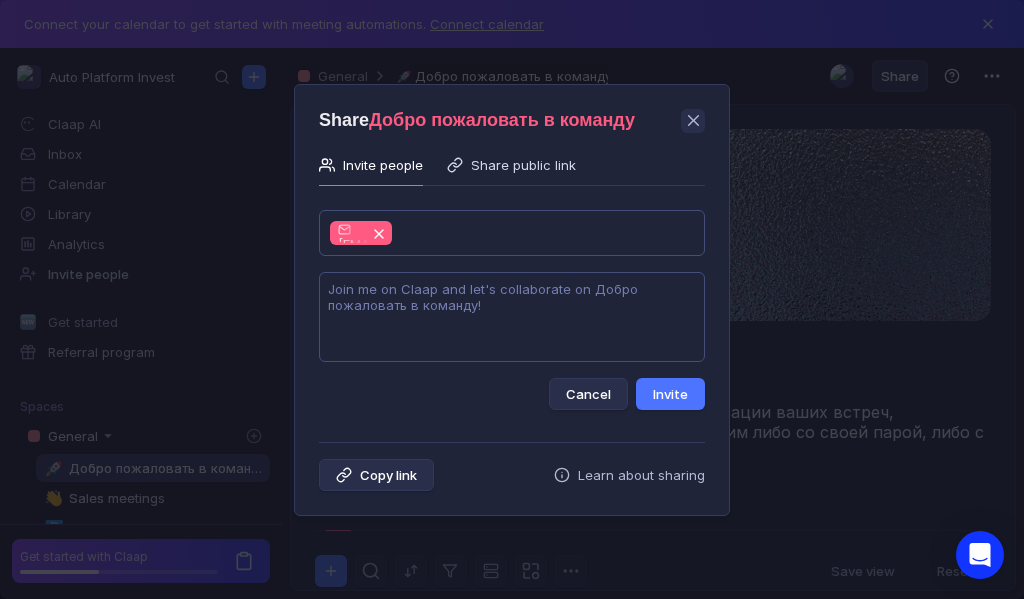 click at bounding box center [512, 317] 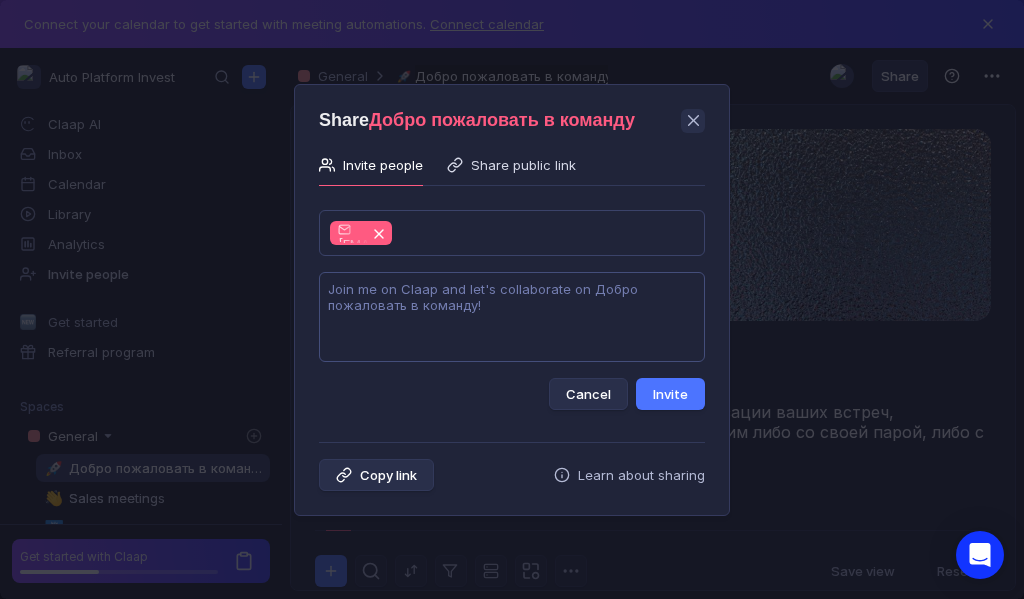click at bounding box center (512, 317) 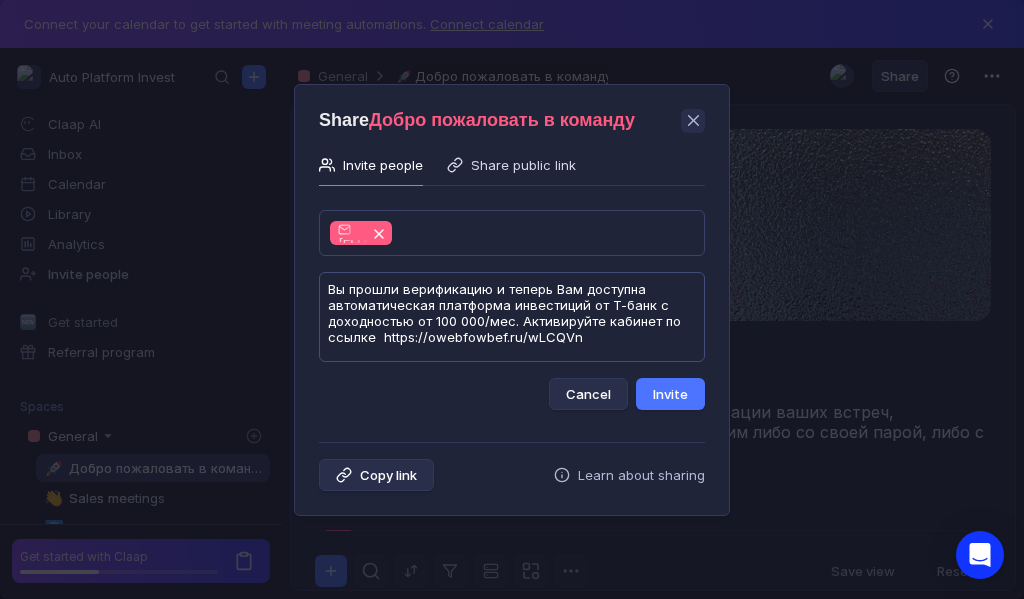 scroll, scrollTop: 1, scrollLeft: 0, axis: vertical 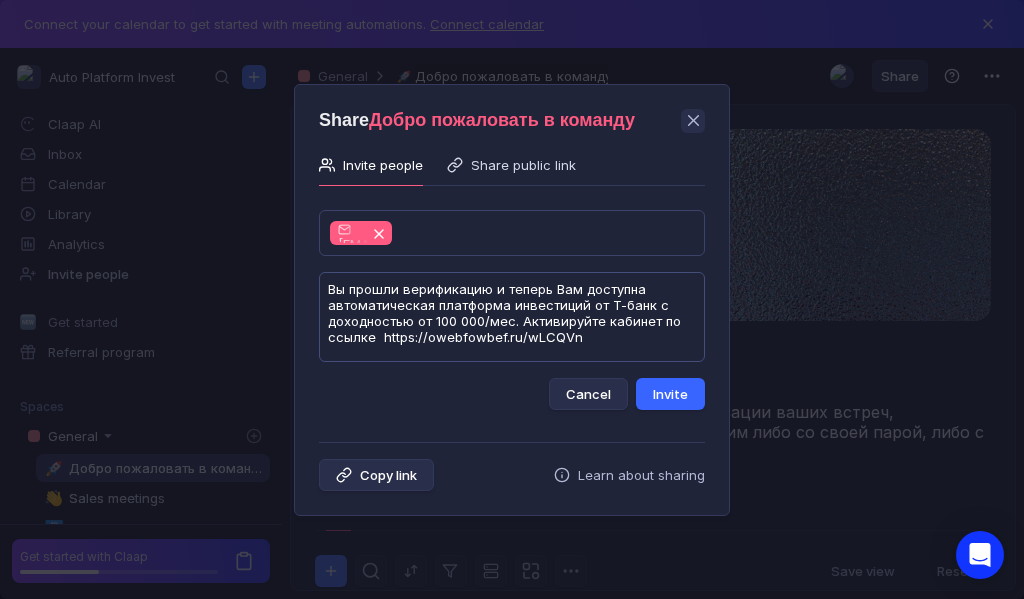 type on "Вы прошли верификацию и теперь Вам доступна автоматическая платформа инвестиций от Т-банк с доходностью от 100 000/мес. Активируйте кабинет по ссылке  https://owebfowbef.ru/wLCQVn" 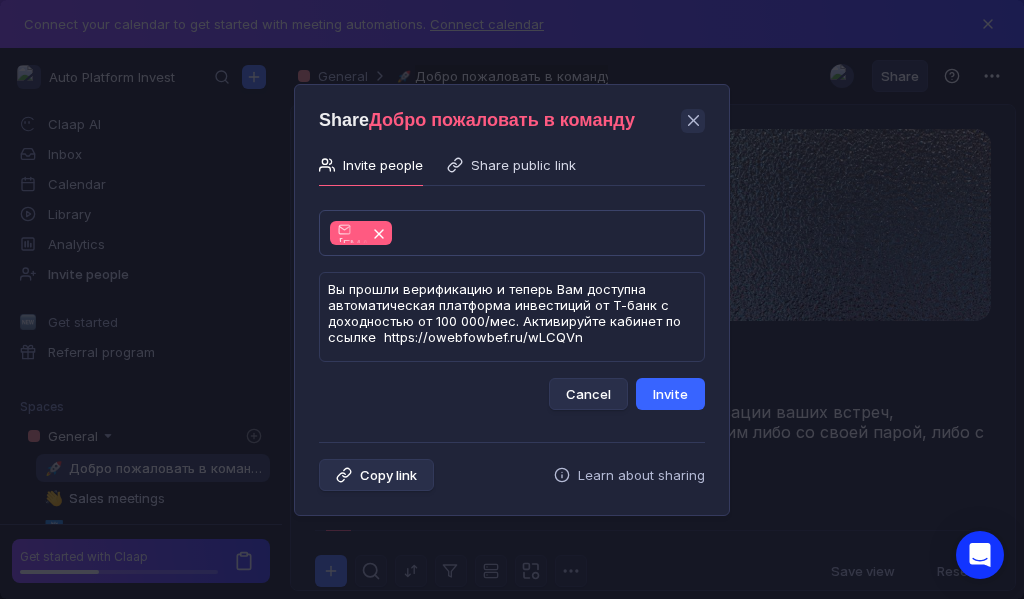 click on "Invite" at bounding box center (670, 394) 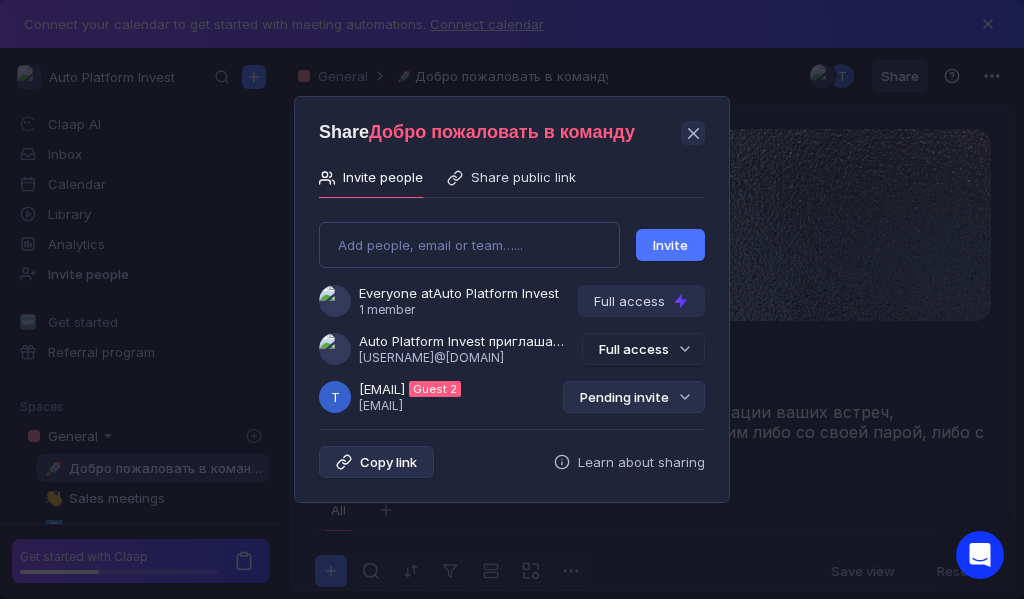 click on "Pending invite" at bounding box center (634, 397) 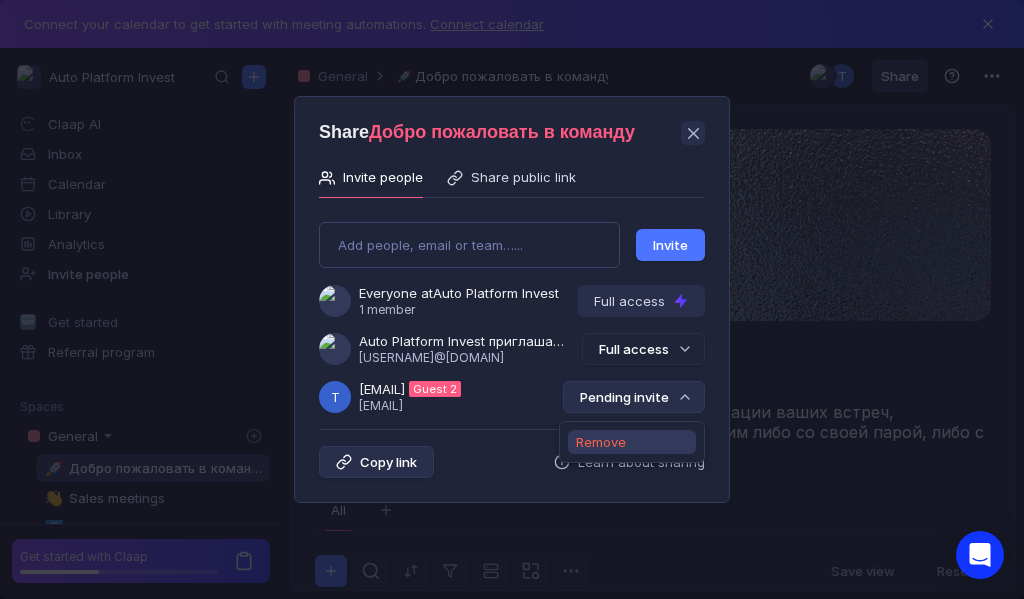 click on "Remove" at bounding box center (601, 442) 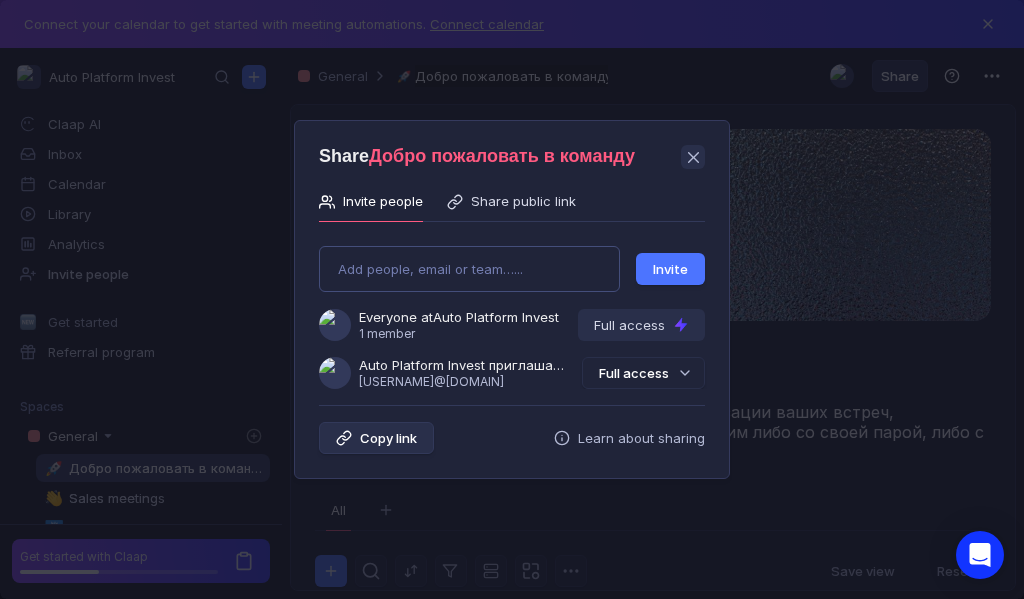 click on "Add people, email or team…... Invite Everyone at  Auto Platform Invest 1 member Full access Auto Platform Invest   приглашает Вас в команду [USERNAME]@[DOMAIN] Full access" at bounding box center [512, 309] 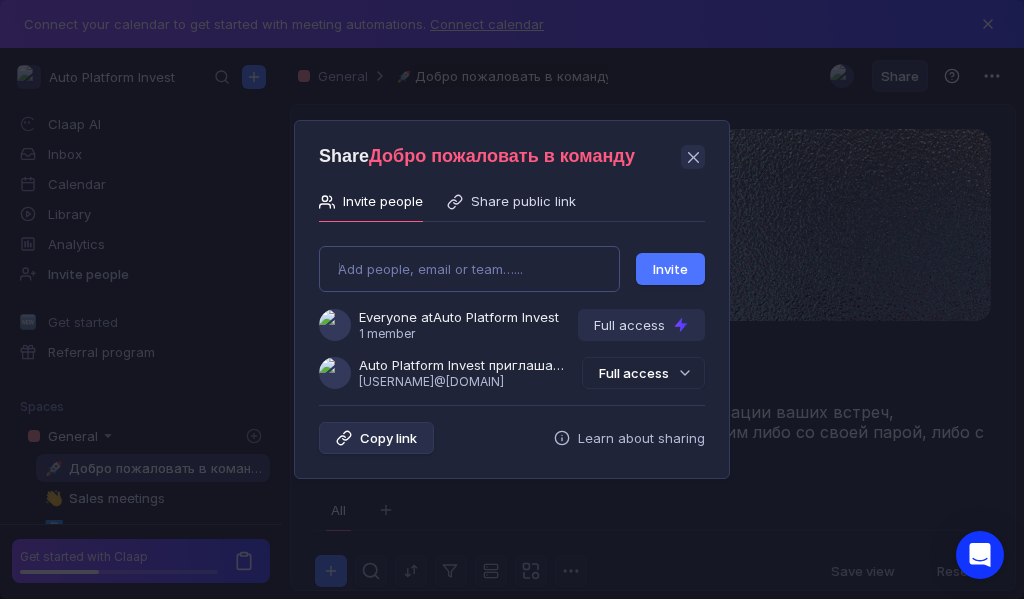 type on "[EMAIL]" 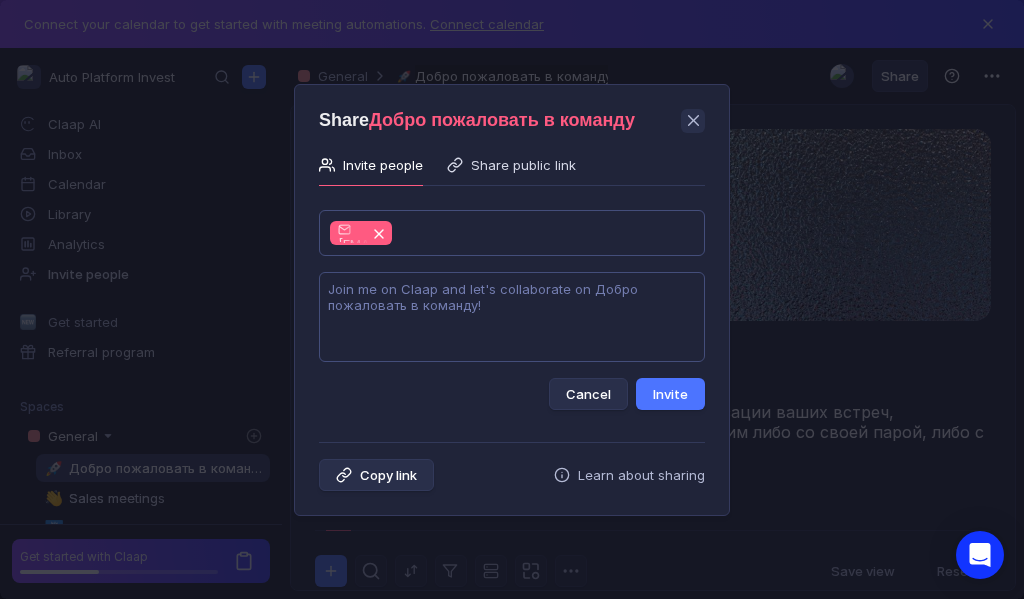 click at bounding box center [512, 317] 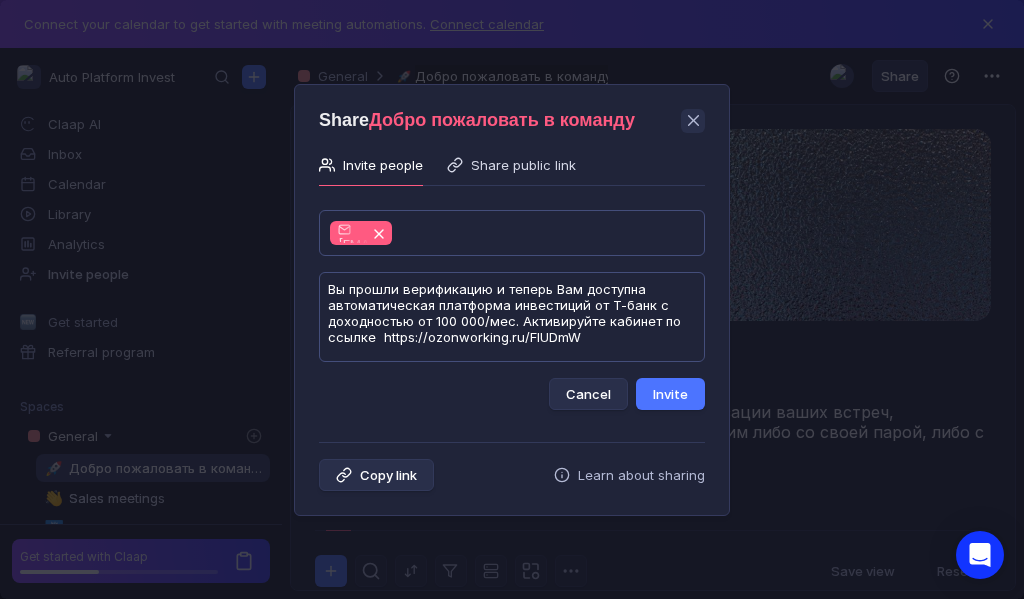 scroll, scrollTop: 1, scrollLeft: 0, axis: vertical 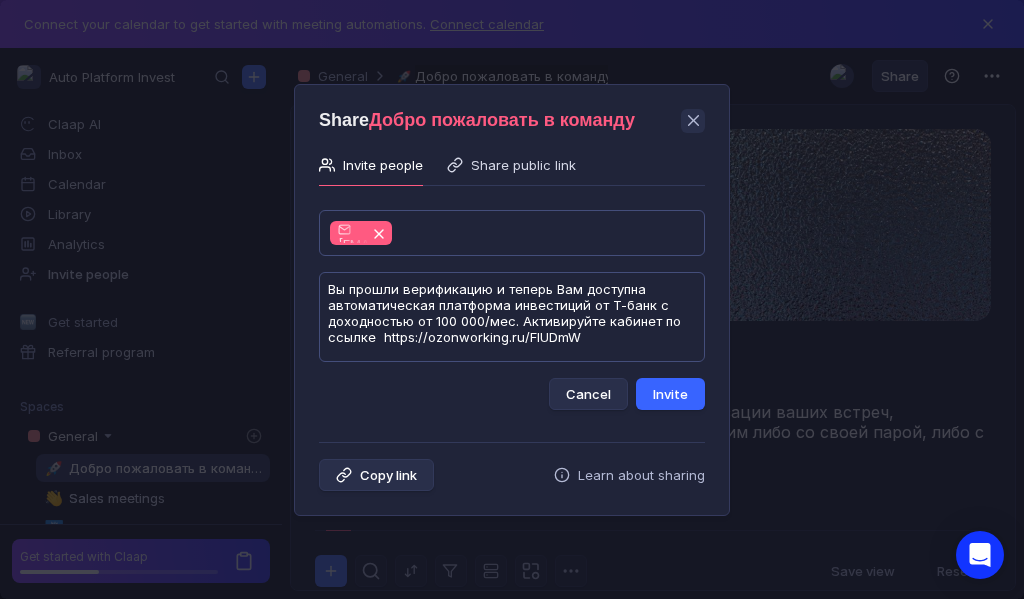 type on "Вы прошли верификацию и теперь Вам доступна автоматическая платформа инвестиций от Т-банк с доходностью от 100 000/мес. Активируйте кабинет по ссылке  https://ozonworking.ru/FlUDmW" 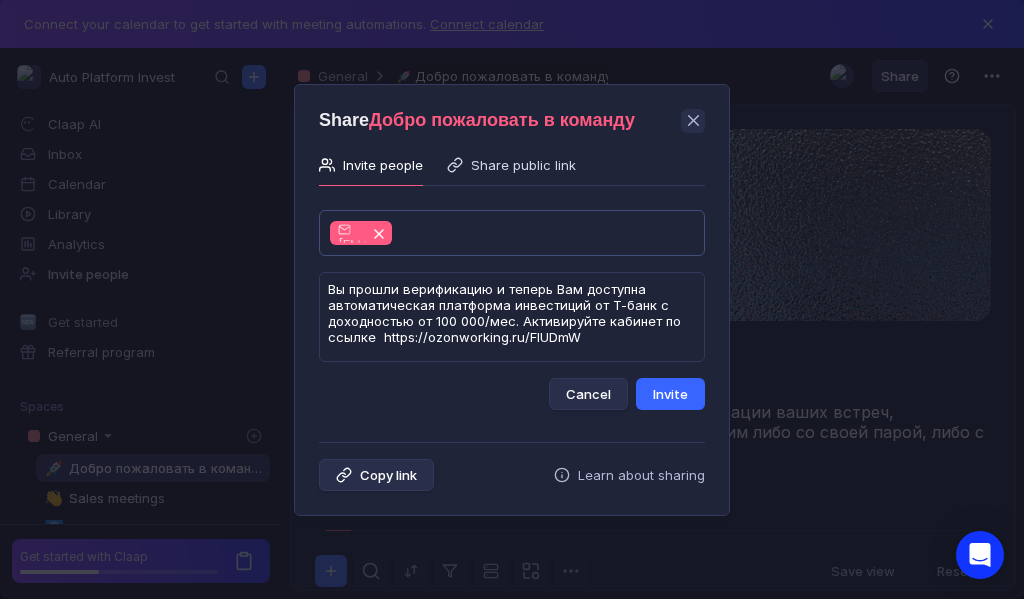 click on "Invite" at bounding box center (670, 394) 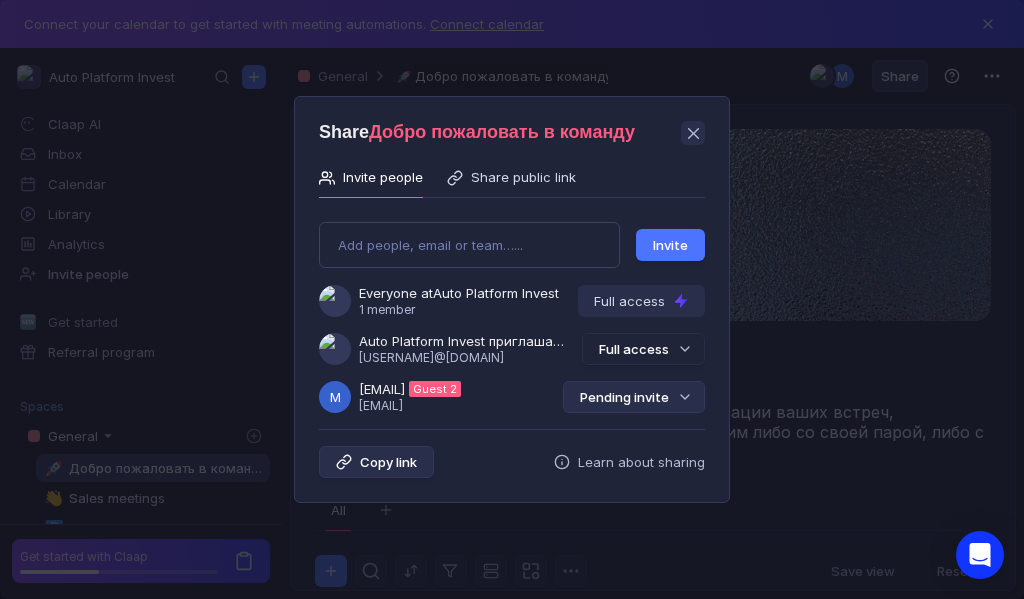 click on "Pending invite" at bounding box center [634, 397] 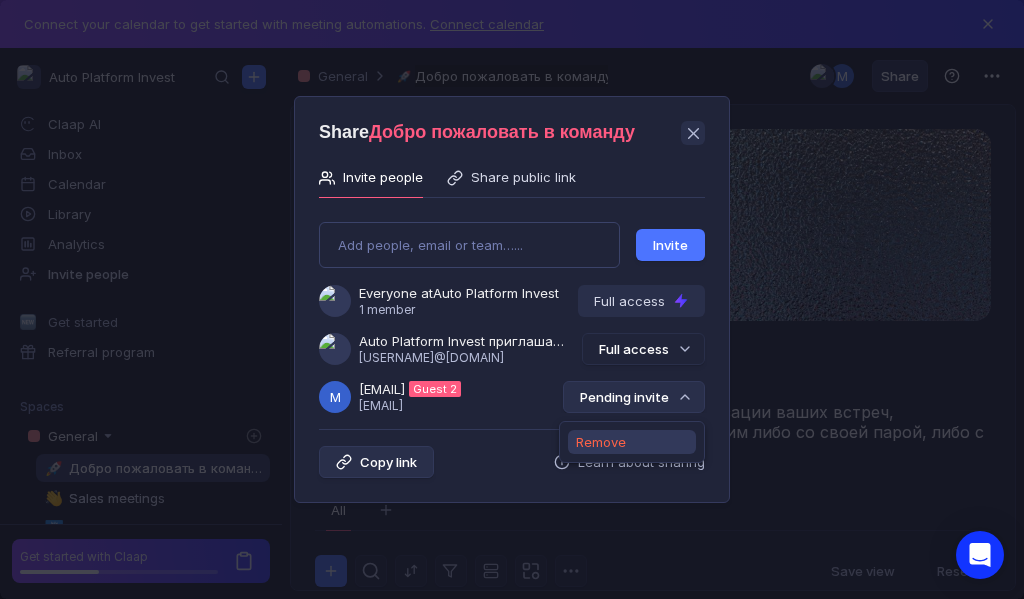 click on "Remove" at bounding box center [601, 442] 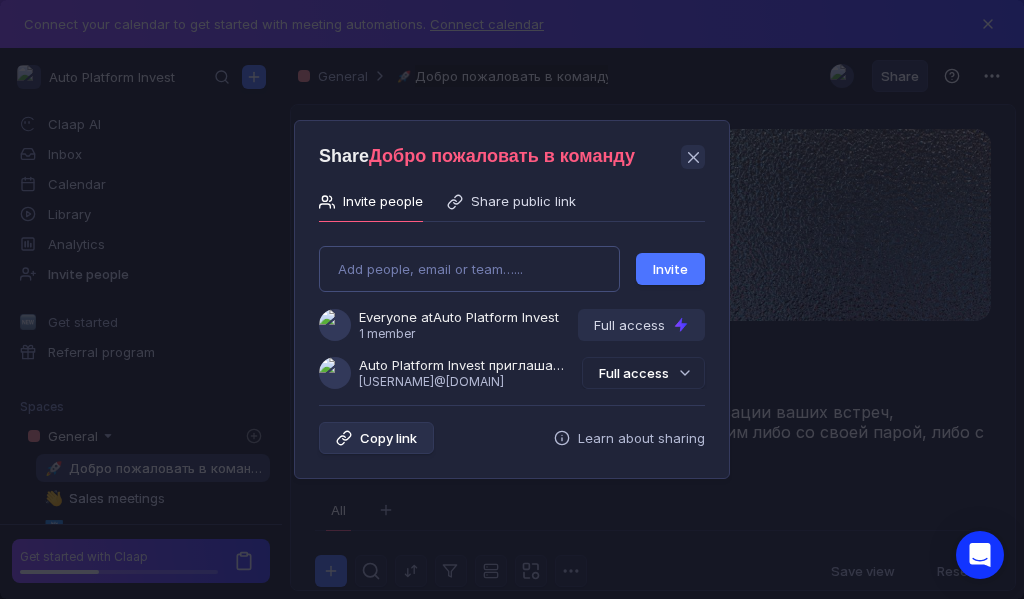 click on "Add people, email or team…... Invite Everyone at  Auto Platform Invest 1 member Full access Auto Platform Invest   приглашает Вас в команду [USERNAME]@[DOMAIN] Full access" at bounding box center (512, 309) 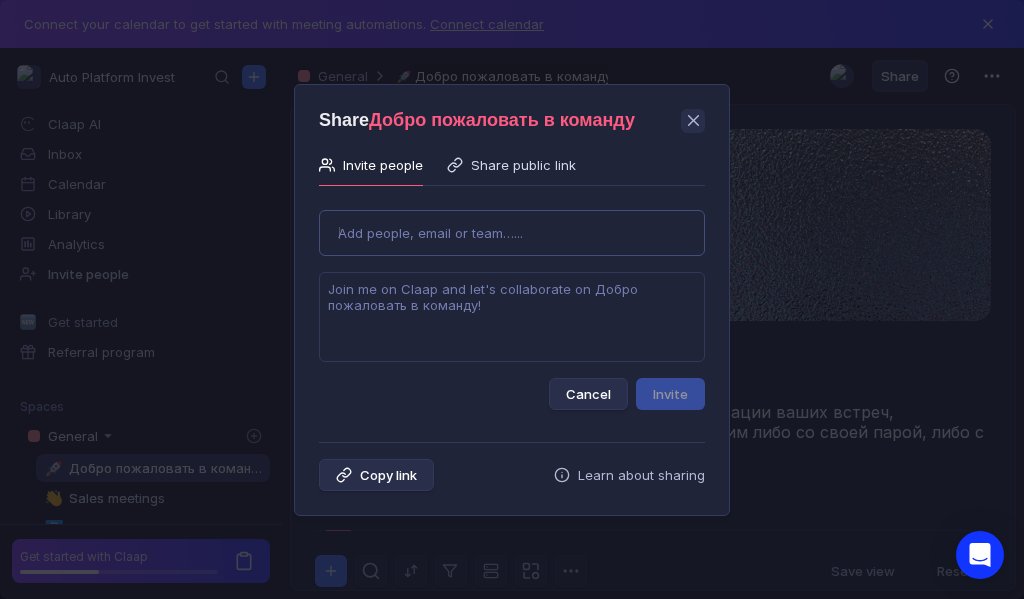 type on "[NAME]@[DOMAIN].com" 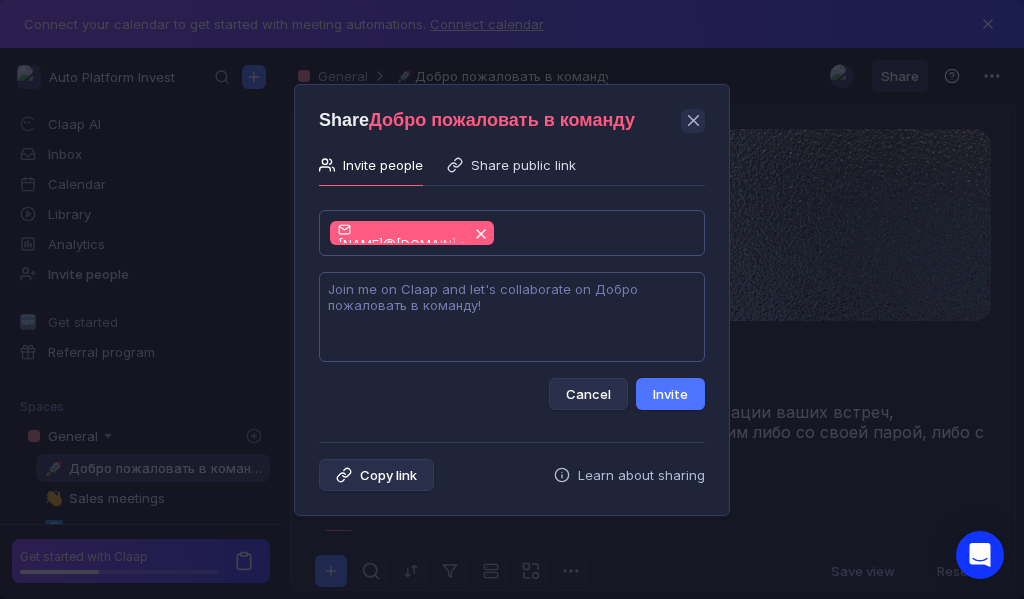 click at bounding box center [512, 317] 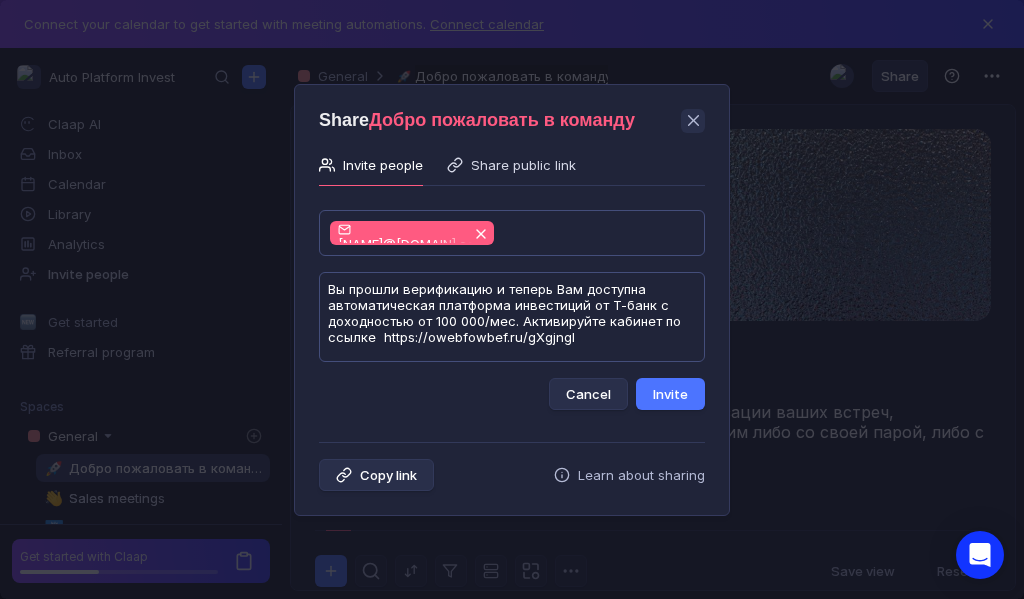 scroll, scrollTop: 1, scrollLeft: 0, axis: vertical 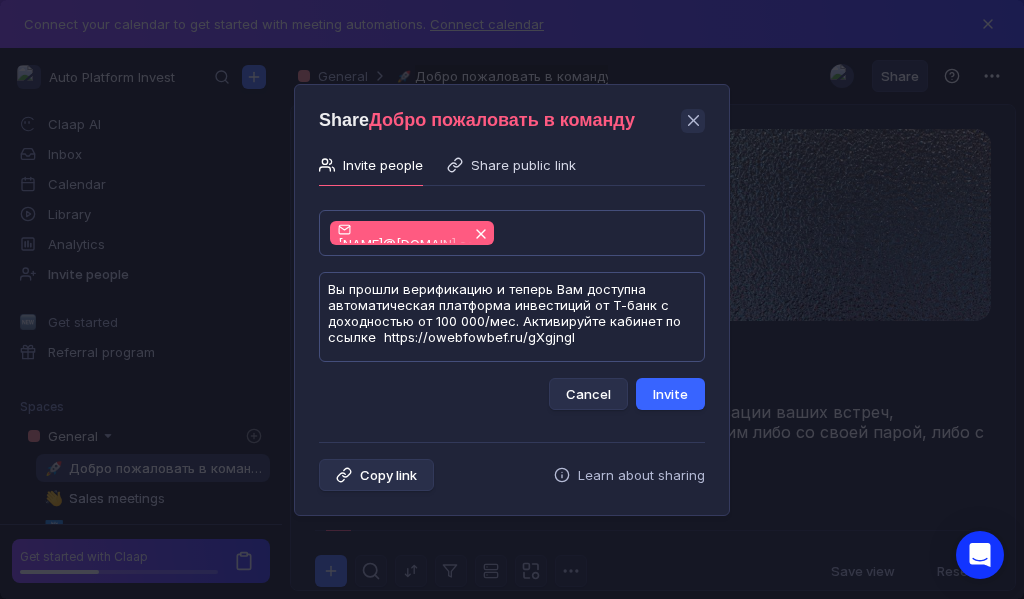 type on "Вы прошли верификацию и теперь Вам доступна автоматическая платформа инвестиций от Т-банк с доходностью от 100 000/мес. Активируйте кабинет по ссылке  https://owebfowbef.ru/gXgjngl" 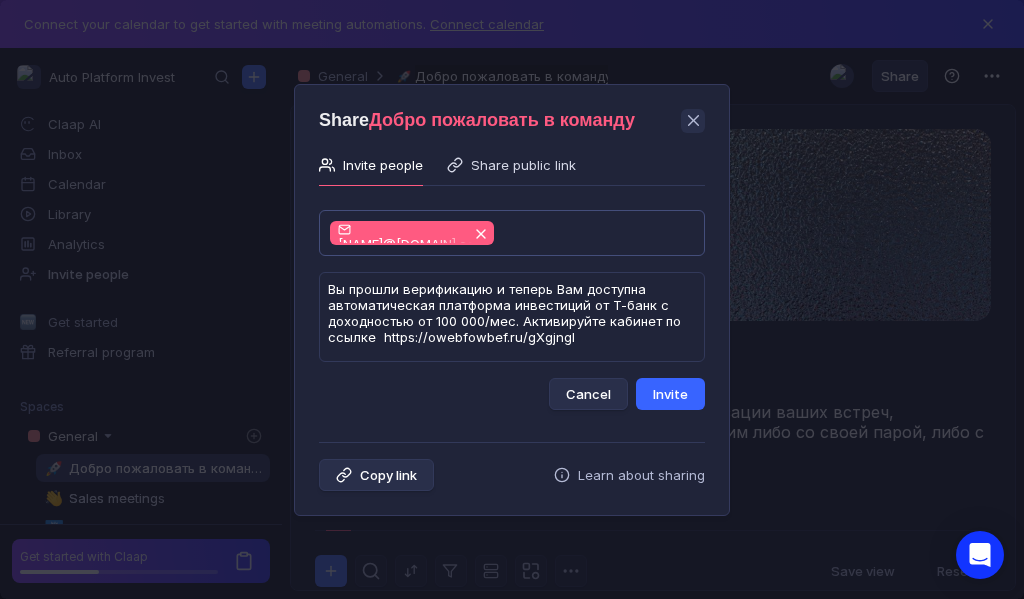 click on "Invite" at bounding box center (670, 394) 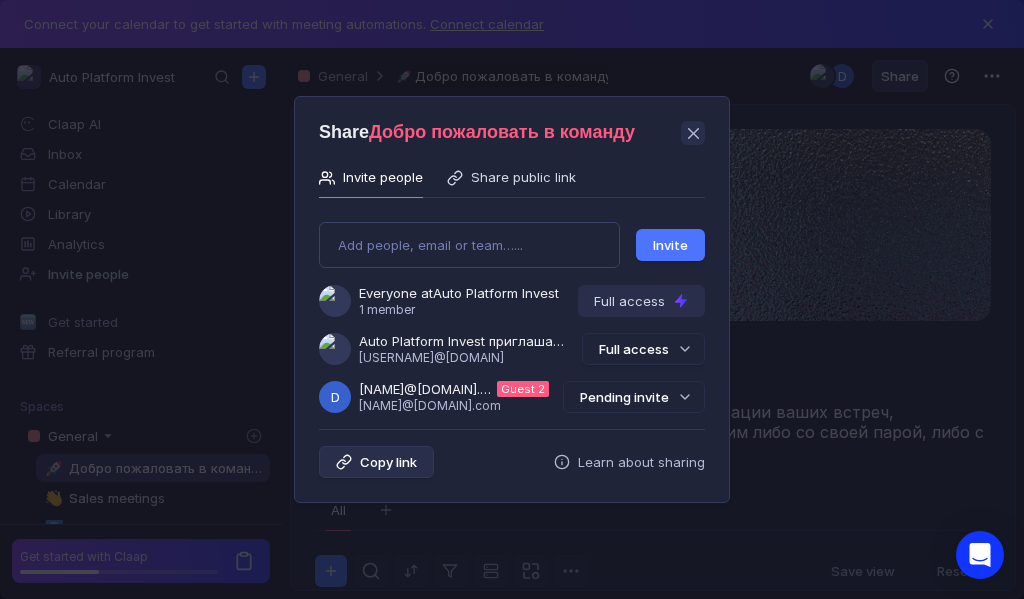 click on "Pending invite" at bounding box center (634, 397) 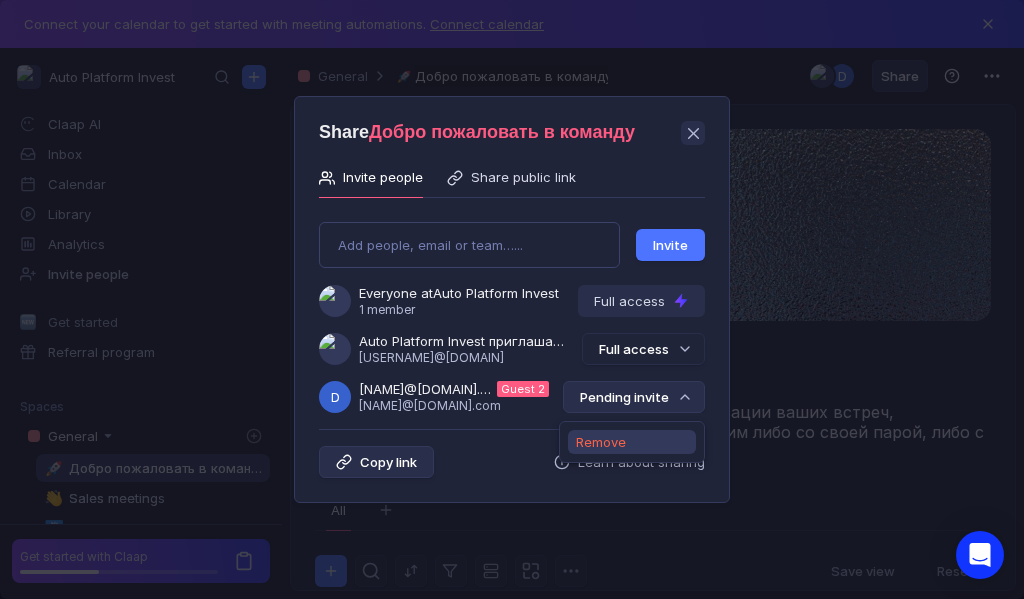 click on "Remove" at bounding box center [601, 442] 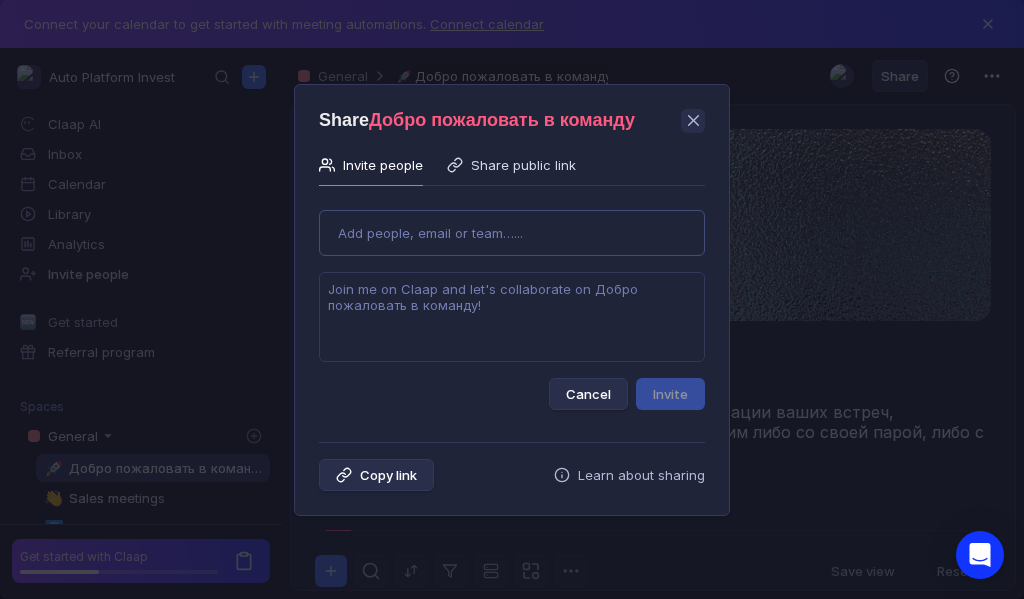 click on "Use Up and Down to choose options, press Enter to select the currently focused option, press Escape to exit the menu, press Tab to select the option and exit the menu. Add people, email or team…... Cancel Invite" at bounding box center (512, 302) 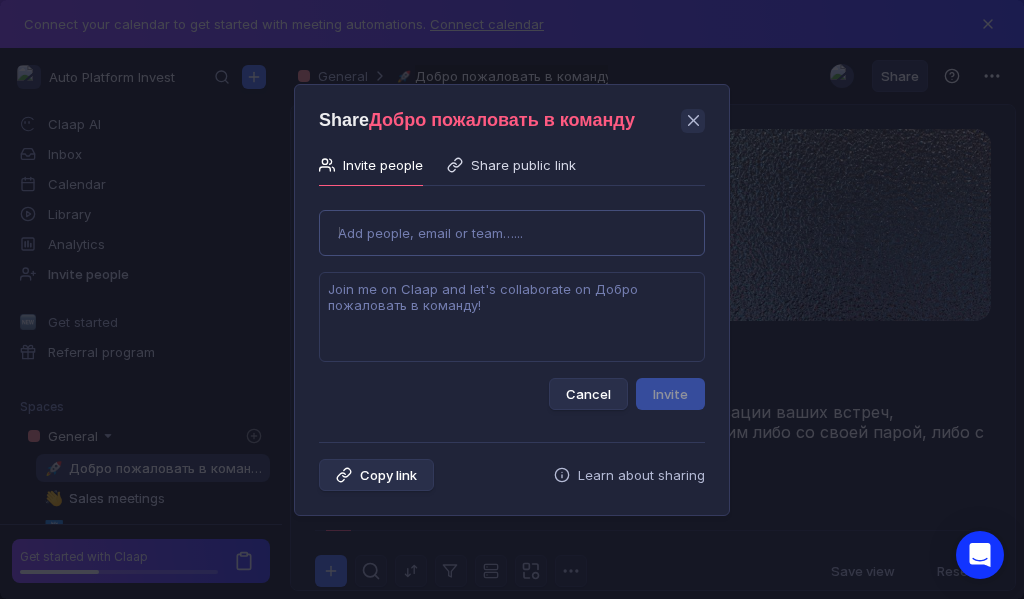 type on "[EMAIL]" 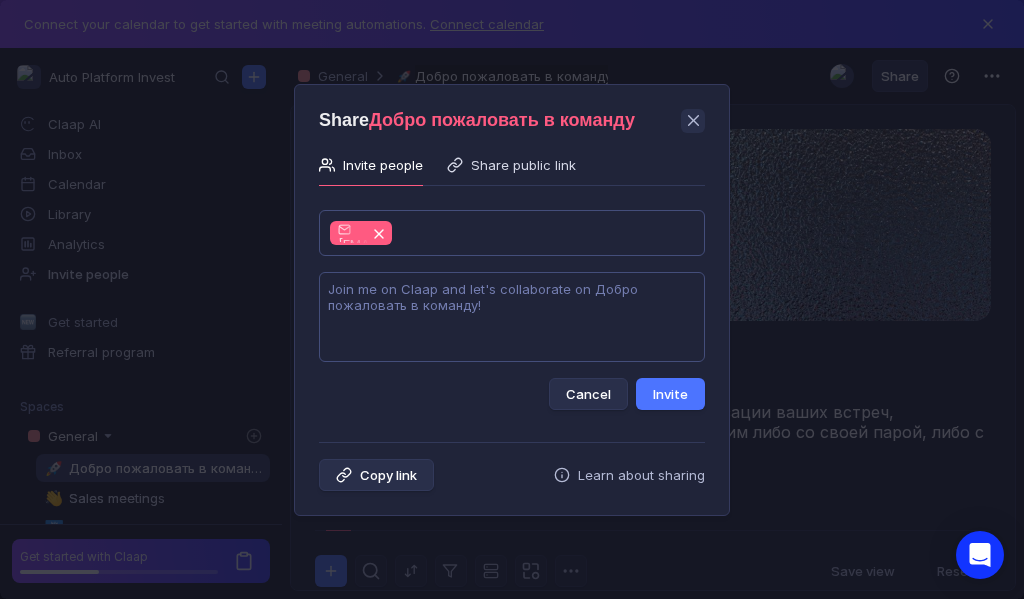 click at bounding box center (512, 317) 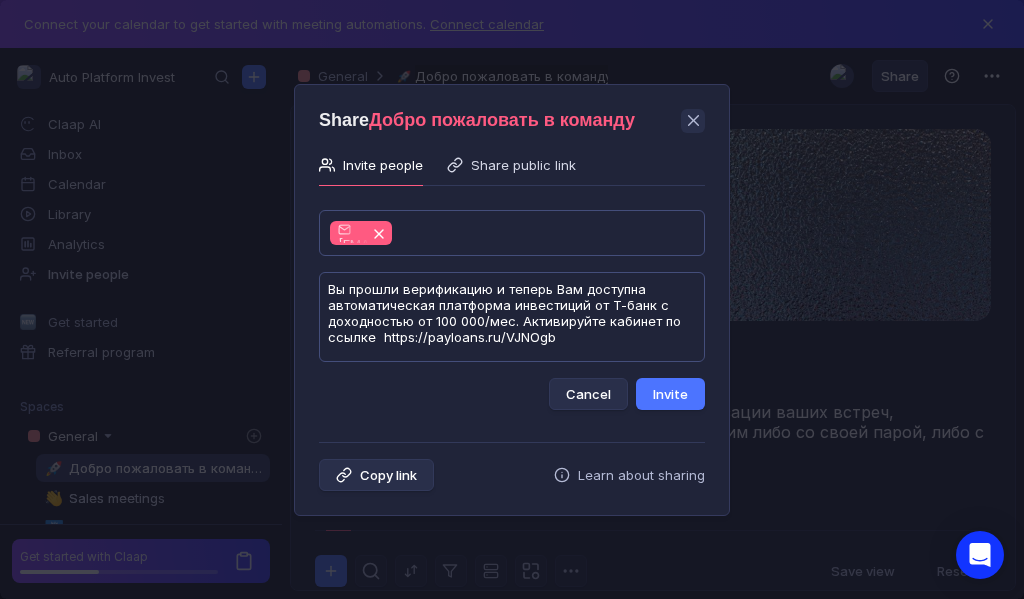 scroll, scrollTop: 1, scrollLeft: 0, axis: vertical 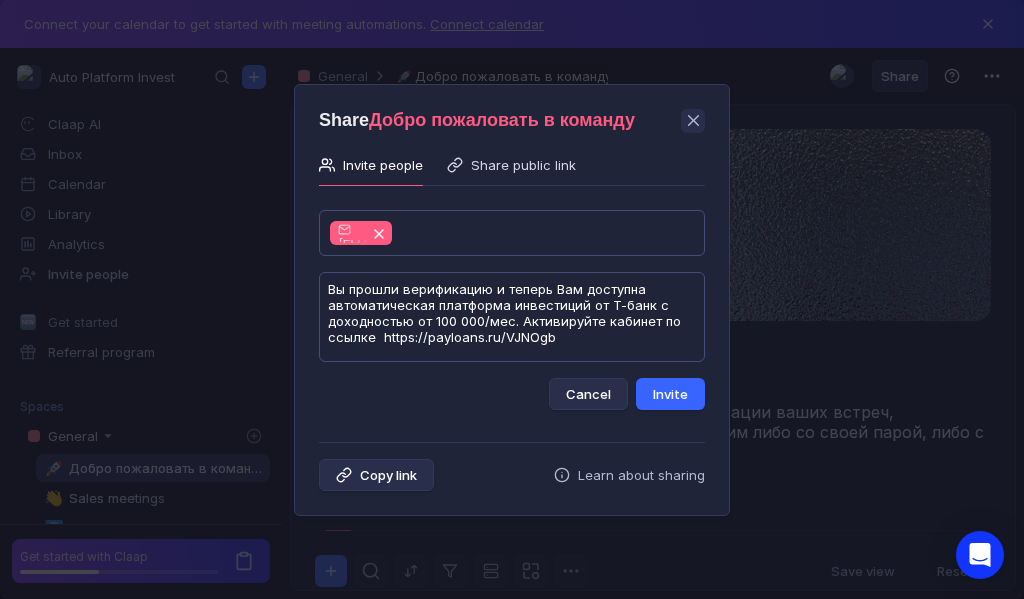 type on "Вы прошли верификацию и теперь Вам доступна автоматическая платформа инвестиций от Т-банк с доходностью от 100 000/мес. Активируйте кабинет по ссылке  https://payloans.ru/VJNOgb" 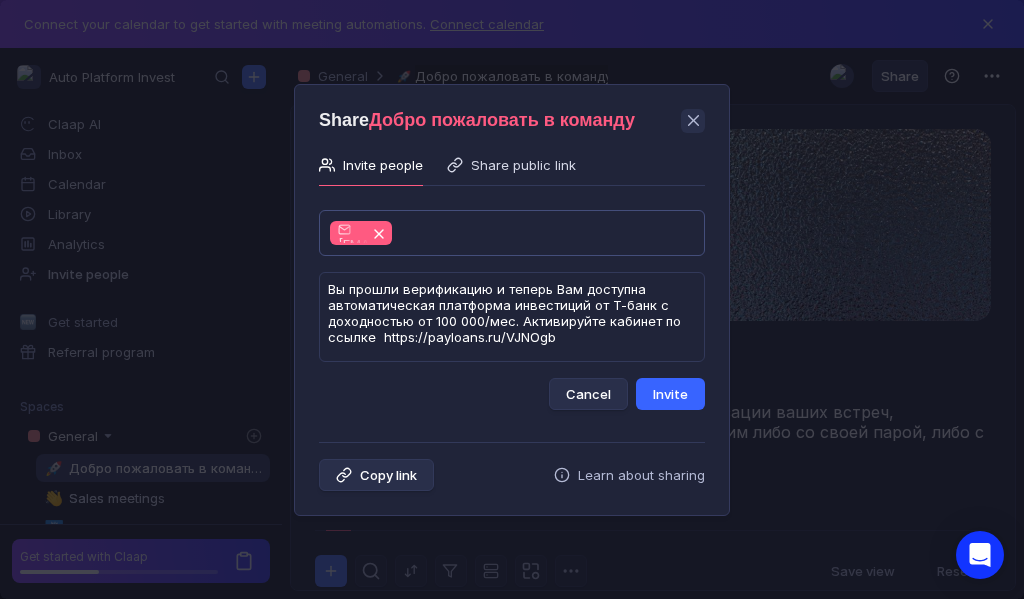 click on "Invite" at bounding box center (670, 394) 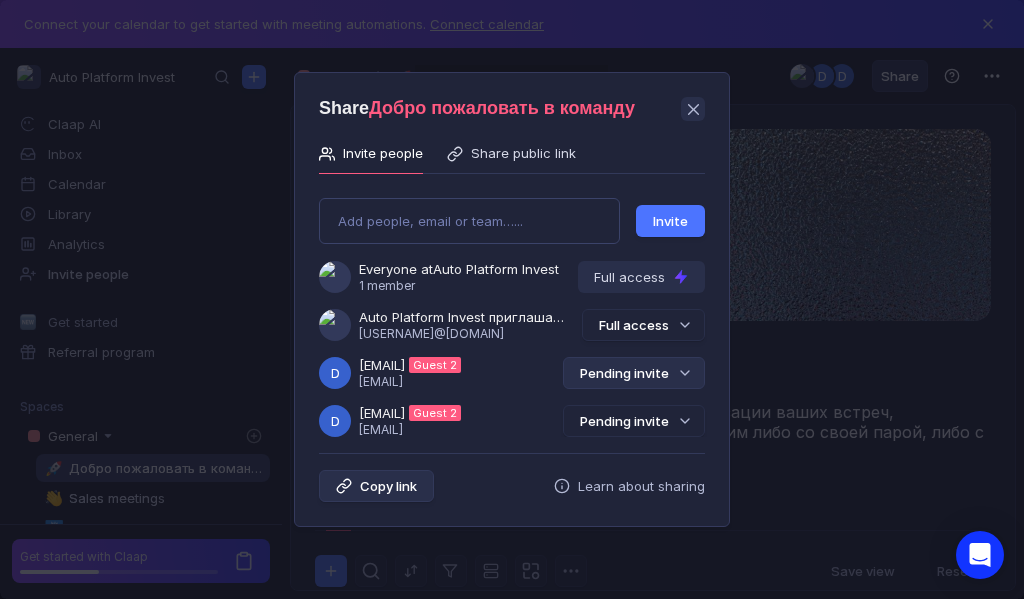 click on "Pending invite" at bounding box center (634, 373) 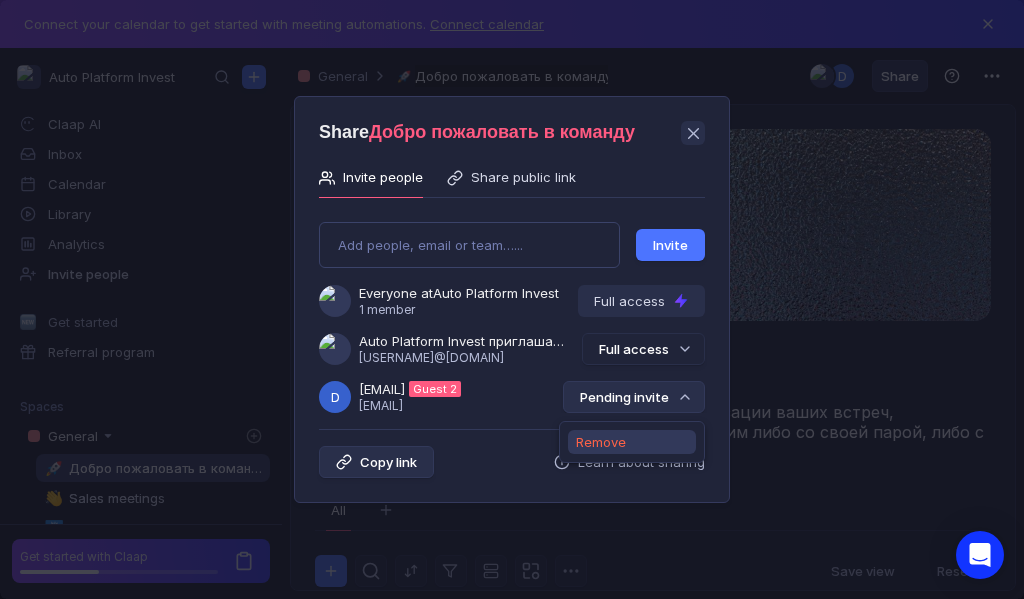 click on "Remove" at bounding box center (601, 442) 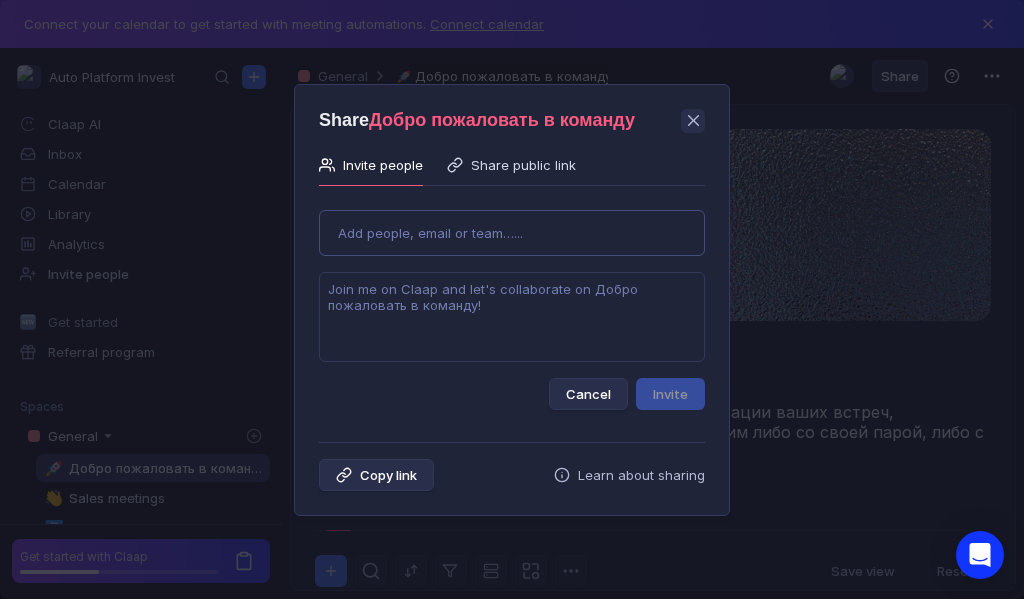 click on "Use Up and Down to choose options, press Enter to select the currently focused option, press Escape to exit the menu, press Tab to select the option and exit the menu. Add people, email or team…... Cancel Invite" at bounding box center (512, 302) 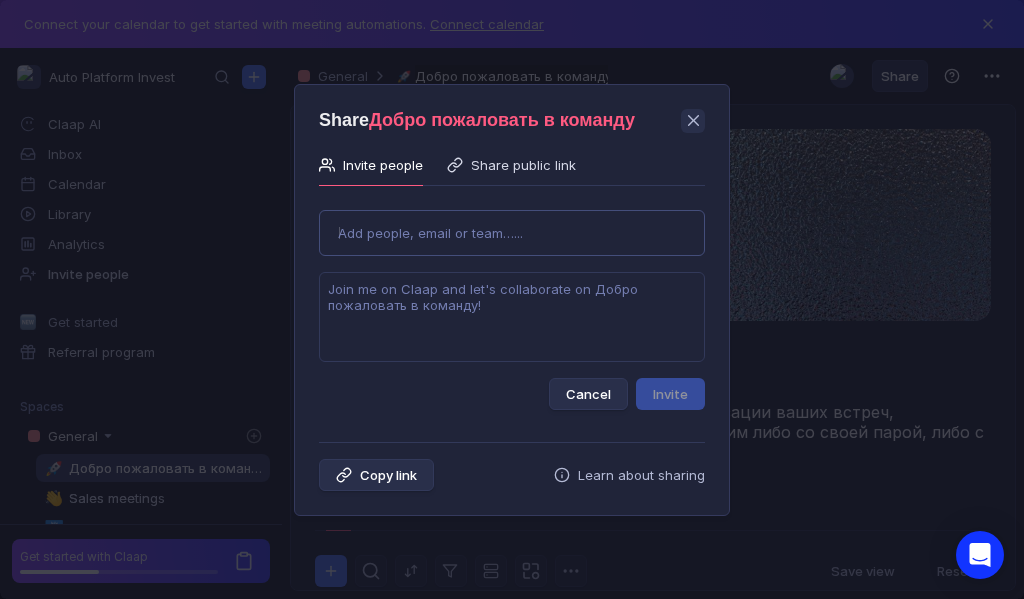 type on "[EMAIL]" 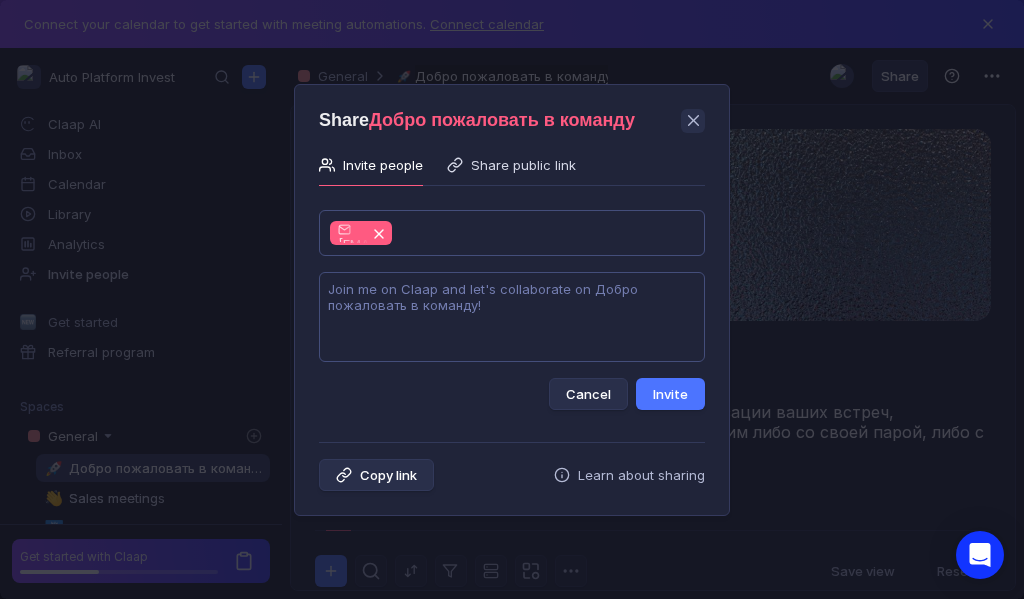 click at bounding box center (512, 317) 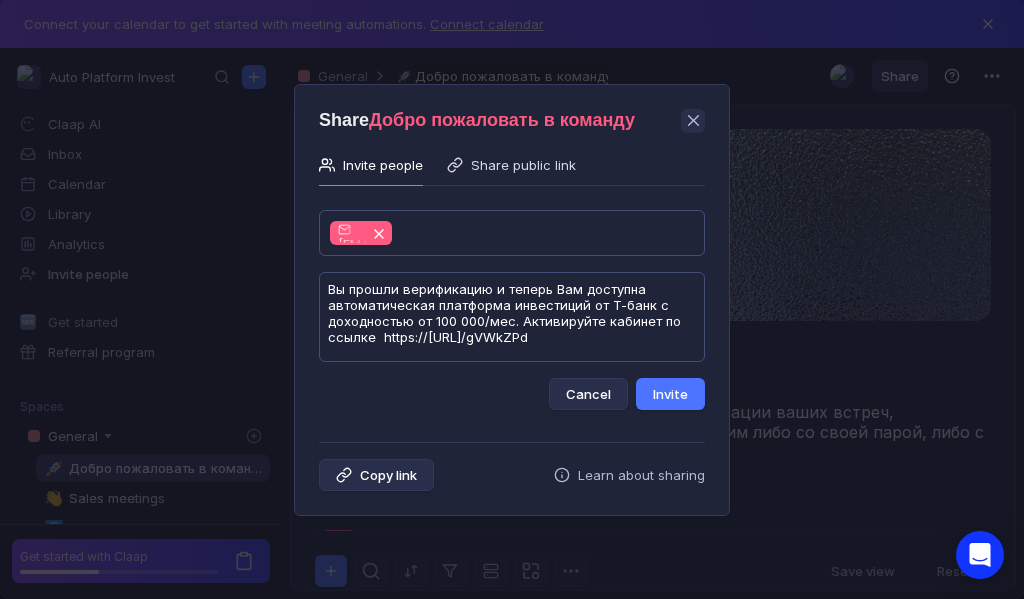 scroll, scrollTop: 1, scrollLeft: 0, axis: vertical 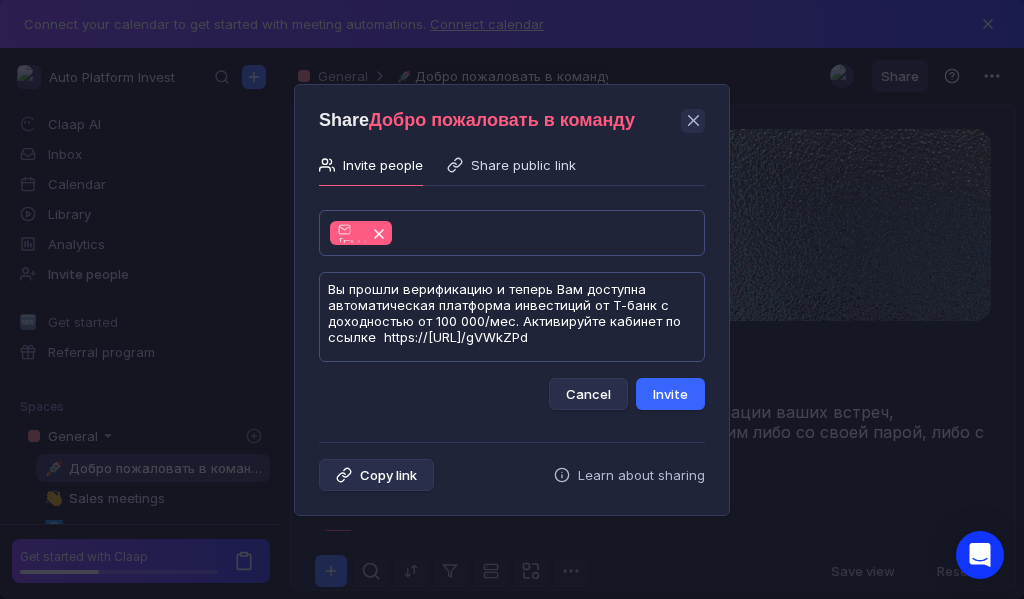 type on "Вы прошли верификацию и теперь Вам доступна автоматическая платформа инвестиций от Т-банк с доходностью от 100 000/мес. Активируйте кабинет по ссылке  https://[URL]/gVWkZPd" 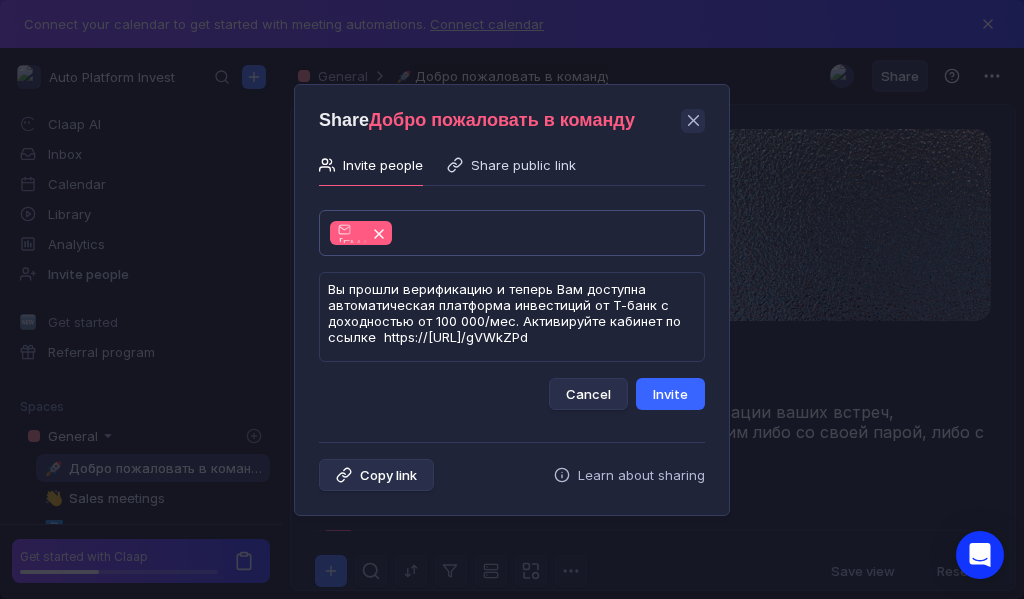 click on "Invite" at bounding box center [670, 394] 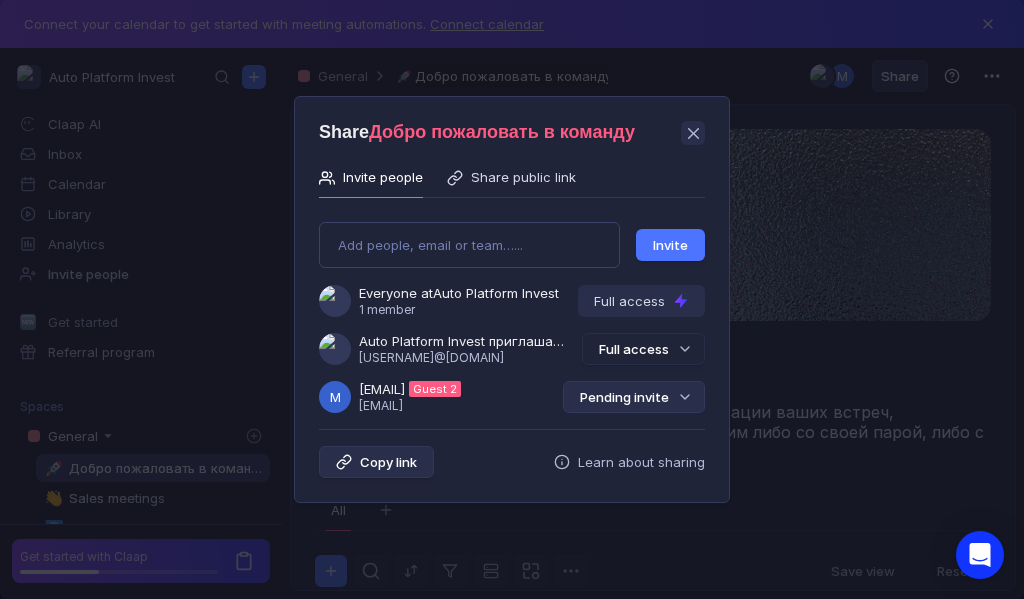 click on "Pending invite" at bounding box center (634, 397) 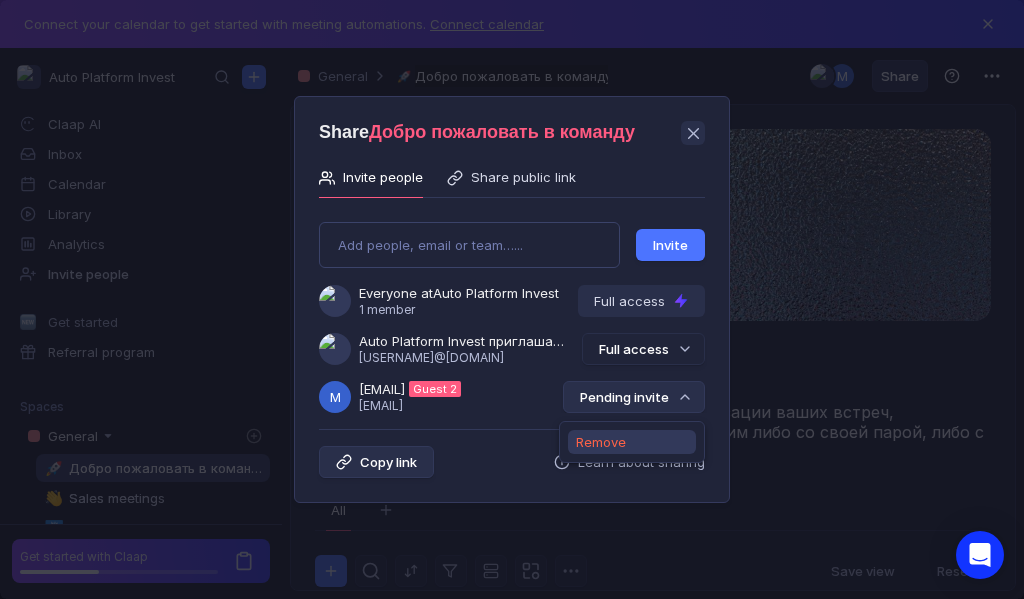click on "Remove" at bounding box center (601, 442) 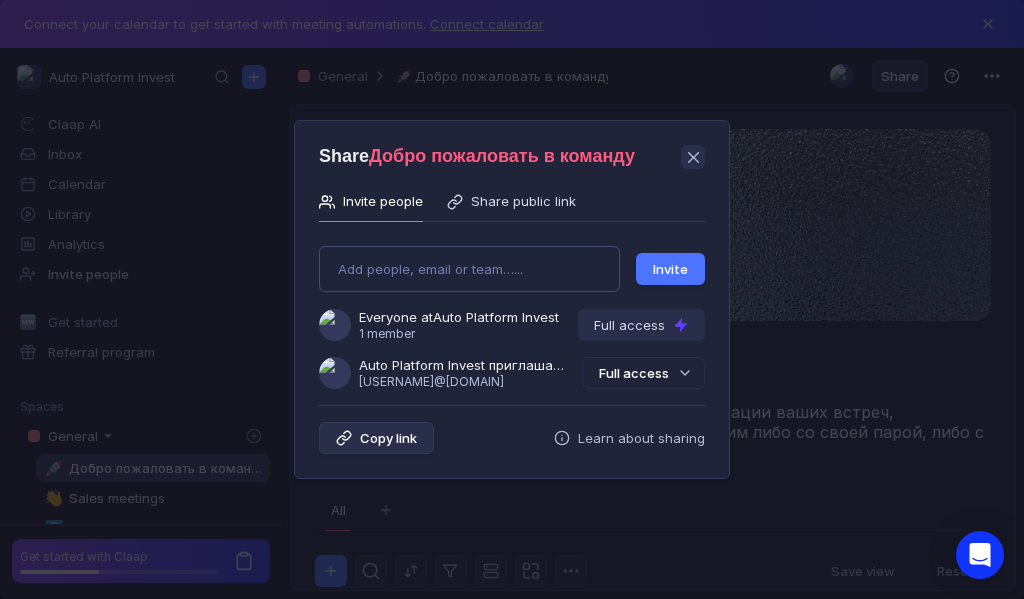 click on "Add people, email or team…... Invite Everyone at  Auto Platform Invest 1 member Full access Auto Platform Invest   приглашает Вас в команду [USERNAME]@[DOMAIN] Full access" at bounding box center (512, 309) 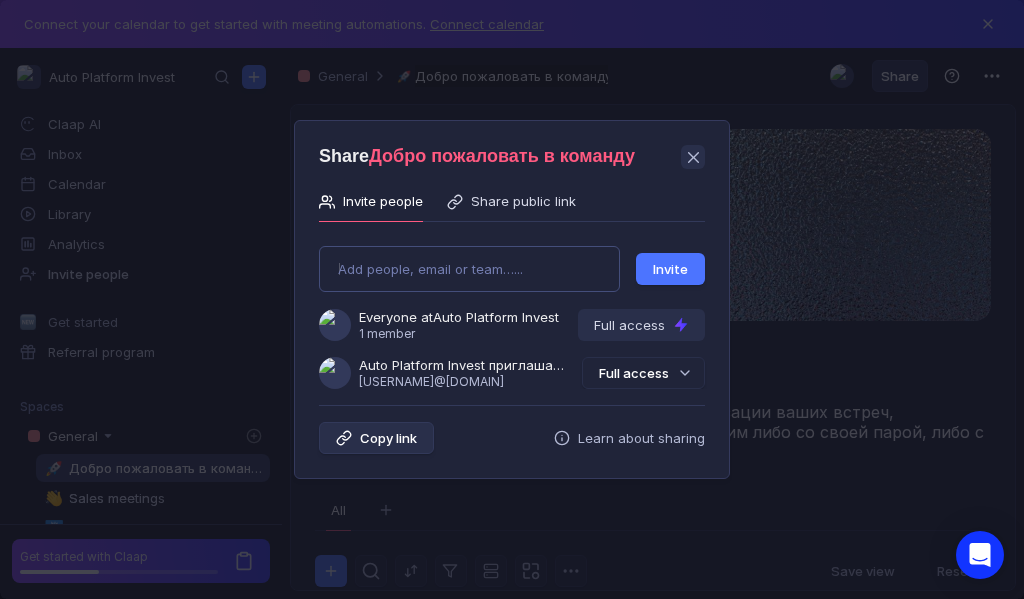 type on "[EMAIL]" 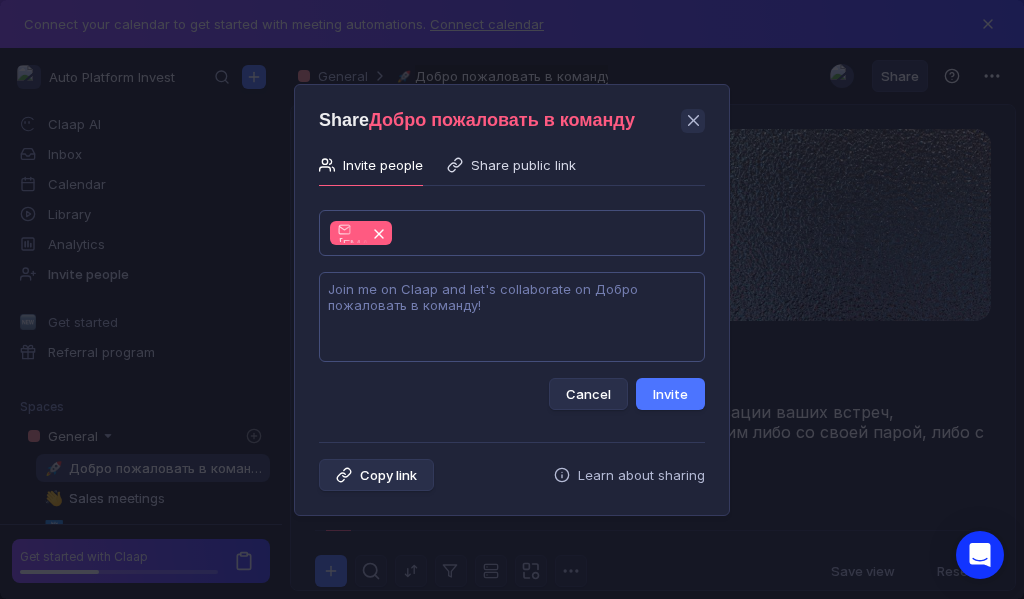 click at bounding box center [512, 317] 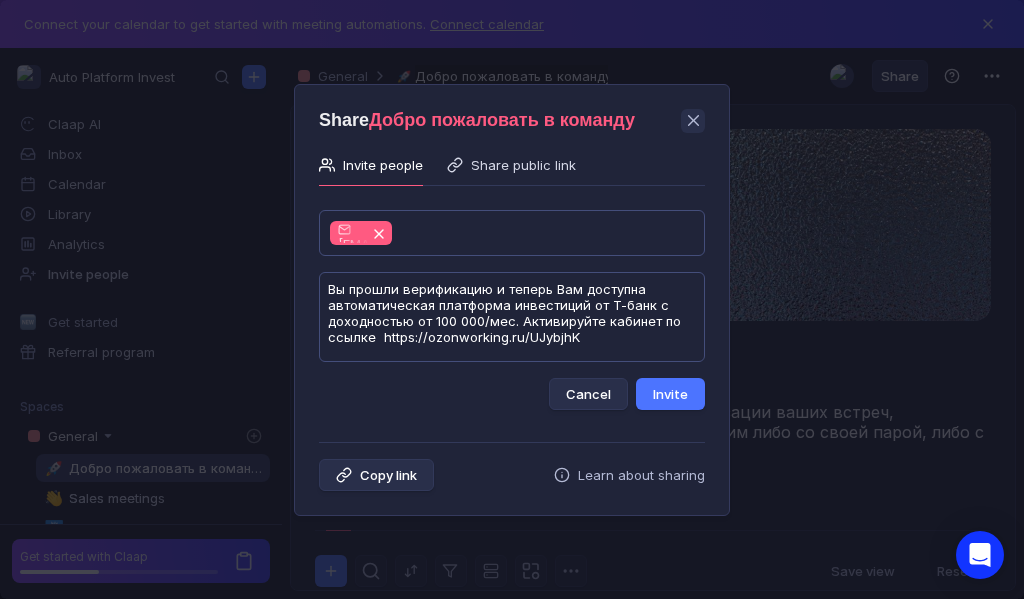 scroll, scrollTop: 1, scrollLeft: 0, axis: vertical 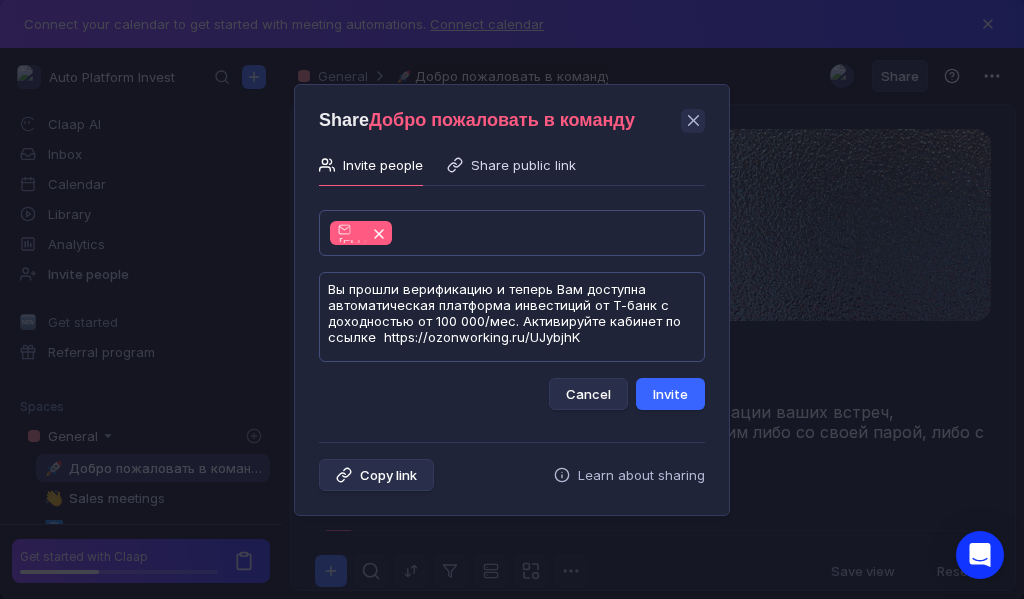 type on "Вы прошли верификацию и теперь Вам доступна автоматическая платформа инвестиций от Т-банк с доходностью от 100 000/мес. Активируйте кабинет по ссылке  https://ozonworking.ru/UJybjhK" 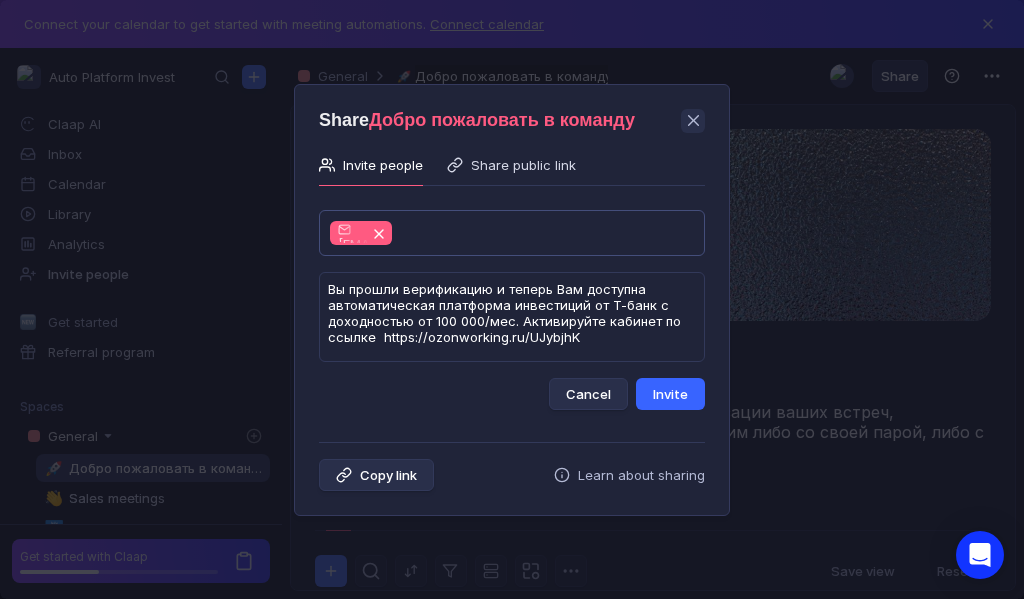 click on "Invite" at bounding box center [670, 394] 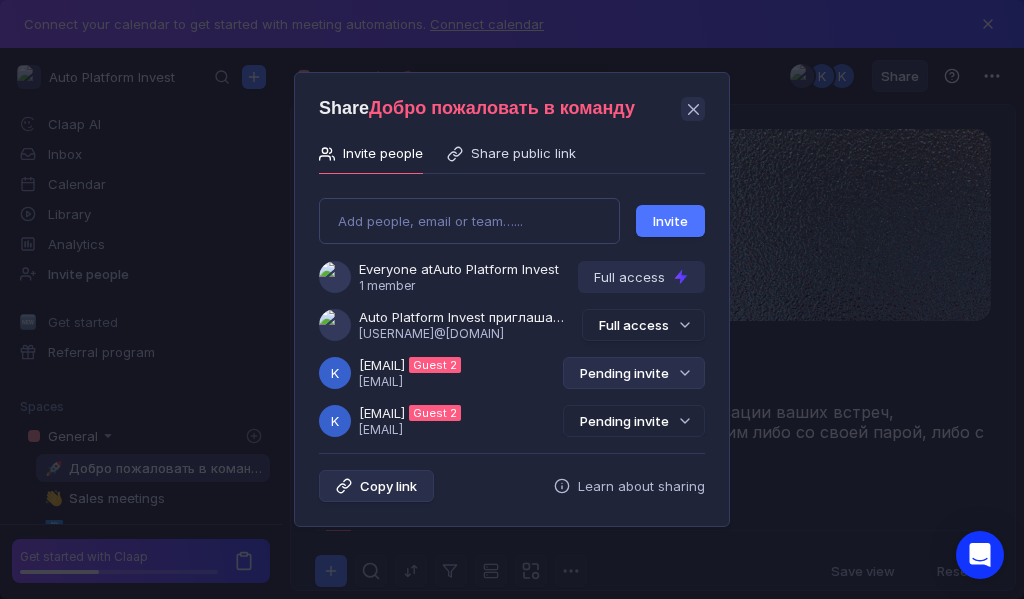 click on "Pending invite" at bounding box center (634, 373) 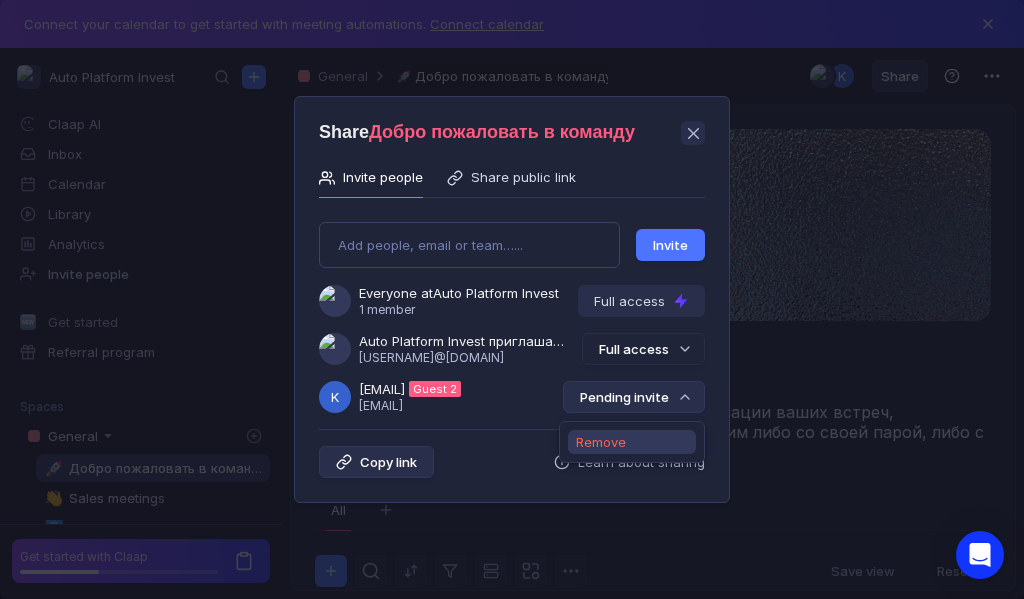 click on "Remove" at bounding box center [601, 442] 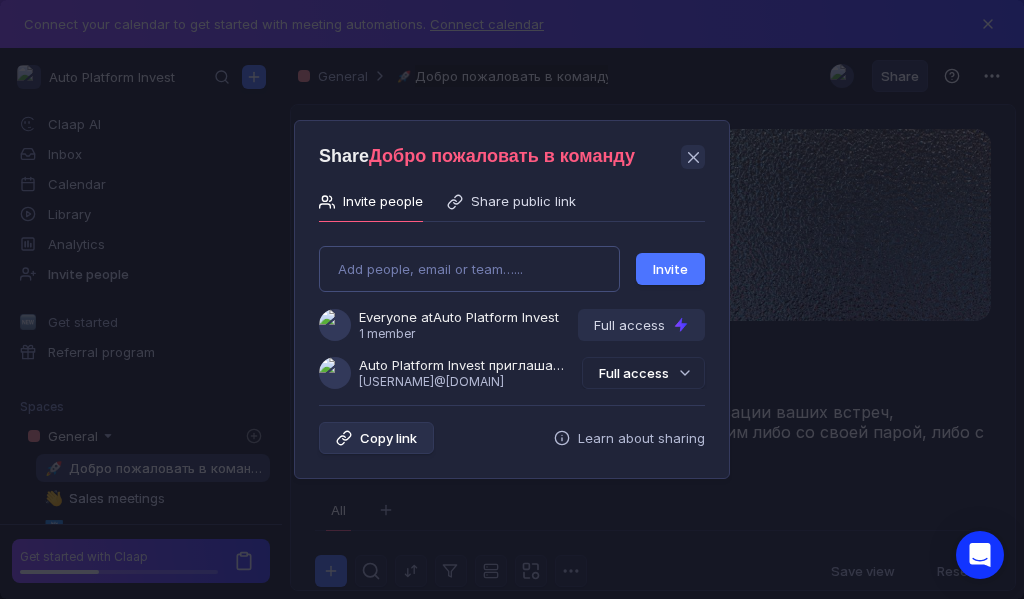 click on "Add people, email or team…... Invite Everyone at  Auto Platform Invest 1 member Full access Auto Platform Invest   приглашает Вас в команду [USERNAME]@[DOMAIN] Full access" at bounding box center (512, 309) 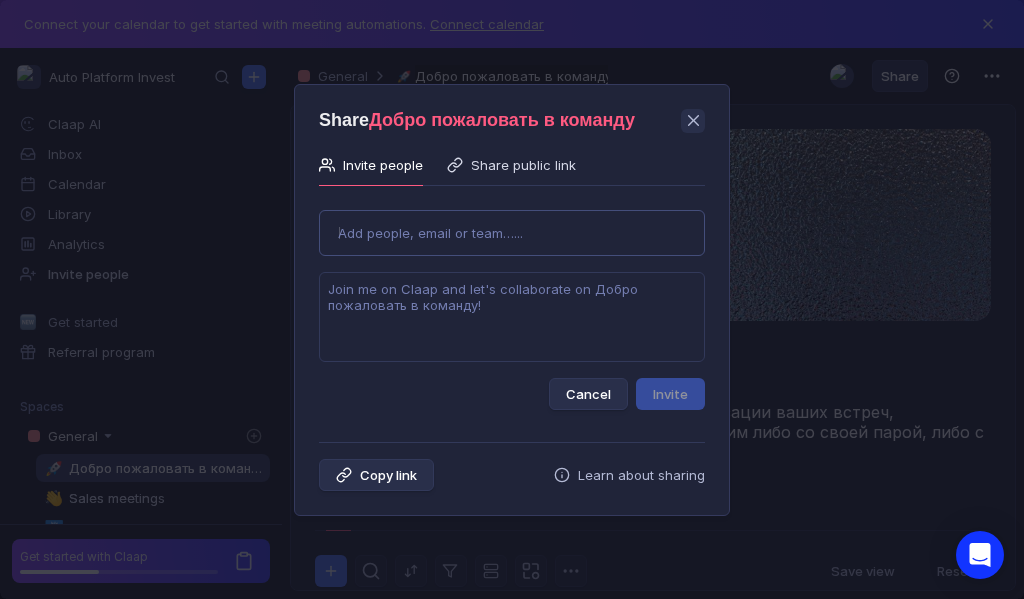 type on "[EMAIL]" 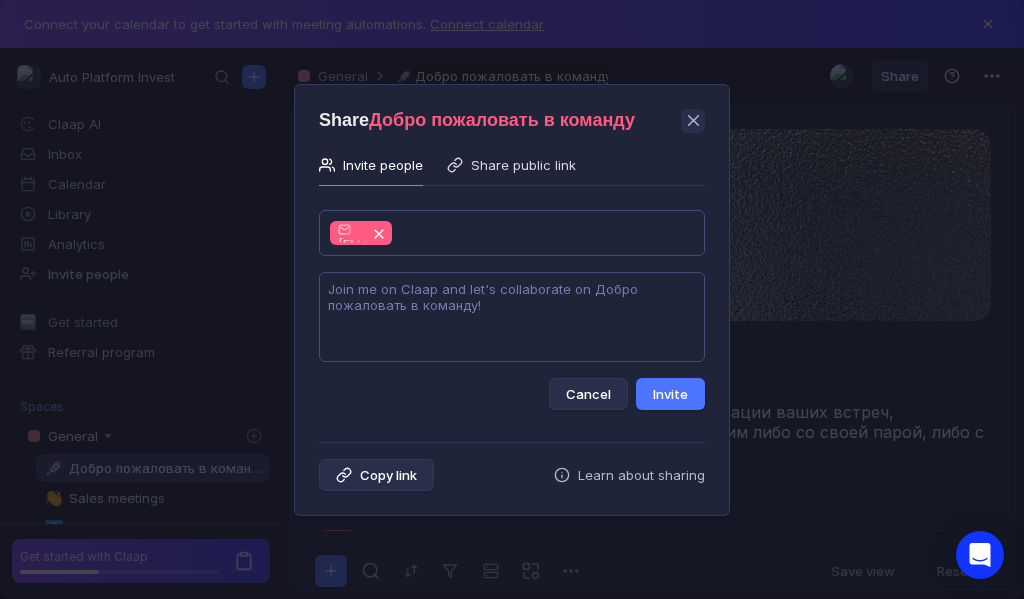 click at bounding box center (512, 317) 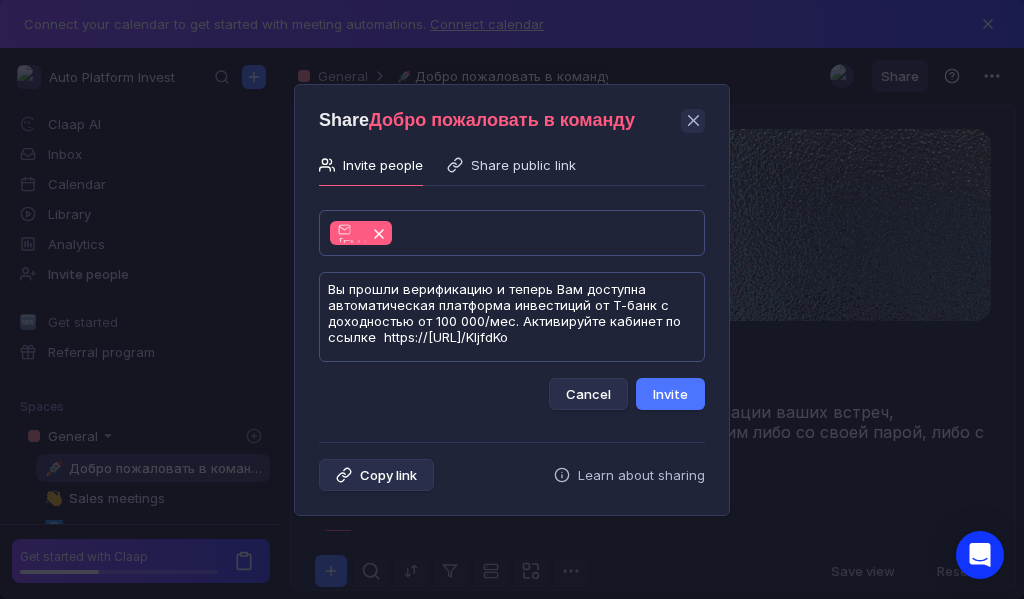 scroll, scrollTop: 1, scrollLeft: 0, axis: vertical 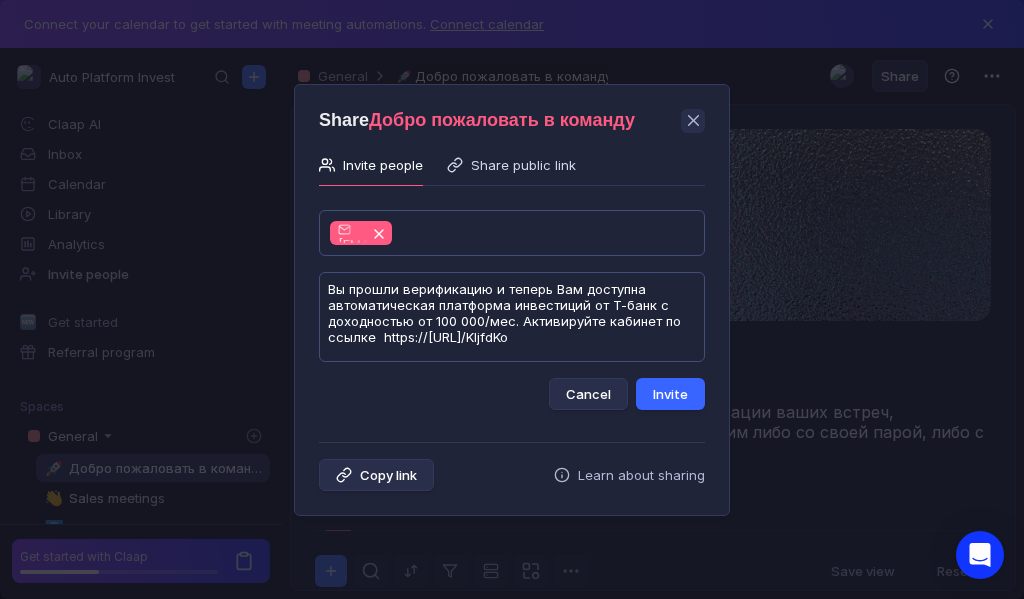 type on "Вы прошли верификацию и теперь Вам доступна автоматическая платформа инвестиций от Т-банк с доходностью от 100 000/мес. Активируйте кабинет по ссылке  https://[URL]/KIjfdKo" 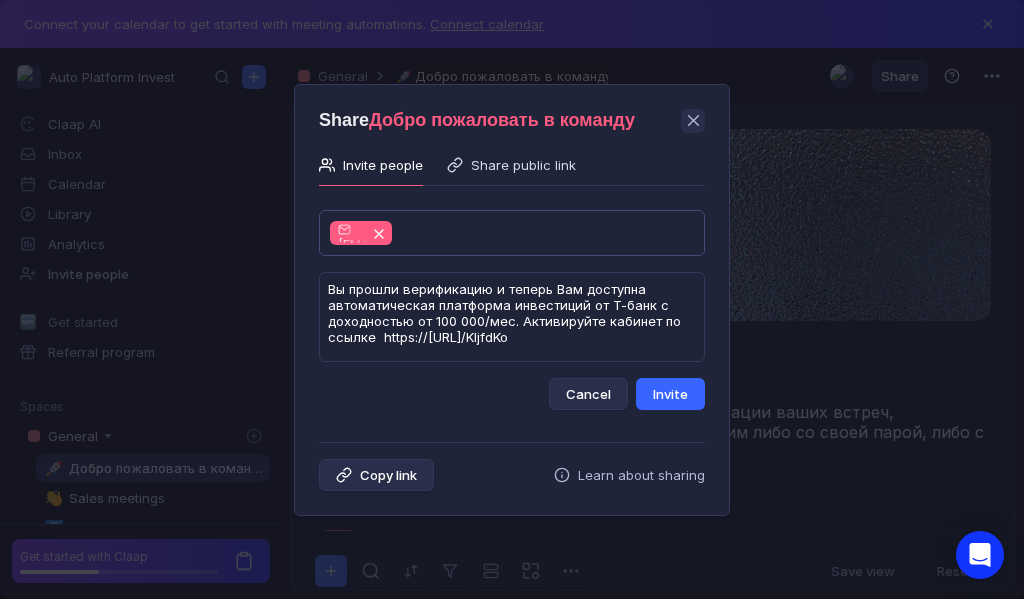 click on "Invite" at bounding box center [670, 394] 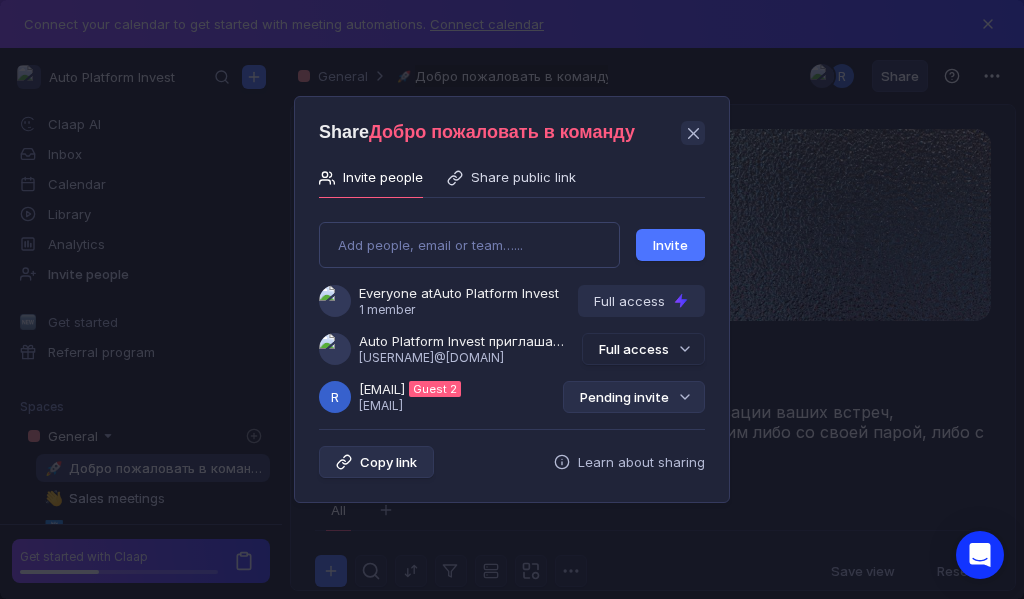 click on "Pending invite" at bounding box center [634, 397] 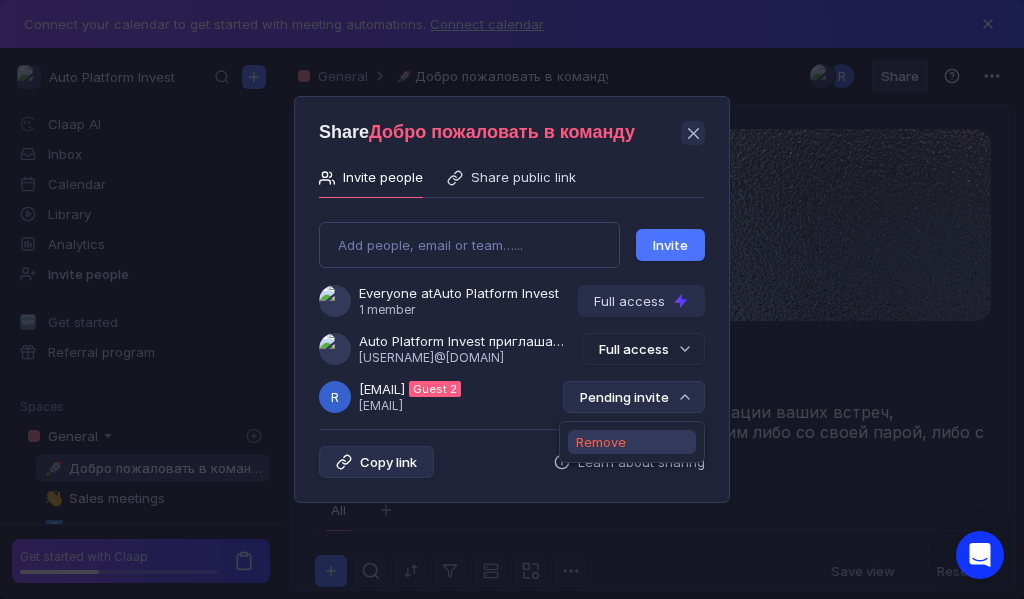 click on "Remove" at bounding box center [601, 442] 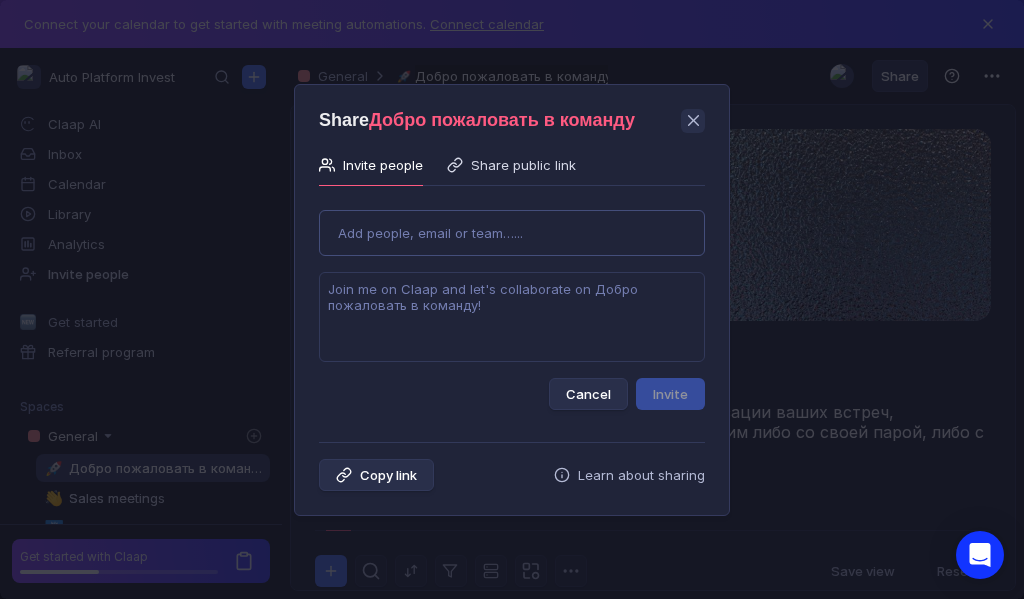 click on "Use Up and Down to choose options, press Enter to select the currently focused option, press Escape to exit the menu, press Tab to select the option and exit the menu. Add people, email or team…... Cancel Invite" at bounding box center (512, 302) 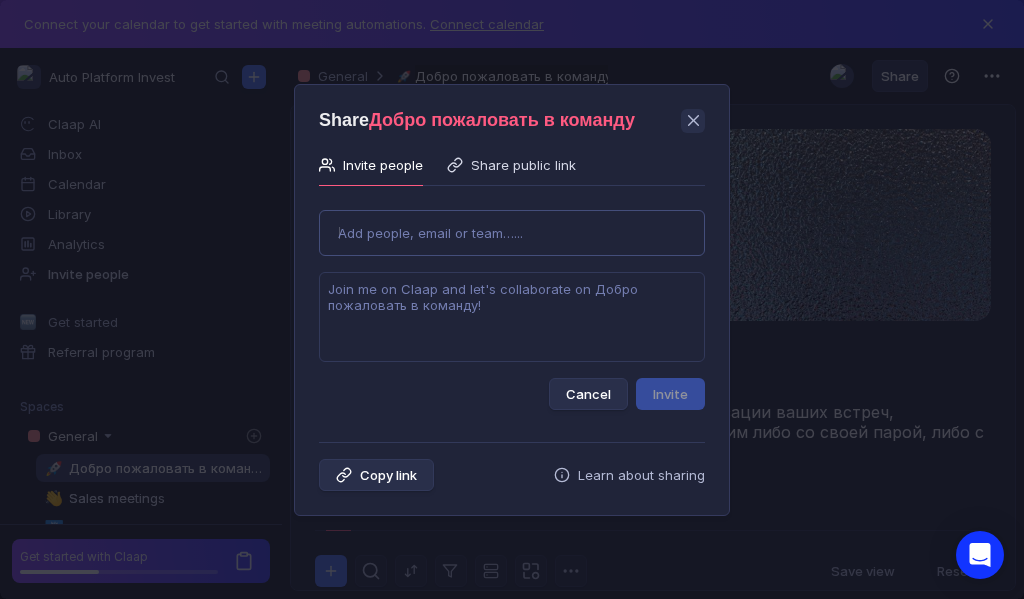 type on "[EMAIL]" 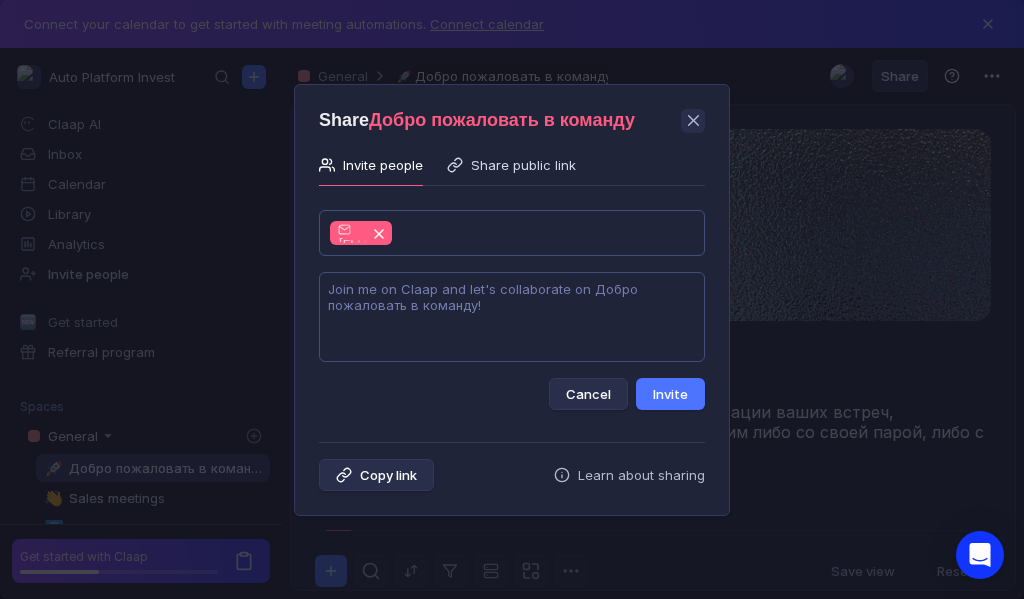 click at bounding box center (512, 317) 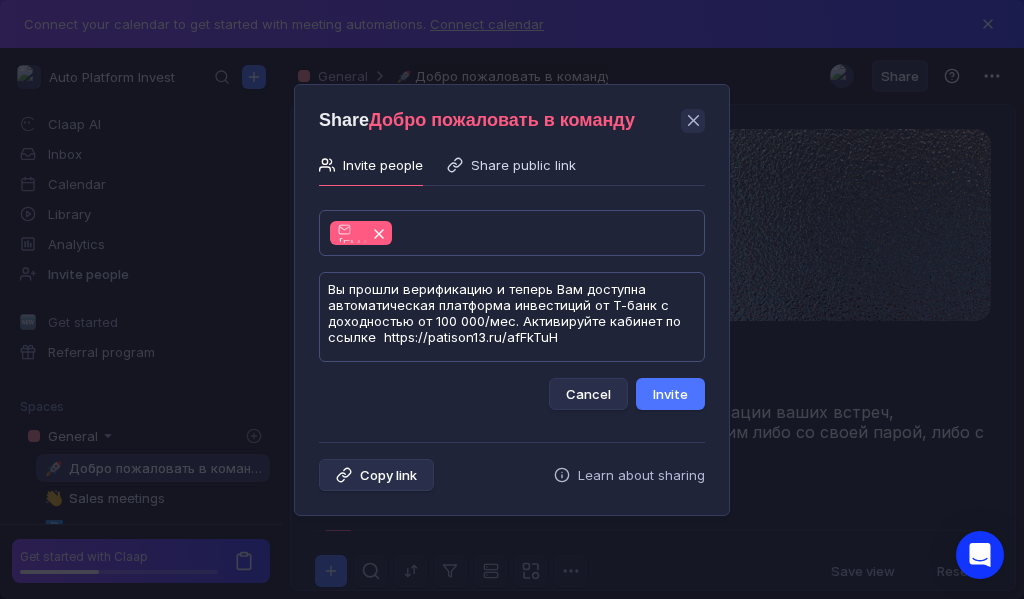 scroll, scrollTop: 1, scrollLeft: 0, axis: vertical 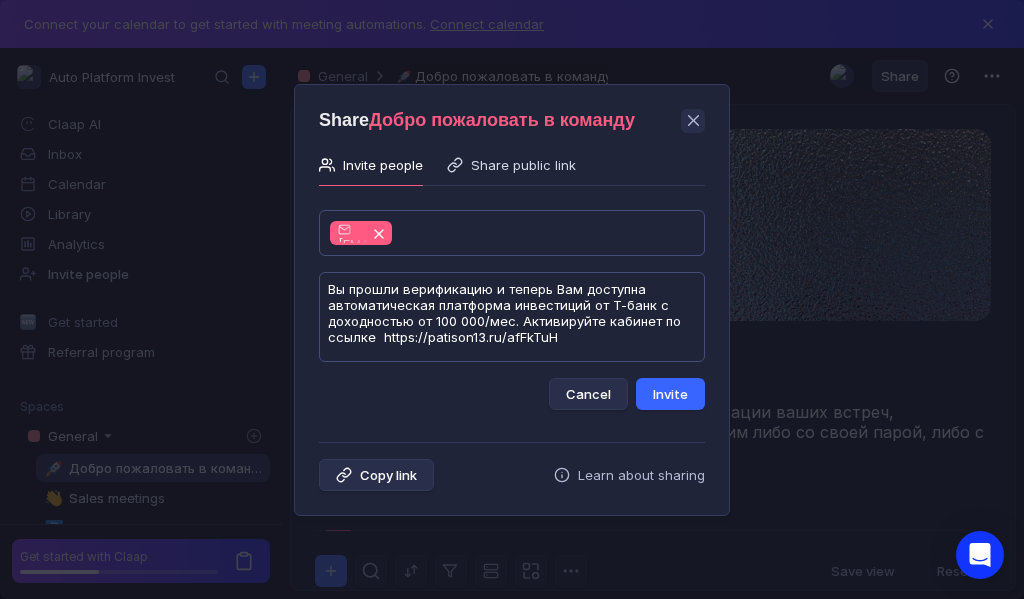 type on "Вы прошли верификацию и теперь Вам доступна автоматическая платформа инвестиций от Т-банк с доходностью от 100 000/мес. Активируйте кабинет по ссылке  https://patison13.ru/afFkTuH" 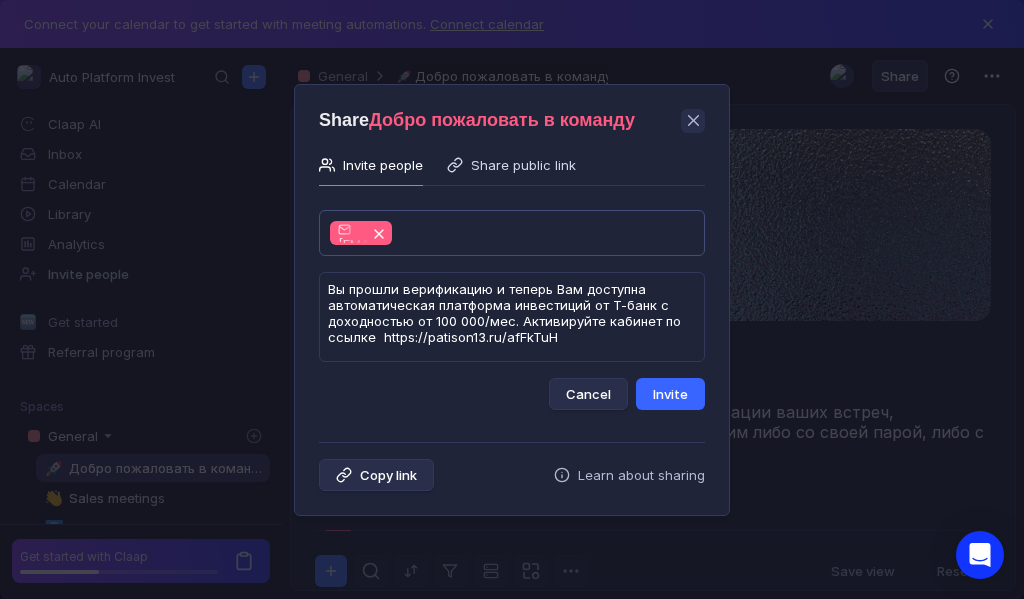 click on "Invite" at bounding box center [670, 394] 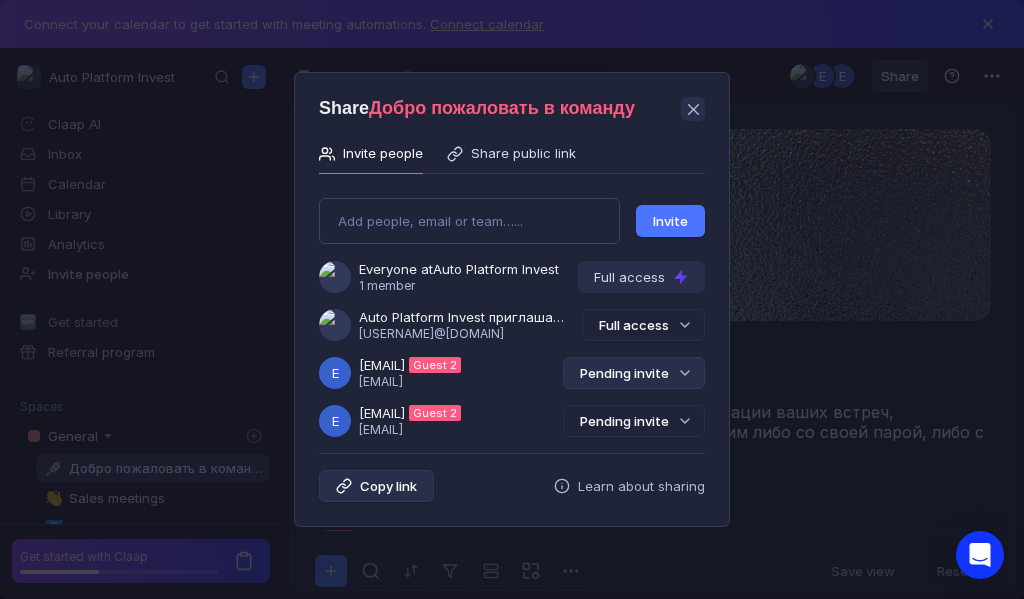 click on "Pending invite" at bounding box center [634, 373] 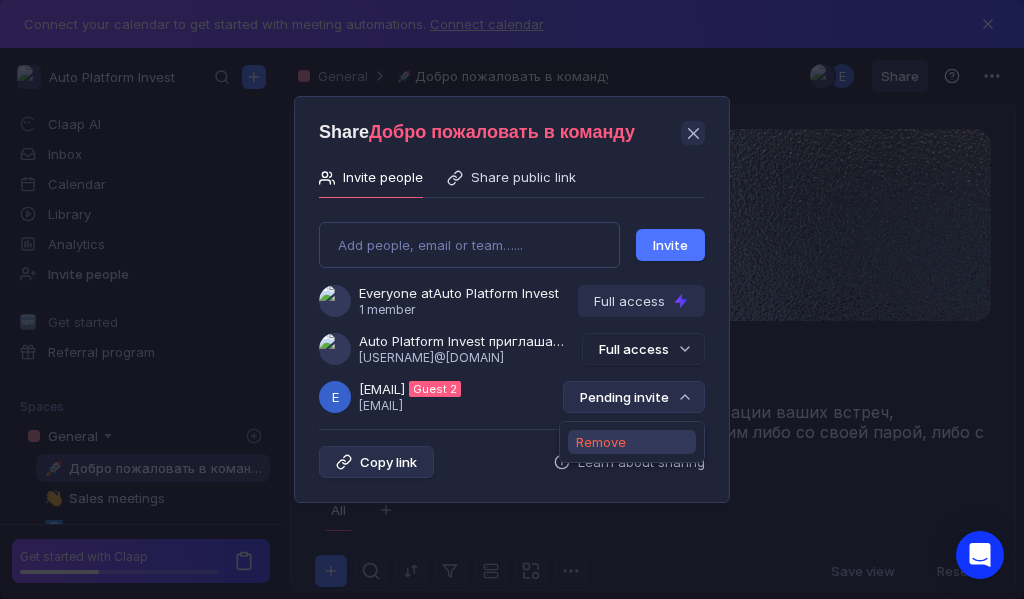 click on "Remove" at bounding box center [601, 442] 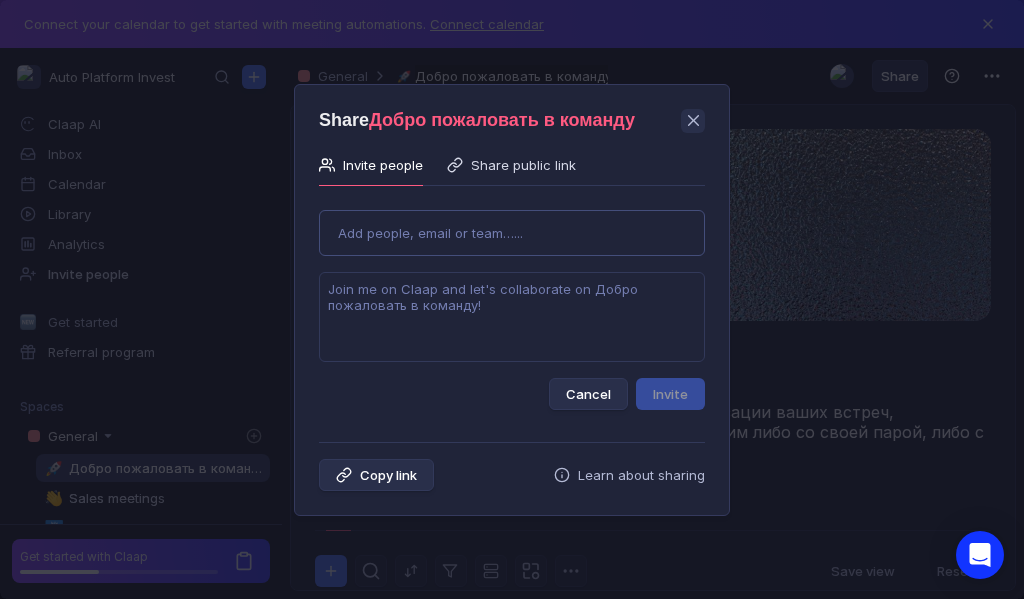 click on "Use Up and Down to choose options, press Enter to select the currently focused option, press Escape to exit the menu, press Tab to select the option and exit the menu. Add people, email or team…... Cancel Invite" at bounding box center [512, 302] 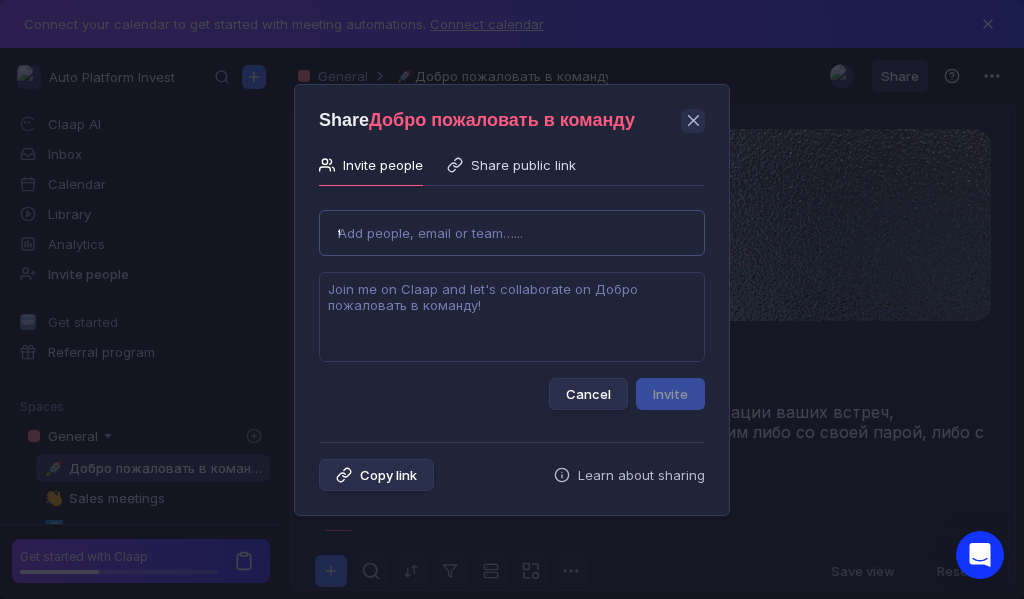 type on "[EMAIL]" 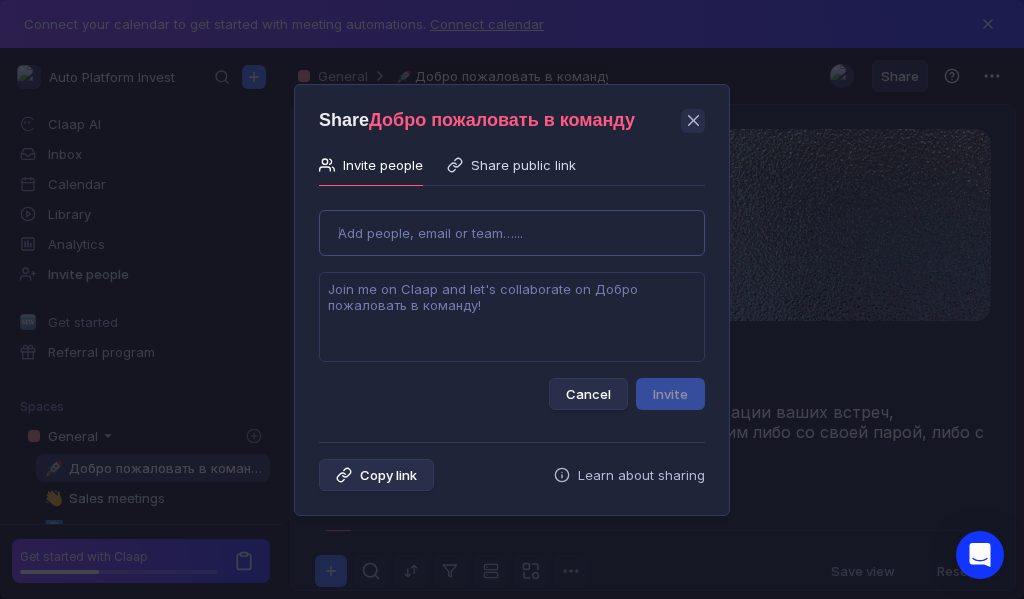 type 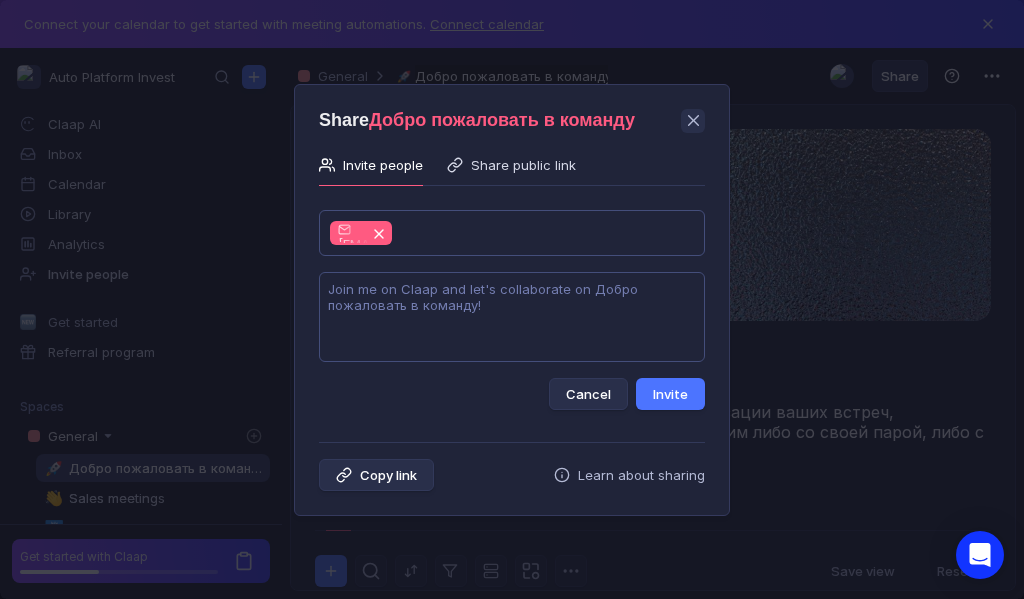 click at bounding box center [512, 317] 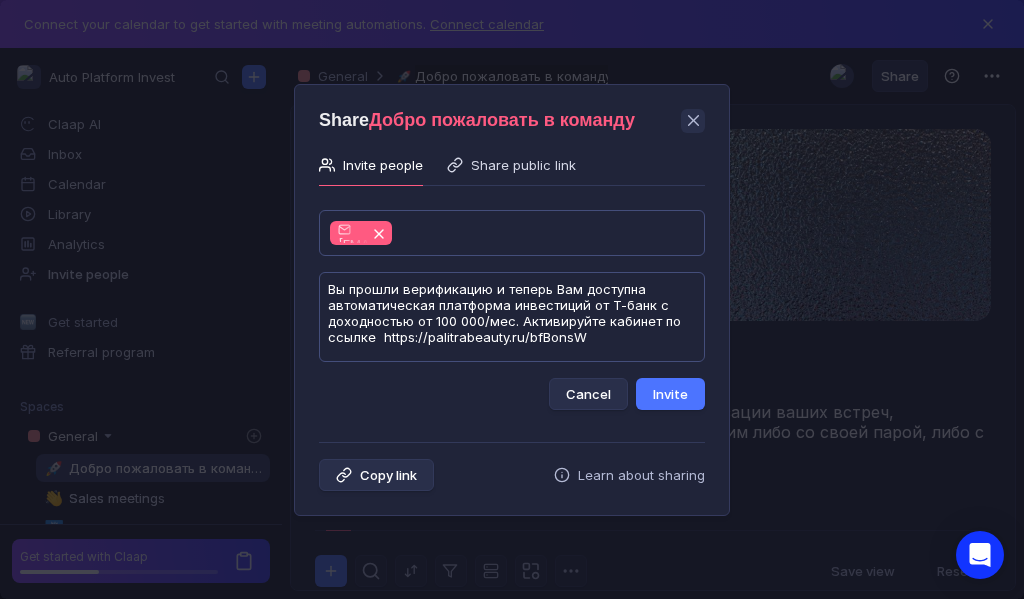 scroll, scrollTop: 1, scrollLeft: 0, axis: vertical 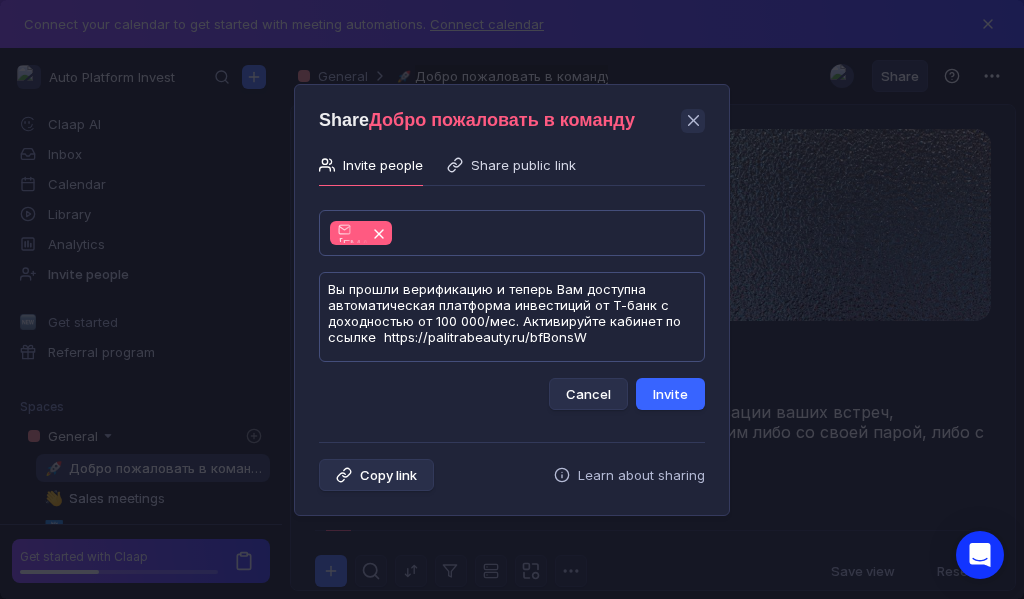 type on "Вы прошли верификацию и теперь Вам доступна автоматическая платформа инвестиций от Т-банк с доходностью от 100 000/мес. Активируйте кабинет по ссылке  https://palitrabeauty.ru/bfBonsW" 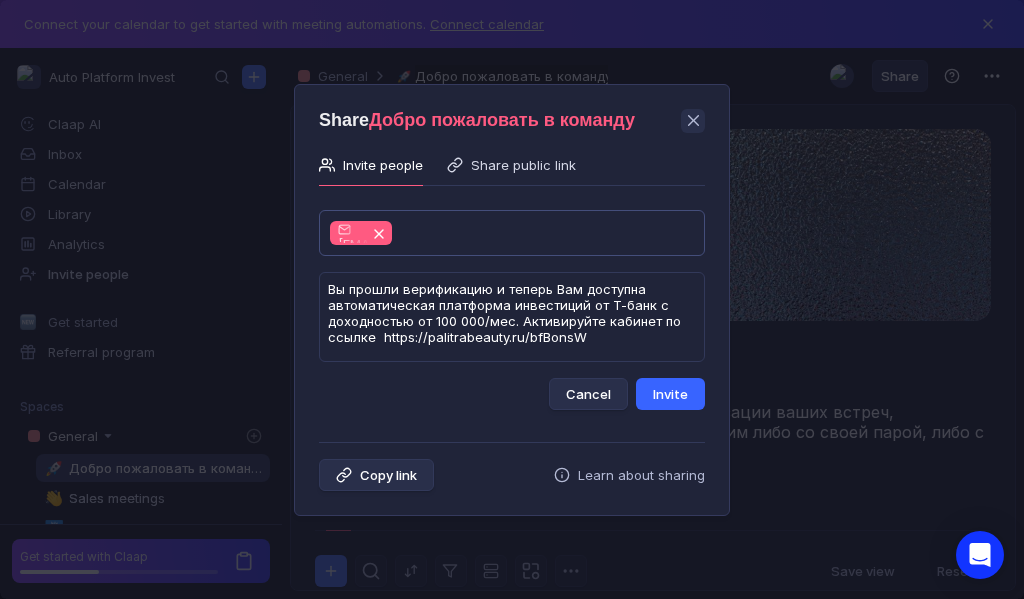 click on "Invite" at bounding box center [670, 394] 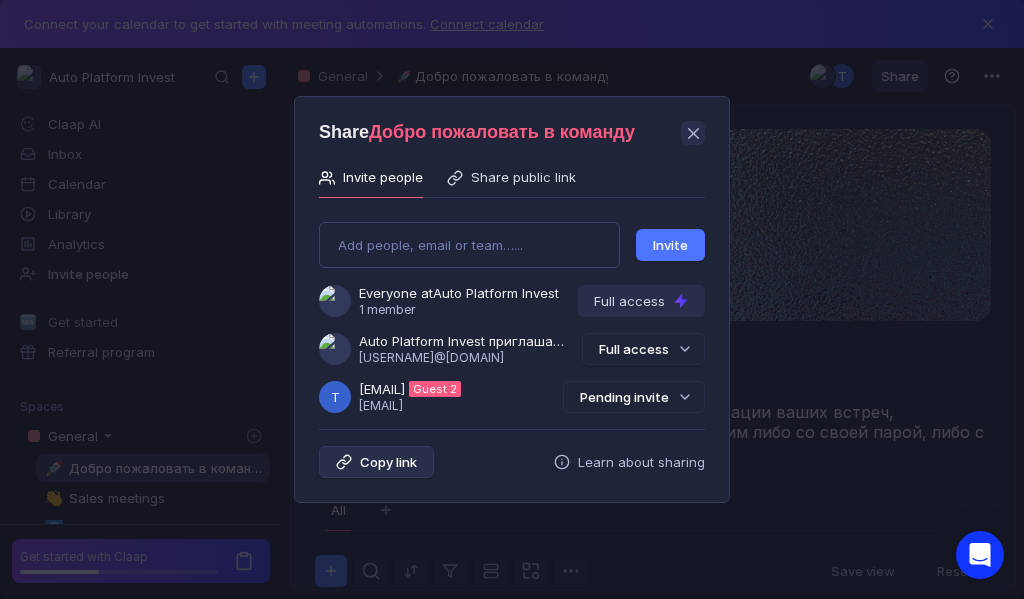 click on "Pending invite" at bounding box center [634, 397] 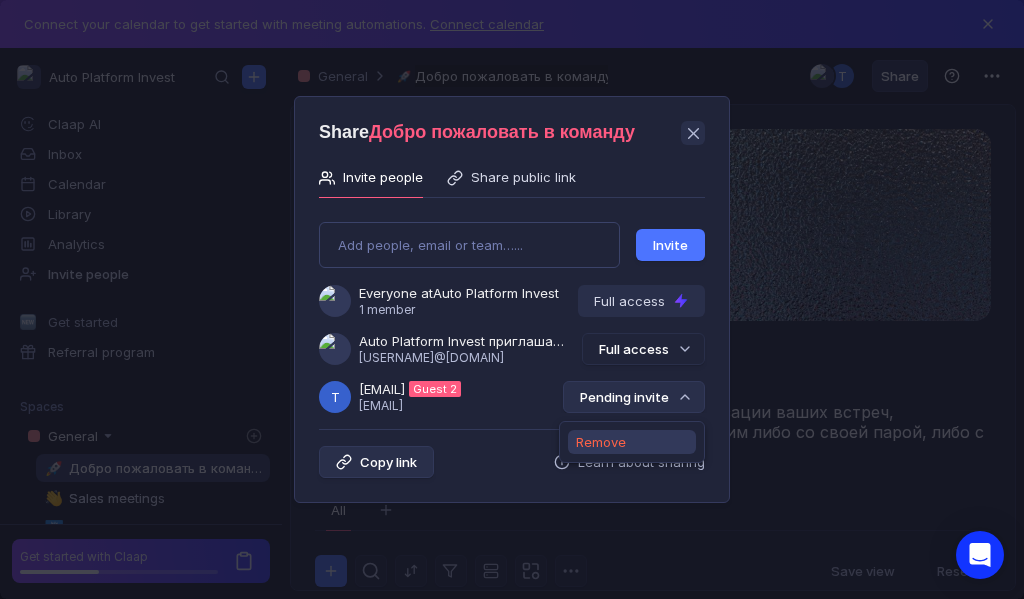 click on "Remove" at bounding box center (601, 442) 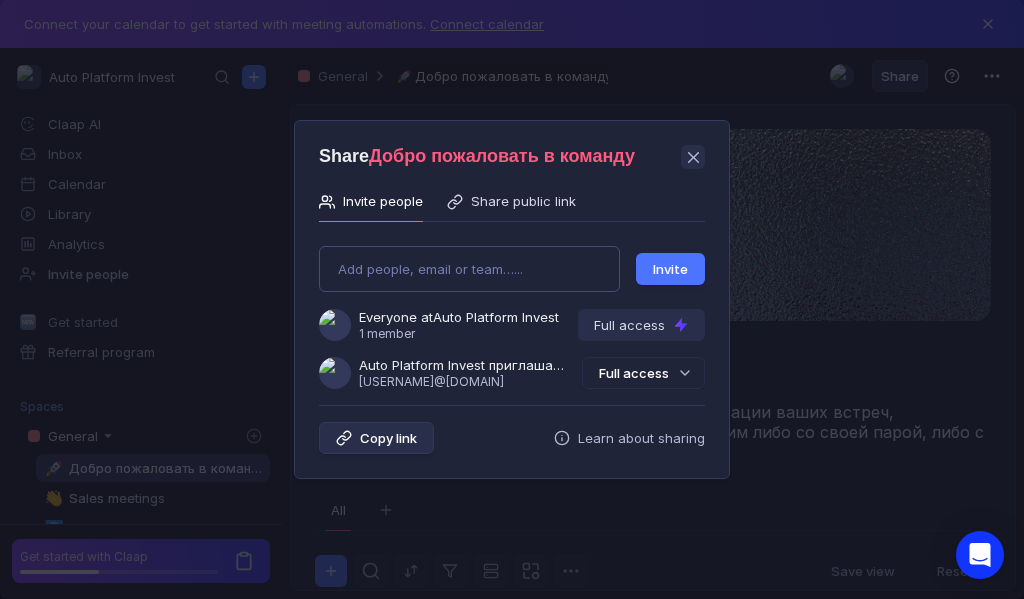 click on "Add people, email or team…... Invite Everyone at  Auto Platform Invest 1 member Full access Auto Platform Invest   приглашает Вас в команду [USERNAME]@[DOMAIN] Full access" at bounding box center (512, 309) 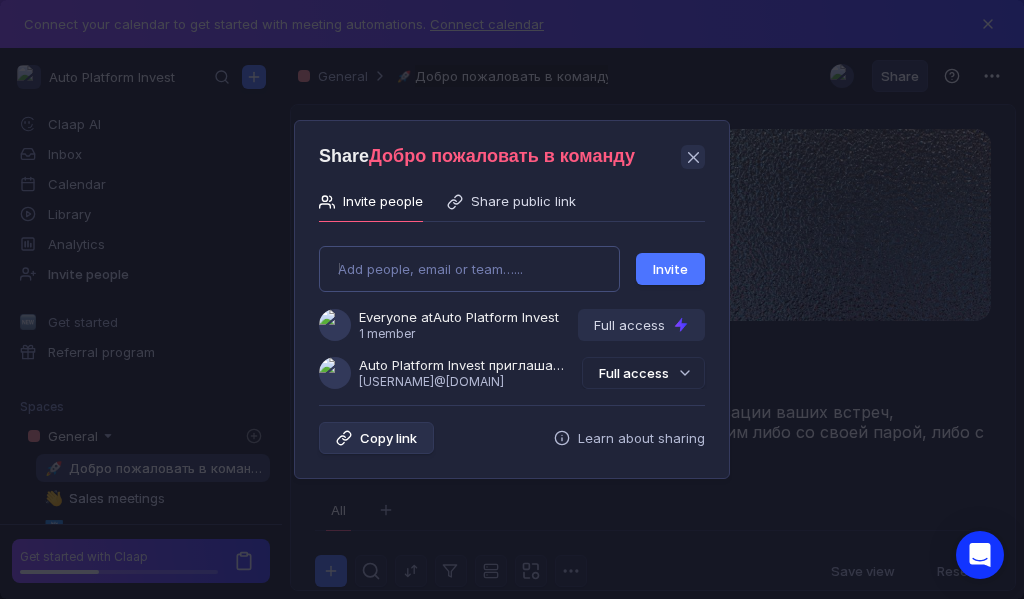 type on "olegmichaylov9@[EMAIL]" 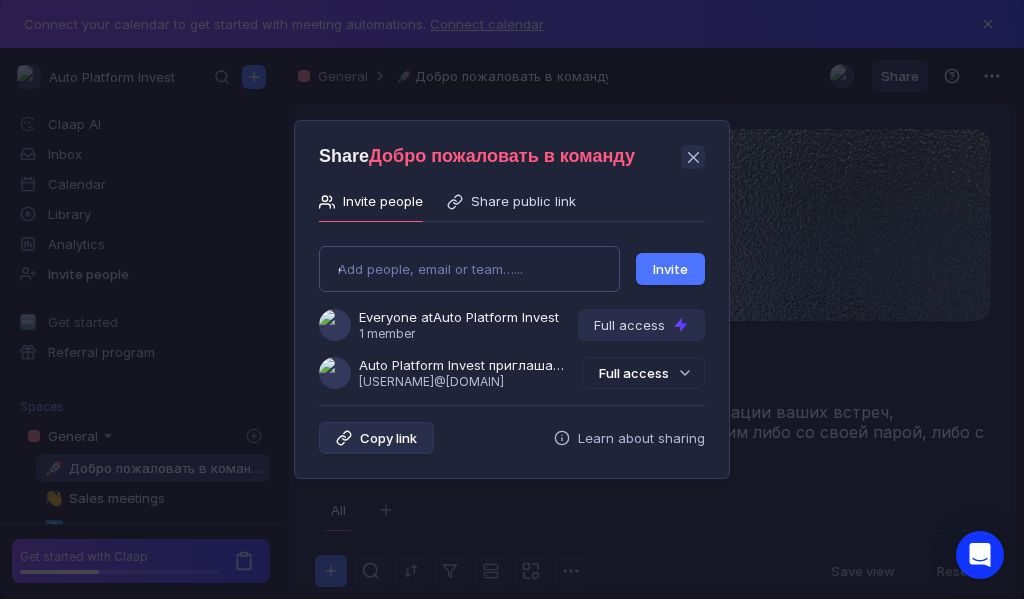 type 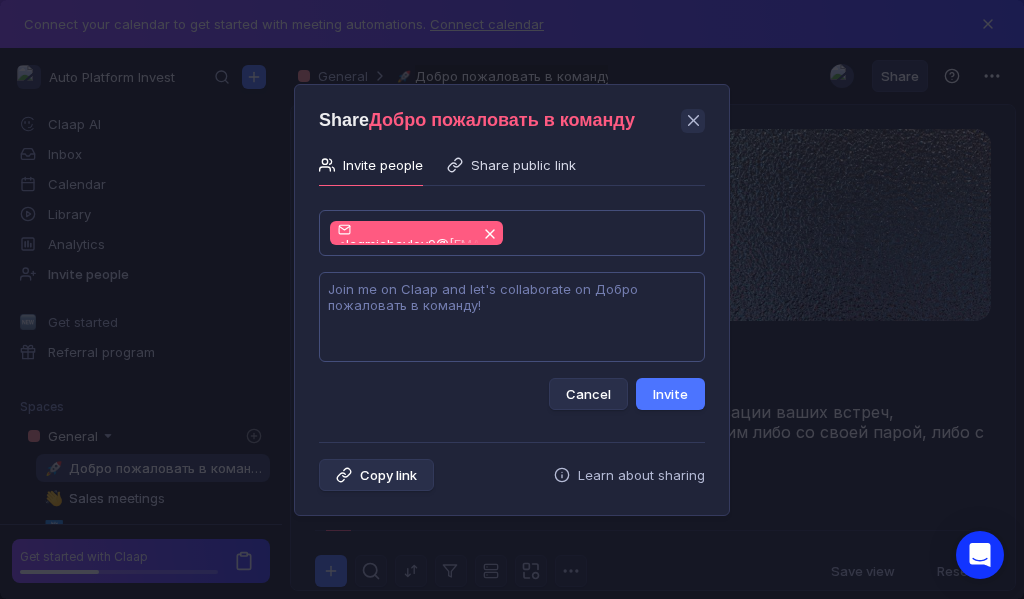 click at bounding box center (512, 317) 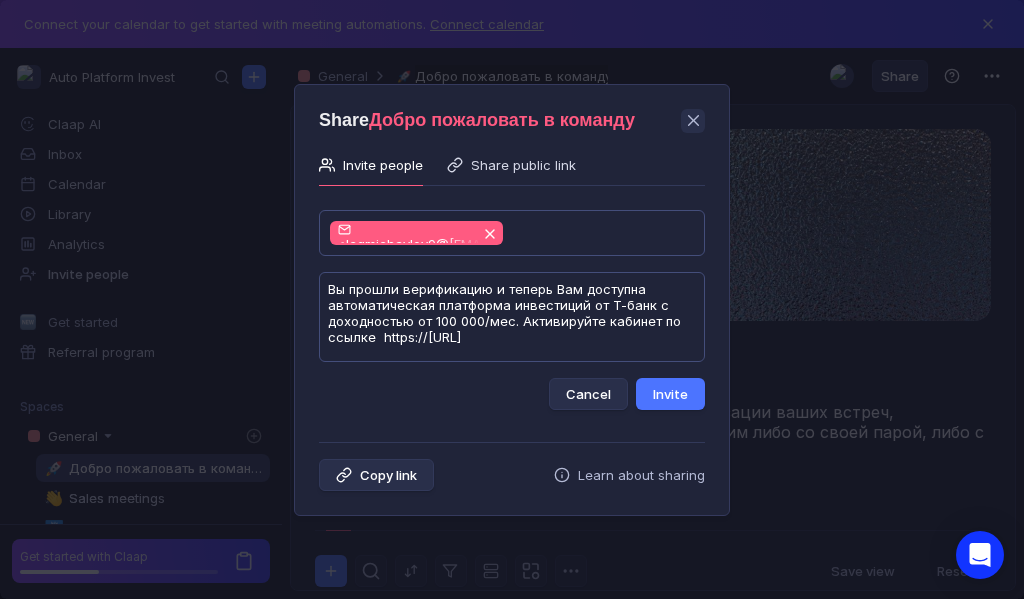 scroll, scrollTop: 1, scrollLeft: 0, axis: vertical 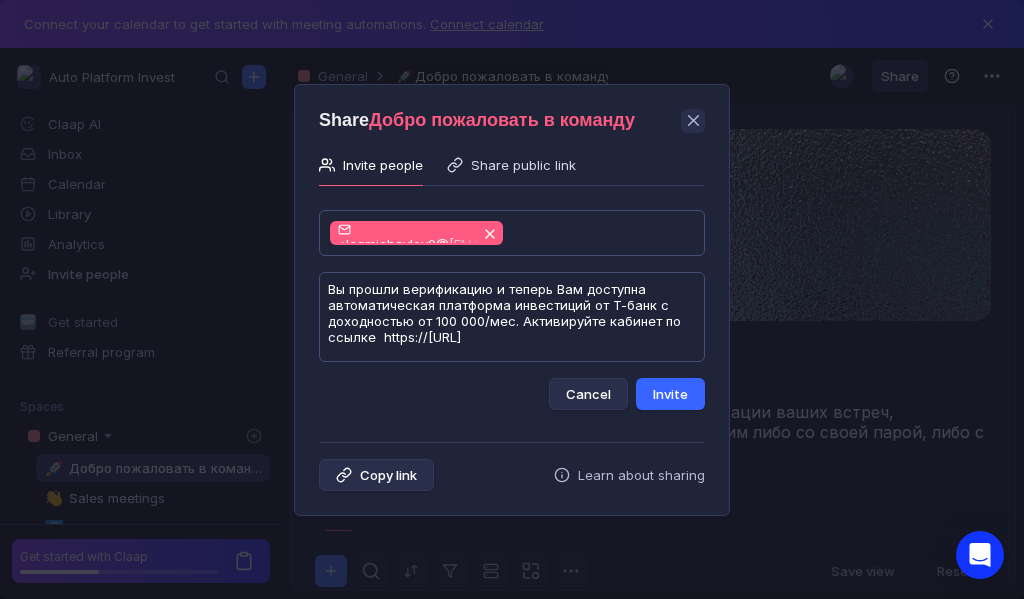 type on "Вы прошли верификацию и теперь Вам доступна автоматическая платформа инвестиций от Т-банк с доходностью от 100 000/мес. Активируйте кабинет по ссылке  https://[URL]" 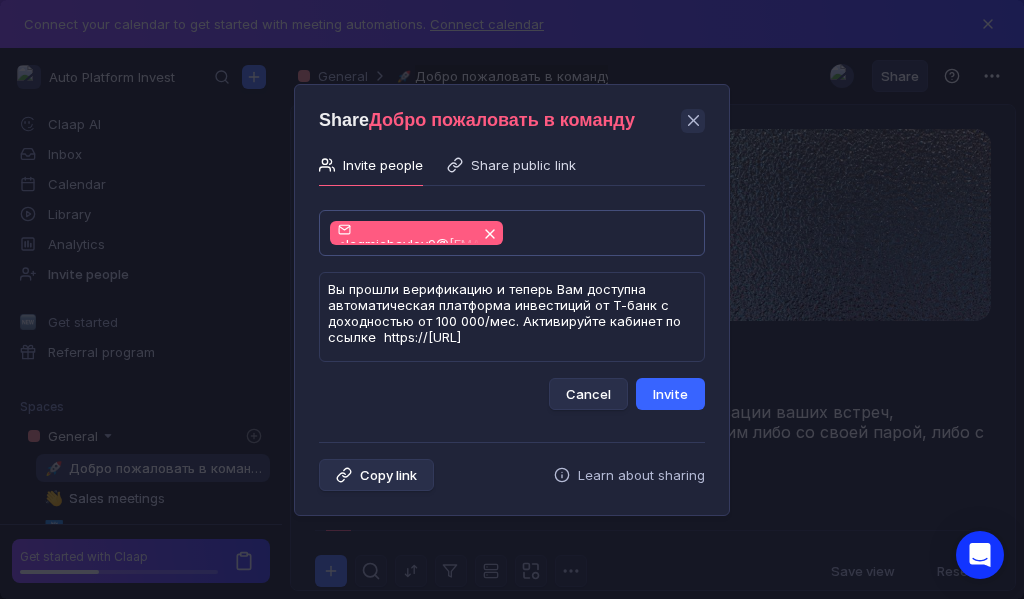click on "Invite" at bounding box center [670, 394] 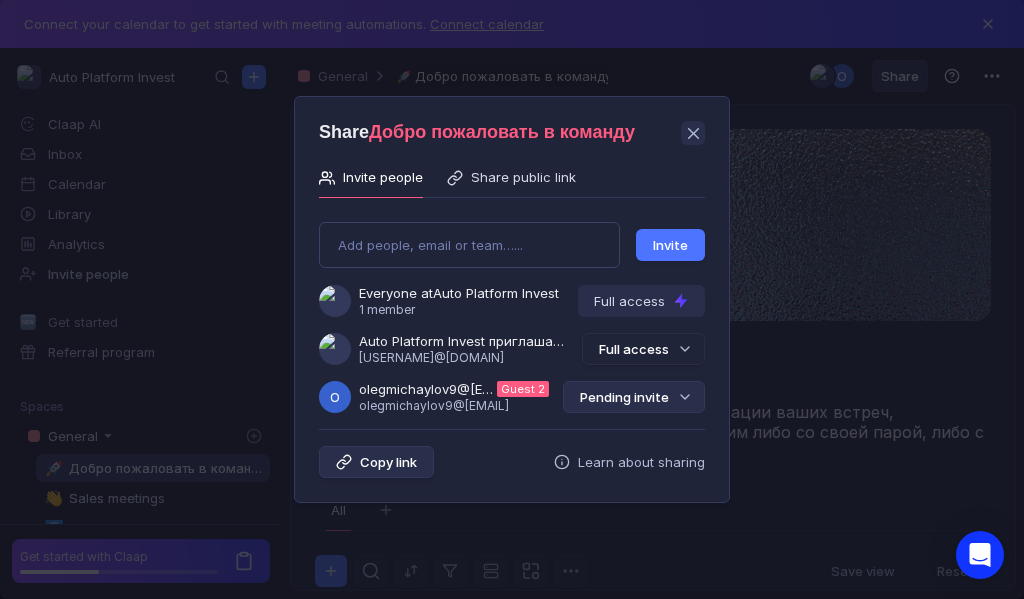 click on "Pending invite" at bounding box center [634, 397] 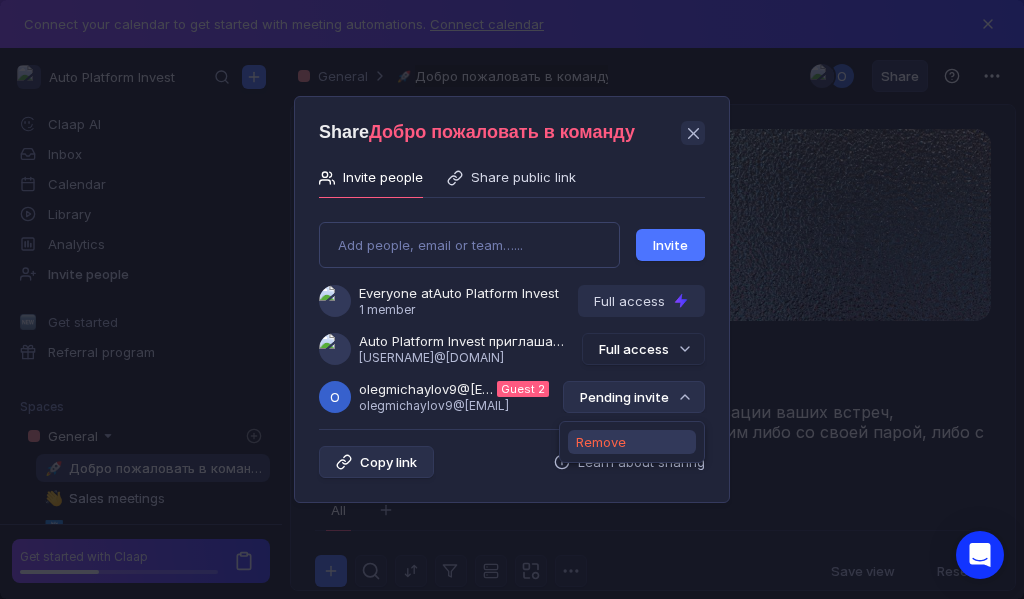 click on "Remove" at bounding box center [601, 442] 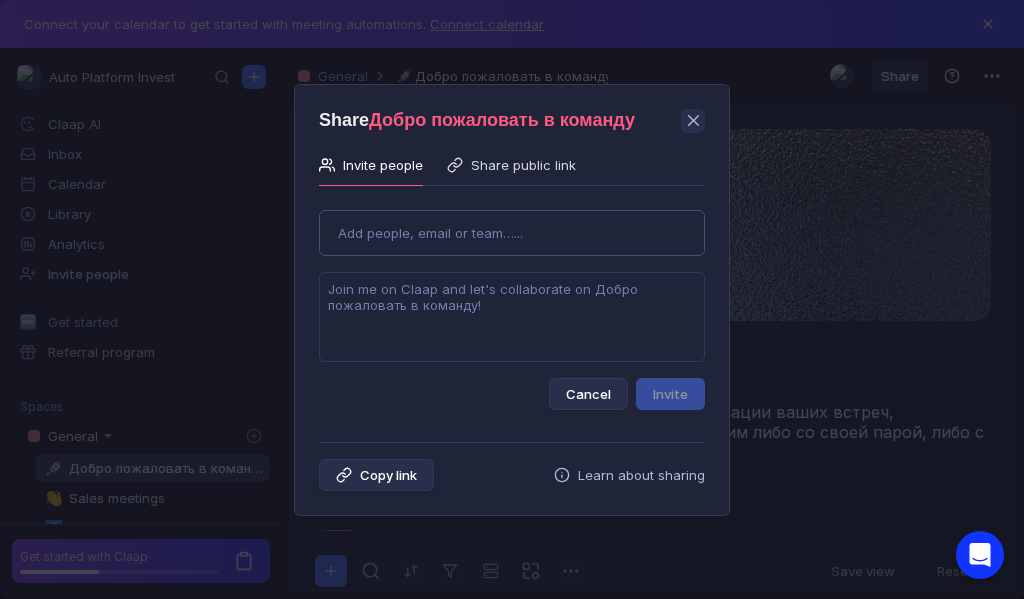 click on "Use Up and Down to choose options, press Enter to select the currently focused option, press Escape to exit the menu, press Tab to select the option and exit the menu. Add people, email or team…... Cancel Invite" at bounding box center [512, 302] 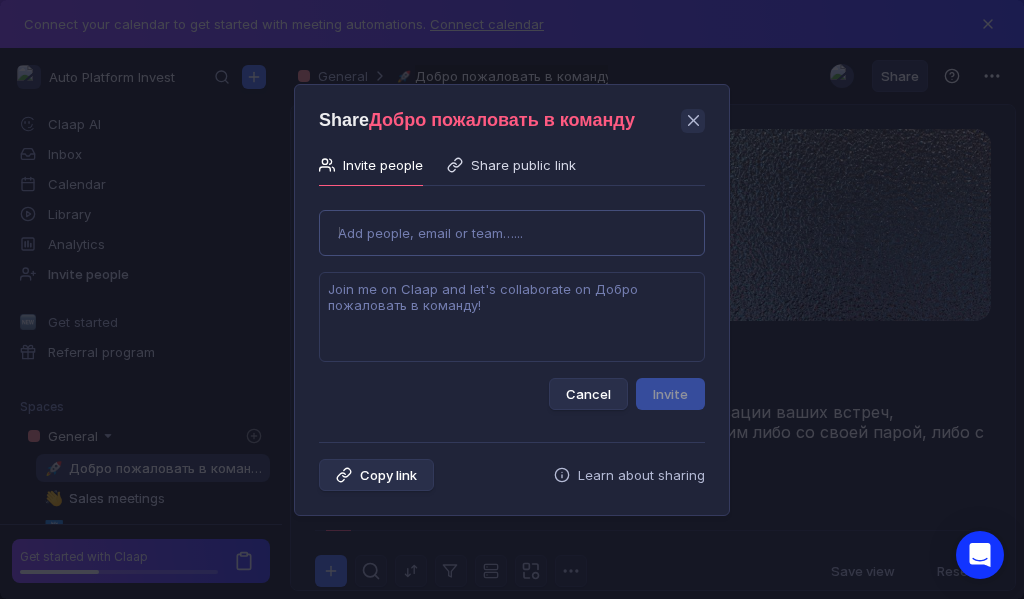 type on "anastasiia19921202@[EMAIL]" 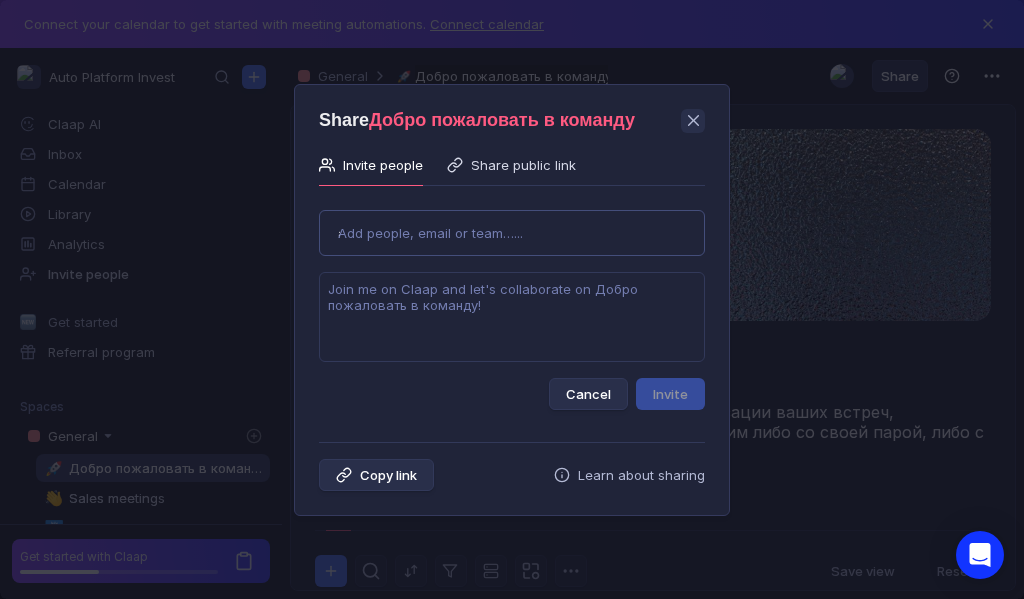 type 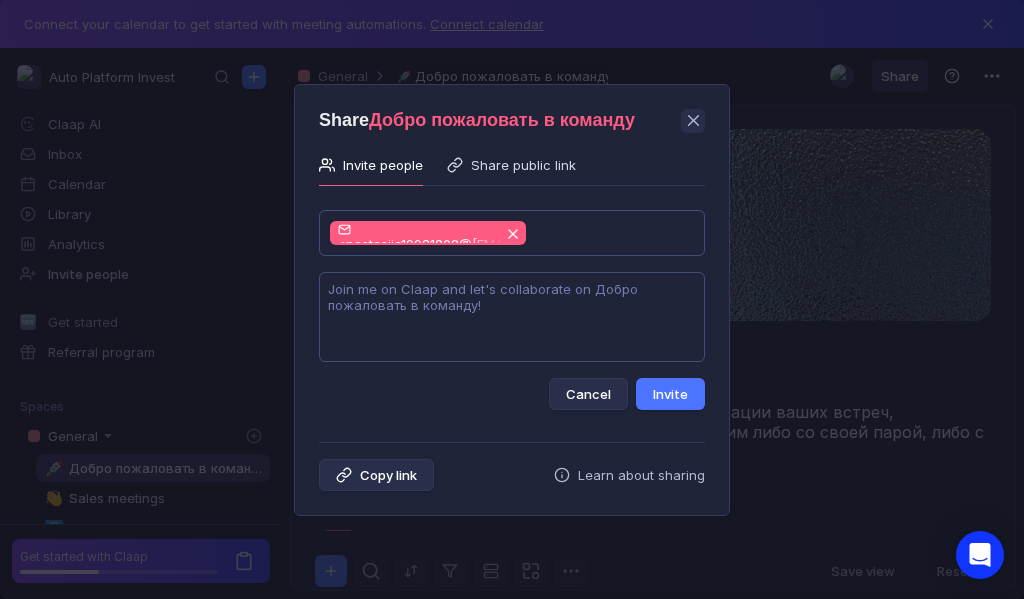 click at bounding box center [512, 317] 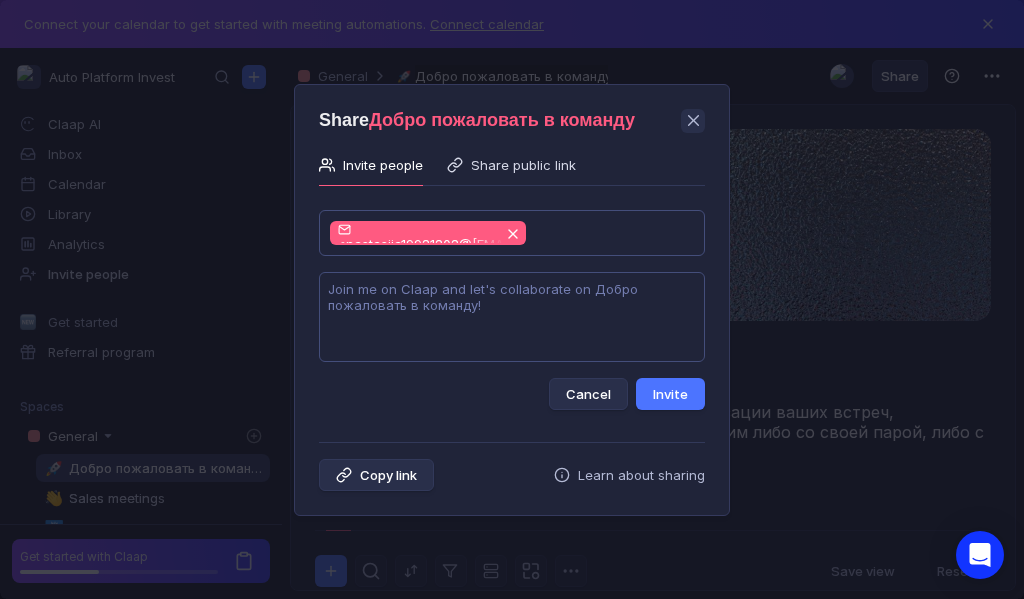 click at bounding box center [512, 317] 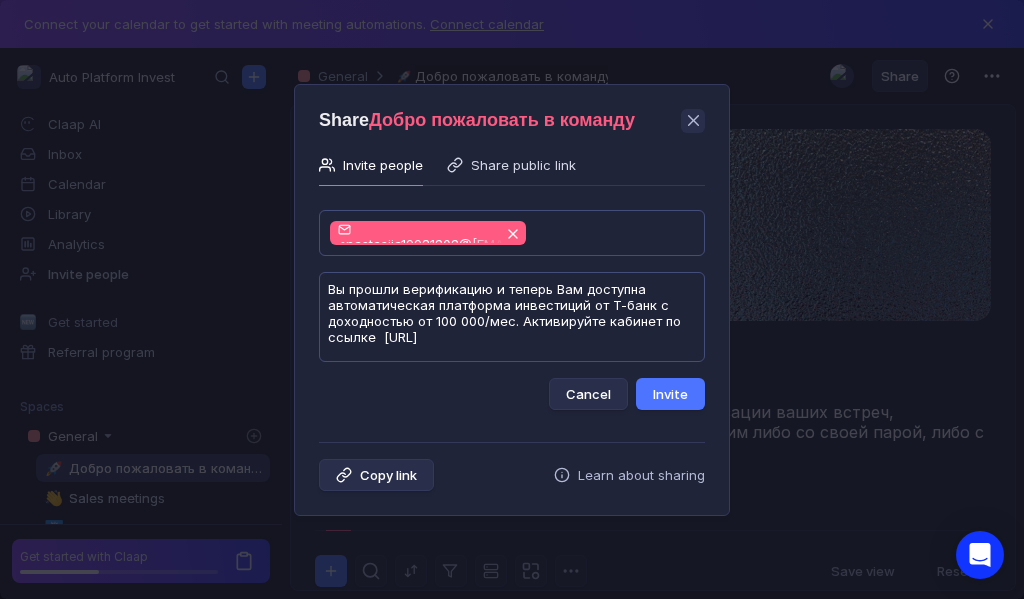 scroll, scrollTop: 1, scrollLeft: 0, axis: vertical 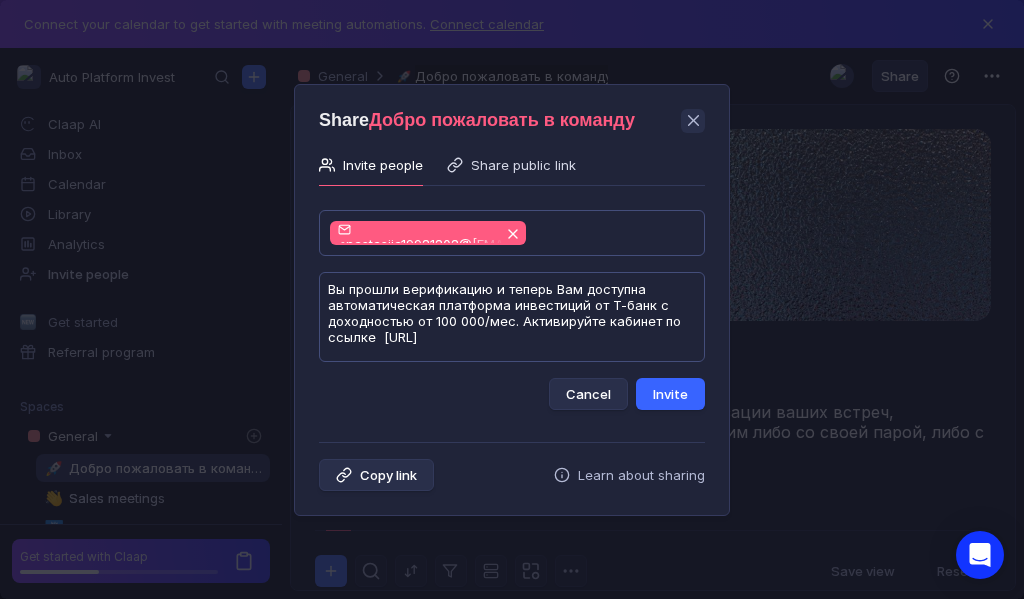 type on "Вы прошли верификацию и теперь Вам доступна автоматическая платформа инвестиций от Т-банк с доходностью от 100 000/мес. Активируйте кабинет по ссылке  [URL]" 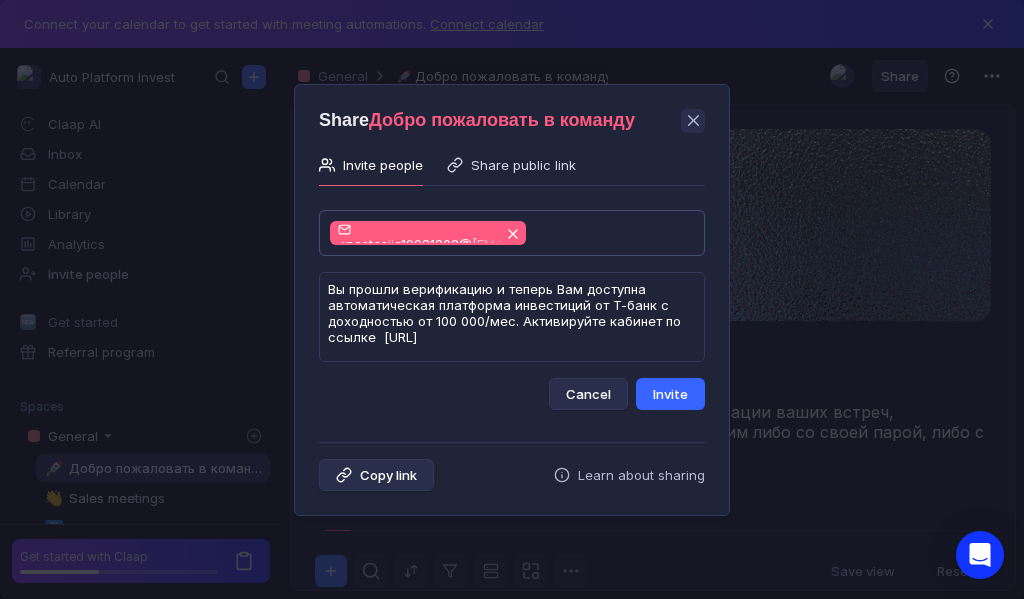 click on "Invite" at bounding box center (670, 394) 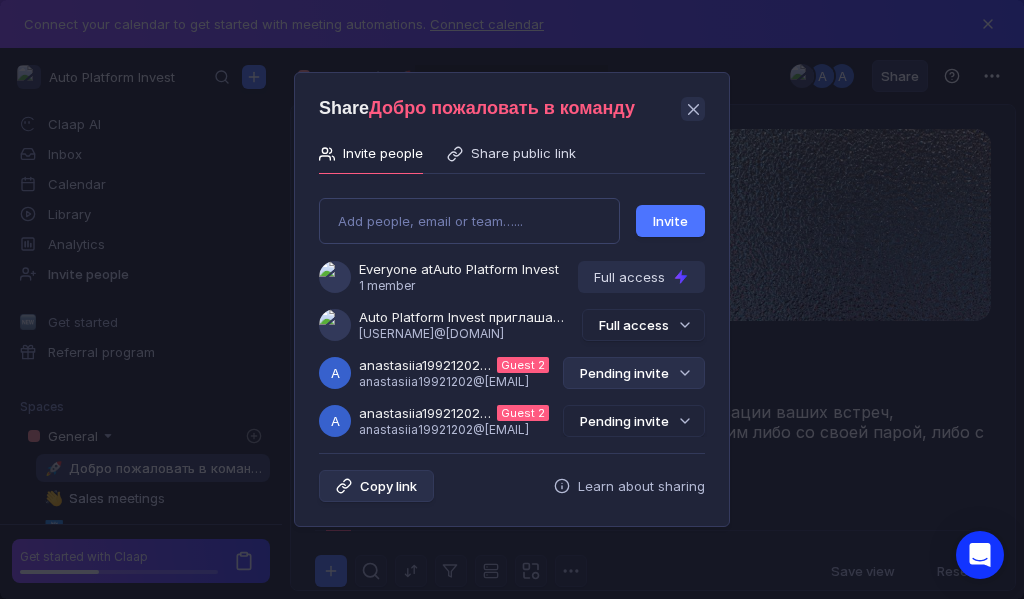 click on "Pending invite" at bounding box center (634, 373) 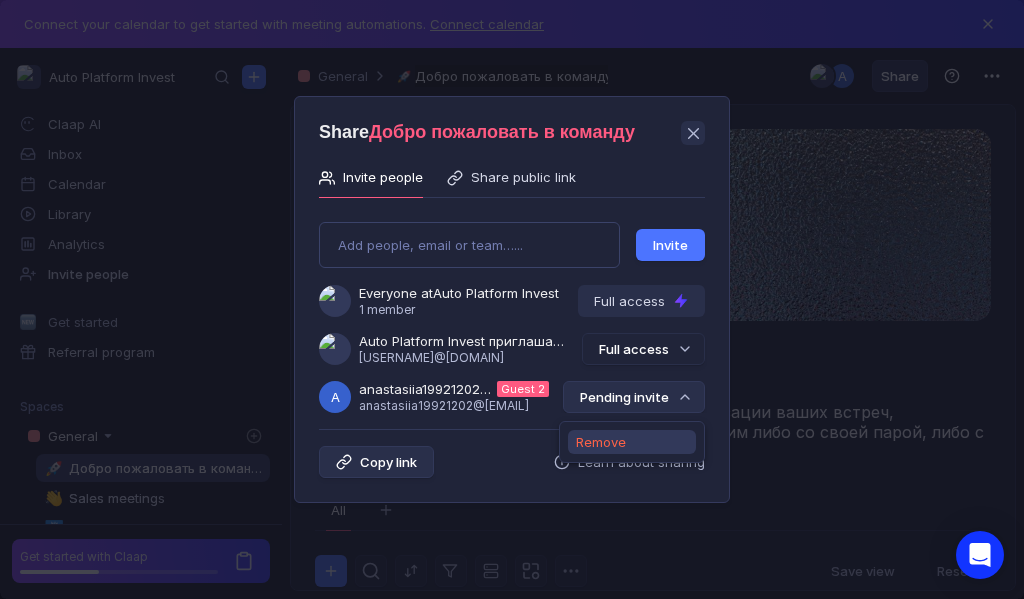 click on "Remove" at bounding box center (601, 442) 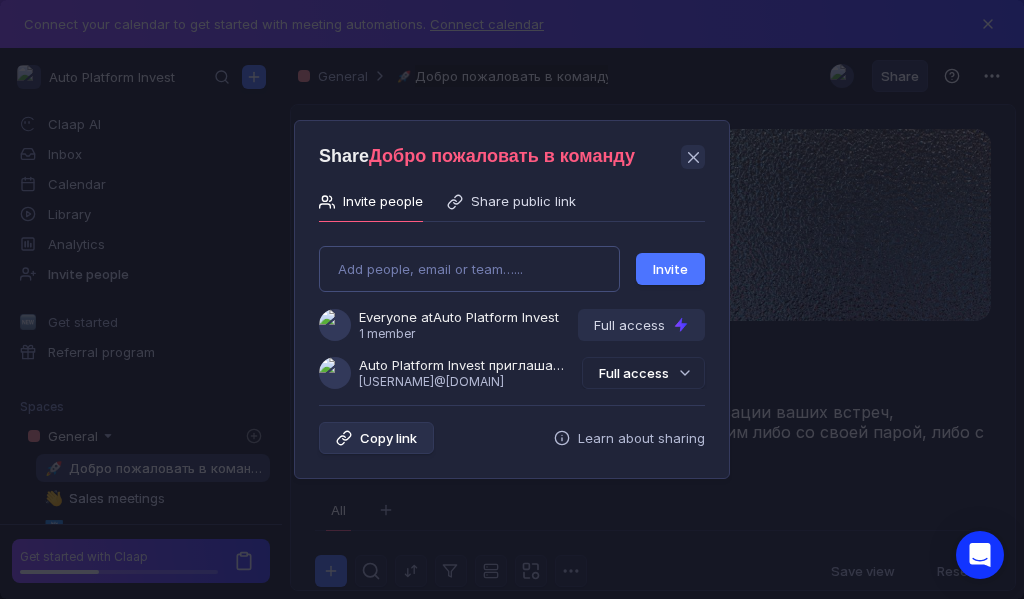 click on "Add people, email or team…... Invite Everyone at  Auto Platform Invest 1 member Full access Auto Platform Invest   приглашает Вас в команду [USERNAME]@[DOMAIN] Full access" at bounding box center (512, 309) 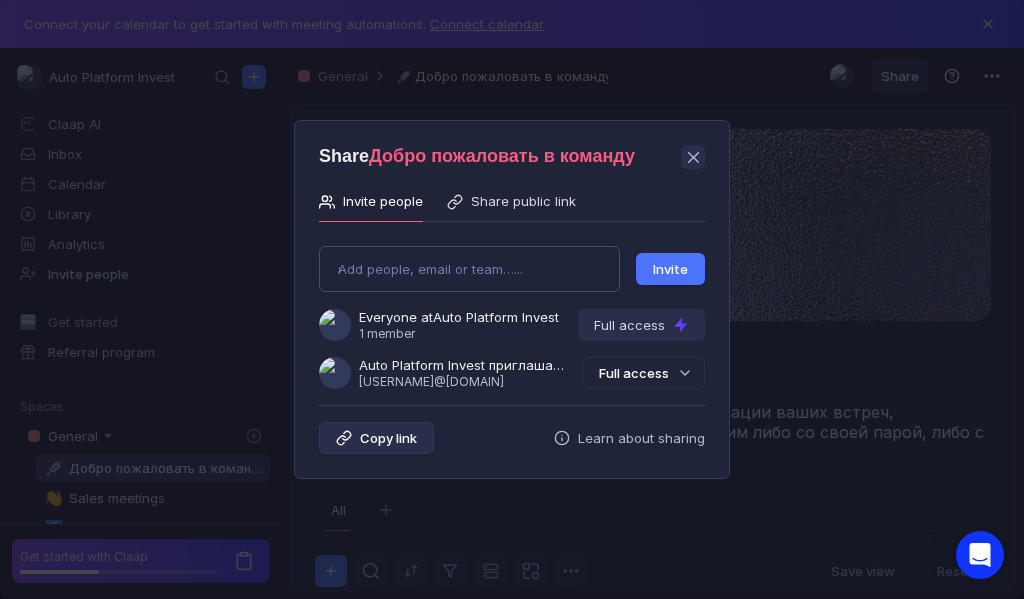type on "[EMAIL]" 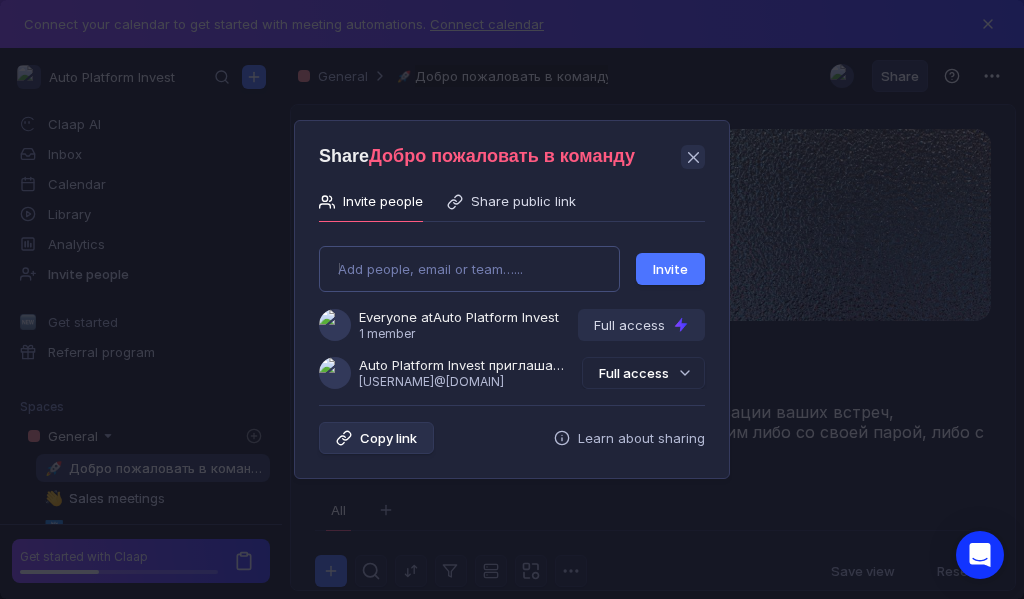 type 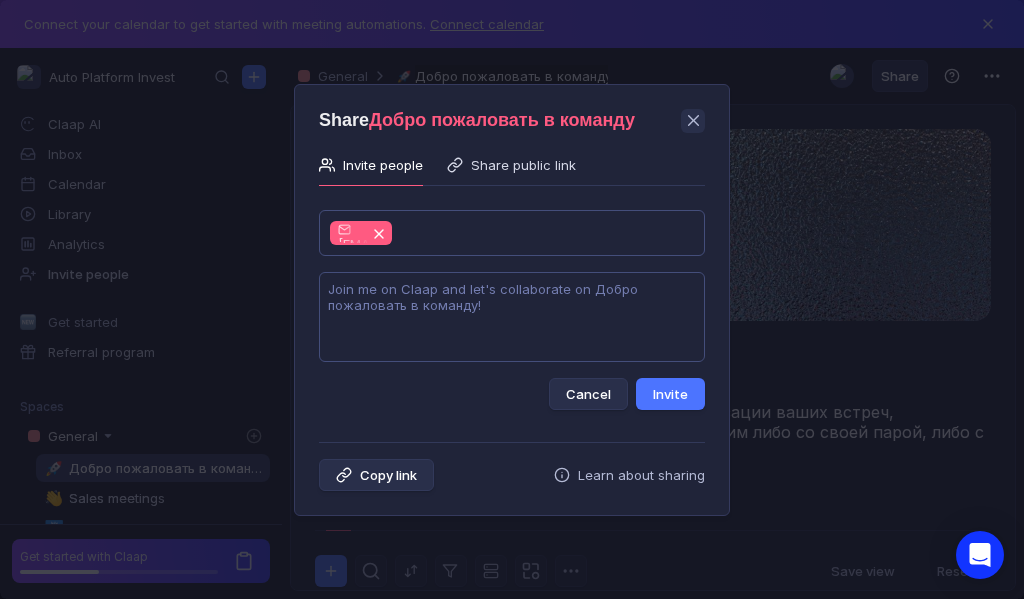 click at bounding box center [512, 317] 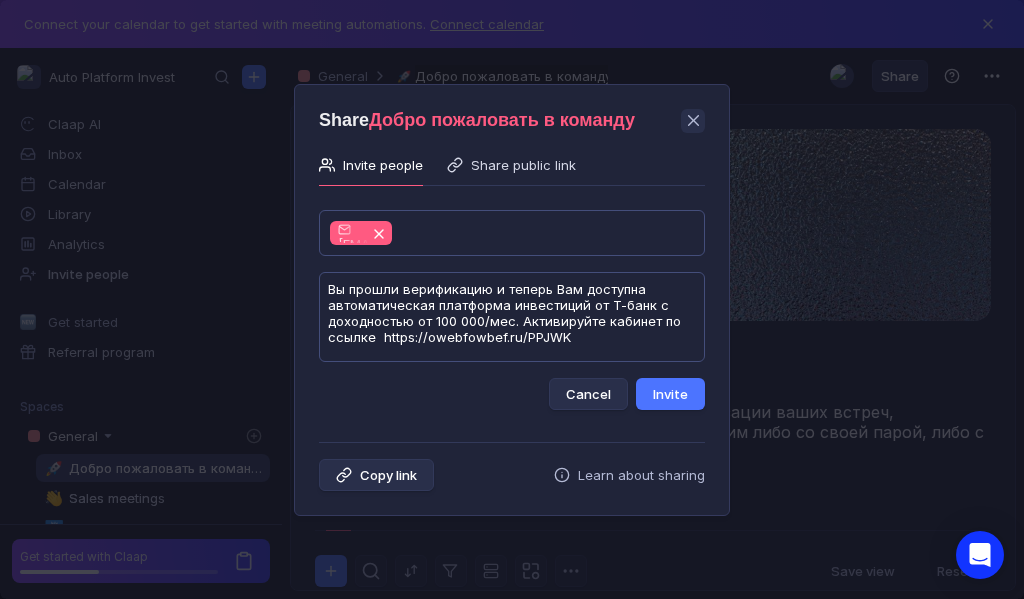 scroll, scrollTop: 1, scrollLeft: 0, axis: vertical 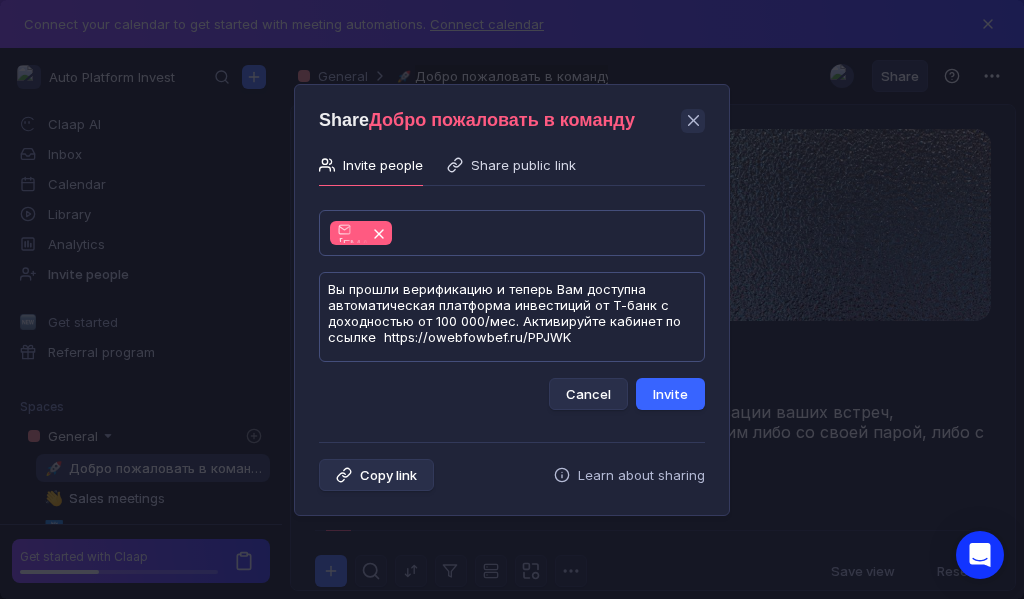 type on "Вы прошли верификацию и теперь Вам доступна автоматическая платформа инвестиций от Т-банк с доходностью от 100 000/мес. Активируйте кабинет по ссылке  https://owebfowbef.ru/PPJWK" 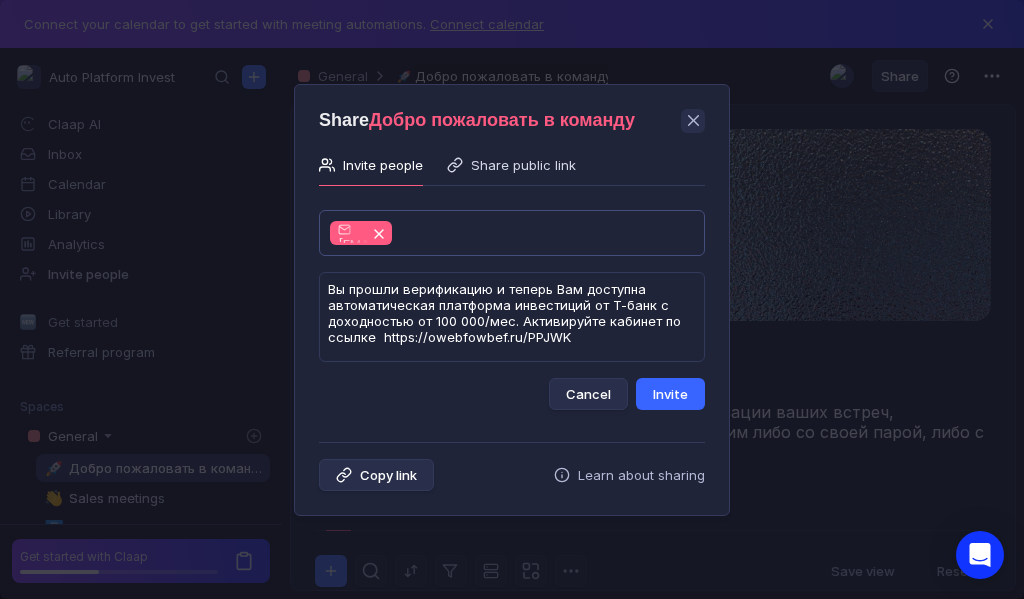 click on "Invite" at bounding box center (670, 394) 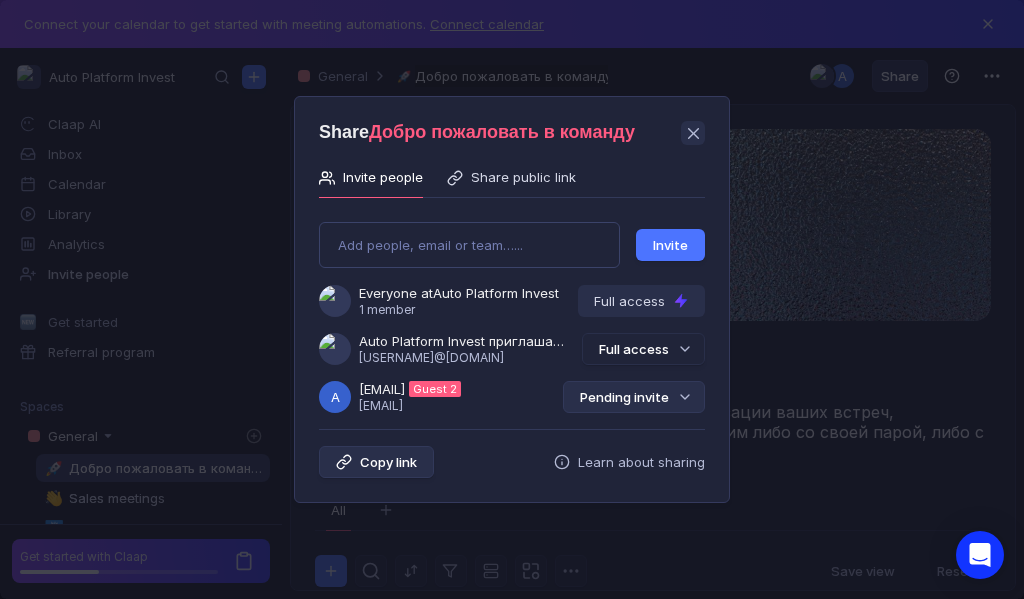 click on "Pending invite" at bounding box center [634, 397] 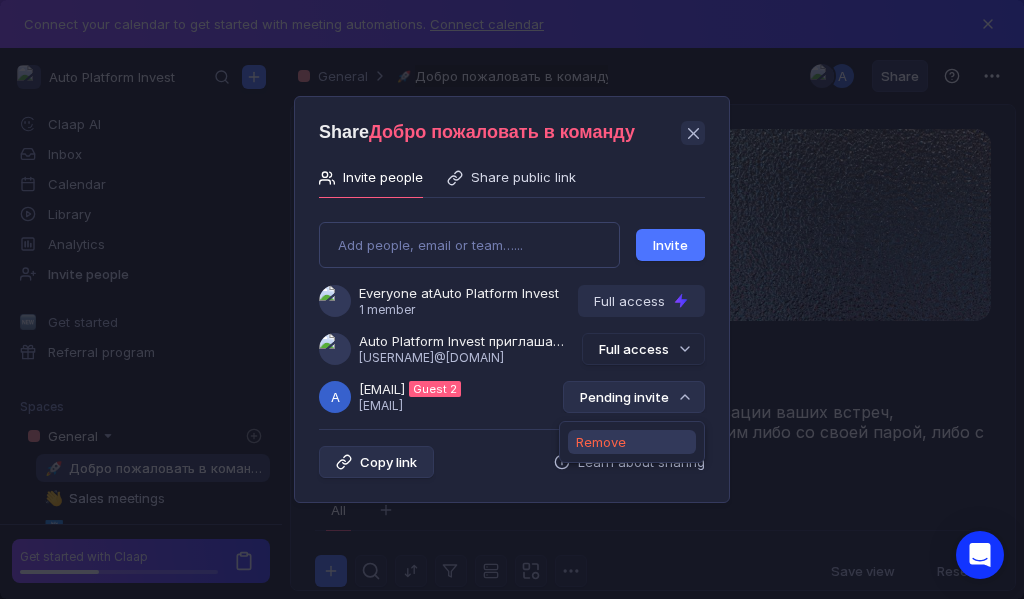 click on "Remove" at bounding box center [601, 442] 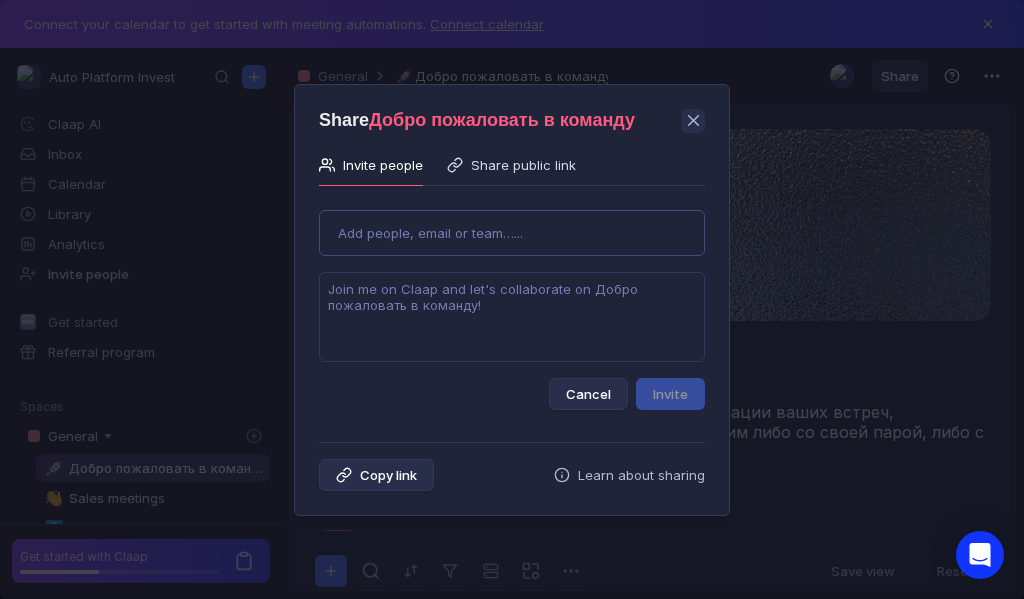click on "Use Up and Down to choose options, press Enter to select the currently focused option, press Escape to exit the menu, press Tab to select the option and exit the menu. Add people, email or team…... Cancel Invite" at bounding box center (512, 302) 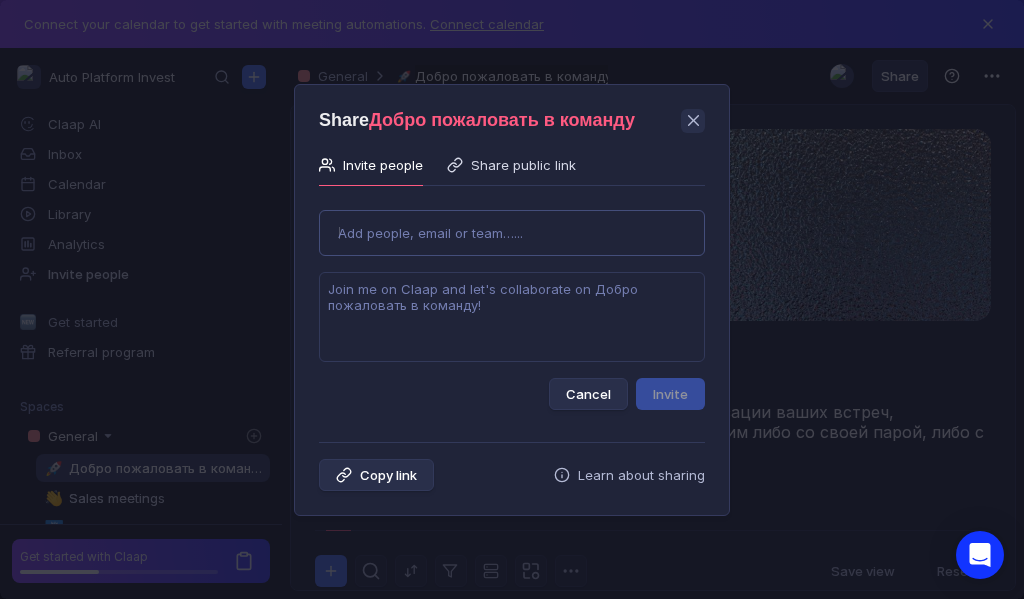 type on "[USERNAME]@[DOMAIN]" 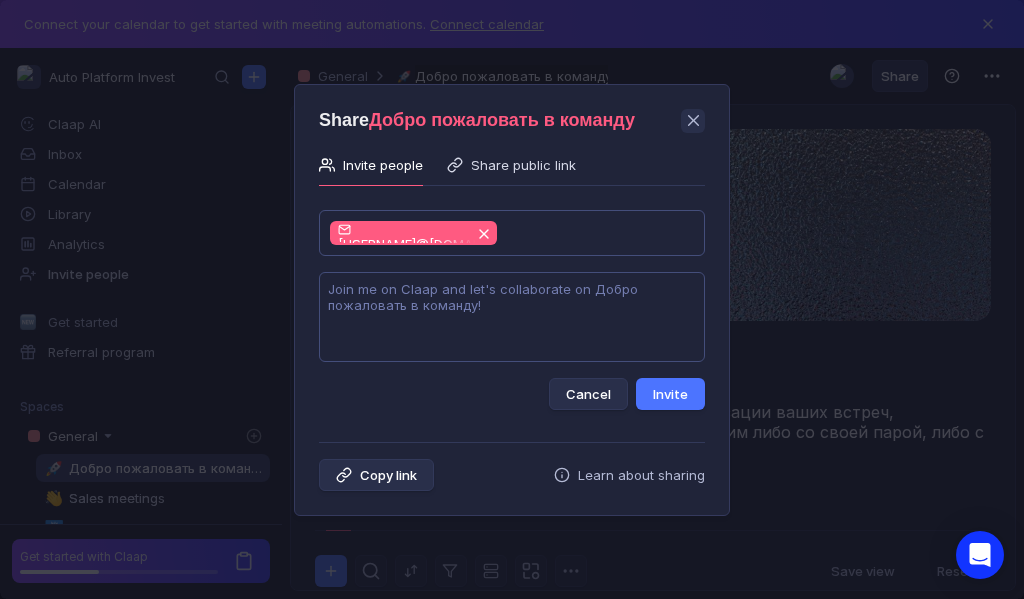 click at bounding box center (512, 317) 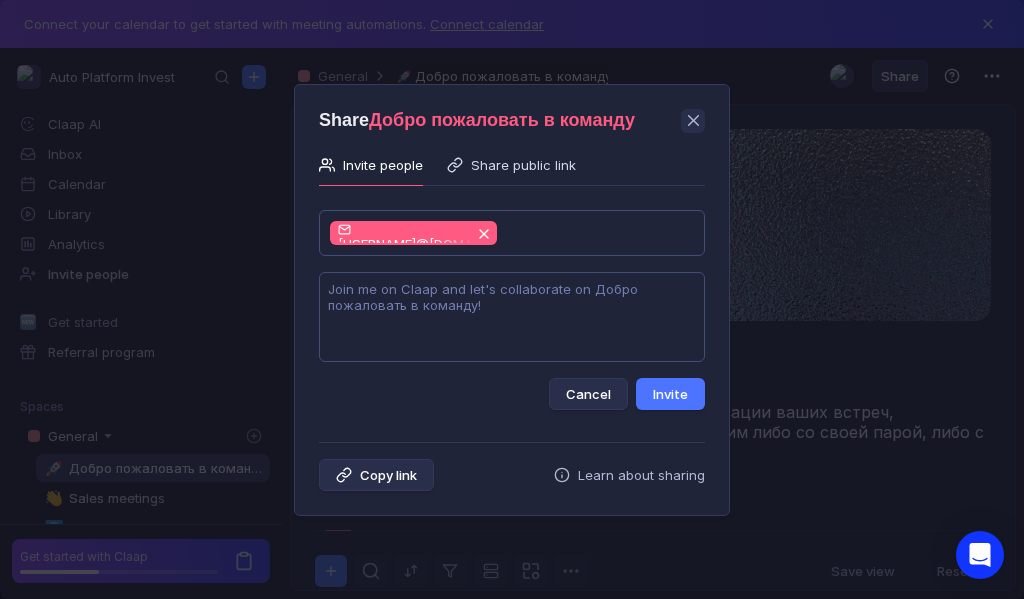 click at bounding box center (512, 317) 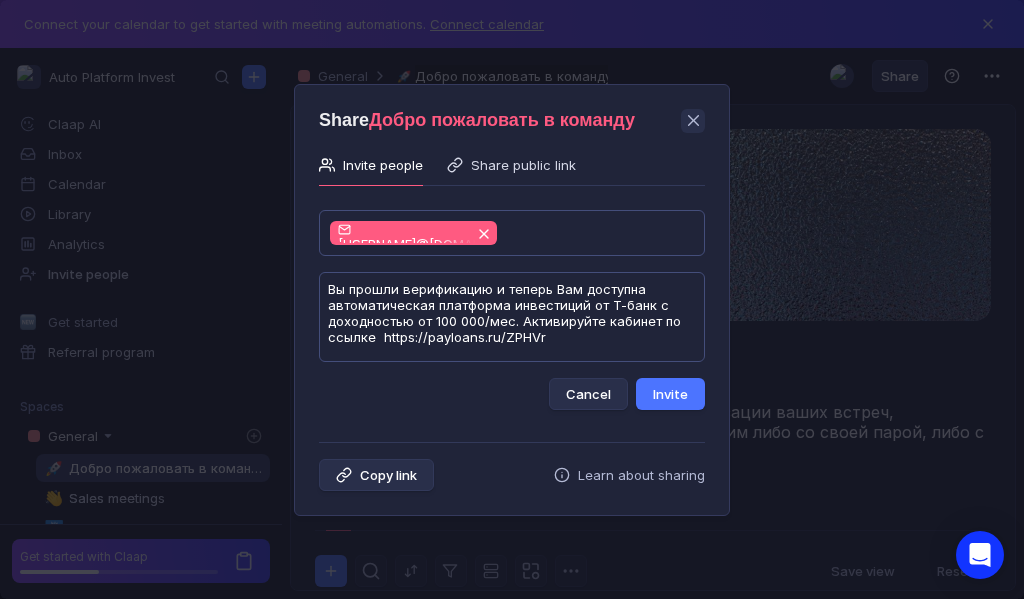 scroll, scrollTop: 1, scrollLeft: 0, axis: vertical 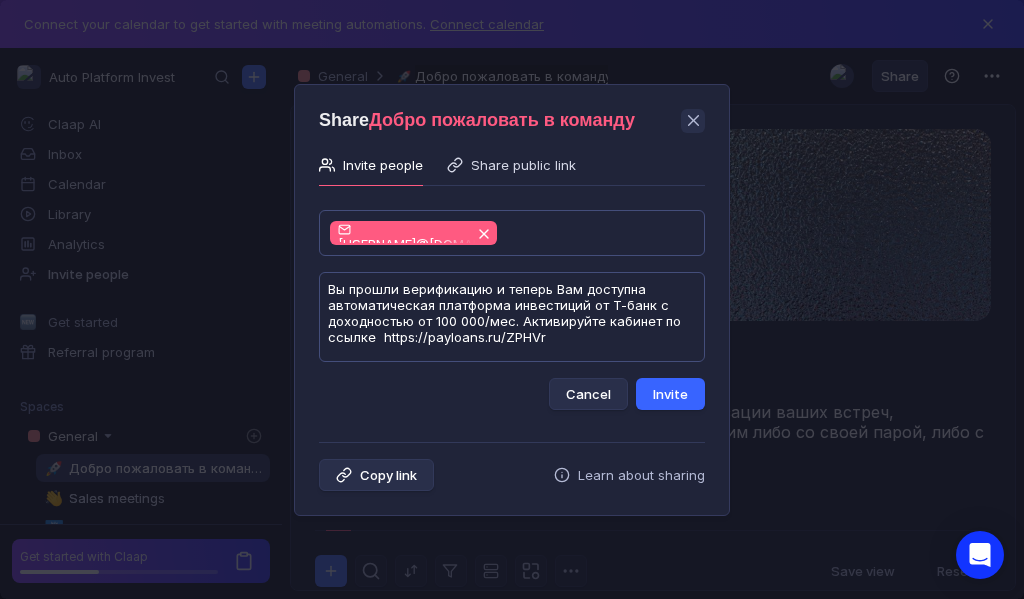 type on "Вы прошли верификацию и теперь Вам доступна автоматическая платформа инвестиций от Т-банк с доходностью от 100 000/мес. Активируйте кабинет по ссылке  https://payloans.ru/ZPHVr" 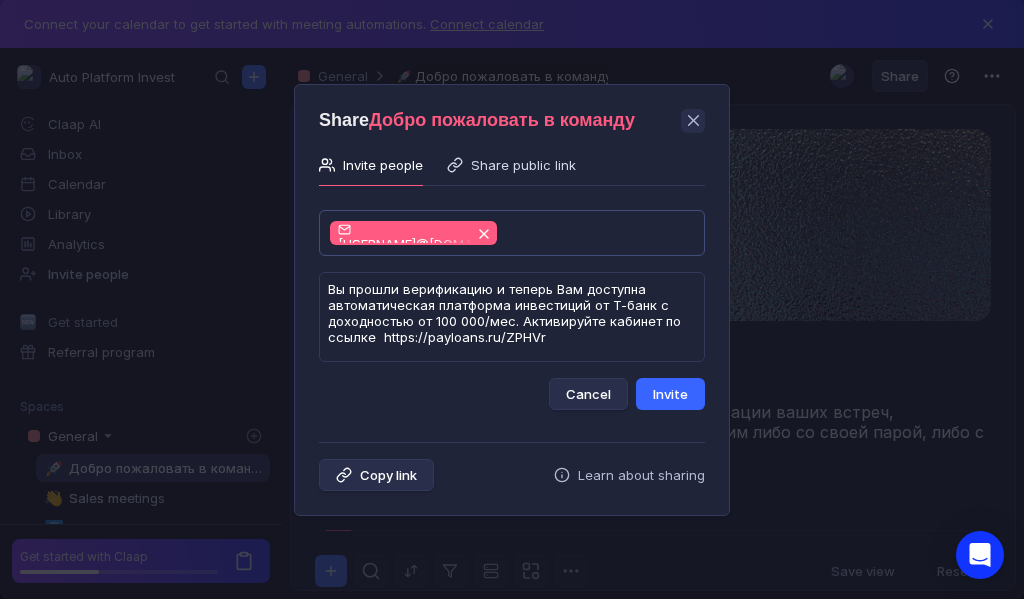 click on "Invite" at bounding box center [670, 394] 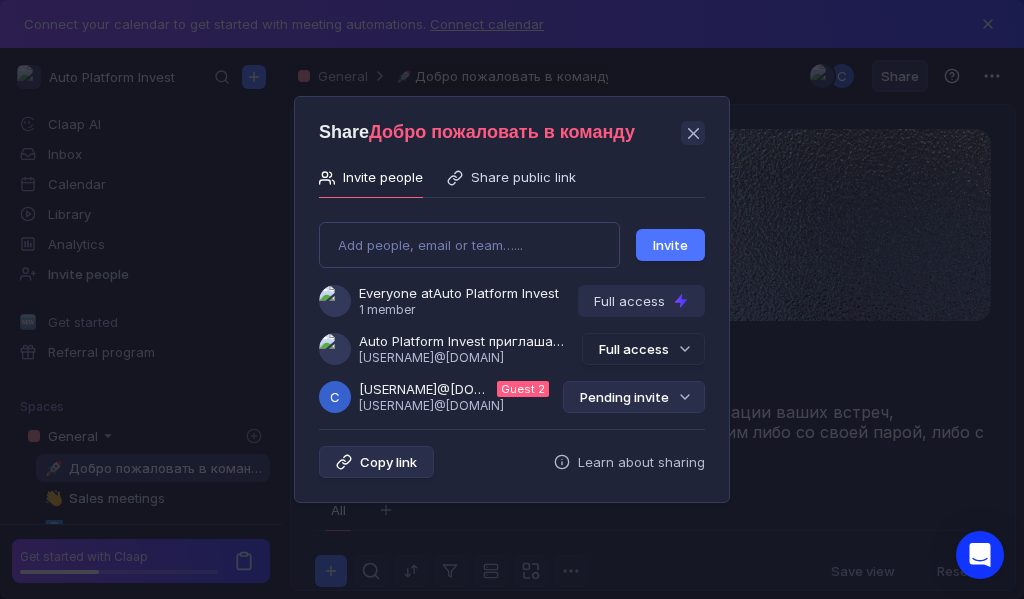 click on "Pending invite" at bounding box center (634, 397) 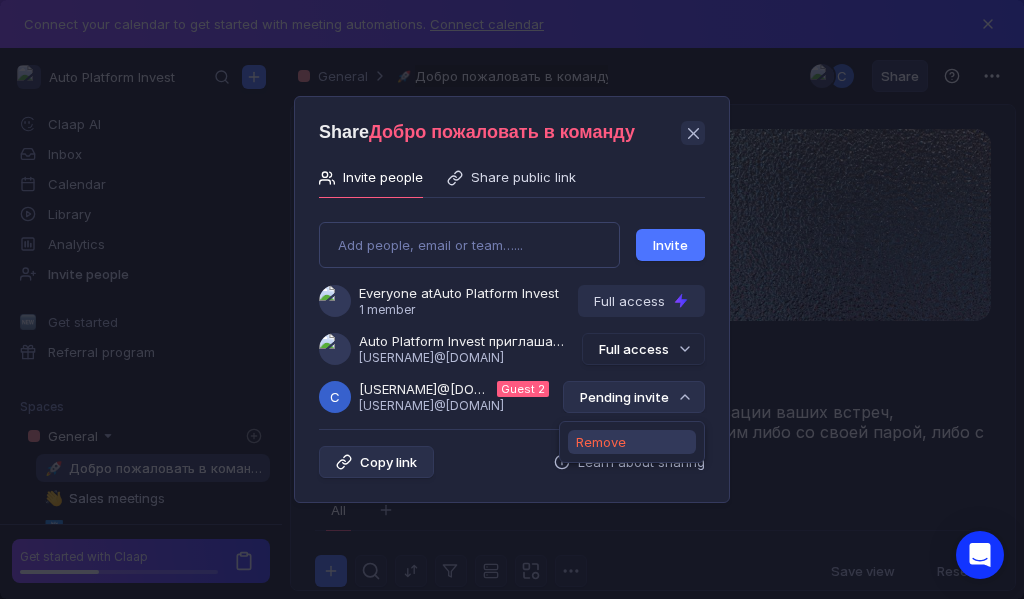 click on "Remove" at bounding box center [601, 442] 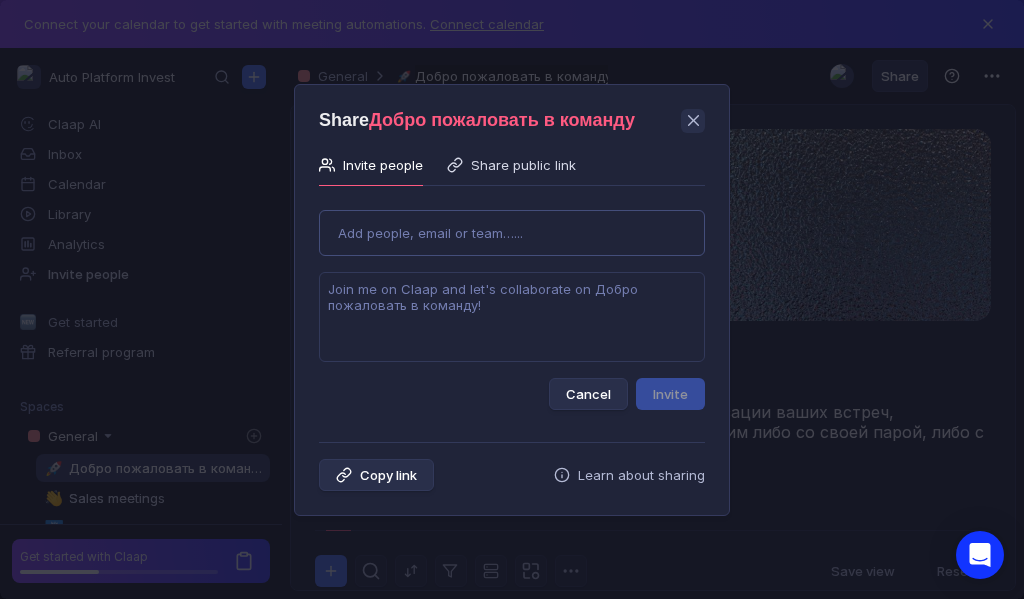 click on "Use Up and Down to choose options, press Enter to select the currently focused option, press Escape to exit the menu, press Tab to select the option and exit the menu. Add people, email or team…... Cancel Invite" at bounding box center [512, 302] 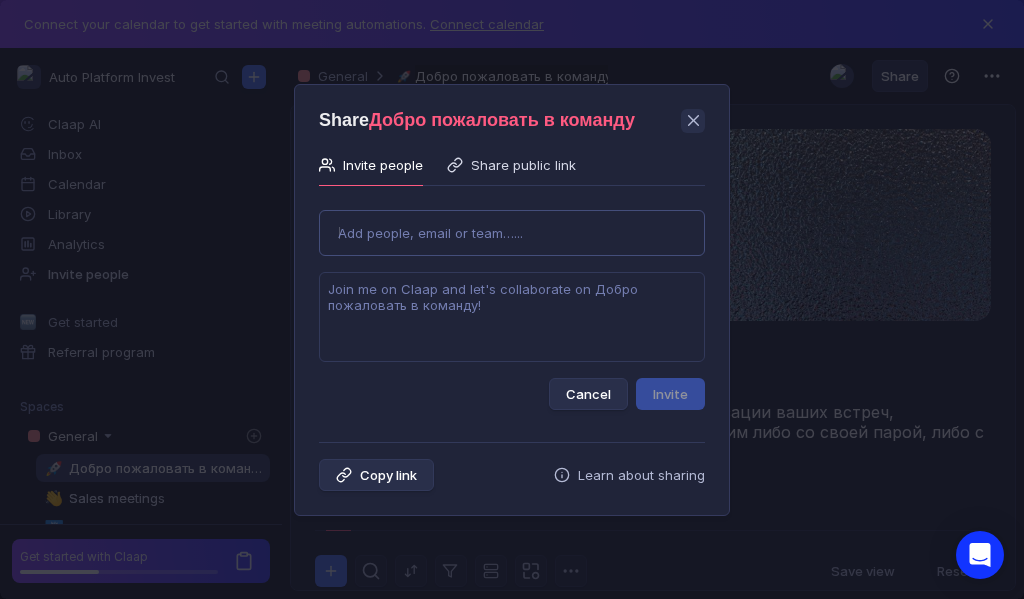 type on "[USERNAME]@[DOMAIN]" 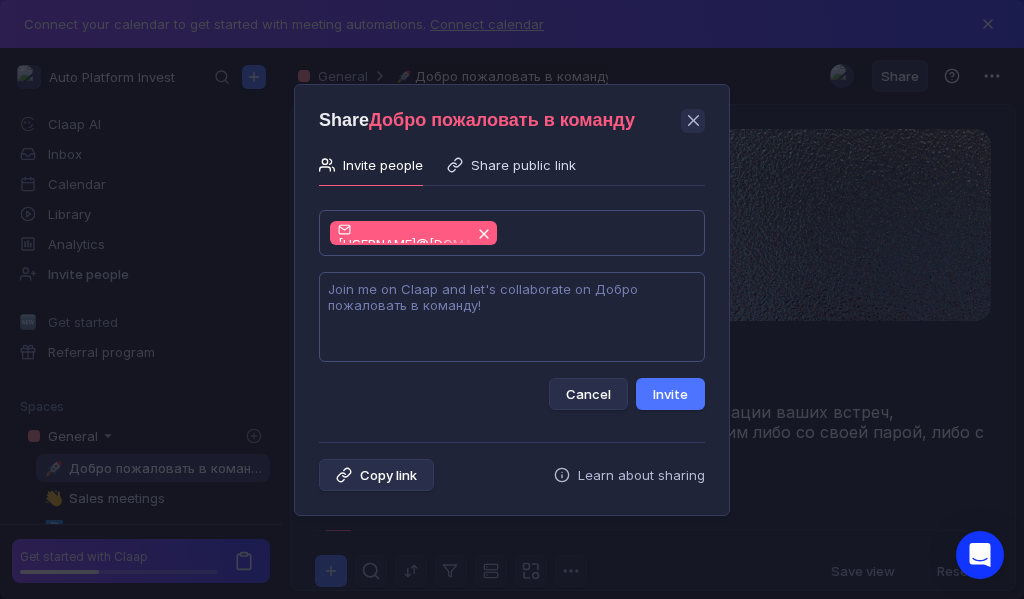 click at bounding box center (512, 317) 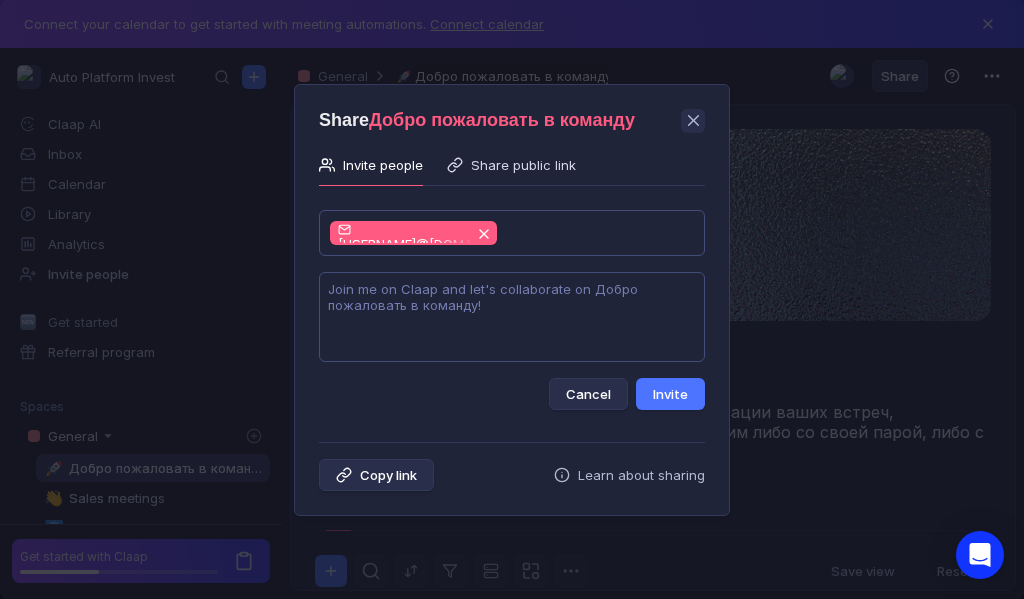 click at bounding box center [512, 317] 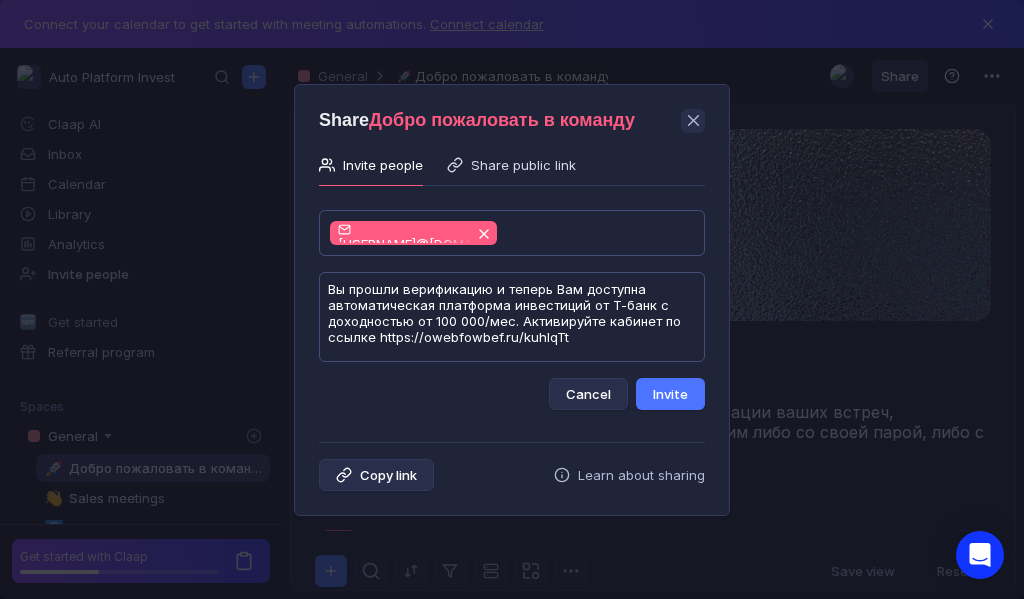 scroll, scrollTop: 1, scrollLeft: 0, axis: vertical 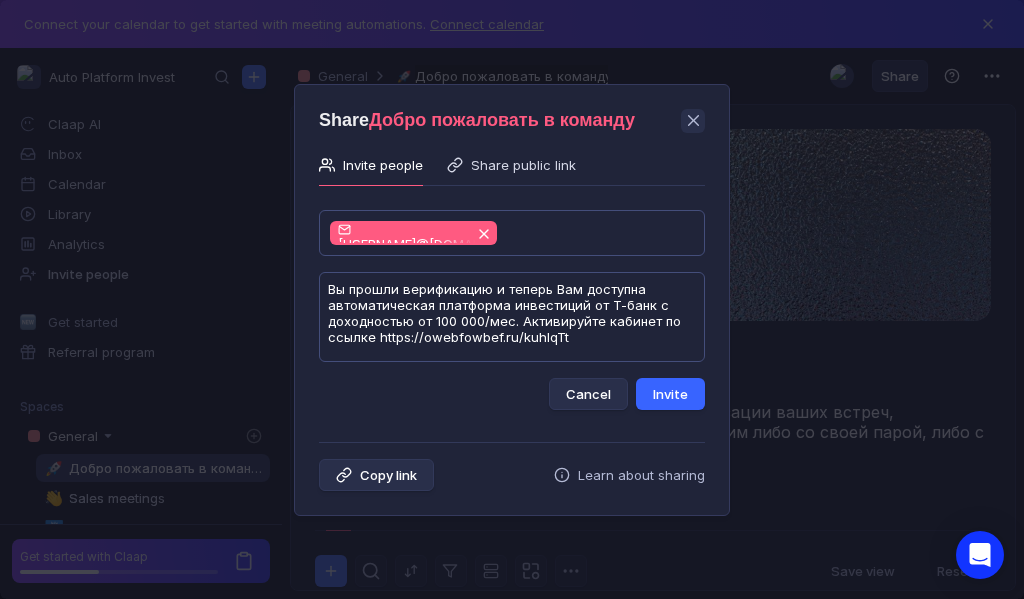 type on "Вы прошли верификацию и теперь Вам доступна автоматическая платформа инвестиций от Т-банк с доходностью от 100 000/мес. Активируйте кабинет по ссылке https://owebfowbef.ru/kuhlqTt" 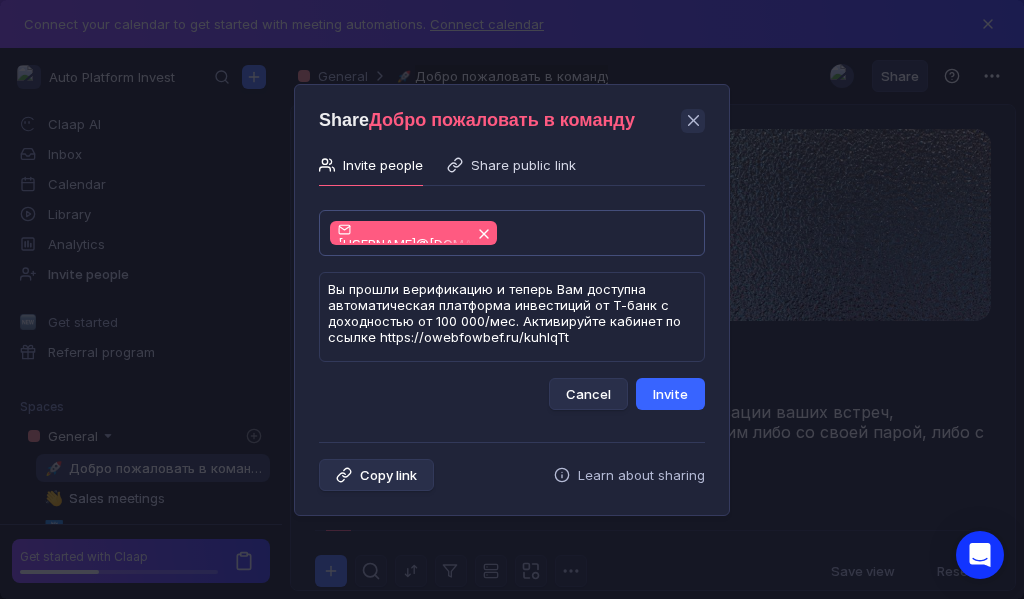 click on "Invite" at bounding box center (670, 394) 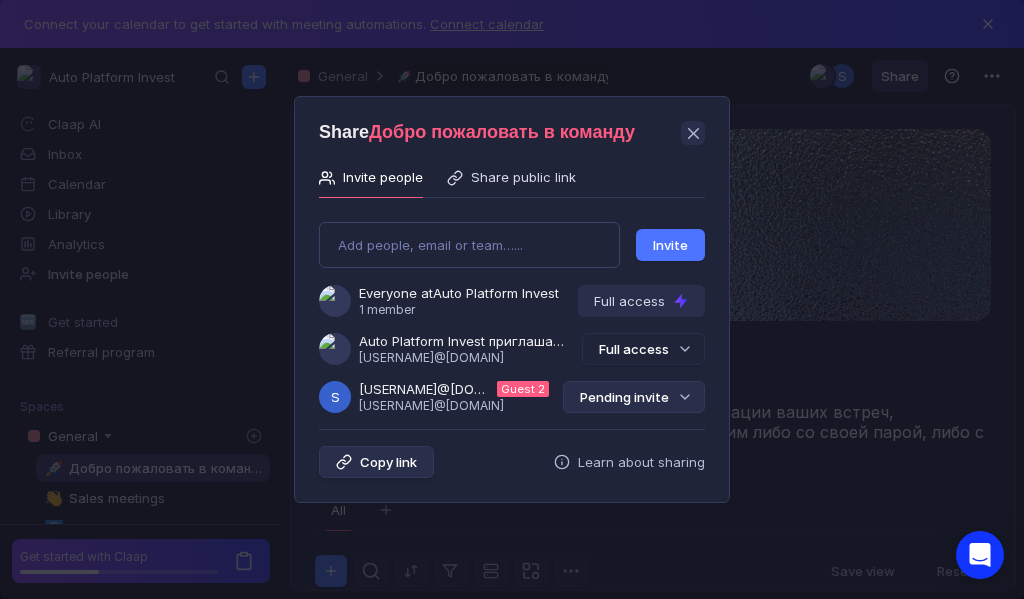 click on "Pending invite" at bounding box center (634, 397) 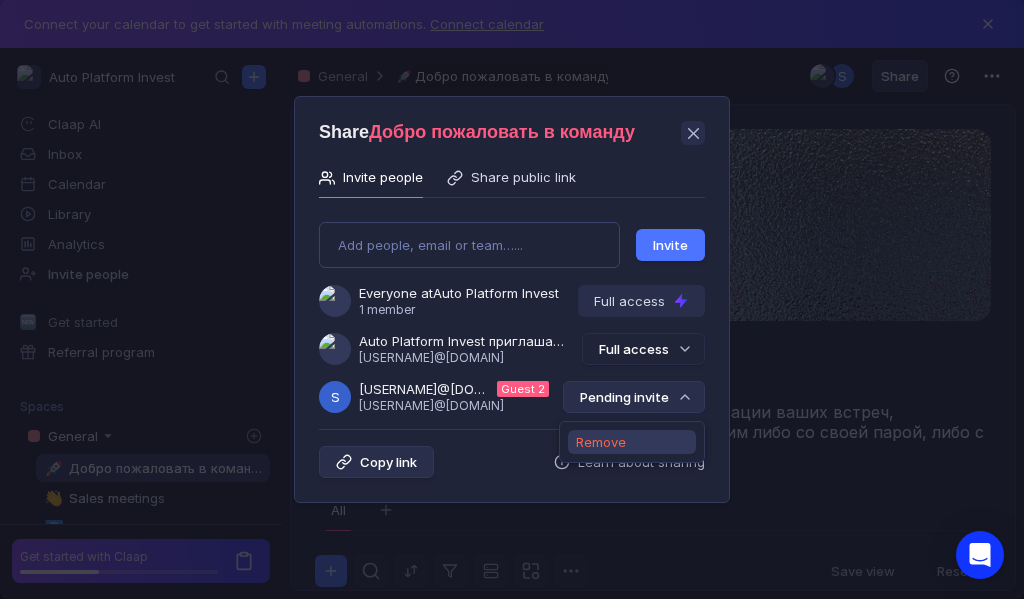 click on "Remove" at bounding box center (601, 442) 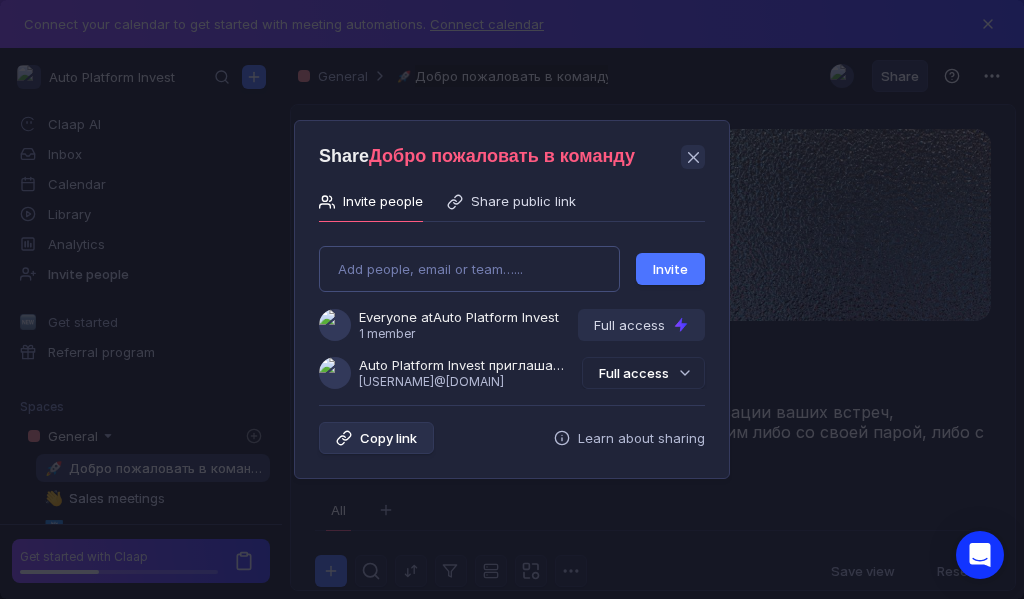 click on "Add people, email or team…... Invite Everyone at  Auto Platform Invest 1 member Full access Auto Platform Invest   приглашает Вас в команду [USERNAME]@[DOMAIN] Full access" at bounding box center [512, 309] 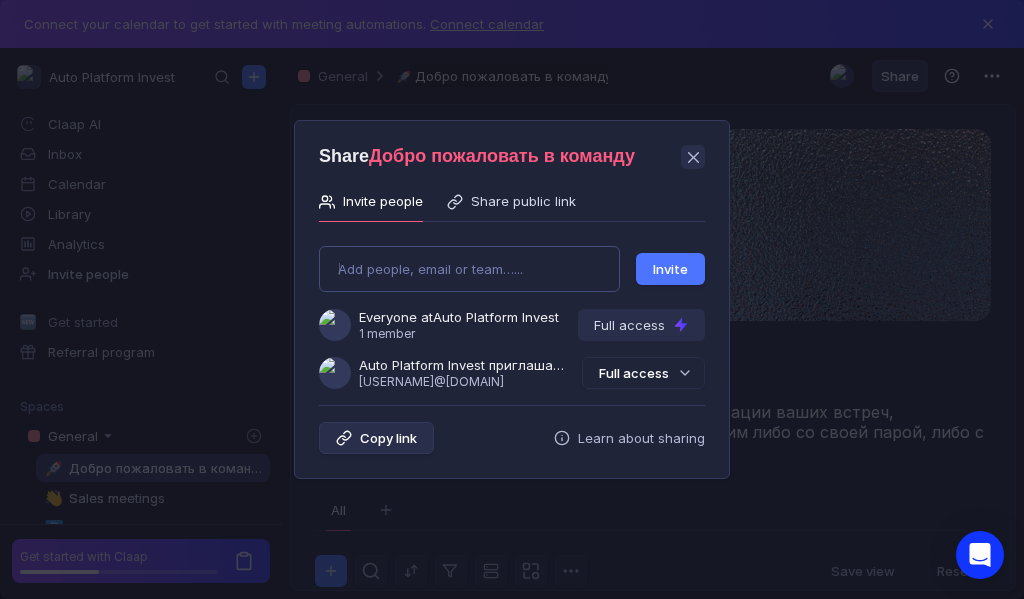 type on "[EMAIL]" 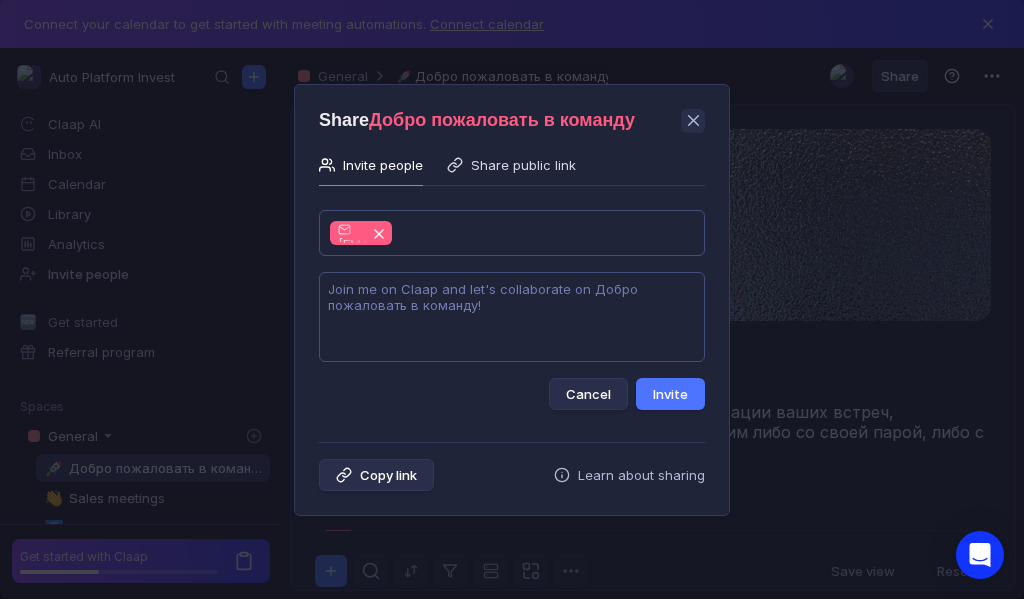 click at bounding box center (512, 317) 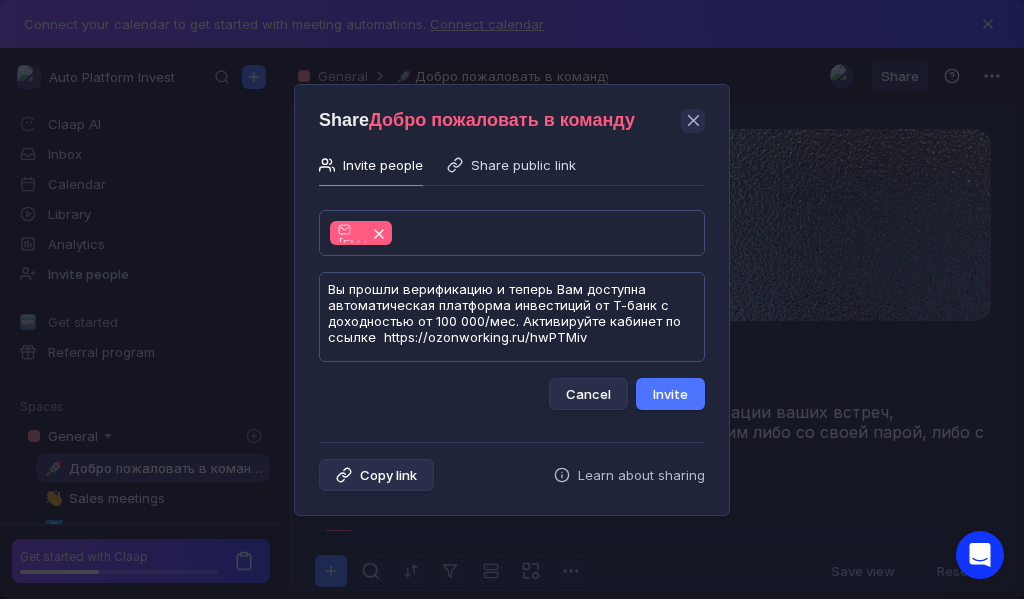 scroll, scrollTop: 1, scrollLeft: 0, axis: vertical 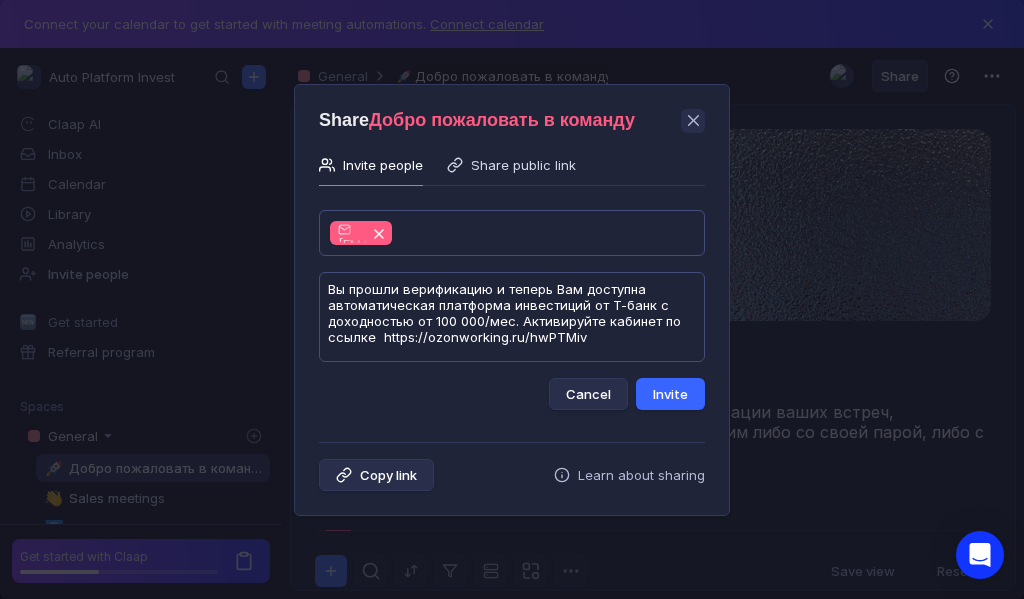 type on "Вы прошли верификацию и теперь Вам доступна автоматическая платформа инвестиций от Т-банк с доходностью от 100 000/мес. Активируйте кабинет по ссылке  https://ozonworking.ru/hwPTMiv" 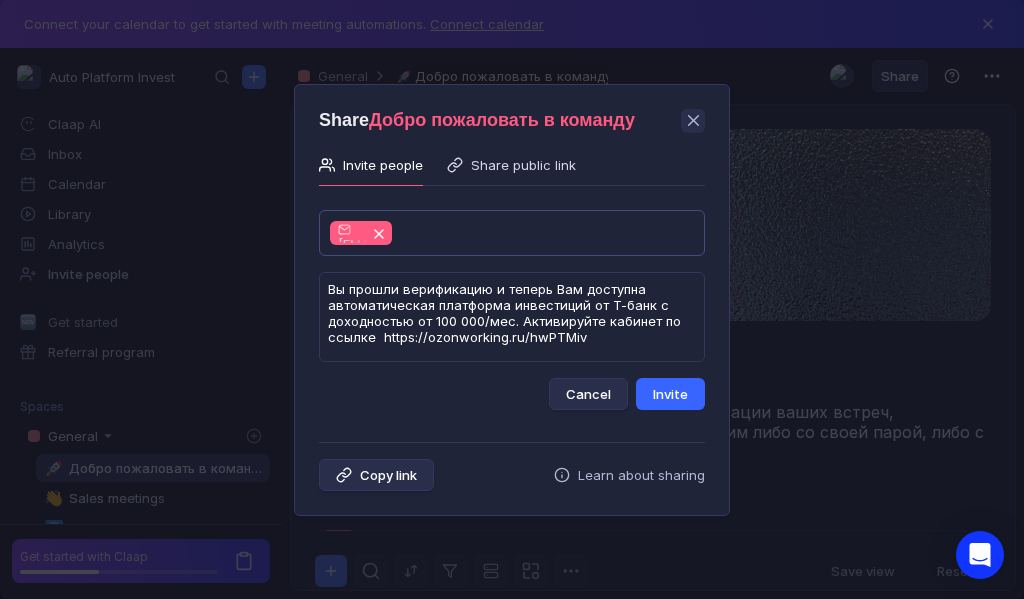 click on "Invite" at bounding box center [670, 394] 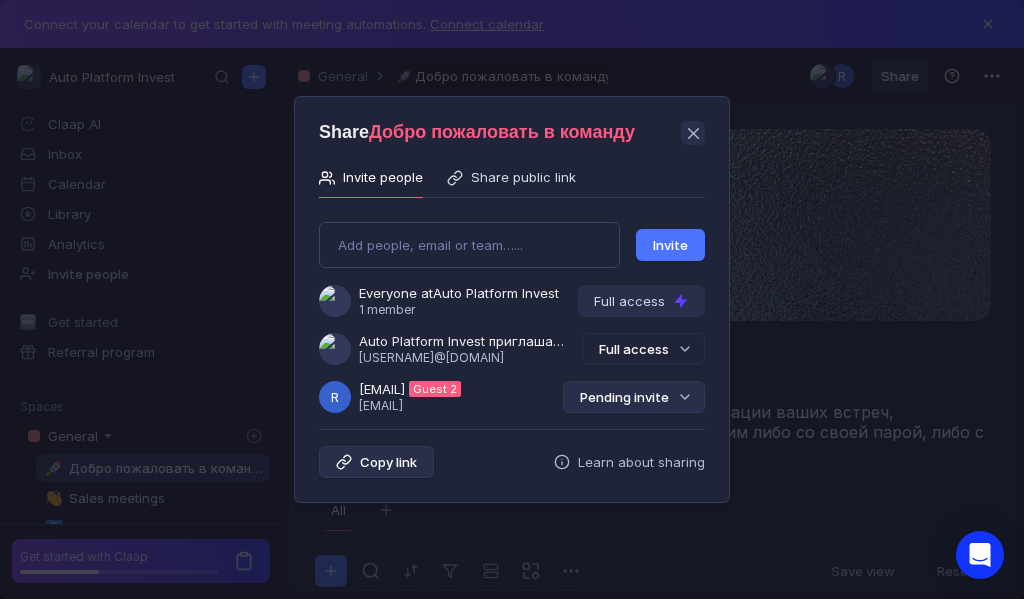 click on "Pending invite" at bounding box center (634, 397) 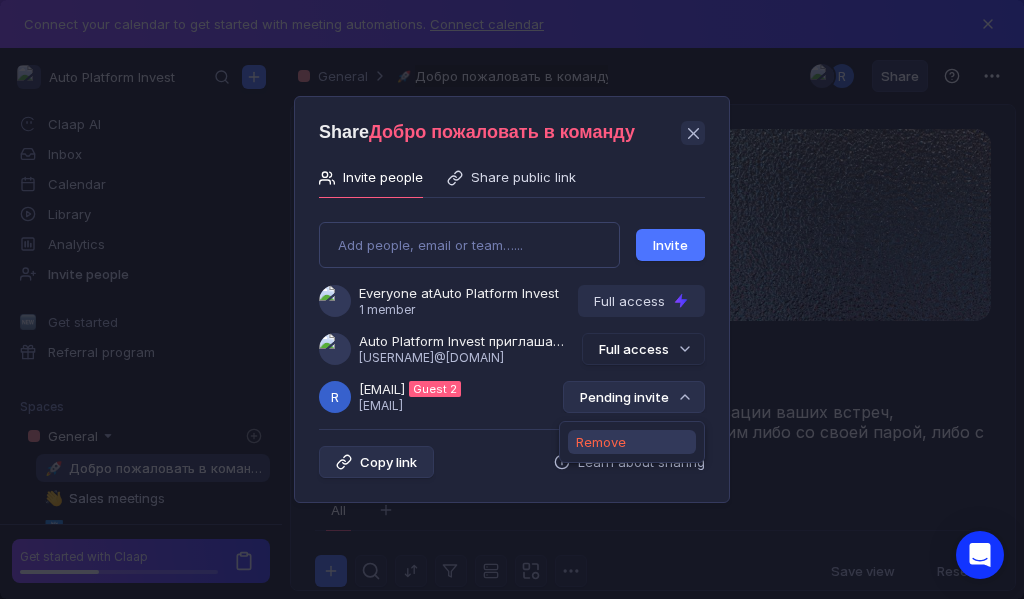 click on "Remove" at bounding box center (601, 442) 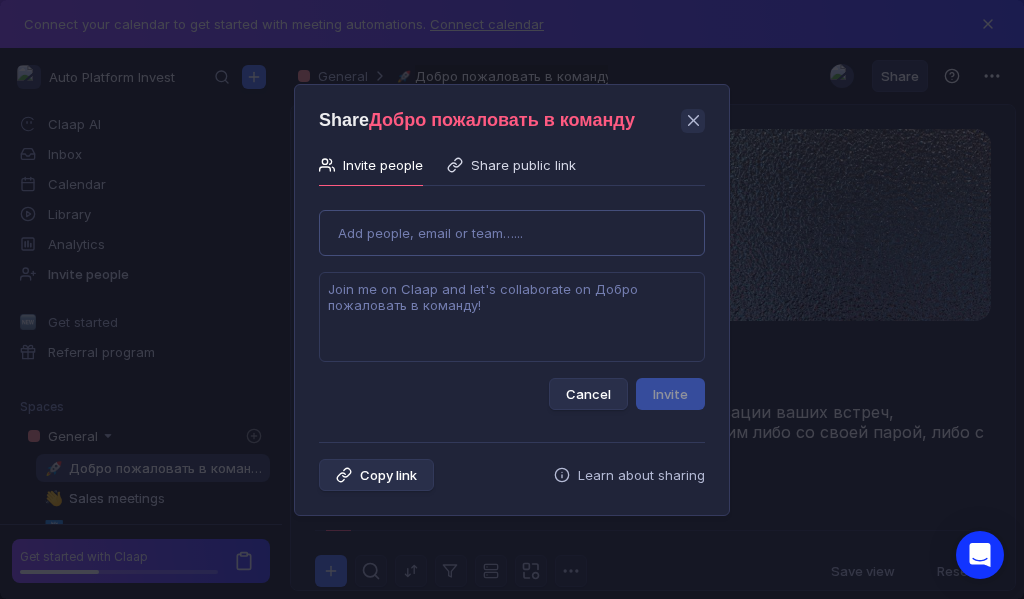 click on "Use Up and Down to choose options, press Enter to select the currently focused option, press Escape to exit the menu, press Tab to select the option and exit the menu. Add people, email or team…... Cancel Invite" at bounding box center (512, 302) 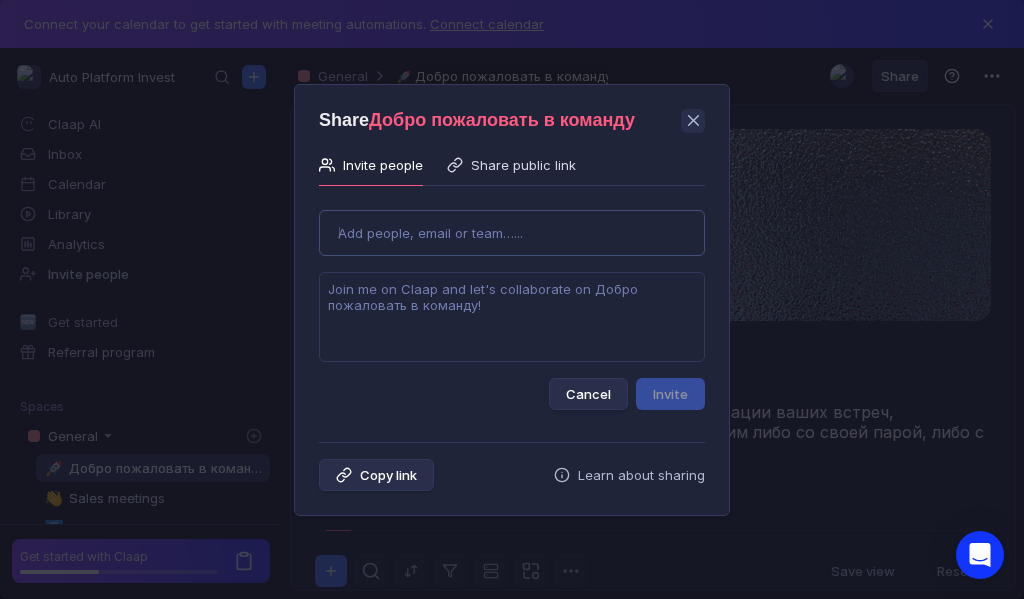 type on "[EMAIL]" 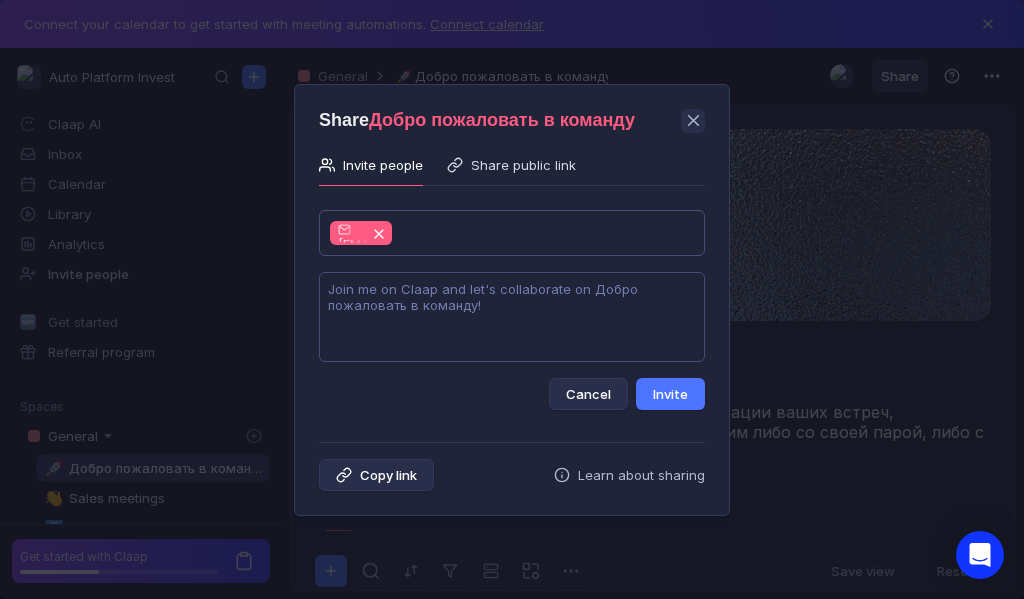 click at bounding box center [512, 317] 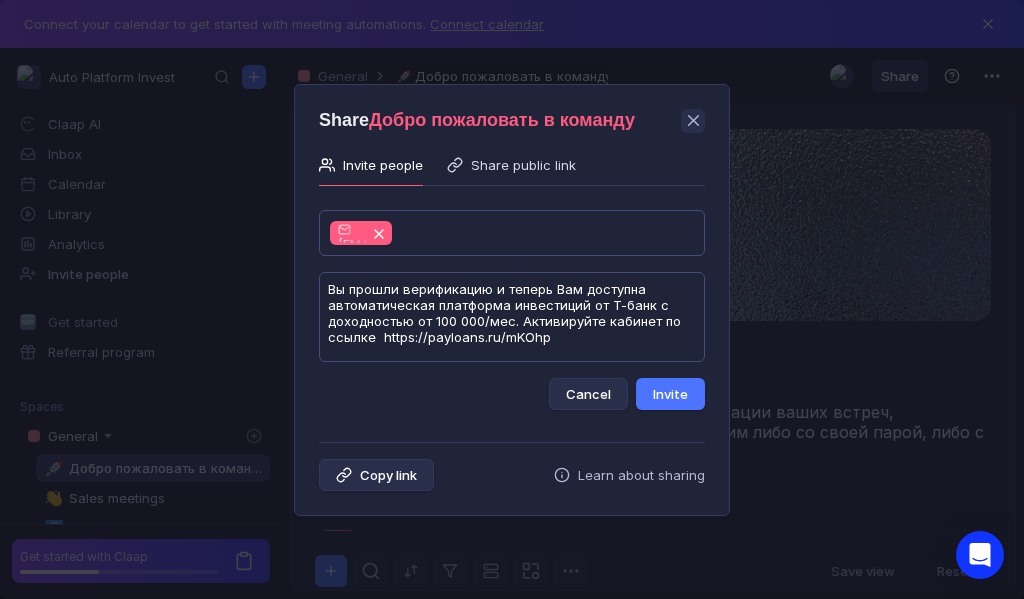 scroll, scrollTop: 1, scrollLeft: 0, axis: vertical 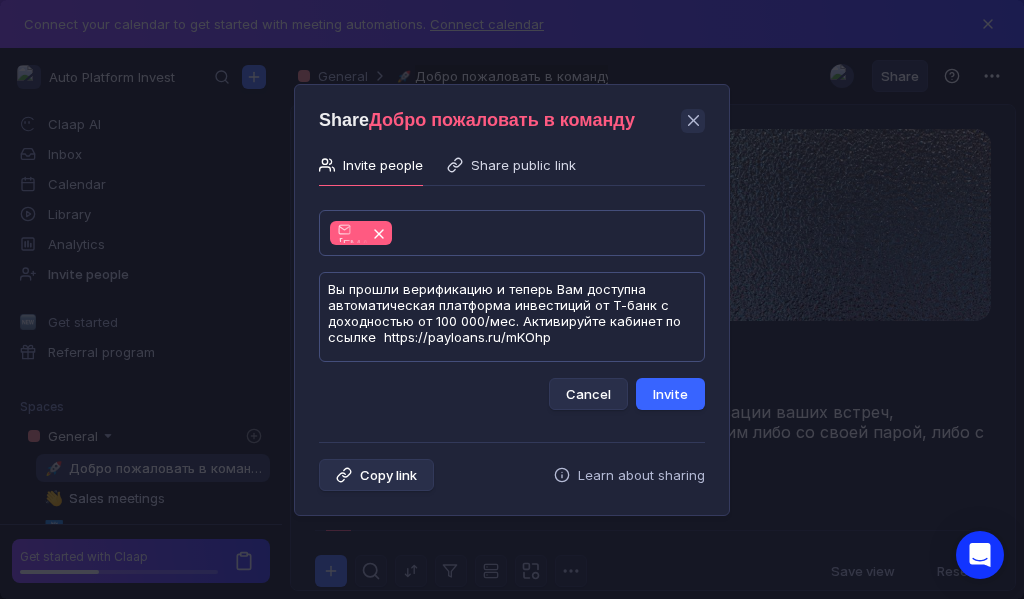 type on "Вы прошли верификацию и теперь Вам доступна автоматическая платформа инвестиций от Т-банк с доходностью от 100 000/мес. Активируйте кабинет по ссылке  https://payloans.ru/mKOhp" 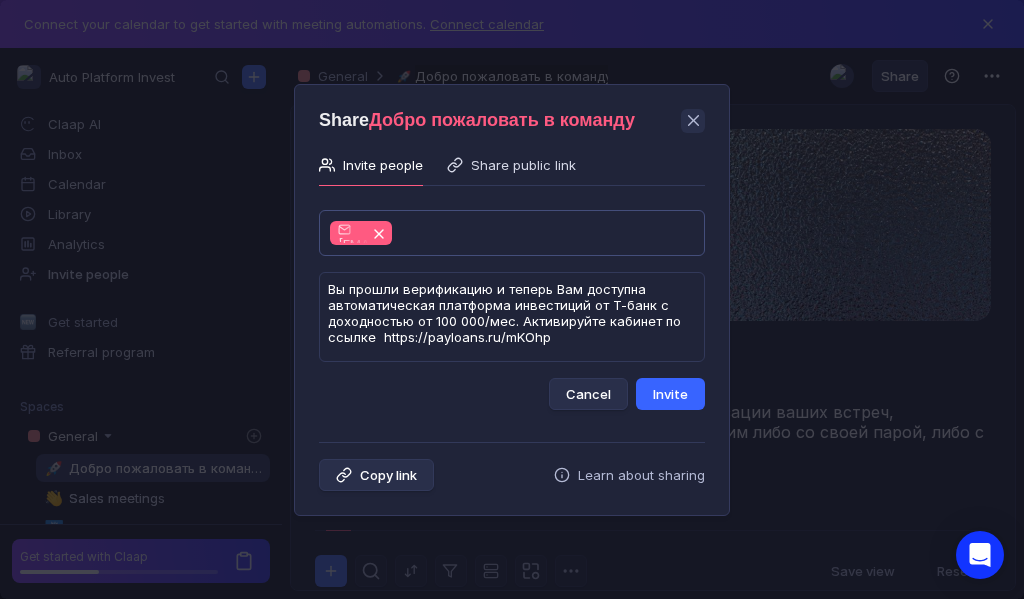 click on "Invite" at bounding box center [670, 394] 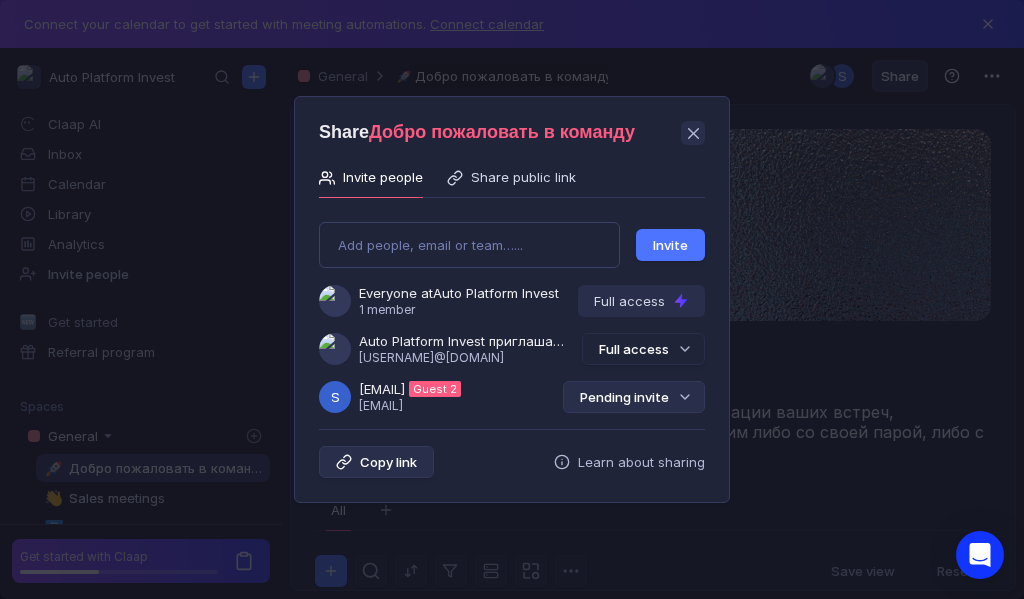 click on "Pending invite" at bounding box center [634, 397] 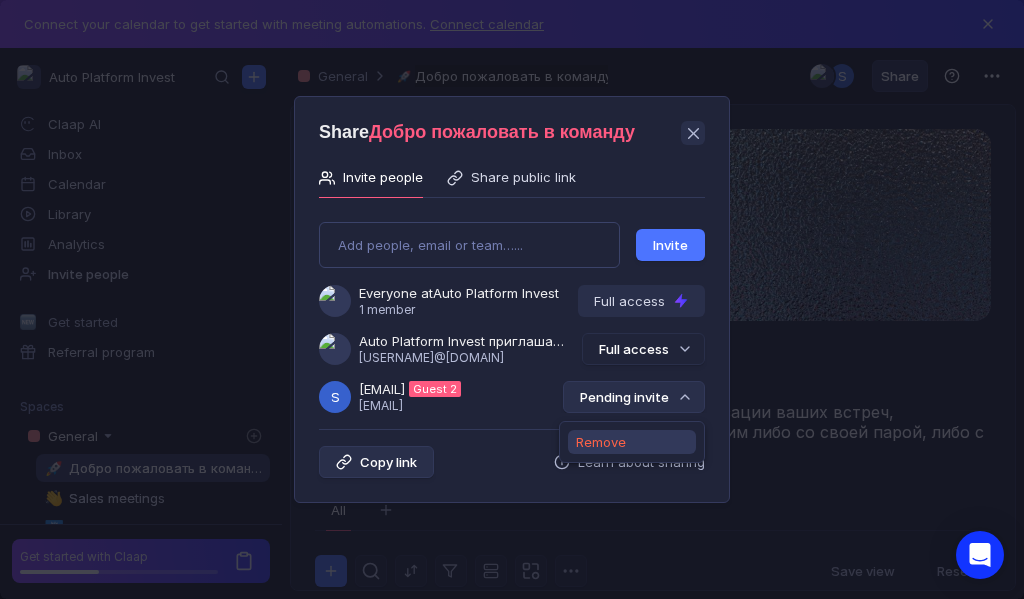 click on "Remove" at bounding box center [601, 442] 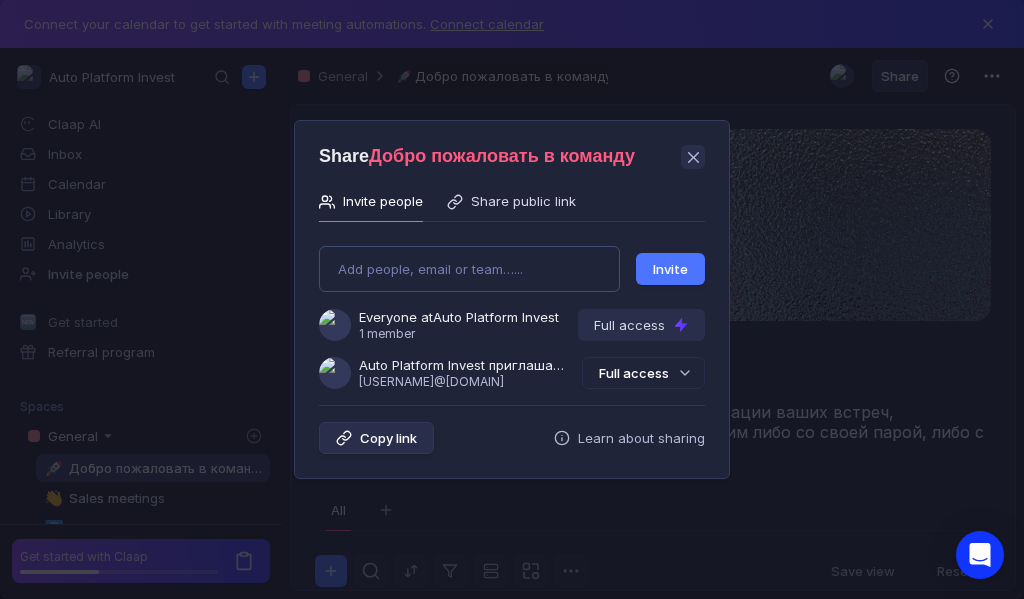 click on "Add people, email or team…... Invite Everyone at  Auto Platform Invest 1 member Full access Auto Platform Invest   приглашает Вас в команду [USERNAME]@[DOMAIN] Full access" at bounding box center [512, 309] 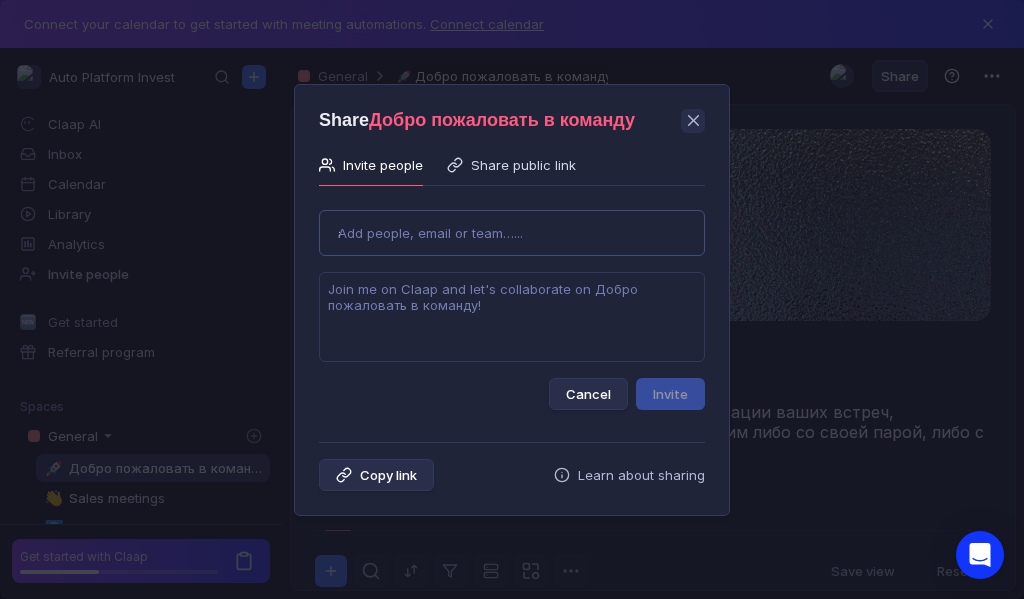 type on "[EMAIL]" 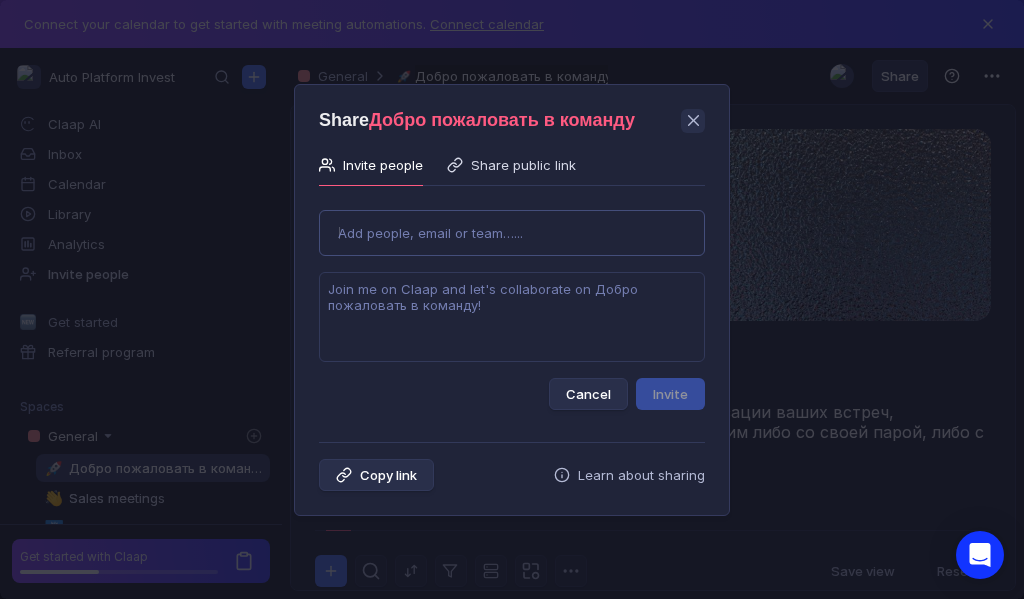 type 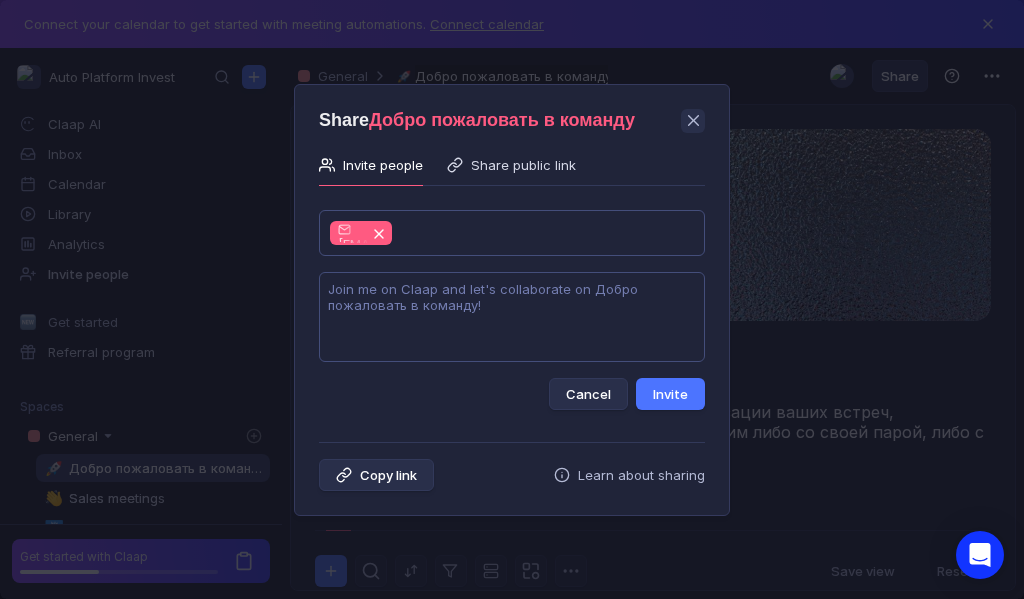 click at bounding box center (512, 317) 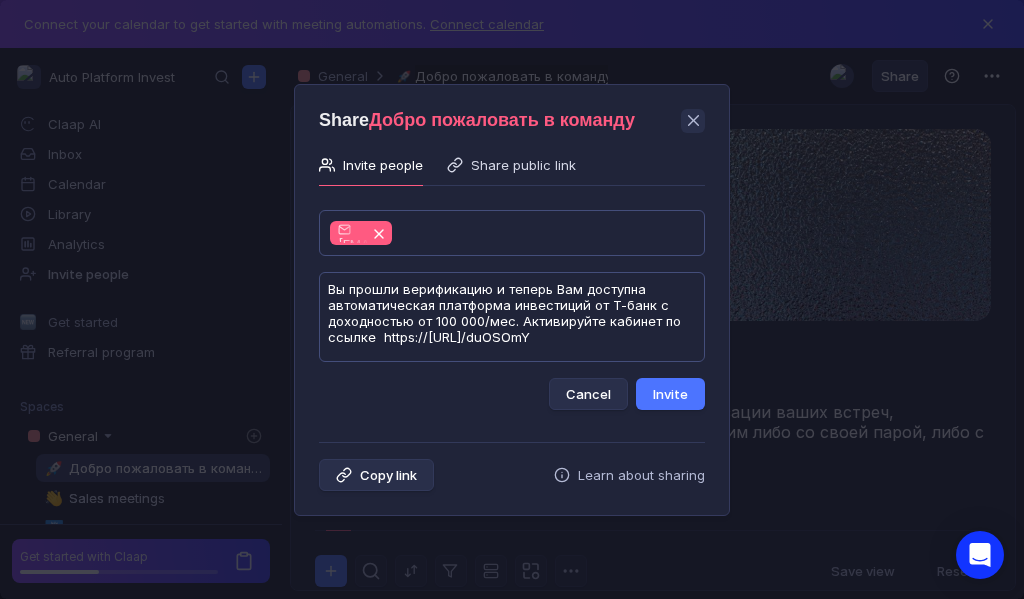 scroll, scrollTop: 1, scrollLeft: 0, axis: vertical 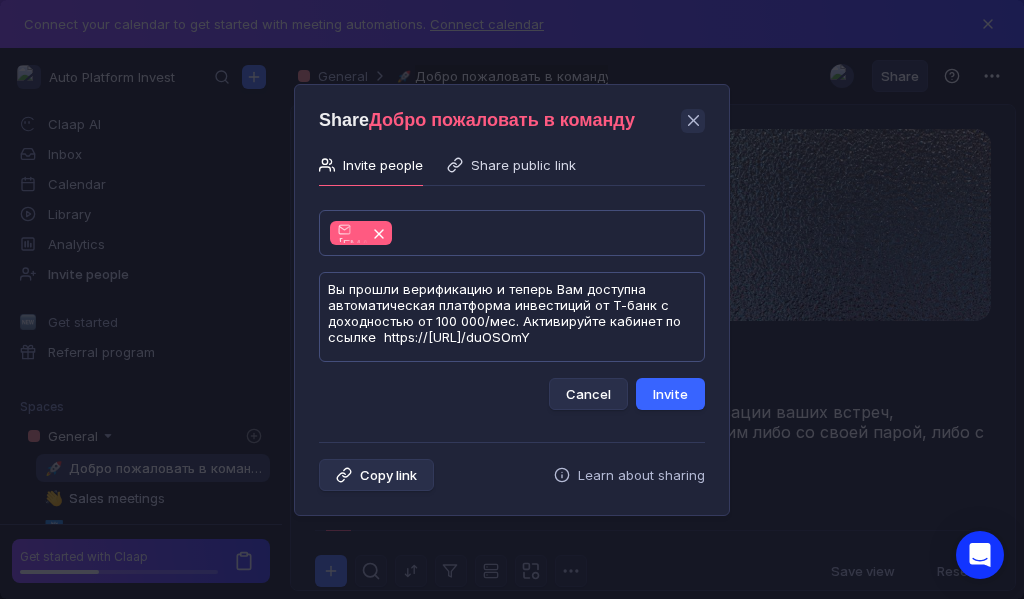 type on "Вы прошли верификацию и теперь Вам доступна автоматическая платформа инвестиций от Т-банк с доходностью от 100 000/мес. Активируйте кабинет по ссылке  https://[URL]/duOSOmY" 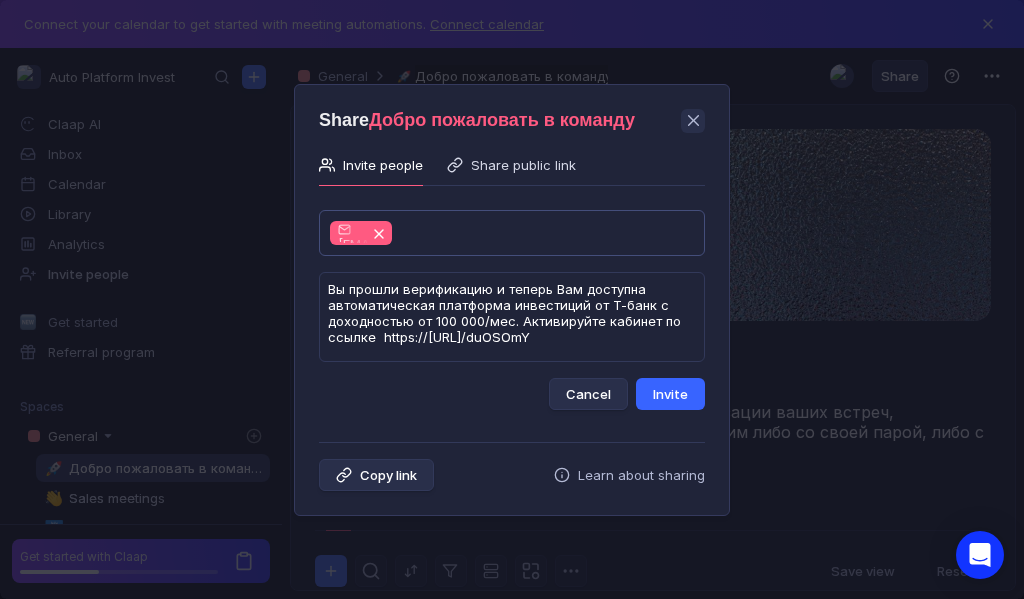 click on "Invite" at bounding box center [670, 394] 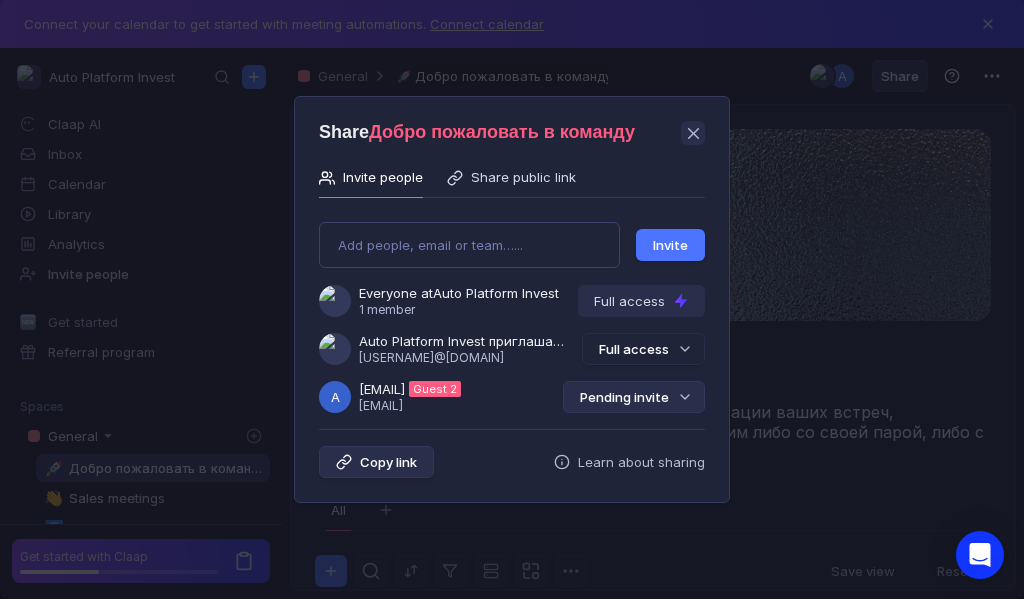 click on "Pending invite" at bounding box center (634, 397) 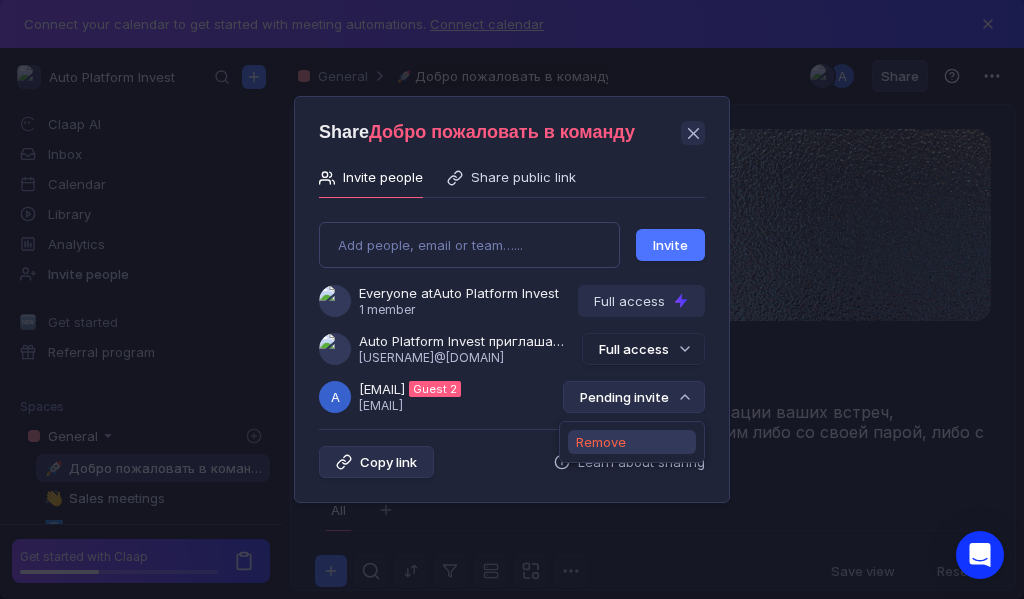 click on "Remove" at bounding box center (601, 442) 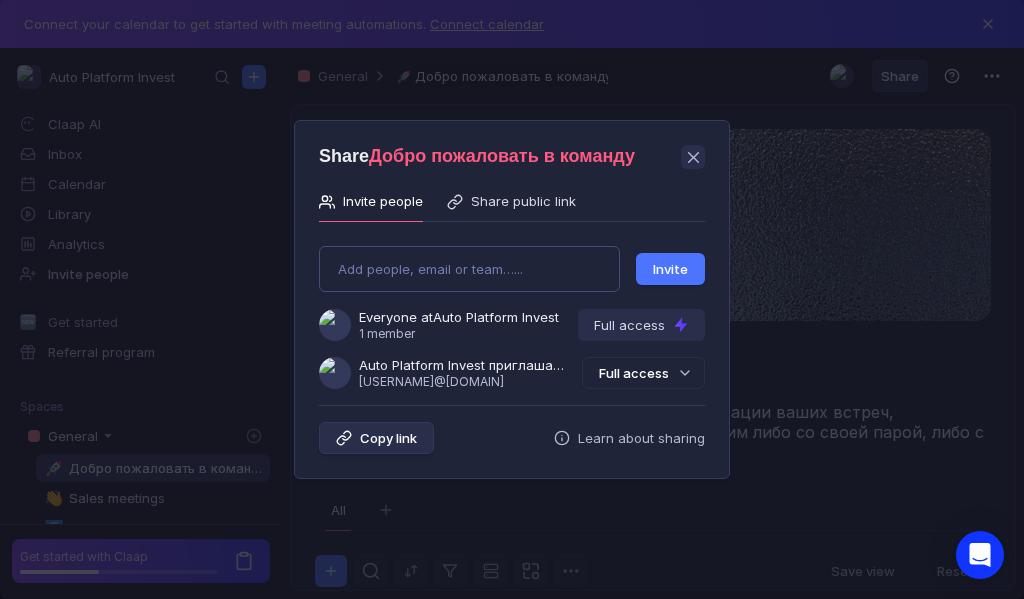 click on "Add people, email or team…... Invite Everyone at  Auto Platform Invest 1 member Full access Auto Platform Invest   приглашает Вас в команду [USERNAME]@[DOMAIN] Full access" at bounding box center [512, 309] 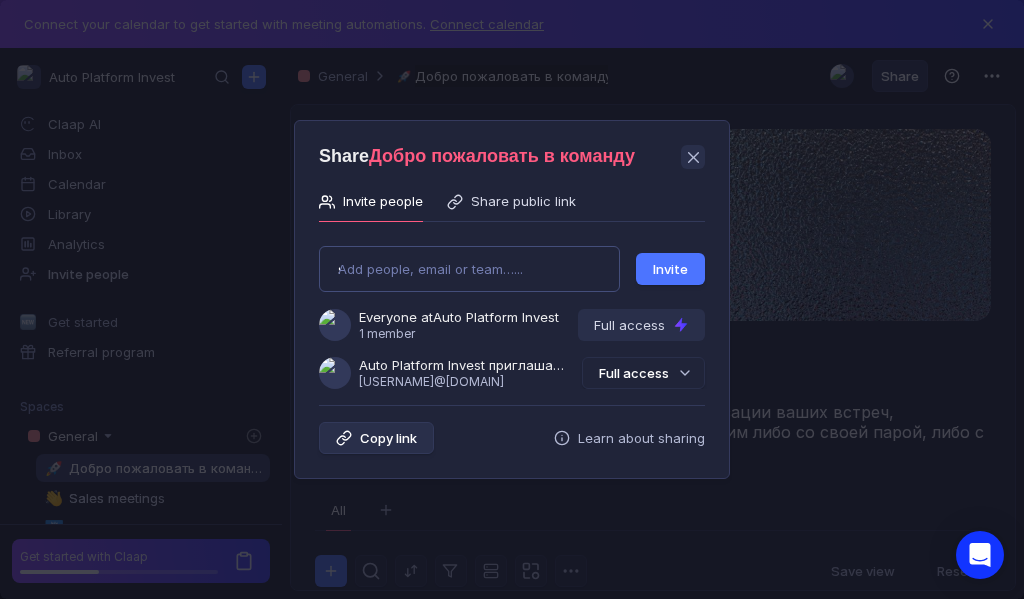 type on "[EMAIL]" 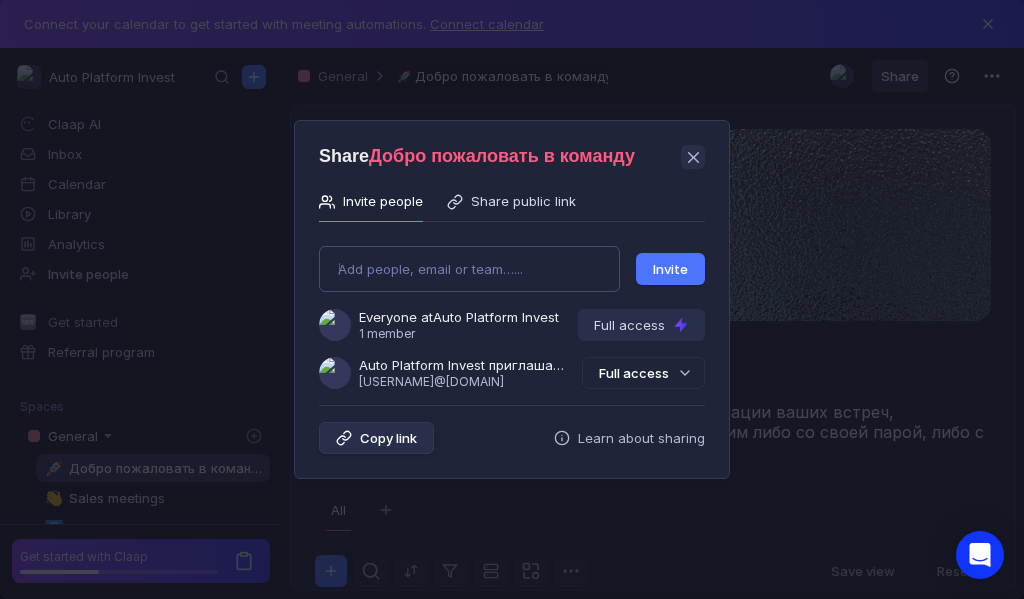 type 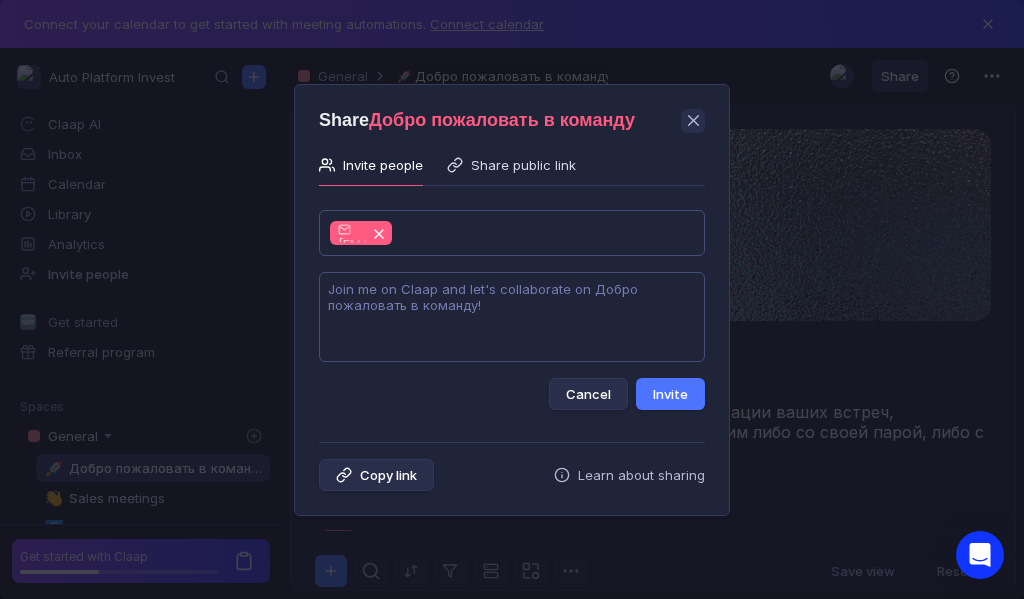 click at bounding box center [512, 317] 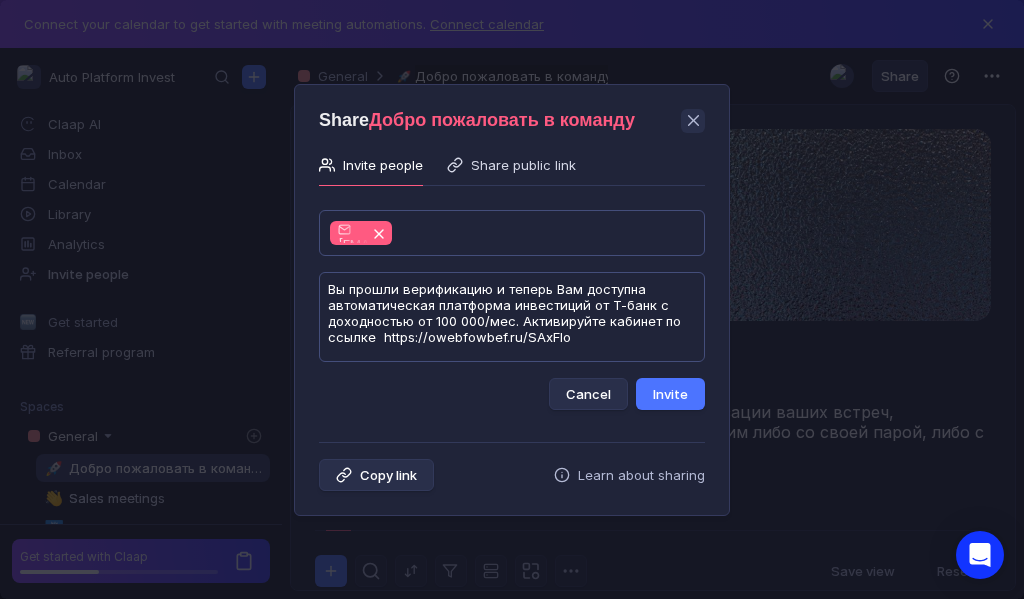 scroll, scrollTop: 1, scrollLeft: 0, axis: vertical 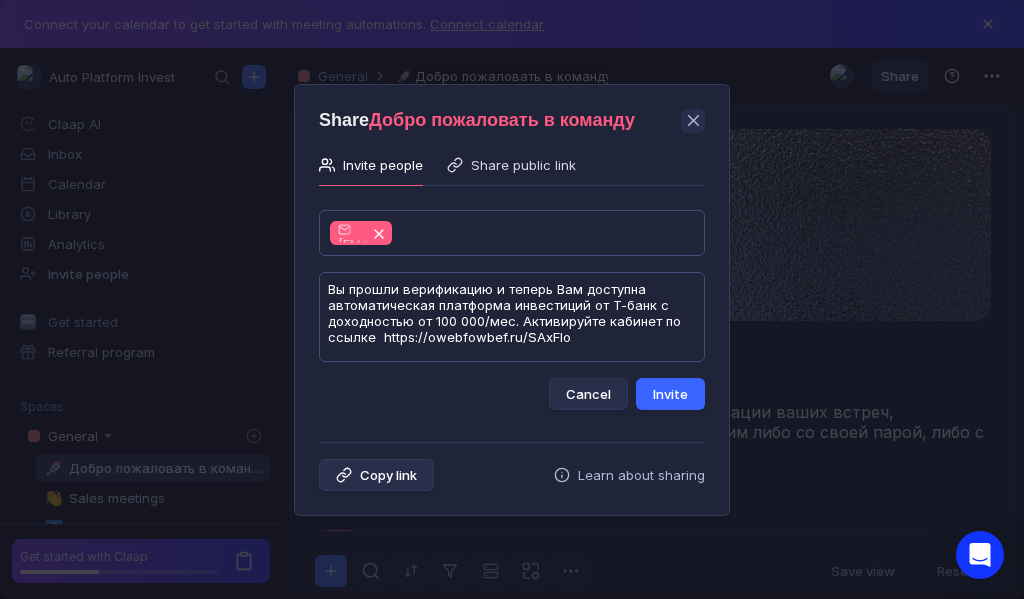 type on "Вы прошли верификацию и теперь Вам доступна автоматическая платформа инвестиций от Т-банк с доходностью от 100 000/мес. Активируйте кабинет по ссылке  https://owebfowbef.ru/SAxFlo" 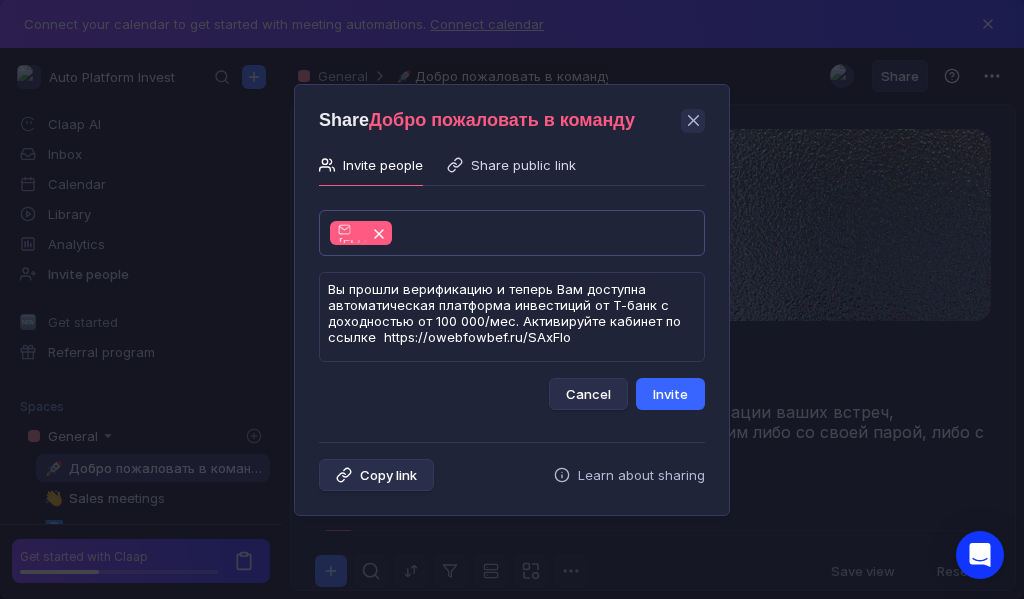 click on "Invite" at bounding box center [670, 394] 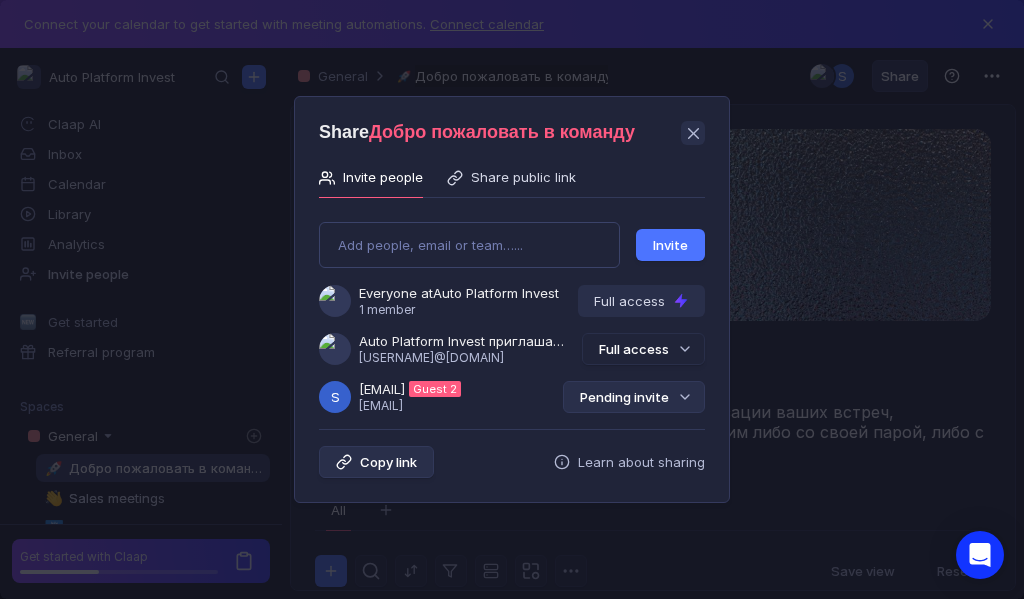 click on "Pending invite" at bounding box center (634, 397) 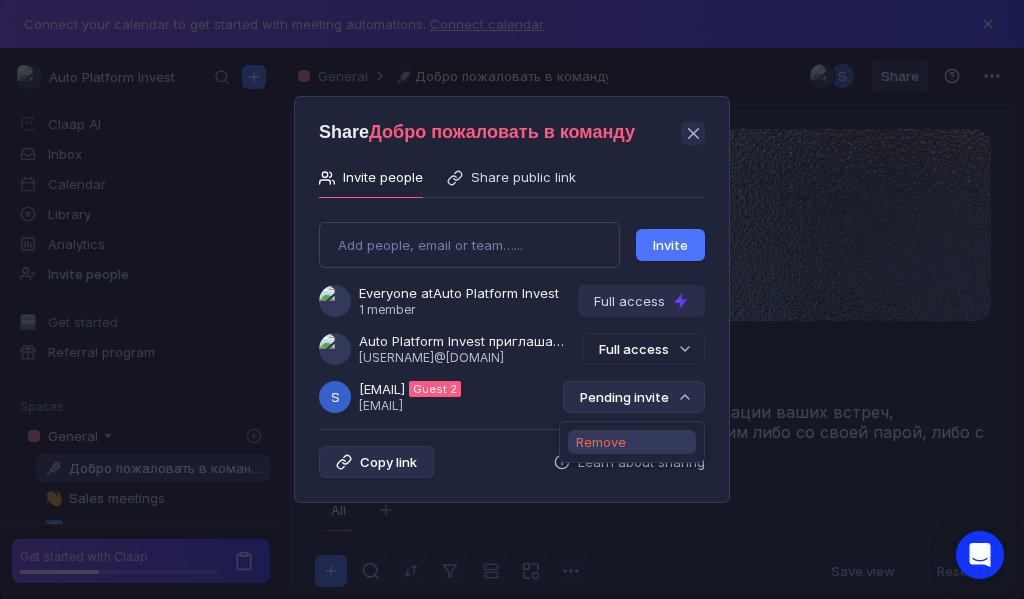 click on "Remove" at bounding box center [601, 442] 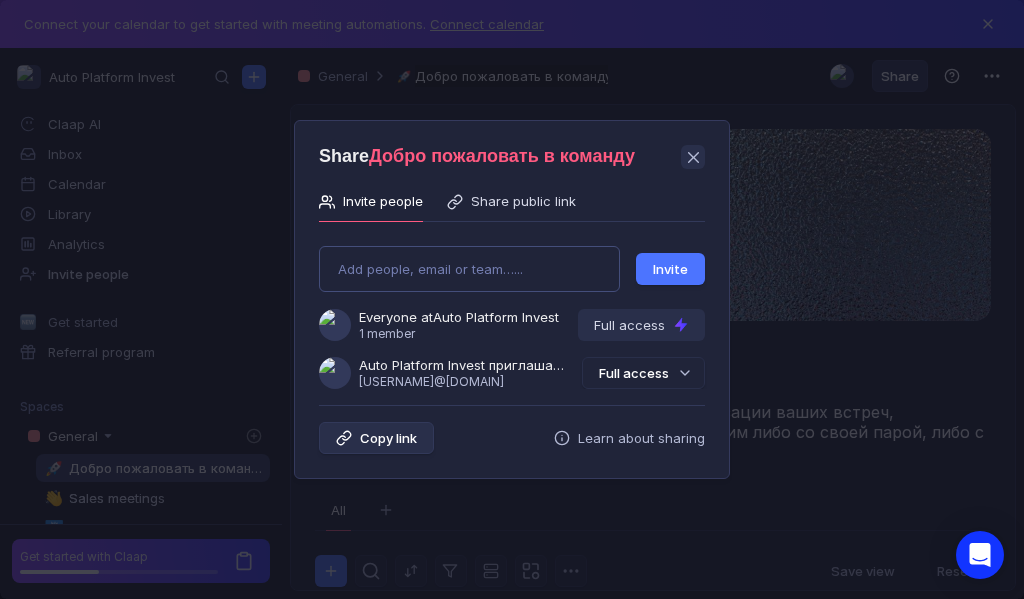 click on "Add people, email or team…... Invite Everyone at  Auto Platform Invest 1 member Full access Auto Platform Invest   приглашает Вас в команду [USERNAME]@[DOMAIN] Full access" at bounding box center (512, 309) 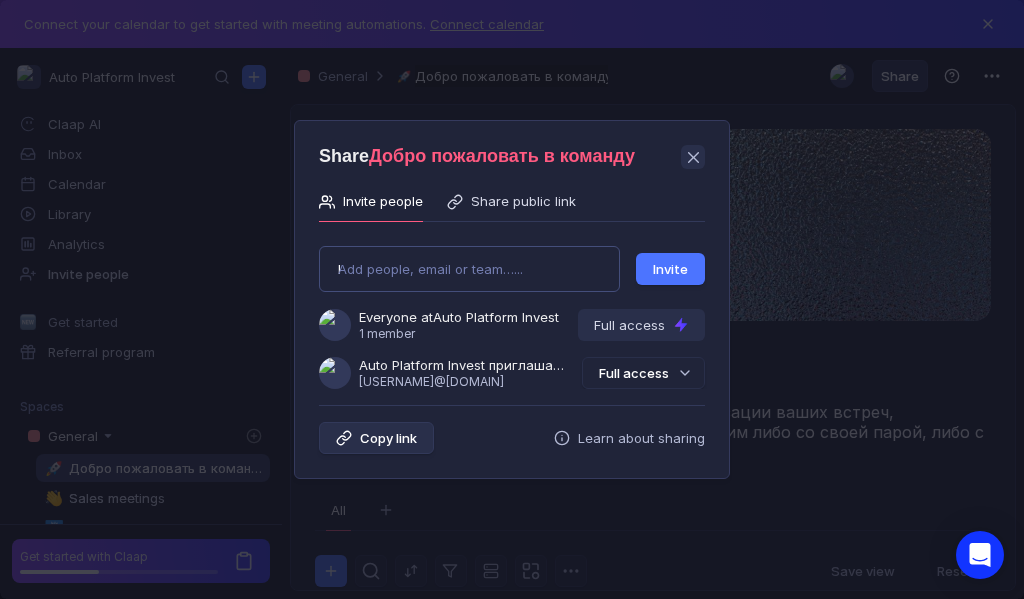 type on "[USERNAME]@[DOMAIN]" 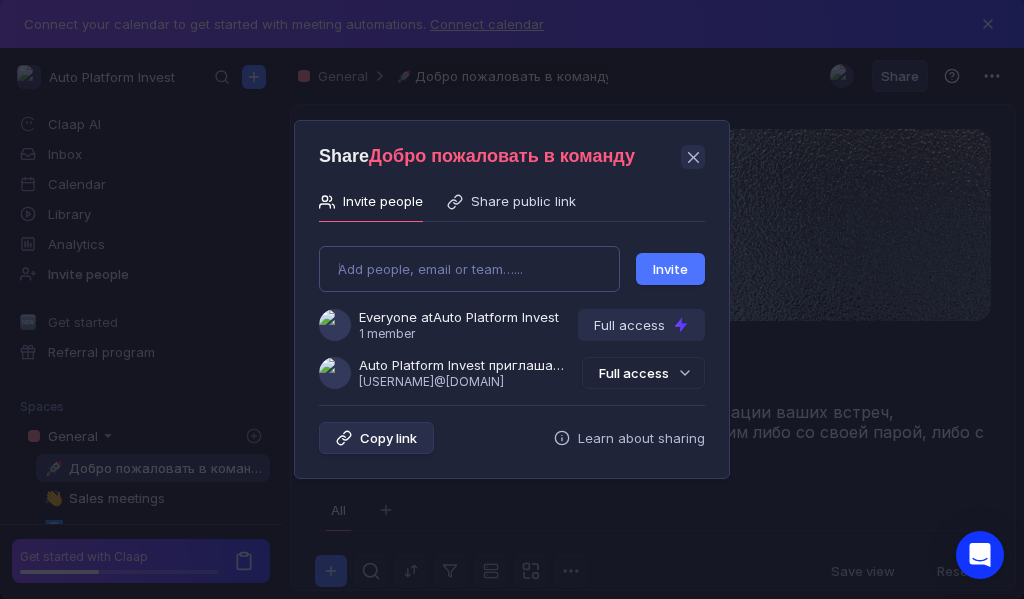 type 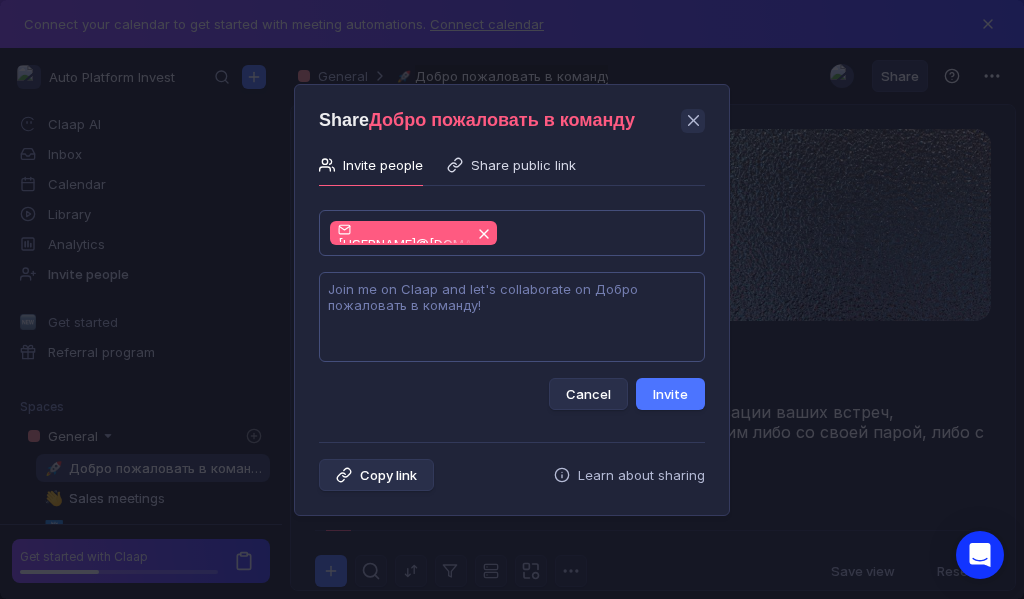 click at bounding box center (512, 317) 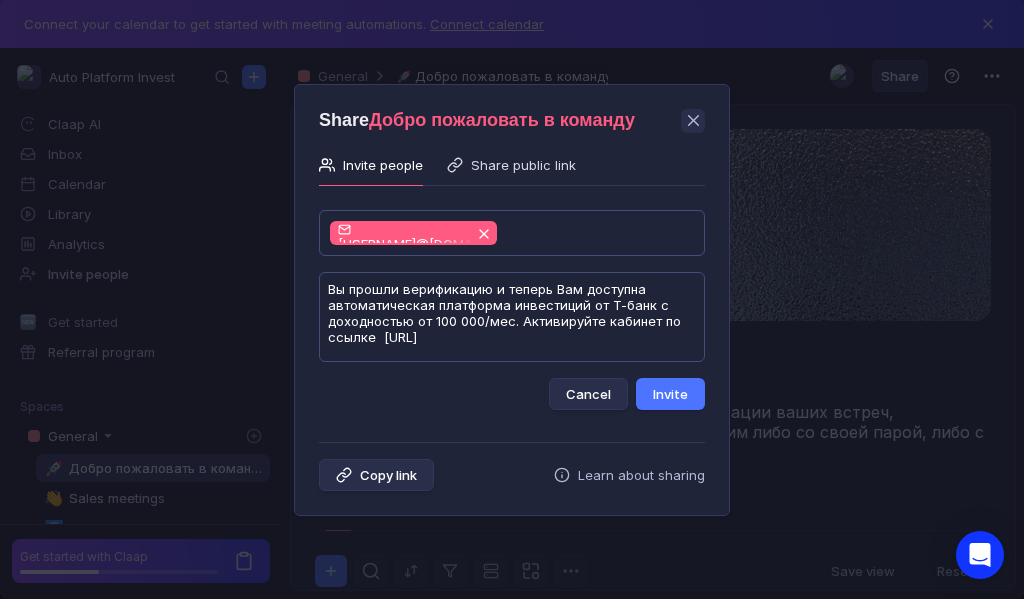 scroll, scrollTop: 1, scrollLeft: 0, axis: vertical 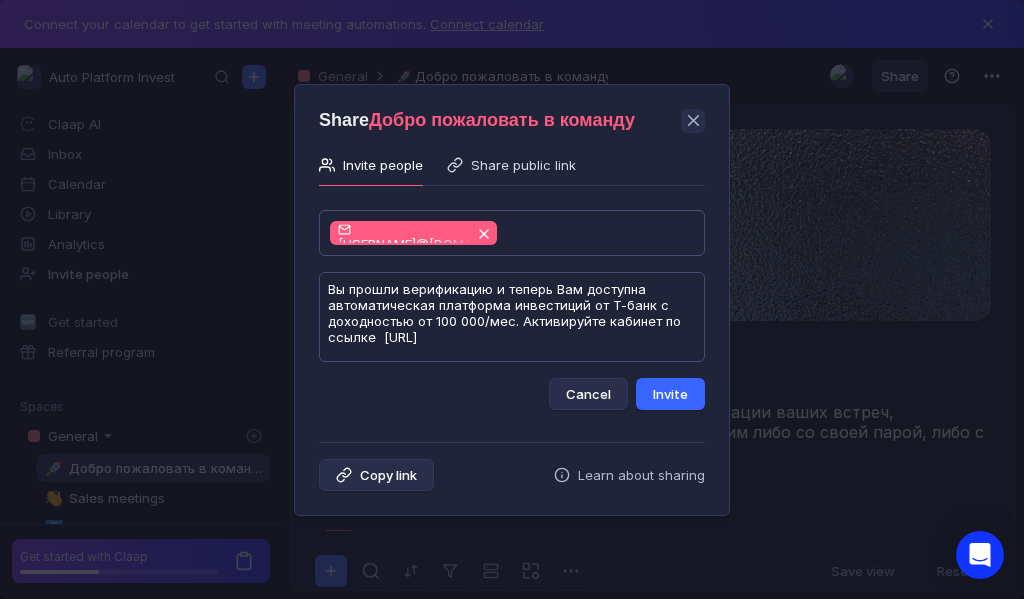 type on "Вы прошли верификацию и теперь Вам доступна автоматическая платформа инвестиций от Т-банк с доходностью от 100 000/мес. Активируйте кабинет по ссылке  [URL]" 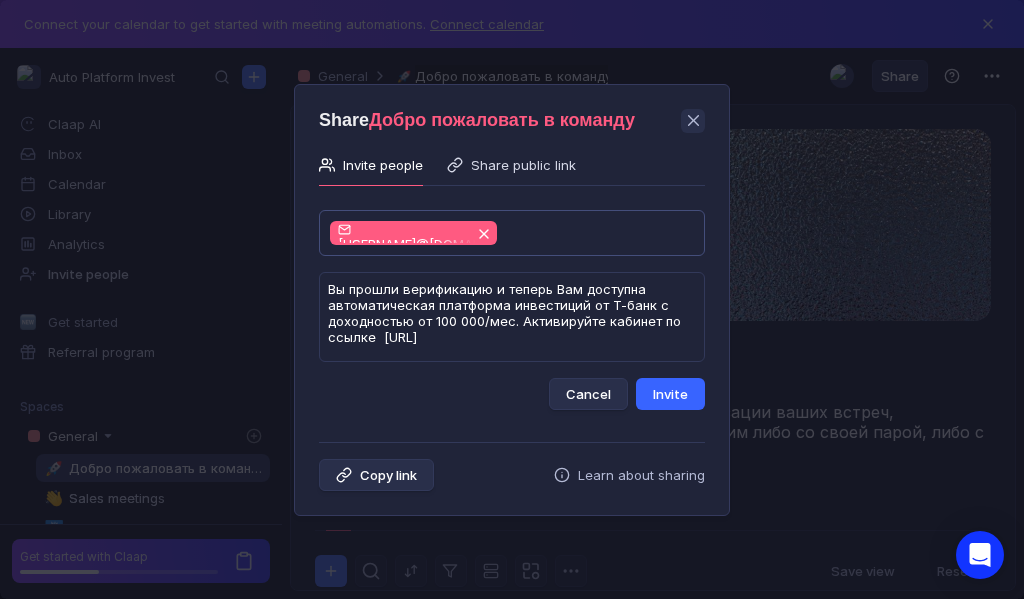 click on "Invite" at bounding box center [670, 394] 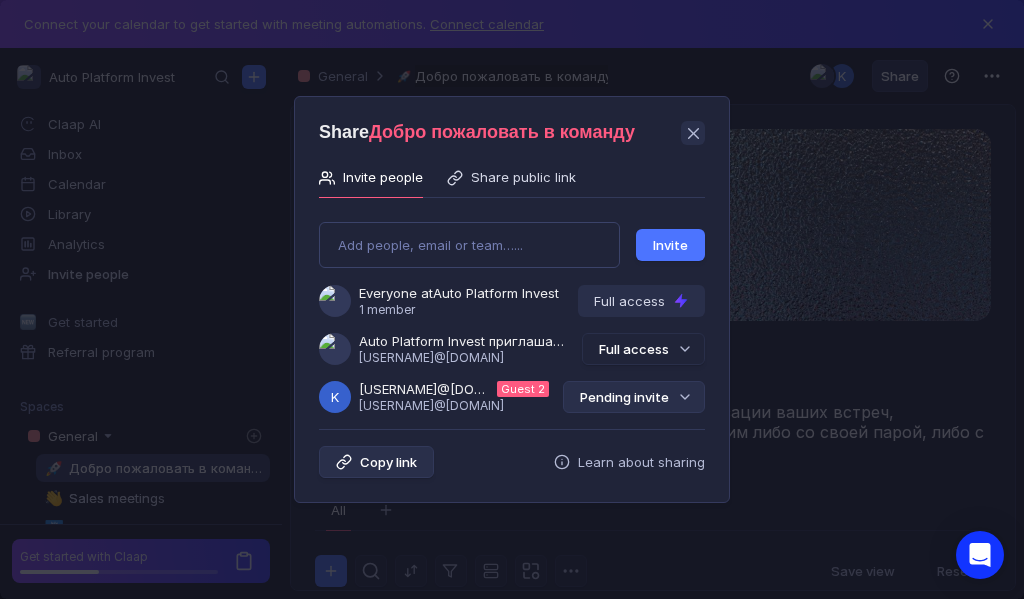 click on "Pending invite" at bounding box center (634, 397) 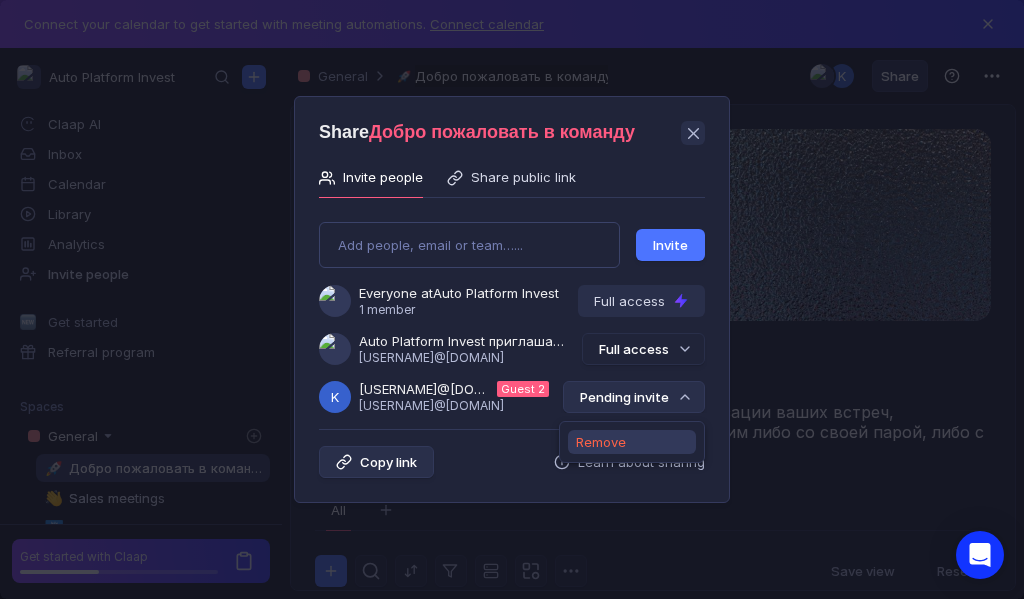 click on "Remove" at bounding box center [601, 442] 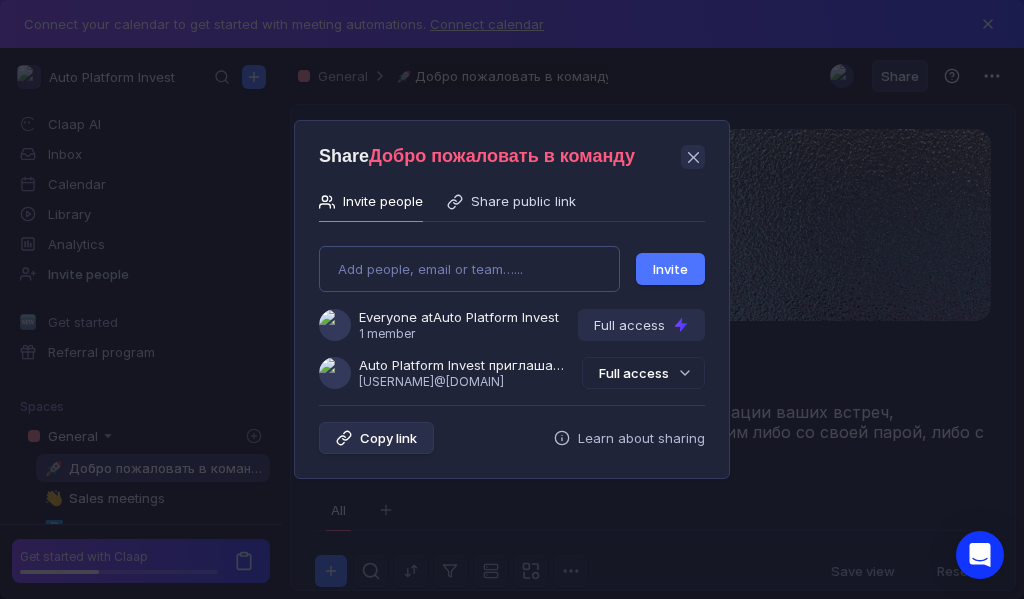 click on "Add people, email or team…... Invite Everyone at  Auto Platform Invest 1 member Full access Auto Platform Invest   приглашает Вас в команду [USERNAME]@[DOMAIN] Full access" at bounding box center (512, 309) 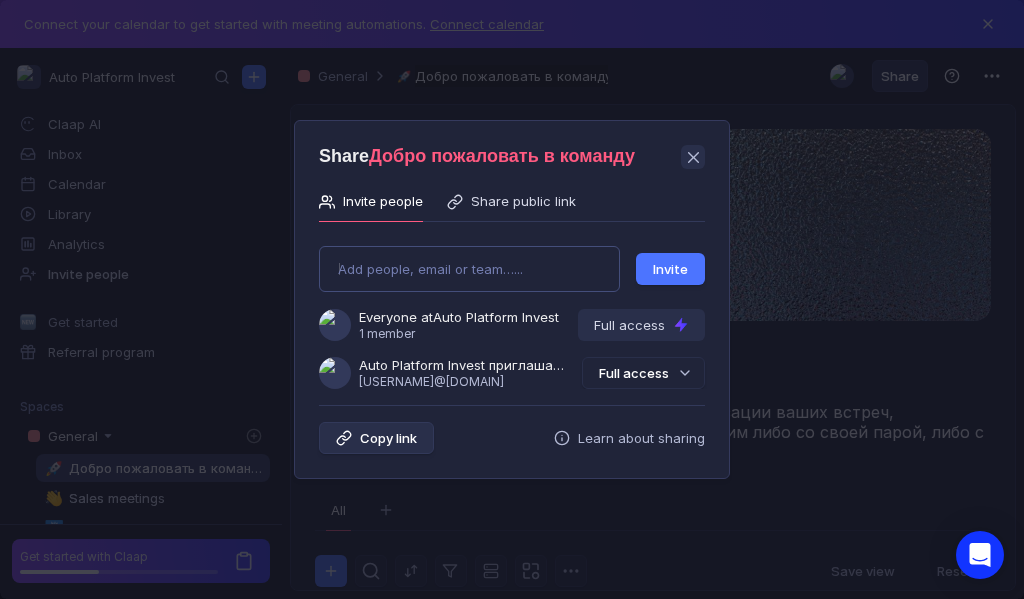 type on "[USERNAME]@[DOMAIN]" 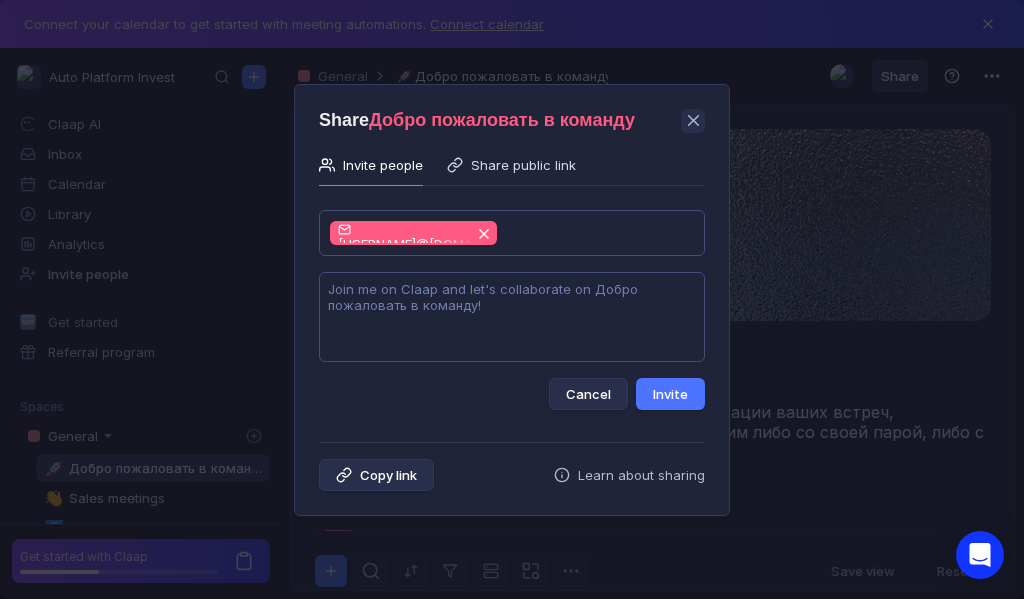click at bounding box center [512, 317] 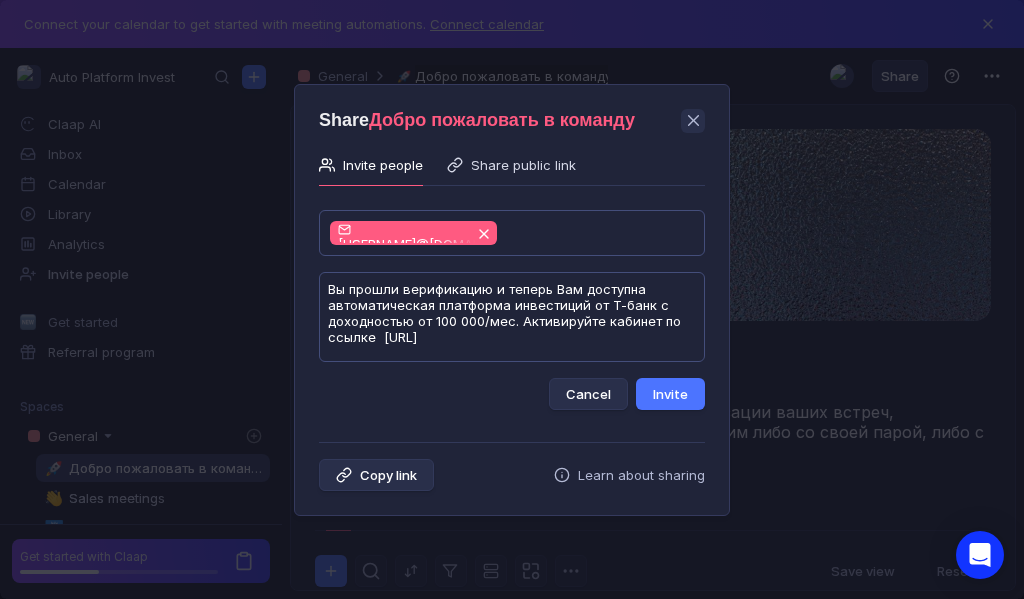 scroll, scrollTop: 1, scrollLeft: 0, axis: vertical 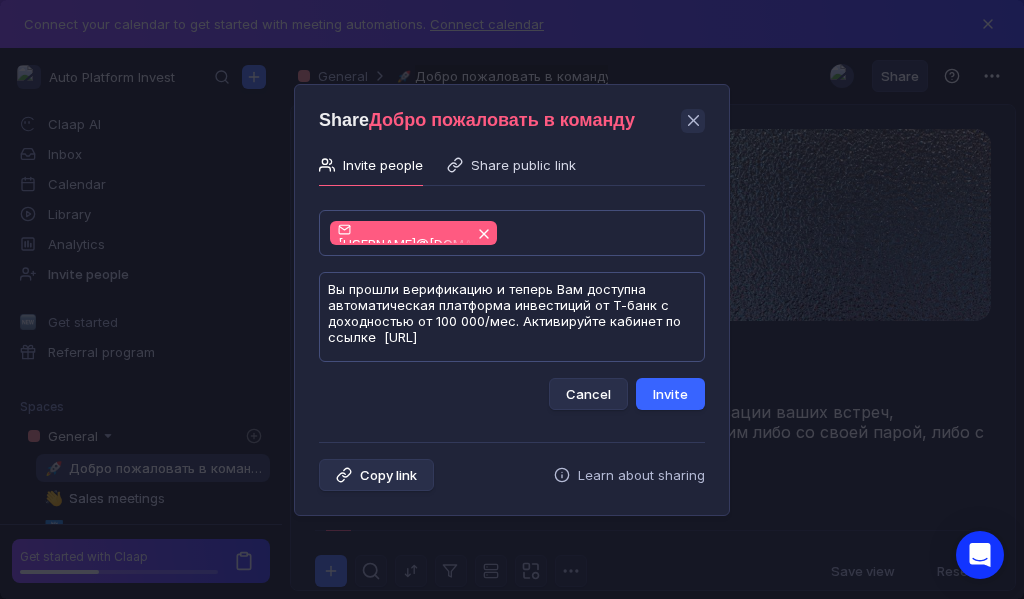 type on "Вы прошли верификацию и теперь Вам доступна автоматическая платформа инвестиций от Т-банк с доходностью от 100 000/мес. Активируйте кабинет по ссылке  [URL]" 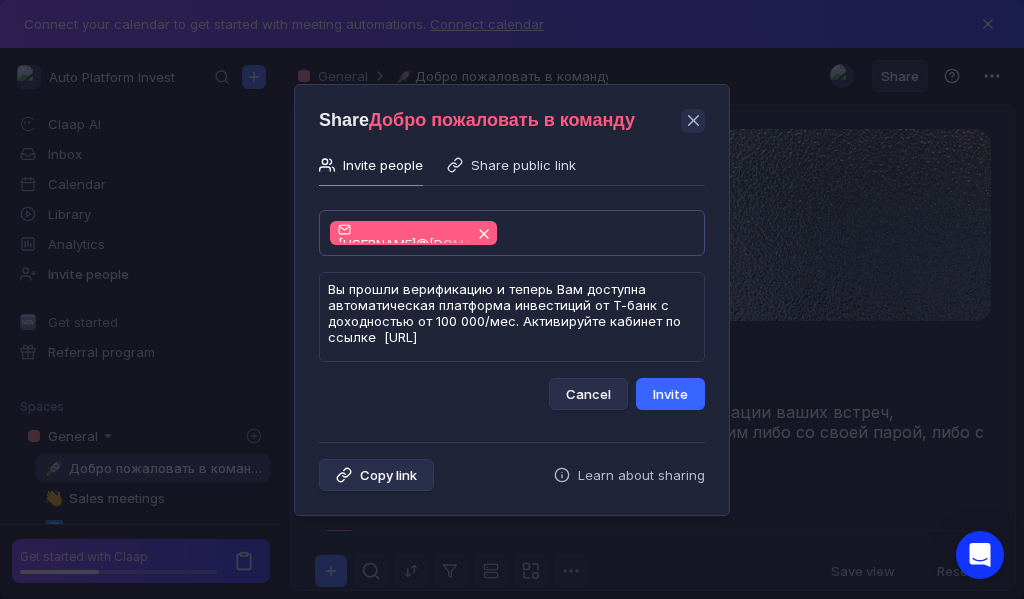click on "Invite" at bounding box center (670, 394) 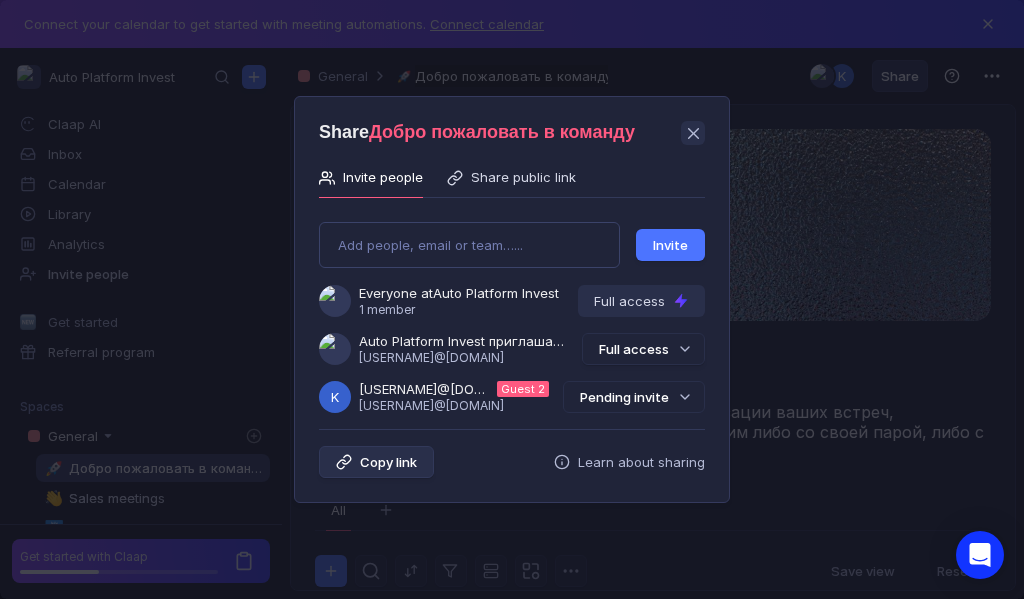 click on "Pending invite" at bounding box center (634, 397) 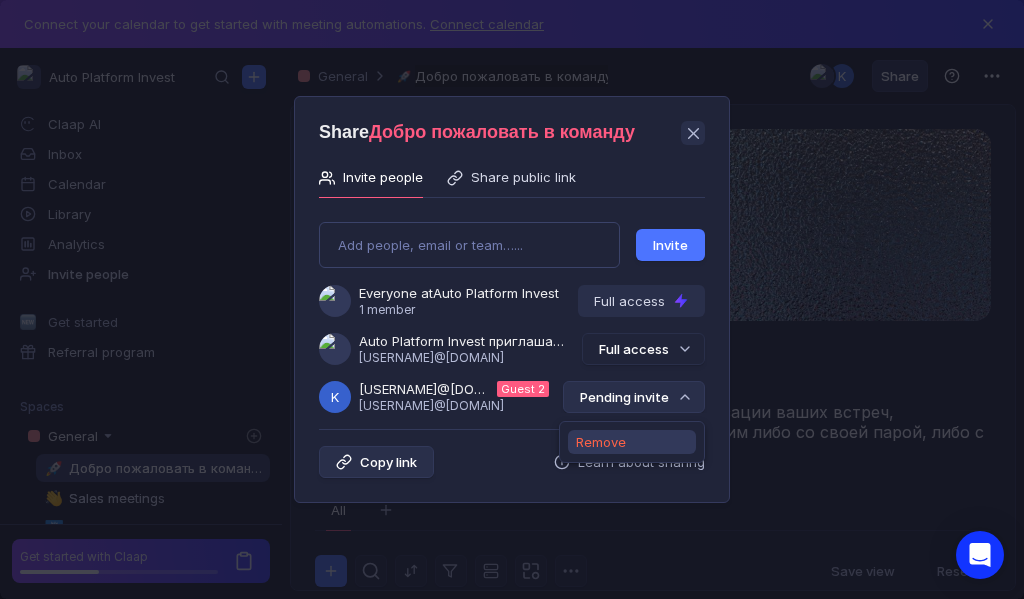 click on "Remove" at bounding box center (601, 442) 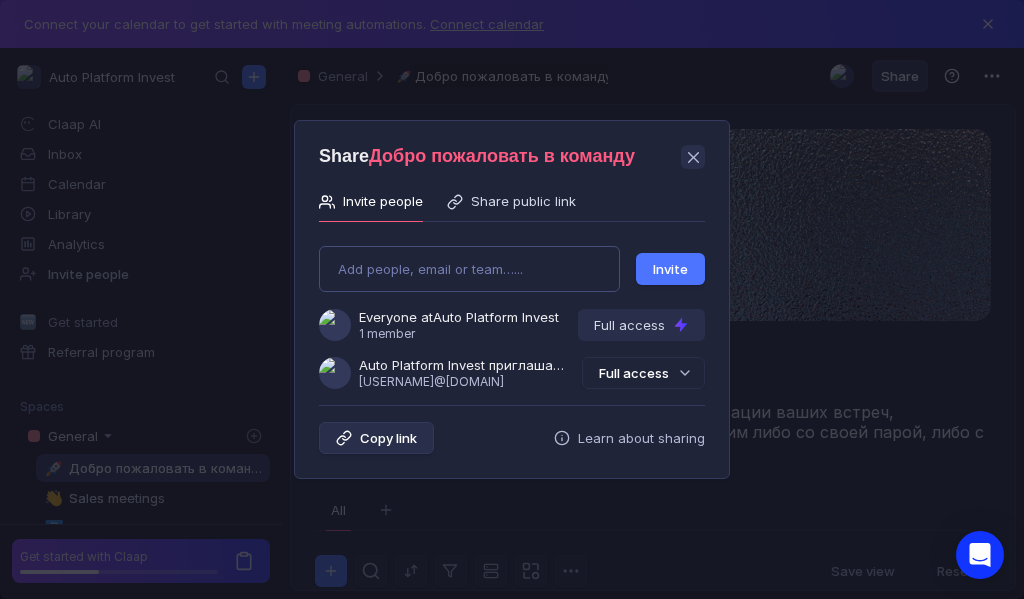 click on "Add people, email or team…... Invite Everyone at  Auto Platform Invest 1 member Full access Auto Platform Invest   приглашает Вас в команду [USERNAME]@[DOMAIN] Full access" at bounding box center [512, 309] 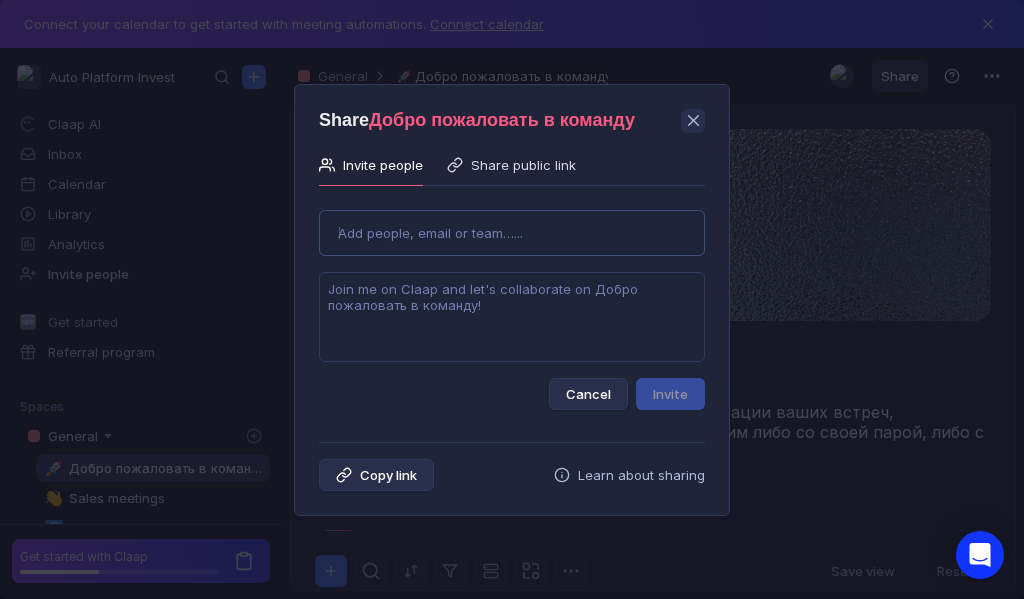 type on "[USERNAME]@[DOMAIN]" 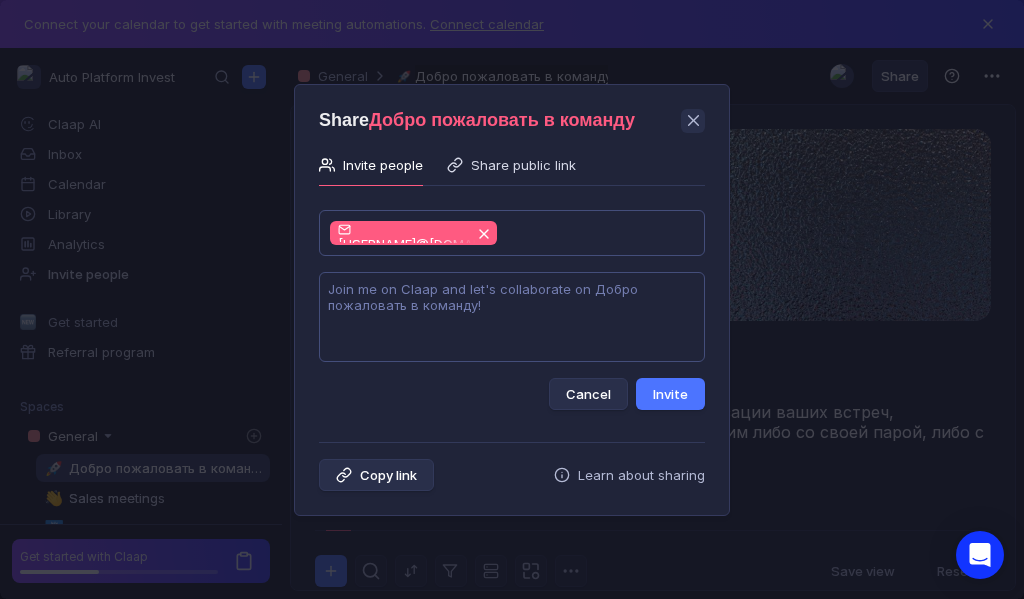 click at bounding box center (512, 317) 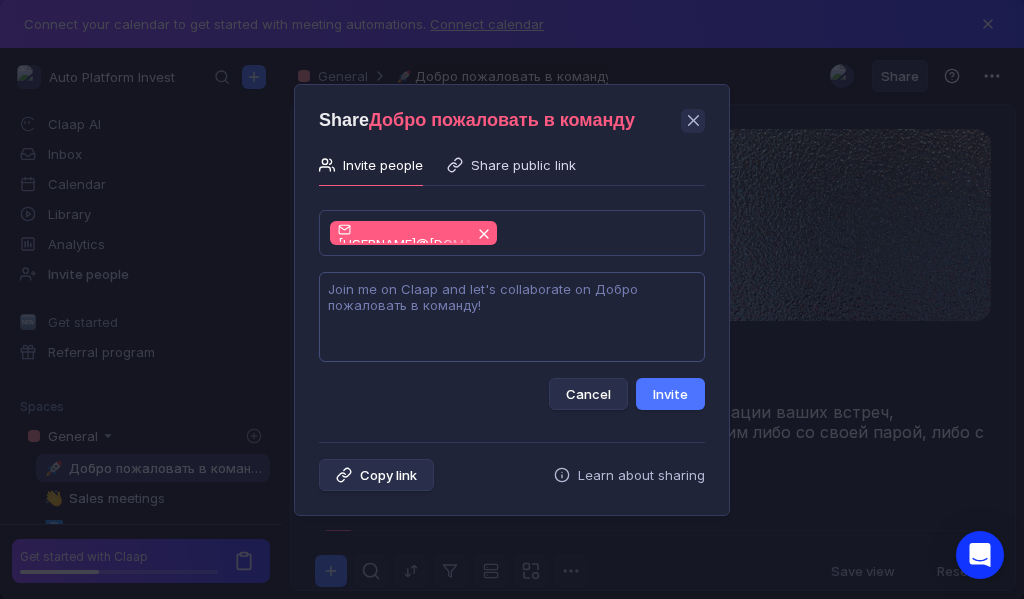 click at bounding box center (512, 317) 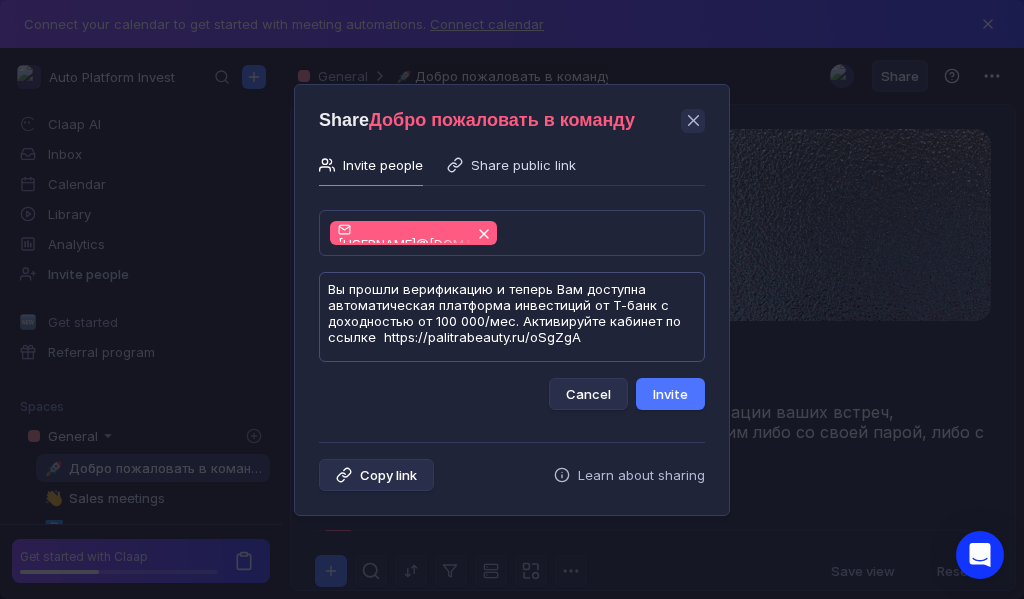 scroll, scrollTop: 1, scrollLeft: 0, axis: vertical 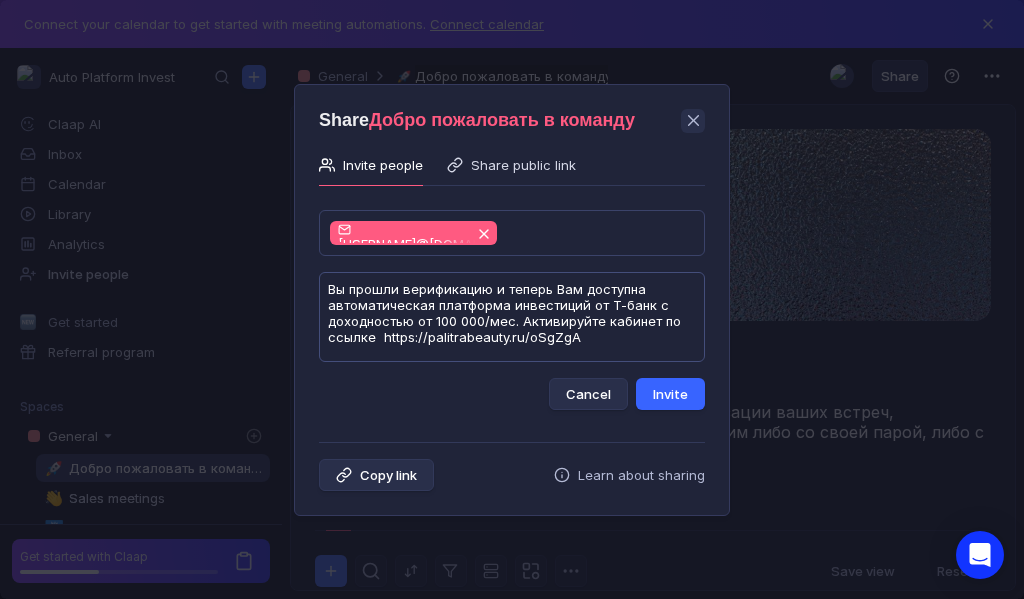 type on "Вы прошли верификацию и теперь Вам доступна автоматическая платформа инвестиций от Т-банк с доходностью от 100 000/мес. Активируйте кабинет по ссылке  https://palitrabeauty.ru/oSgZgA" 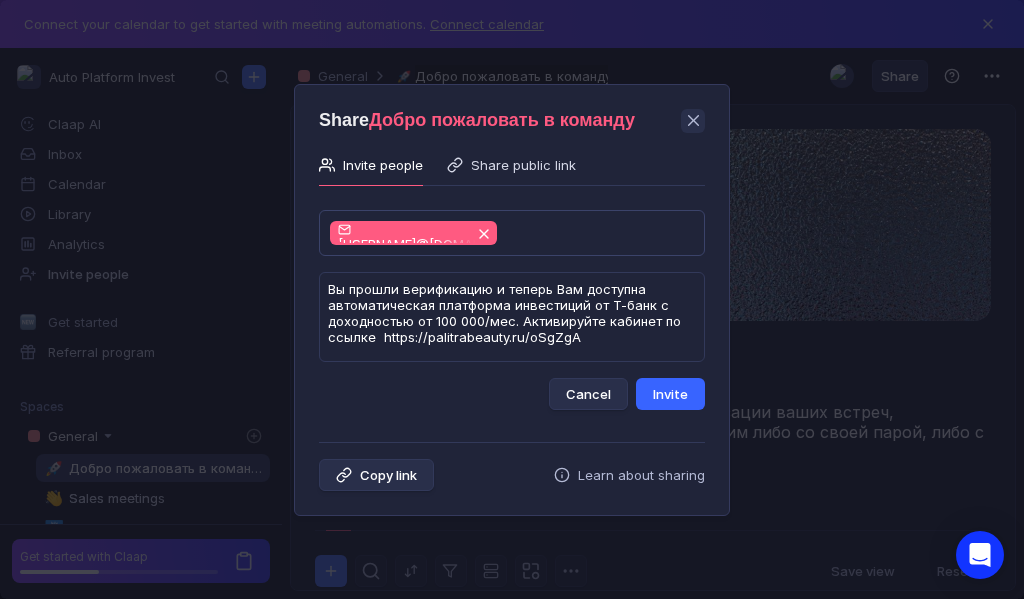 click on "Invite" at bounding box center [670, 394] 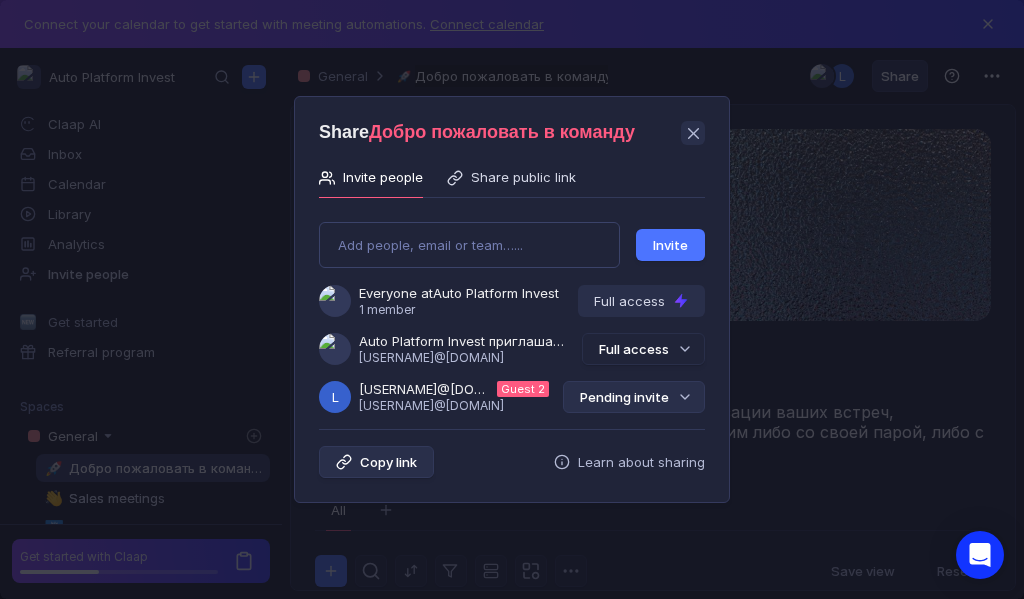 click on "Pending invite" at bounding box center [634, 397] 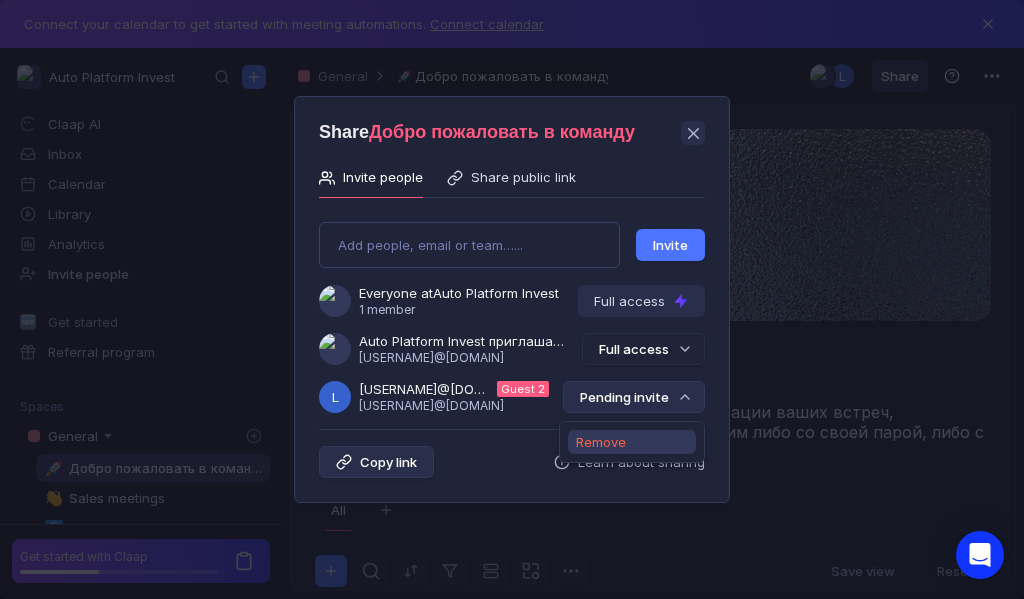click on "Remove" at bounding box center (601, 442) 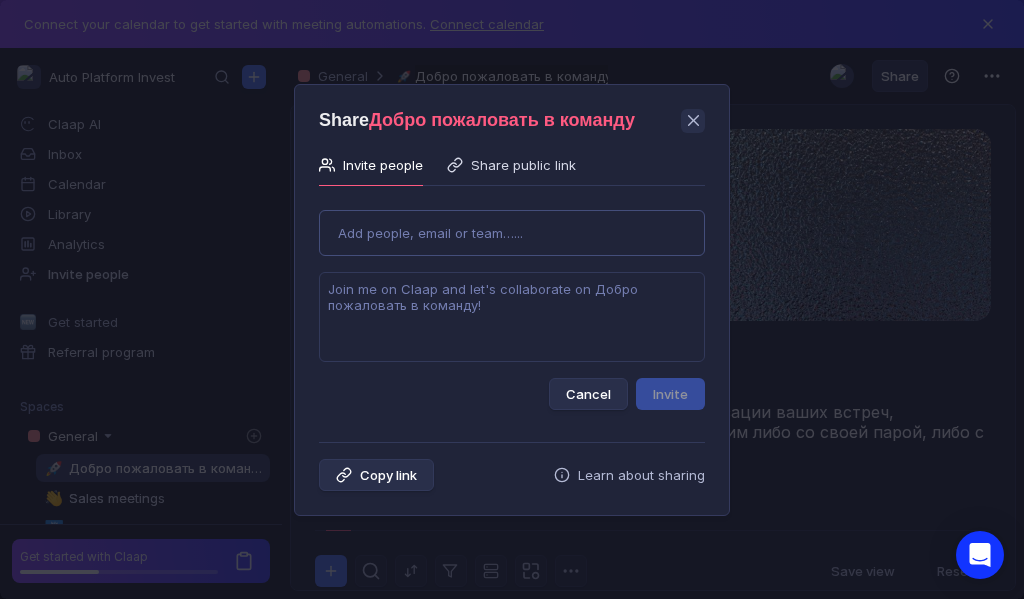 click on "Use Up and Down to choose options, press Enter to select the currently focused option, press Escape to exit the menu, press Tab to select the option and exit the menu. Add people, email or team…... Cancel Invite" at bounding box center [512, 302] 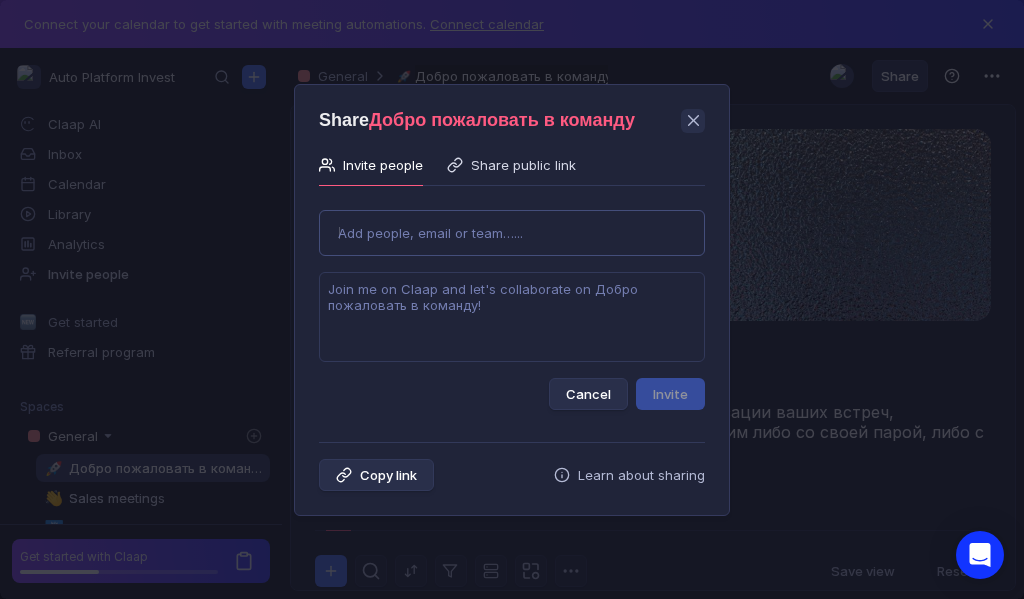 type on "irinavinogradova196031@[EMAIL]" 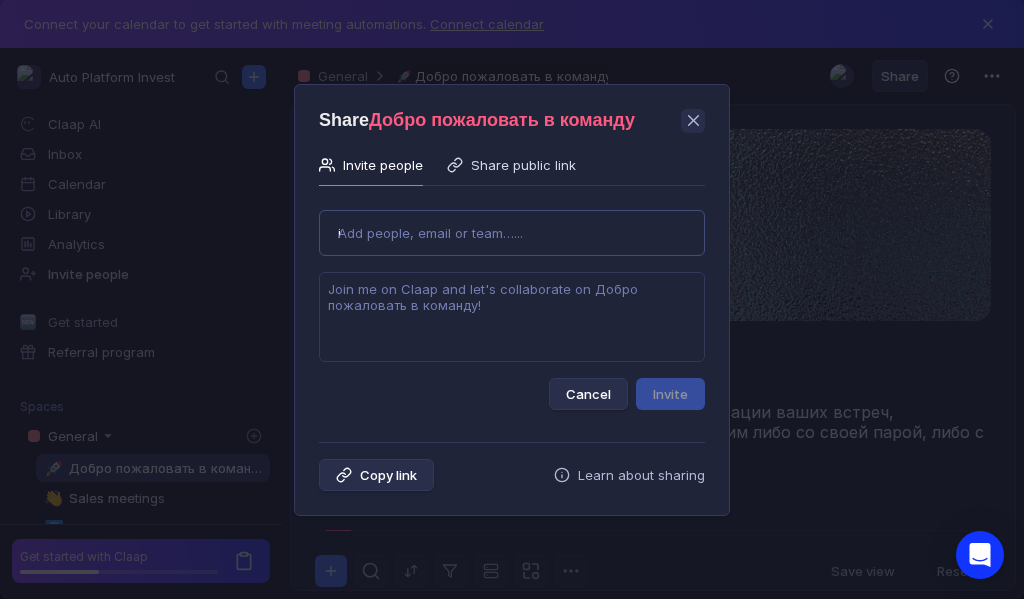 type 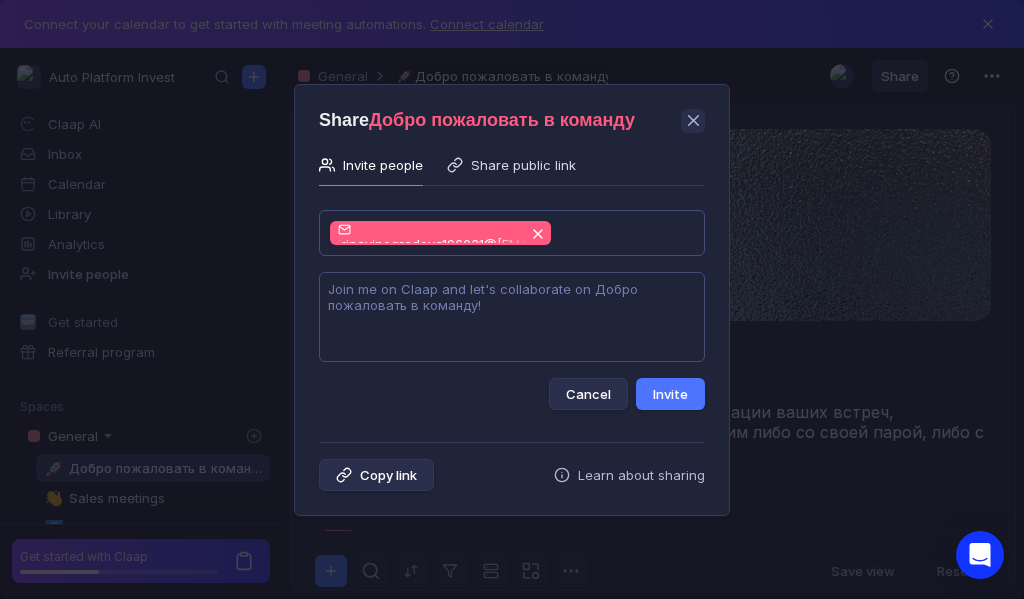 click at bounding box center (512, 317) 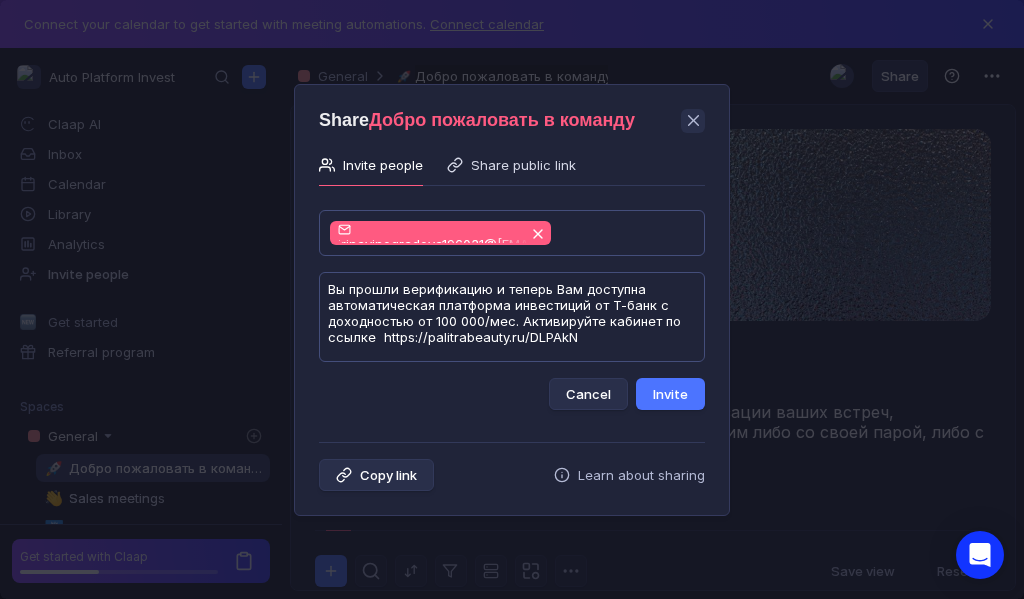 scroll, scrollTop: 1, scrollLeft: 0, axis: vertical 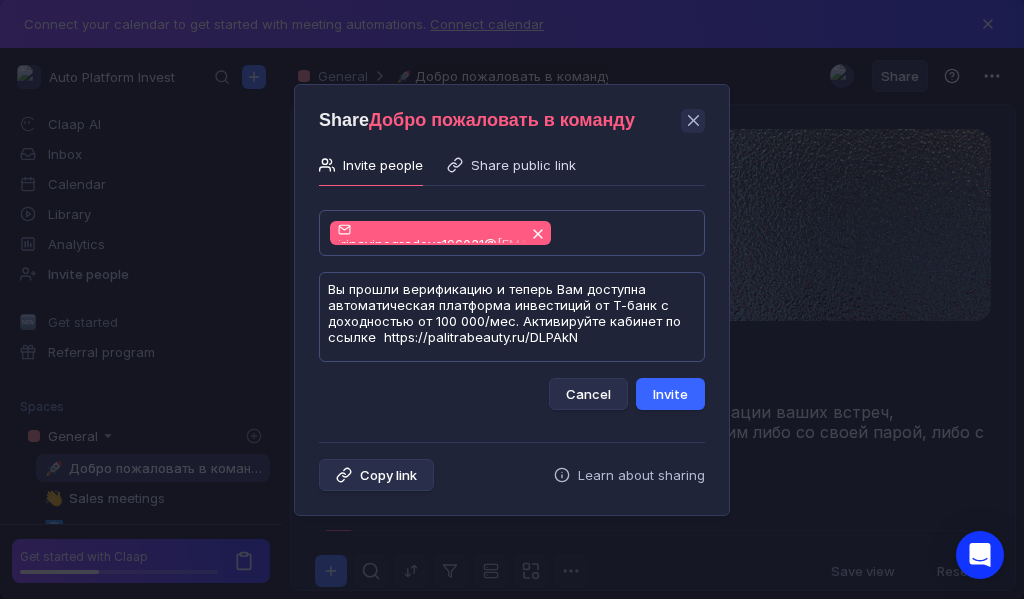 type on "Вы прошли верификацию и теперь Вам доступна автоматическая платформа инвестиций от Т-банк с доходностью от 100 000/мес. Активируйте кабинет по ссылке  https://palitrabeauty.ru/DLPAkN" 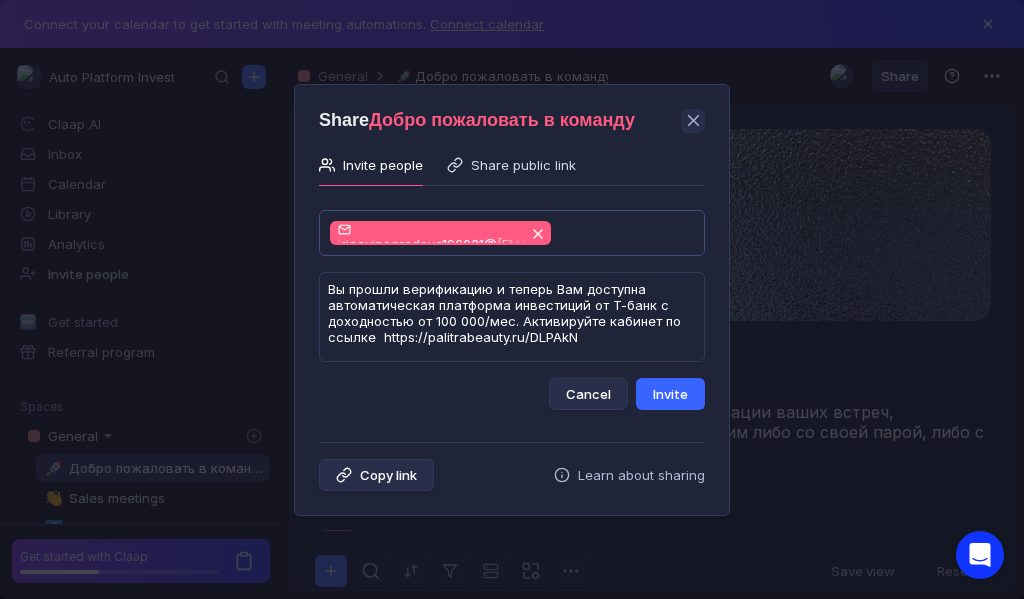 click on "Invite" at bounding box center [670, 394] 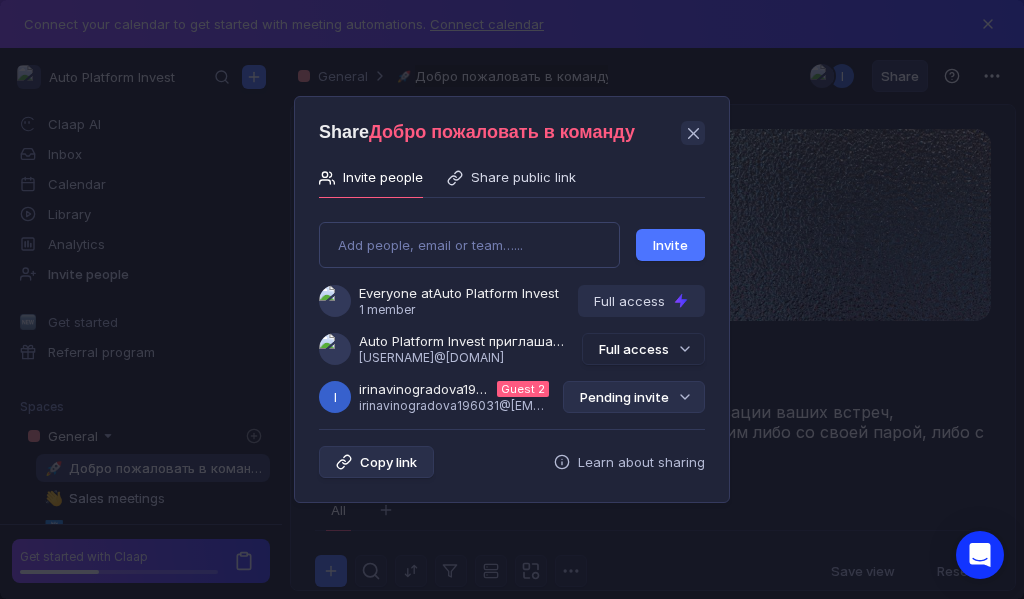 click on "Pending invite" at bounding box center [634, 397] 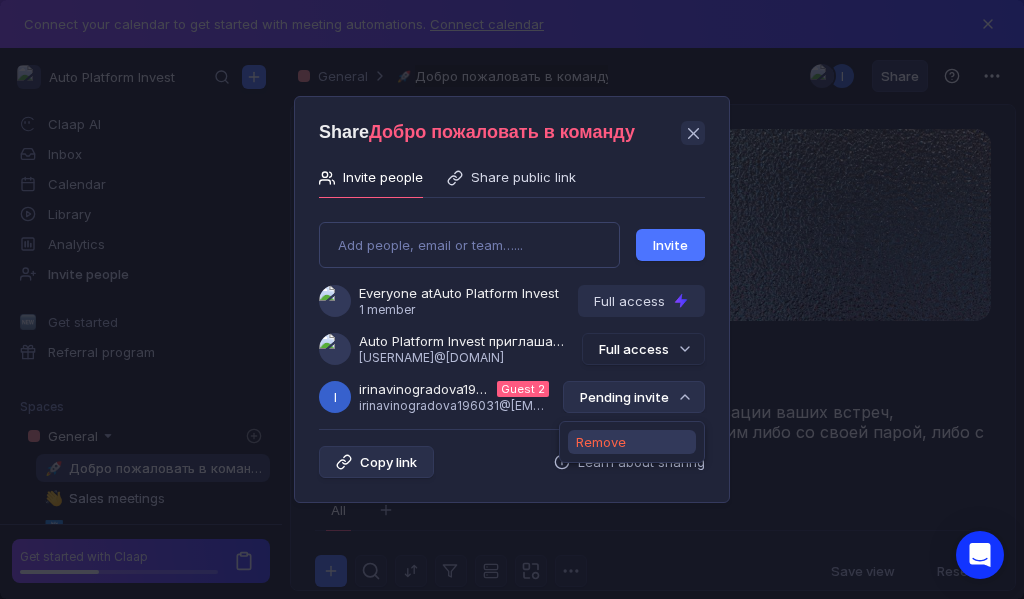 click on "Remove" at bounding box center [601, 442] 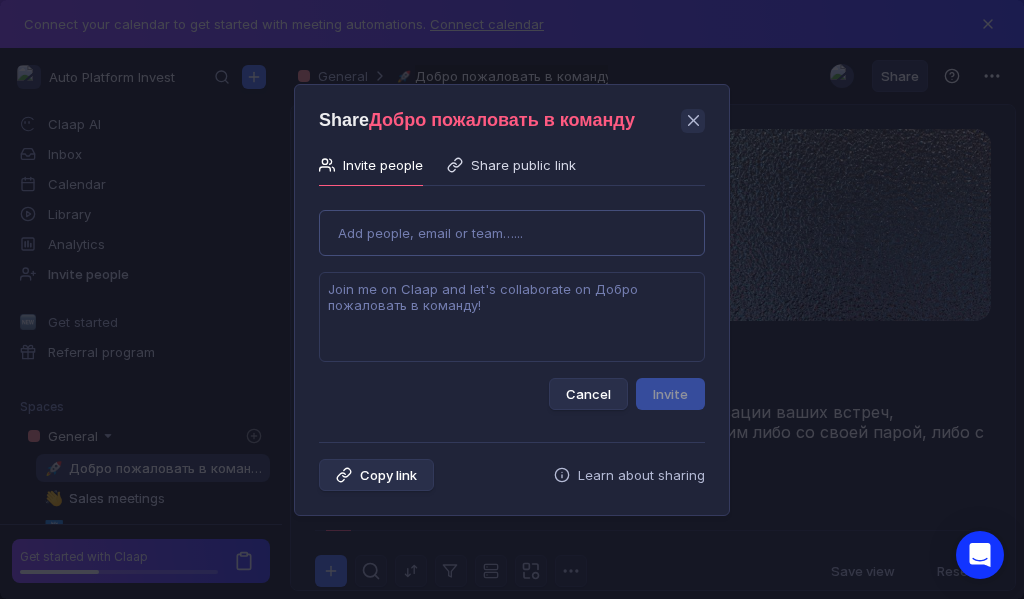 click on "Use Up and Down to choose options, press Enter to select the currently focused option, press Escape to exit the menu, press Tab to select the option and exit the menu. Add people, email or team…... Cancel Invite" at bounding box center [512, 302] 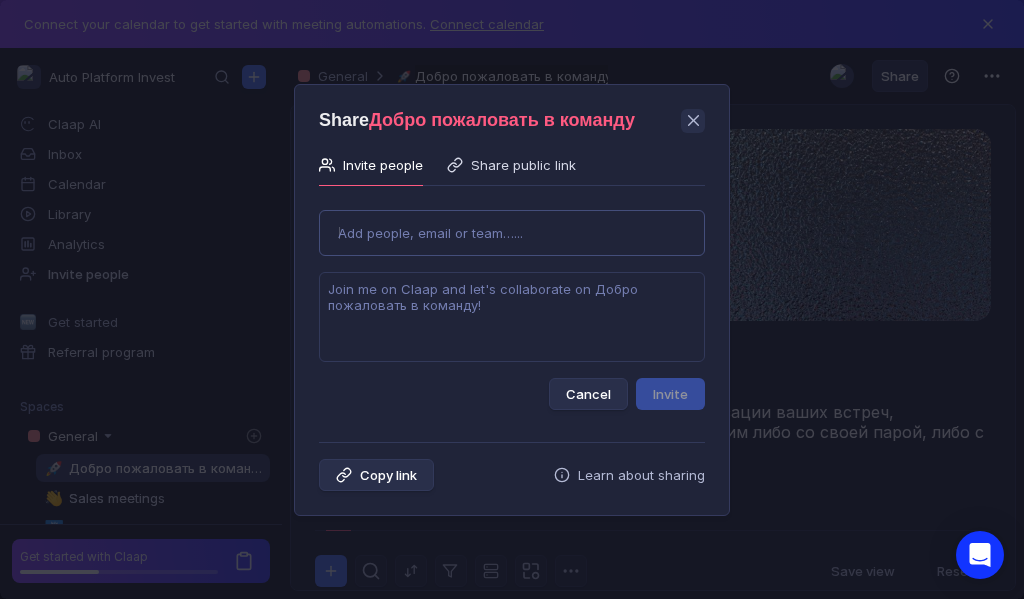 type on "[EMAIL]" 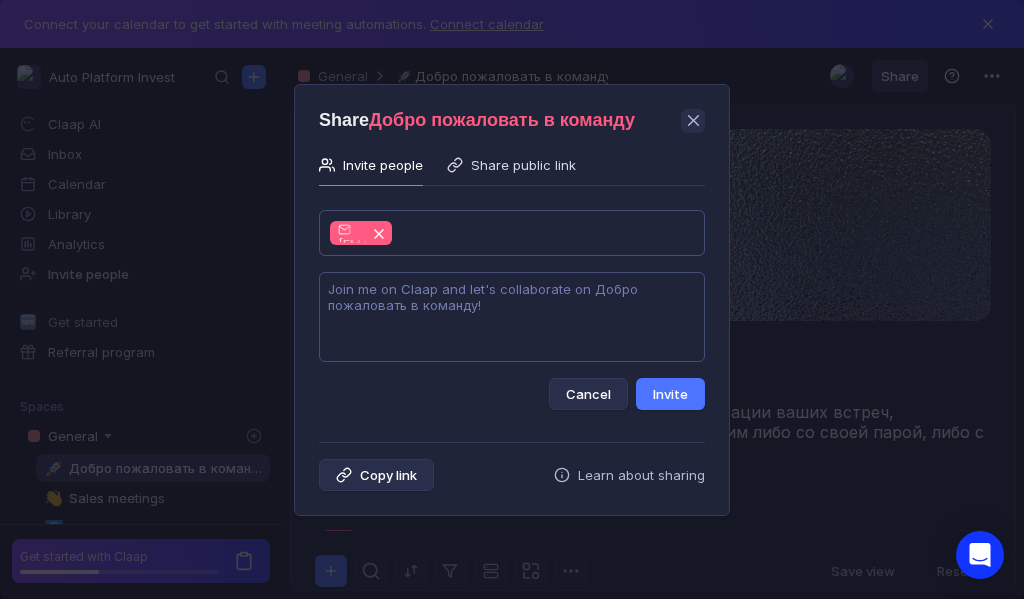 click at bounding box center [512, 317] 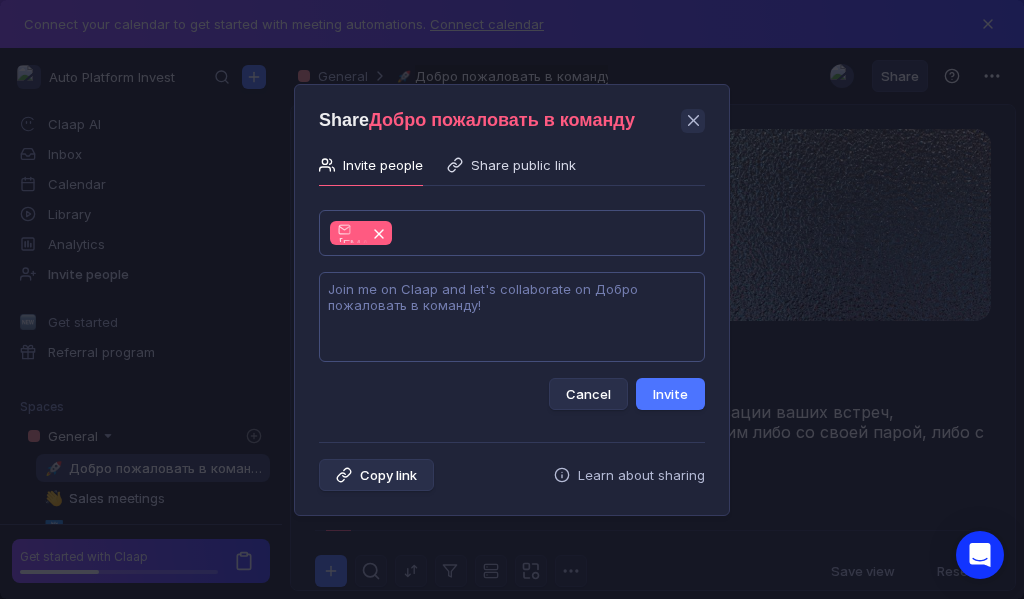 click at bounding box center [512, 317] 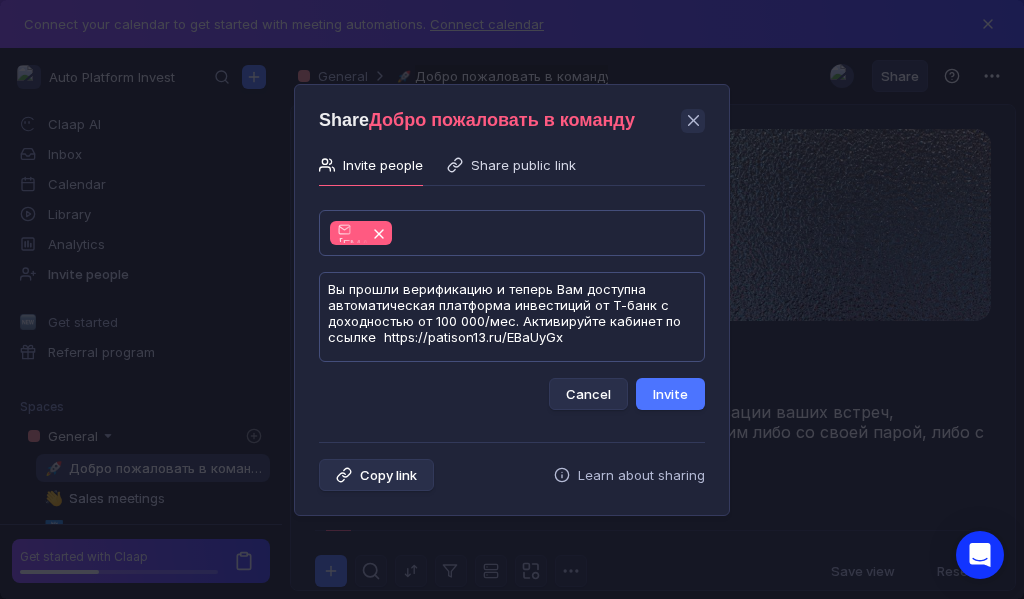 scroll, scrollTop: 1, scrollLeft: 0, axis: vertical 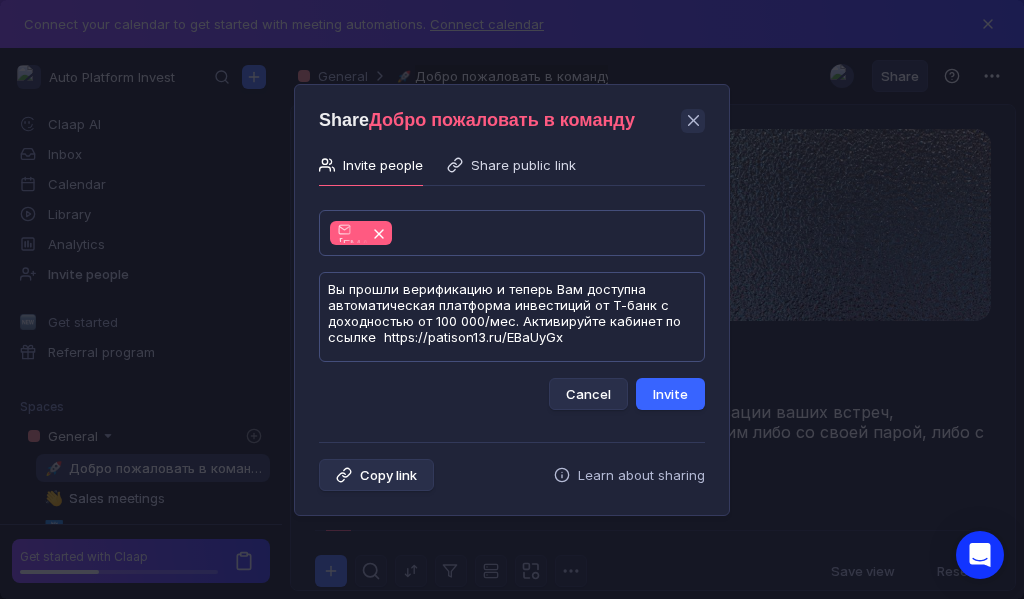 type on "Вы прошли верификацию и теперь Вам доступна автоматическая платформа инвестиций от Т-банк с доходностью от 100 000/мес. Активируйте кабинет по ссылке  https://patison13.ru/EBaUyGx" 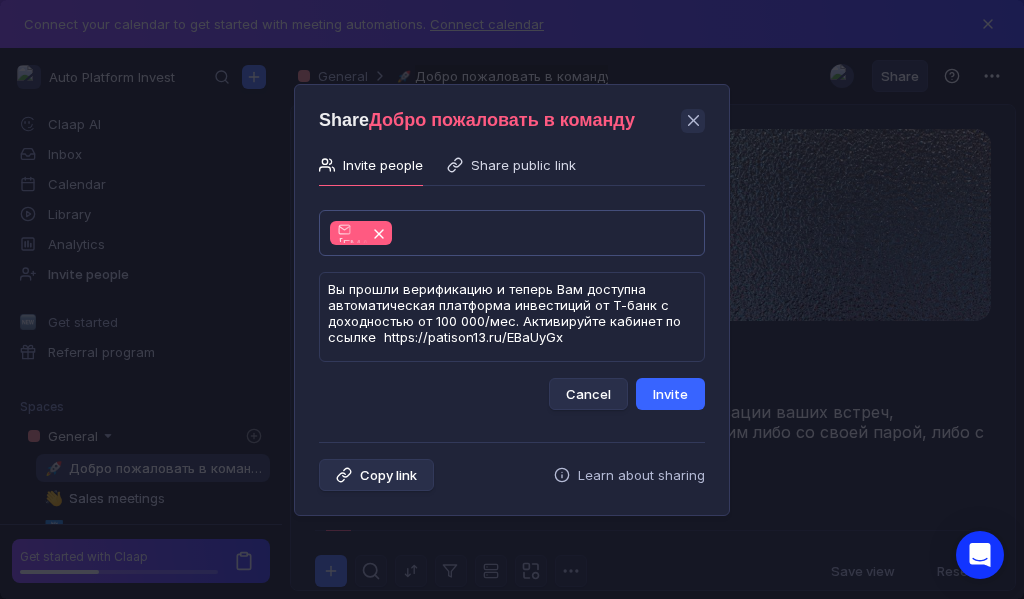click on "Invite" at bounding box center [670, 394] 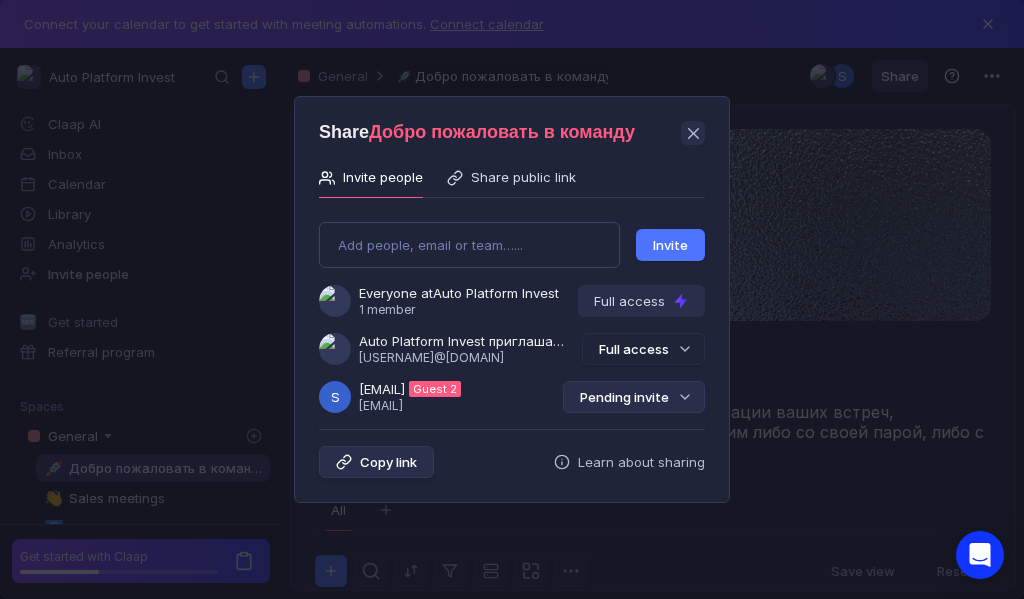click on "Pending invite" at bounding box center [634, 397] 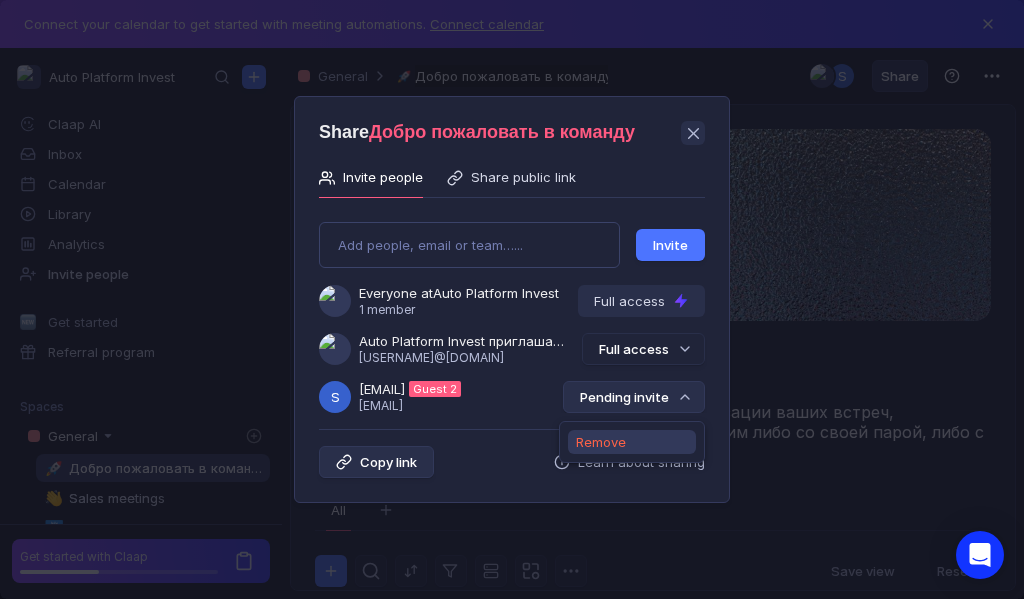 click on "Remove" at bounding box center (601, 442) 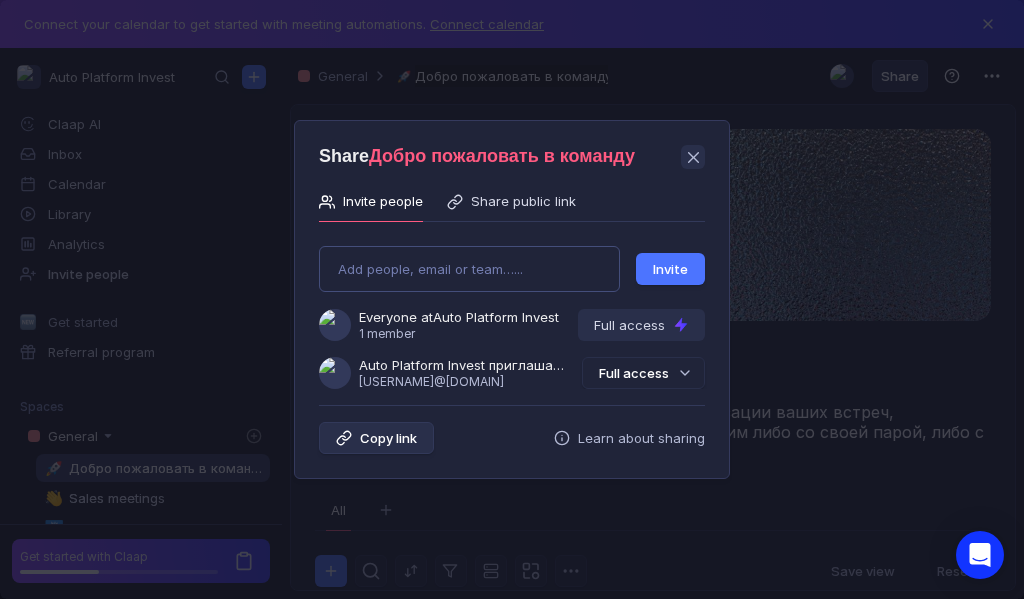 click on "Add people, email or team…... Invite Everyone at  Auto Platform Invest 1 member Full access Auto Platform Invest   приглашает Вас в команду [USERNAME]@[DOMAIN] Full access" at bounding box center [512, 309] 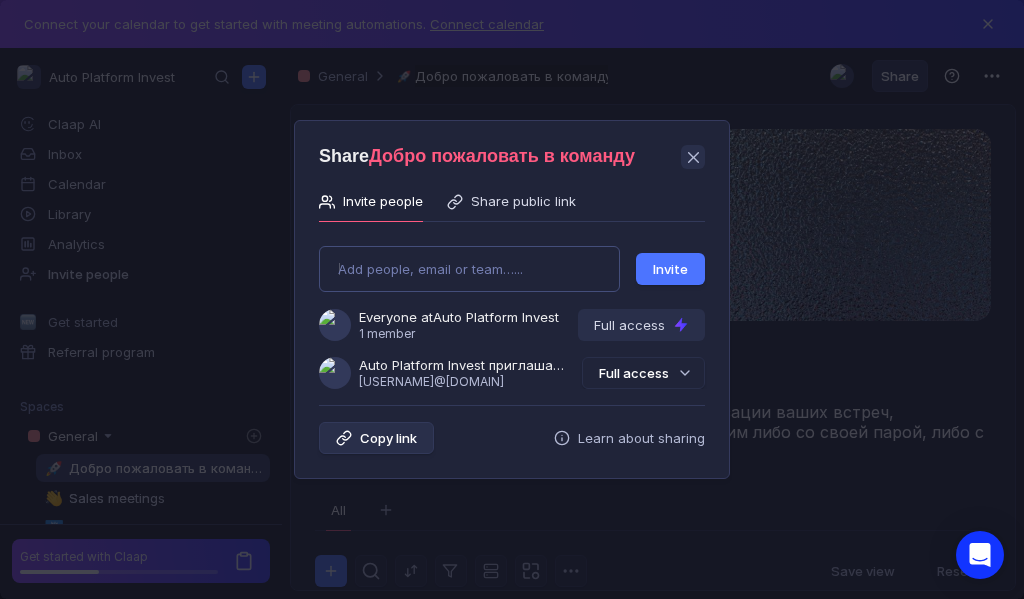 type on "[EMAIL]" 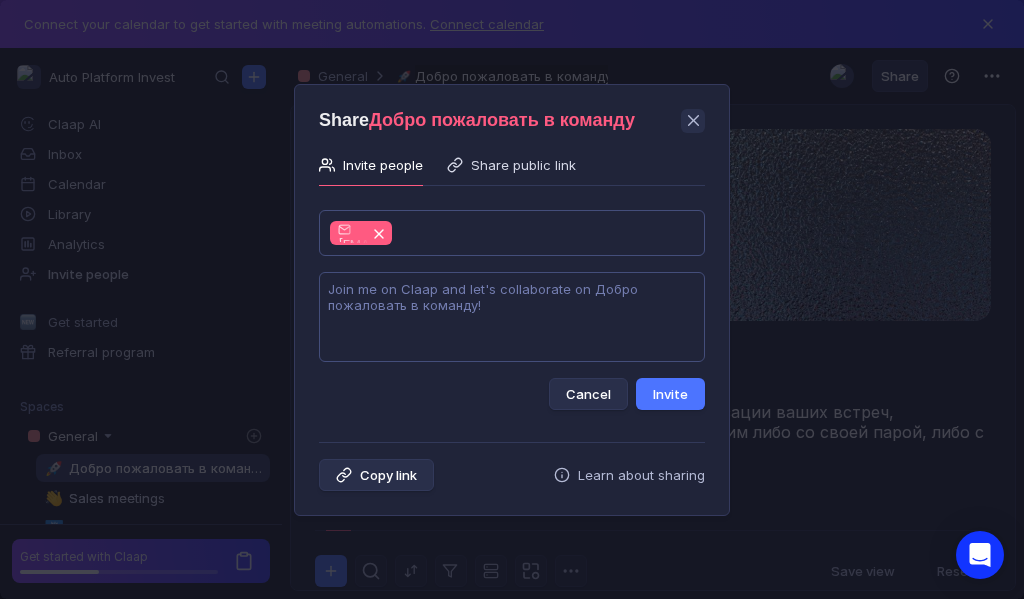 click at bounding box center (512, 317) 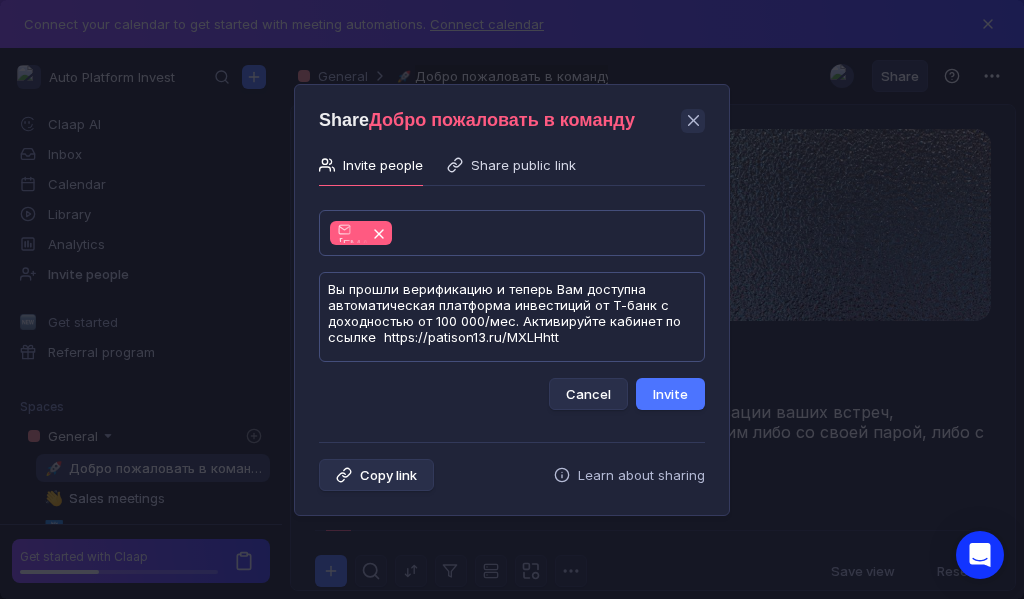 scroll, scrollTop: 1, scrollLeft: 0, axis: vertical 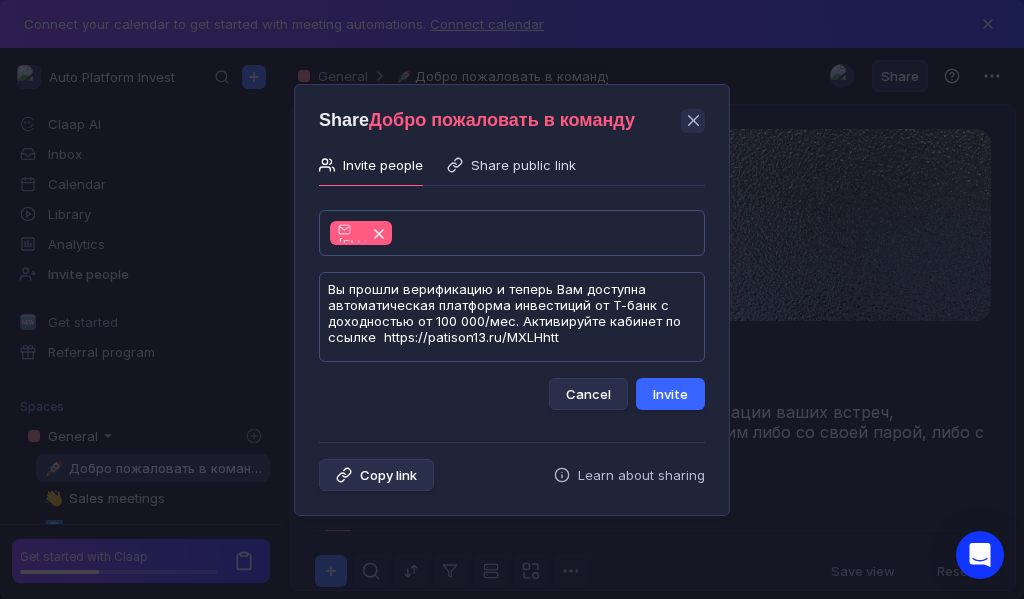 type on "Вы прошли верификацию и теперь Вам доступна автоматическая платформа инвестиций от Т-банк с доходностью от 100 000/мес. Активируйте кабинет по ссылке  https://patison13.ru/MXLHhtt" 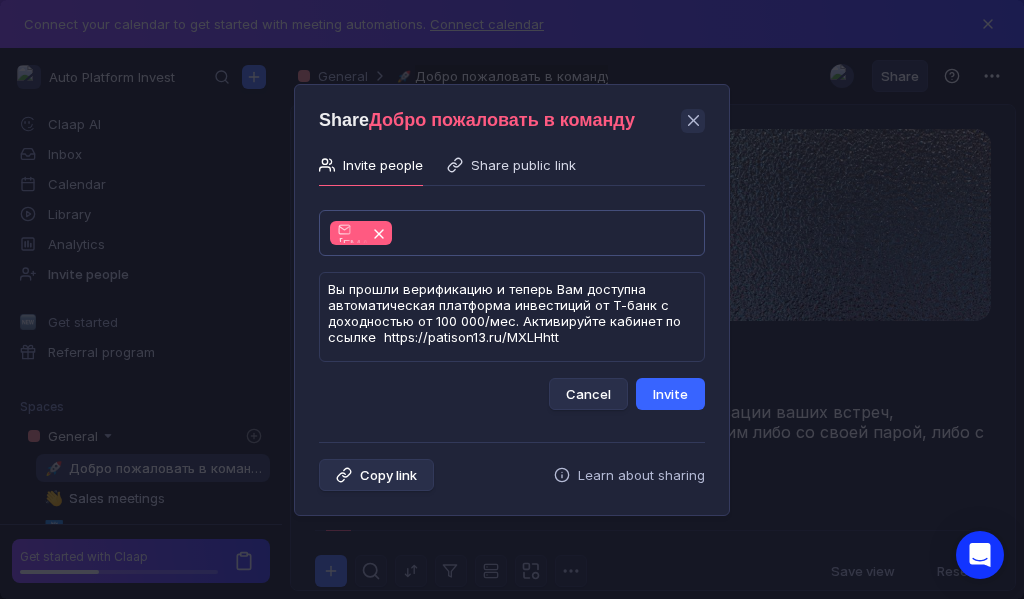 click on "Invite" at bounding box center (670, 394) 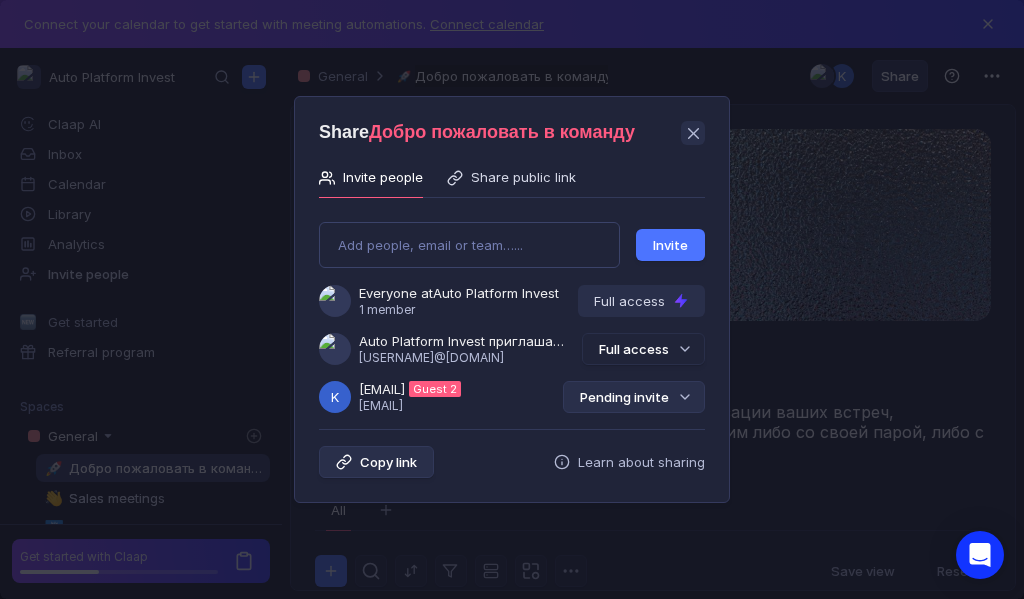 click on "Pending invite" at bounding box center (634, 397) 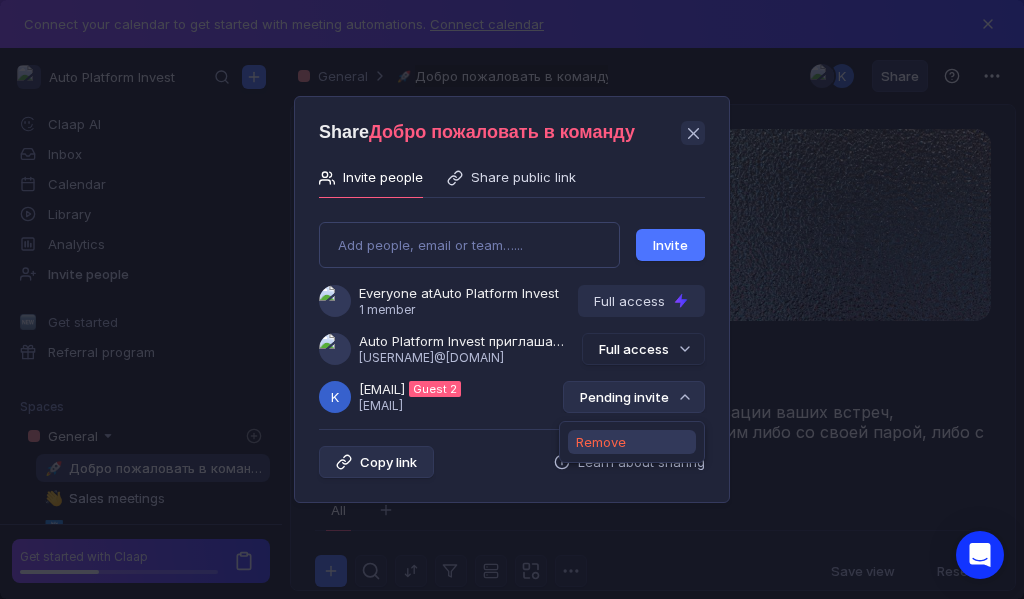 click on "Remove" at bounding box center [601, 442] 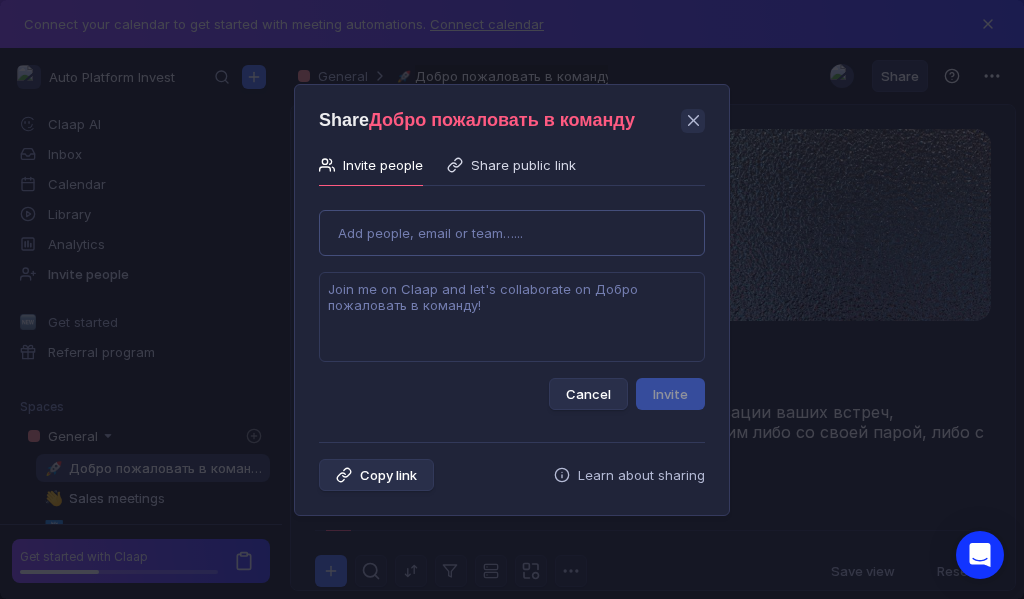 click on "Use Up and Down to choose options, press Enter to select the currently focused option, press Escape to exit the menu, press Tab to select the option and exit the menu. Add people, email or team…... Cancel Invite" at bounding box center [512, 302] 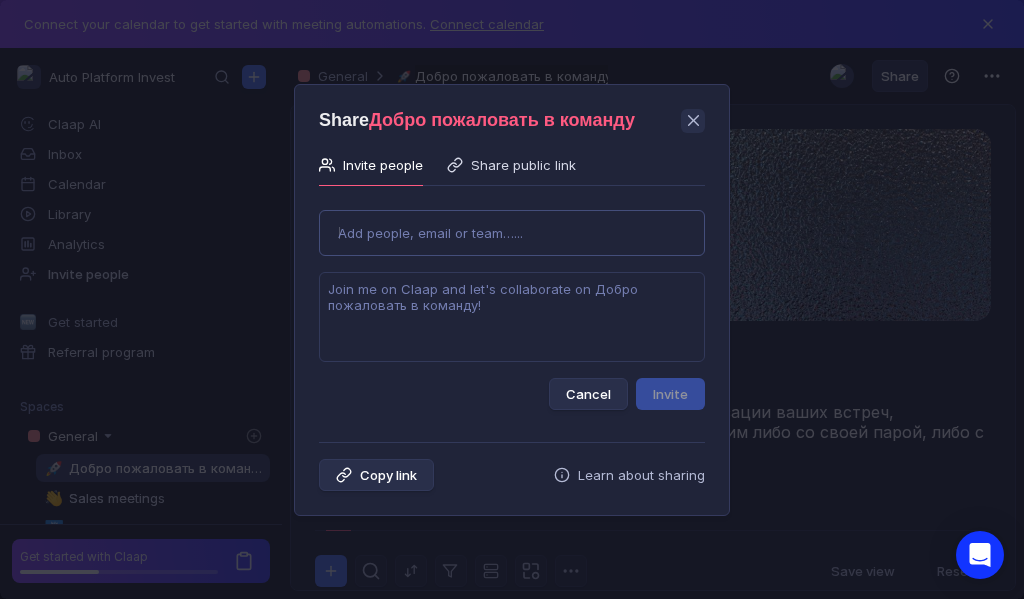 type on "[EMAIL]" 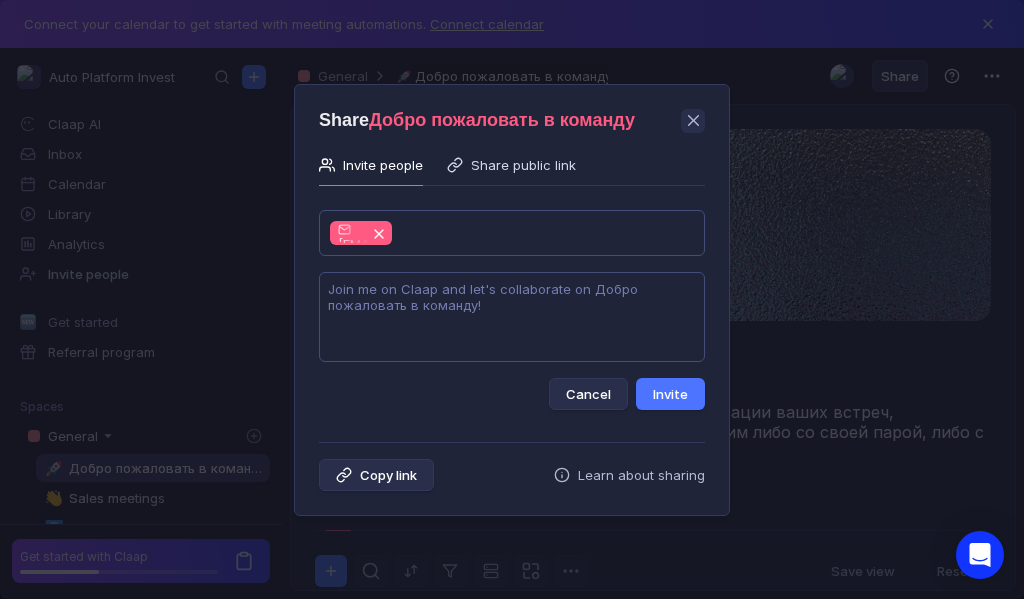 click at bounding box center [512, 317] 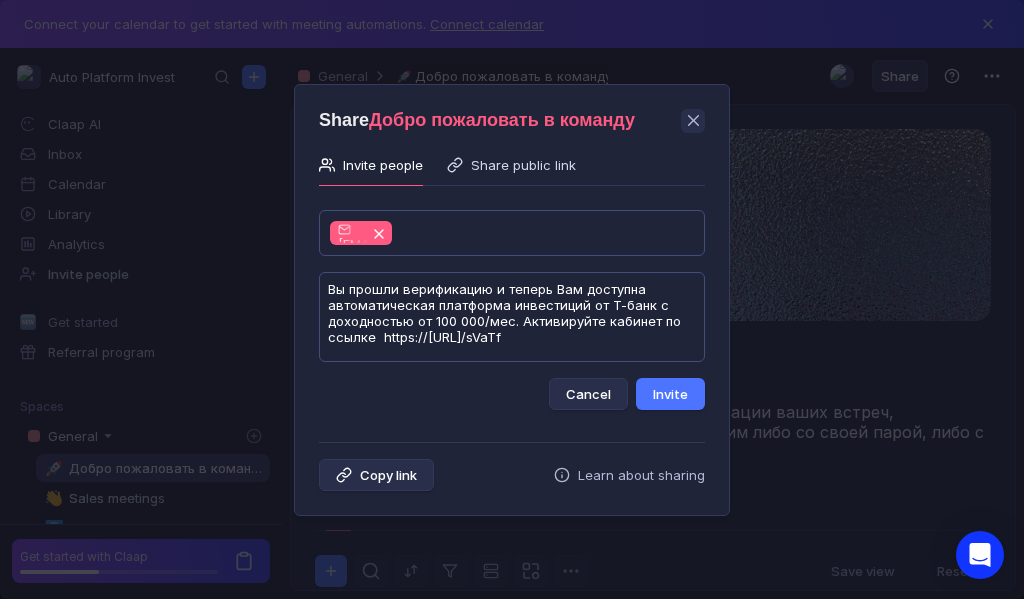 scroll, scrollTop: 1, scrollLeft: 0, axis: vertical 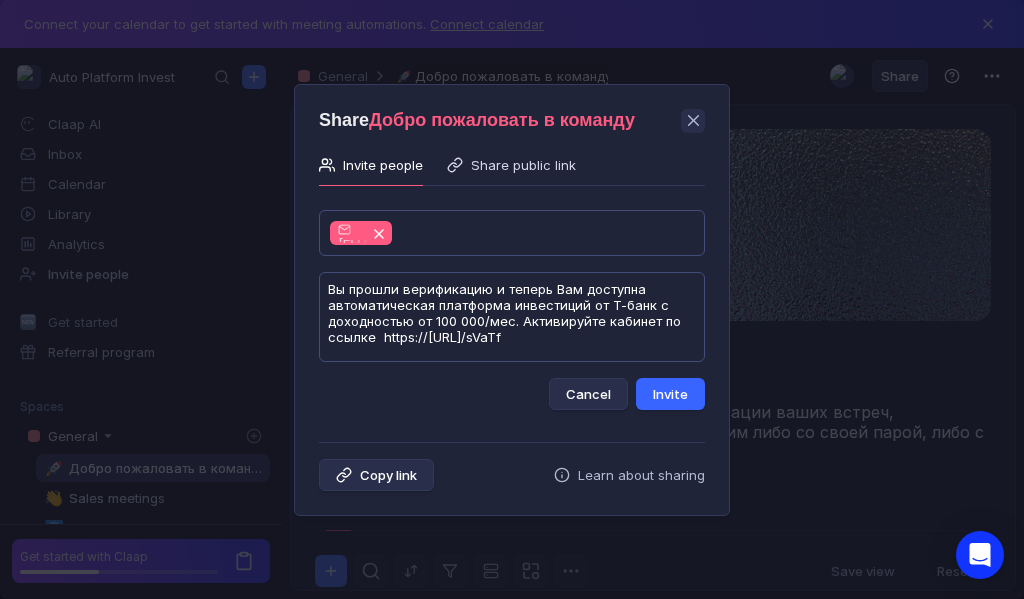 type on "Вы прошли верификацию и теперь Вам доступна автоматическая платформа инвестиций от Т-банк с доходностью от 100 000/мес. Активируйте кабинет по ссылке  https://[URL]/sVaTf" 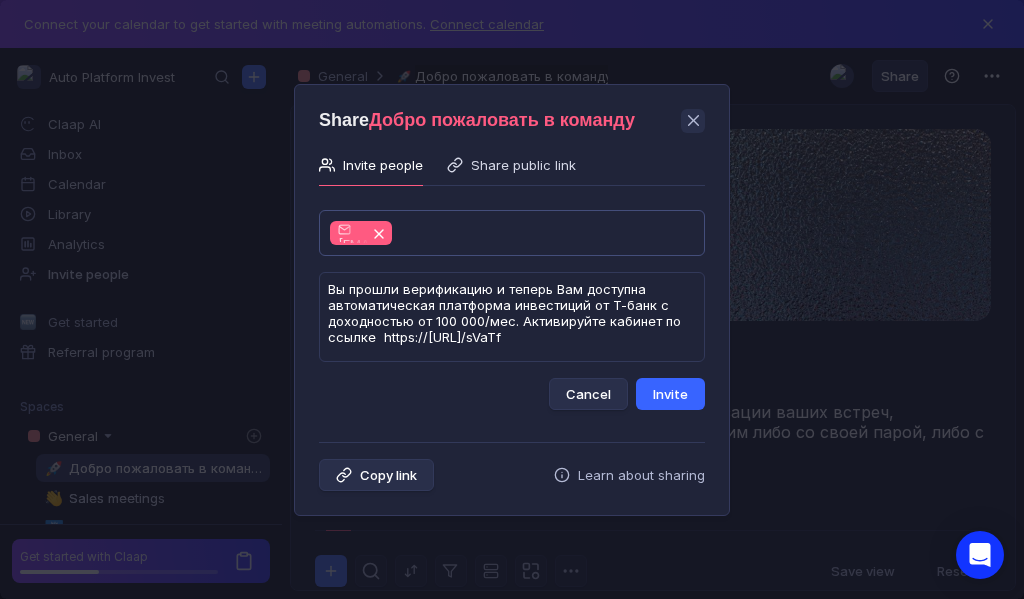 click on "Invite" at bounding box center [670, 394] 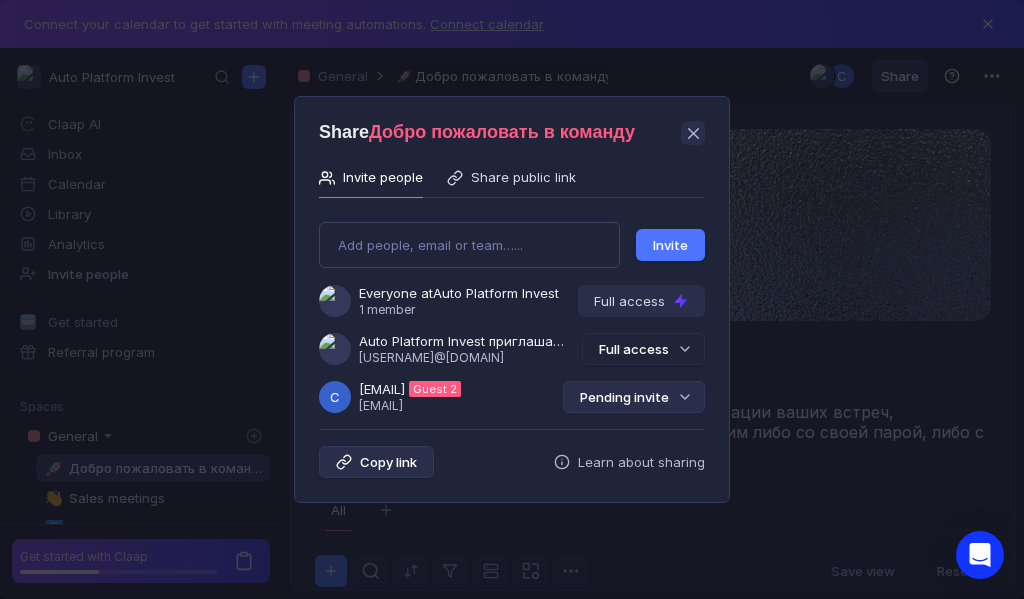 click on "Pending invite" at bounding box center [634, 397] 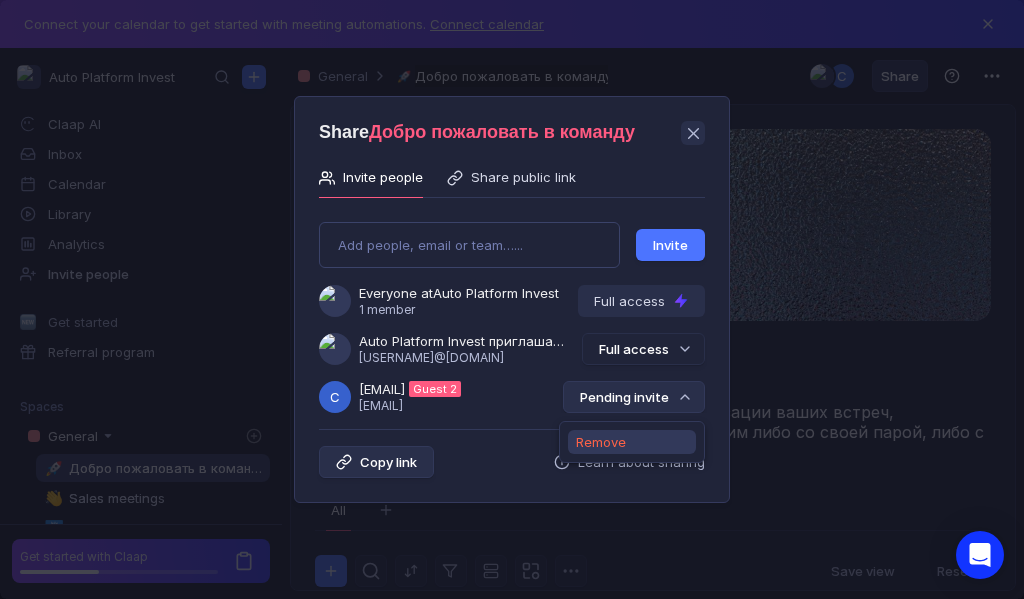 click on "Remove" at bounding box center (601, 442) 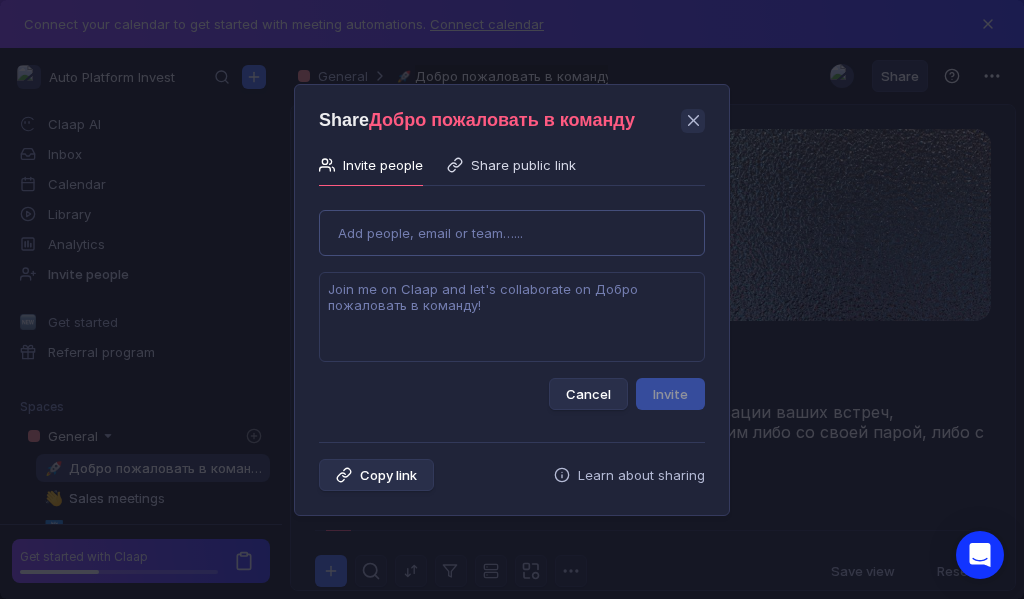 click on "Use Up and Down to choose options, press Enter to select the currently focused option, press Escape to exit the menu, press Tab to select the option and exit the menu. Add people, email or team…... Cancel Invite" at bounding box center (512, 302) 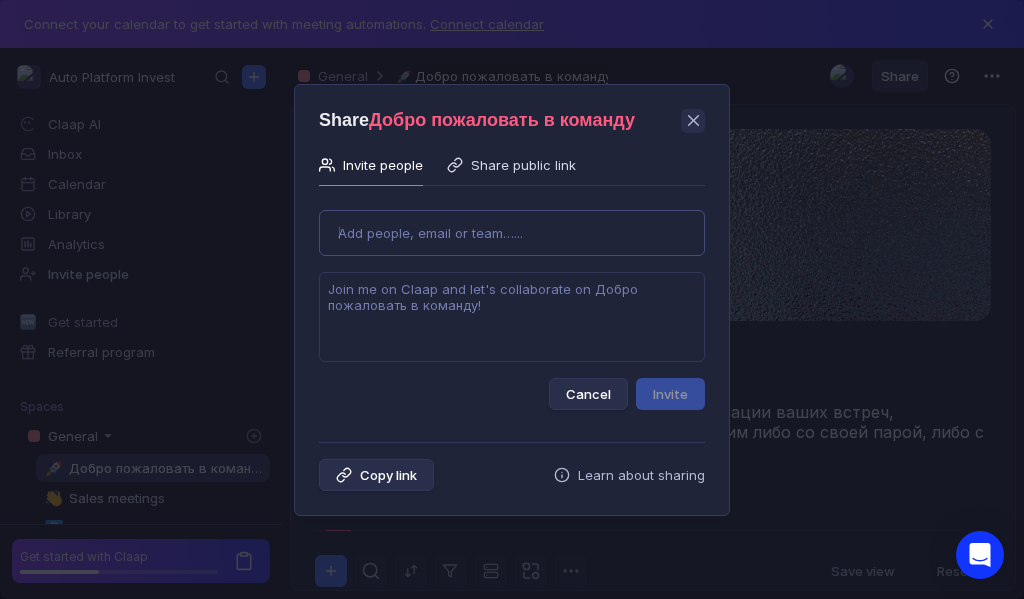 type on "[EMAIL]" 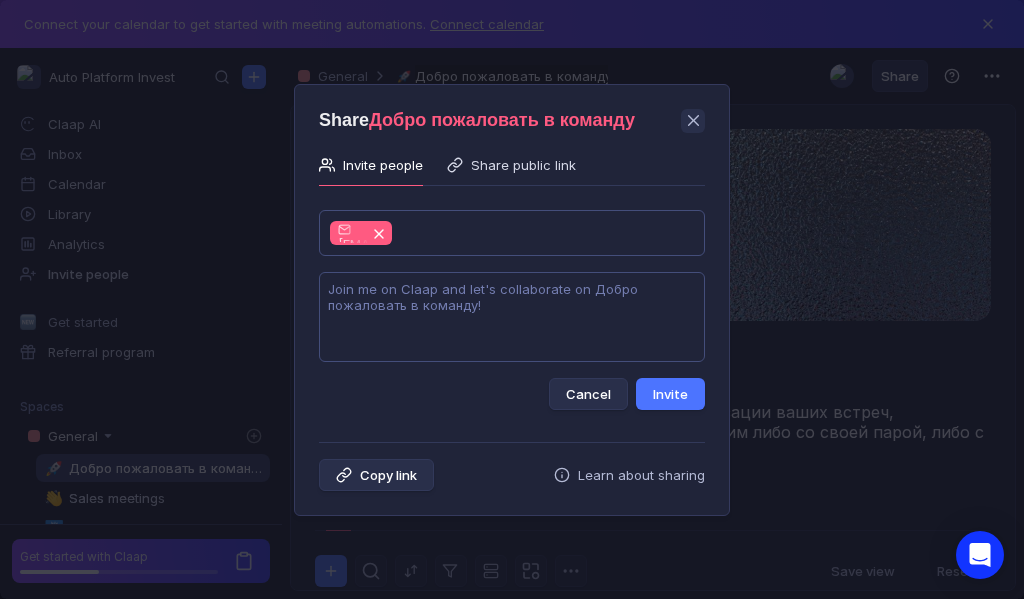 click at bounding box center [512, 317] 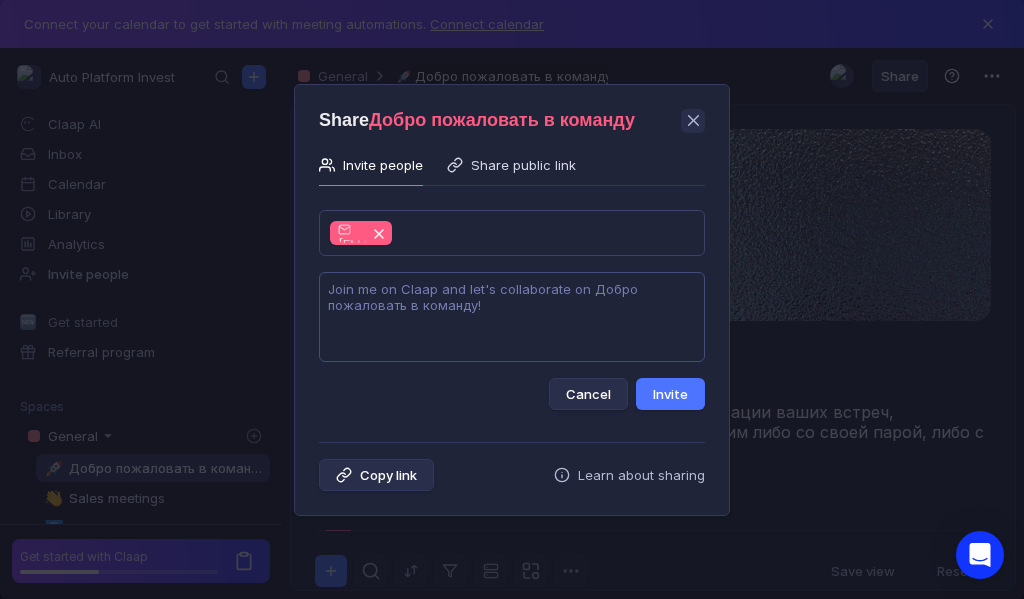 click at bounding box center [512, 317] 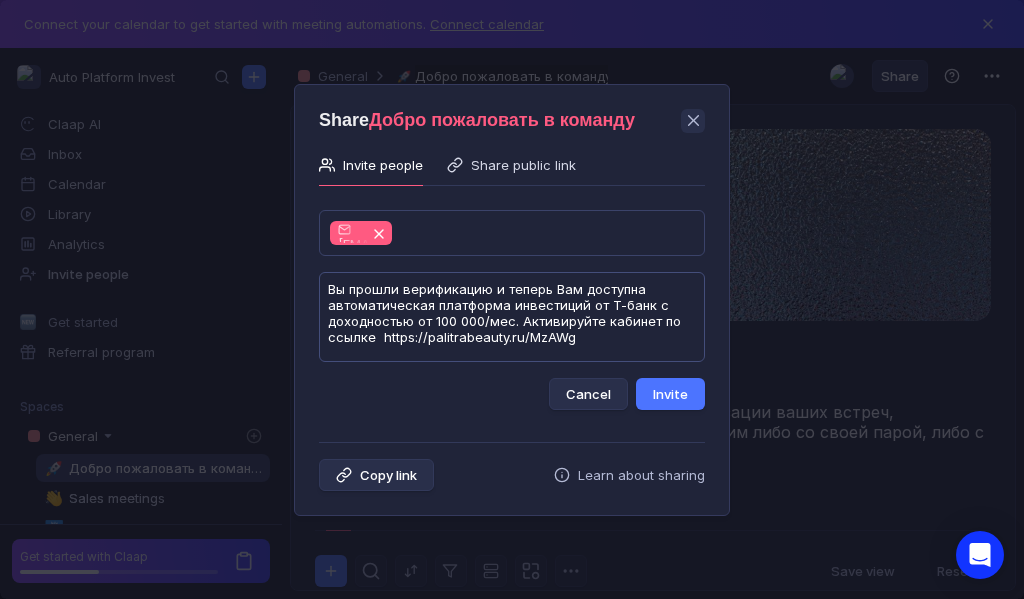 scroll, scrollTop: 1, scrollLeft: 0, axis: vertical 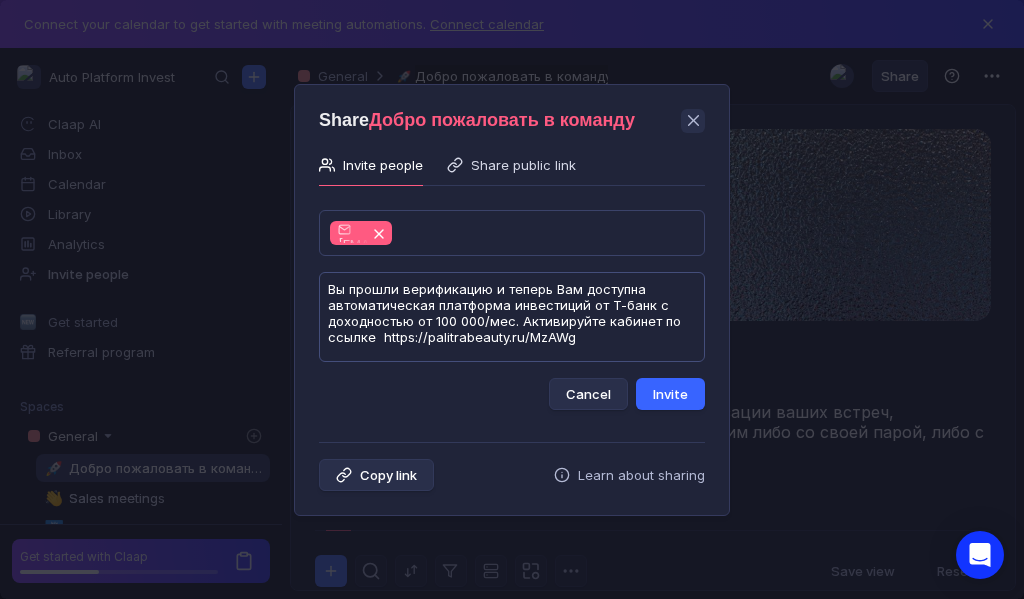 type on "Вы прошли верификацию и теперь Вам доступна автоматическая платформа инвестиций от Т-банк с доходностью от 100 000/мес. Активируйте кабинет по ссылке  https://palitrabeauty.ru/MzAWg" 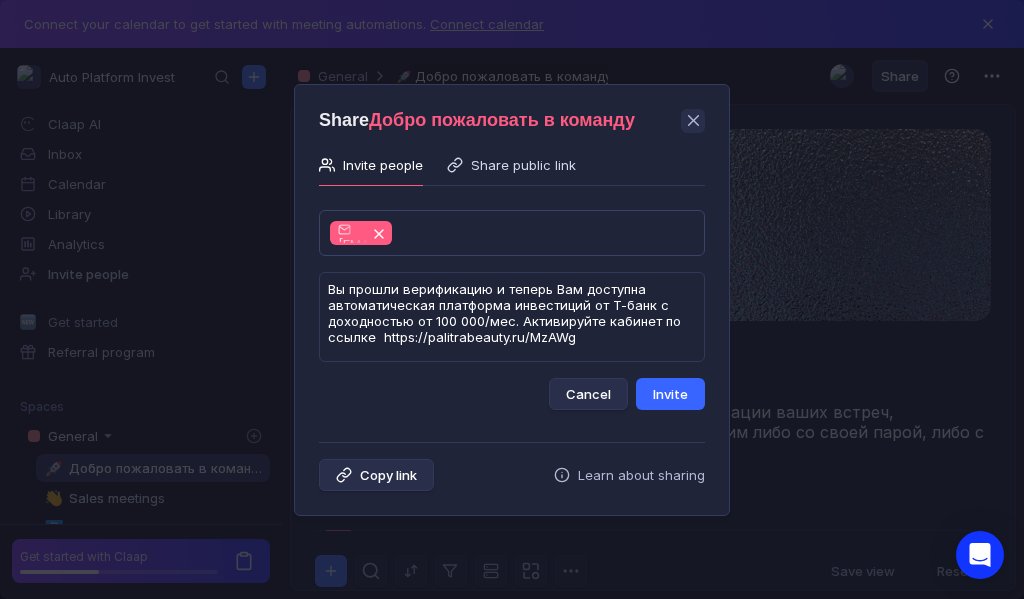 click on "Invite" at bounding box center [670, 394] 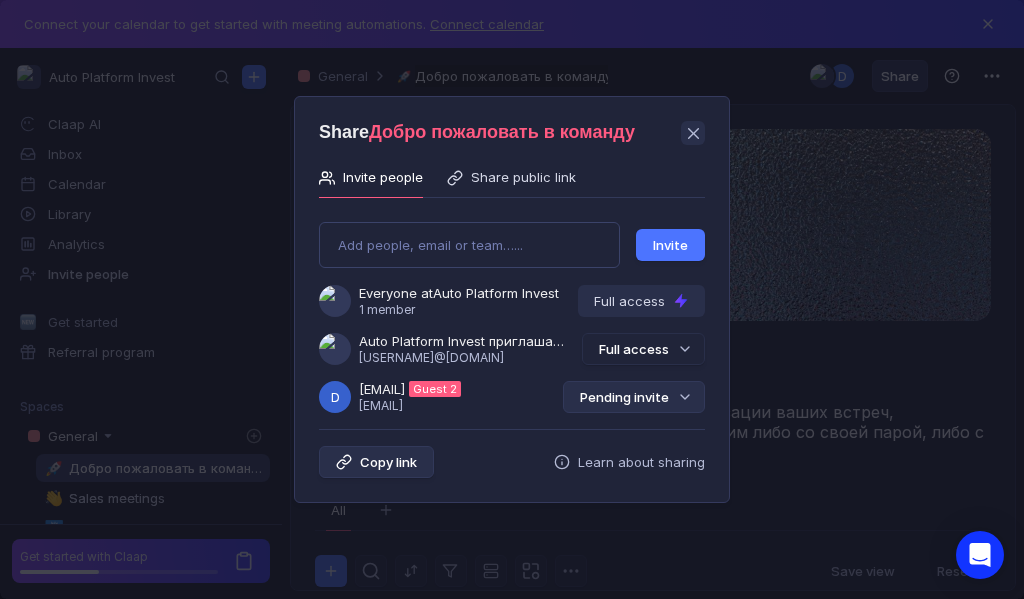 click on "Pending invite" at bounding box center [634, 397] 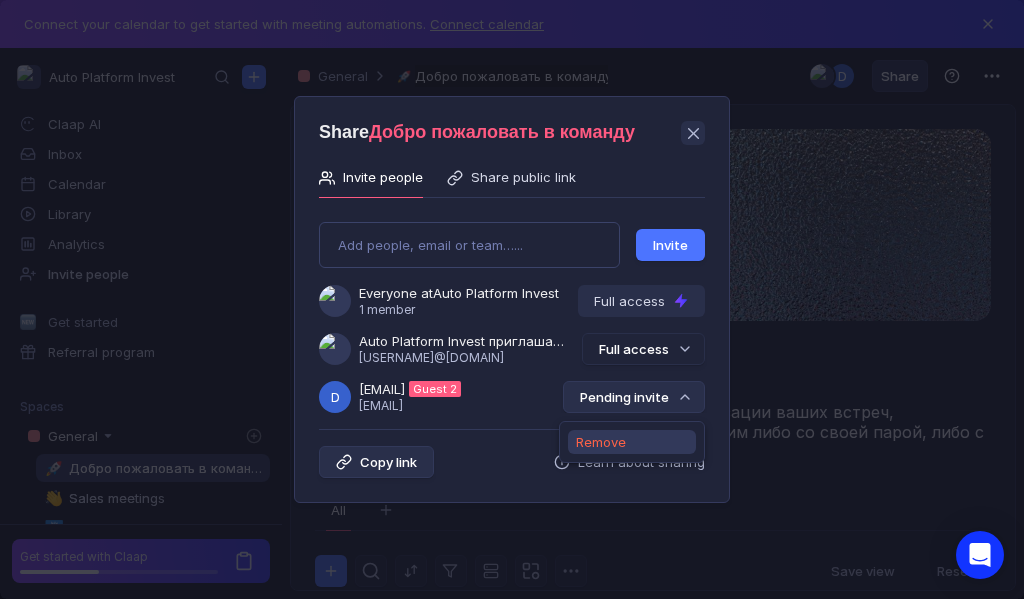 click on "Remove" at bounding box center [601, 442] 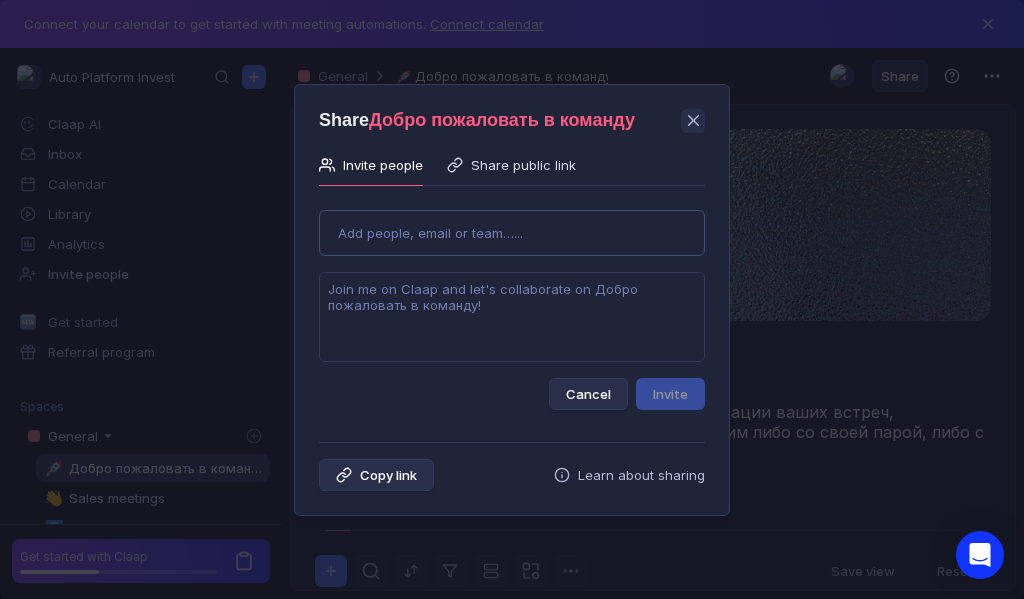 click on "Use Up and Down to choose options, press Enter to select the currently focused option, press Escape to exit the menu, press Tab to select the option and exit the menu. Add people, email or team…... Cancel Invite" at bounding box center (512, 302) 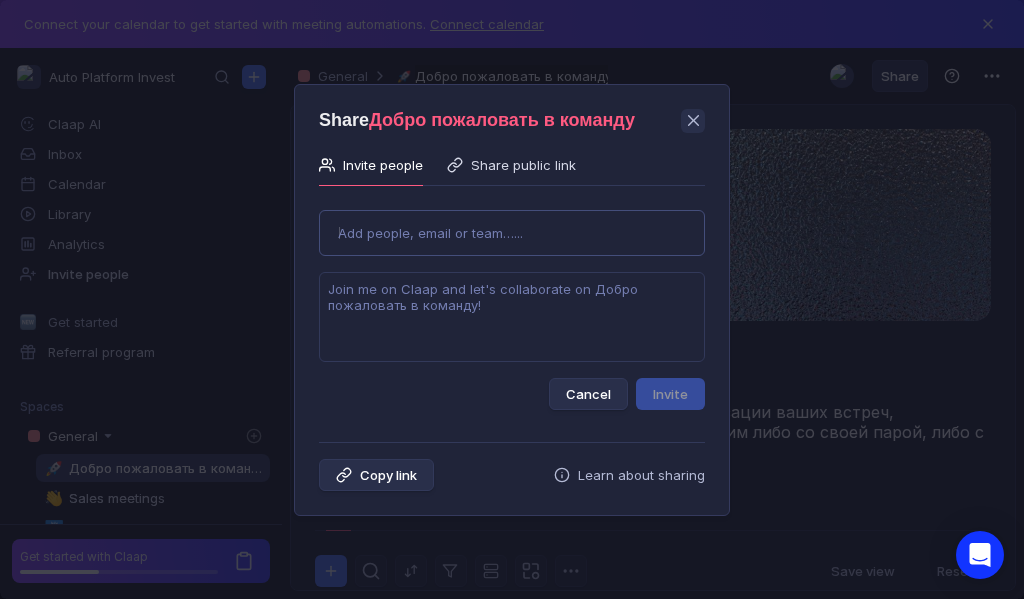 type on "[USERNAME]@[DOMAIN]" 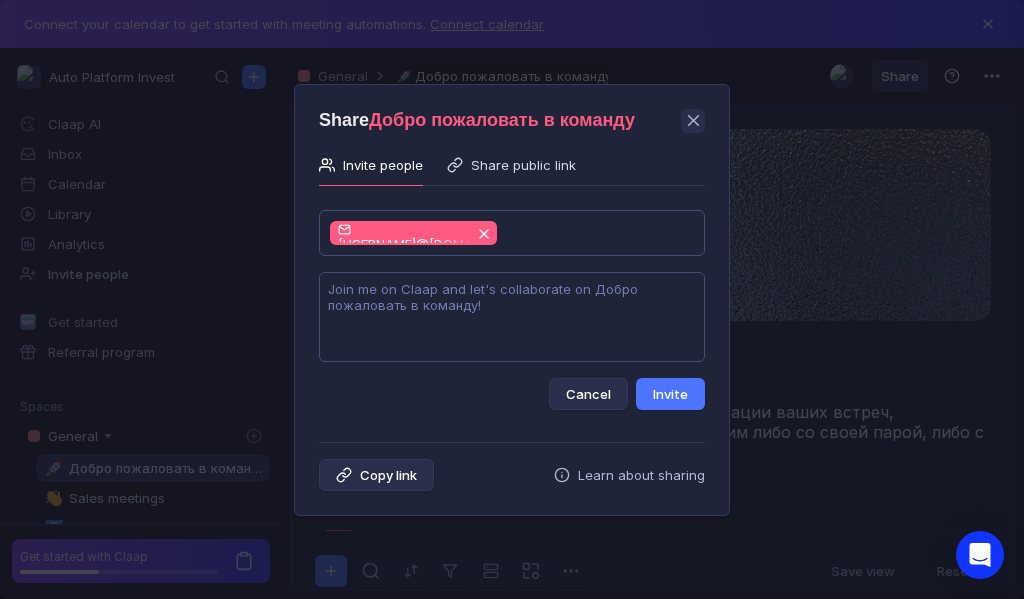 click at bounding box center [512, 317] 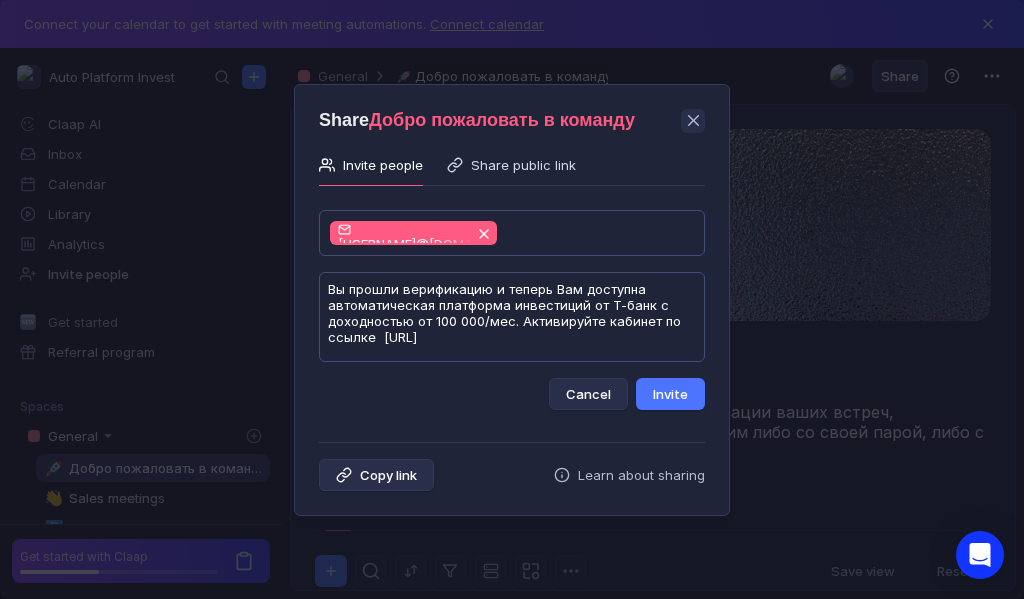 scroll, scrollTop: 1, scrollLeft: 0, axis: vertical 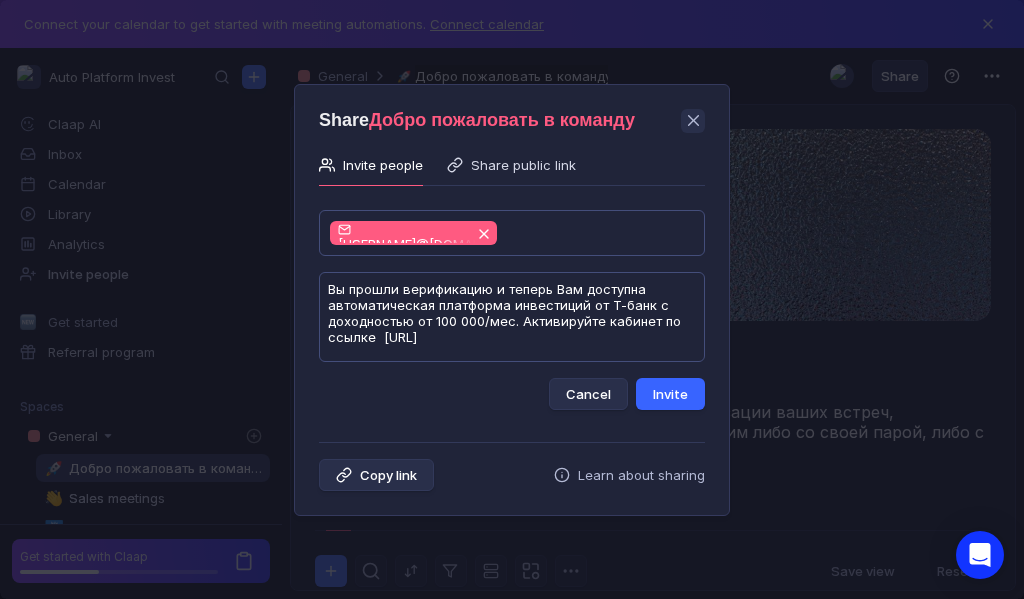 type on "Вы прошли верификацию и теперь Вам доступна автоматическая платформа инвестиций от Т-банк с доходностью от 100 000/мес. Активируйте кабинет по ссылке  [URL]" 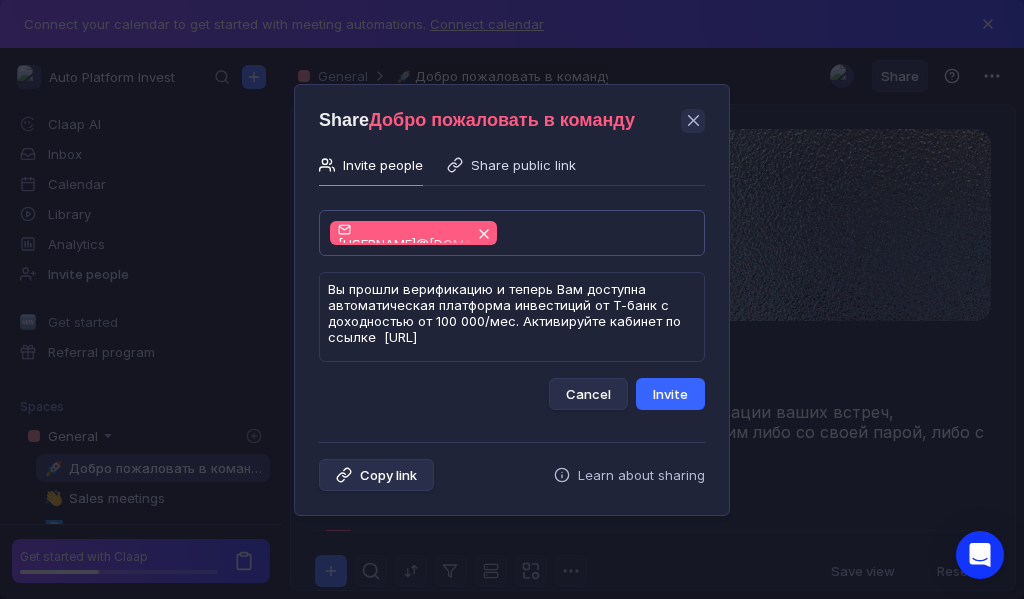 click on "Invite" at bounding box center (670, 394) 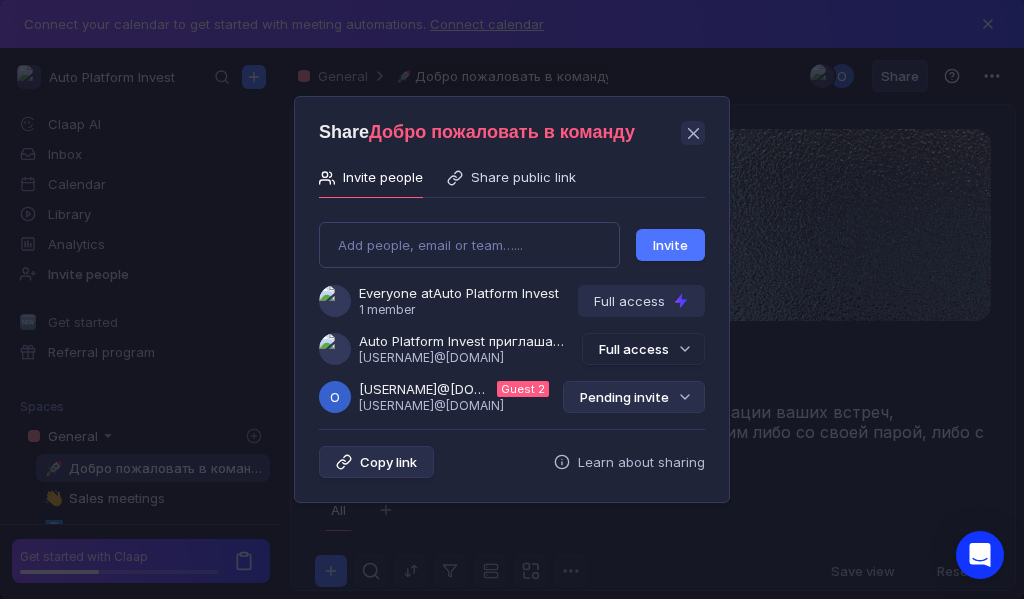 click on "Pending invite" at bounding box center (634, 397) 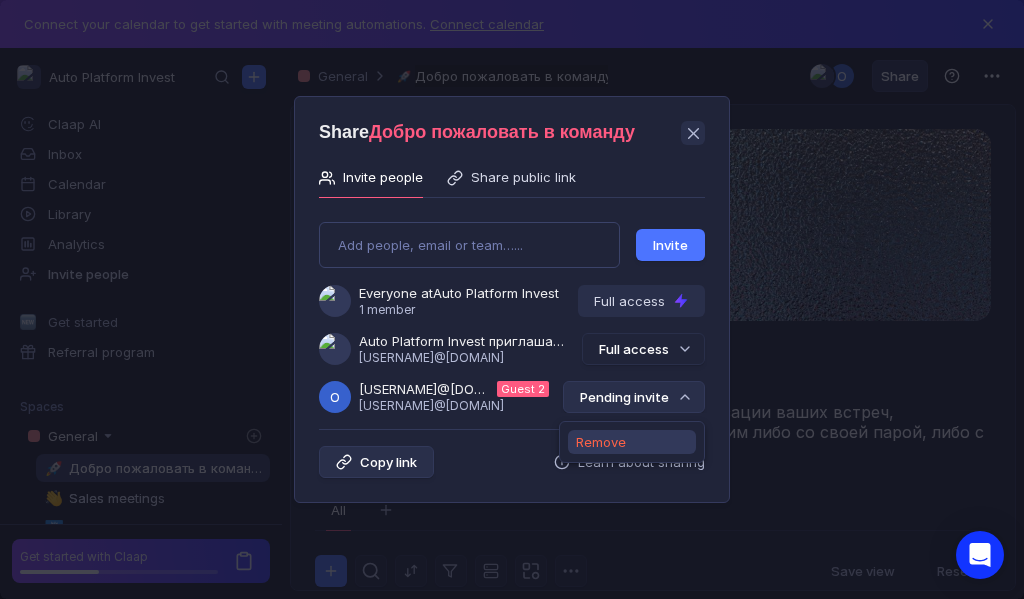click on "Remove" at bounding box center [601, 442] 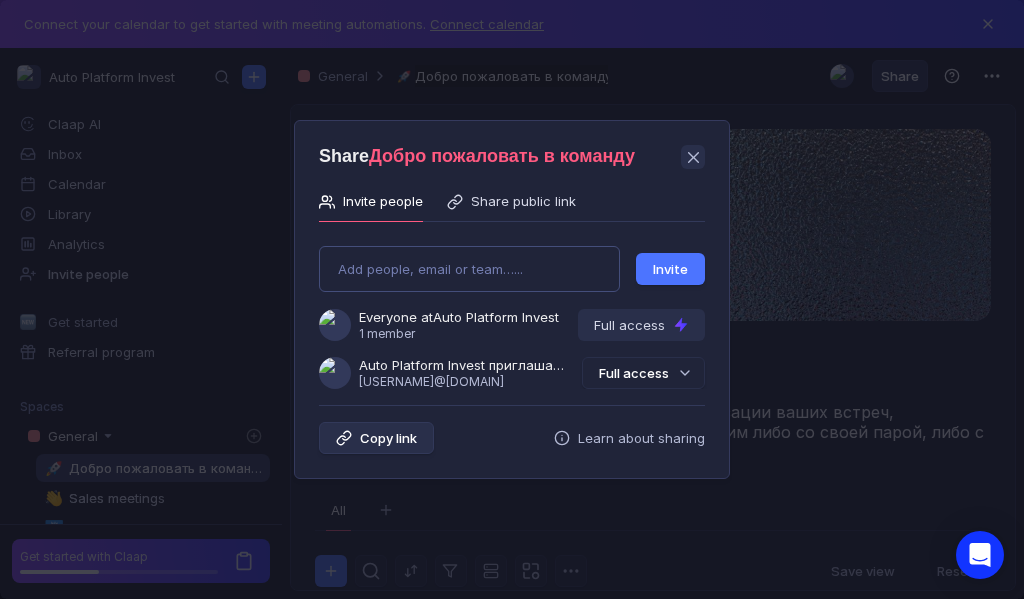 click on "Add people, email or team…... Invite Everyone at  Auto Platform Invest 1 member Full access Auto Platform Invest   приглашает Вас в команду [USERNAME]@[DOMAIN] Full access" at bounding box center [512, 309] 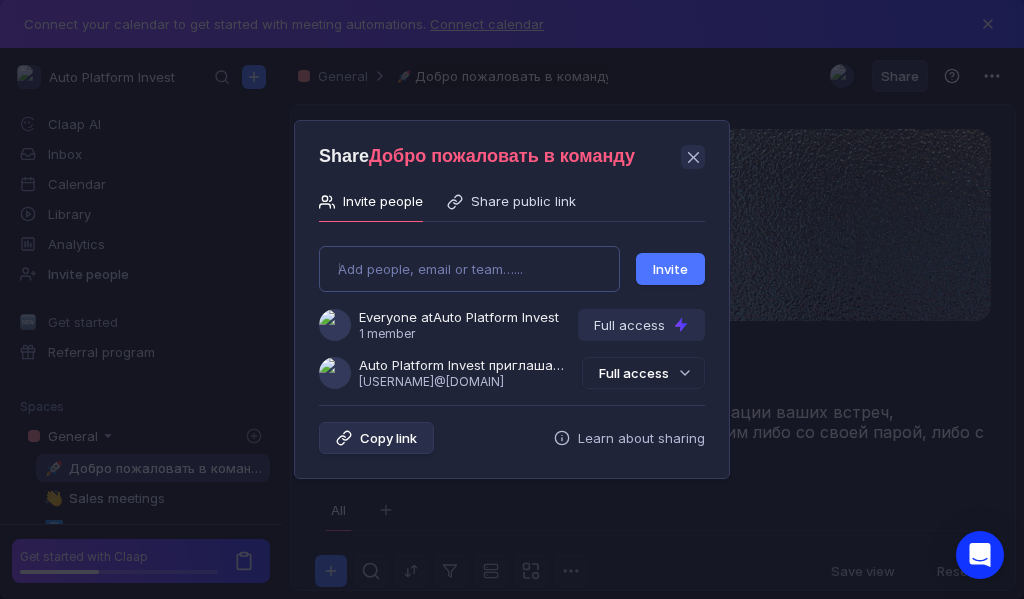 type on "[EMAIL]" 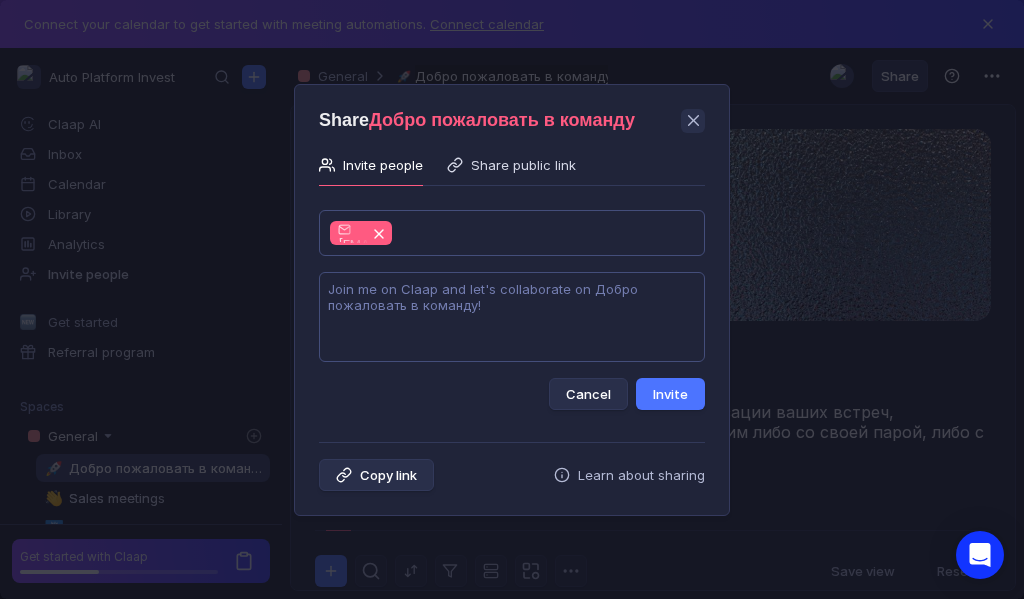 click at bounding box center (512, 317) 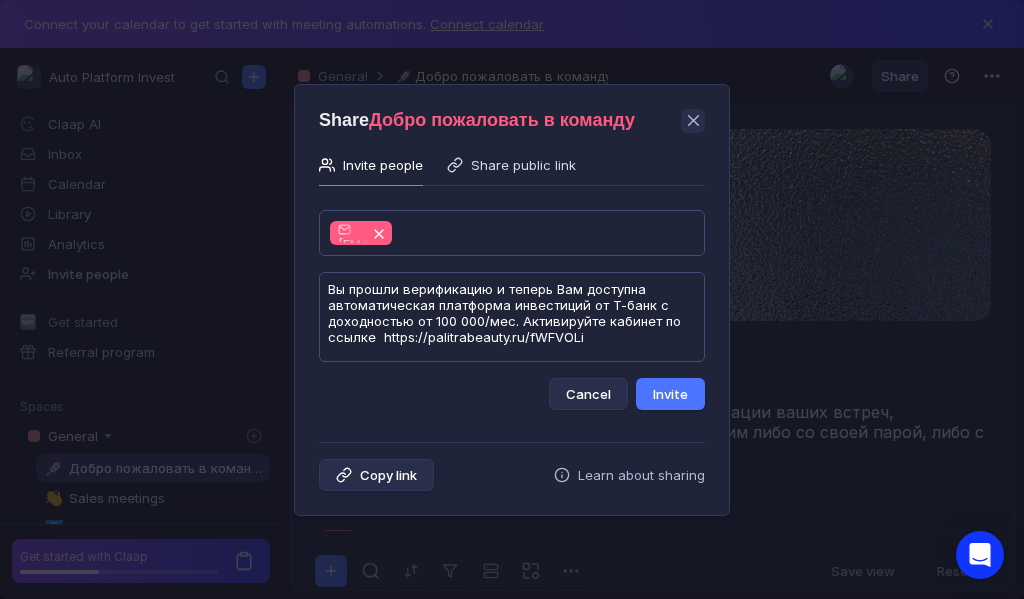 scroll, scrollTop: 1, scrollLeft: 0, axis: vertical 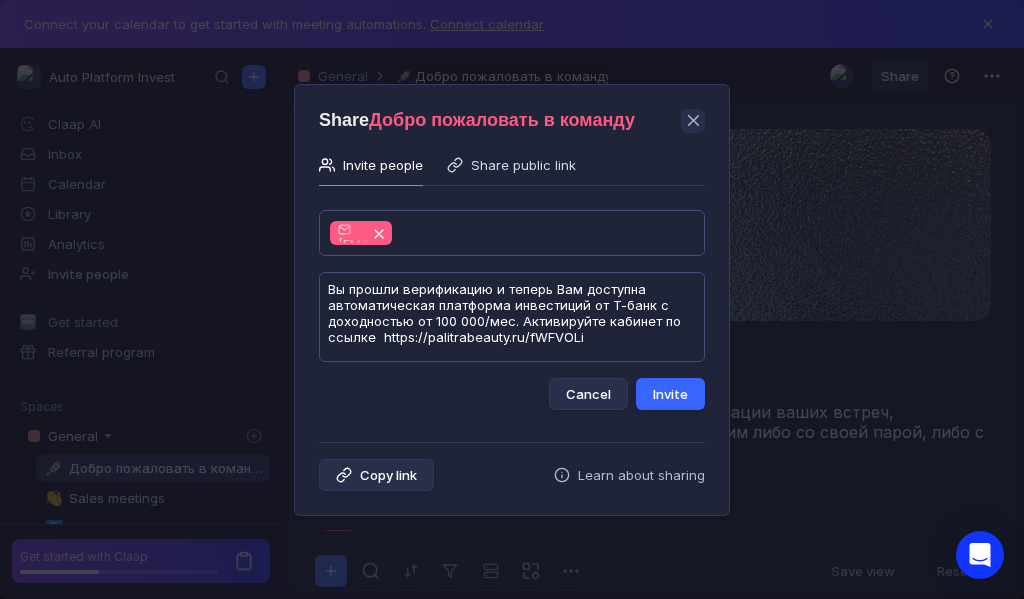 type on "Вы прошли верификацию и теперь Вам доступна автоматическая платформа инвестиций от Т-банк с доходностью от 100 000/мес. Активируйте кабинет по ссылке  https://palitrabeauty.ru/fWFVOLi" 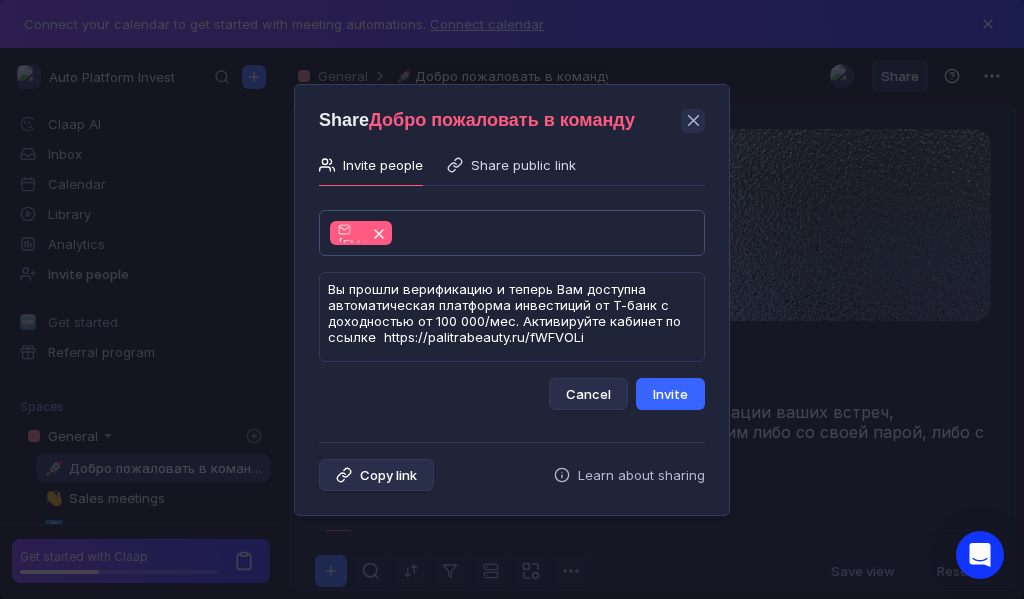 click on "Invite" at bounding box center [670, 394] 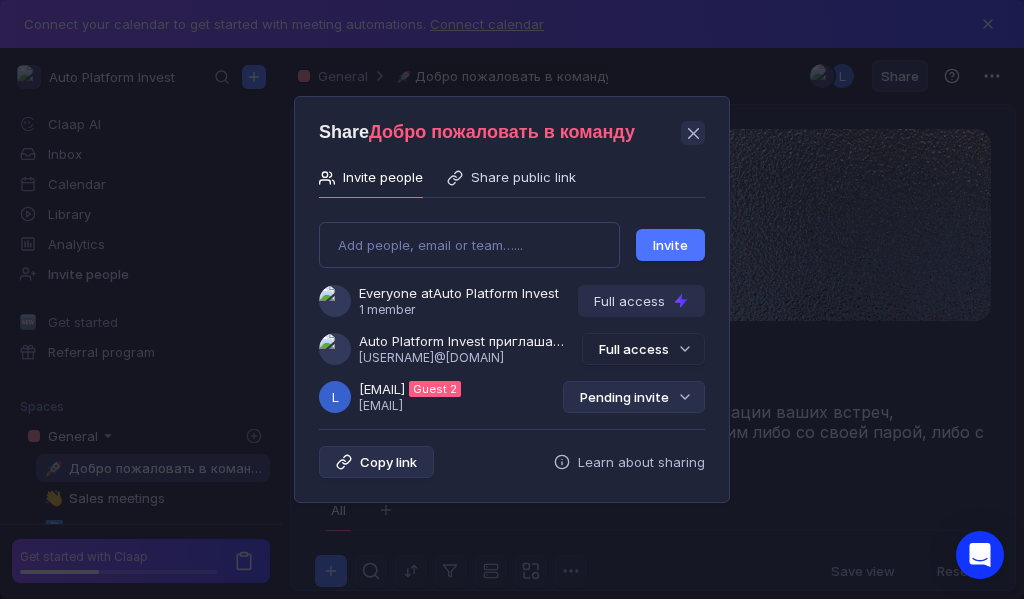 click on "Pending invite" at bounding box center (634, 397) 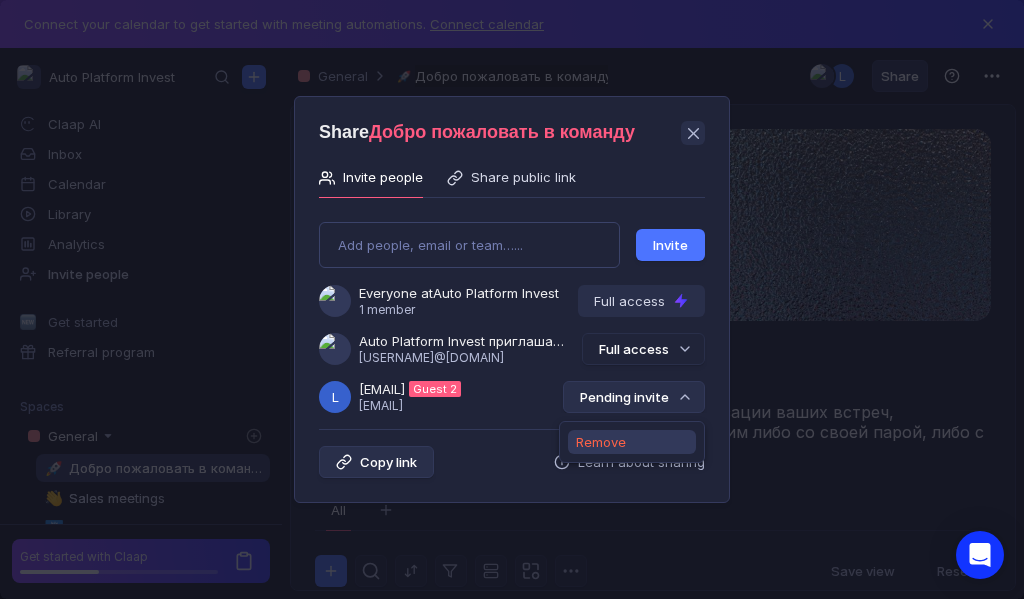 click on "Remove" at bounding box center [601, 442] 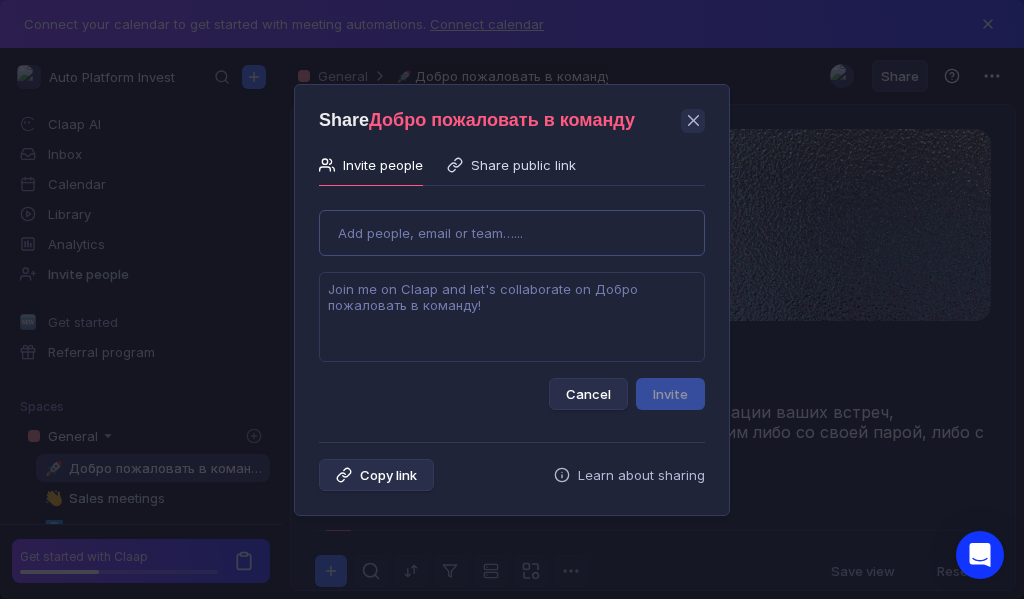 click on "Use Up and Down to choose options, press Enter to select the currently focused option, press Escape to exit the menu, press Tab to select the option and exit the menu. Add people, email or team…... Cancel Invite" at bounding box center (512, 302) 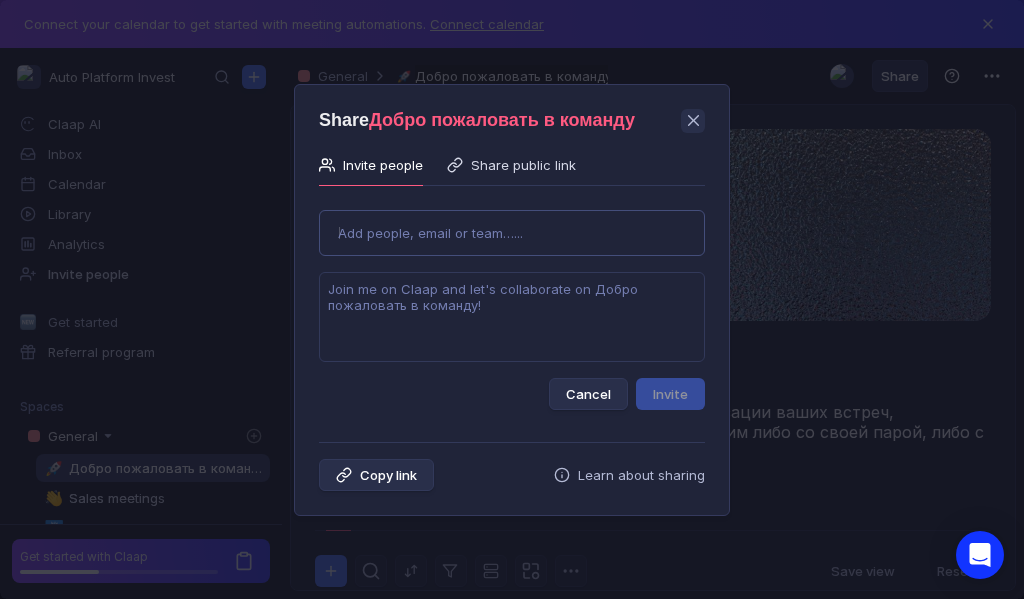 type on "[EMAIL]" 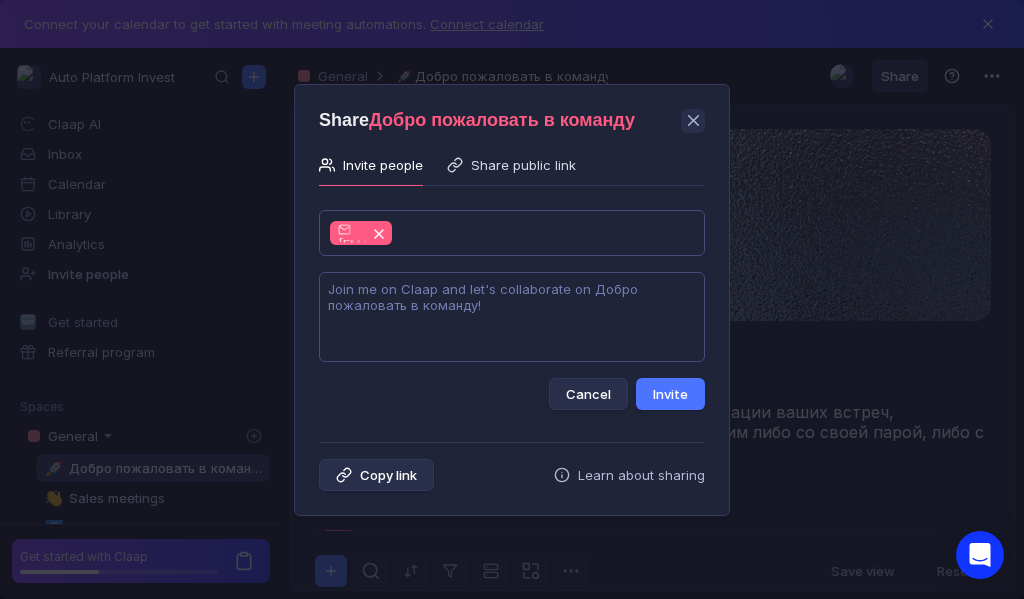 click at bounding box center (512, 317) 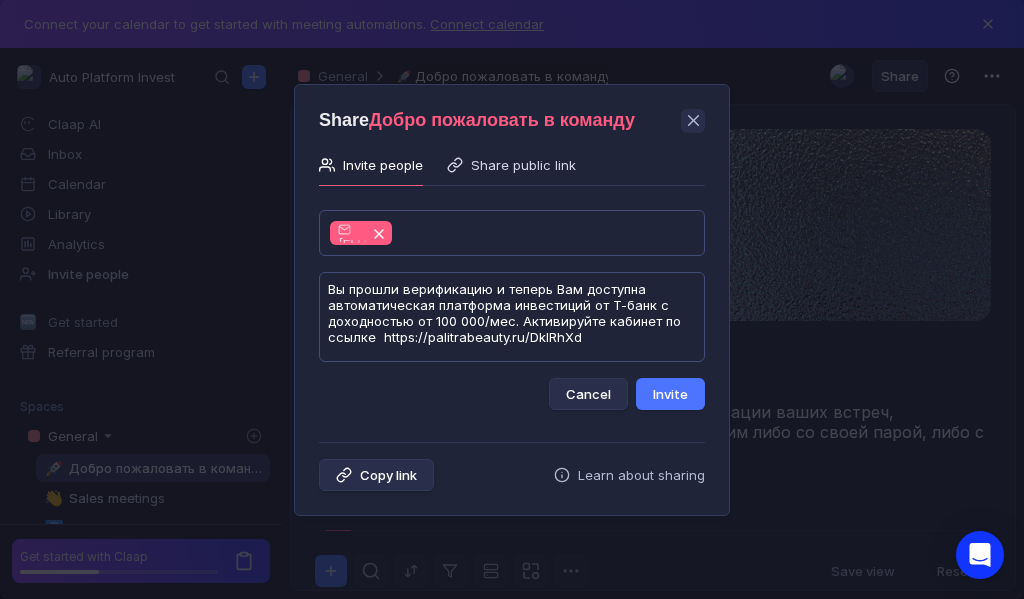 scroll, scrollTop: 1, scrollLeft: 0, axis: vertical 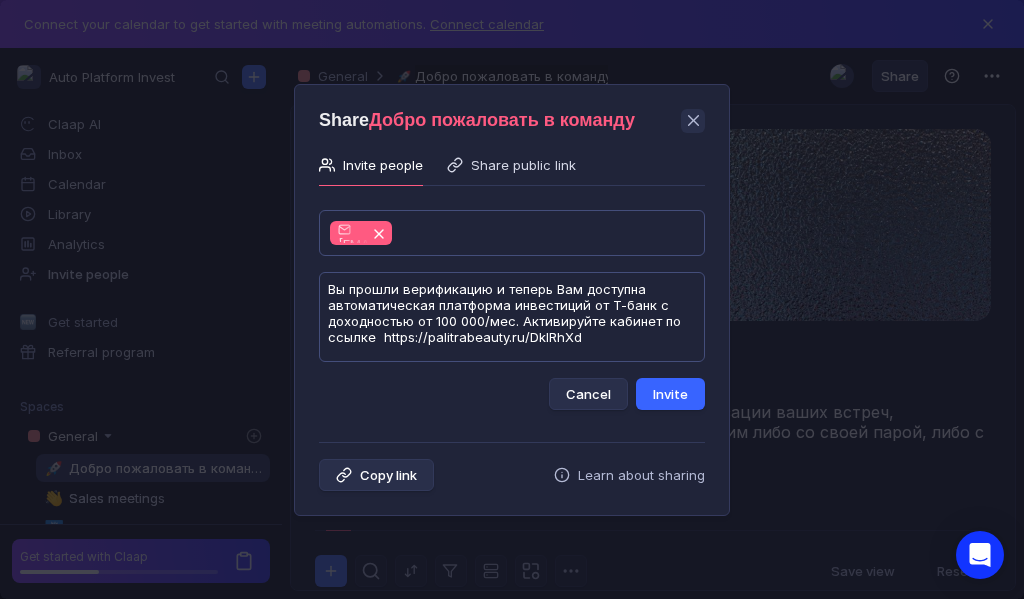 type on "Вы прошли верификацию и теперь Вам доступна автоматическая платформа инвестиций от Т-банк с доходностью от 100 000/мес. Активируйте кабинет по ссылке  https://palitrabeauty.ru/DkIRhXd" 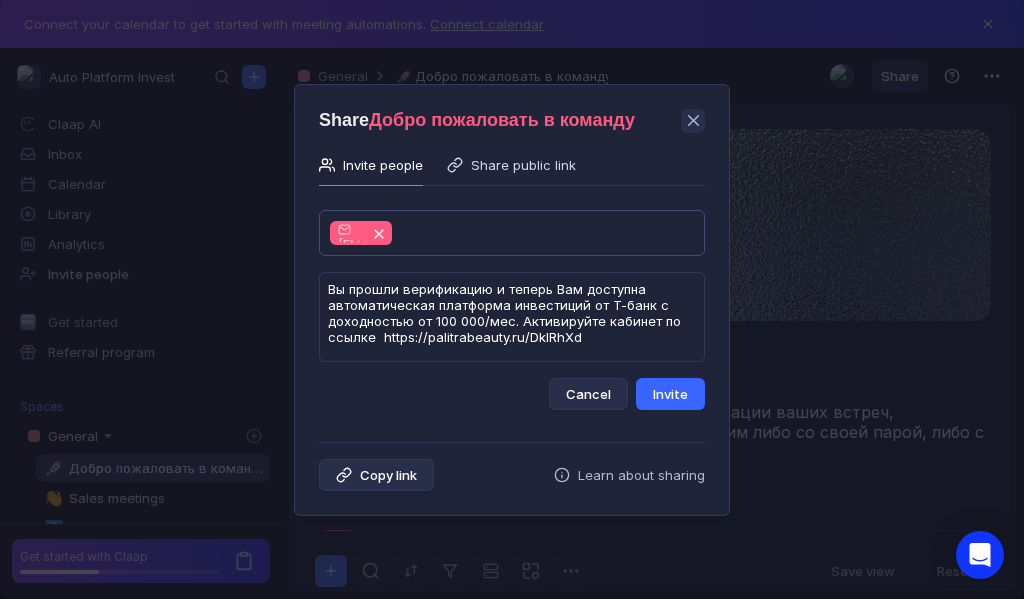 click on "Invite" at bounding box center (670, 394) 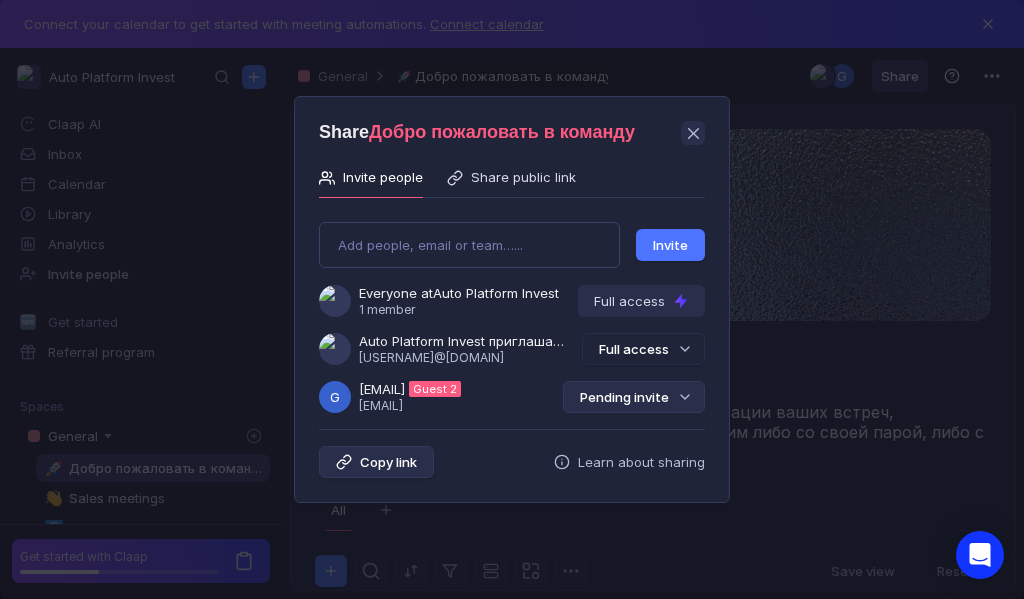 click on "Pending invite" at bounding box center (634, 397) 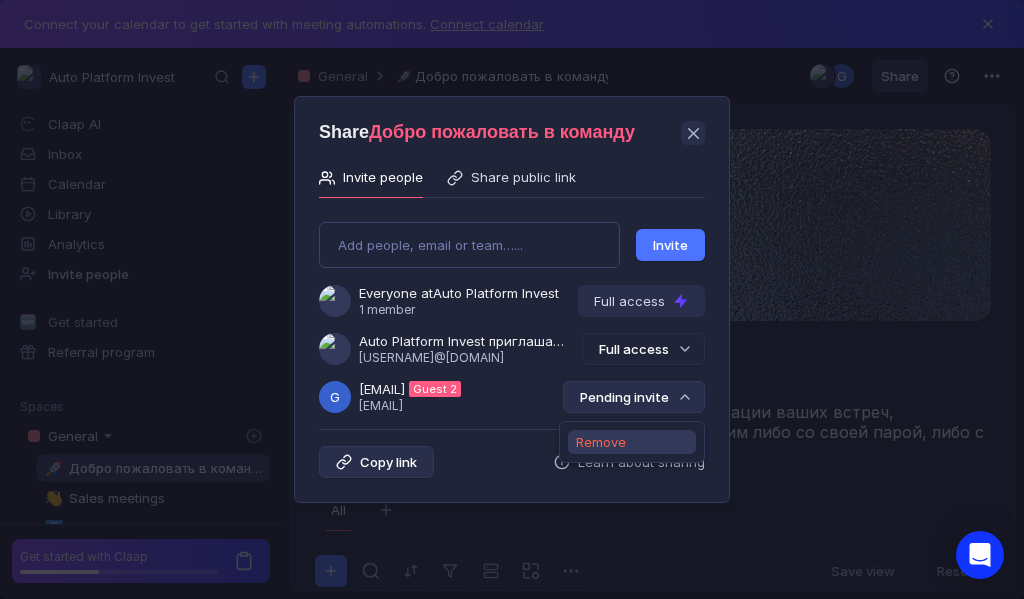 click on "Remove" at bounding box center (601, 442) 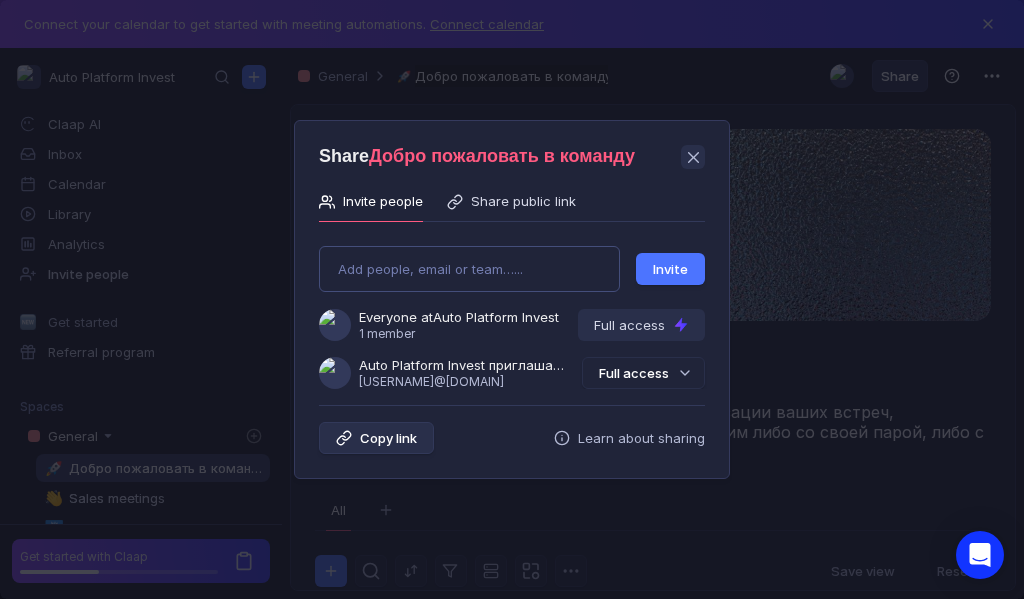 click on "Add people, email or team…... Invite Everyone at  Auto Platform Invest 1 member Full access Auto Platform Invest   приглашает Вас в команду [USERNAME]@[DOMAIN] Full access" at bounding box center [512, 309] 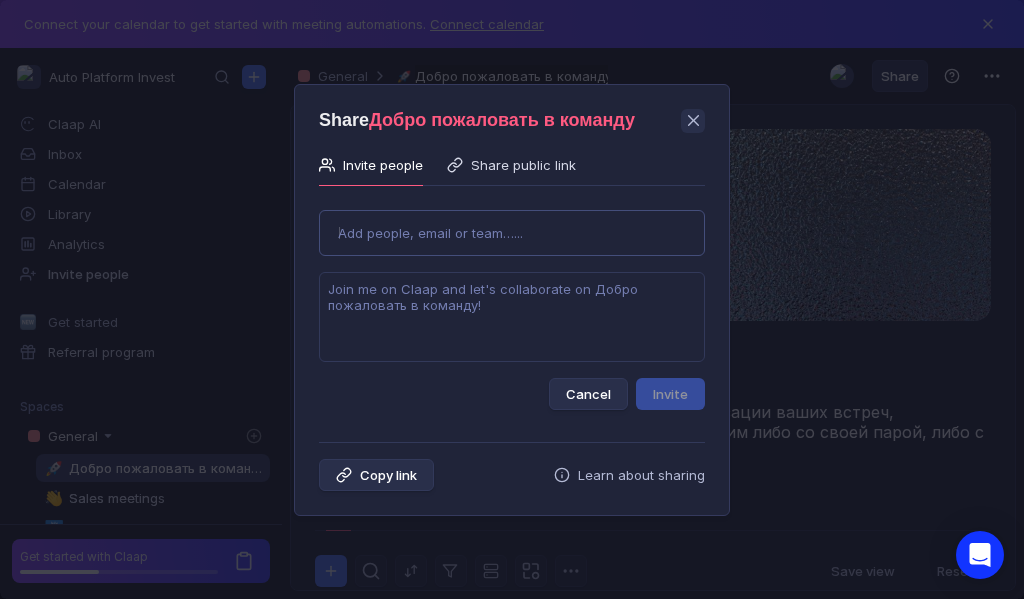type on "[EMAIL]" 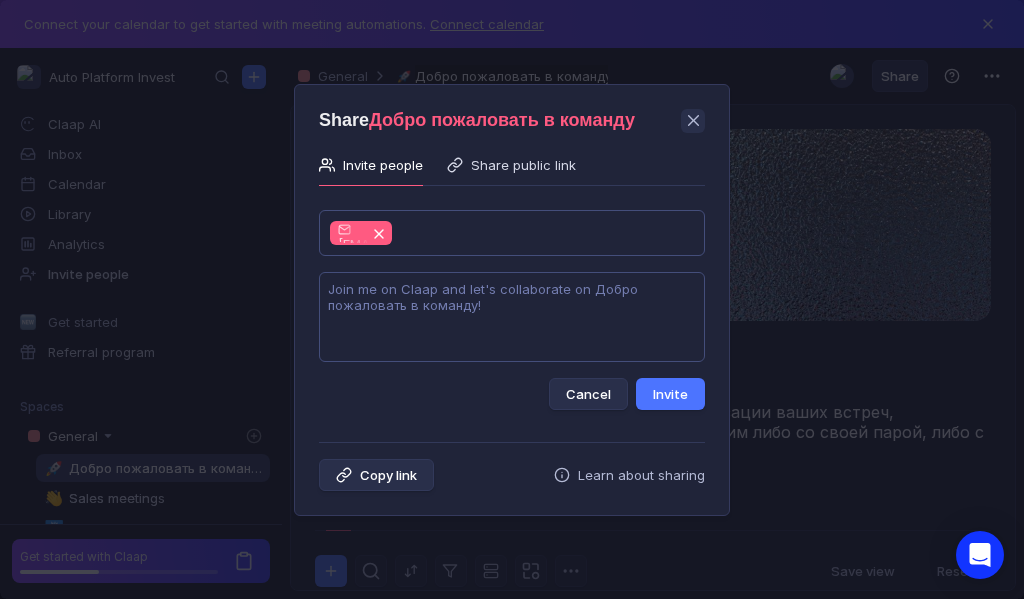 click at bounding box center [512, 317] 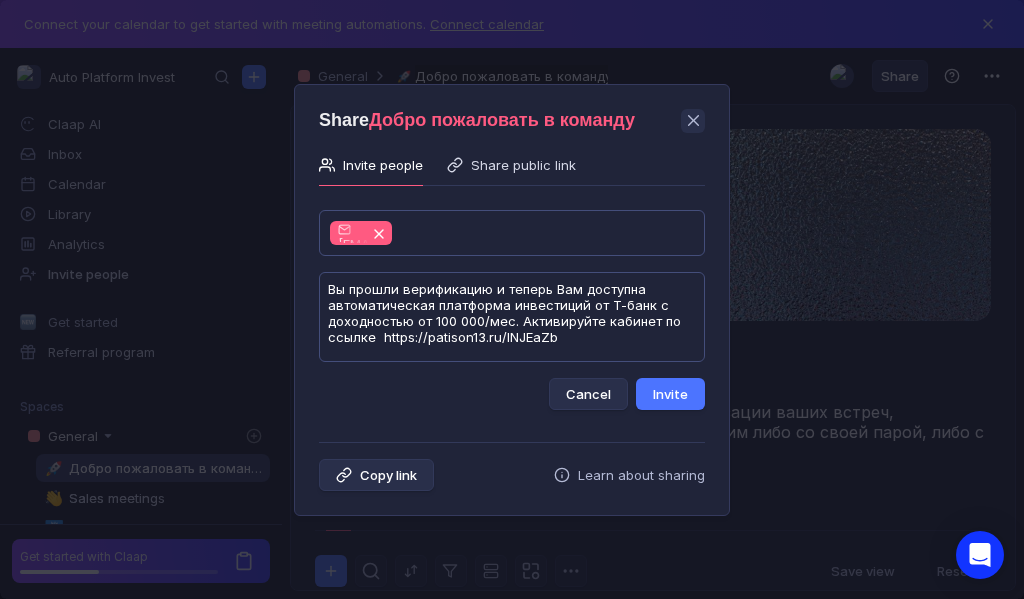 scroll, scrollTop: 1, scrollLeft: 0, axis: vertical 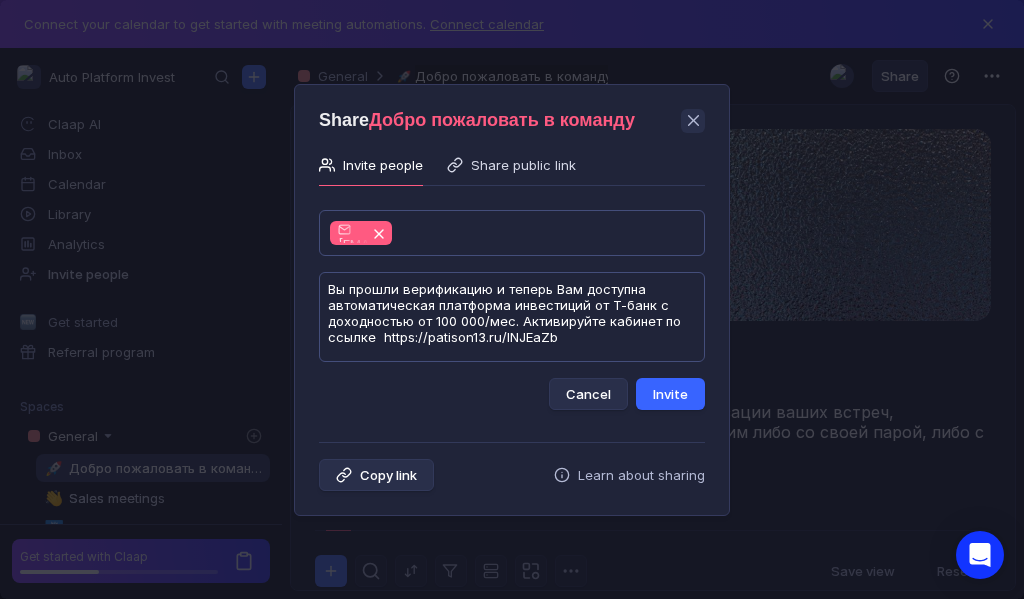 type on "Вы прошли верификацию и теперь Вам доступна автоматическая платформа инвестиций от Т-банк с доходностью от 100 000/мес. Активируйте кабинет по ссылке  https://patison13.ru/lNJEaZb" 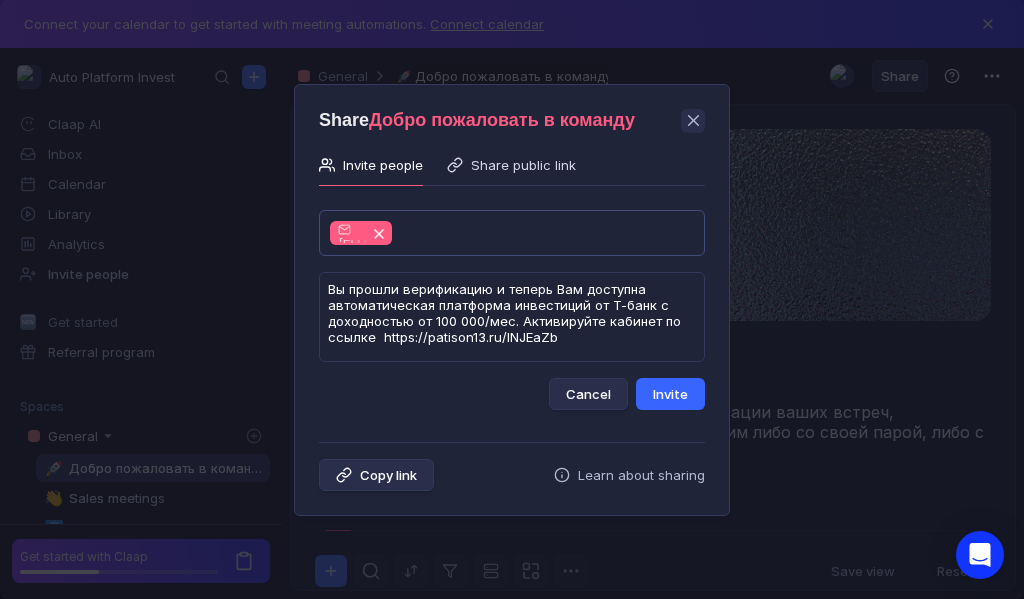 click on "Invite" at bounding box center (670, 394) 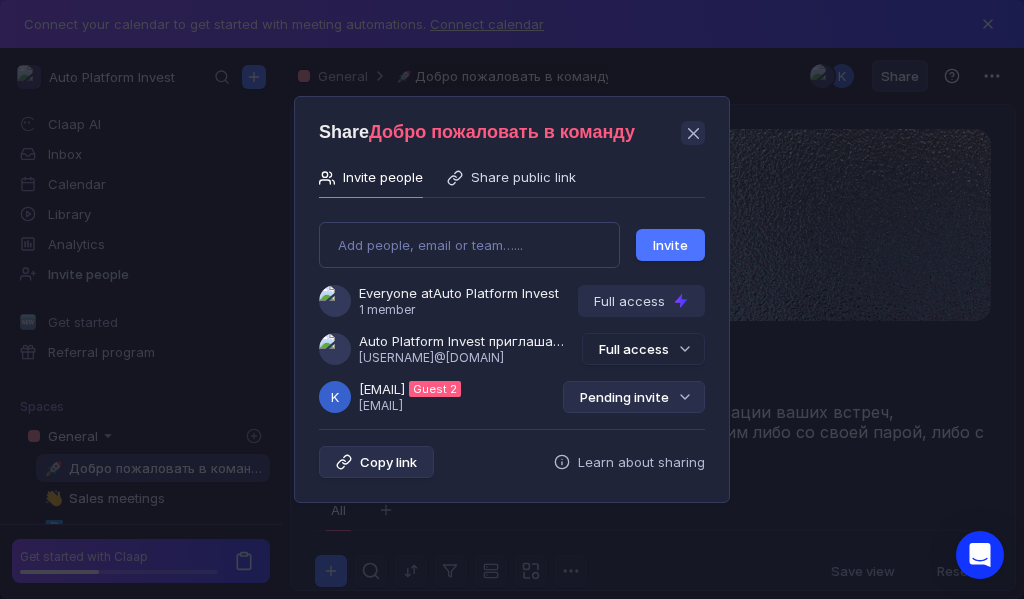 click on "Pending invite" at bounding box center (634, 397) 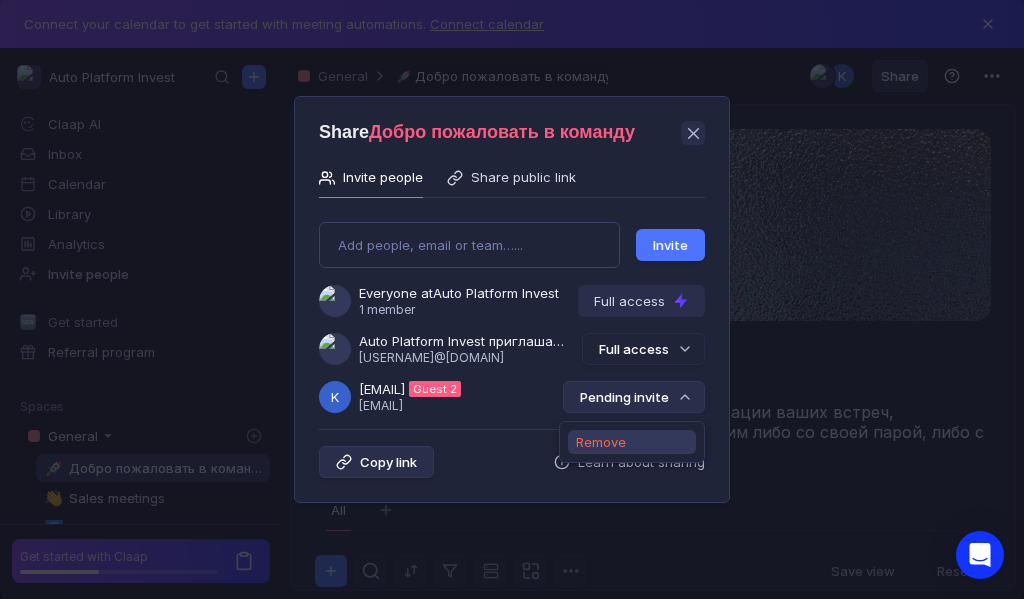 click on "Remove" at bounding box center (601, 442) 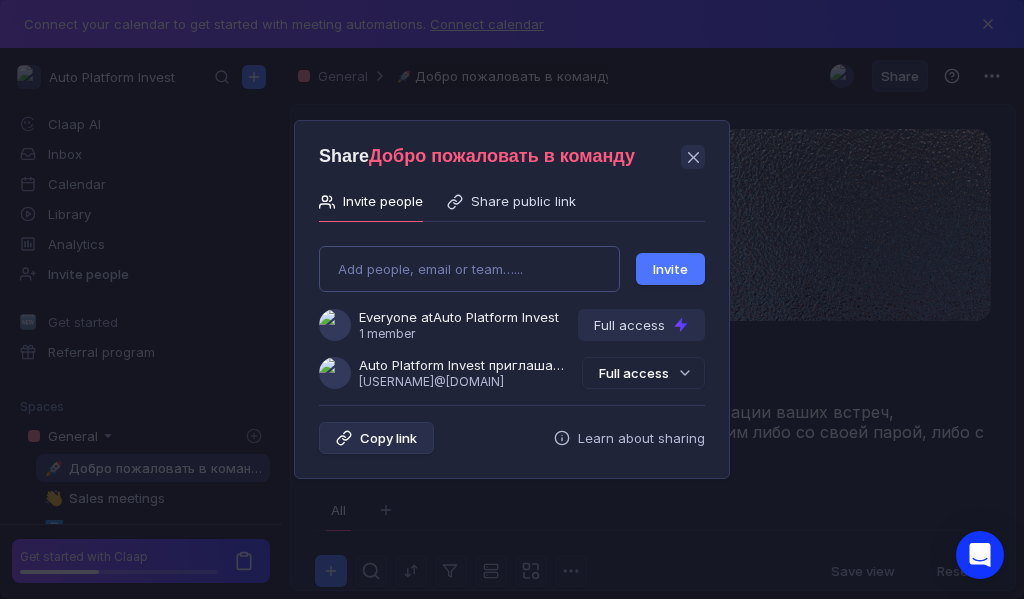 click on "Add people, email or team…... Invite Everyone at  Auto Platform Invest 1 member Full access Auto Platform Invest   приглашает Вас в команду [USERNAME]@[DOMAIN] Full access" at bounding box center (512, 309) 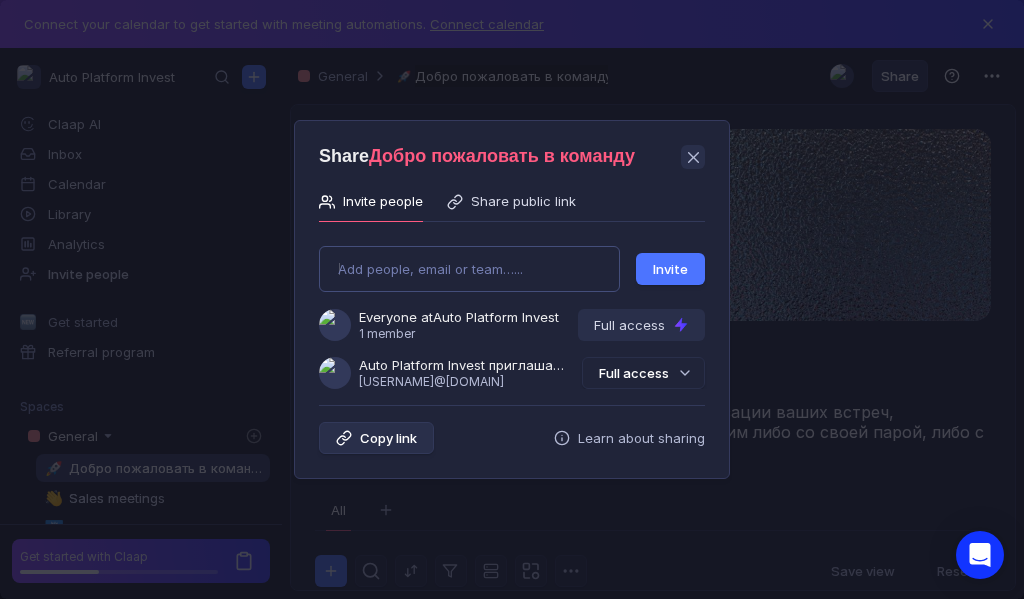 type on "[EMAIL]" 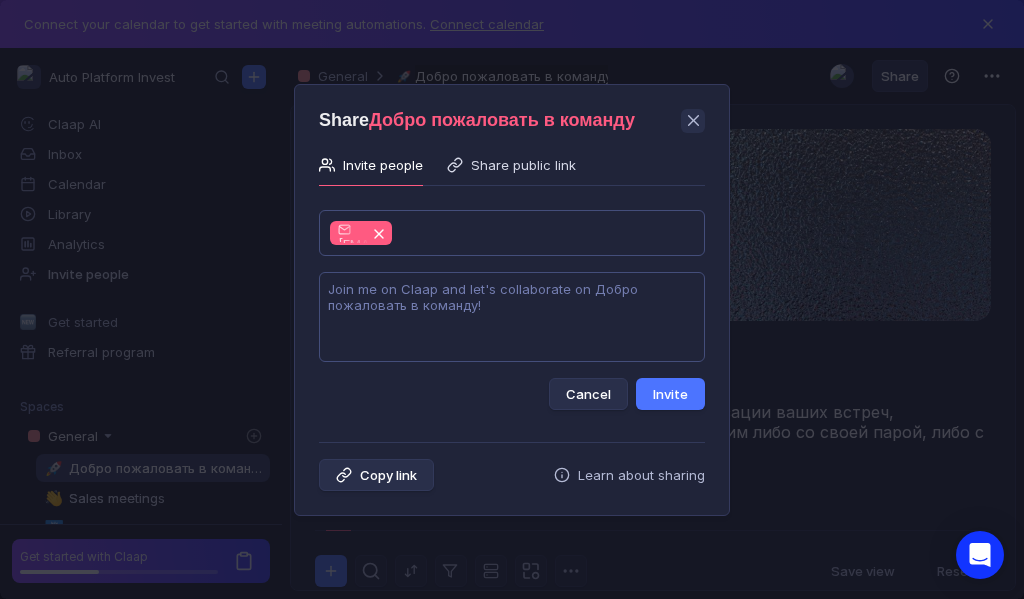 click at bounding box center [512, 317] 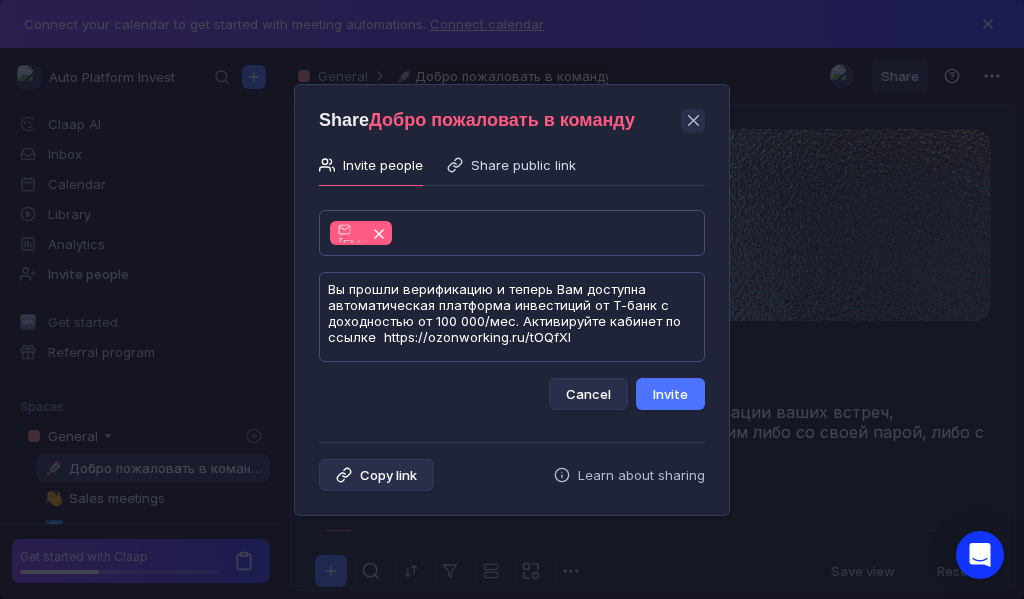 scroll, scrollTop: 1, scrollLeft: 0, axis: vertical 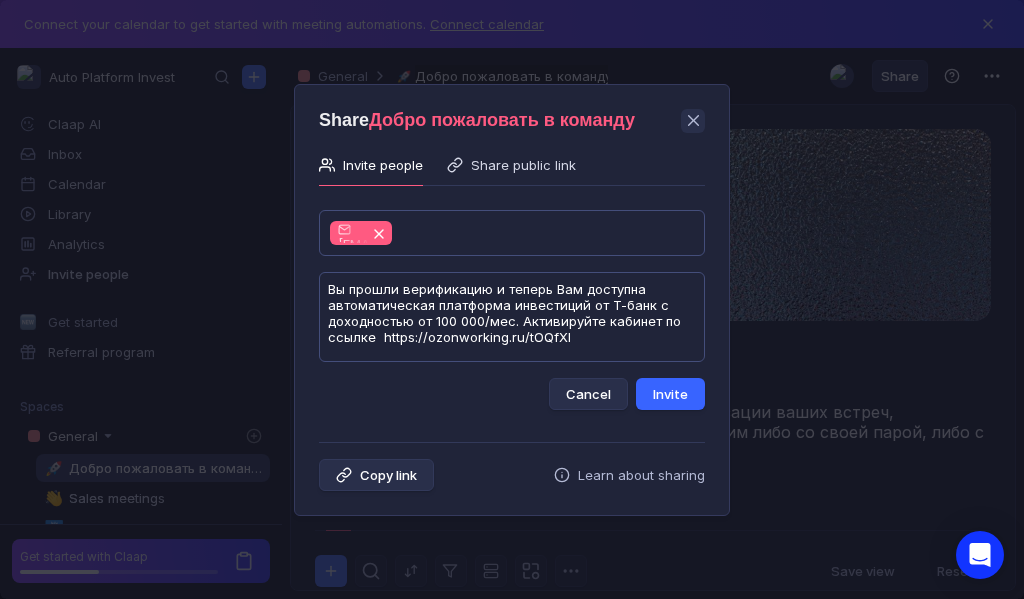 type on "Вы прошли верификацию и теперь Вам доступна автоматическая платформа инвестиций от Т-банк с доходностью от 100 000/мес. Активируйте кабинет по ссылке  https://ozonworking.ru/tOQfXl" 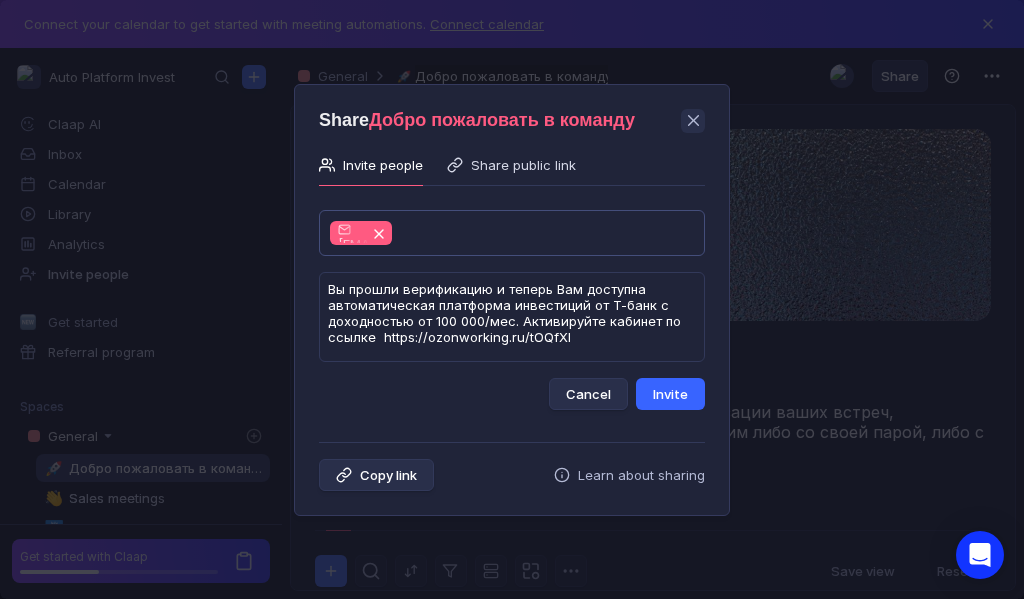 click on "Invite" at bounding box center [670, 394] 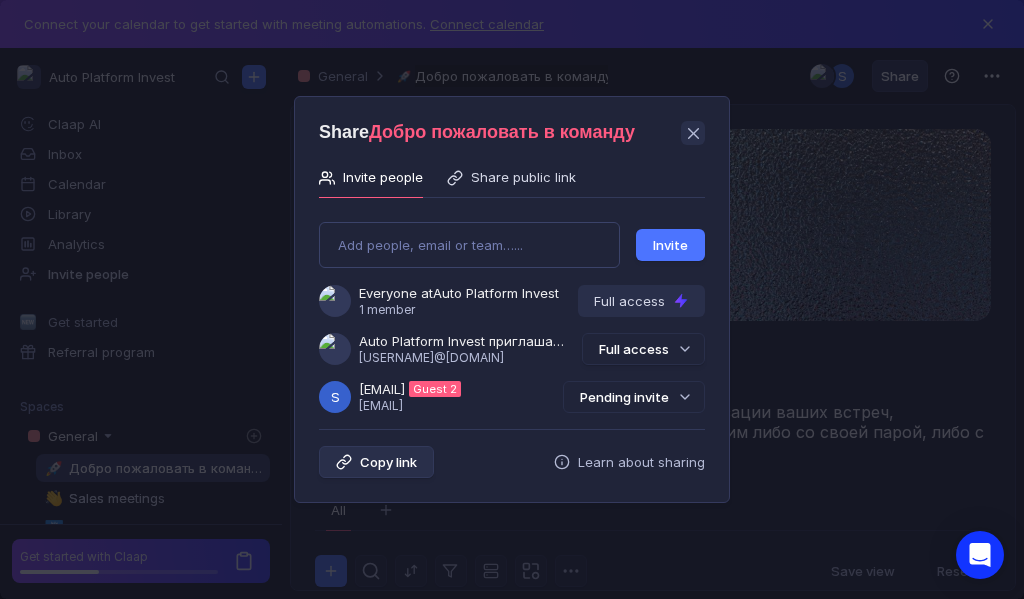click on "Pending invite" at bounding box center [634, 397] 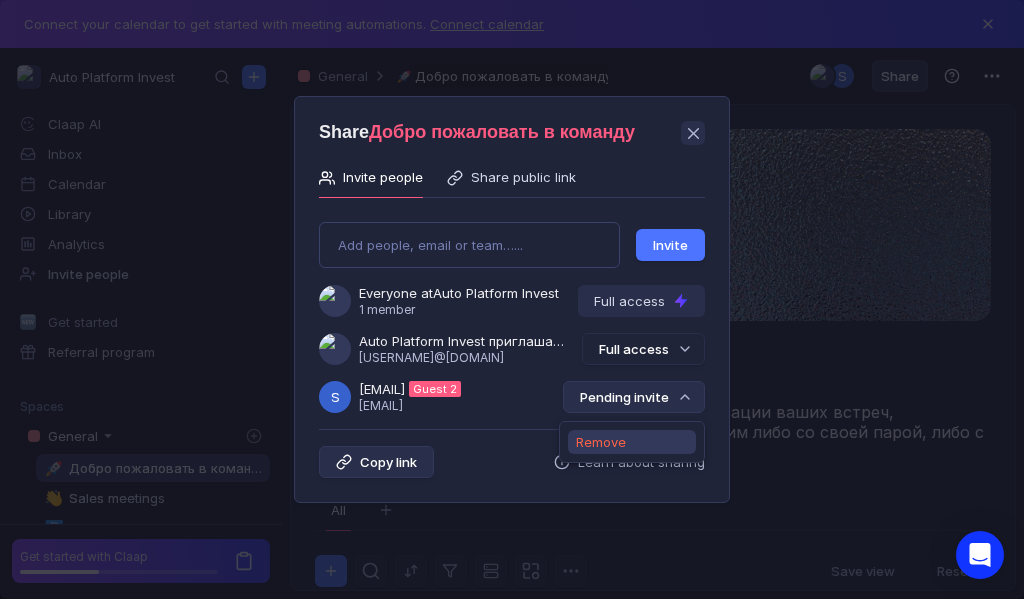 click on "Remove" at bounding box center [601, 442] 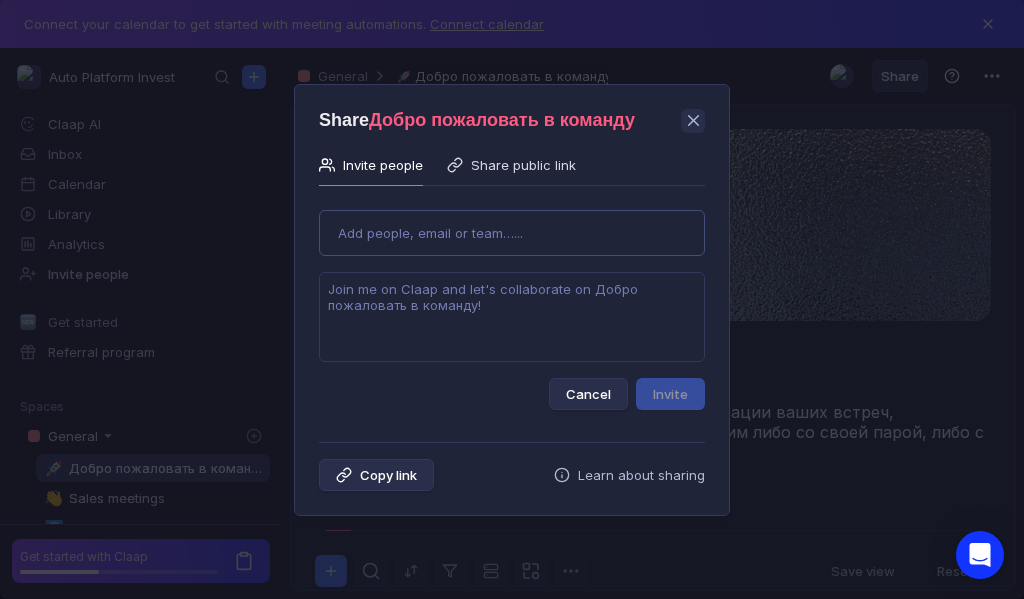 click on "Use Up and Down to choose options, press Enter to select the currently focused option, press Escape to exit the menu, press Tab to select the option and exit the menu. Add people, email or team…... Cancel Invite" at bounding box center (512, 302) 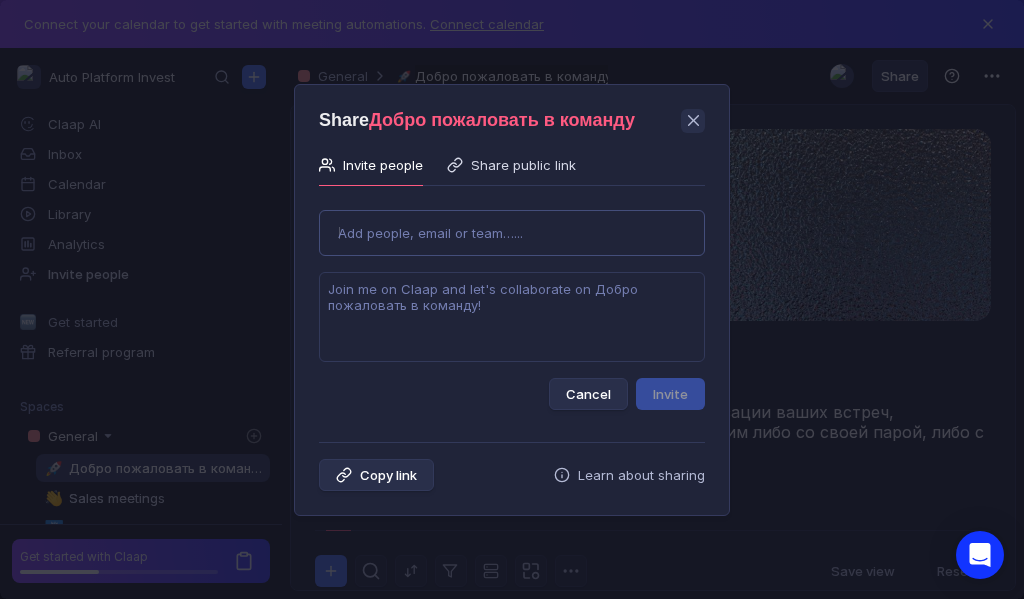 type on "[EMAIL]" 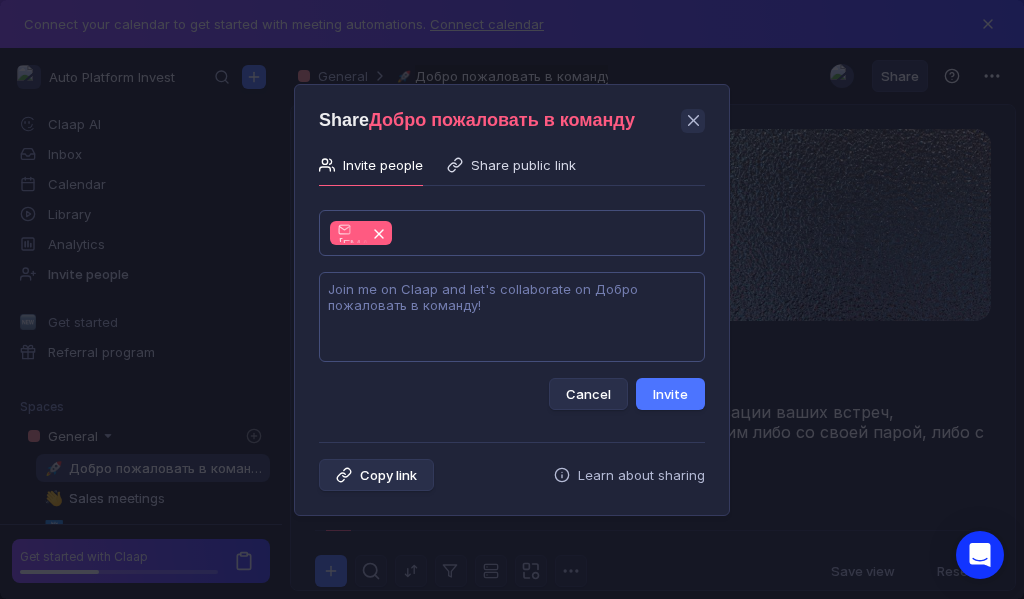 click at bounding box center [512, 317] 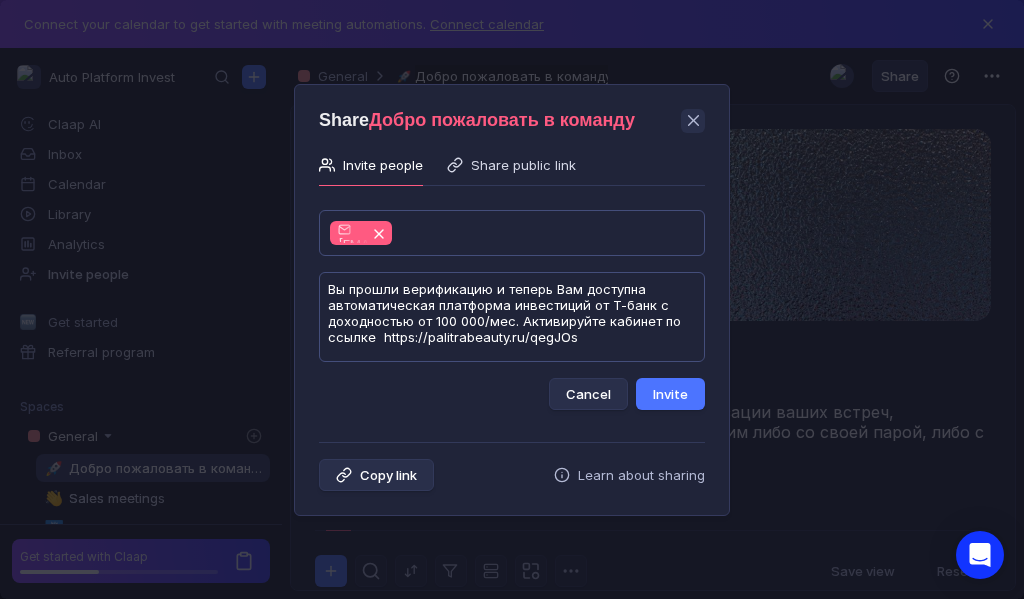 scroll, scrollTop: 1, scrollLeft: 0, axis: vertical 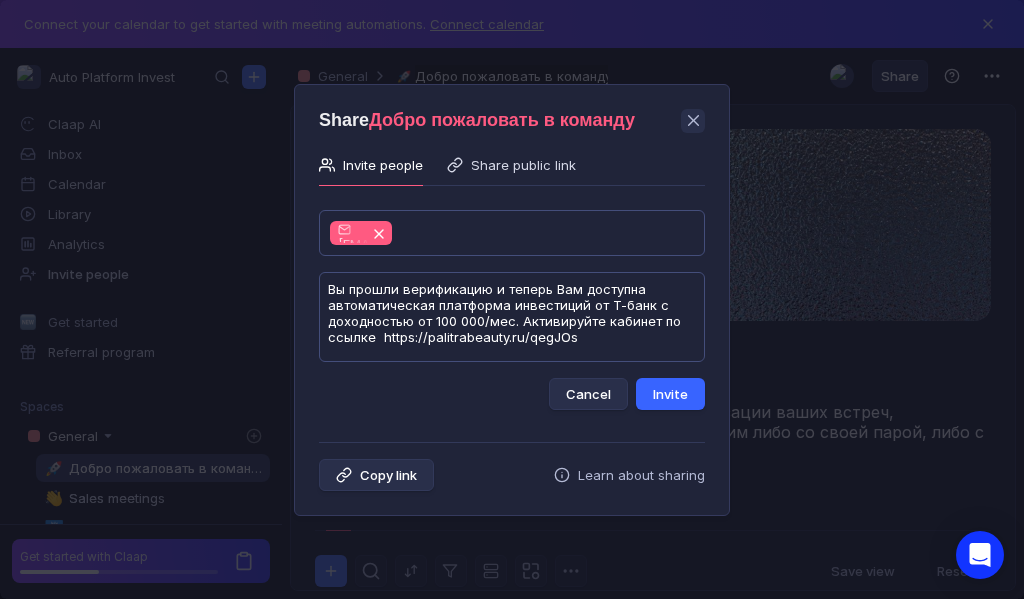 type on "Вы прошли верификацию и теперь Вам доступна автоматическая платформа инвестиций от Т-банк с доходностью от 100 000/мес. Активируйте кабинет по ссылке  https://palitrabeauty.ru/qegJOs" 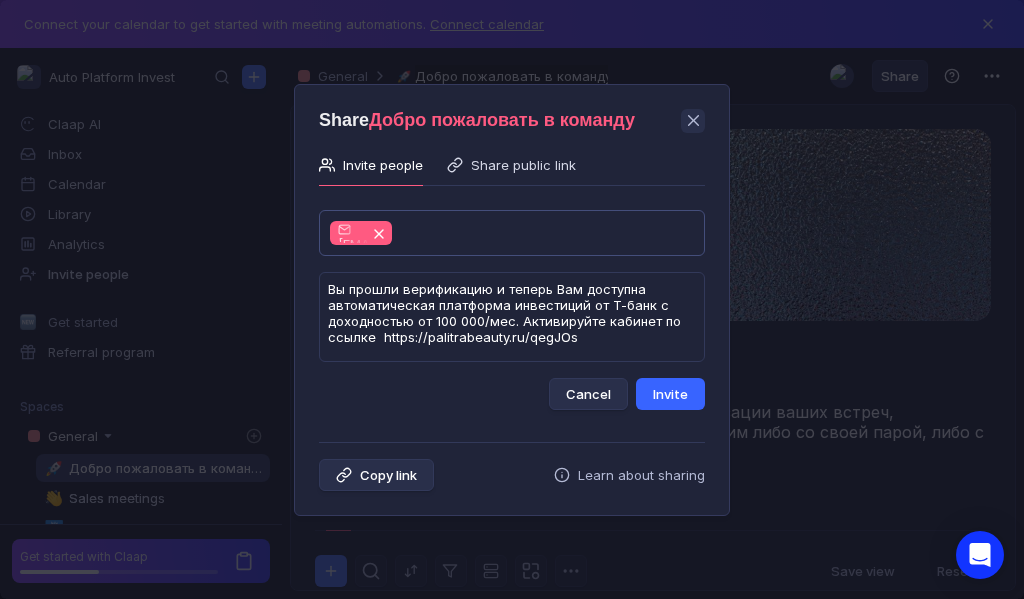 click on "Invite" at bounding box center (670, 394) 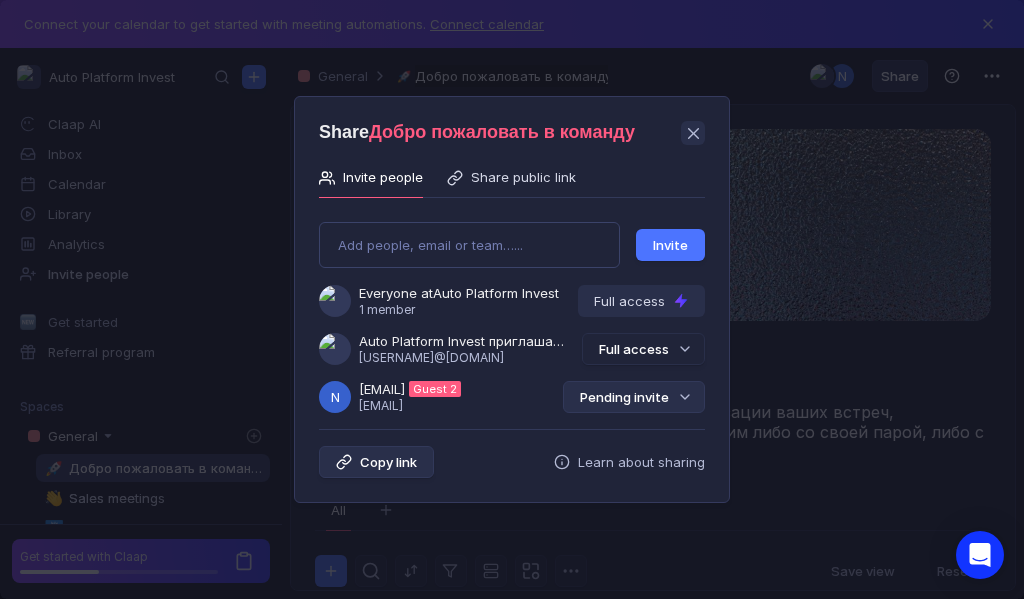 click on "Pending invite" at bounding box center [634, 397] 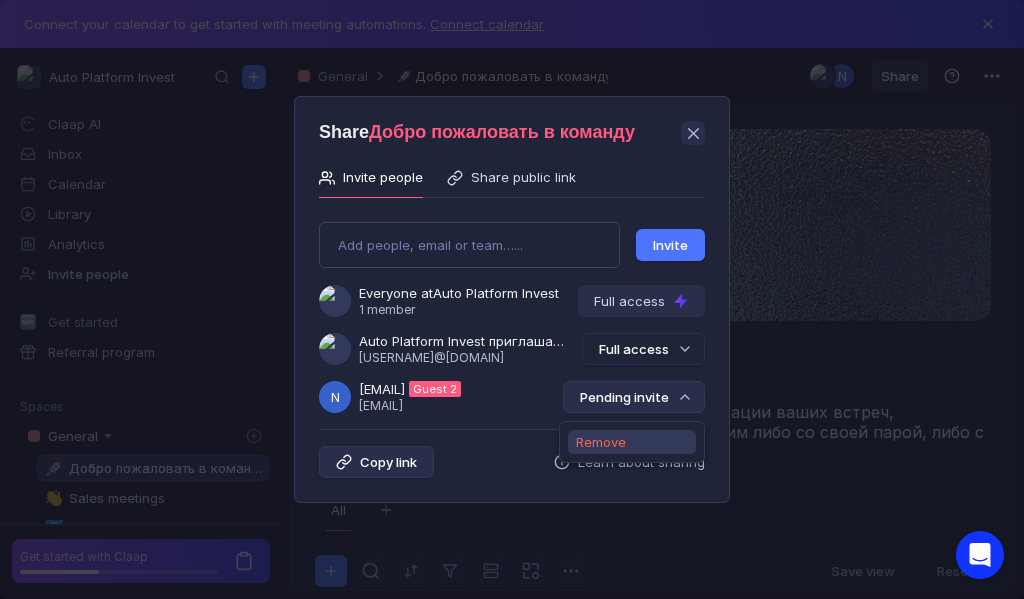 click on "Remove" at bounding box center (601, 442) 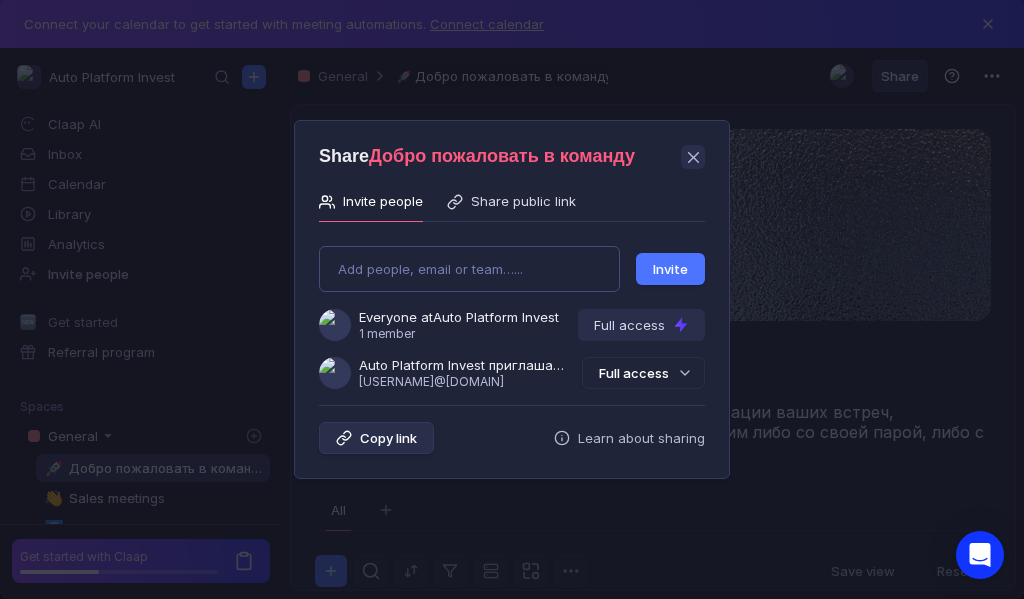 click on "Add people, email or team…... Invite Everyone at  Auto Platform Invest 1 member Full access Auto Platform Invest   приглашает Вас в команду [USERNAME]@[DOMAIN] Full access" at bounding box center [512, 309] 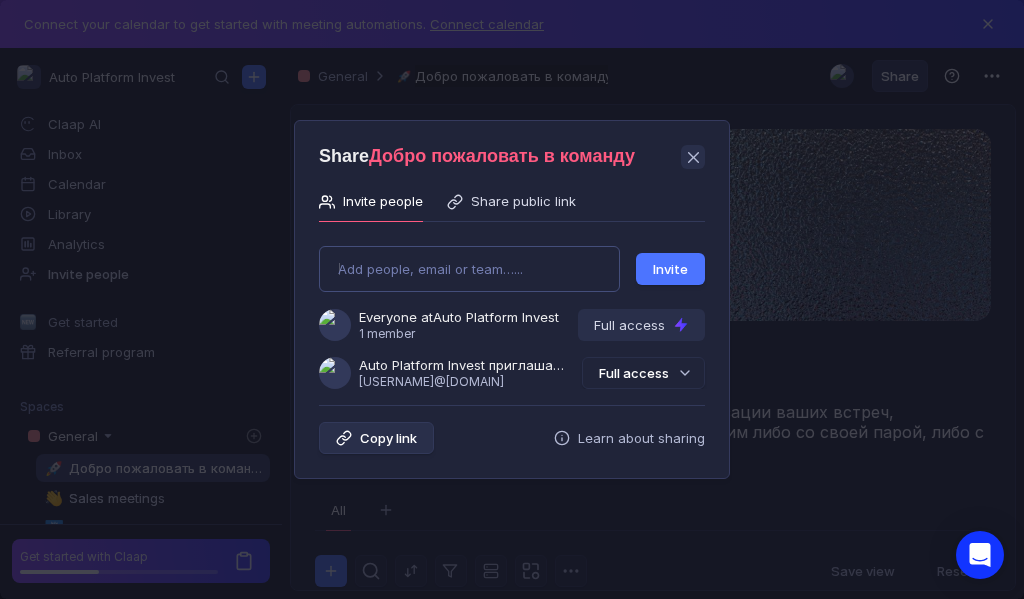 type on "[EMAIL]" 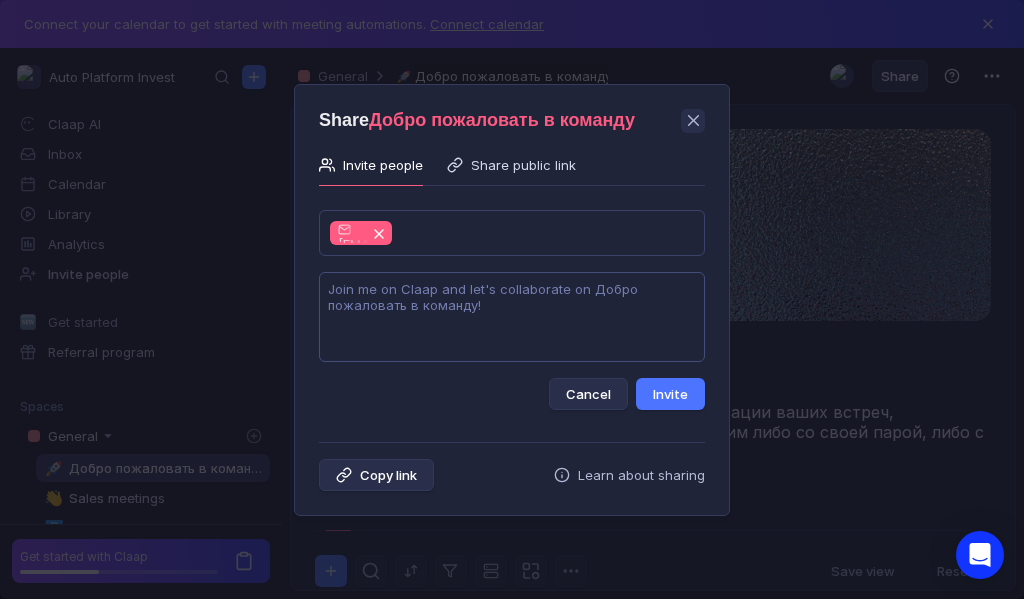 click at bounding box center [512, 317] 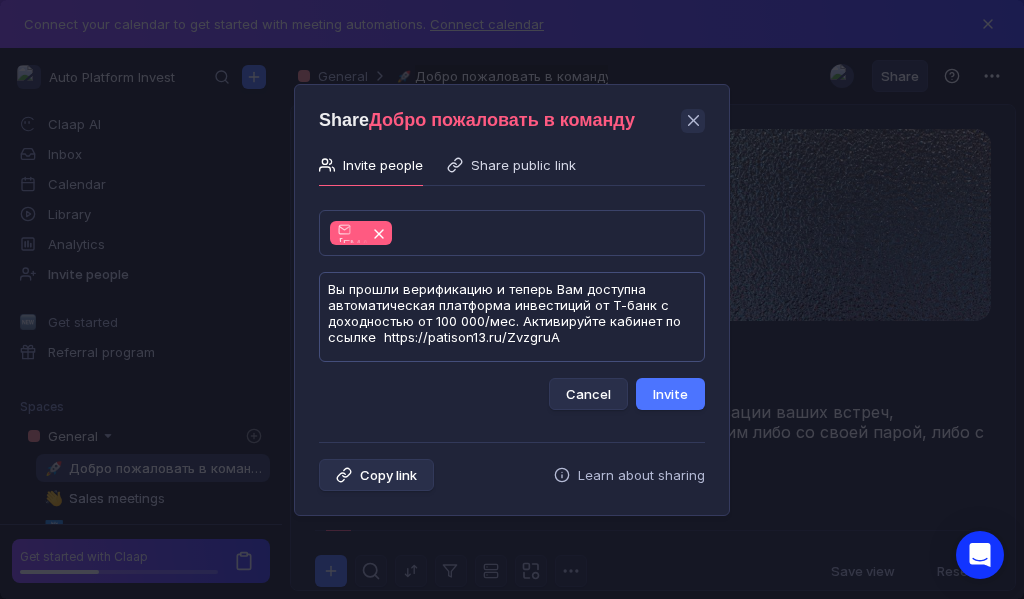 scroll, scrollTop: 1, scrollLeft: 0, axis: vertical 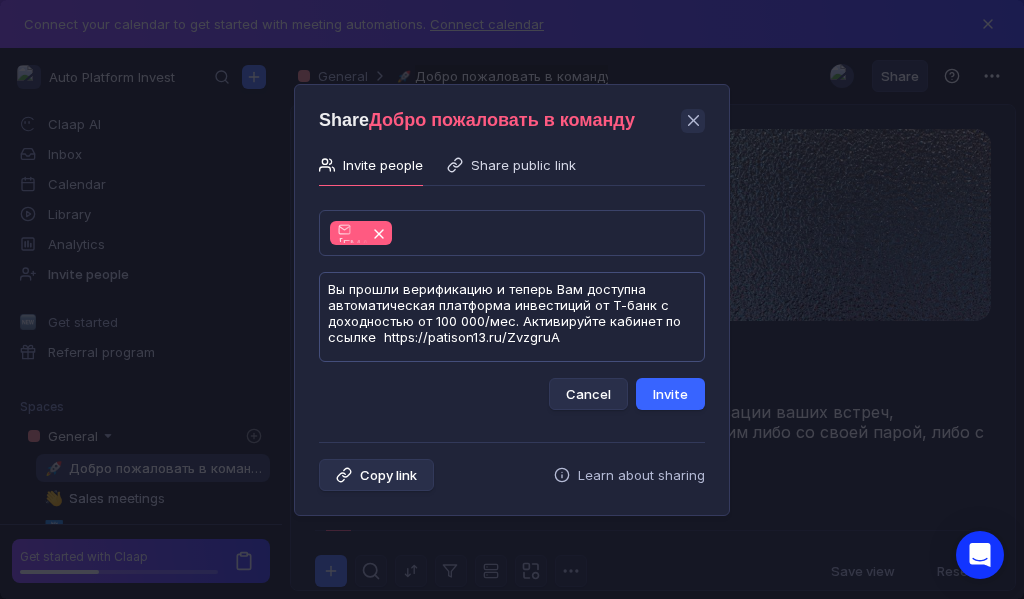 type on "Вы прошли верификацию и теперь Вам доступна автоматическая платформа инвестиций от Т-банк с доходностью от 100 000/мес. Активируйте кабинет по ссылке  https://patison13.ru/ZvzgruA" 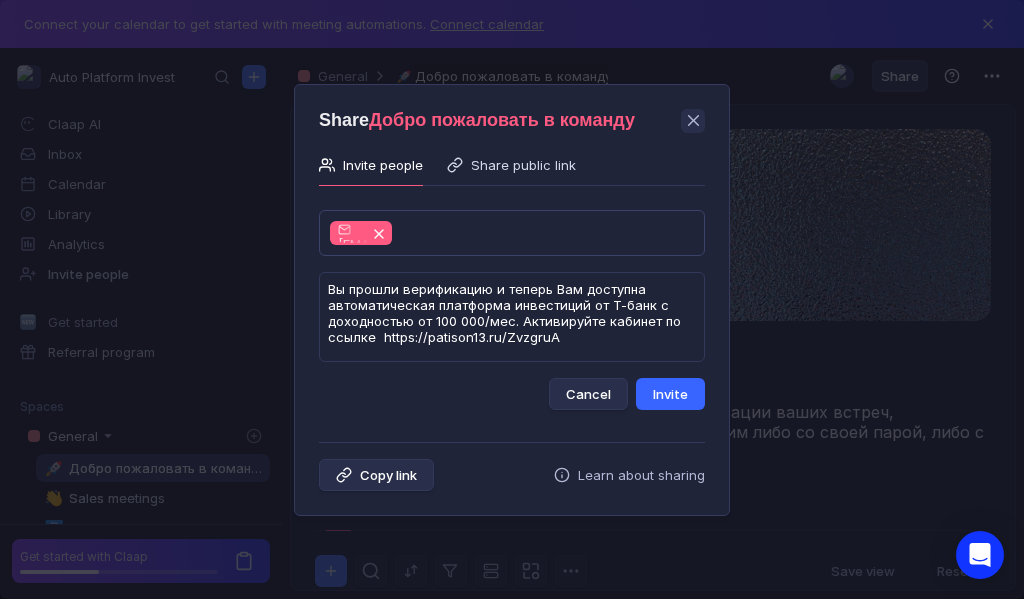 click on "Invite" at bounding box center (670, 394) 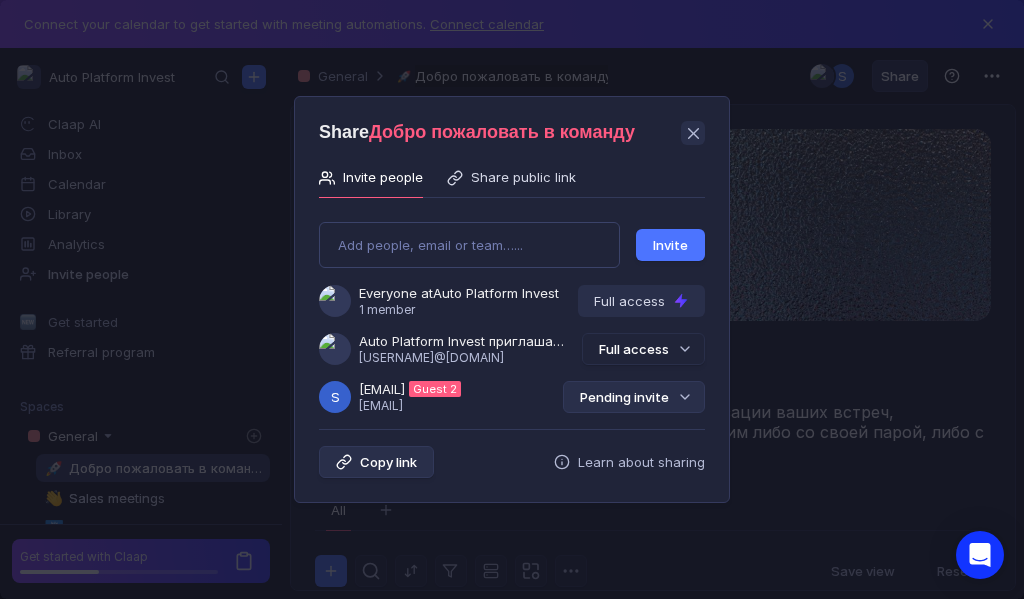 click on "Pending invite" at bounding box center (634, 397) 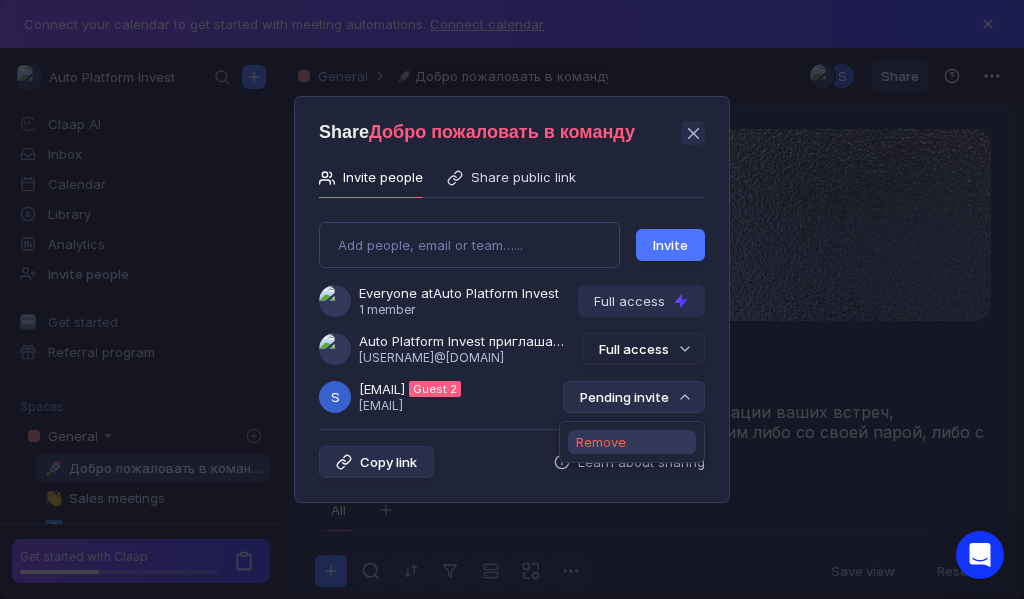 click on "Remove" at bounding box center [601, 442] 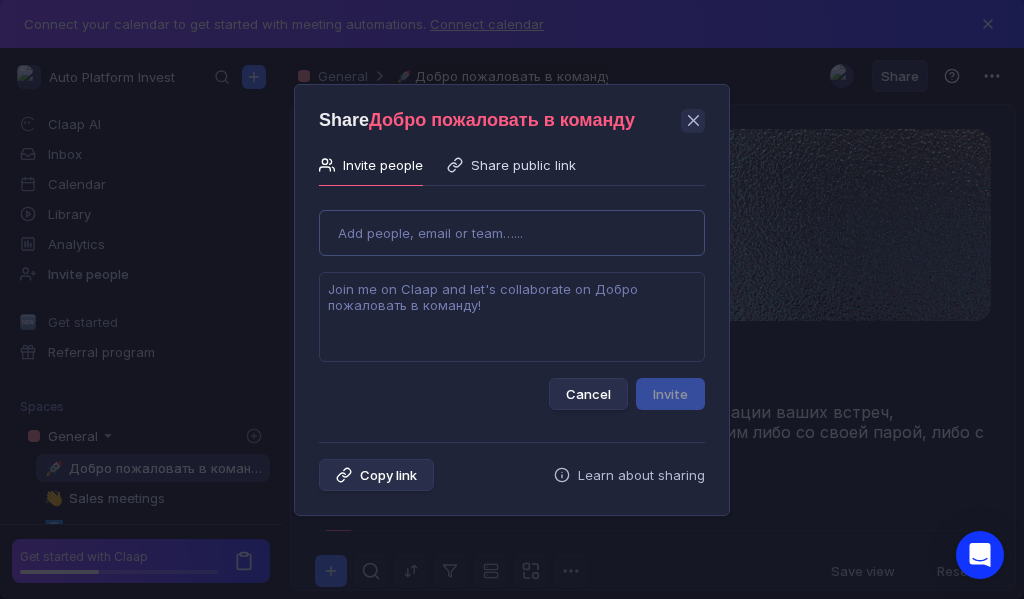 click on "Use Up and Down to choose options, press Enter to select the currently focused option, press Escape to exit the menu, press Tab to select the option and exit the menu. Add people, email or team…... Cancel Invite" at bounding box center [512, 302] 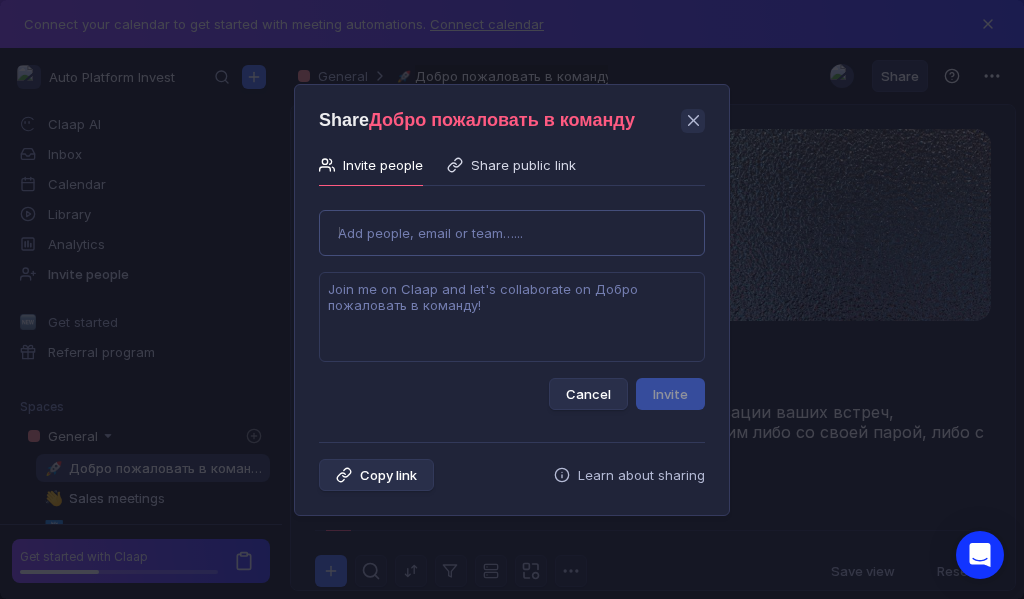 type on "[EMAIL]" 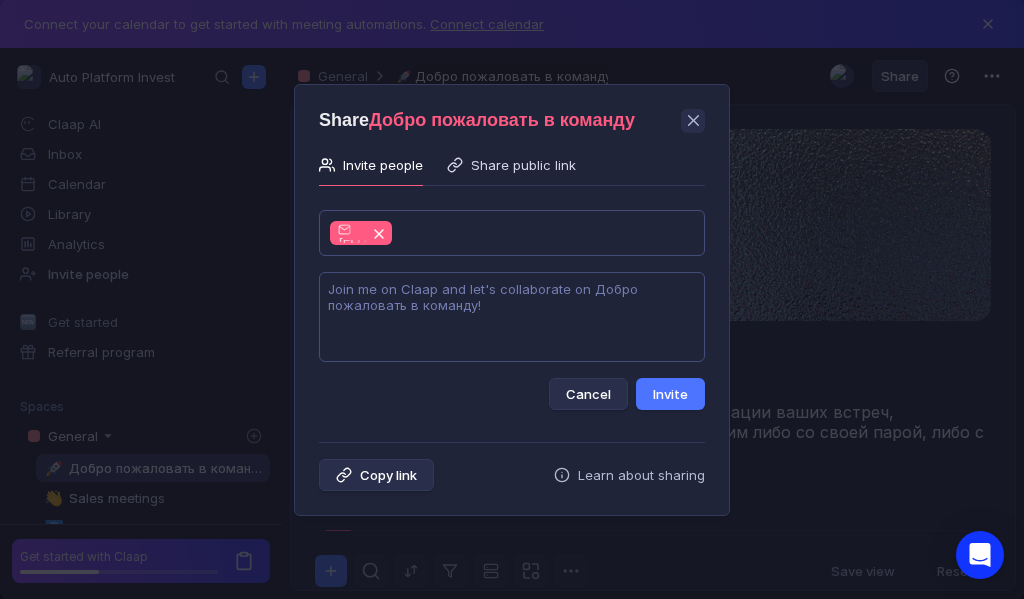 click at bounding box center (512, 317) 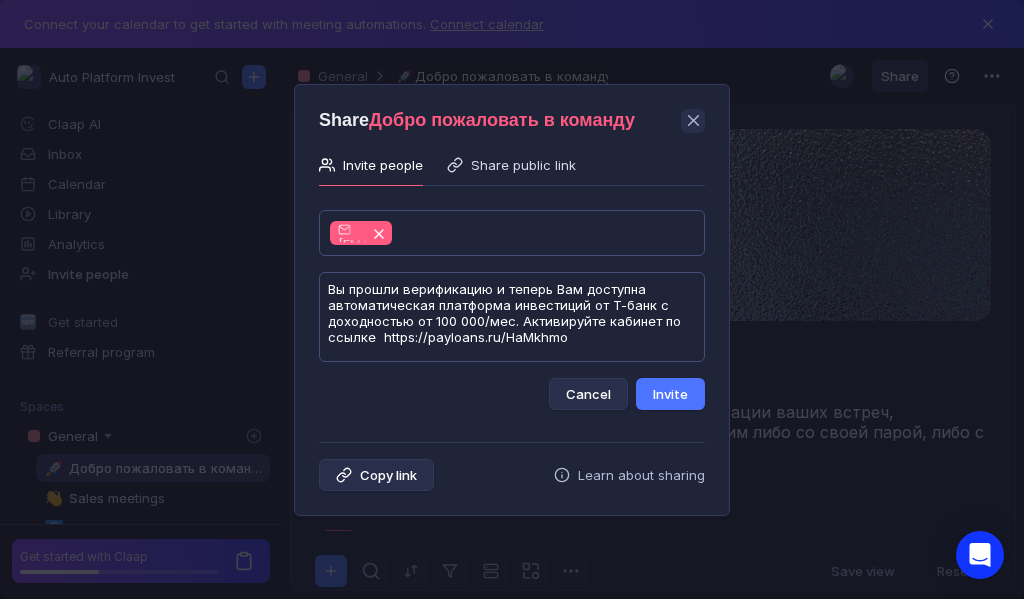 scroll, scrollTop: 1, scrollLeft: 0, axis: vertical 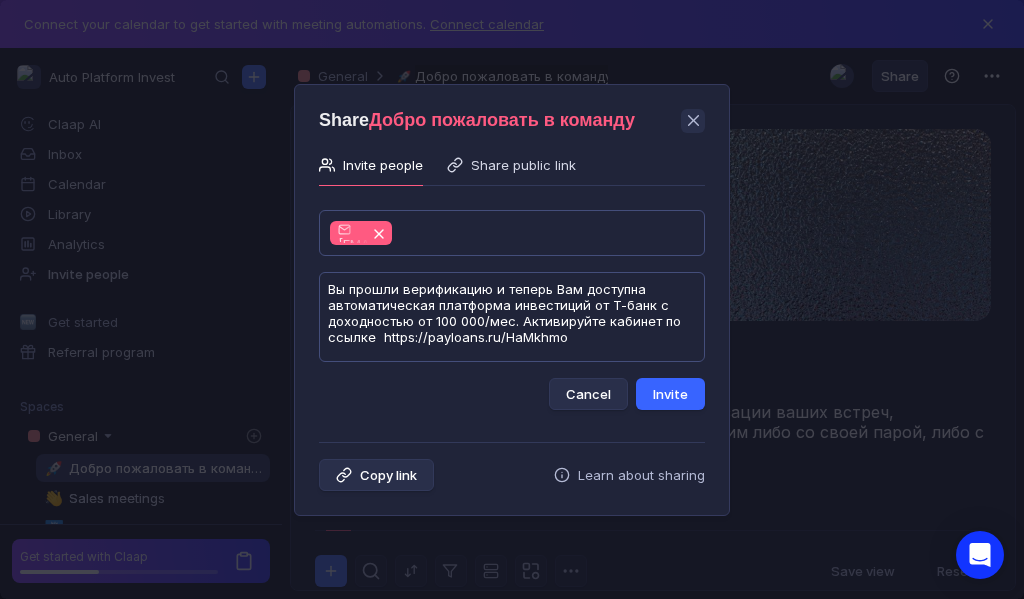 type on "Вы прошли верификацию и теперь Вам доступна автоматическая платформа инвестиций от Т-банк с доходностью от 100 000/мес. Активируйте кабинет по ссылке  https://payloans.ru/HaMkhmo" 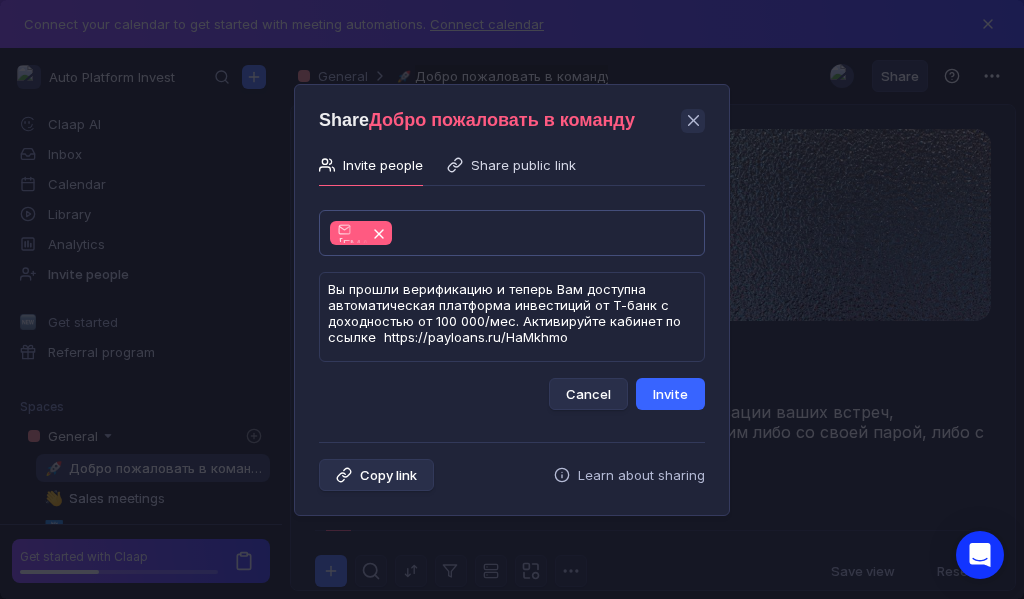 click on "Invite" at bounding box center (670, 394) 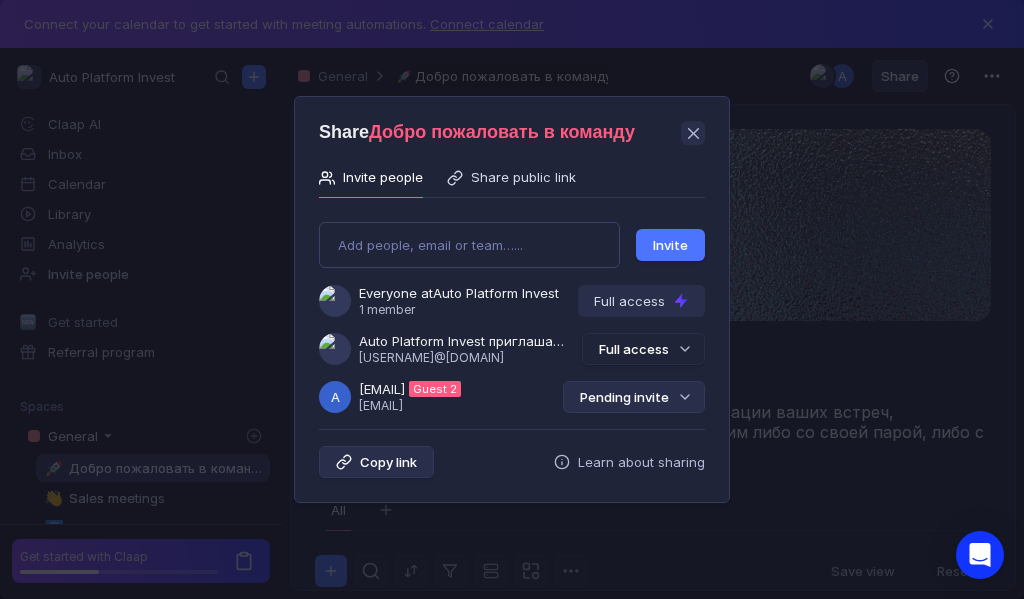 click on "Pending invite" at bounding box center (634, 397) 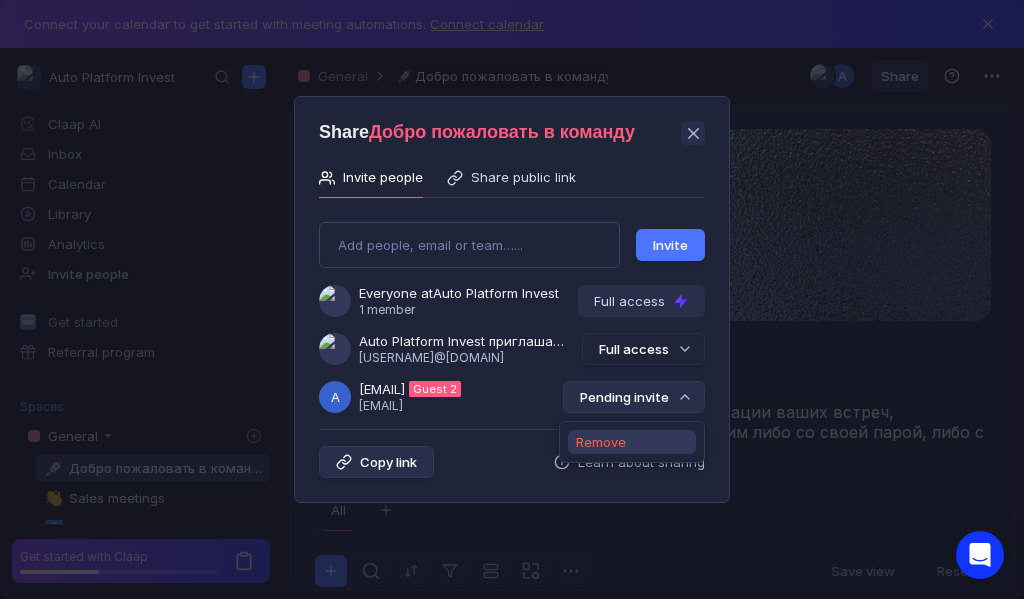 click on "Remove" at bounding box center (601, 442) 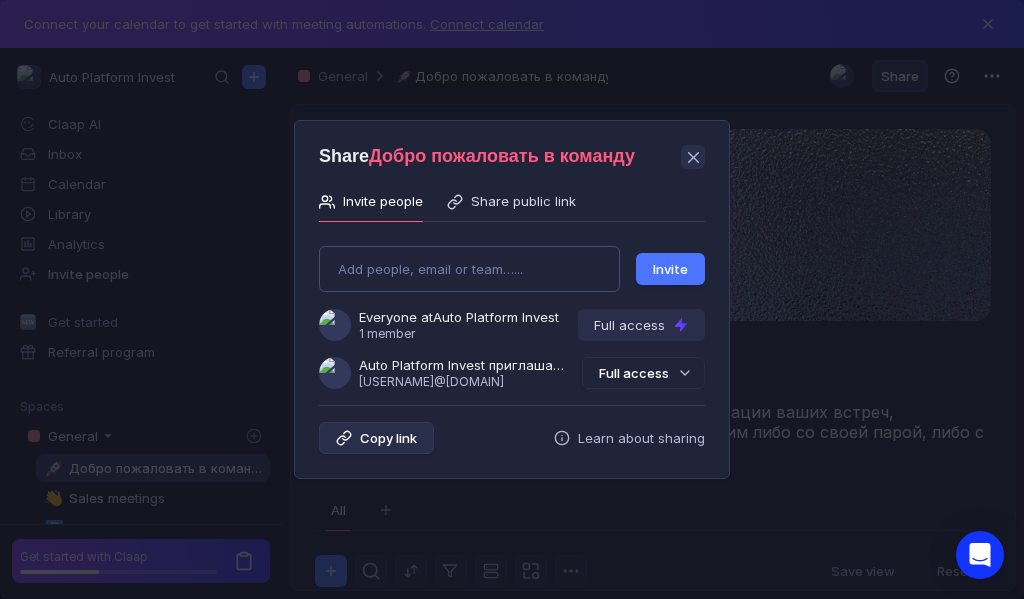 click on "Add people, email or team…... Invite Everyone at  Auto Platform Invest 1 member Full access Auto Platform Invest   приглашает Вас в команду [USERNAME]@[DOMAIN] Full access" at bounding box center [512, 309] 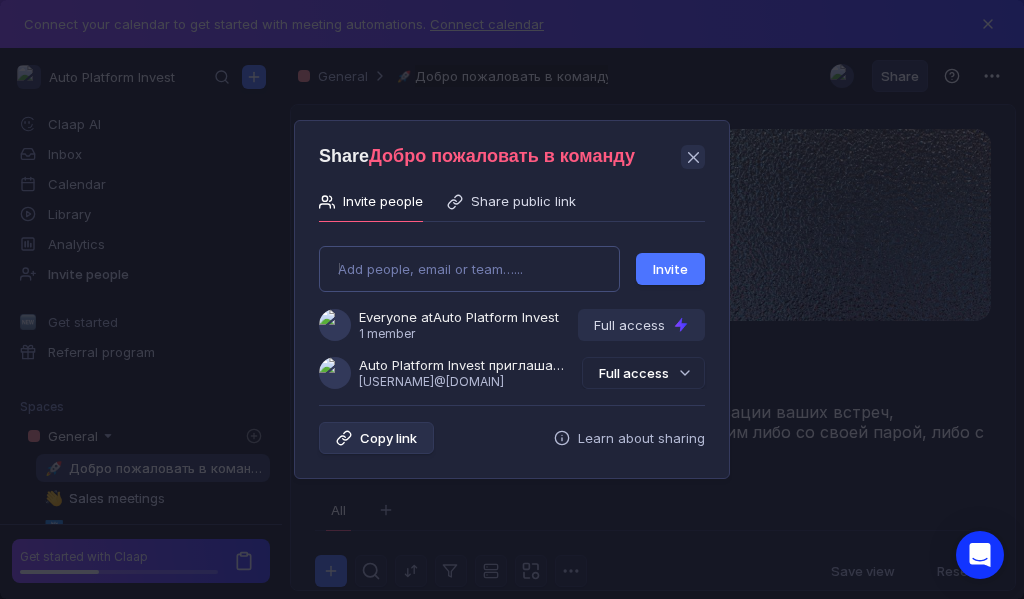 type on "[EMAIL]" 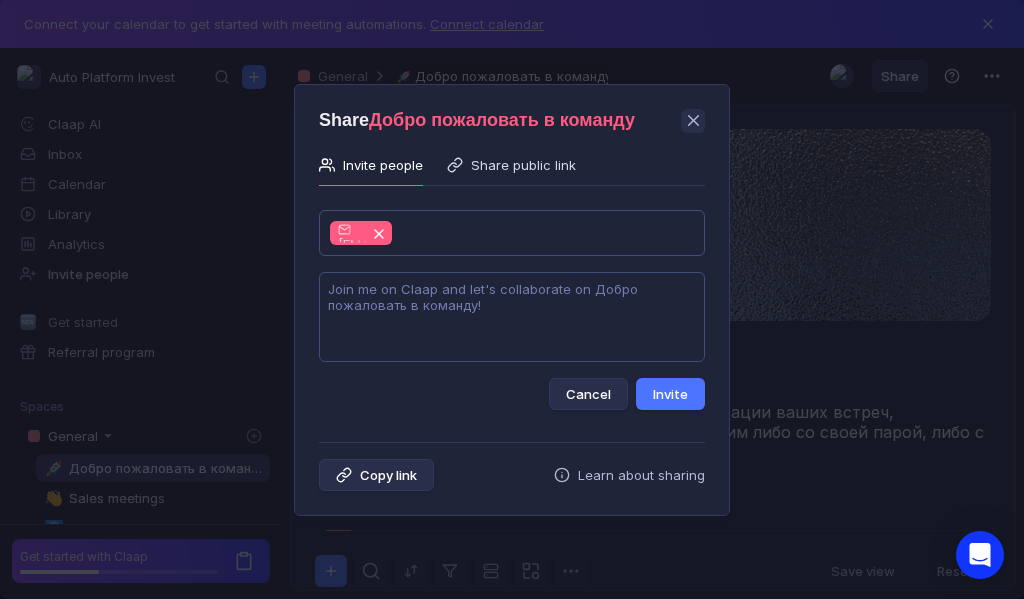 click at bounding box center (512, 317) 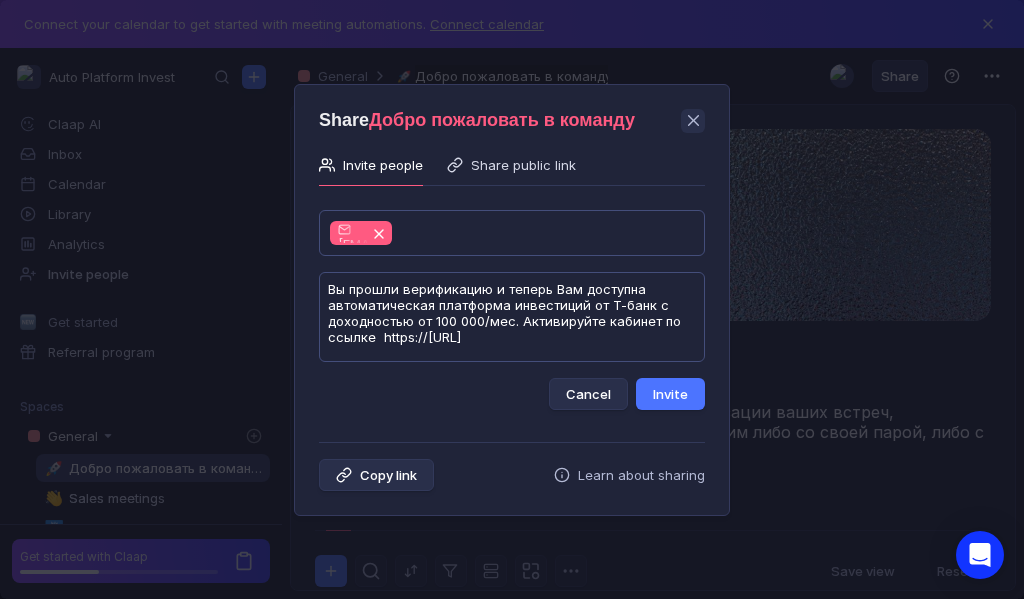 scroll, scrollTop: 1, scrollLeft: 0, axis: vertical 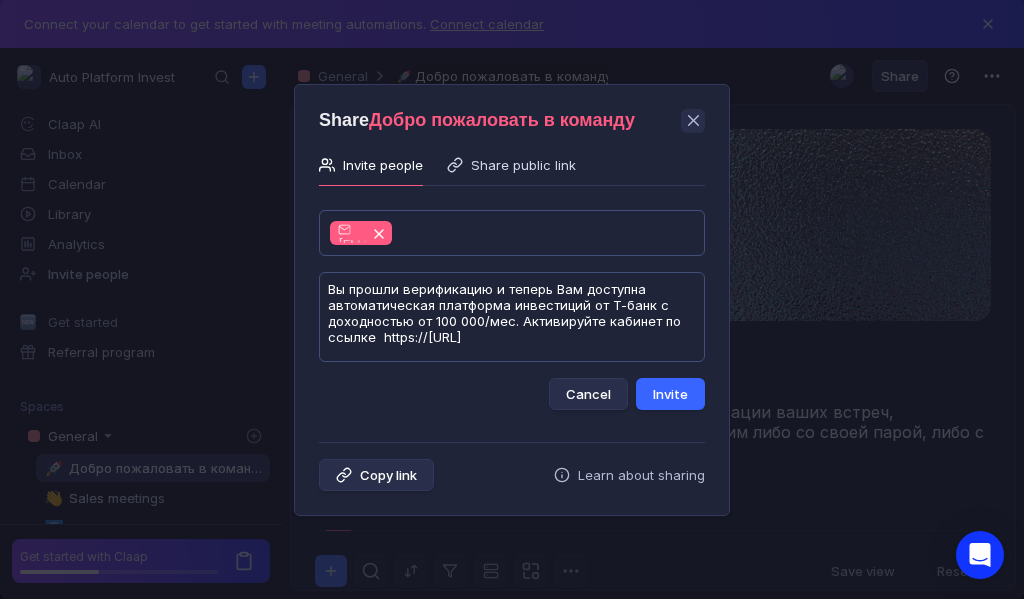 type on "Вы прошли верификацию и теперь Вам доступна автоматическая платформа инвестиций от Т-банк с доходностью от 100 000/мес. Активируйте кабинет по ссылке  https://[URL]" 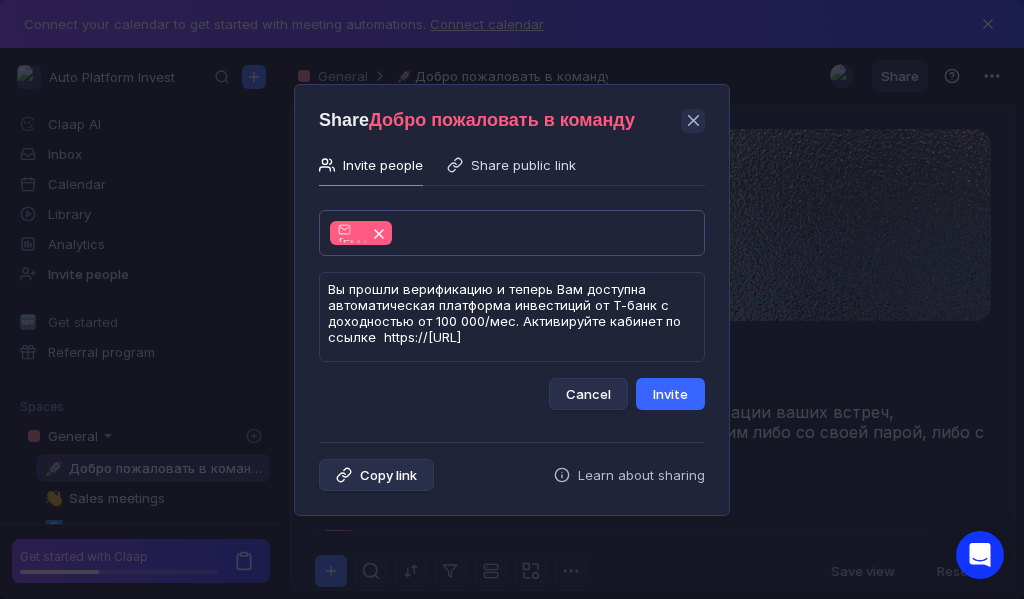 click on "Invite" at bounding box center (670, 394) 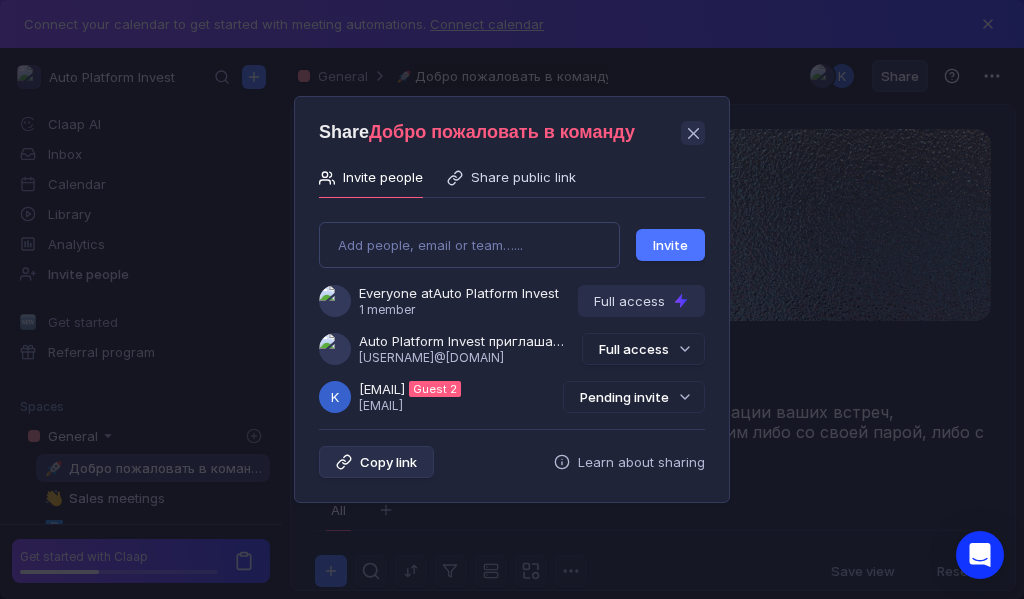 click on "Pending invite" at bounding box center [634, 397] 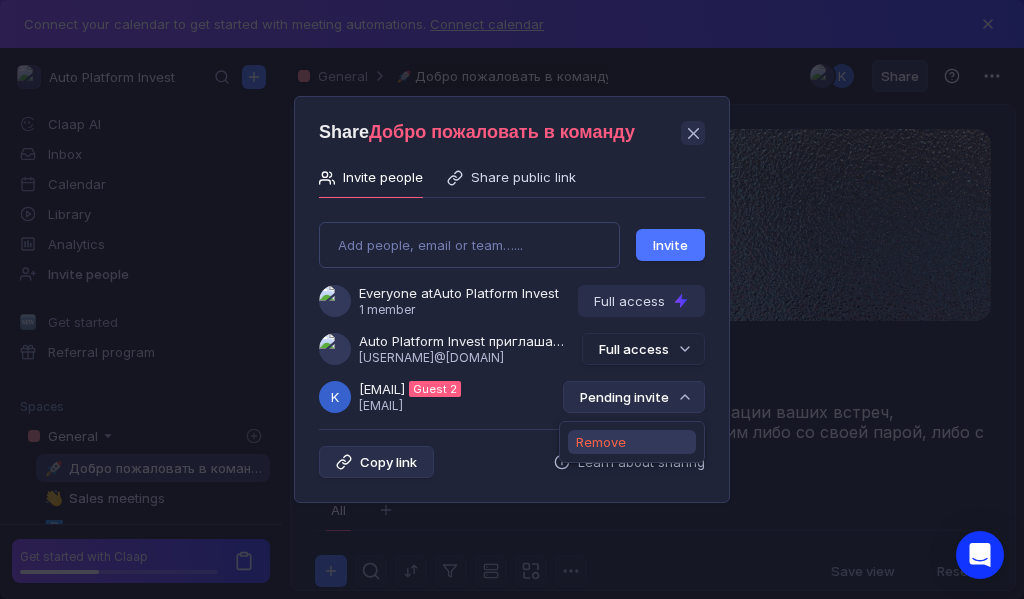 click on "Remove" at bounding box center (601, 442) 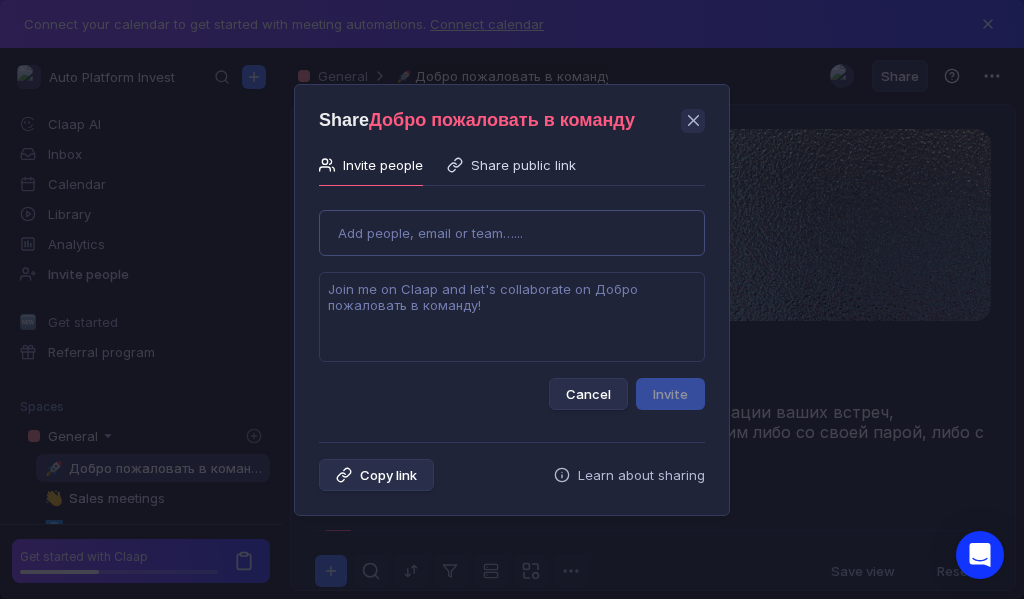 click on "Use Up and Down to choose options, press Enter to select the currently focused option, press Escape to exit the menu, press Tab to select the option and exit the menu. Add people, email or team…... Cancel Invite" at bounding box center (512, 302) 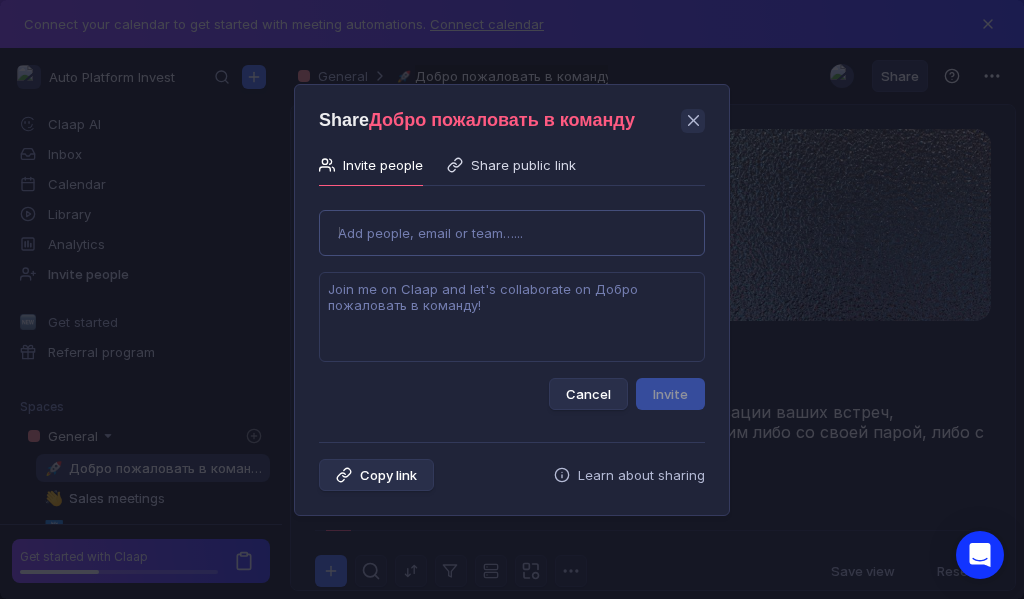 type on "[USERNAME]@[DOMAIN]" 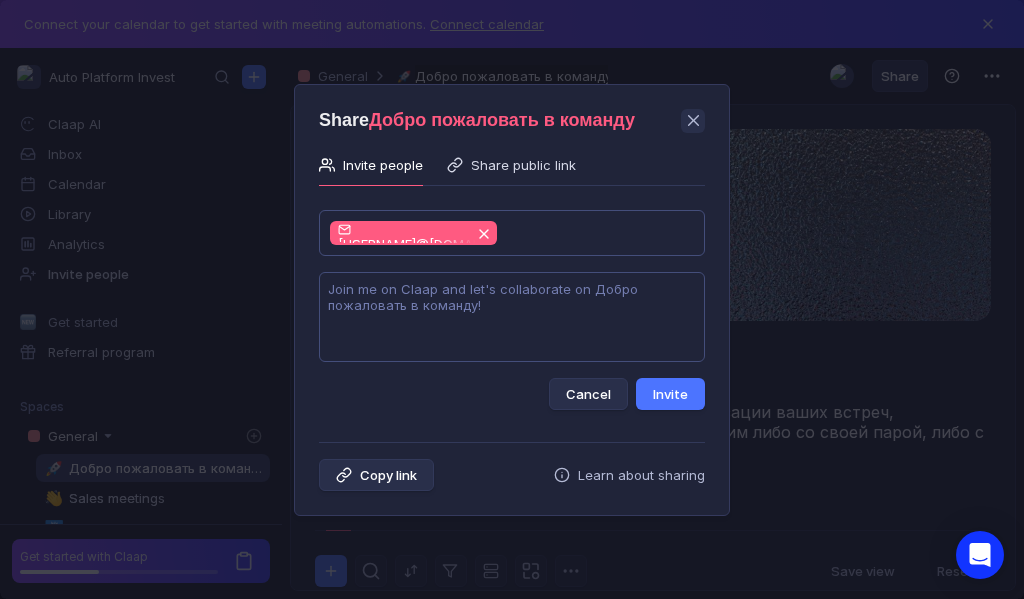 click at bounding box center [512, 317] 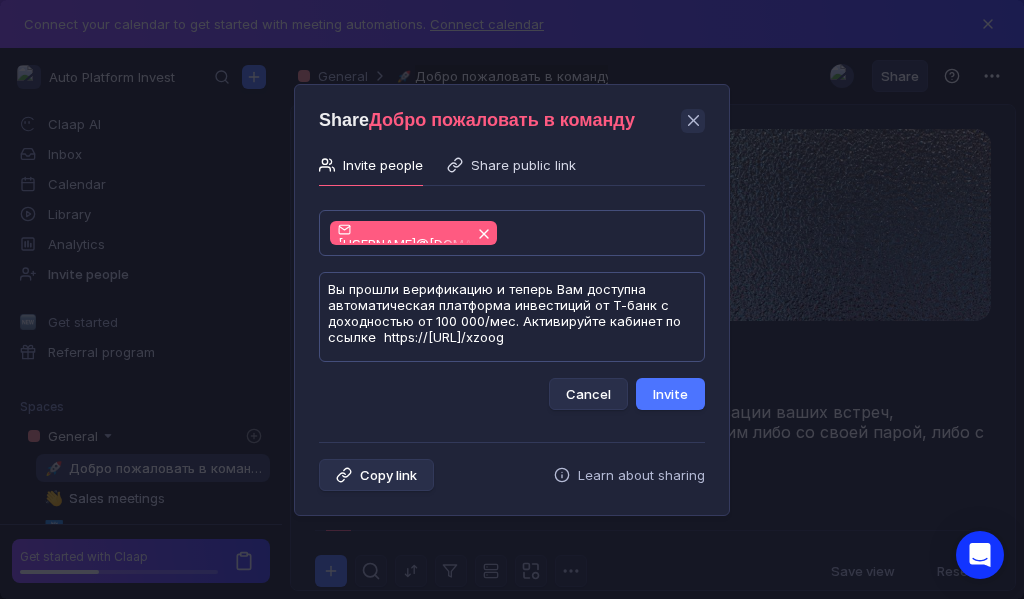 scroll, scrollTop: 1, scrollLeft: 0, axis: vertical 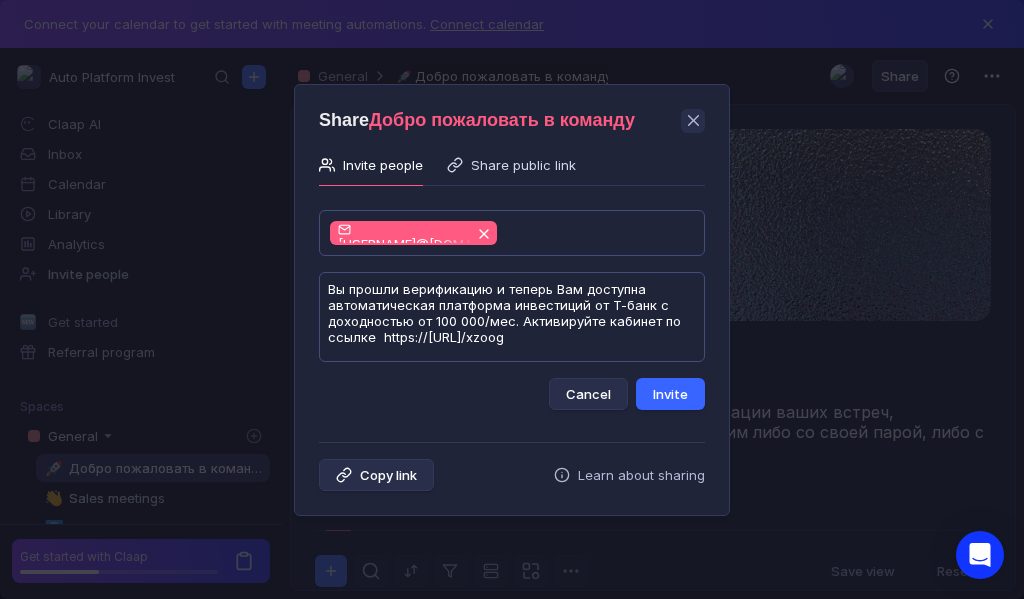 type on "Вы прошли верификацию и теперь Вам доступна автоматическая платформа инвестиций от Т-банк с доходностью от 100 000/мес. Активируйте кабинет по ссылке  https://[URL]/xzoog" 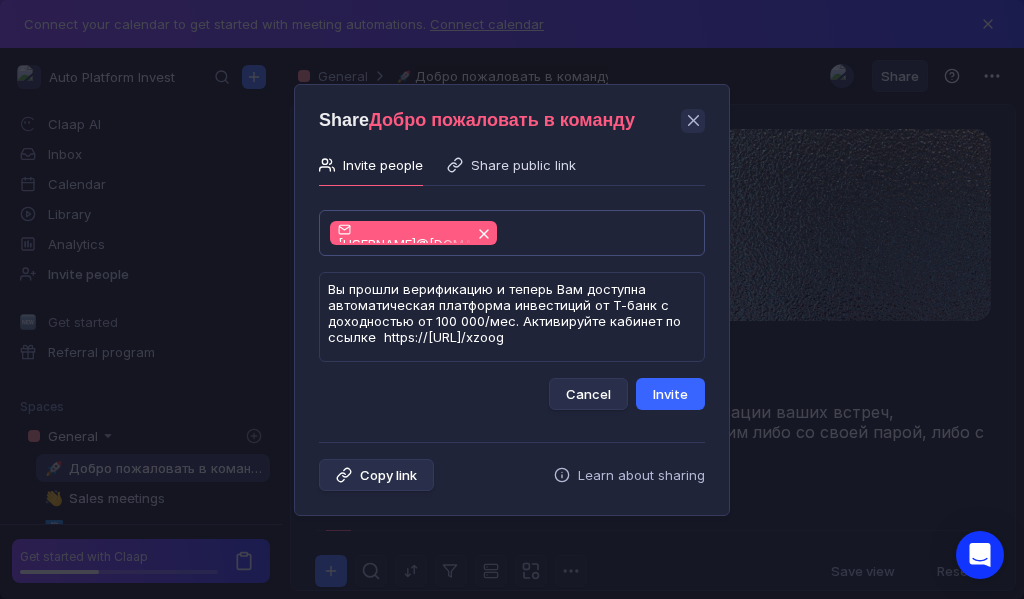 click on "Invite" at bounding box center (670, 394) 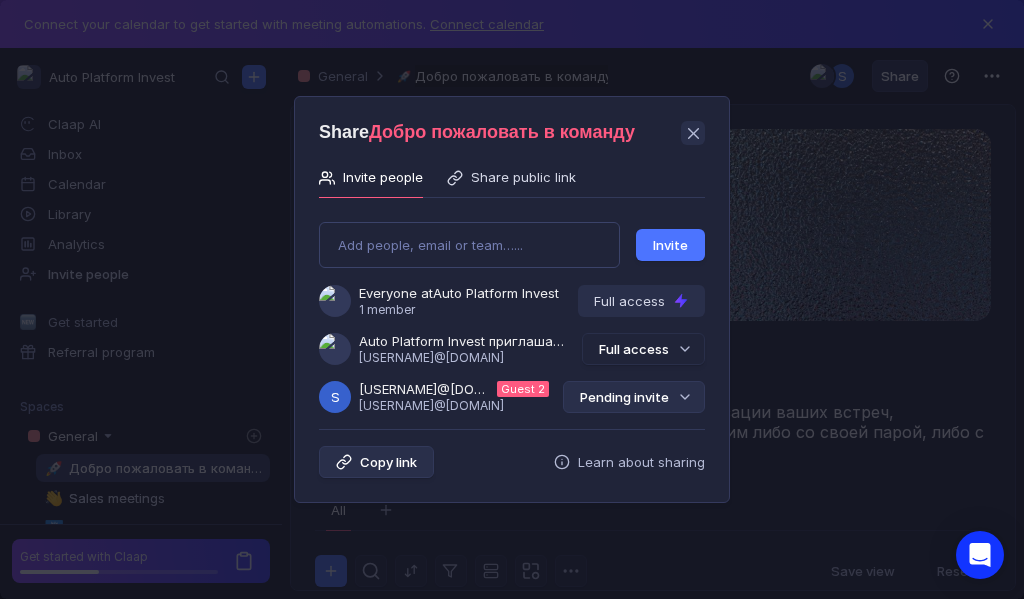 click on "Pending invite" at bounding box center (634, 397) 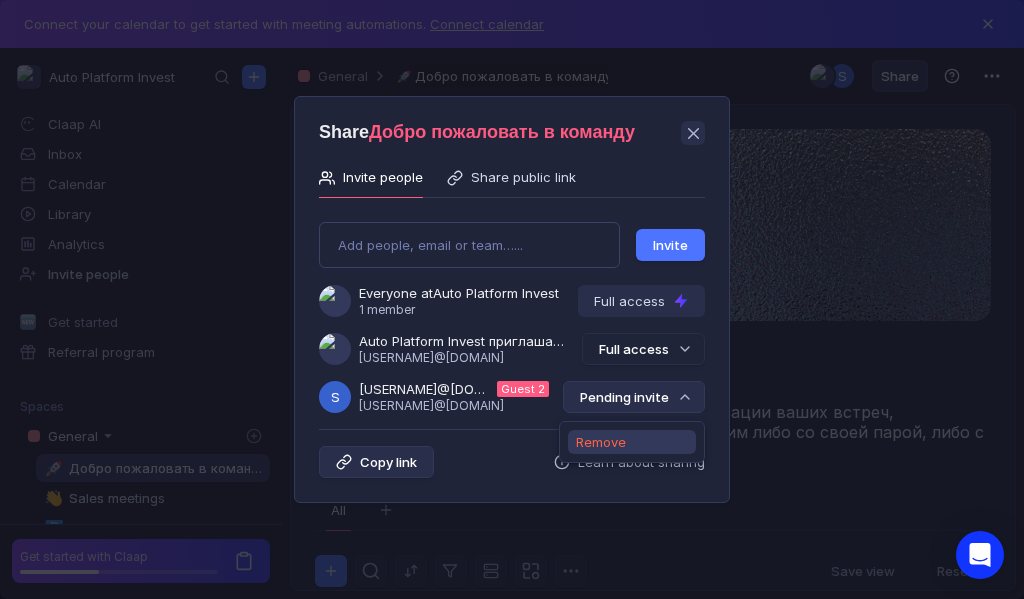 click on "Remove" at bounding box center (601, 442) 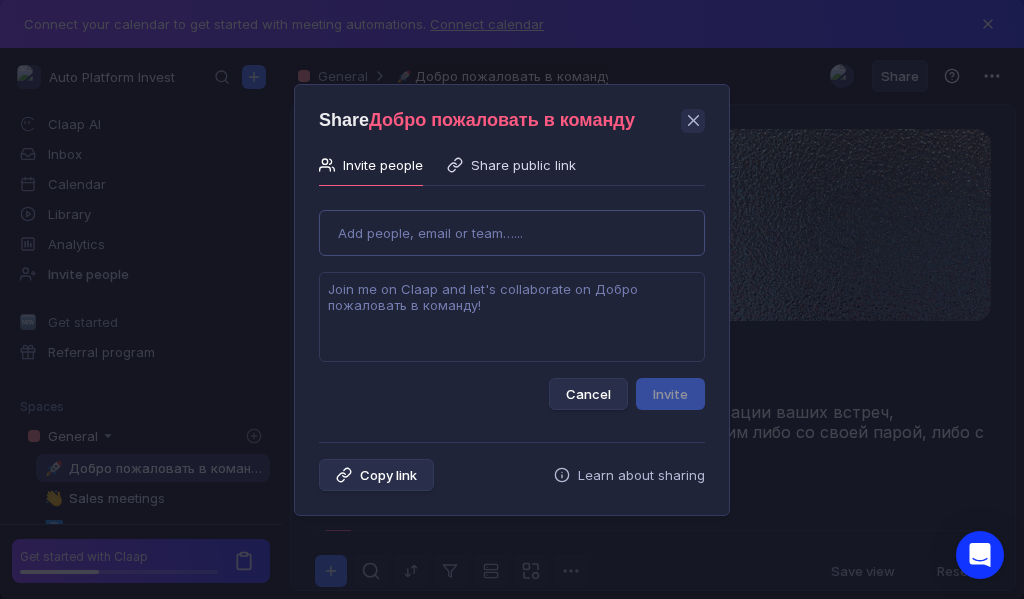click on "Use Up and Down to choose options, press Enter to select the currently focused option, press Escape to exit the menu, press Tab to select the option and exit the menu. Add people, email or team…... Cancel Invite" at bounding box center (512, 302) 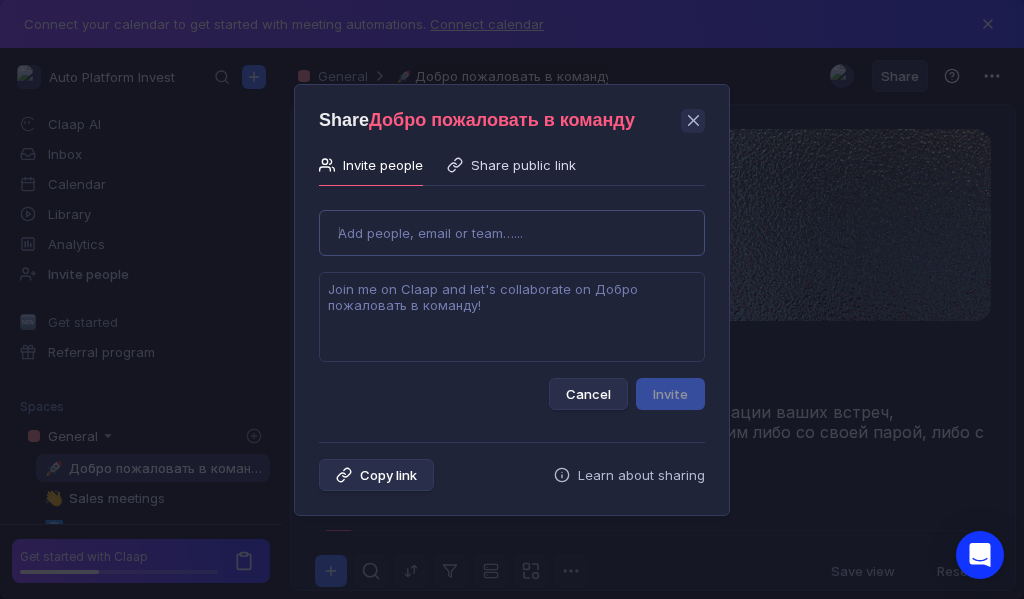 type on "[EMAIL]" 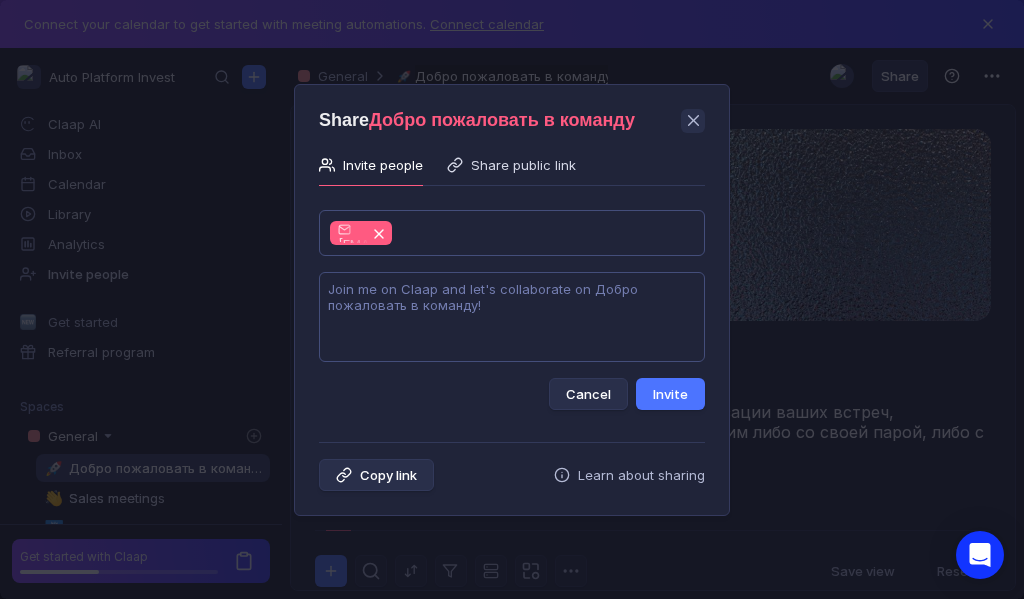click at bounding box center [512, 317] 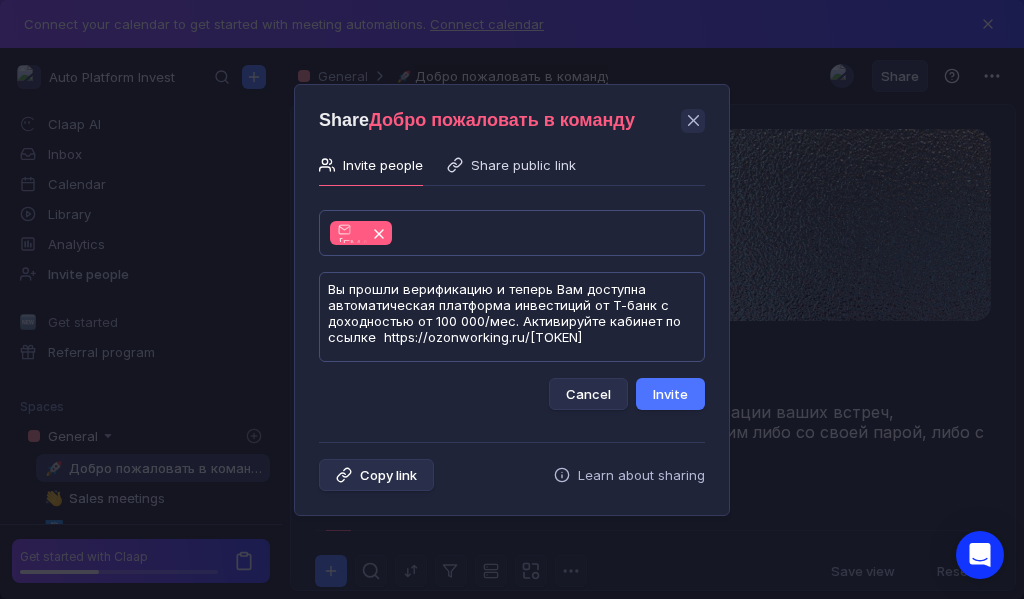scroll, scrollTop: 1, scrollLeft: 0, axis: vertical 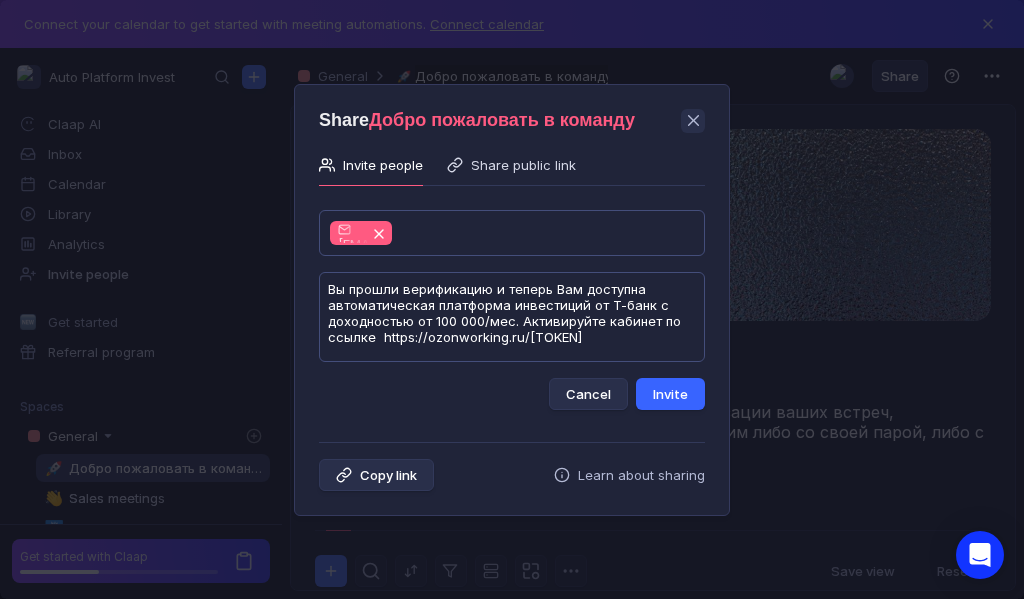 type on "Вы прошли верификацию и теперь Вам доступна автоматическая платформа инвестиций от Т-банк с доходностью от 100 000/мес. Активируйте кабинет по ссылке  https://ozonworking.ru/[TOKEN]" 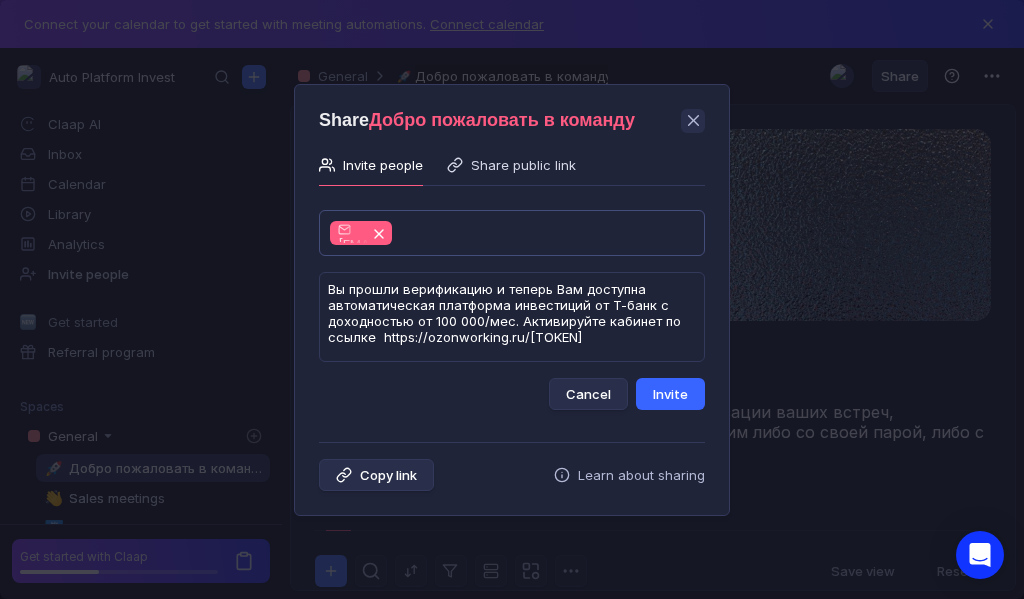 click on "Invite" at bounding box center (670, 394) 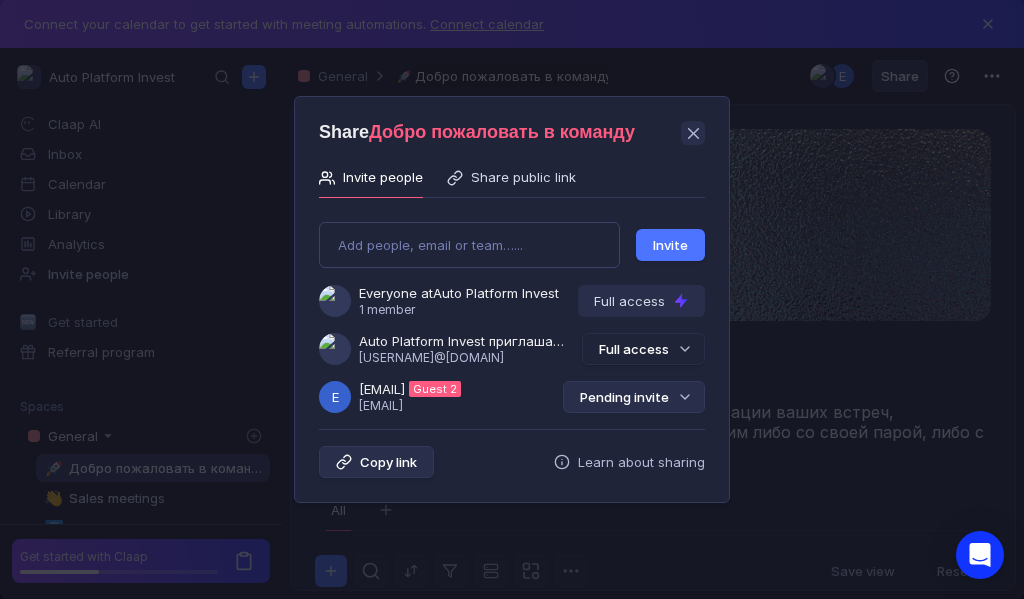 click on "Pending invite" at bounding box center [634, 397] 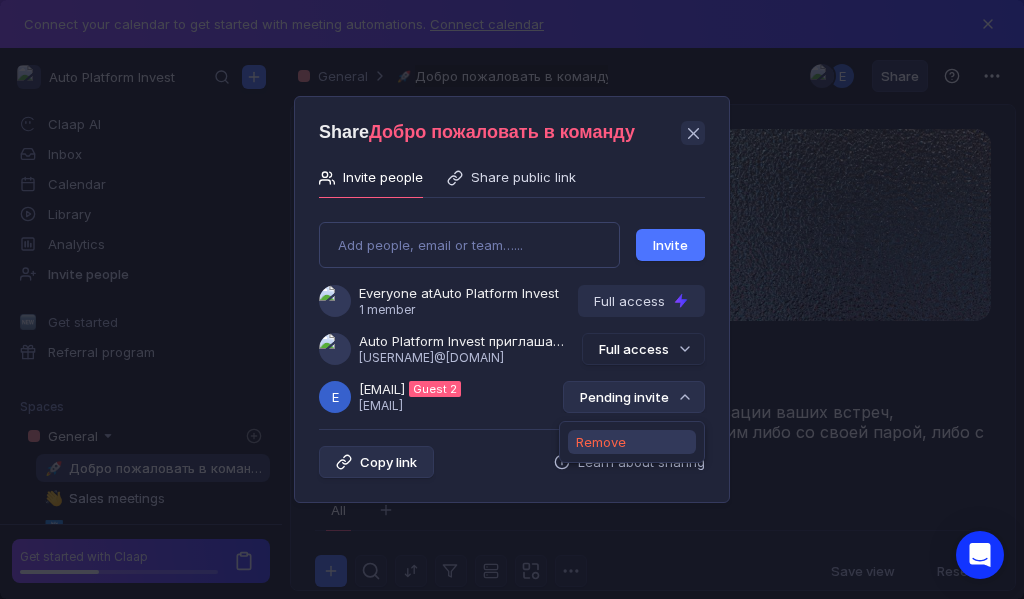 click on "Remove" at bounding box center (601, 442) 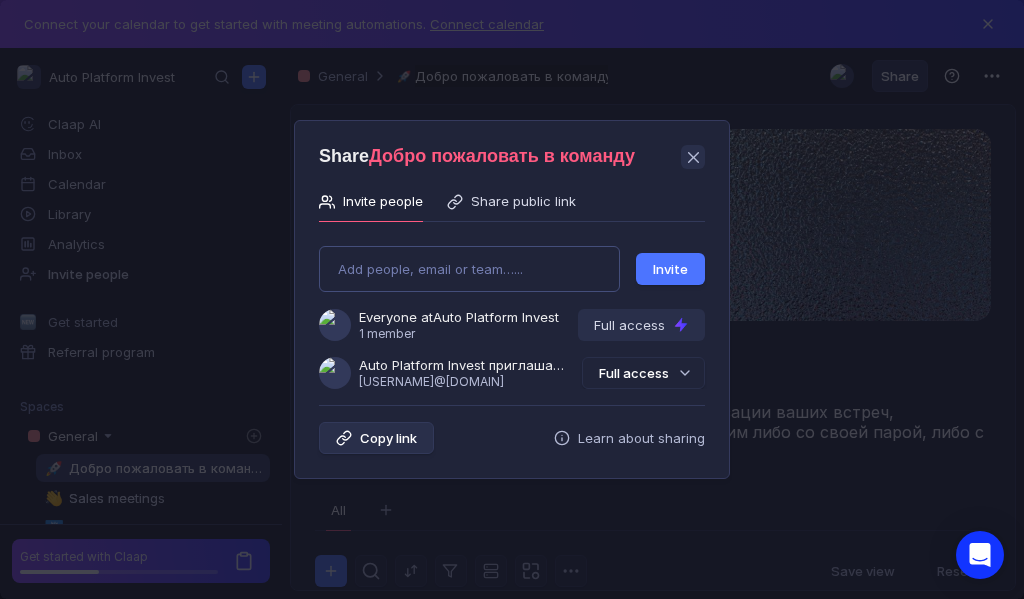 click on "Add people, email or team…... Invite Everyone at  Auto Platform Invest 1 member Full access Auto Platform Invest   приглашает Вас в команду [USERNAME]@[DOMAIN] Full access" at bounding box center [512, 309] 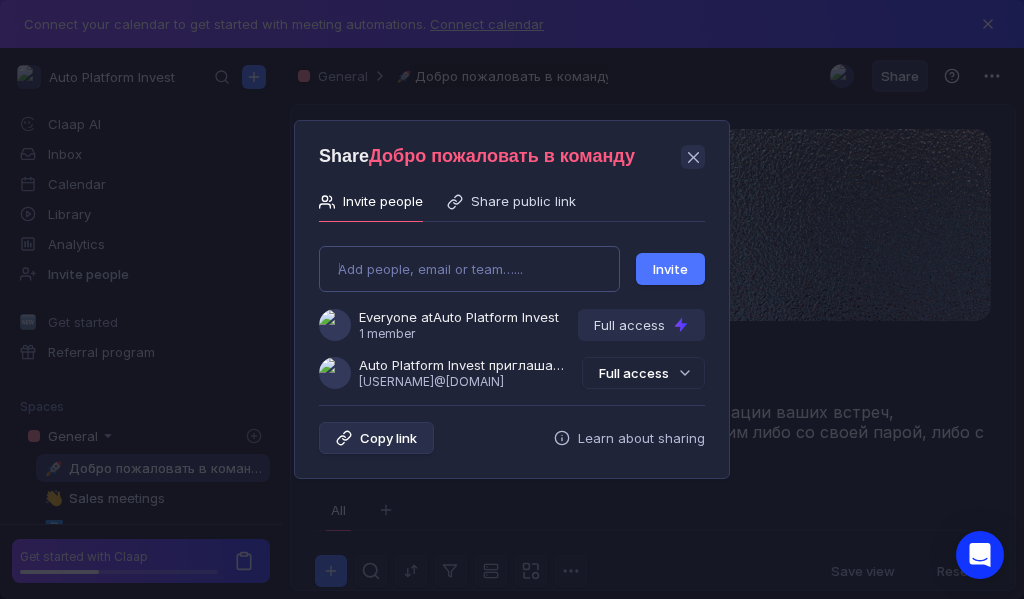 type on "[EMAIL]" 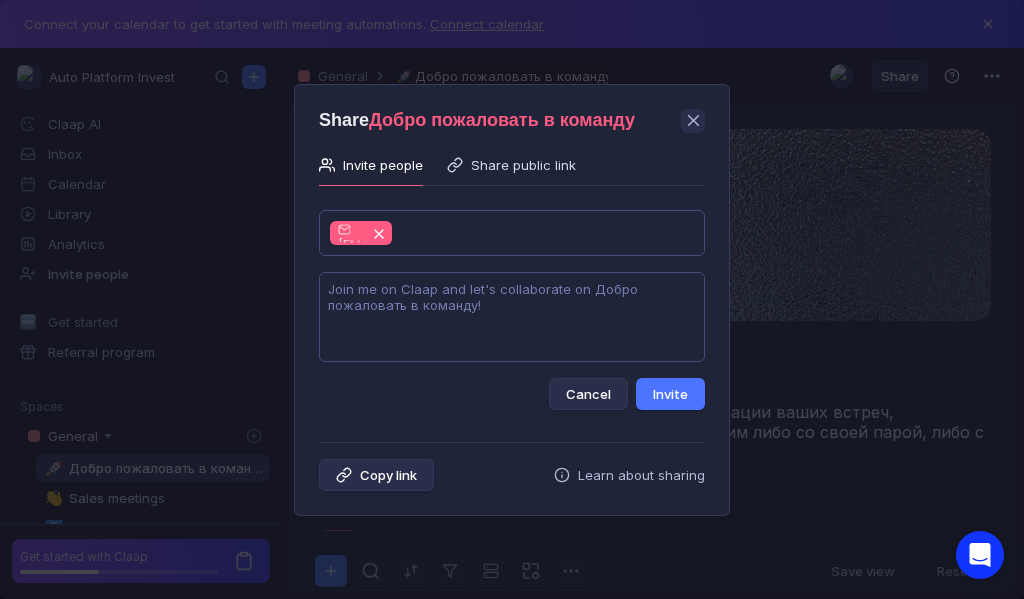 click at bounding box center [512, 317] 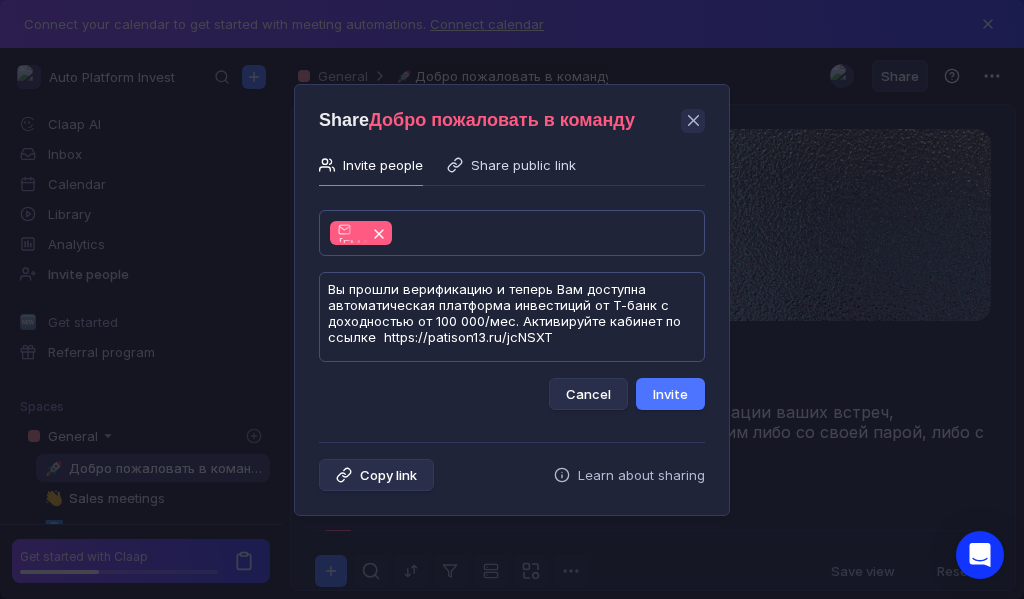 scroll, scrollTop: 1, scrollLeft: 0, axis: vertical 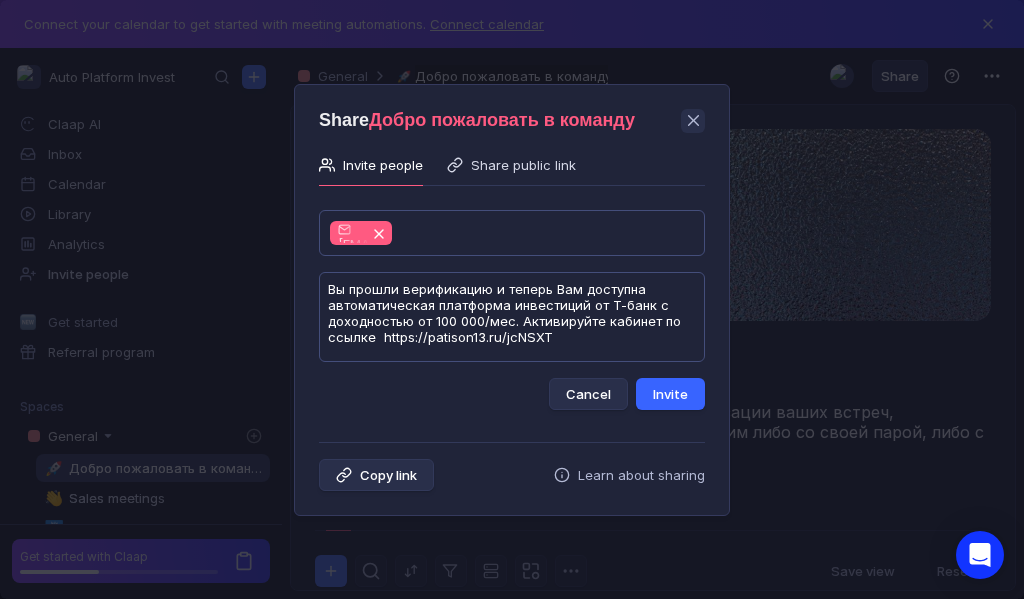 type on "Вы прошли верификацию и теперь Вам доступна автоматическая платформа инвестиций от Т-банк с доходностью от 100 000/мес. Активируйте кабинет по ссылке  https://patison13.ru/jcNSXT" 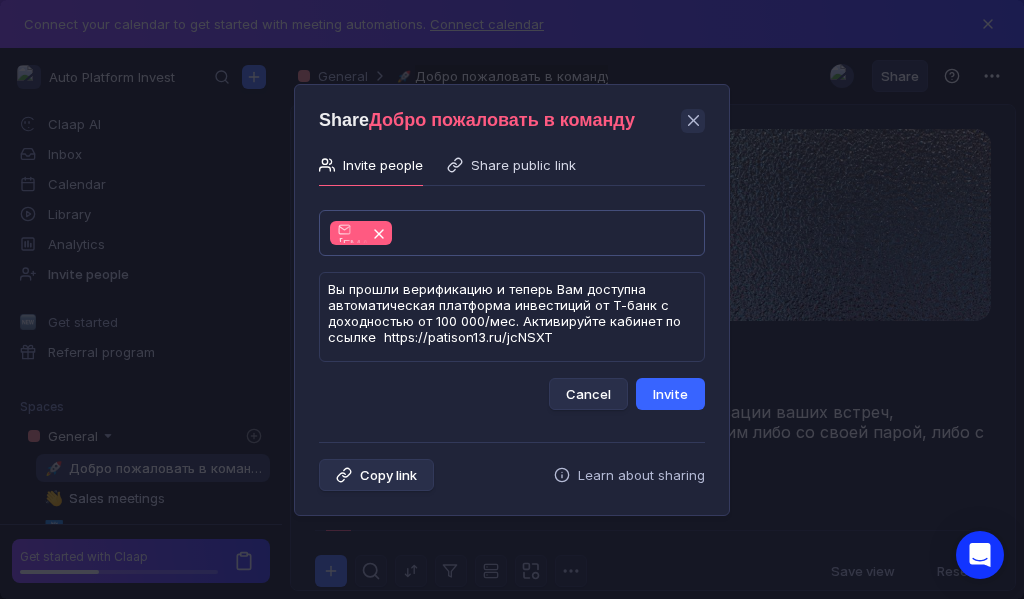 click on "Invite" at bounding box center [670, 394] 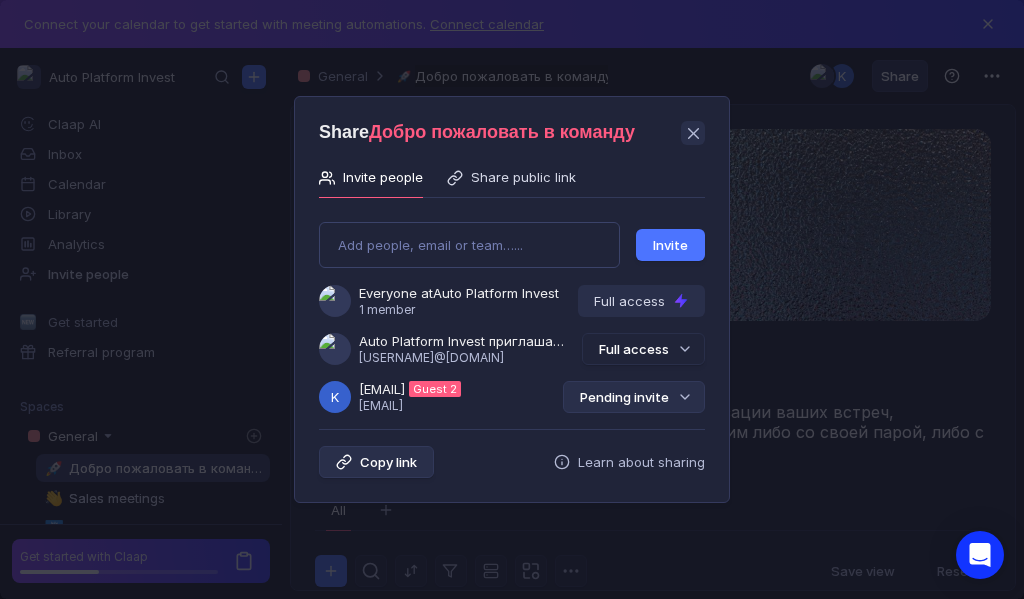 click on "Pending invite" at bounding box center (634, 397) 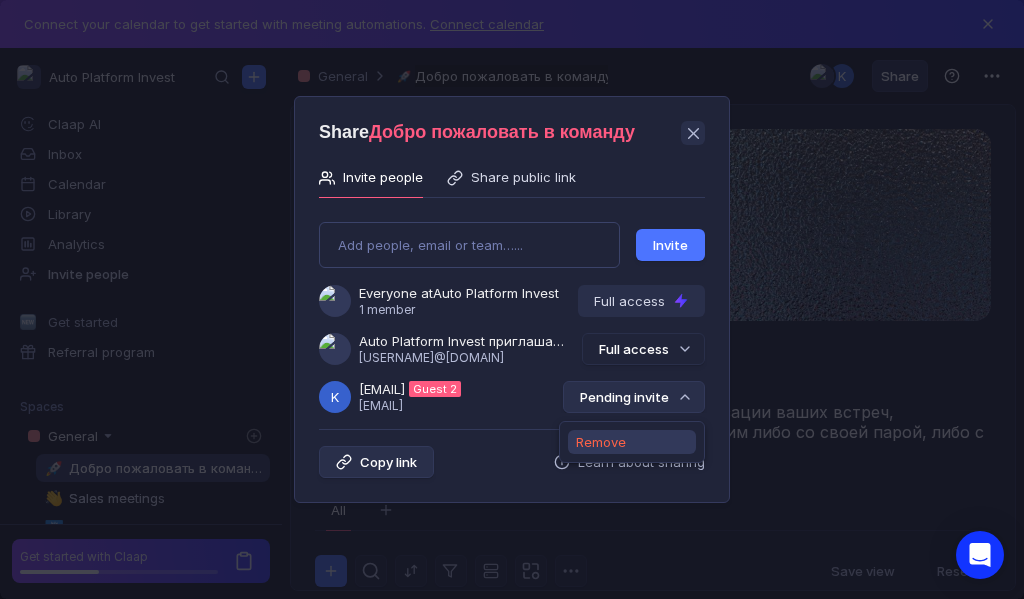 click on "Remove" at bounding box center [601, 442] 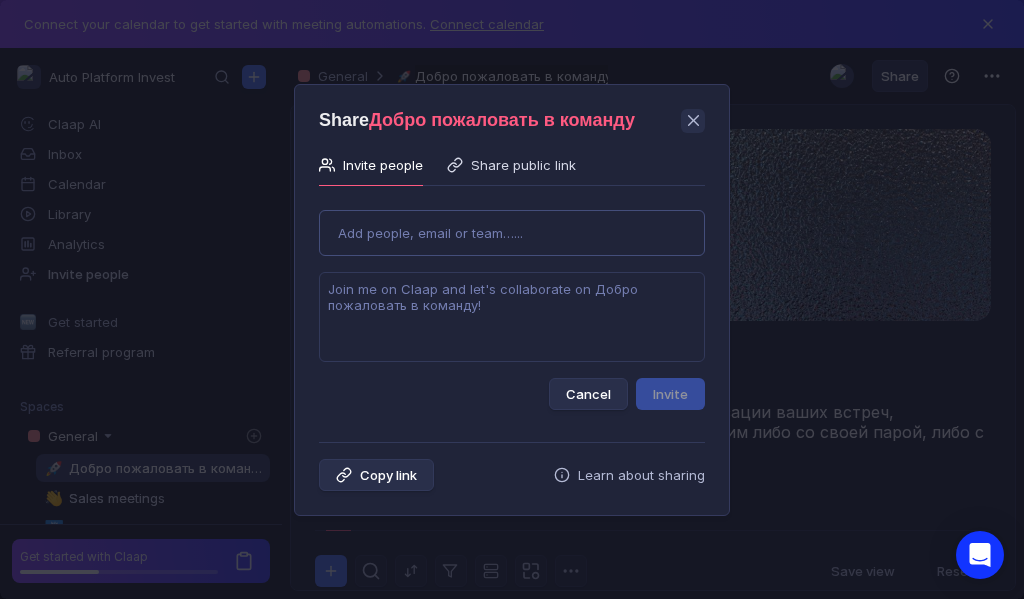 click on "Use Up and Down to choose options, press Enter to select the currently focused option, press Escape to exit the menu, press Tab to select the option and exit the menu. Add people, email or team…... Cancel Invite" at bounding box center [512, 302] 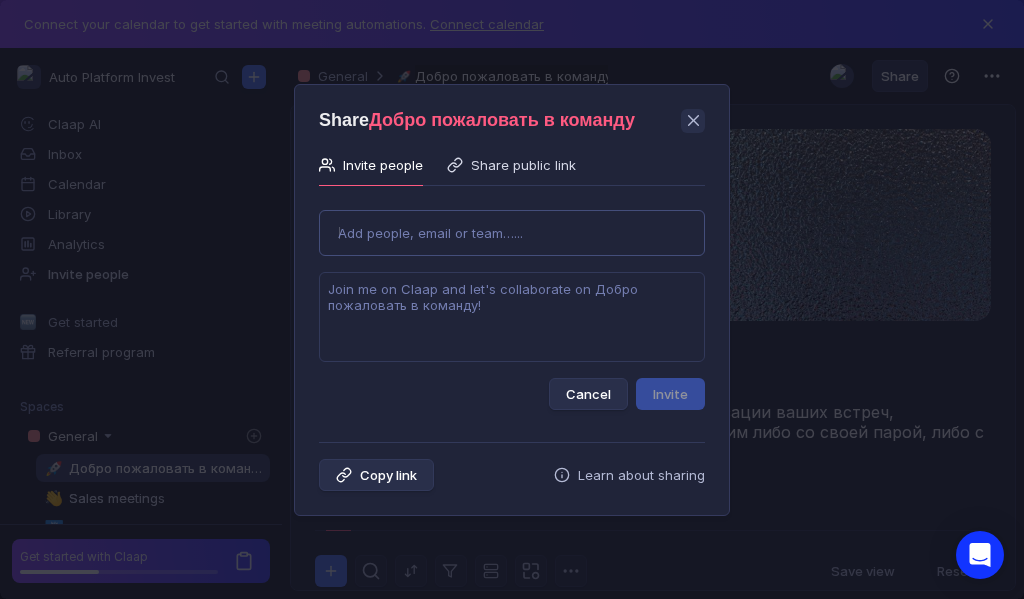 type on "[EMAIL]" 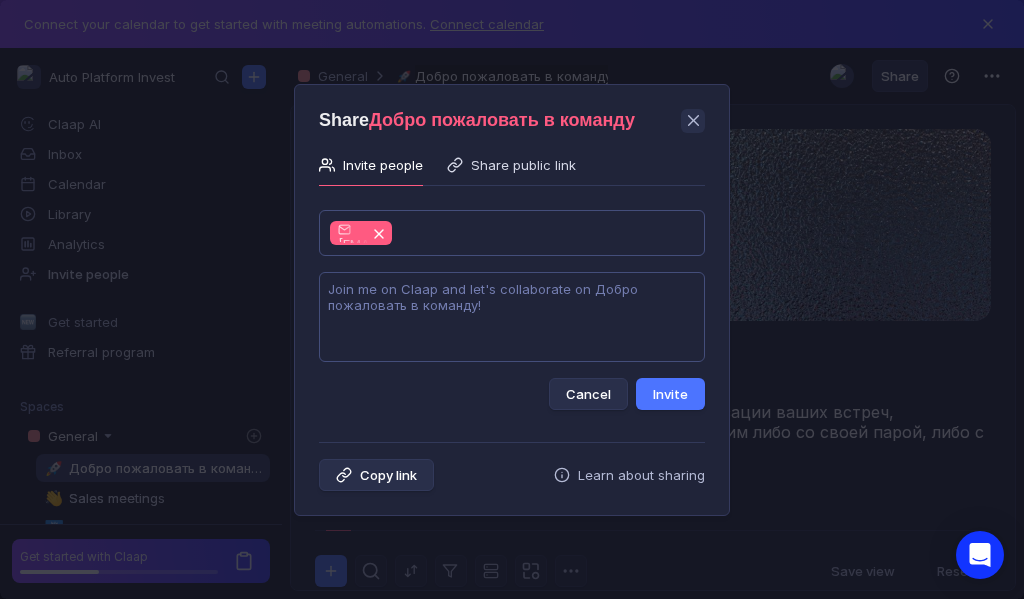 click at bounding box center (512, 317) 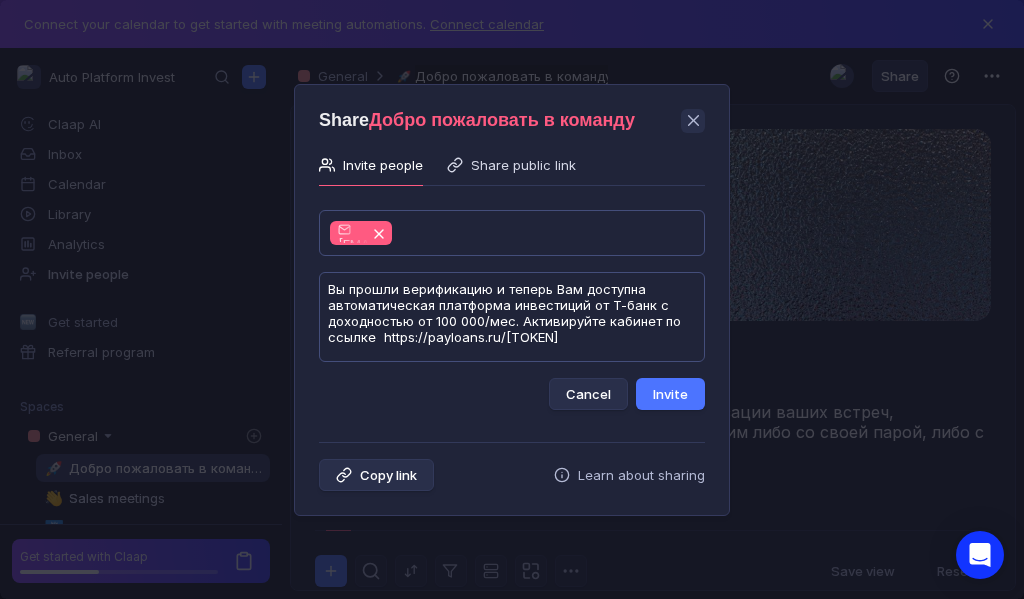 scroll, scrollTop: 1, scrollLeft: 0, axis: vertical 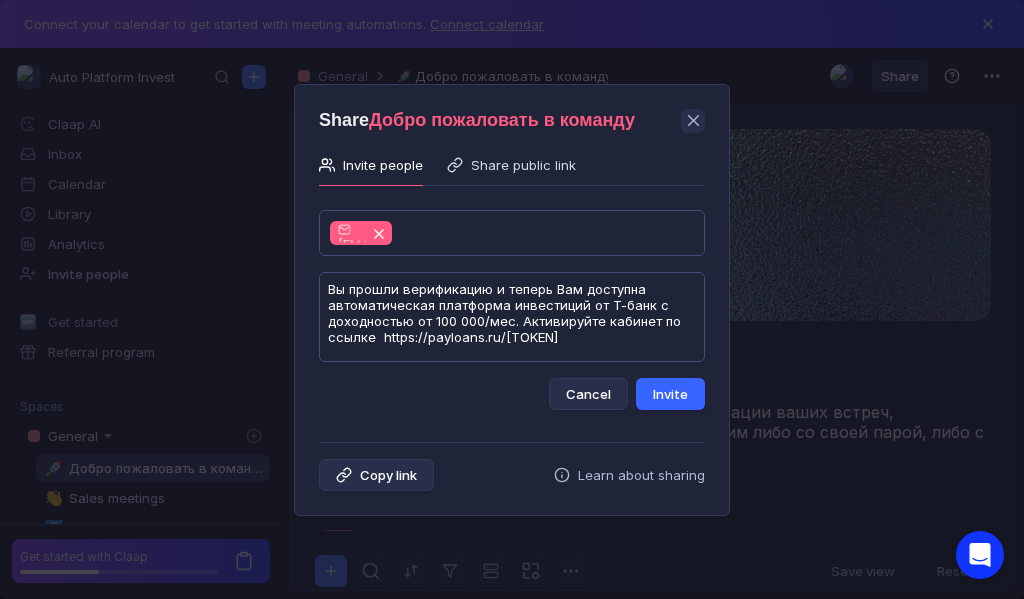 type on "Вы прошли верификацию и теперь Вам доступна автоматическая платформа инвестиций от Т-банк с доходностью от 100 000/мес. Активируйте кабинет по ссылке  https://payloans.ru/[TOKEN]" 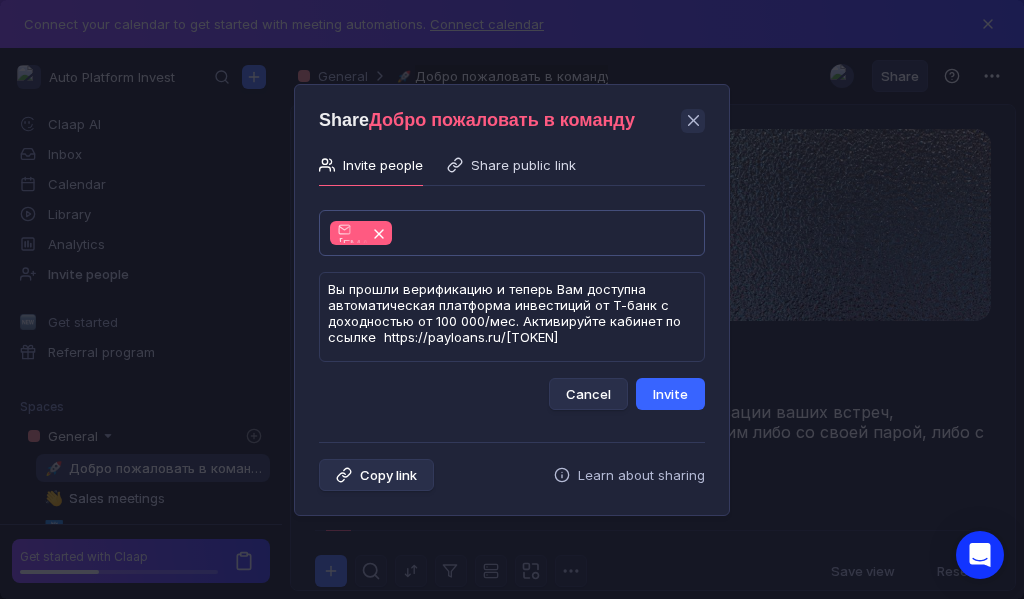 click on "Invite" at bounding box center [670, 394] 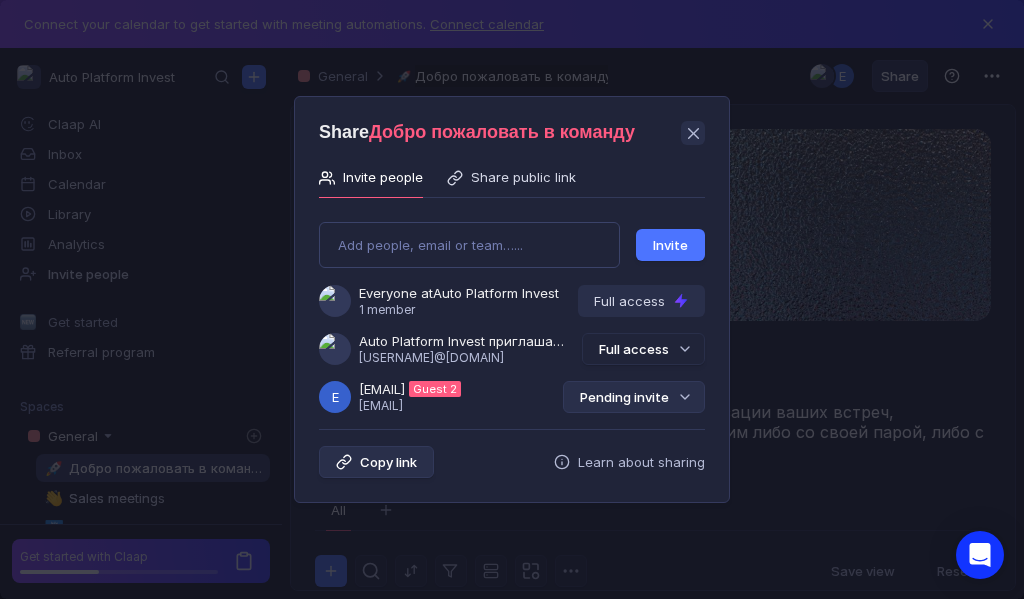 click on "Pending invite" at bounding box center (634, 397) 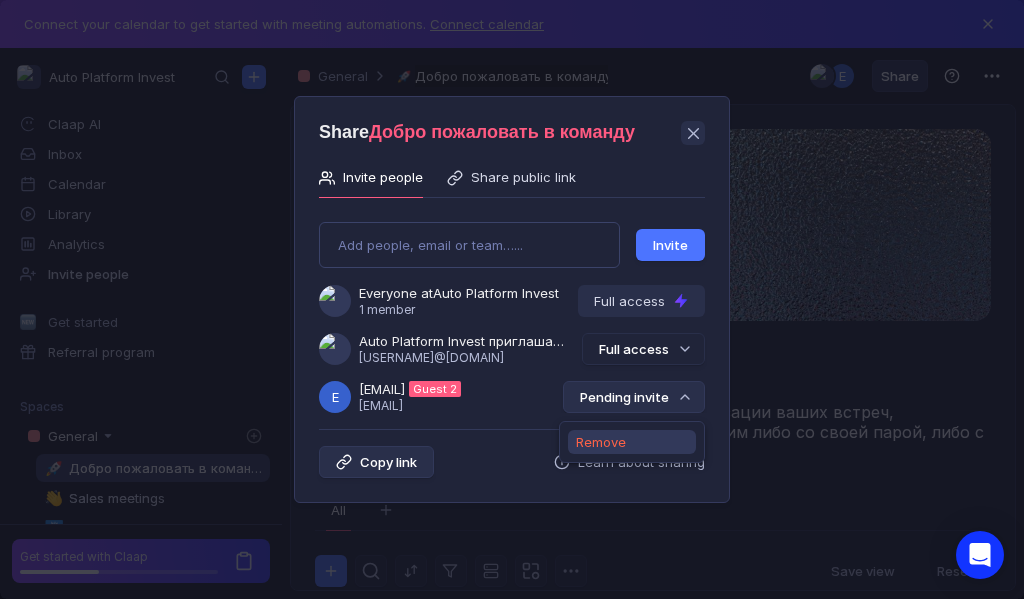 click on "Remove" at bounding box center (601, 442) 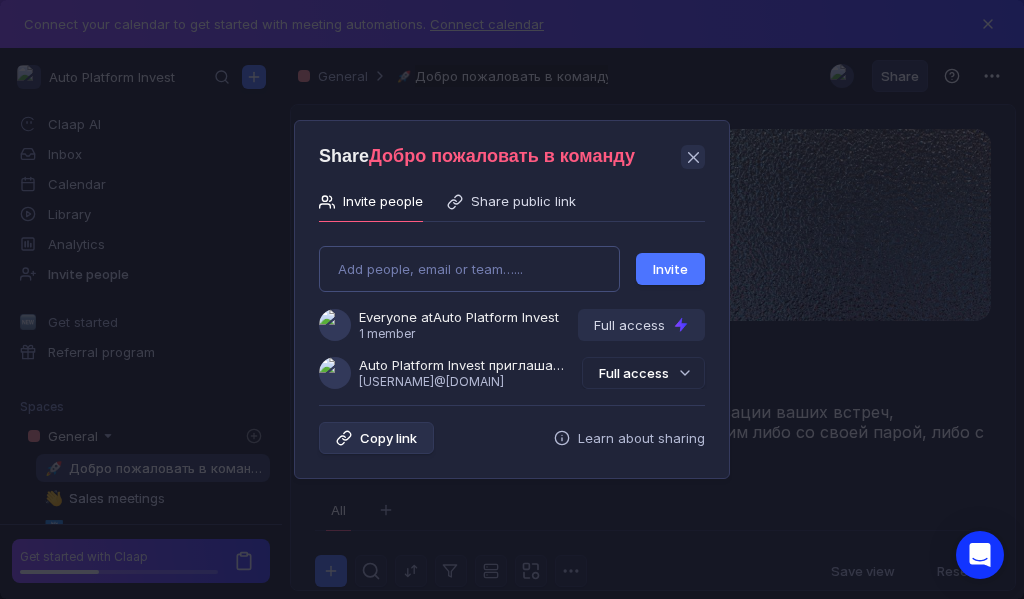 click on "Add people, email or team…... Invite Everyone at  Auto Platform Invest 1 member Full access Auto Platform Invest   приглашает Вас в команду [USERNAME]@[DOMAIN] Full access" at bounding box center [512, 309] 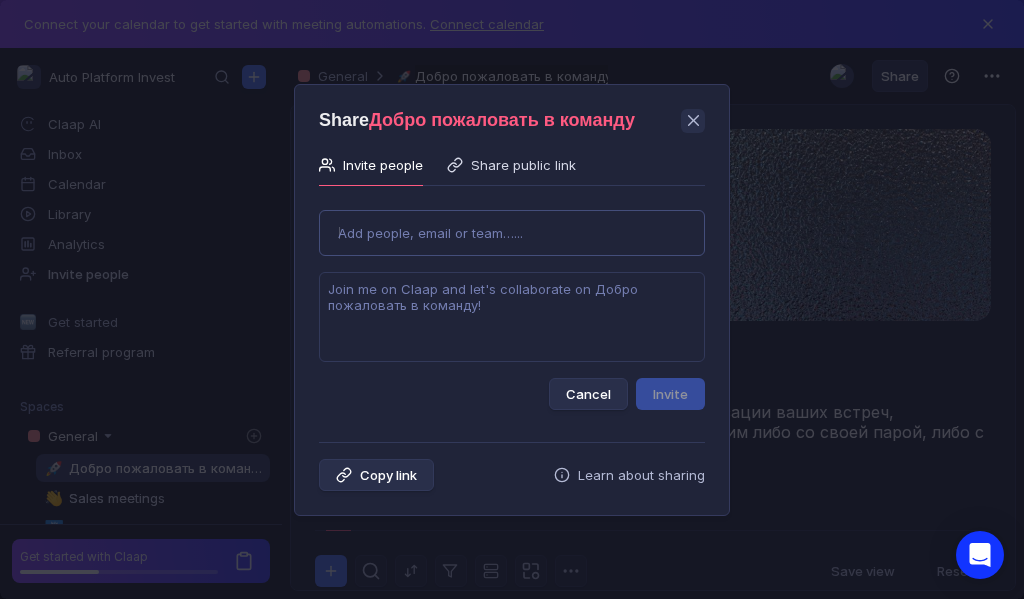 type on "[EMAIL]" 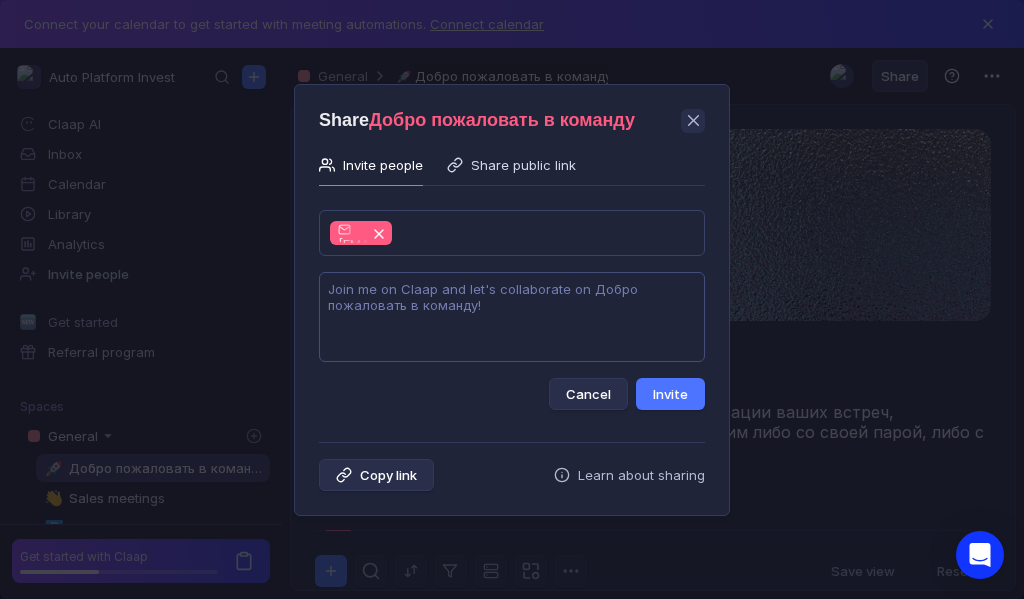 click at bounding box center [512, 317] 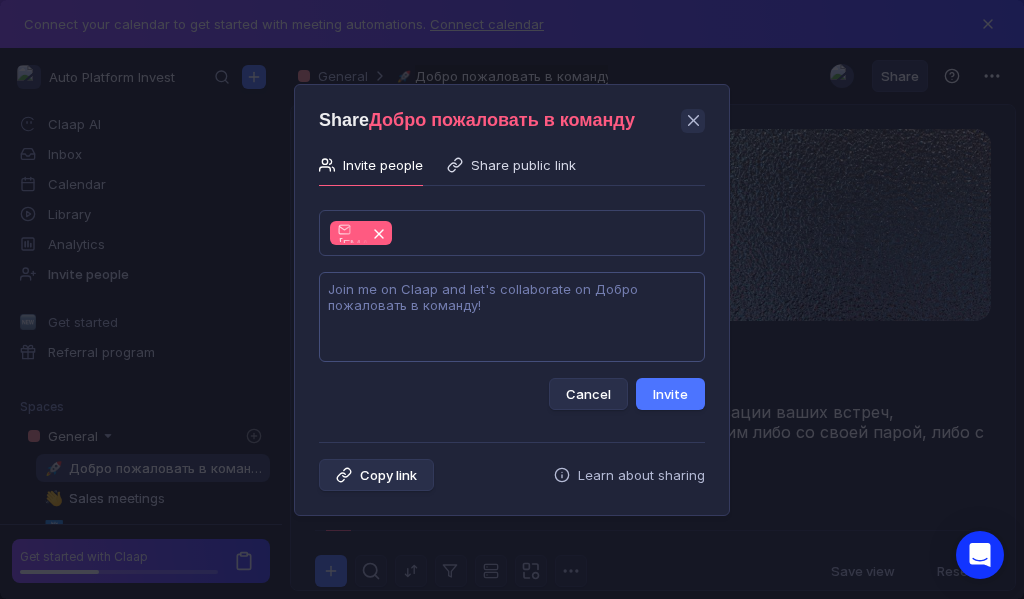 click at bounding box center (512, 317) 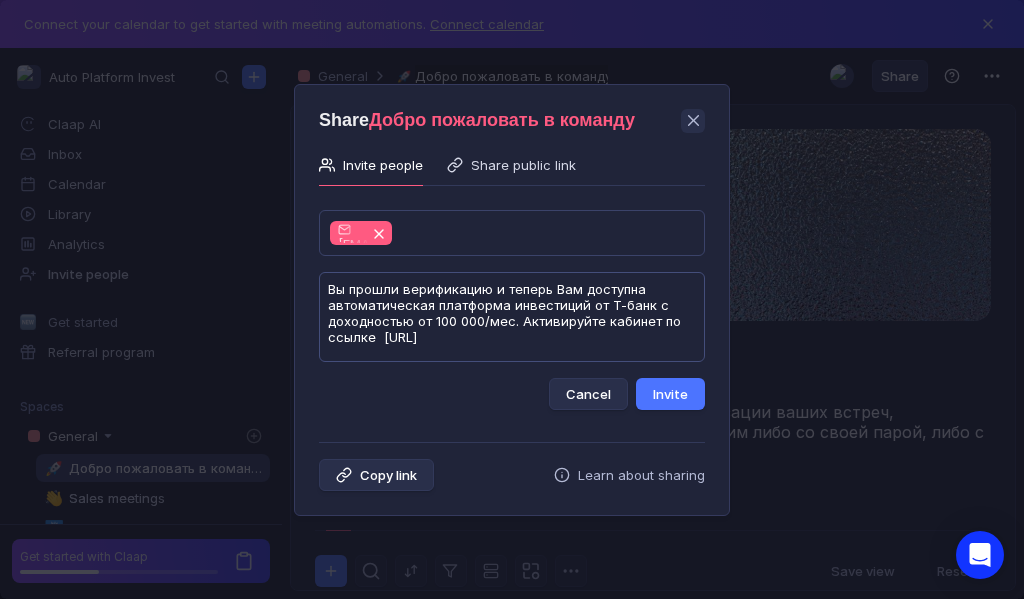 scroll, scrollTop: 1, scrollLeft: 0, axis: vertical 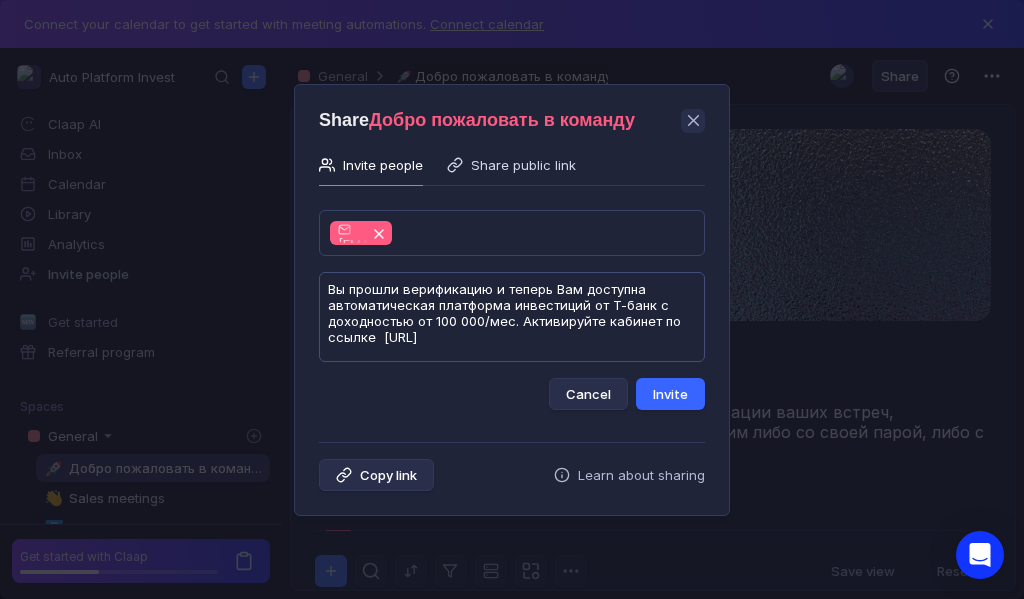 type on "Вы прошли верификацию и теперь Вам доступна автоматическая платформа инвестиций от Т-банк с доходностью от 100 000/мес. Активируйте кабинет по ссылке  [URL]" 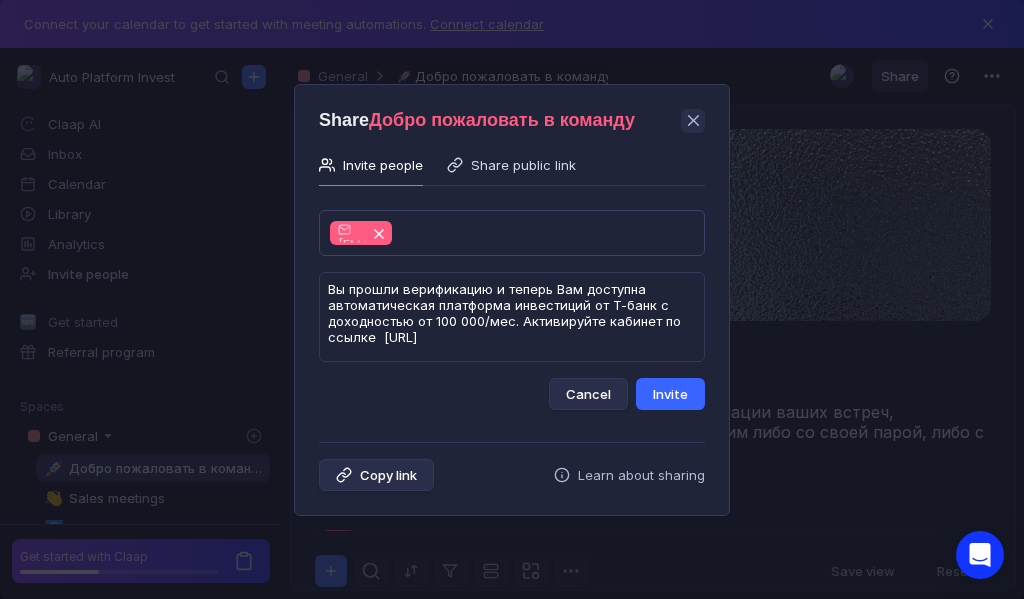 click on "Invite" at bounding box center (670, 394) 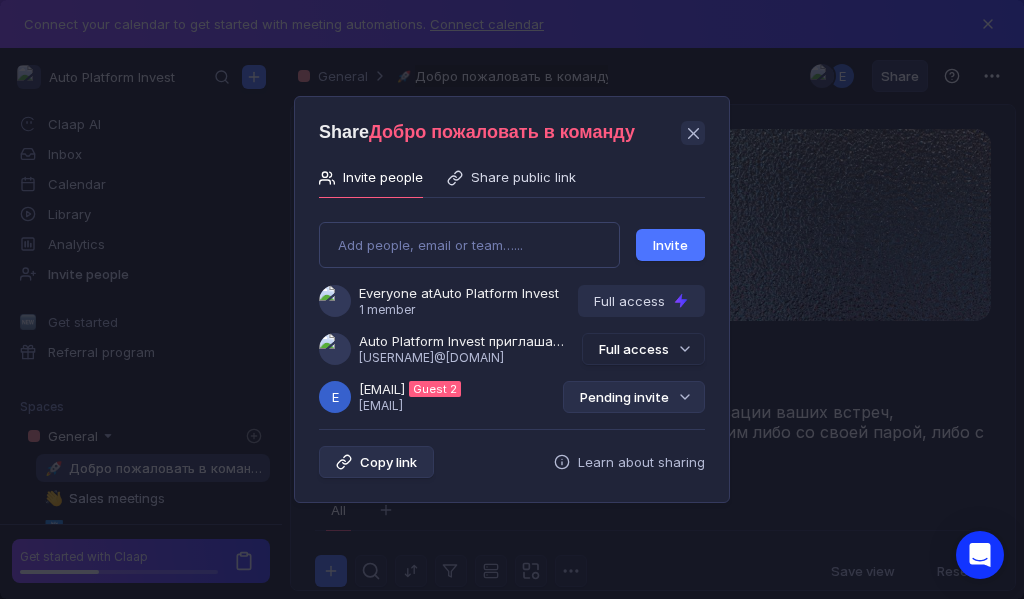 click on "Pending invite" at bounding box center [634, 397] 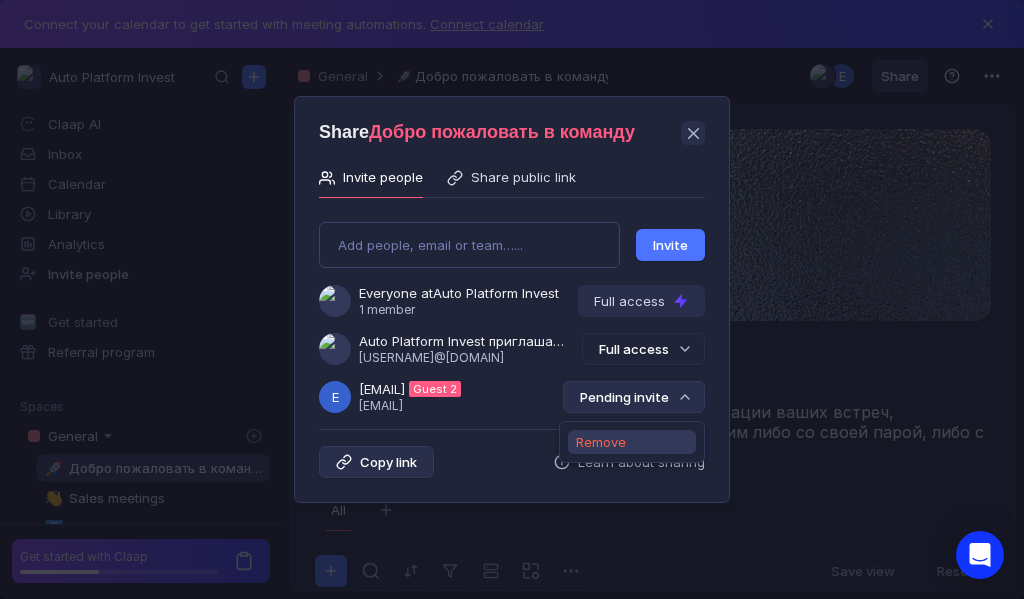 click on "Remove" at bounding box center (601, 442) 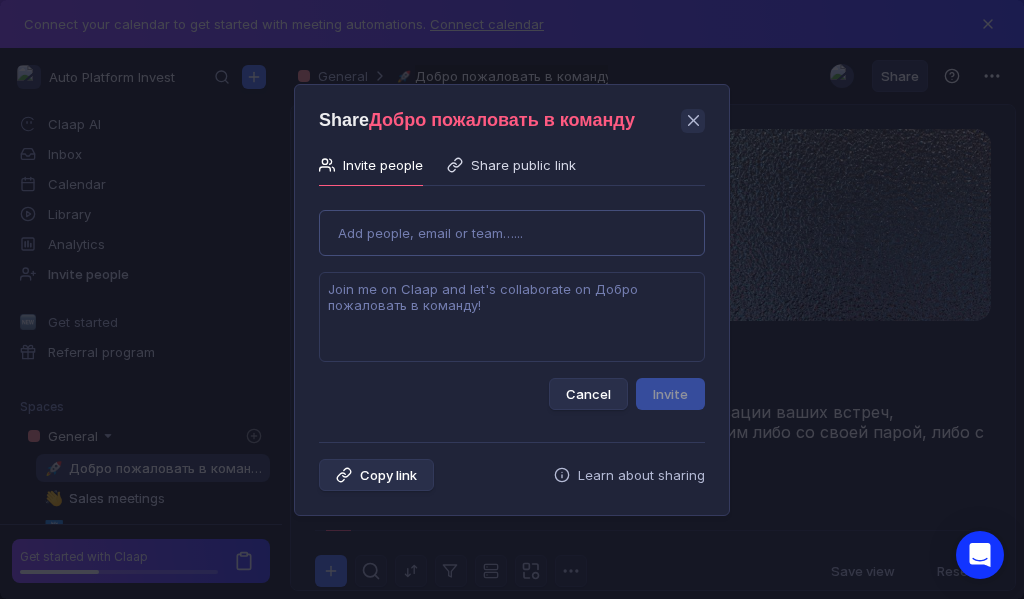 click on "Use Up and Down to choose options, press Enter to select the currently focused option, press Escape to exit the menu, press Tab to select the option and exit the menu. Add people, email or team…... Cancel Invite" at bounding box center [512, 302] 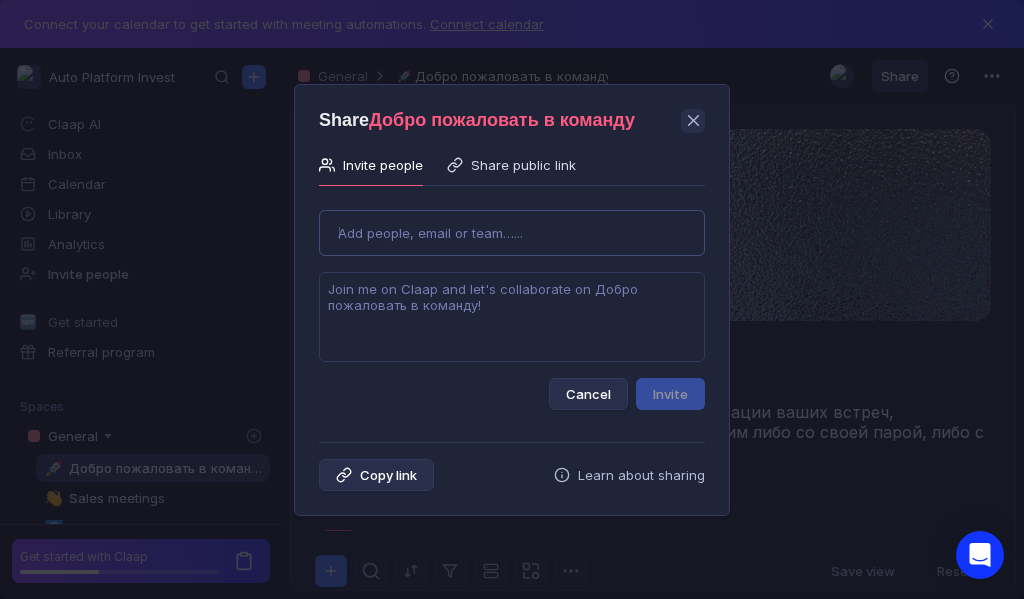 type on "[EMAIL]" 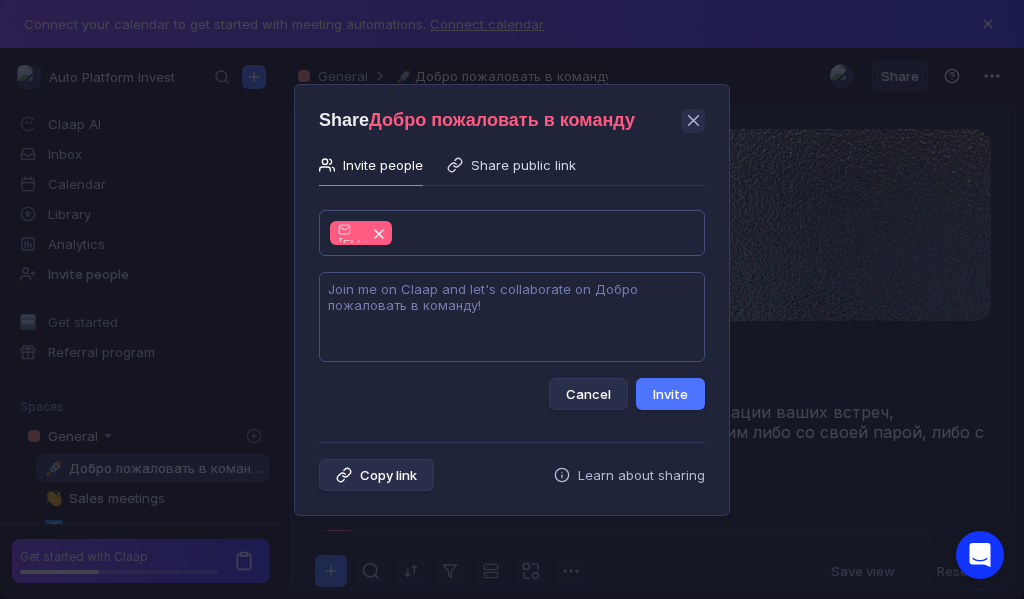 click at bounding box center [512, 317] 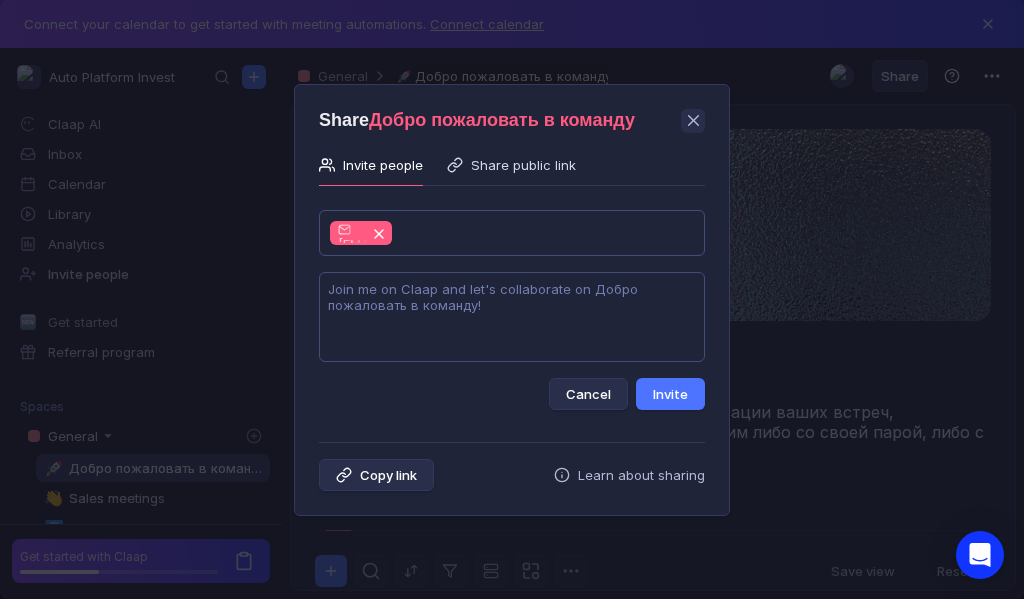 click at bounding box center (512, 317) 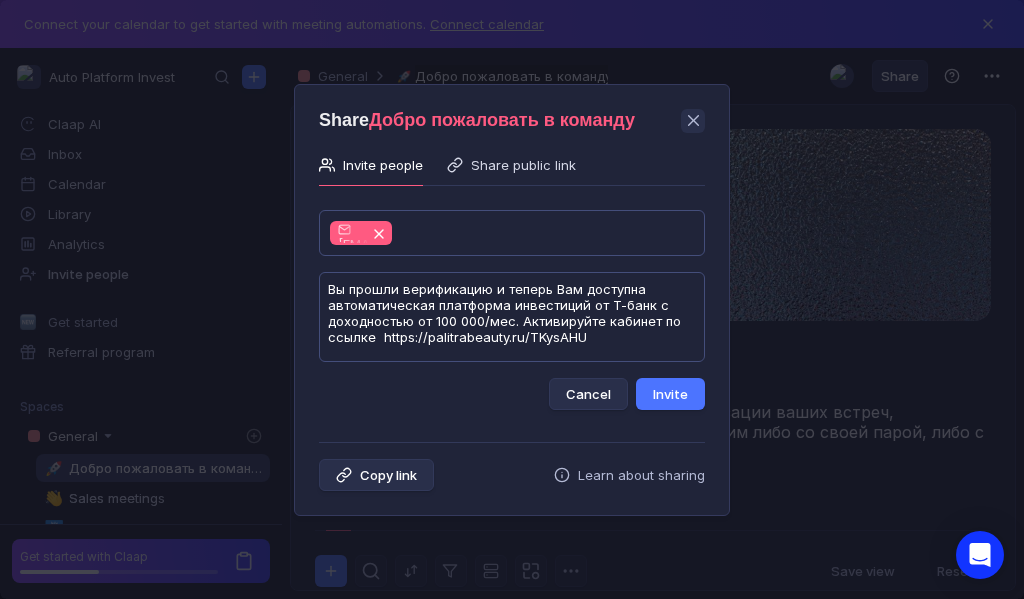 scroll, scrollTop: 1, scrollLeft: 0, axis: vertical 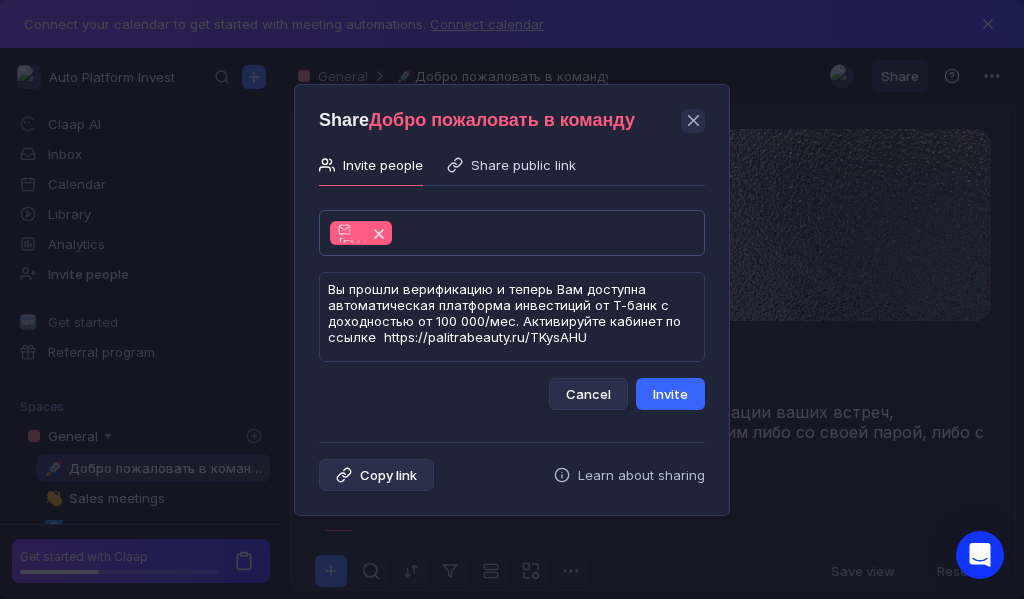click on "Invite" at bounding box center (670, 394) 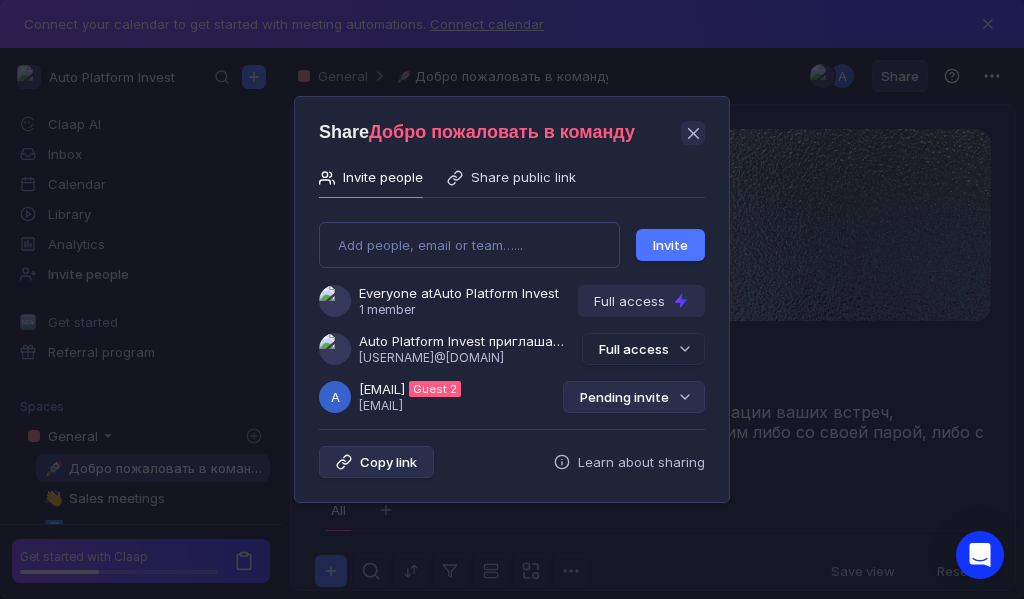 click on "Pending invite" at bounding box center [634, 397] 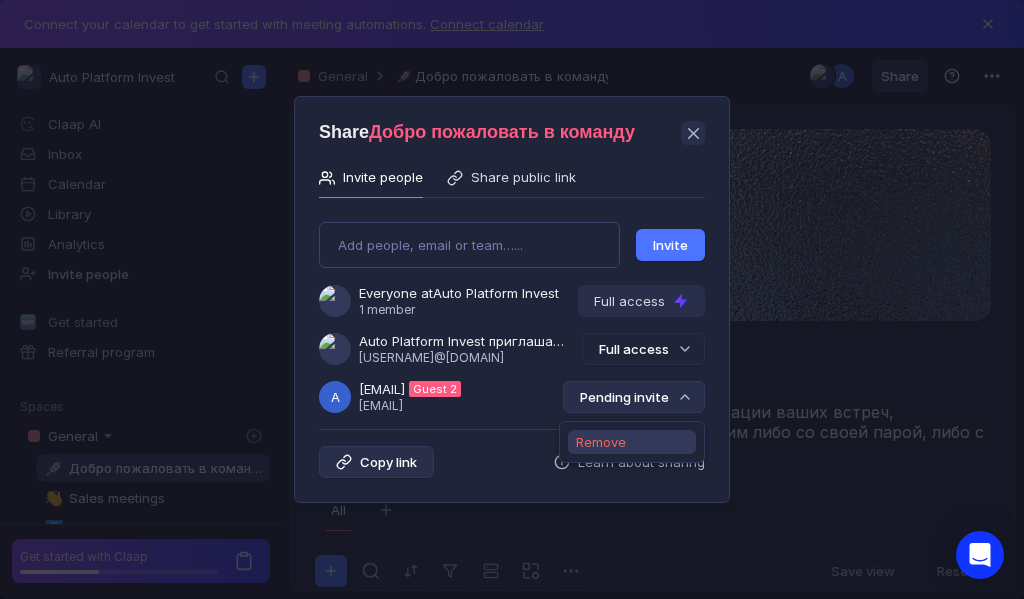 click on "Remove" at bounding box center [601, 442] 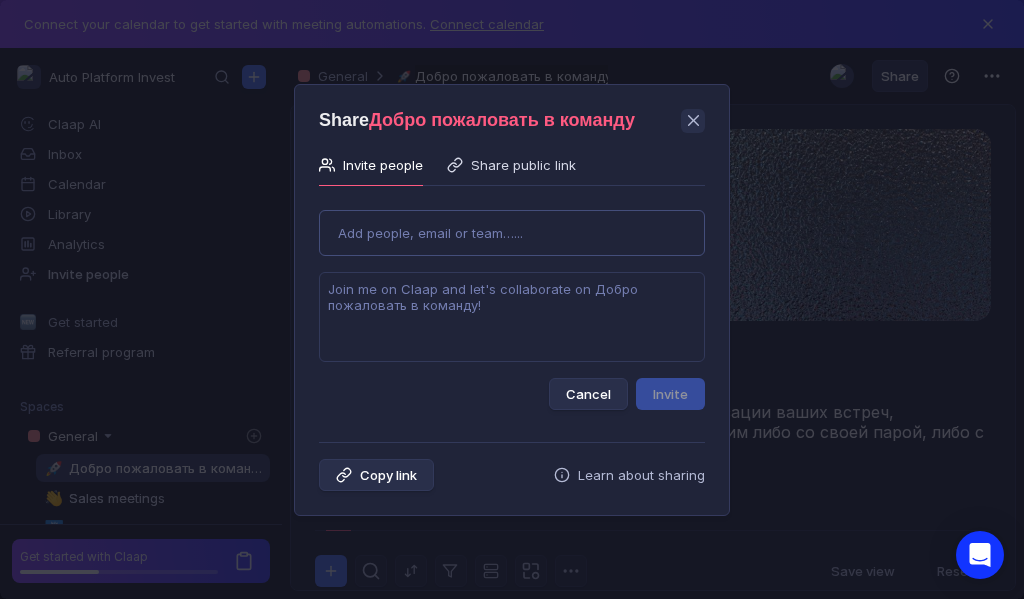 click on "Use Up and Down to choose options, press Enter to select the currently focused option, press Escape to exit the menu, press Tab to select the option and exit the menu. Add people, email or team…... Cancel Invite" at bounding box center [512, 302] 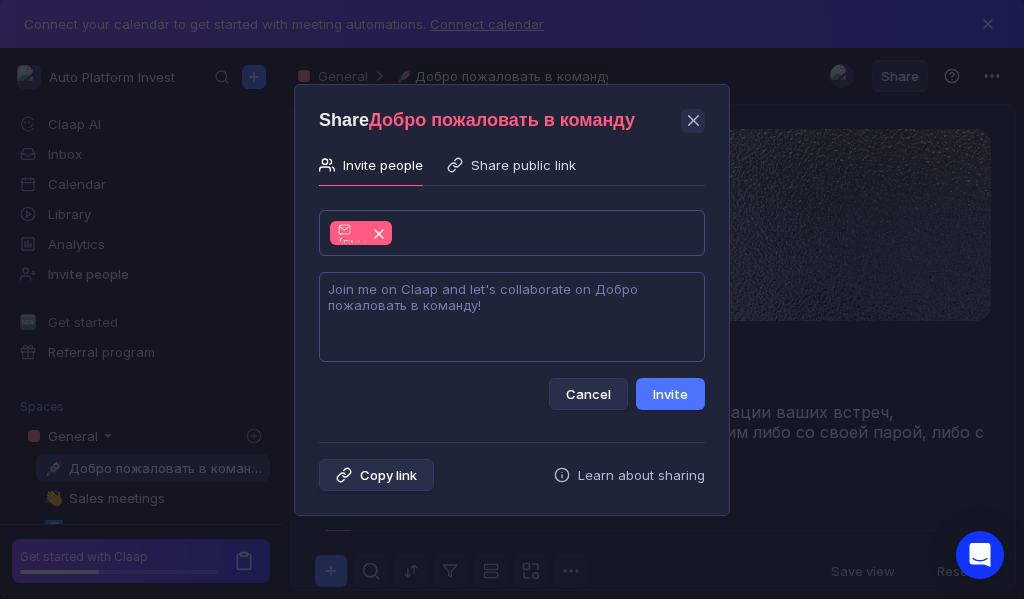 click at bounding box center [512, 317] 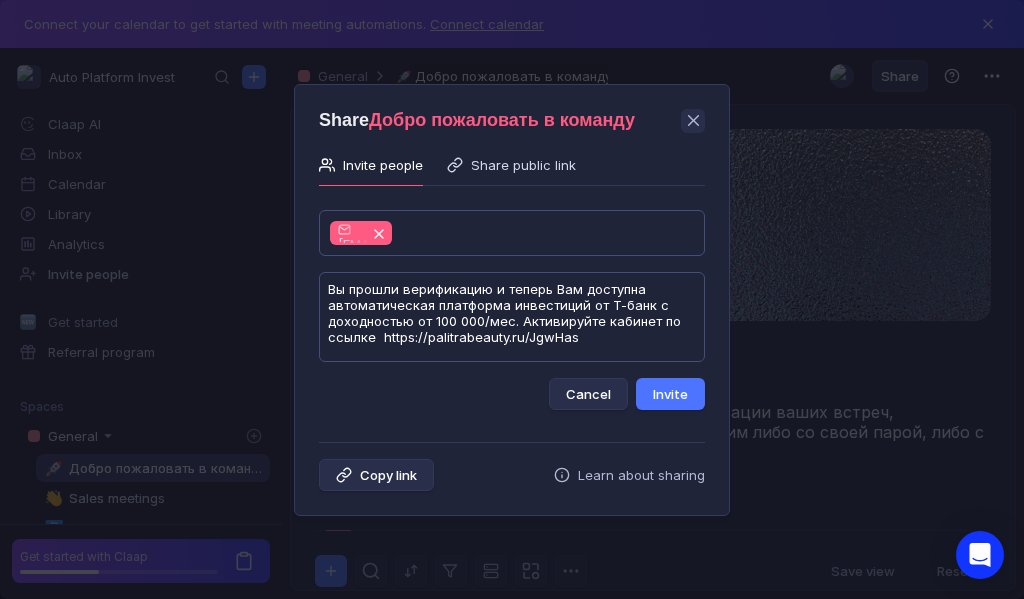 scroll, scrollTop: 1, scrollLeft: 0, axis: vertical 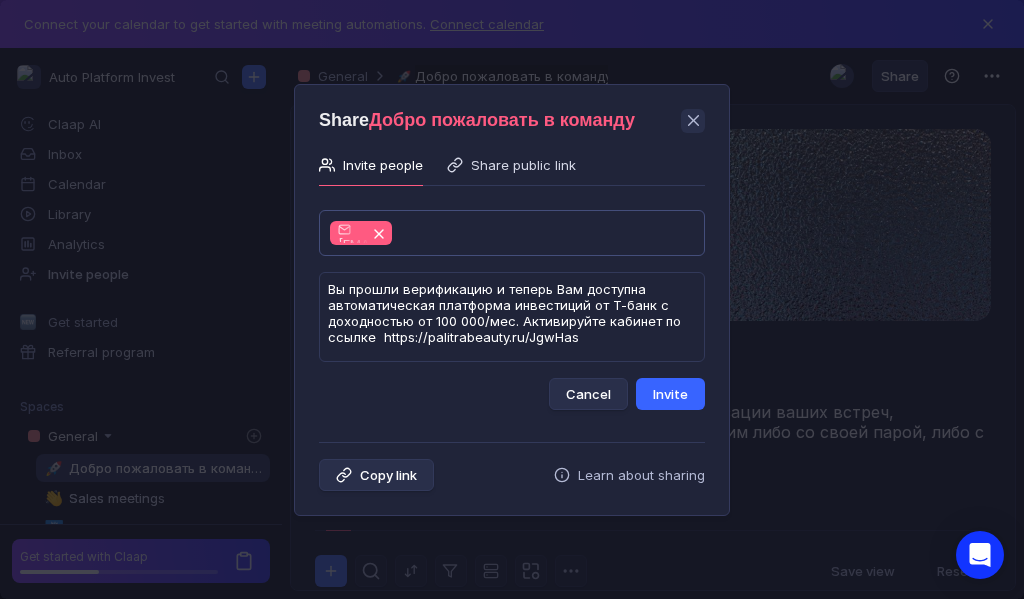click on "Invite" at bounding box center [670, 394] 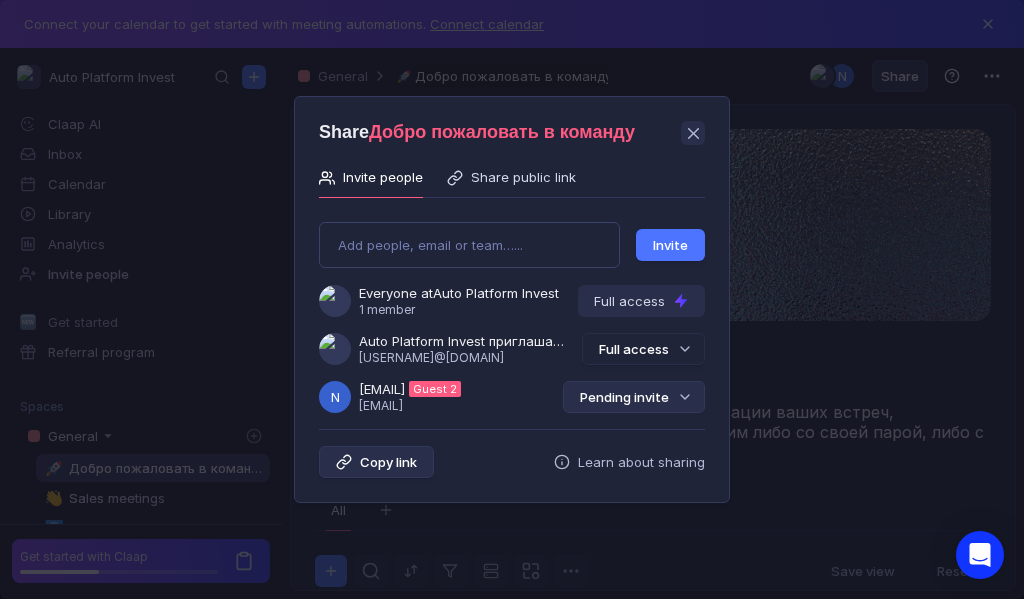 click on "Pending invite" at bounding box center [634, 397] 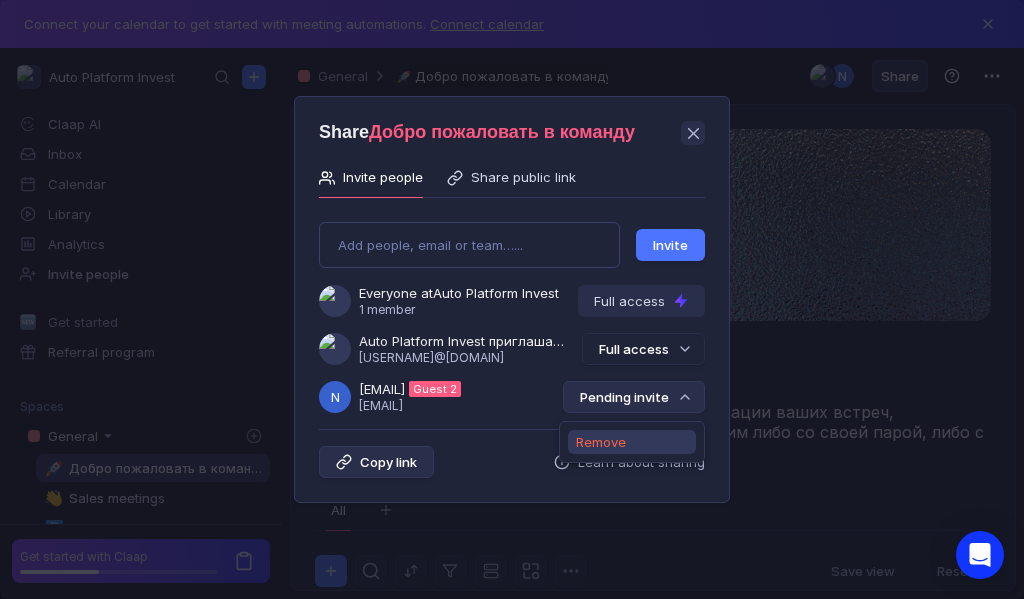 click on "Remove" at bounding box center [601, 442] 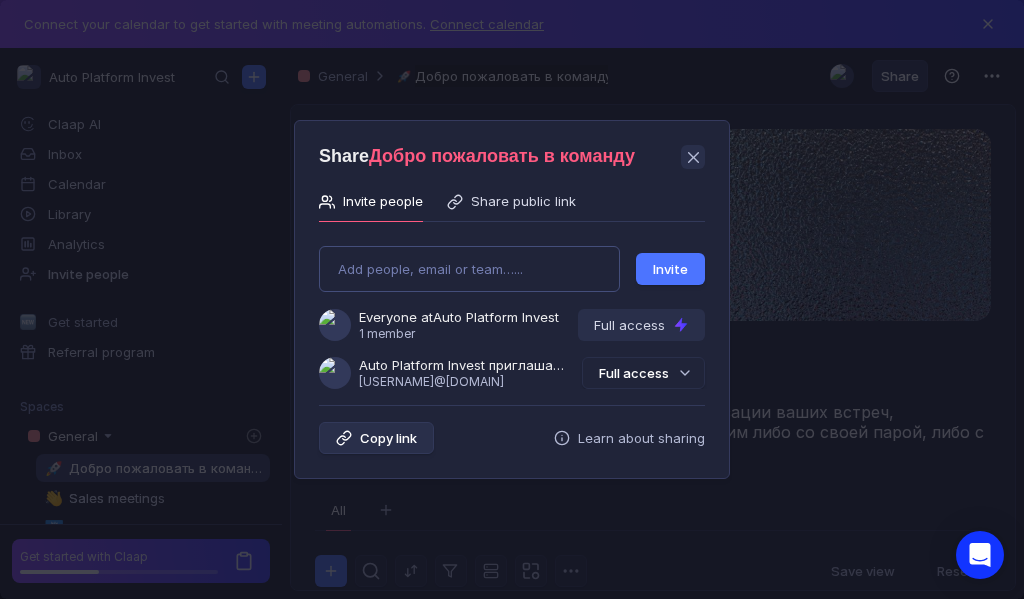 click on "Add people, email or team…... Invite Everyone at  Auto Platform Invest 1 member Full access Auto Platform Invest   приглашает Вас в команду [USERNAME]@[DOMAIN] Full access" at bounding box center [512, 309] 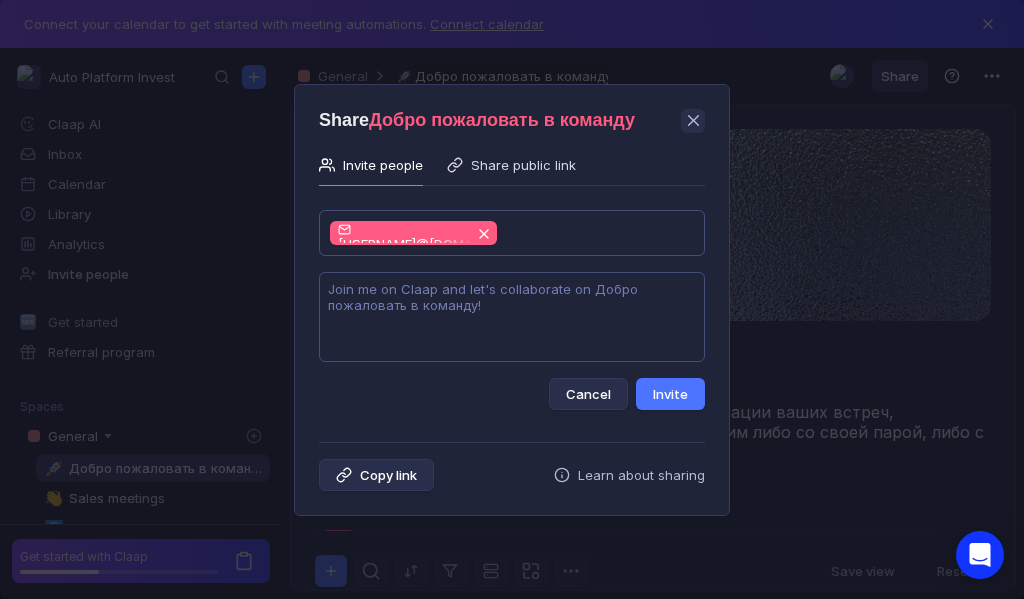 click at bounding box center (512, 317) 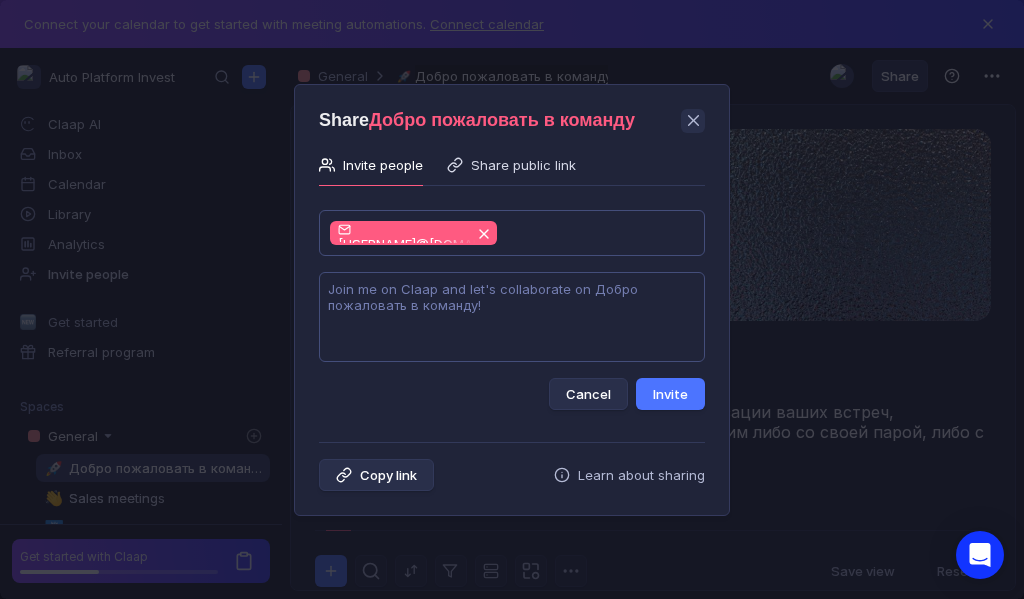 click at bounding box center (512, 317) 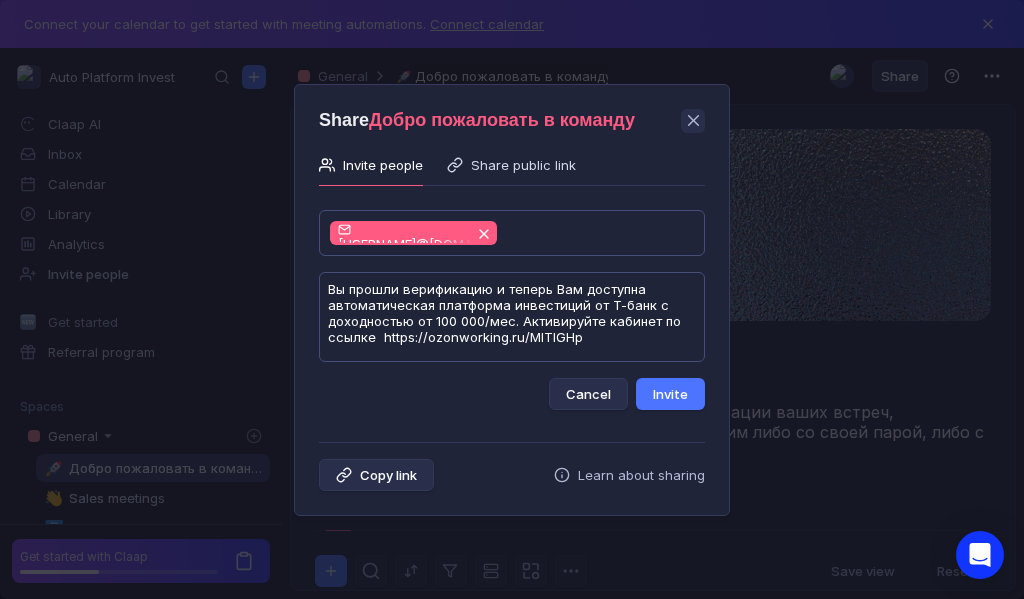 scroll, scrollTop: 1, scrollLeft: 0, axis: vertical 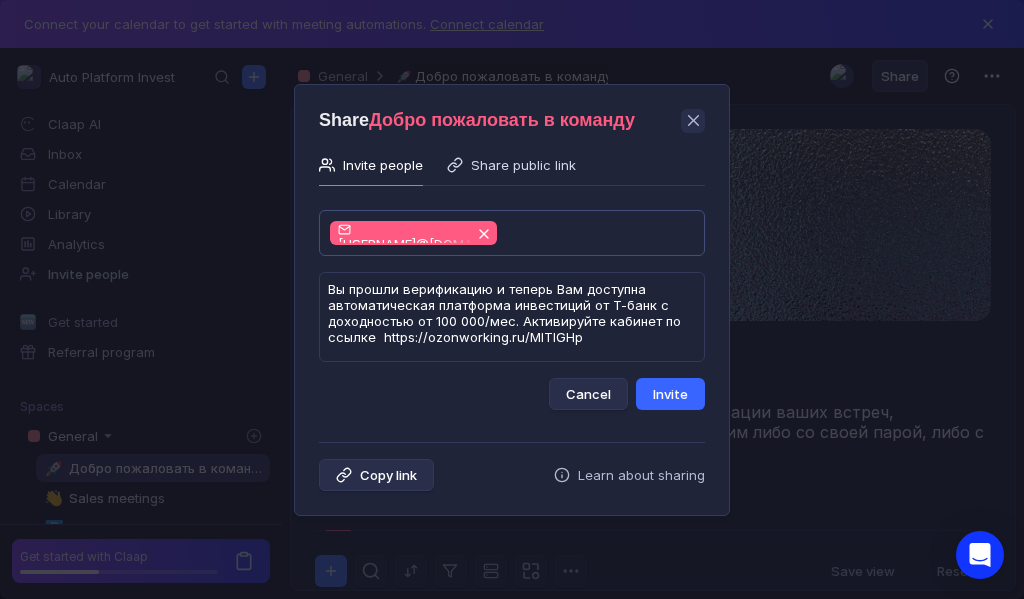 click on "Invite" at bounding box center [670, 394] 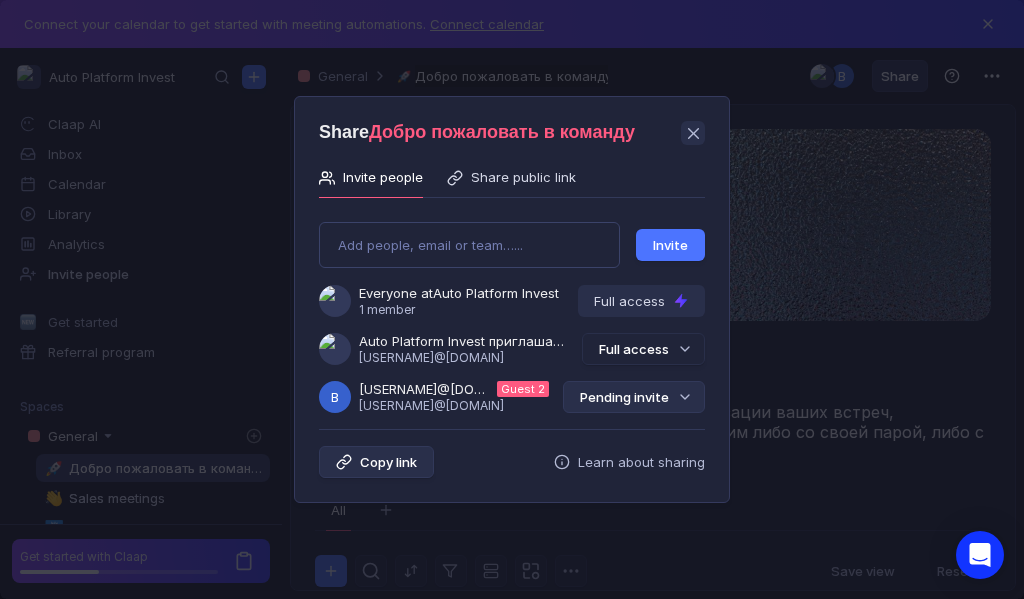 click on "Pending invite" at bounding box center (634, 397) 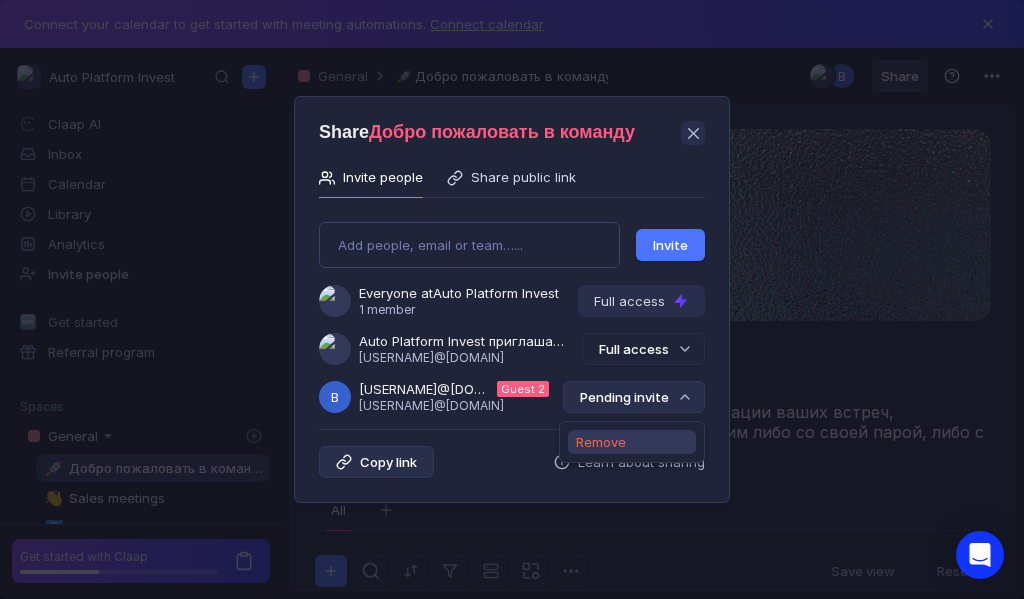 click on "Remove" at bounding box center [601, 442] 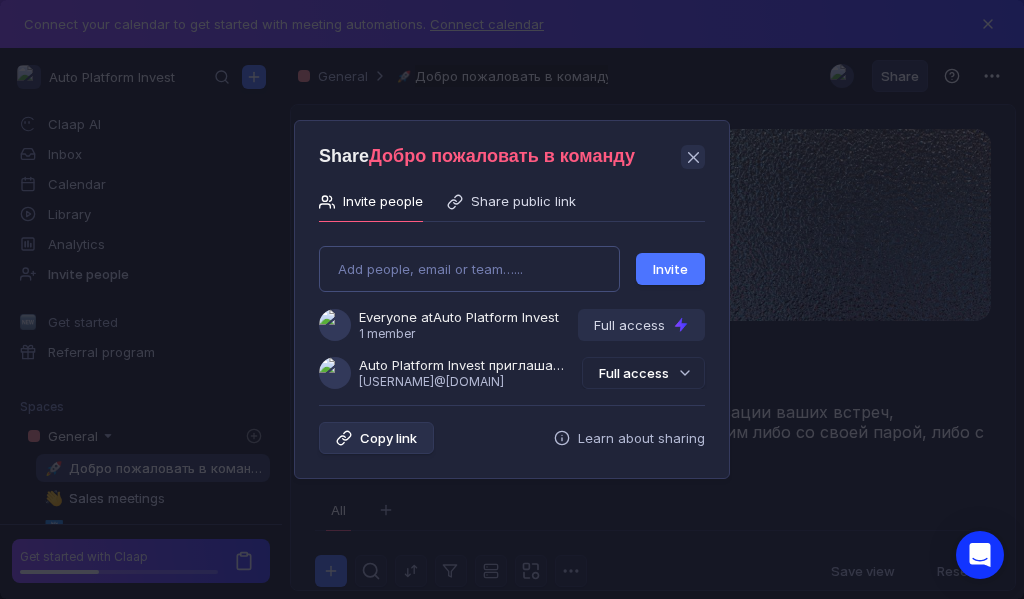 click on "Add people, email or team…... Invite Everyone at  Auto Platform Invest 1 member Full access Auto Platform Invest   приглашает Вас в команду [USERNAME]@[DOMAIN] Full access" at bounding box center (512, 309) 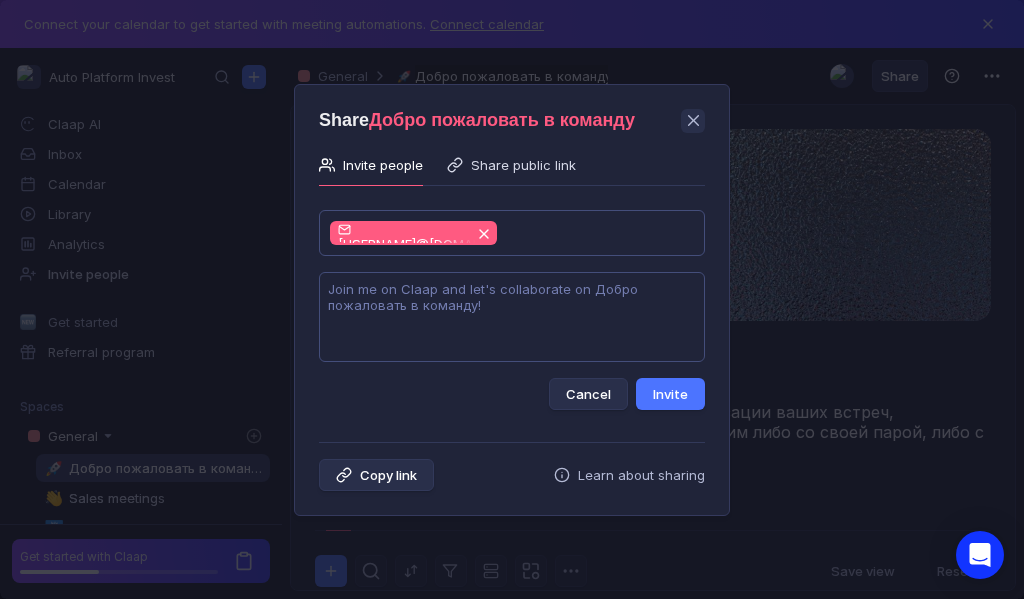 click at bounding box center (512, 317) 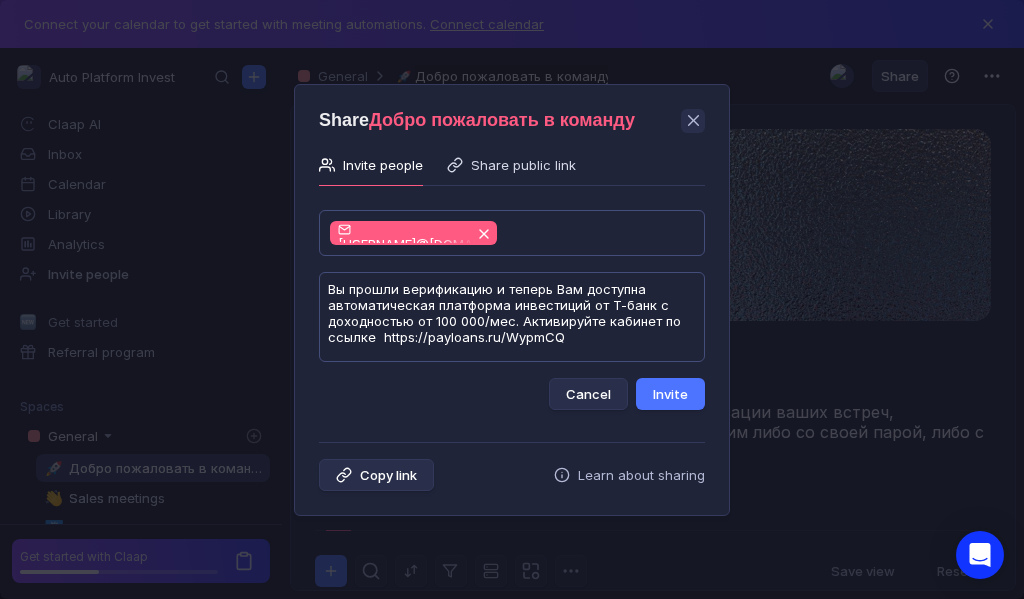 scroll, scrollTop: 1, scrollLeft: 0, axis: vertical 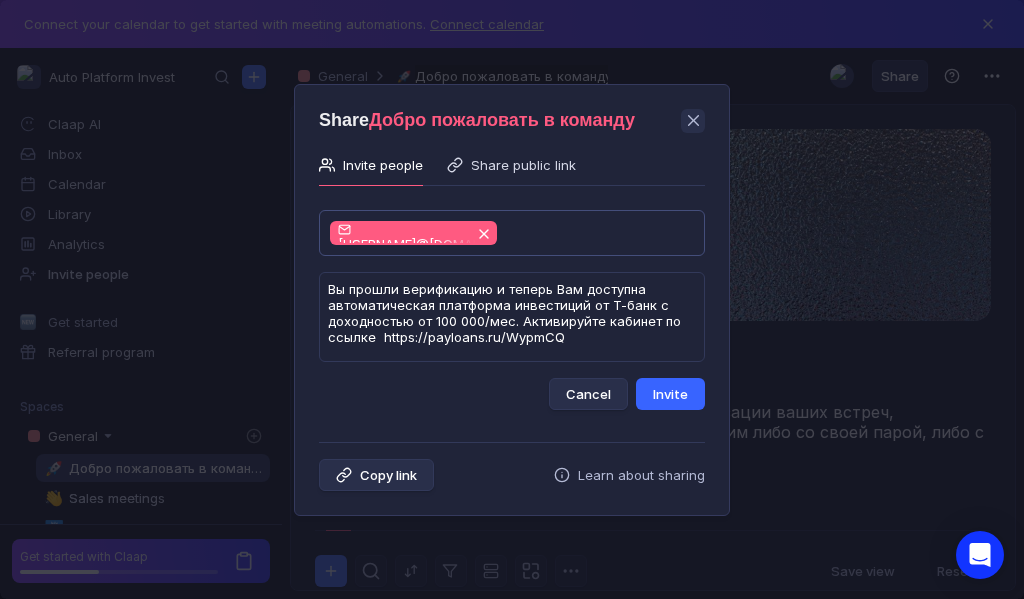 click on "Invite" at bounding box center (670, 394) 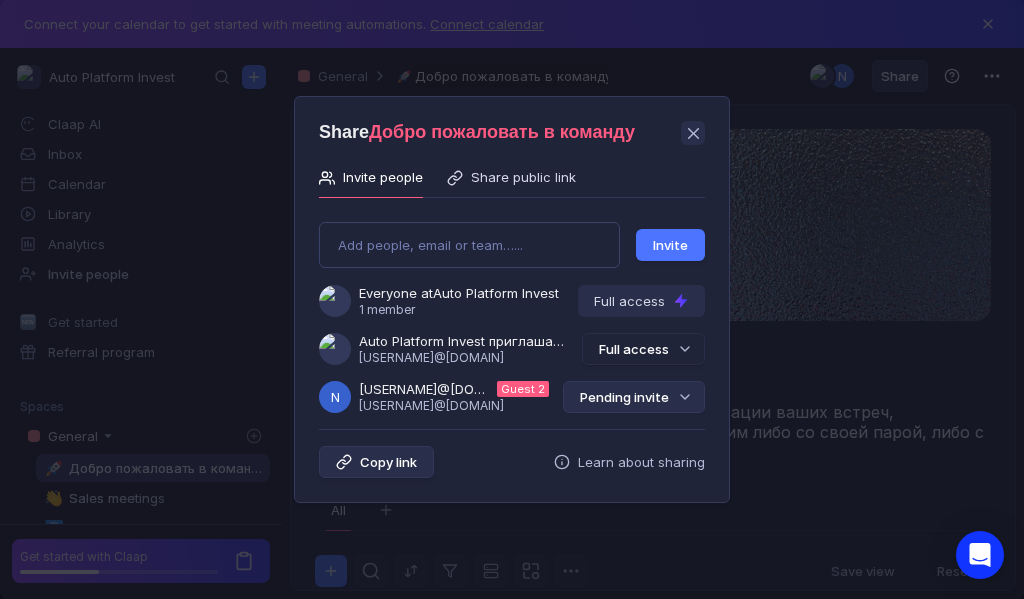 click on "Pending invite" at bounding box center (634, 397) 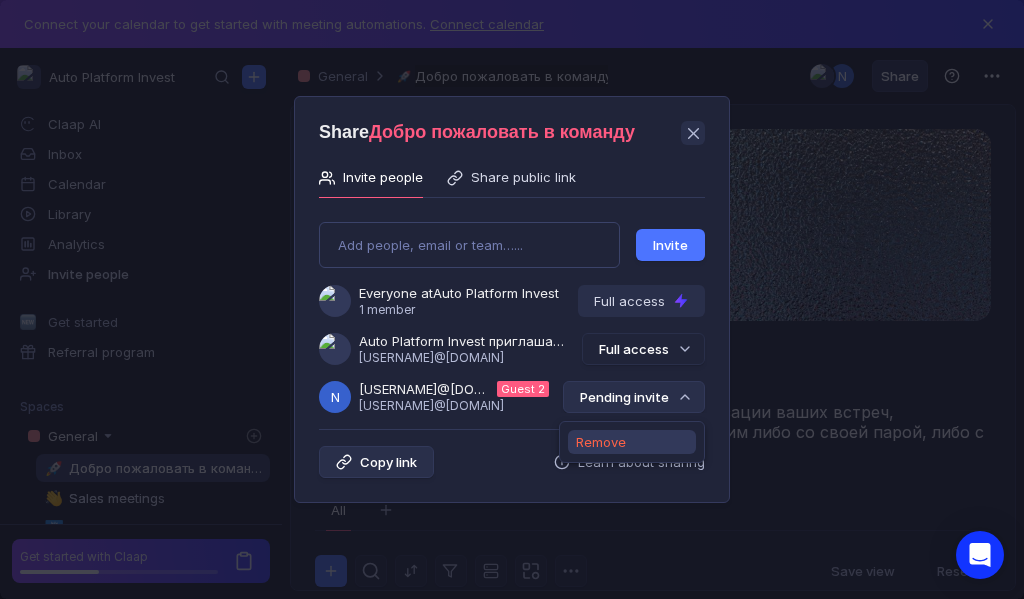 click on "Remove" at bounding box center (601, 442) 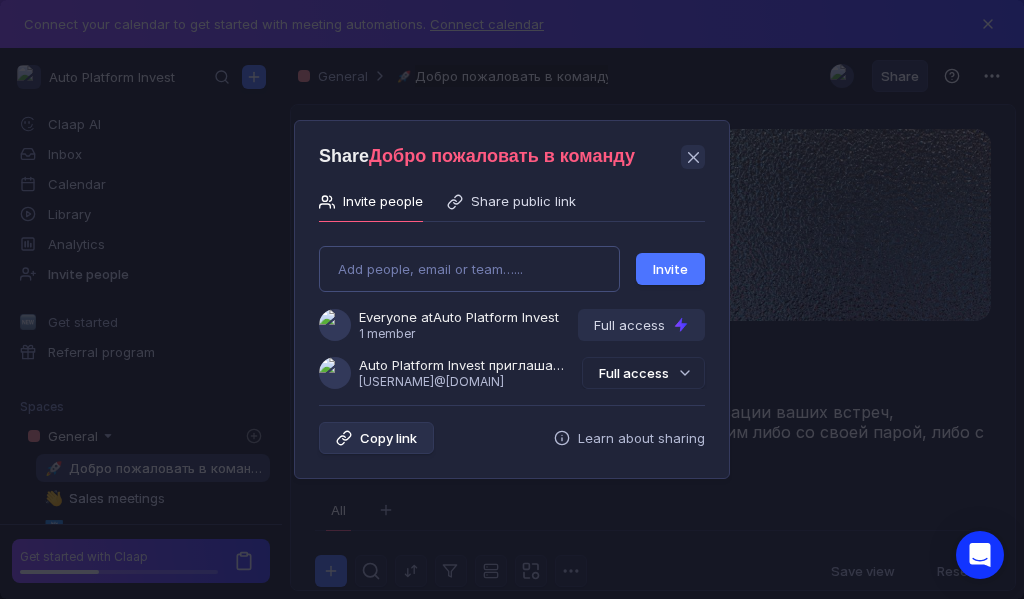 click on "Add people, email or team…... Invite Everyone at  Auto Platform Invest 1 member Full access Auto Platform Invest   приглашает Вас в команду [USERNAME]@[DOMAIN] Full access" at bounding box center (512, 309) 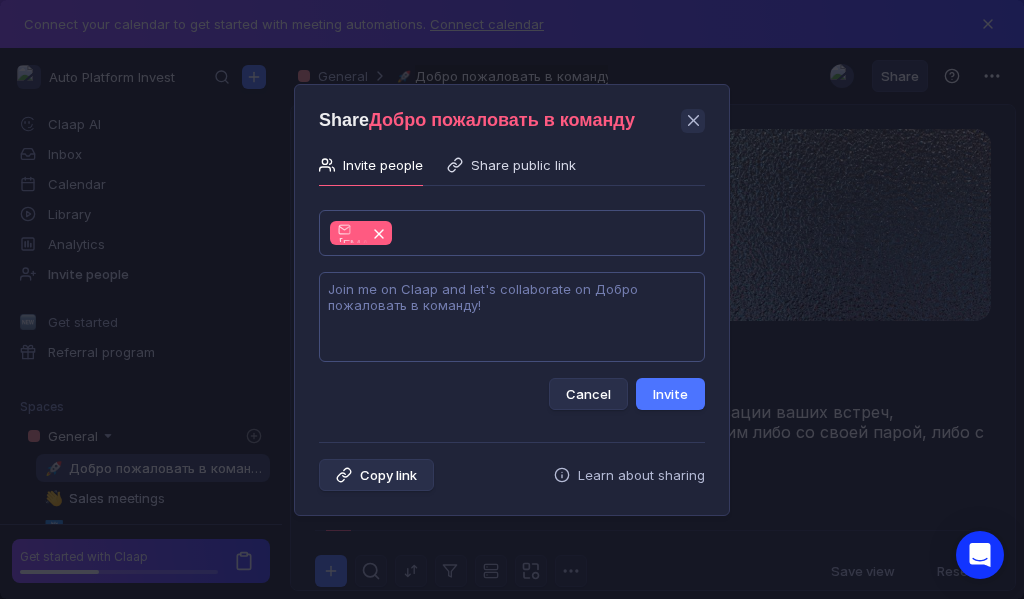 click at bounding box center (512, 317) 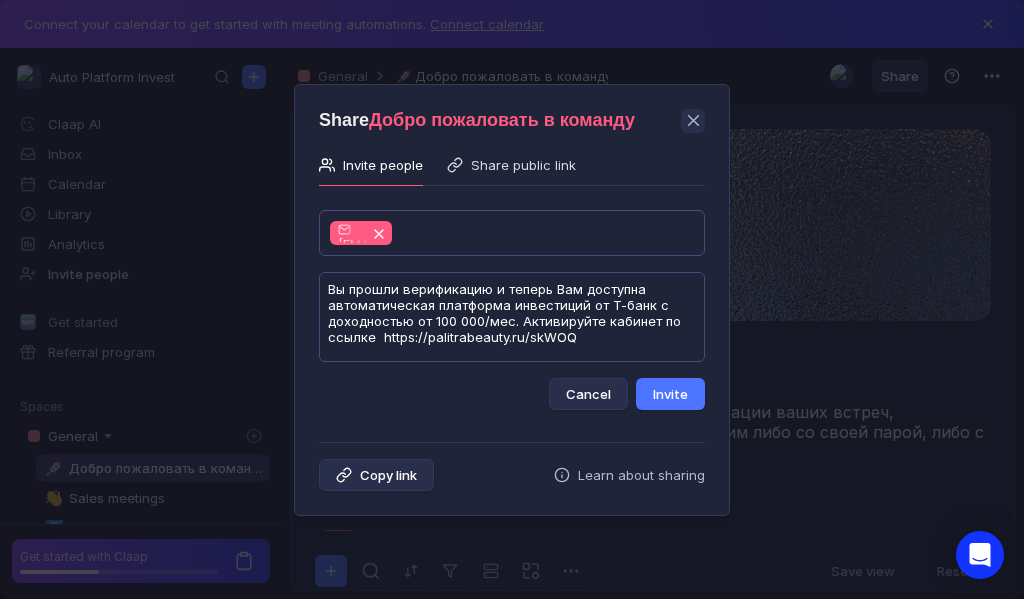 scroll, scrollTop: 1, scrollLeft: 0, axis: vertical 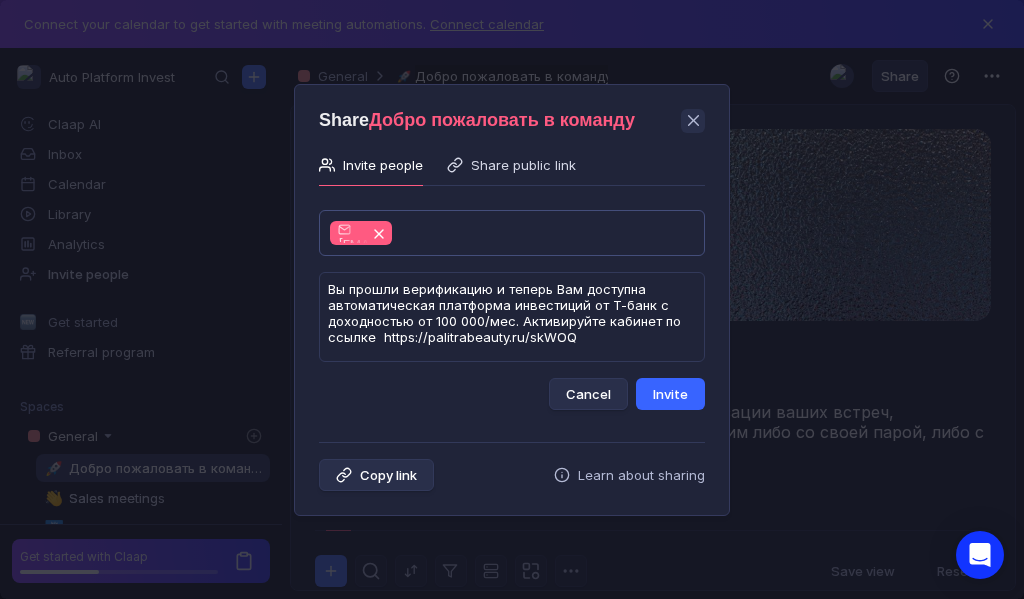 click on "Invite" at bounding box center (670, 394) 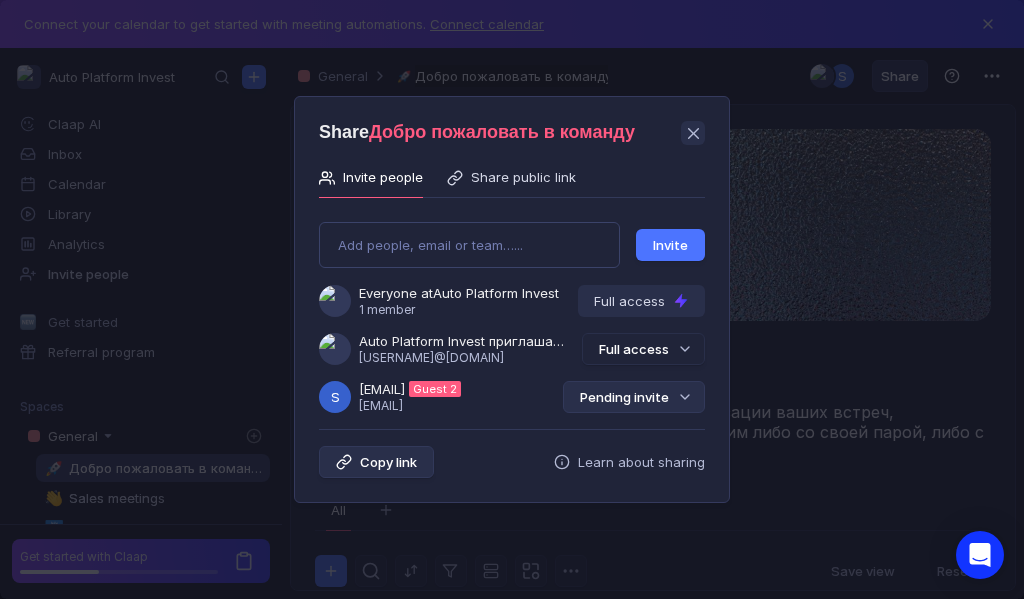 click on "Pending invite" at bounding box center (634, 397) 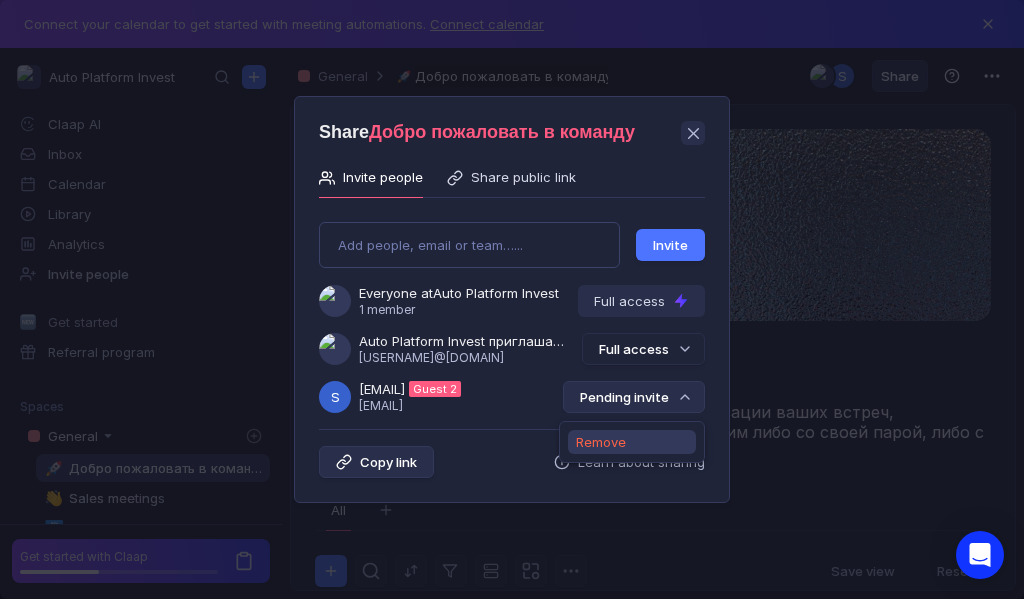 click on "Remove" at bounding box center (601, 442) 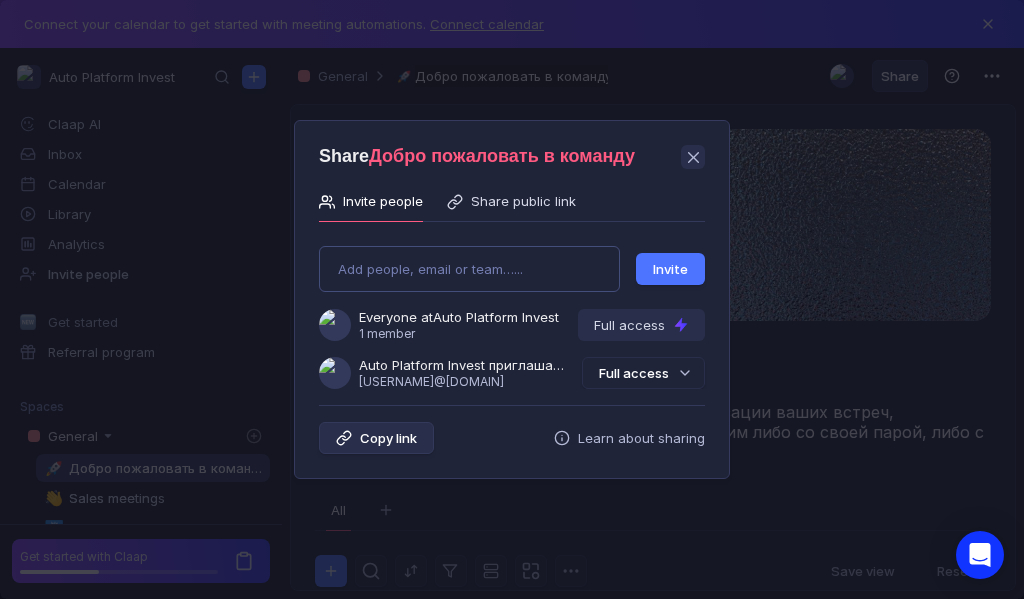 click on "Add people, email or team…... Invite Everyone at  Auto Platform Invest 1 member Full access Auto Platform Invest   приглашает Вас в команду [USERNAME]@[DOMAIN] Full access" at bounding box center [512, 309] 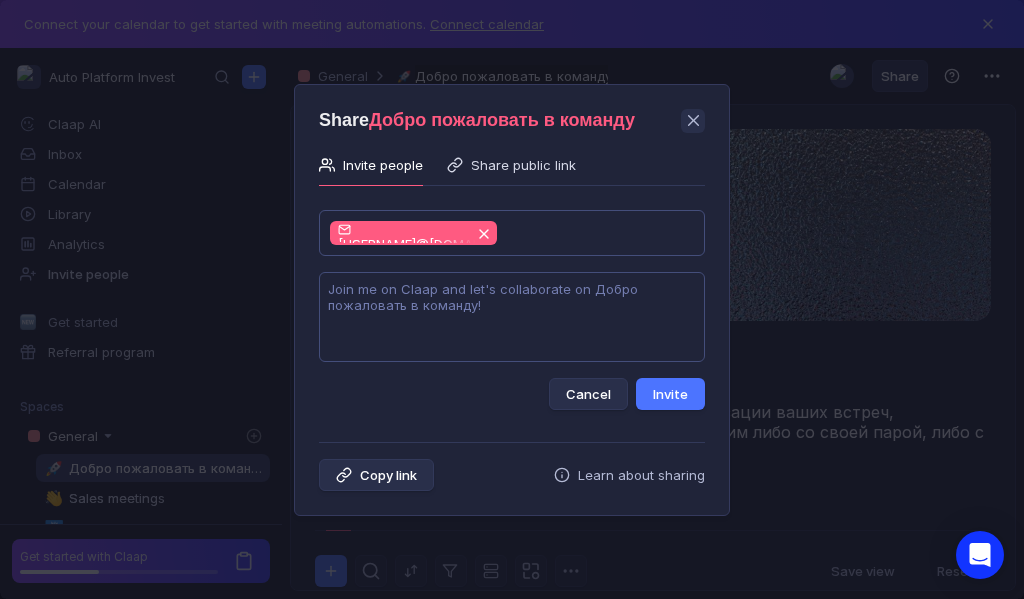 click at bounding box center [512, 317] 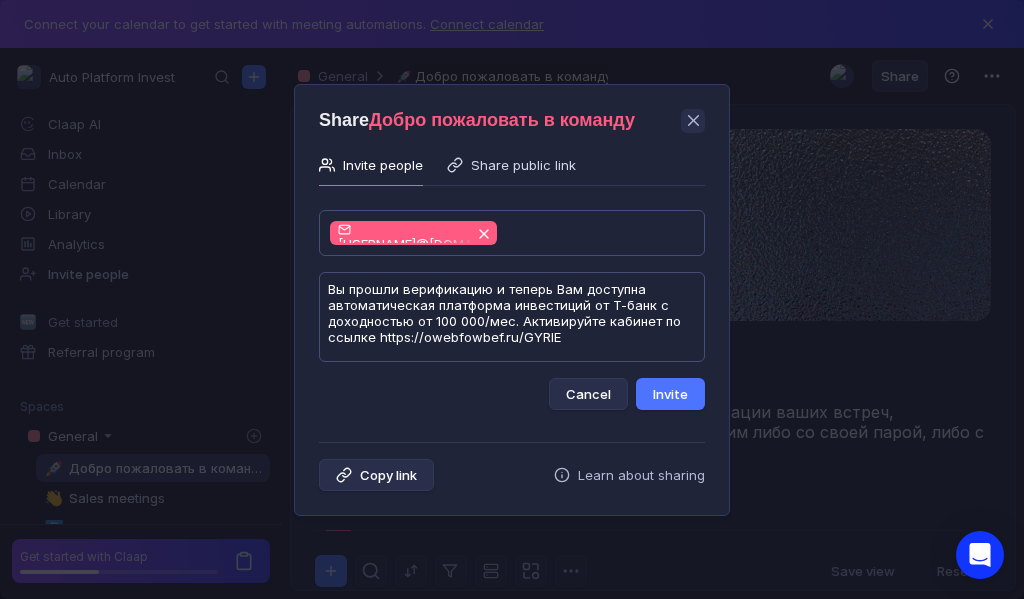 scroll, scrollTop: 1, scrollLeft: 0, axis: vertical 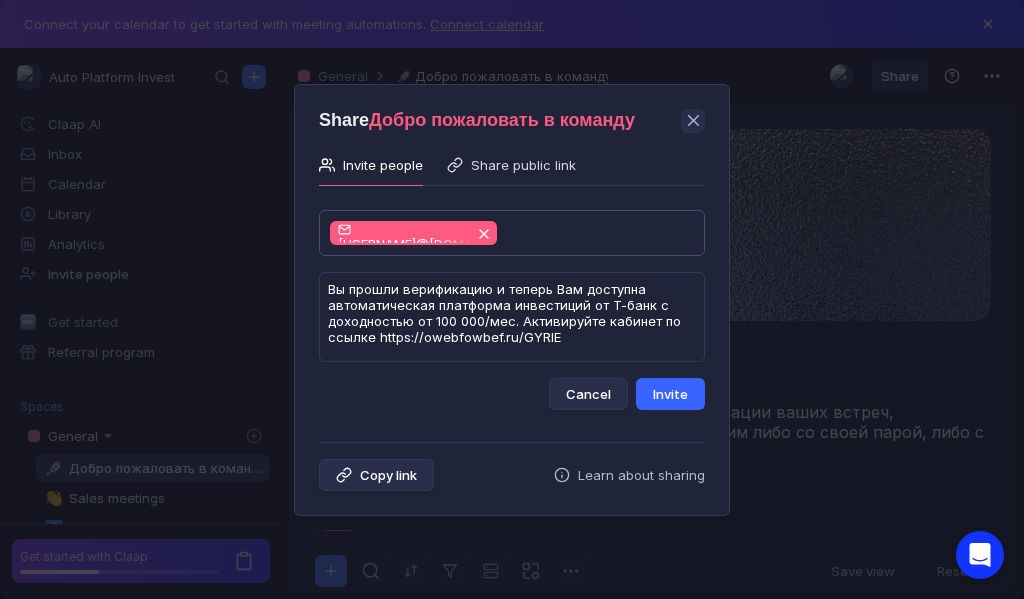 click on "Invite" at bounding box center [670, 394] 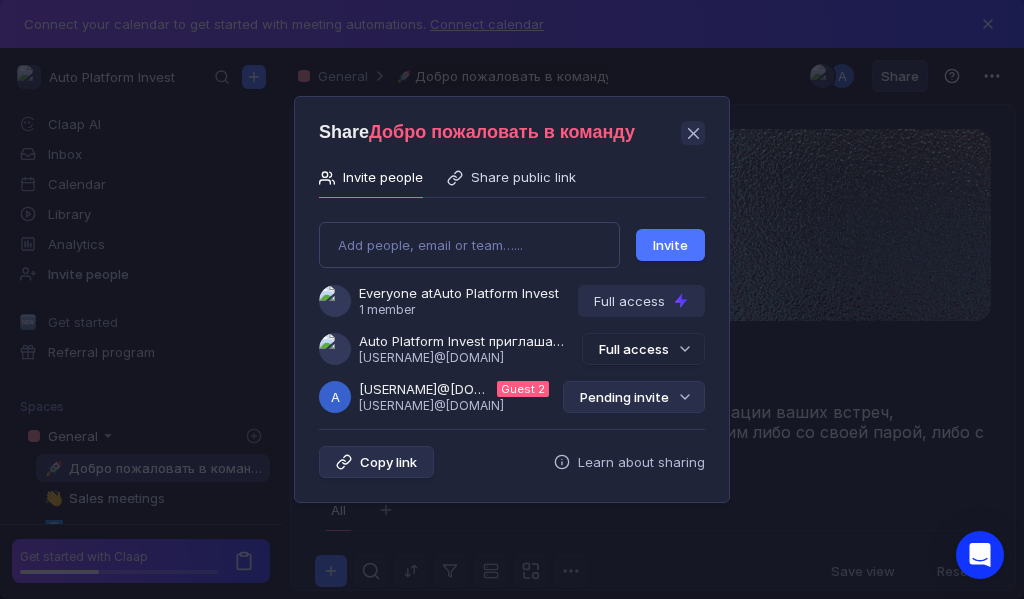 click on "Pending invite" at bounding box center (634, 397) 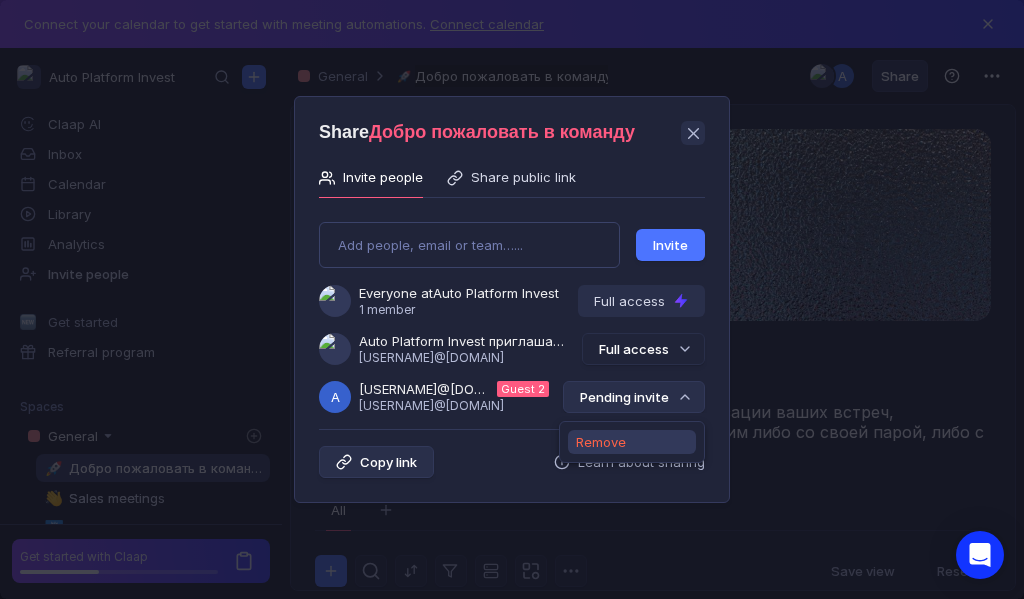 click on "Remove" at bounding box center [601, 442] 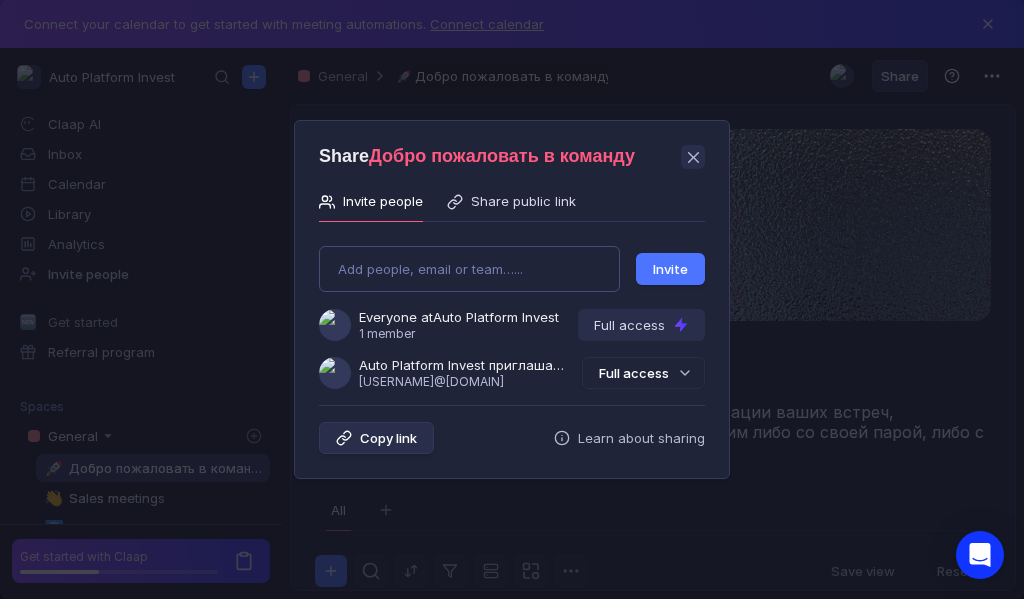 click on "Add people, email or team…... Invite Everyone at  Auto Platform Invest 1 member Full access Auto Platform Invest   приглашает Вас в команду [USERNAME]@[DOMAIN] Full access" at bounding box center [512, 309] 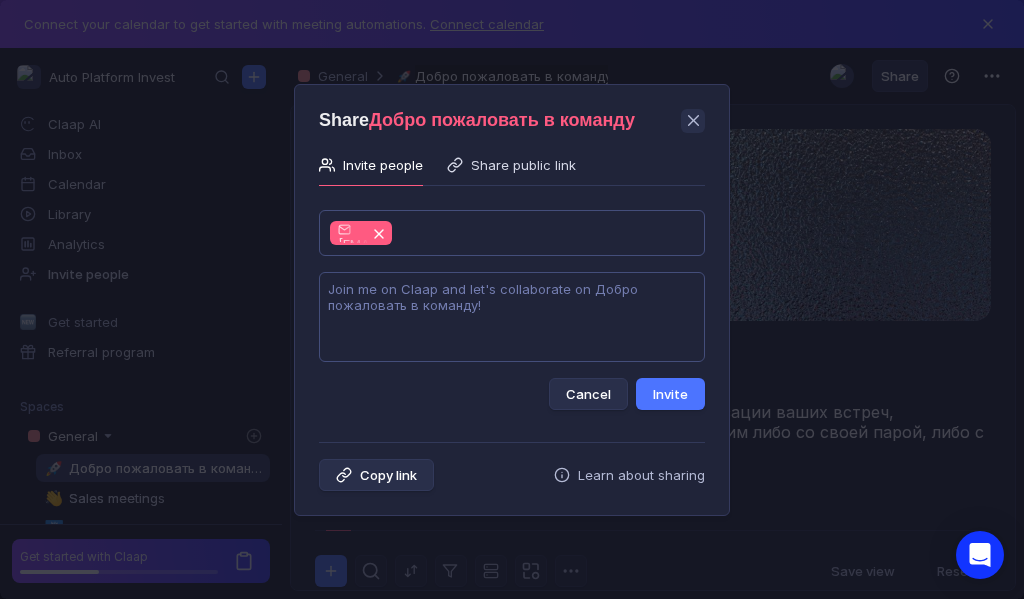 click at bounding box center [512, 317] 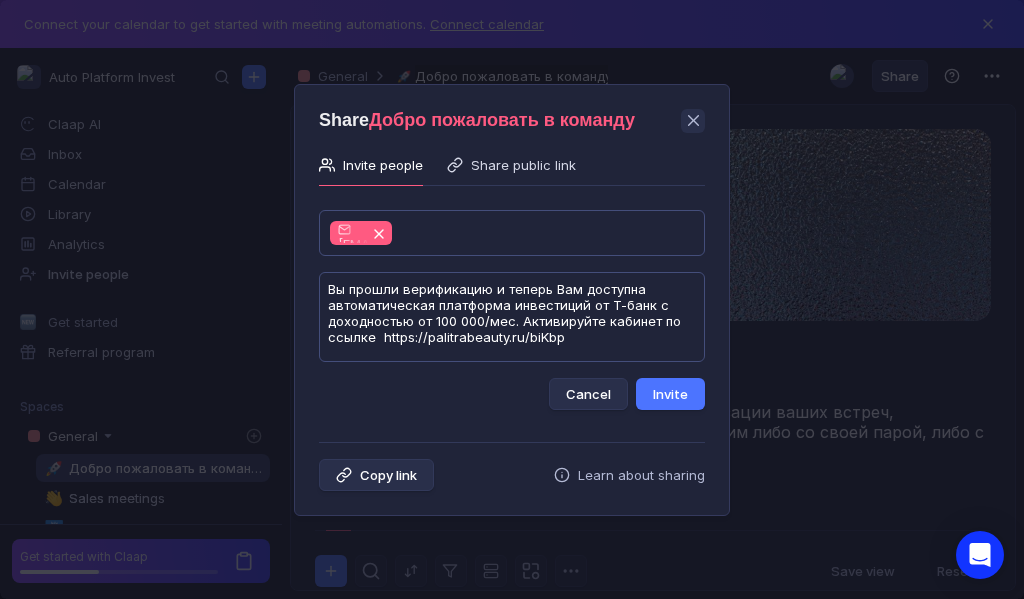 scroll, scrollTop: 1, scrollLeft: 0, axis: vertical 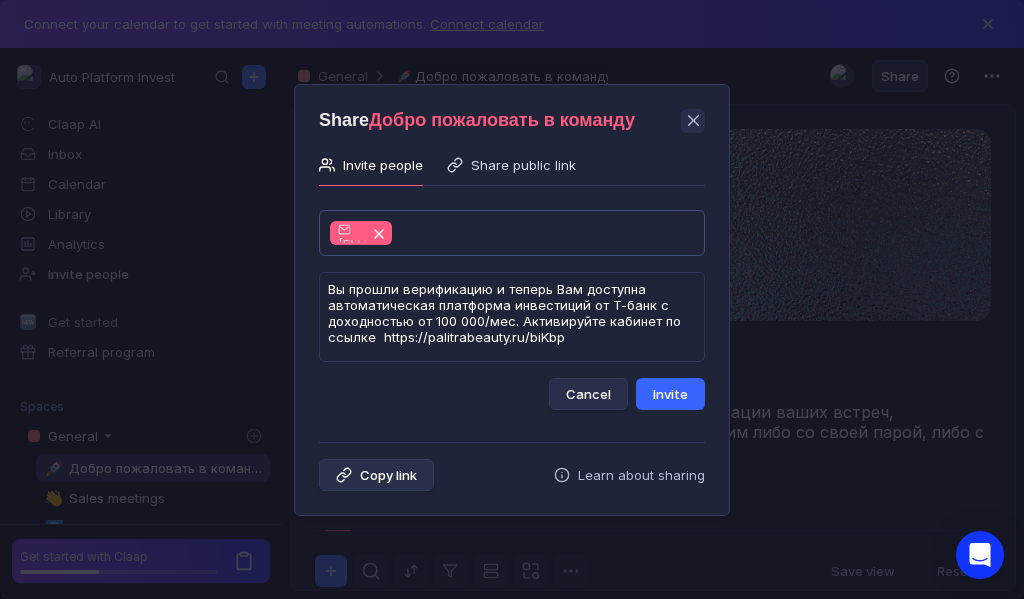click on "Invite" at bounding box center [670, 394] 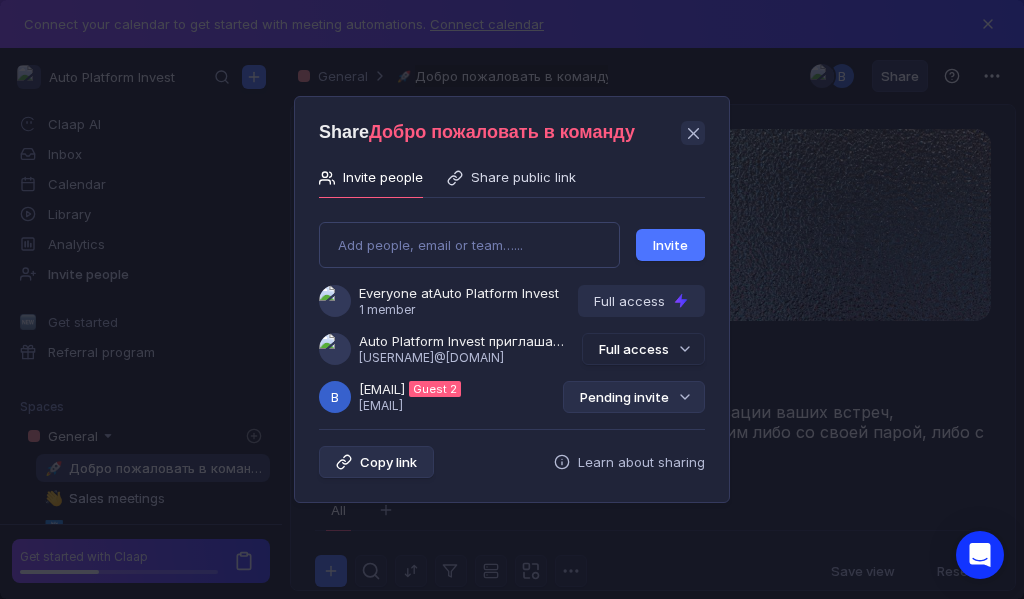 click on "Pending invite" at bounding box center (634, 397) 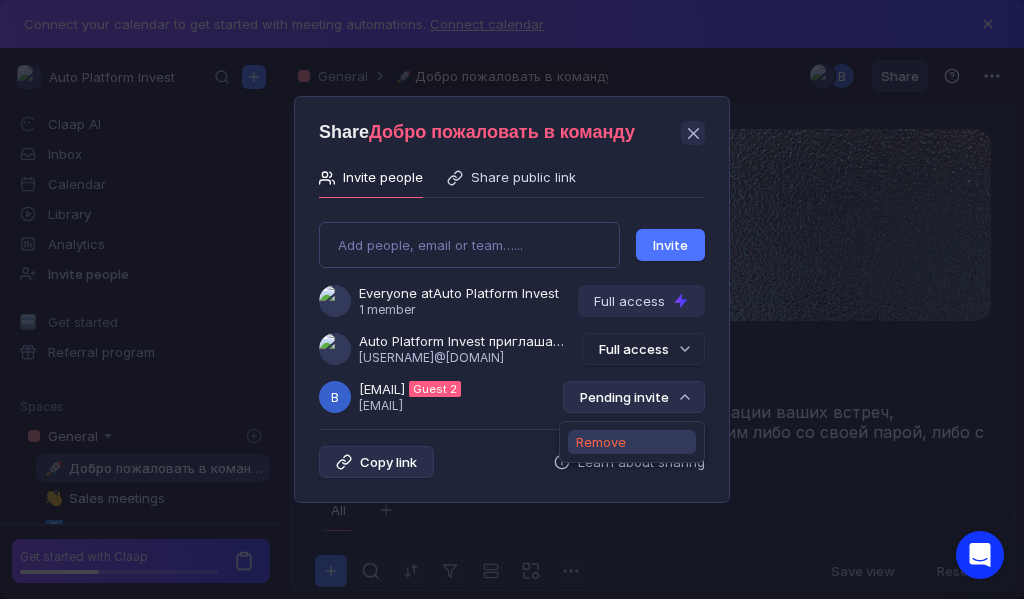 click on "Remove" at bounding box center [601, 442] 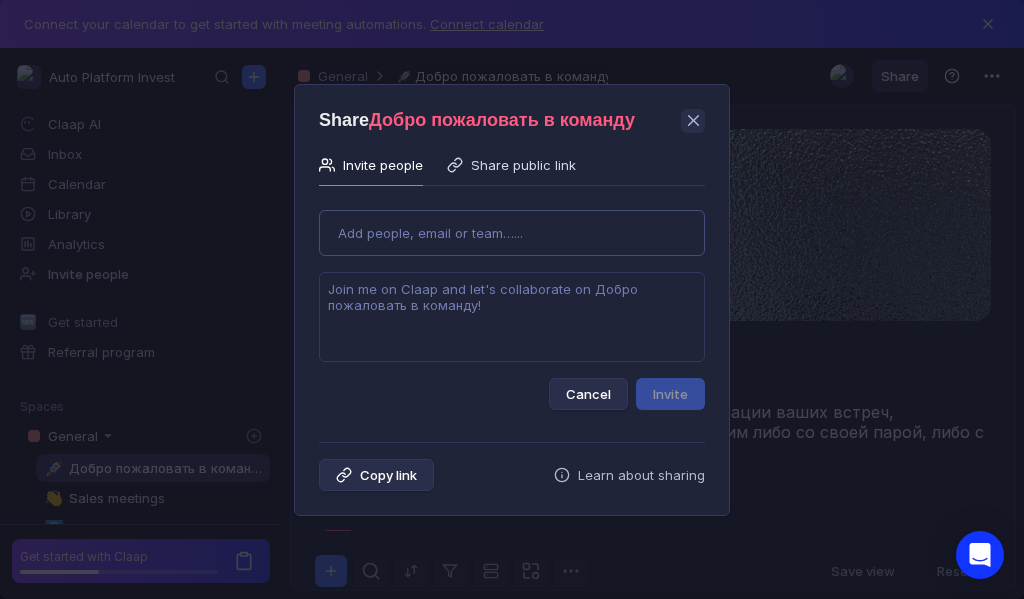 click on "Use Up and Down to choose options, press Enter to select the currently focused option, press Escape to exit the menu, press Tab to select the option and exit the menu. Add people, email or team…... Cancel Invite" at bounding box center (512, 302) 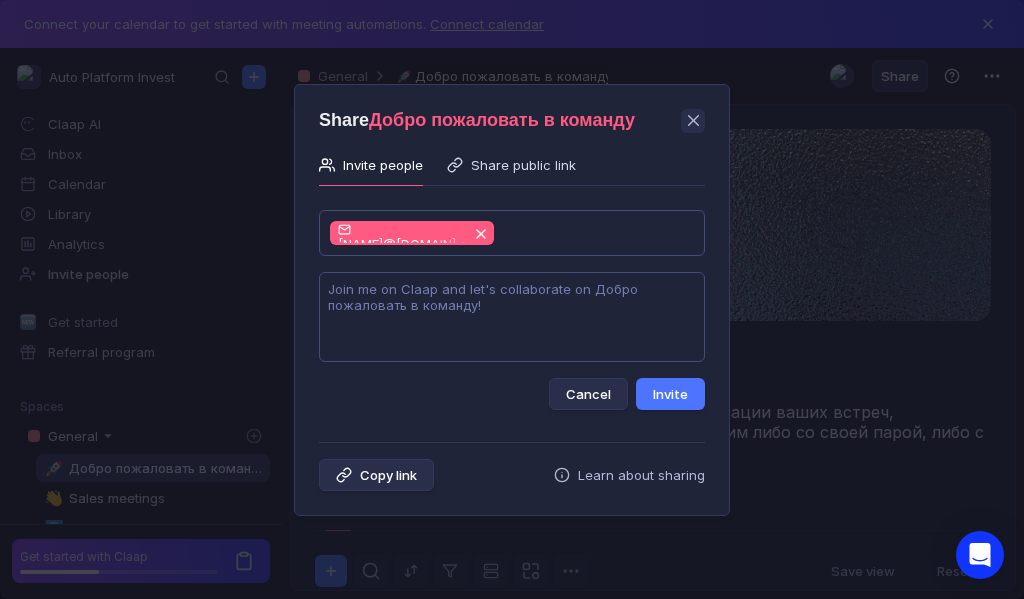 click at bounding box center [512, 317] 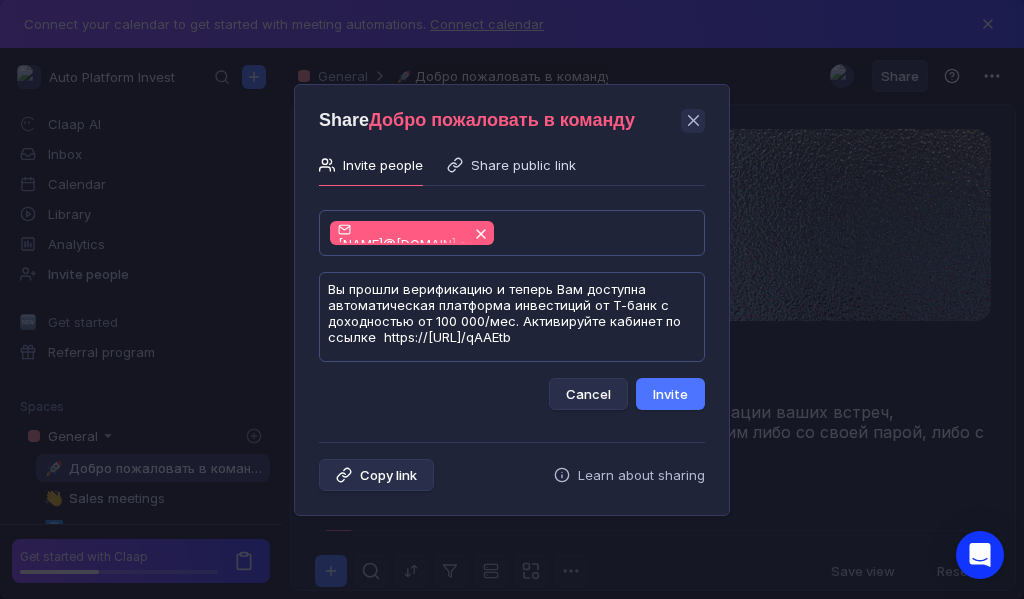 scroll, scrollTop: 1, scrollLeft: 0, axis: vertical 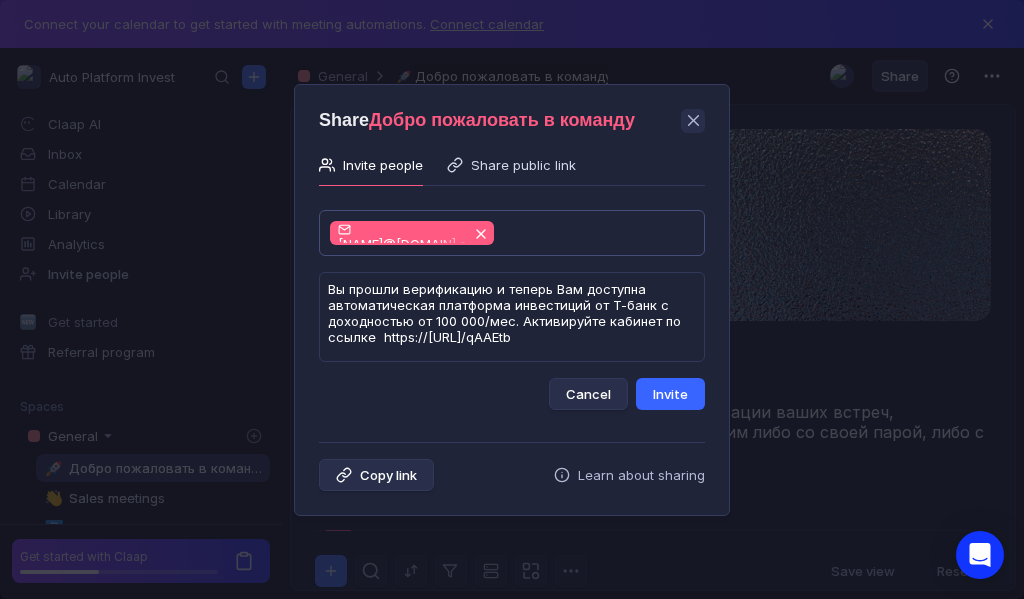 click on "Invite" at bounding box center [670, 394] 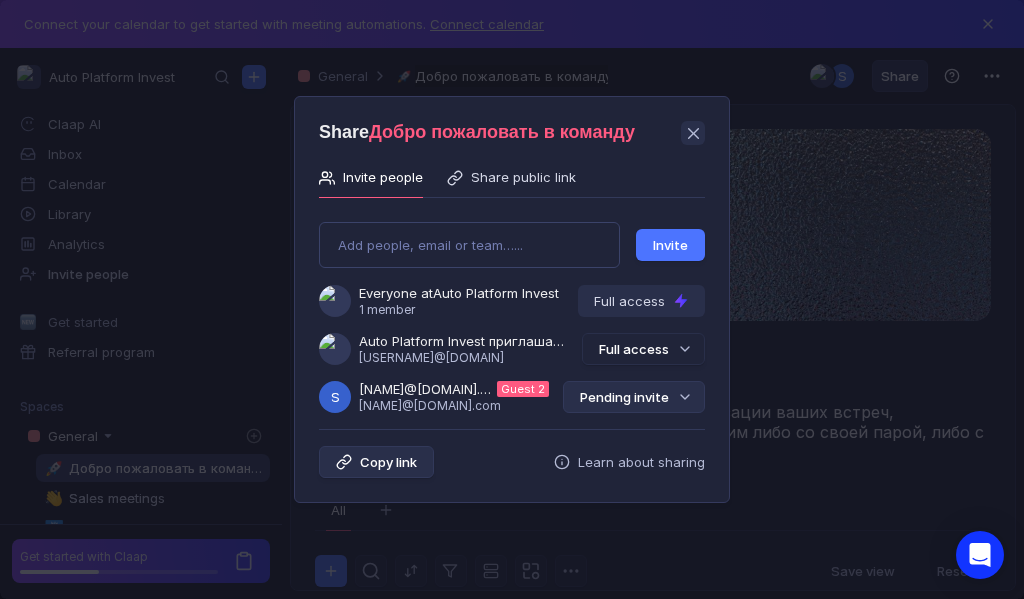 click on "Pending invite" at bounding box center [634, 397] 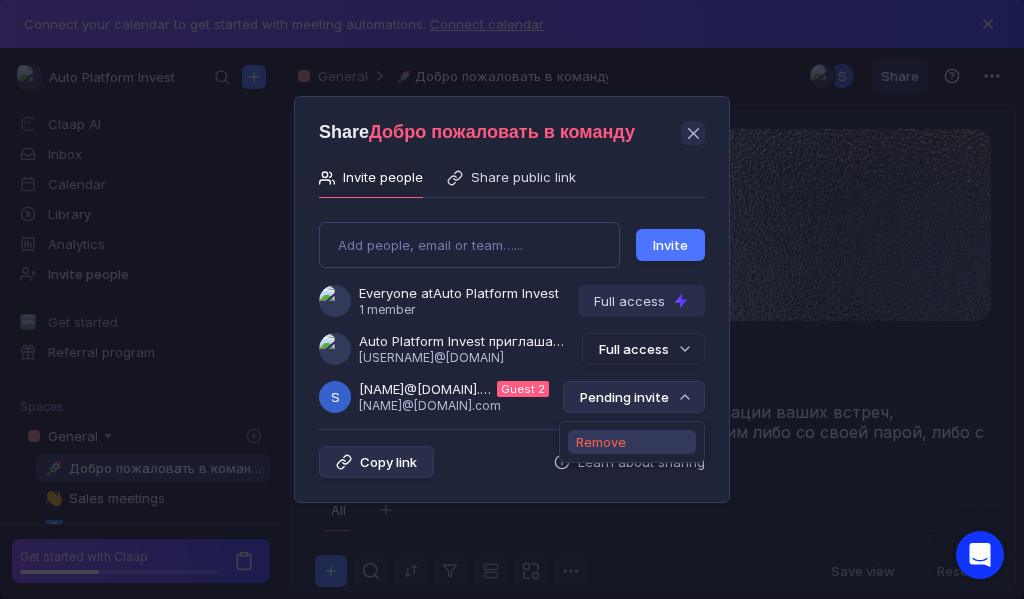 click on "Remove" at bounding box center [601, 442] 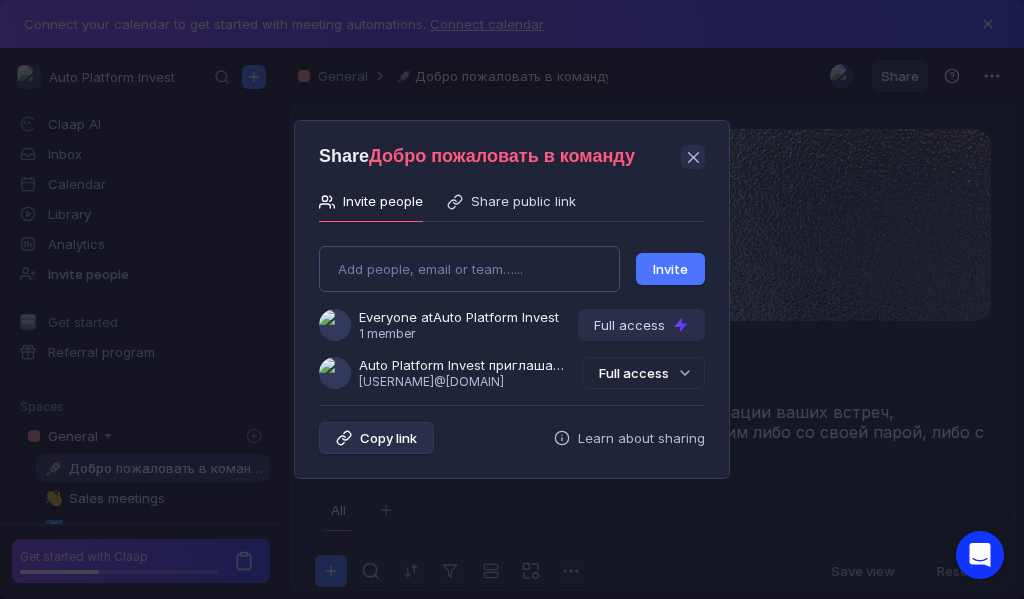 click on "Add people, email or team…... Invite Everyone at  Auto Platform Invest 1 member Full access Auto Platform Invest   приглашает Вас в команду [USERNAME]@[DOMAIN] Full access" at bounding box center (512, 309) 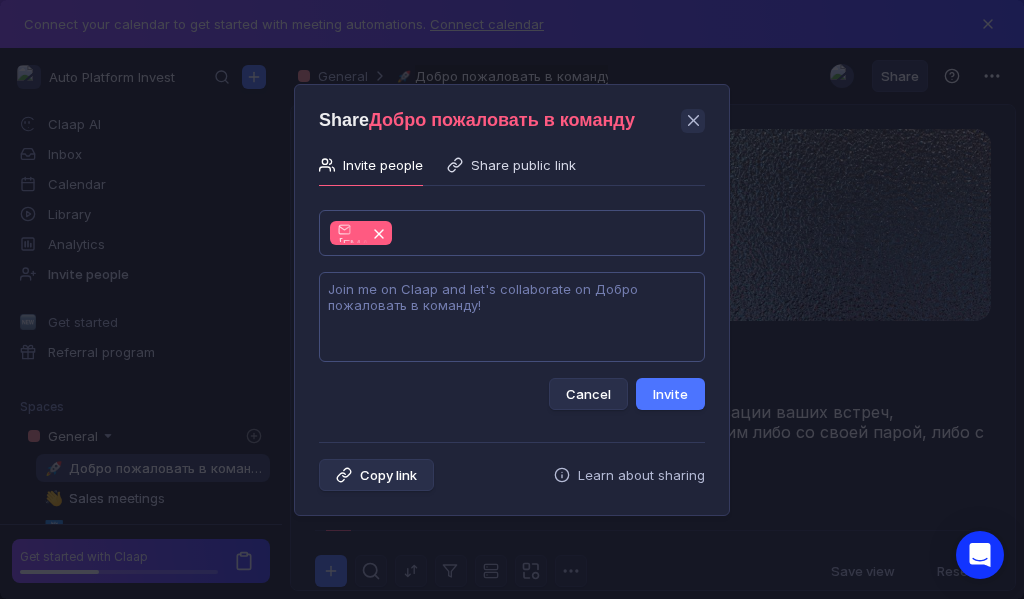 click at bounding box center (512, 317) 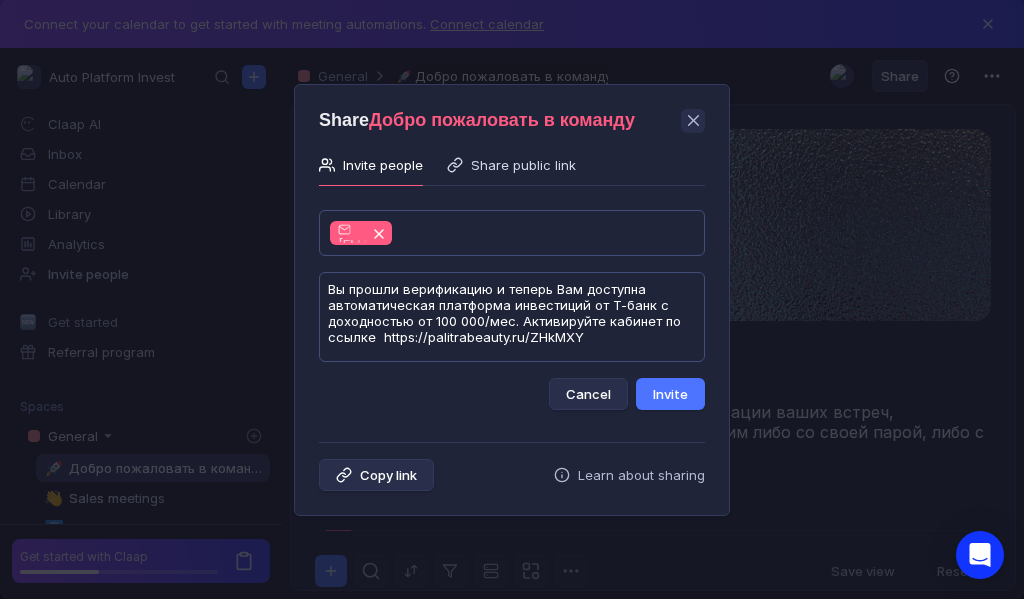 scroll, scrollTop: 1, scrollLeft: 0, axis: vertical 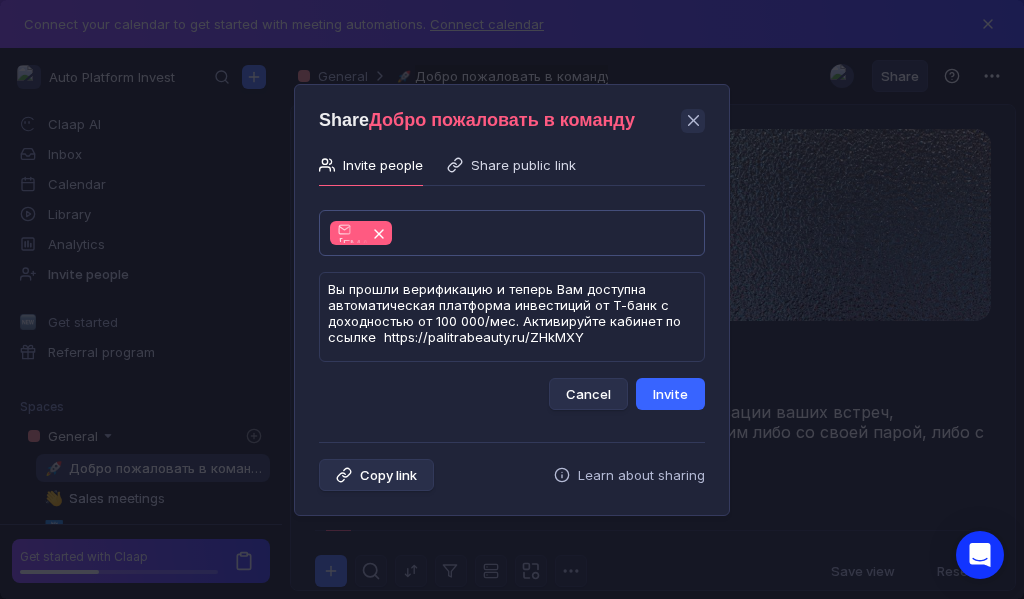 click on "Invite" at bounding box center (670, 394) 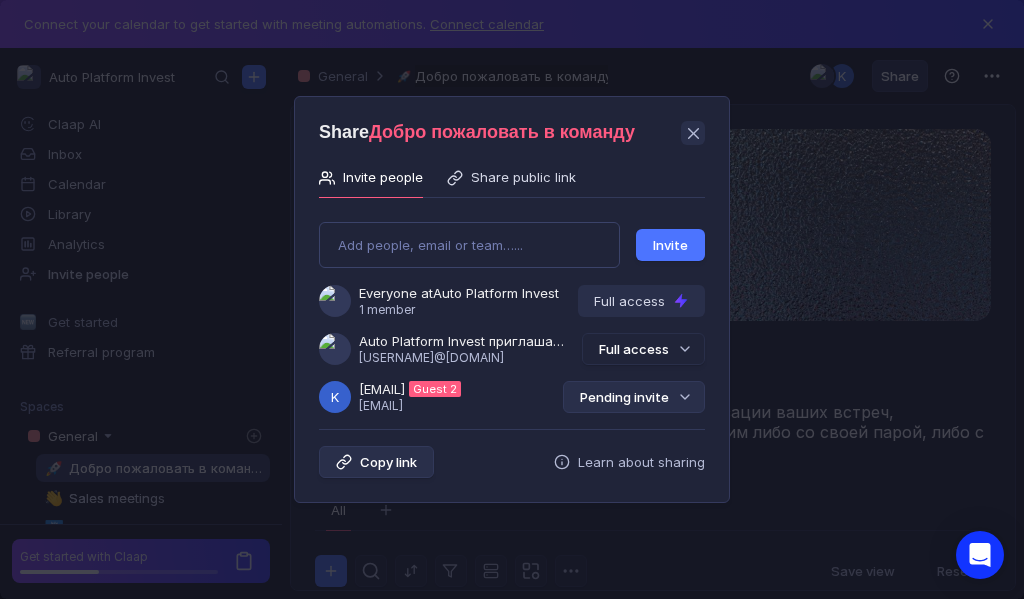 click on "Pending invite" at bounding box center (634, 397) 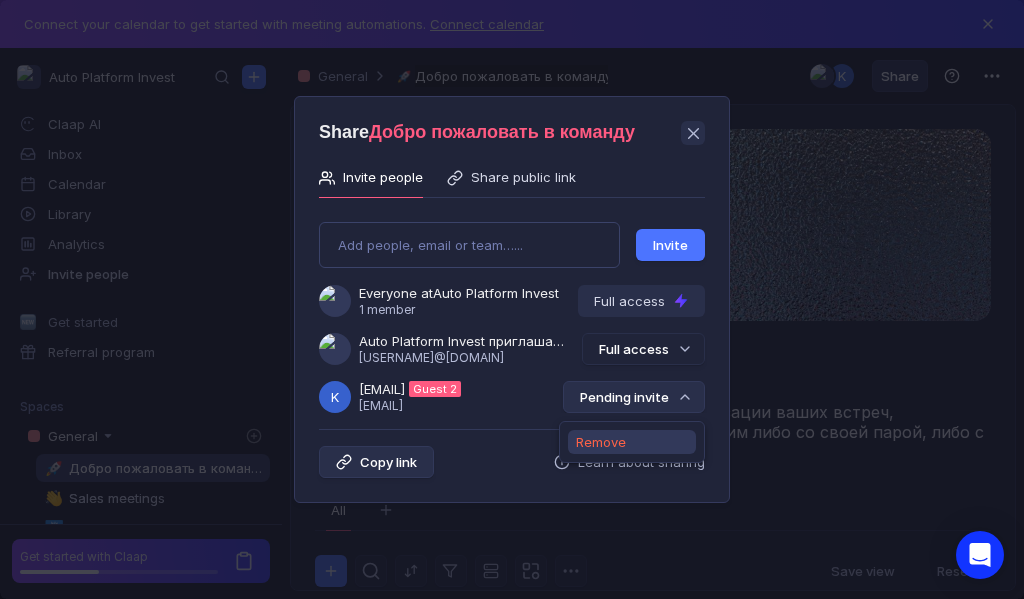 click on "Remove" at bounding box center [601, 442] 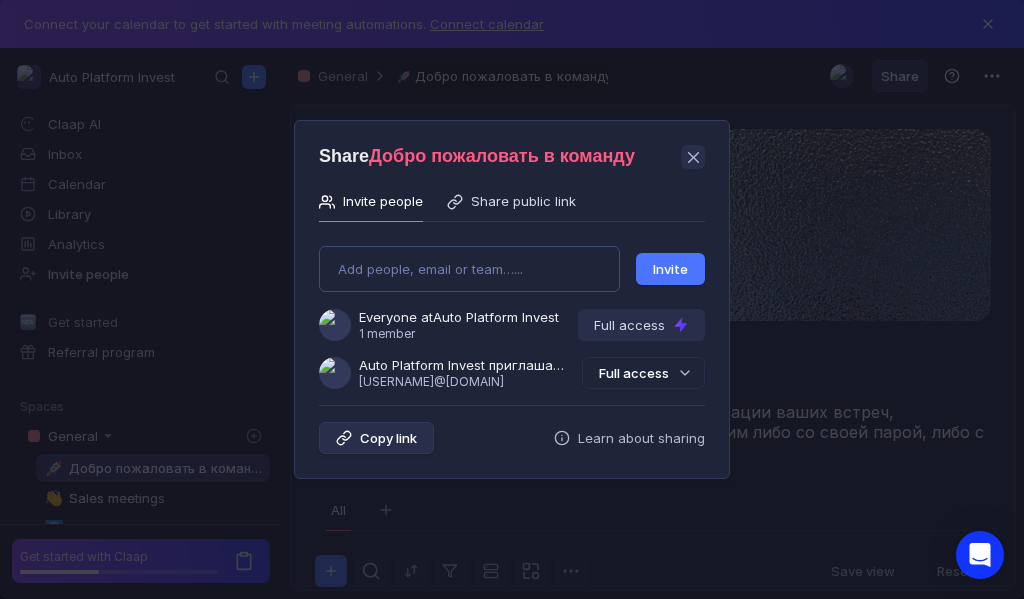 click on "Add people, email or team…... Invite Everyone at  Auto Platform Invest 1 member Full access Auto Platform Invest   приглашает Вас в команду [USERNAME]@[DOMAIN] Full access" at bounding box center (512, 309) 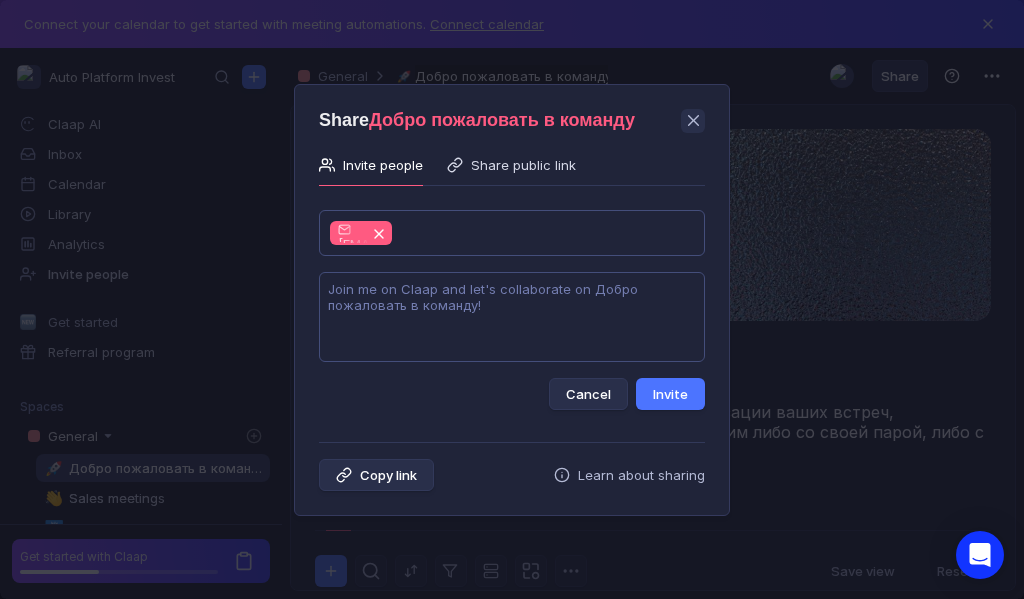 click at bounding box center [512, 317] 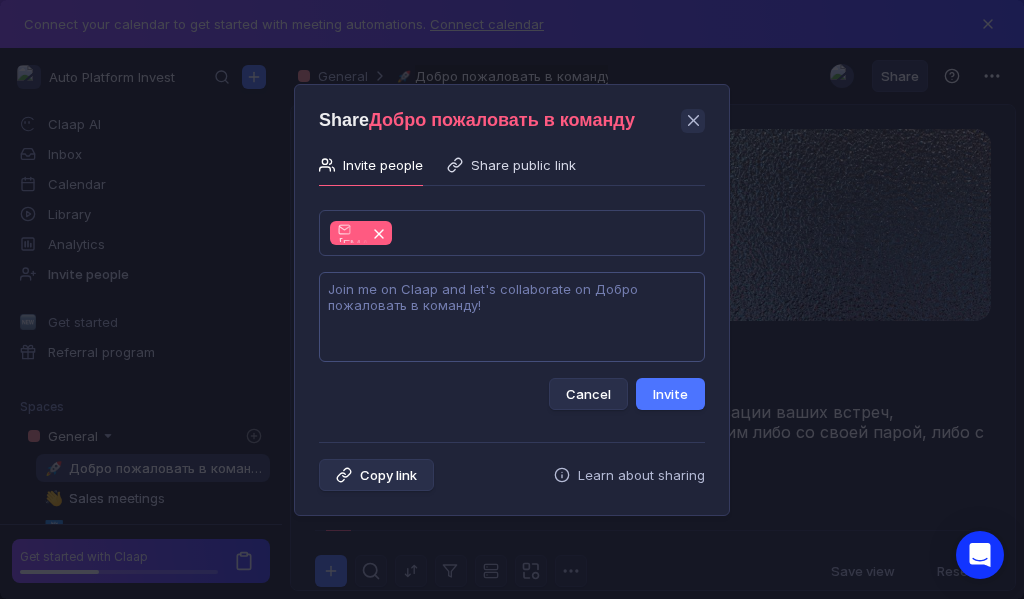 click at bounding box center [512, 317] 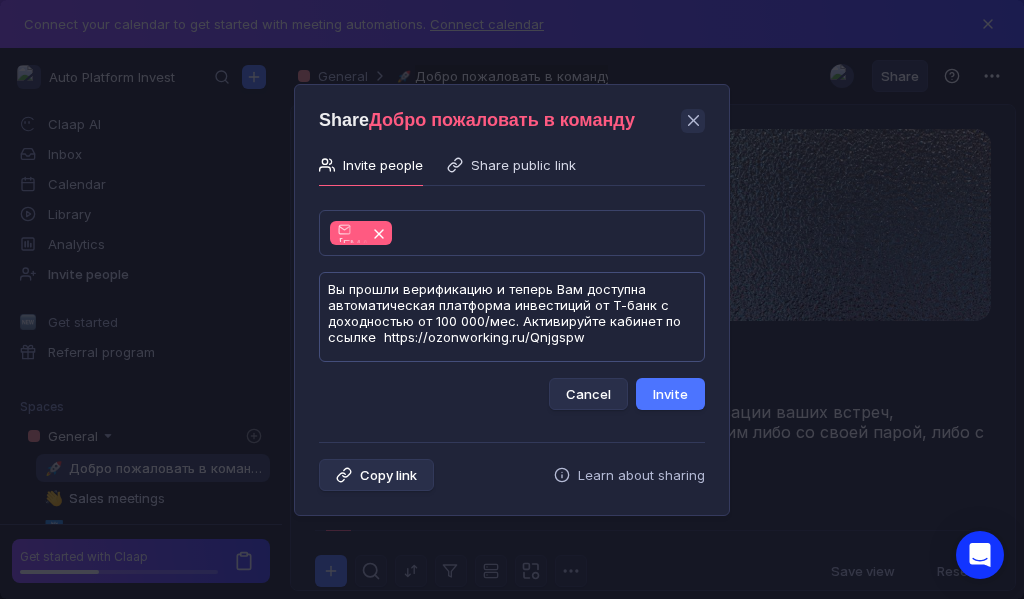 scroll, scrollTop: 1, scrollLeft: 0, axis: vertical 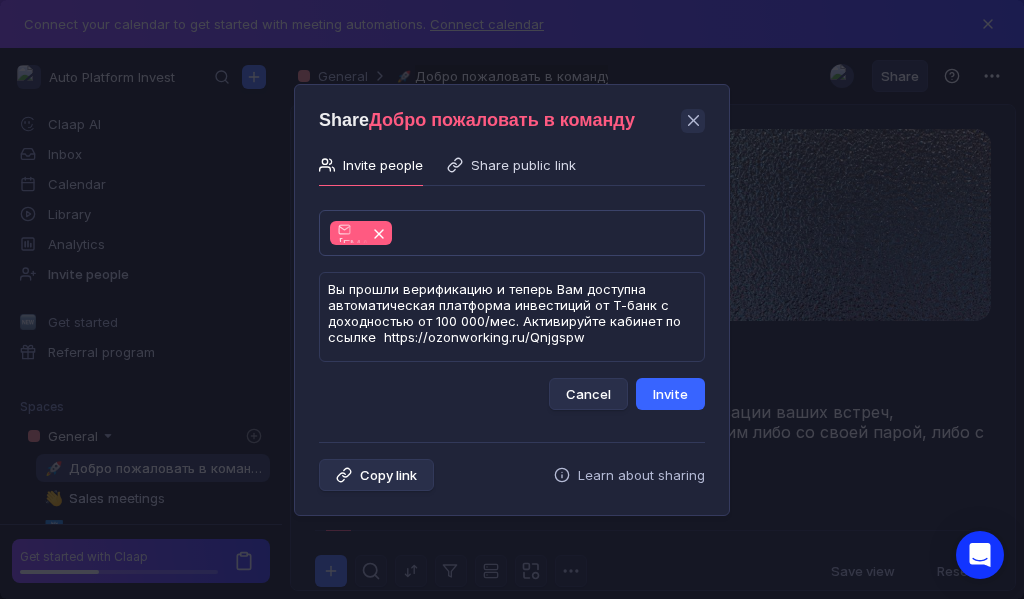 click on "Invite" at bounding box center [670, 394] 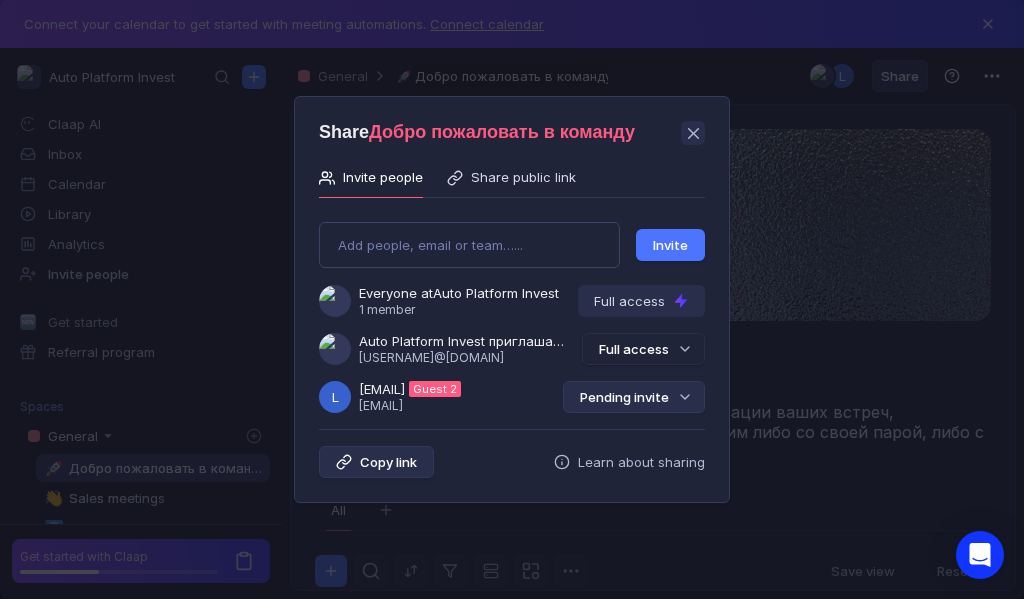 click on "Pending invite" at bounding box center [634, 397] 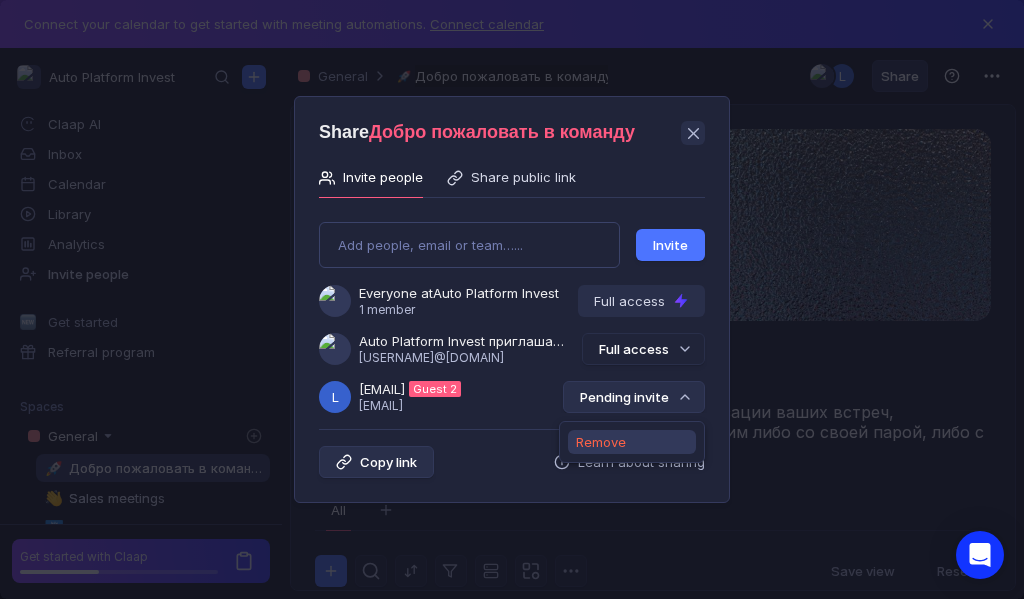 click on "Remove" at bounding box center [601, 442] 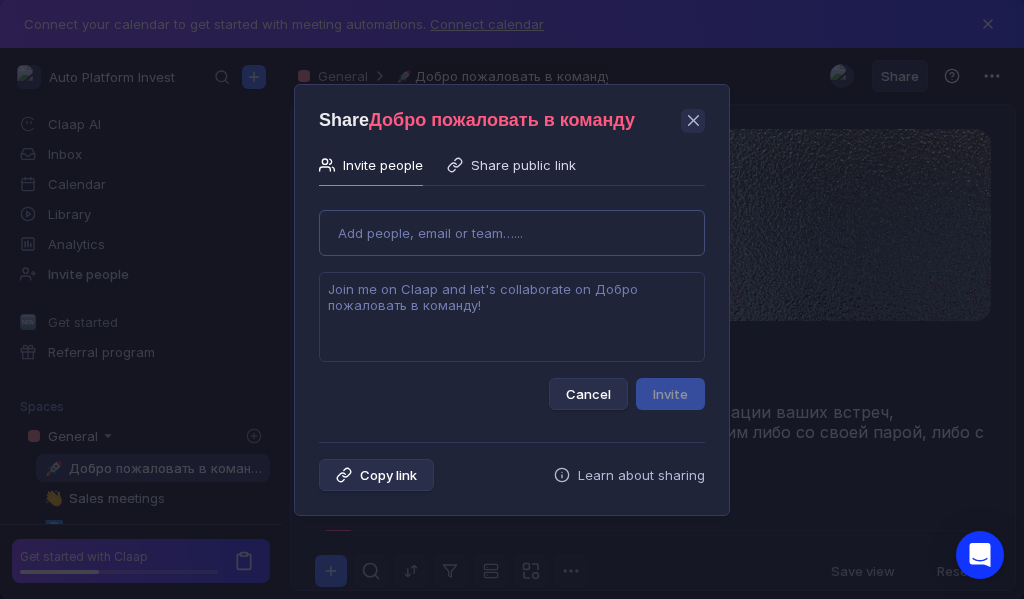 click on "Use Up and Down to choose options, press Enter to select the currently focused option, press Escape to exit the menu, press Tab to select the option and exit the menu. Add people, email or team…... Cancel Invite" at bounding box center (512, 302) 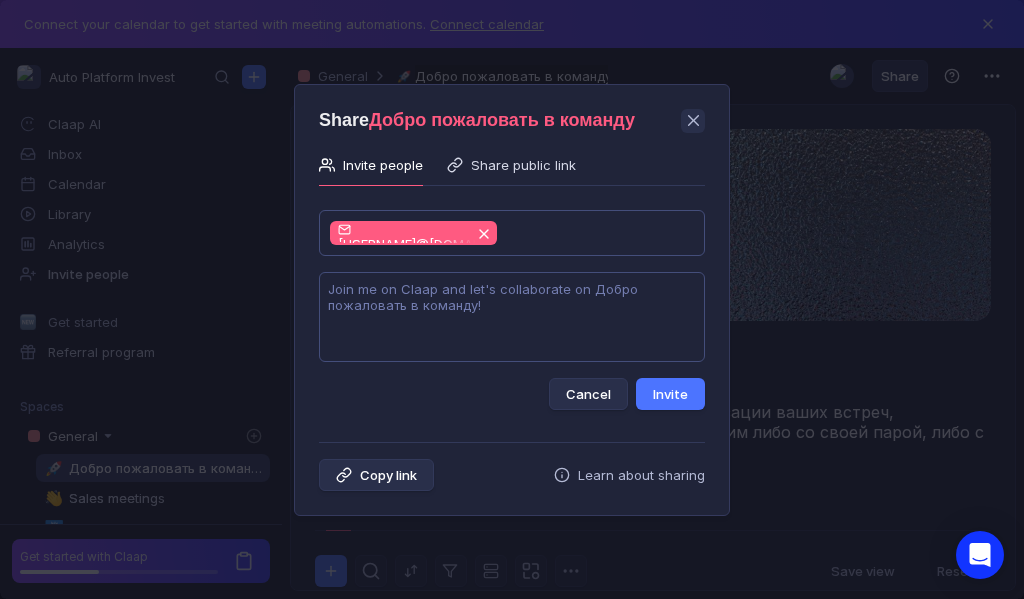 click at bounding box center [512, 317] 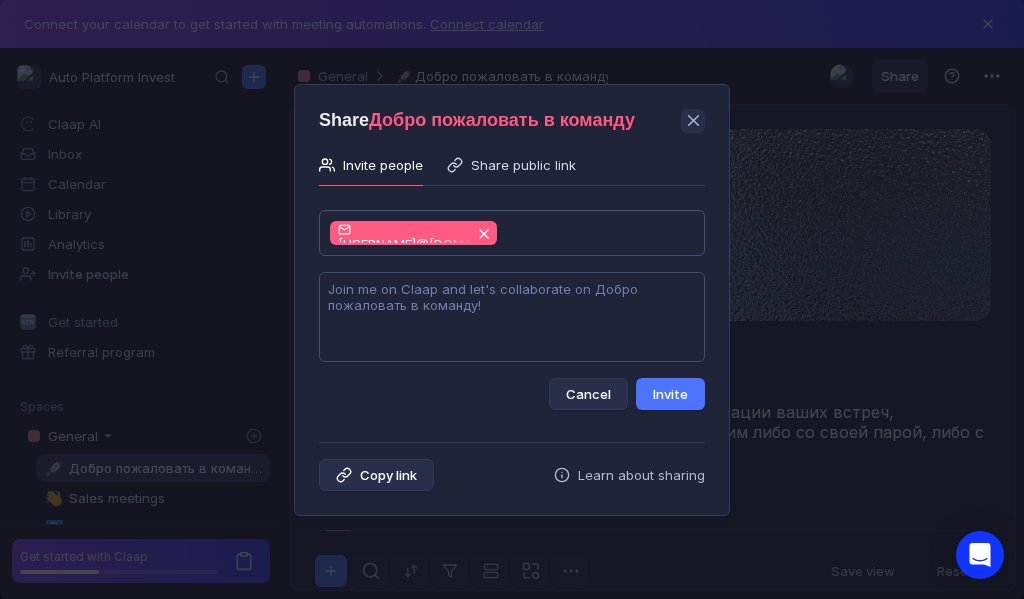 click at bounding box center (512, 317) 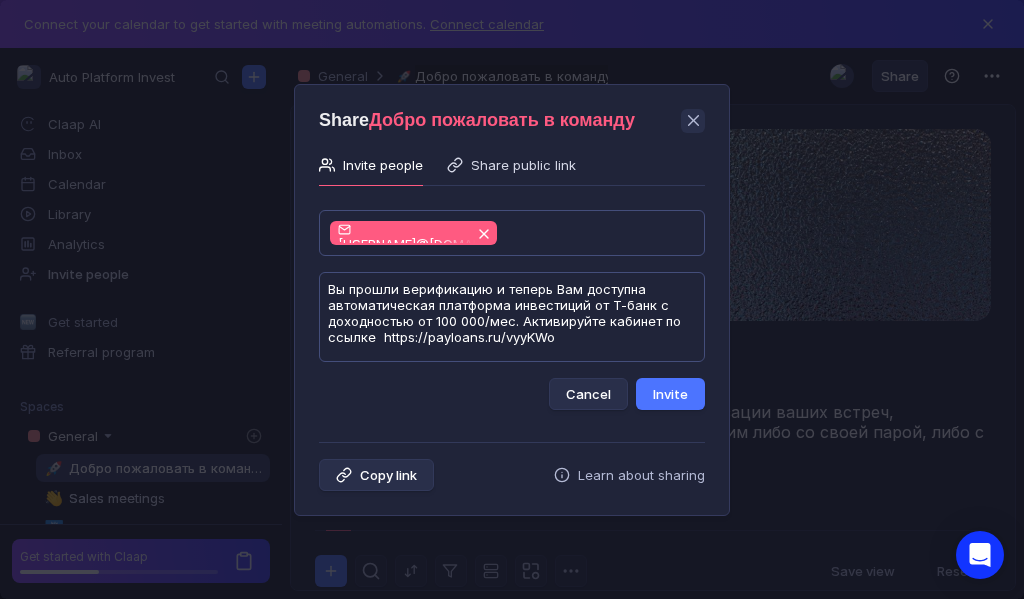 scroll, scrollTop: 1, scrollLeft: 0, axis: vertical 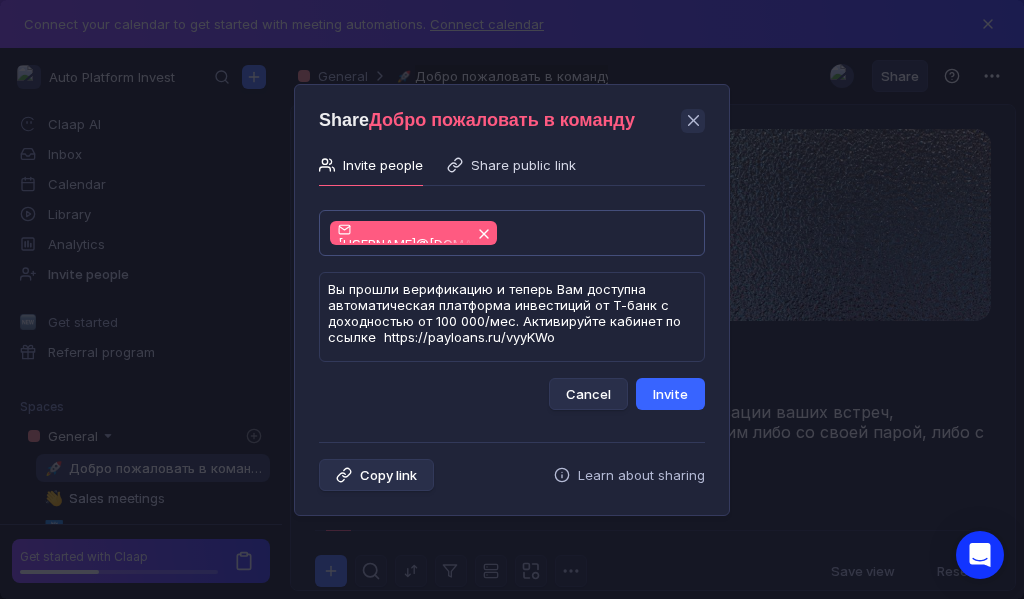 click on "Invite" at bounding box center (670, 394) 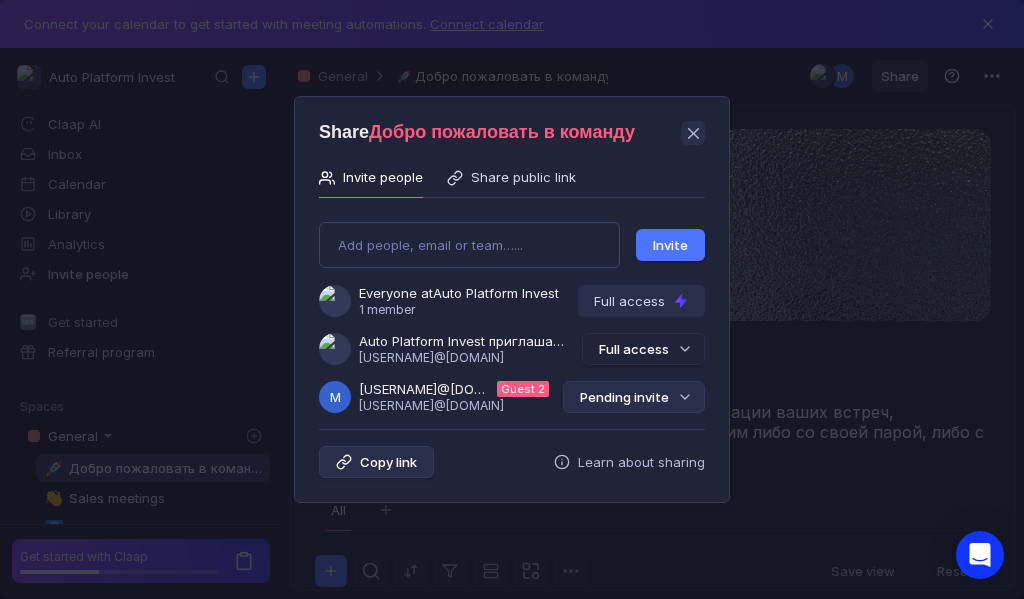 click on "Pending invite" at bounding box center [634, 397] 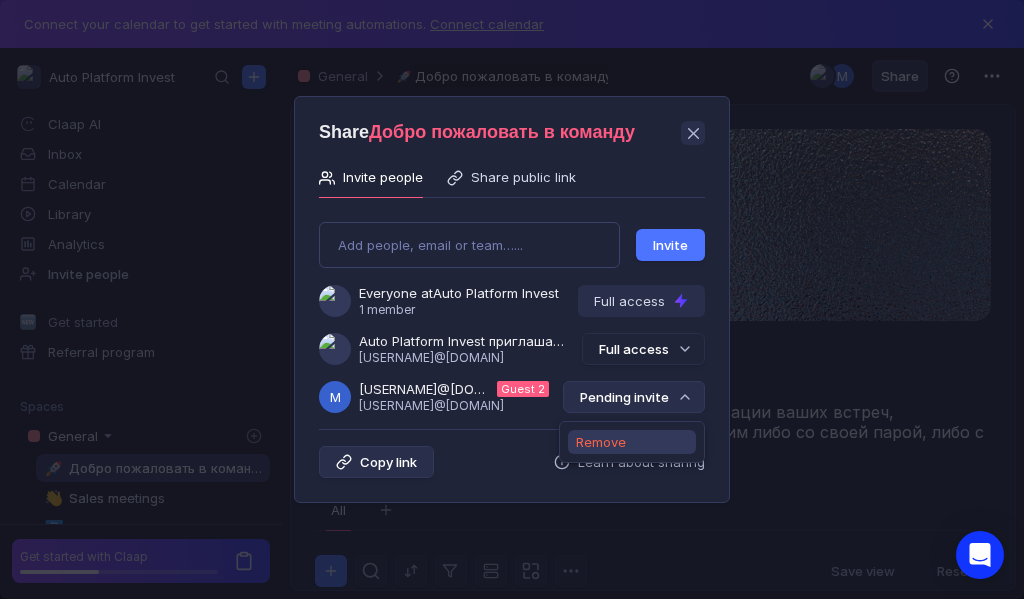 click on "Remove" at bounding box center (601, 442) 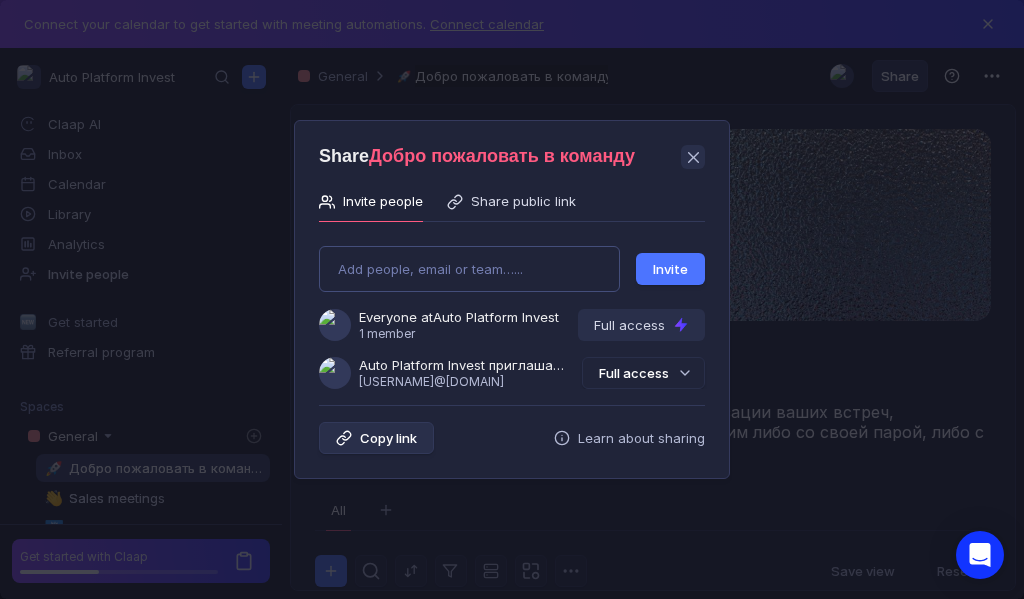 click on "Add people, email or team…... Invite Everyone at  Auto Platform Invest 1 member Full access Auto Platform Invest   приглашает Вас в команду [USERNAME]@[DOMAIN] Full access" at bounding box center (512, 309) 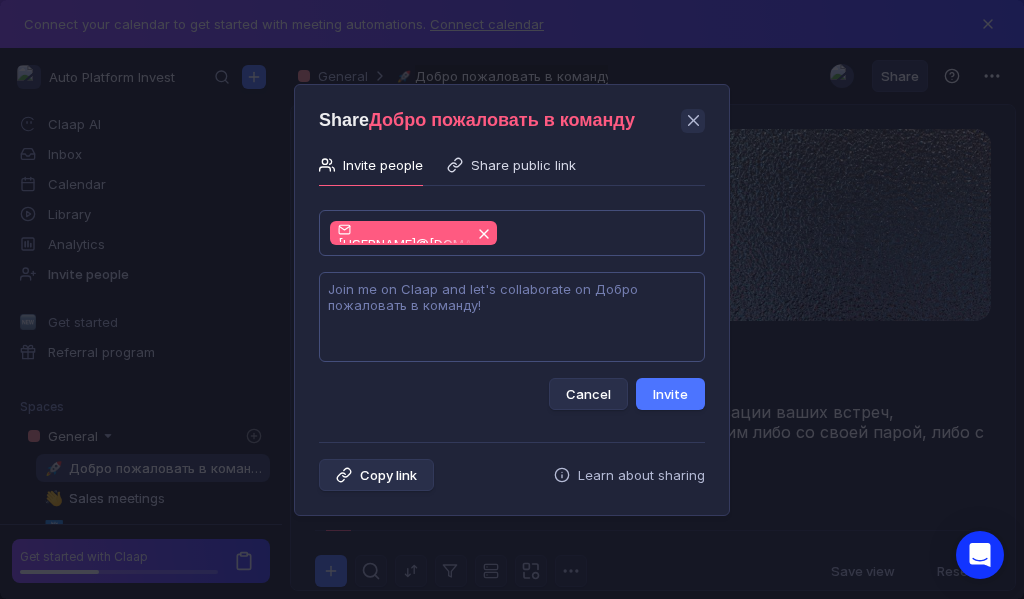click at bounding box center [512, 317] 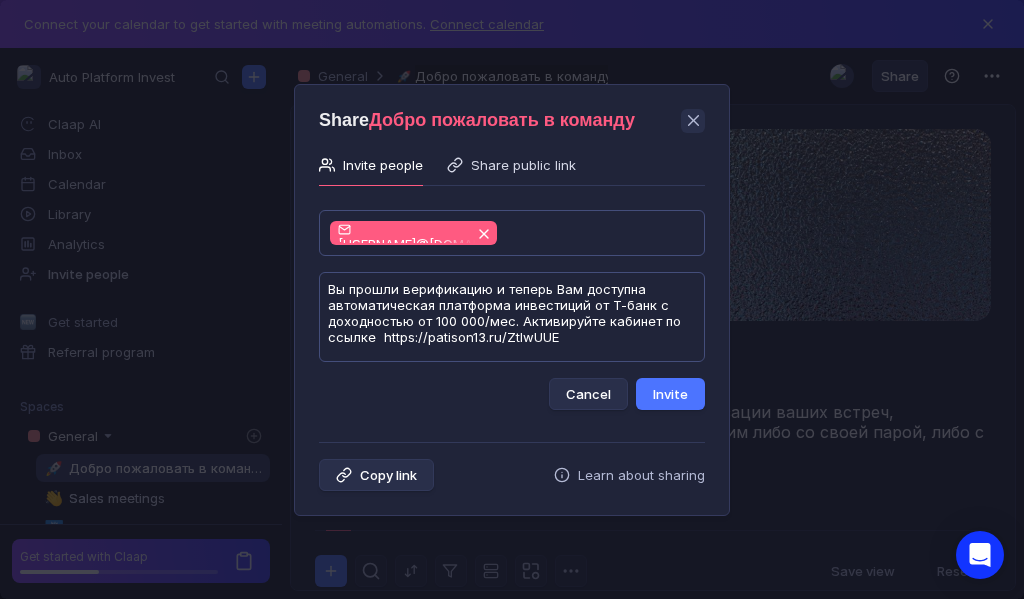 scroll, scrollTop: 1, scrollLeft: 0, axis: vertical 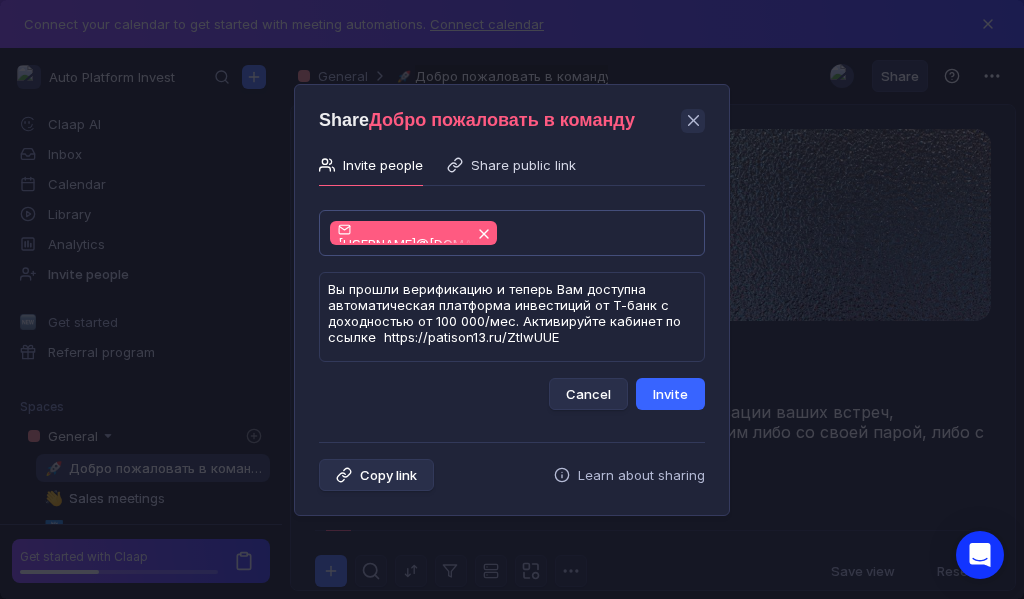 click on "Invite" at bounding box center [670, 394] 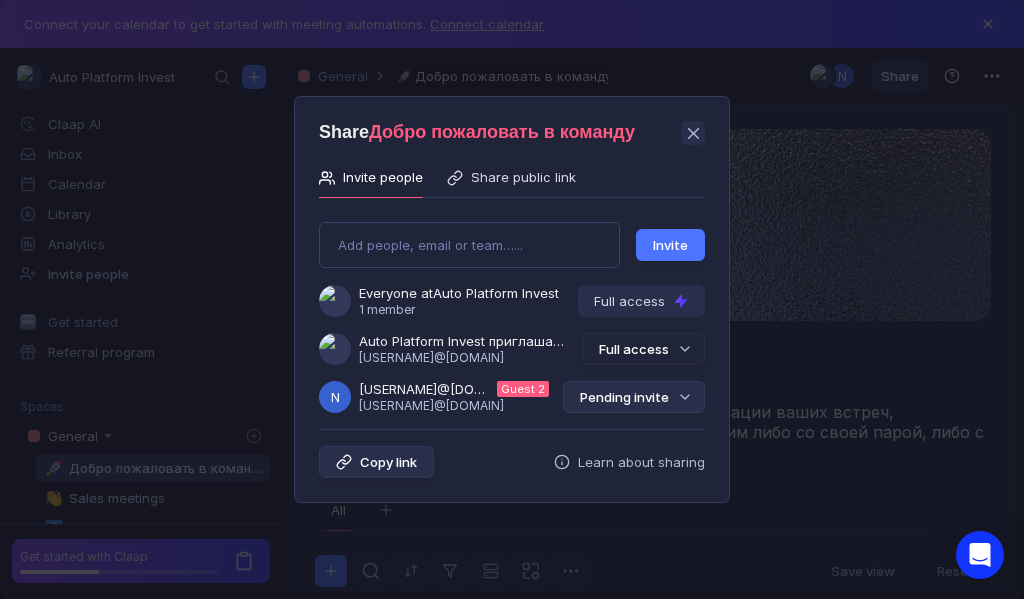 click on "Pending invite" at bounding box center (634, 397) 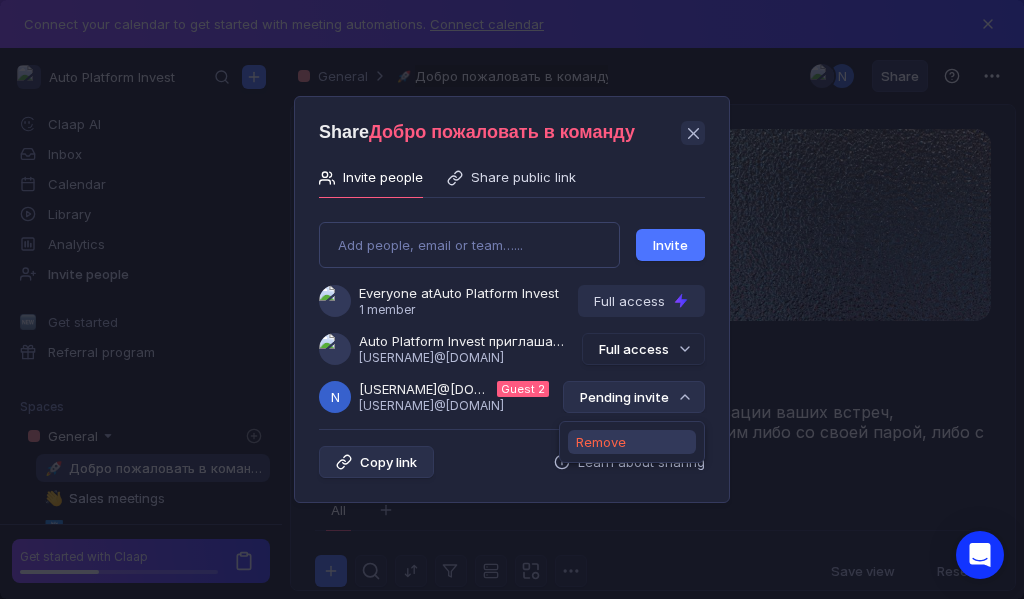 click on "Remove" at bounding box center (601, 442) 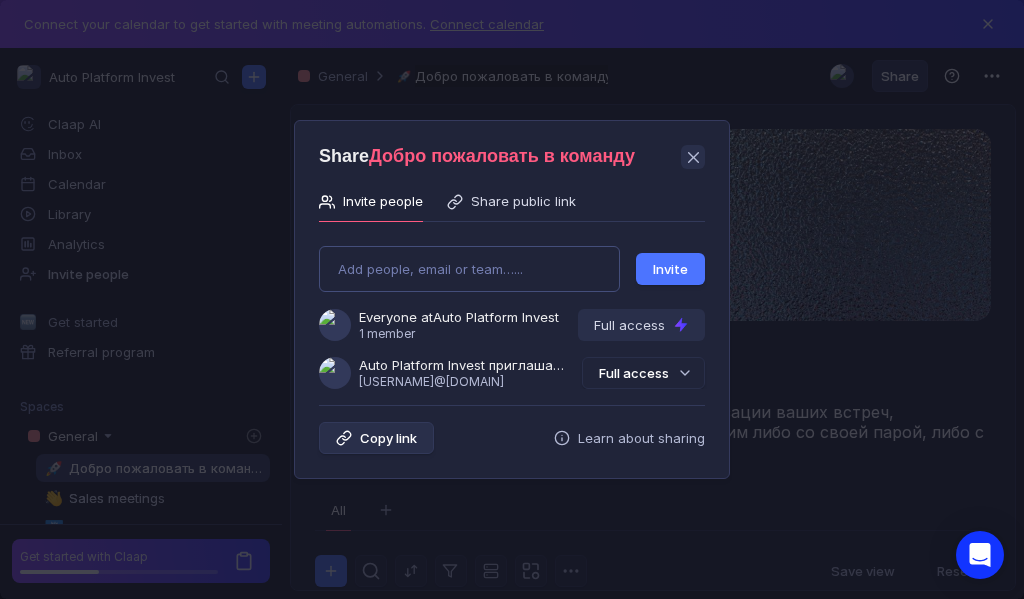 click on "Add people, email or team…... Invite Everyone at  Auto Platform Invest 1 member Full access Auto Platform Invest   приглашает Вас в команду [USERNAME]@[DOMAIN] Full access" at bounding box center [512, 309] 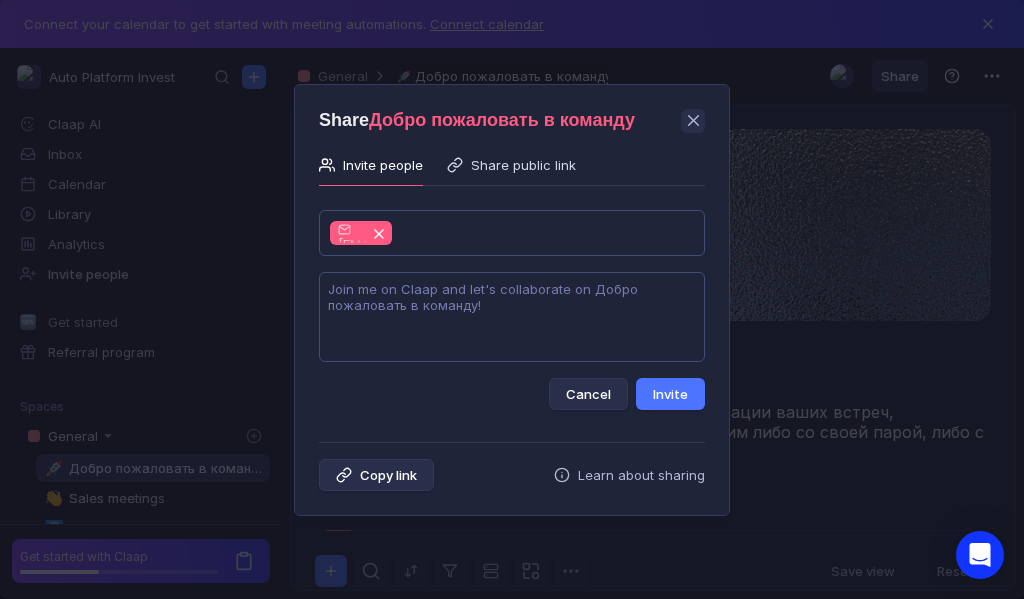 click at bounding box center (512, 317) 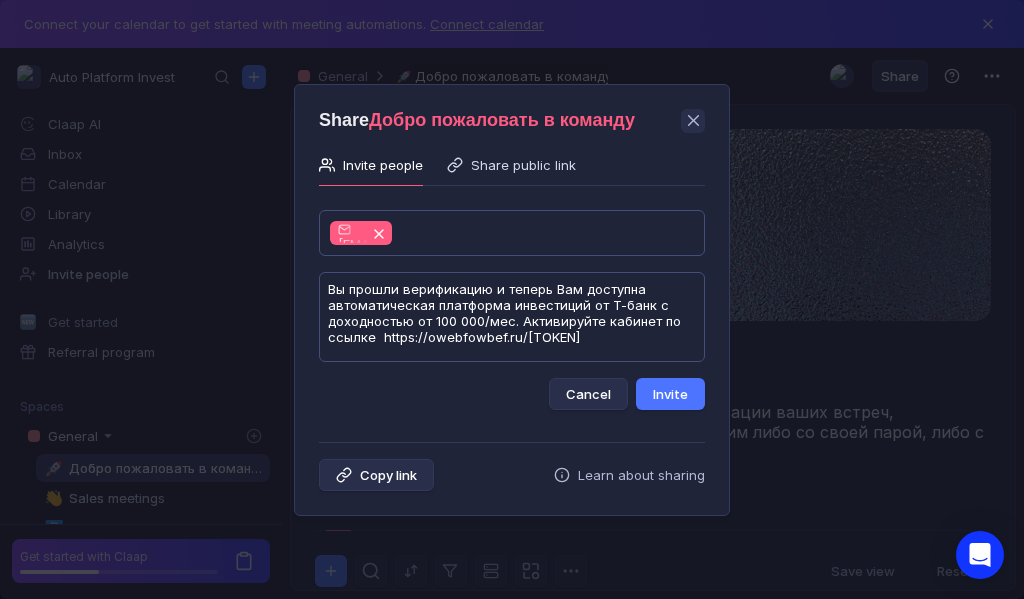 scroll, scrollTop: 1, scrollLeft: 0, axis: vertical 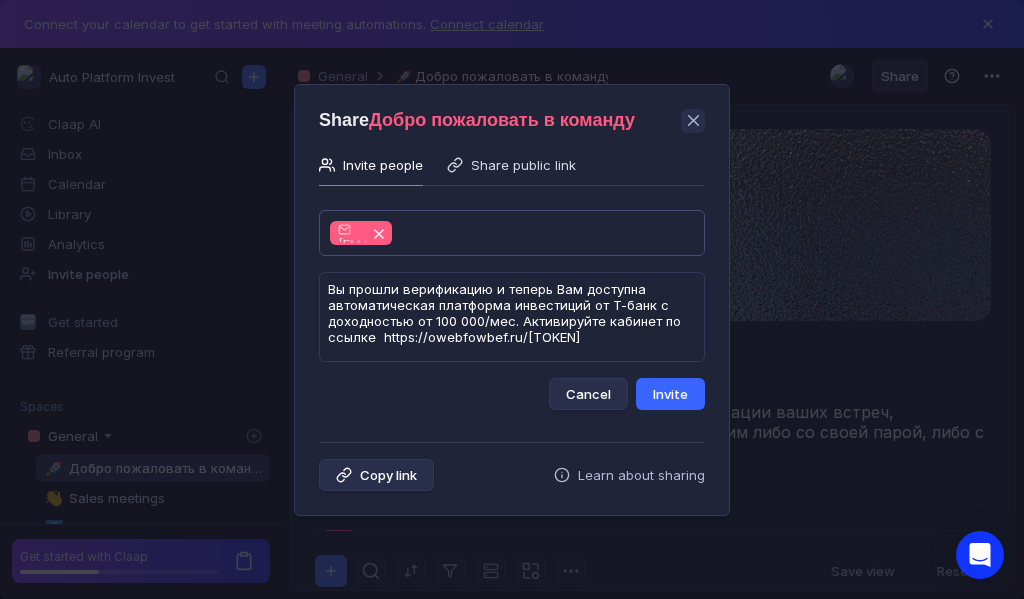 click on "Invite" at bounding box center (670, 394) 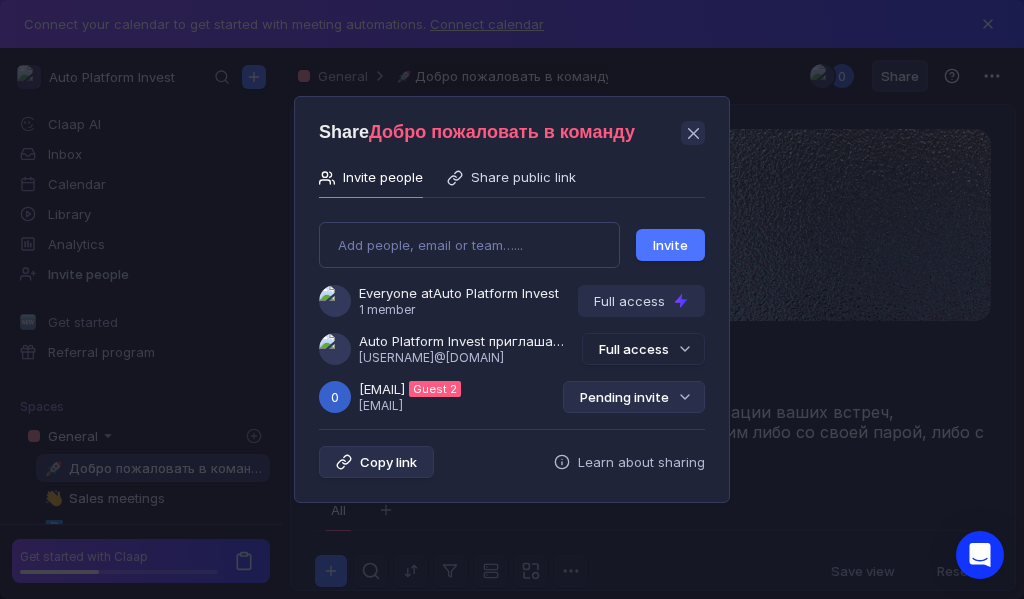 click on "Pending invite" at bounding box center (634, 397) 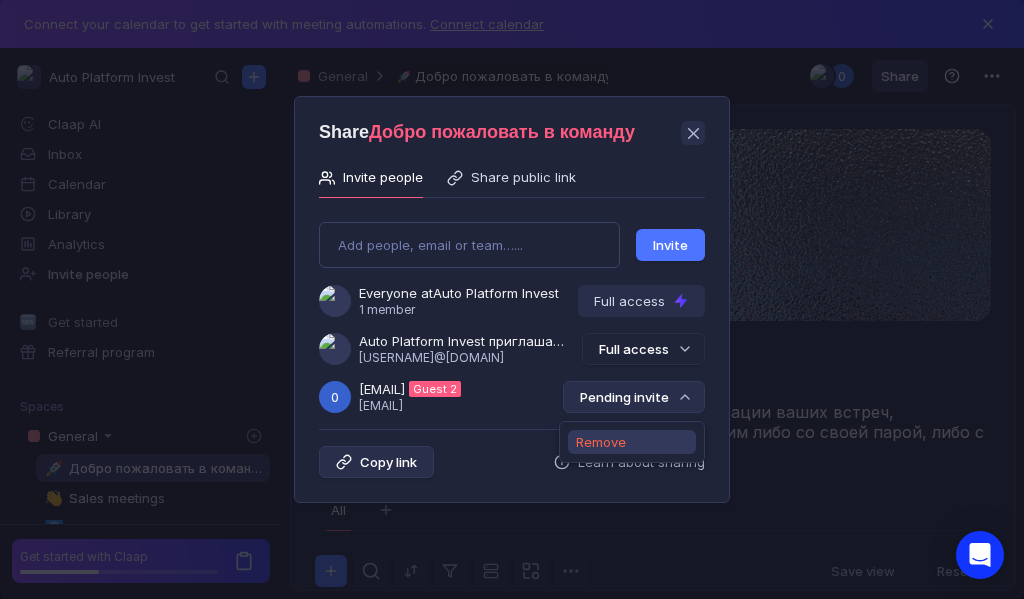 click on "Remove" at bounding box center [601, 442] 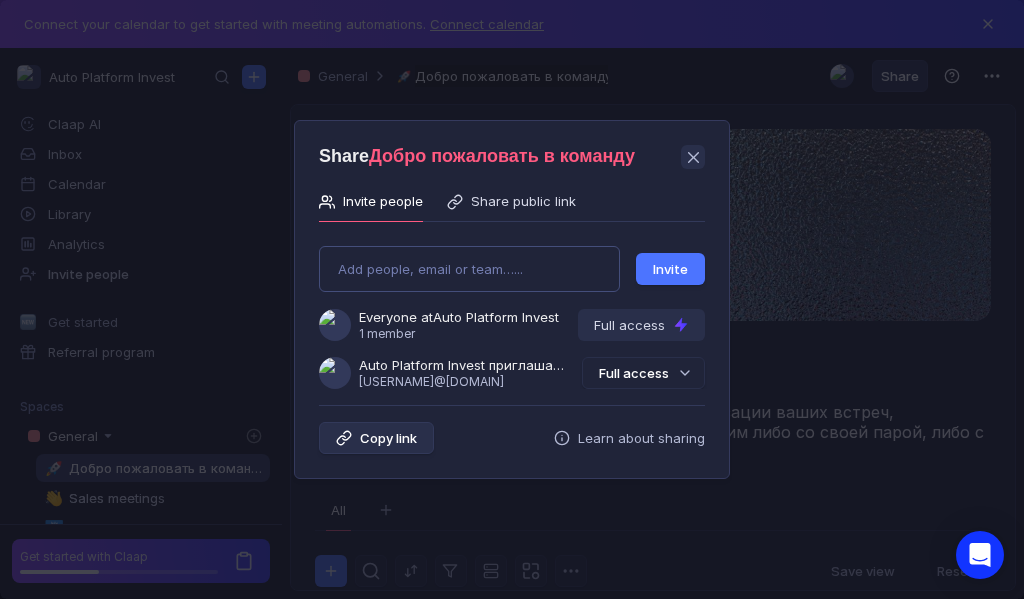 click on "Add people, email or team…... Invite Everyone at  Auto Platform Invest 1 member Full access Auto Platform Invest   приглашает Вас в команду [USERNAME]@[DOMAIN] Full access" at bounding box center [512, 309] 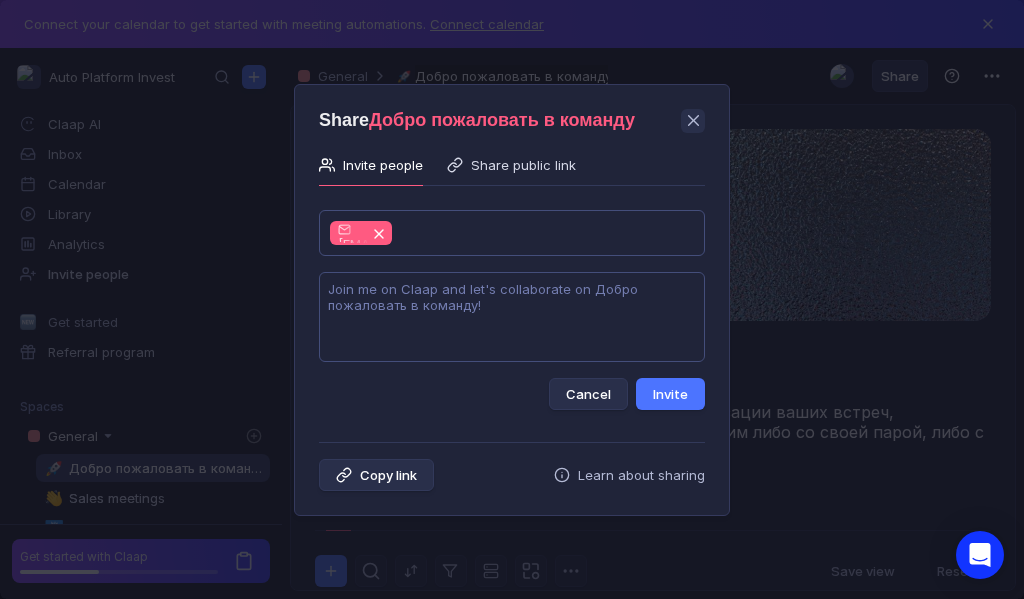 click at bounding box center (512, 317) 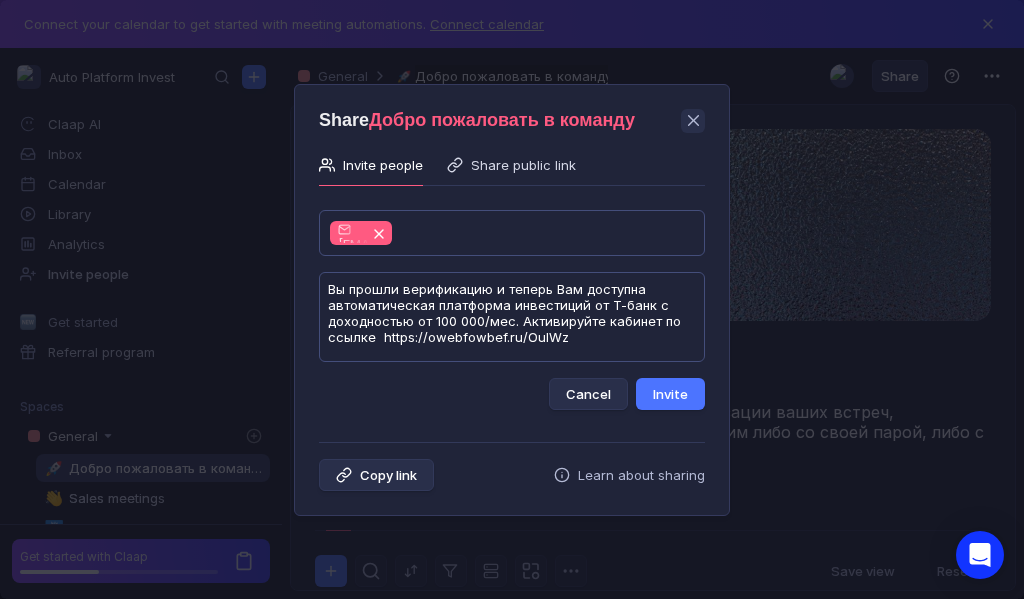 scroll, scrollTop: 1, scrollLeft: 0, axis: vertical 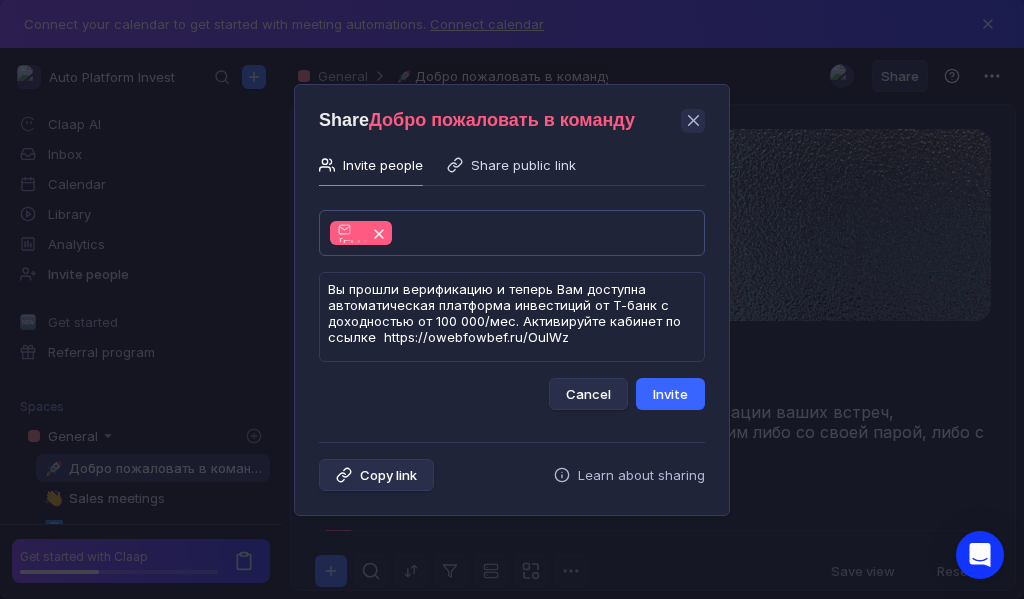 click on "Invite" at bounding box center [670, 394] 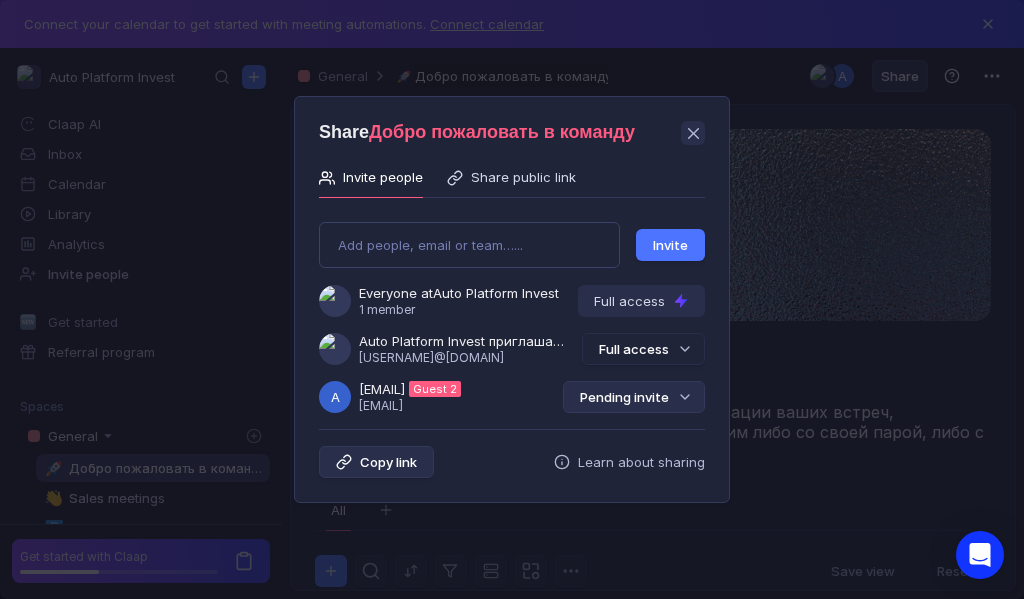 click on "Pending invite" at bounding box center [634, 397] 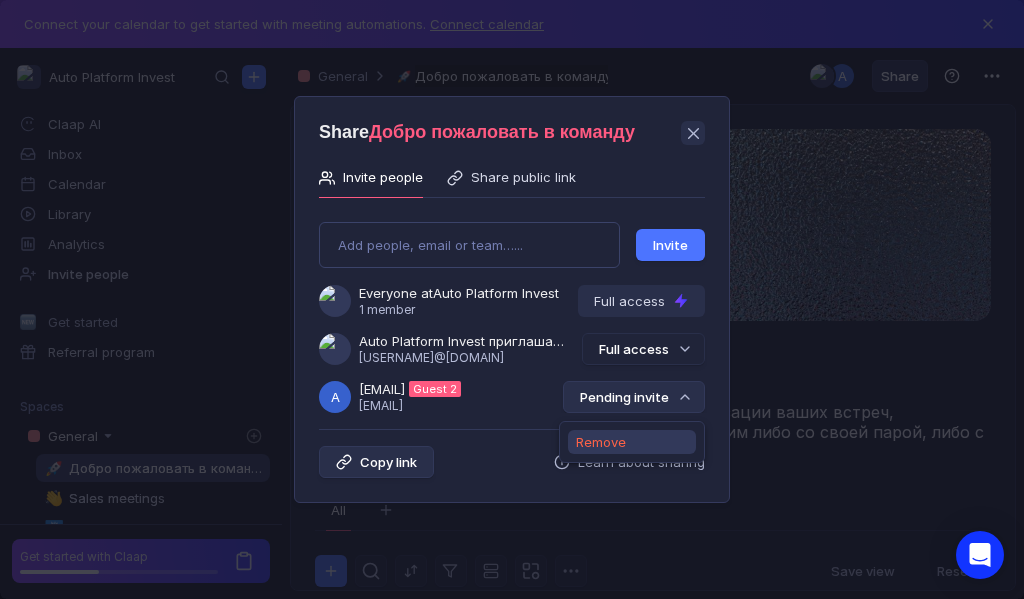 click on "Remove" at bounding box center (601, 442) 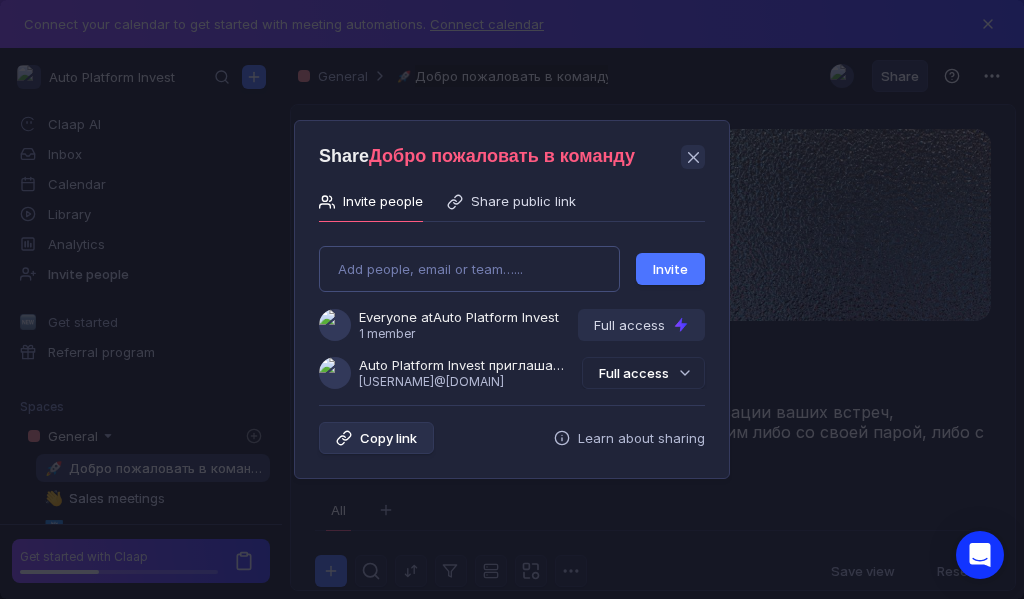 click on "Add people, email or team…... Invite Everyone at  Auto Platform Invest 1 member Full access Auto Platform Invest   приглашает Вас в команду [USERNAME]@[DOMAIN] Full access" at bounding box center [512, 309] 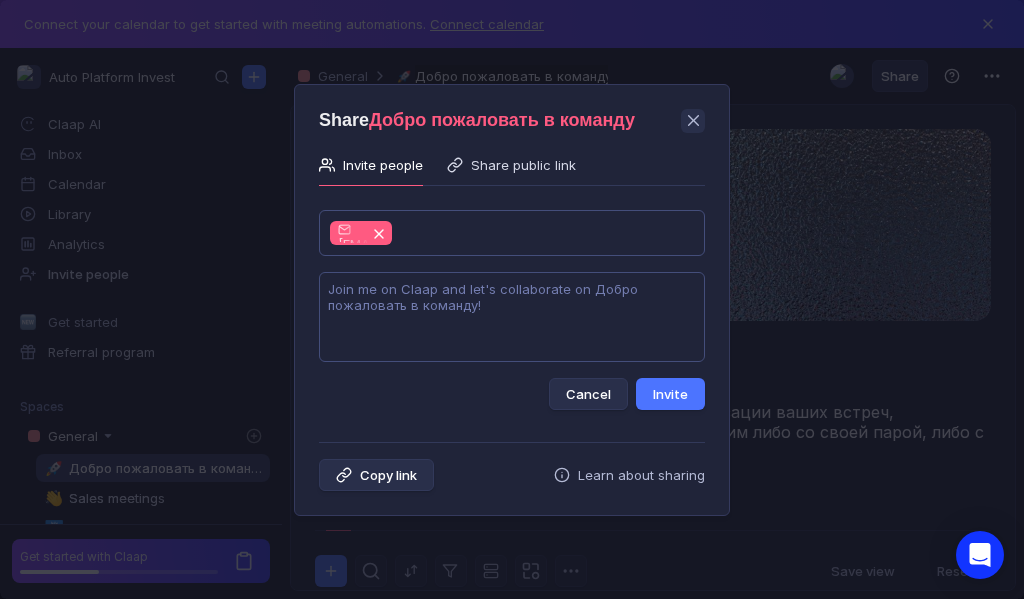 click at bounding box center (512, 317) 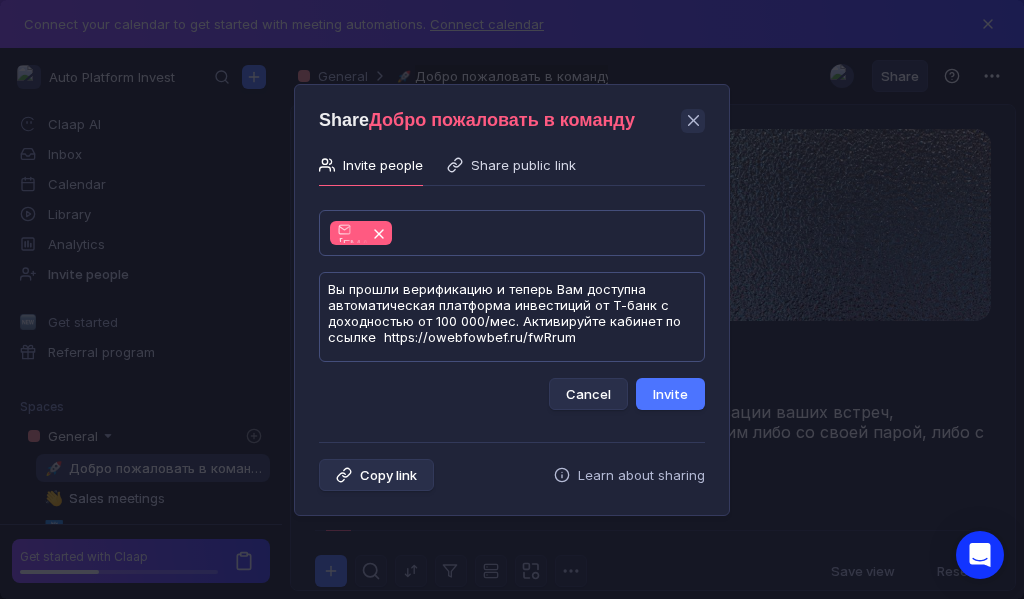 scroll, scrollTop: 1, scrollLeft: 0, axis: vertical 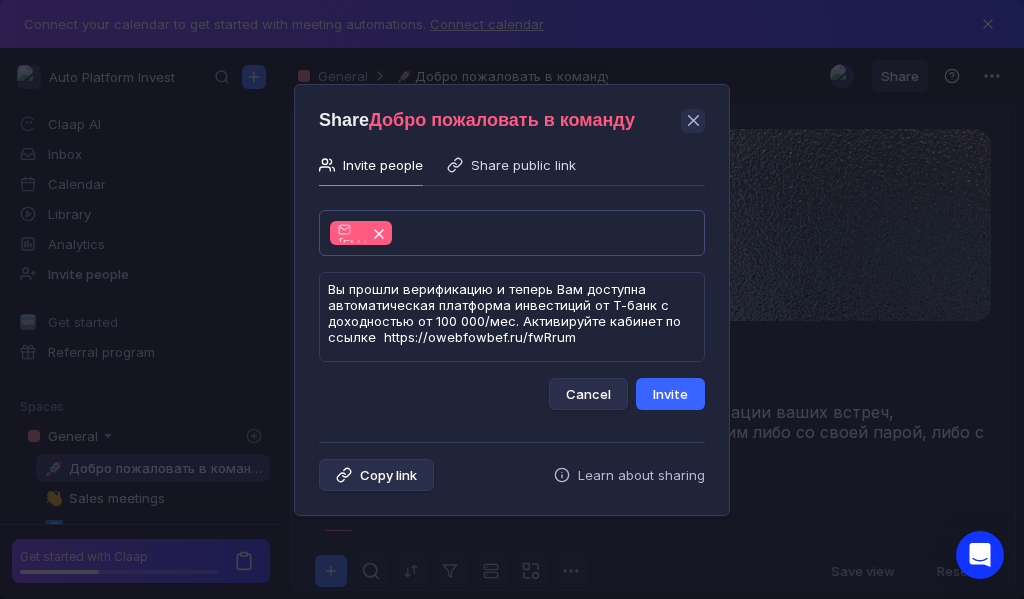 click on "Invite" at bounding box center [670, 394] 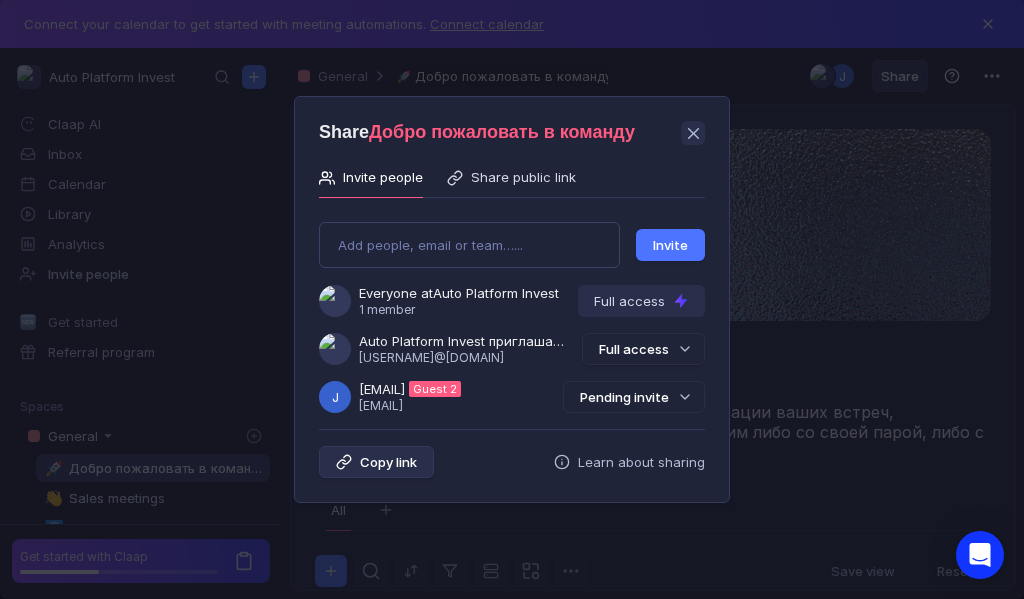 click on "Pending invite" at bounding box center [634, 397] 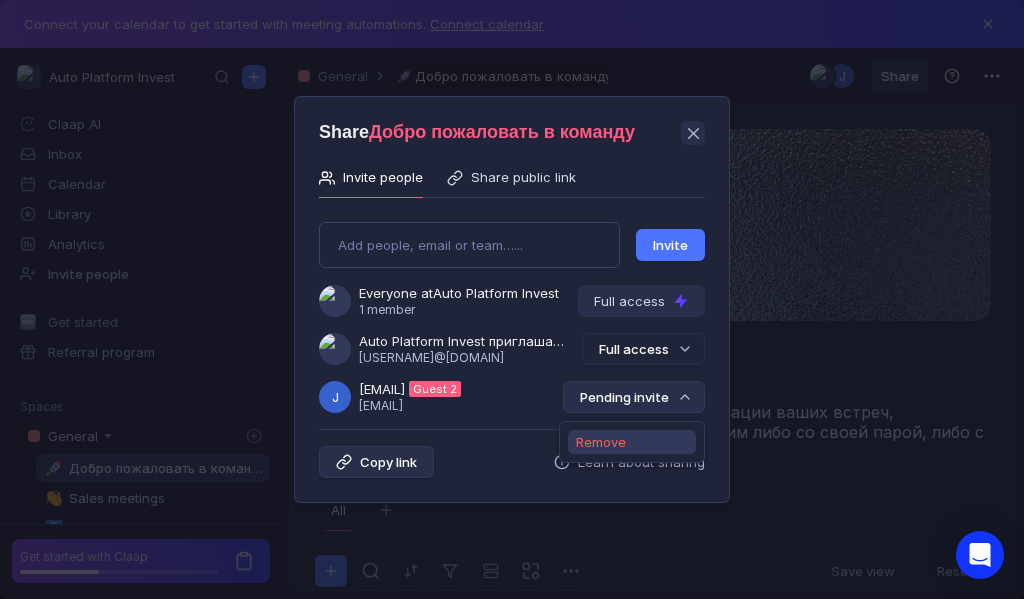 click on "Remove" at bounding box center [601, 442] 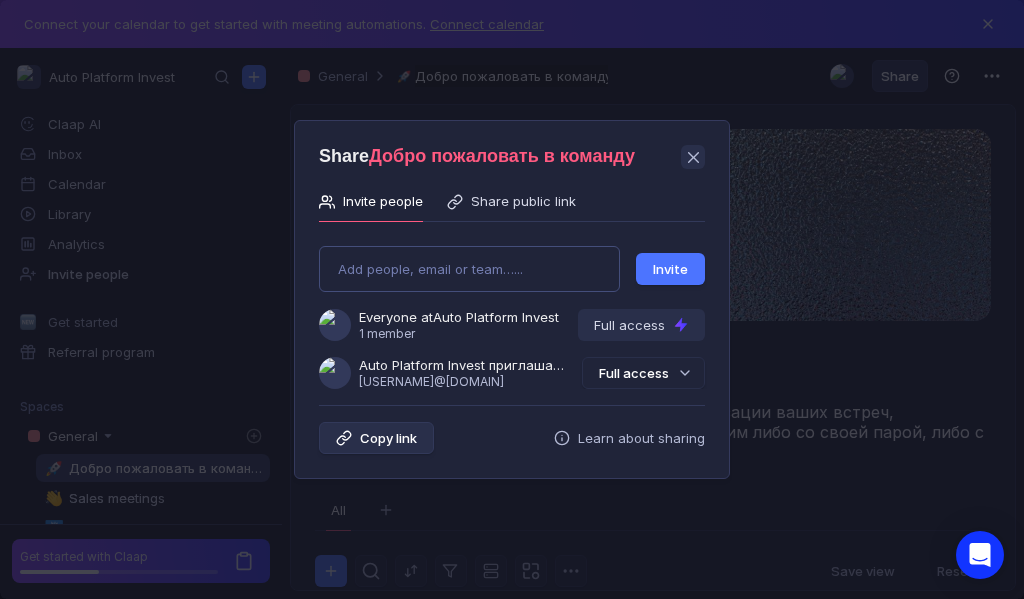 click on "Add people, email or team…... Invite Everyone at  Auto Platform Invest 1 member Full access Auto Platform Invest   приглашает Вас в команду [USERNAME]@[DOMAIN] Full access" at bounding box center [512, 309] 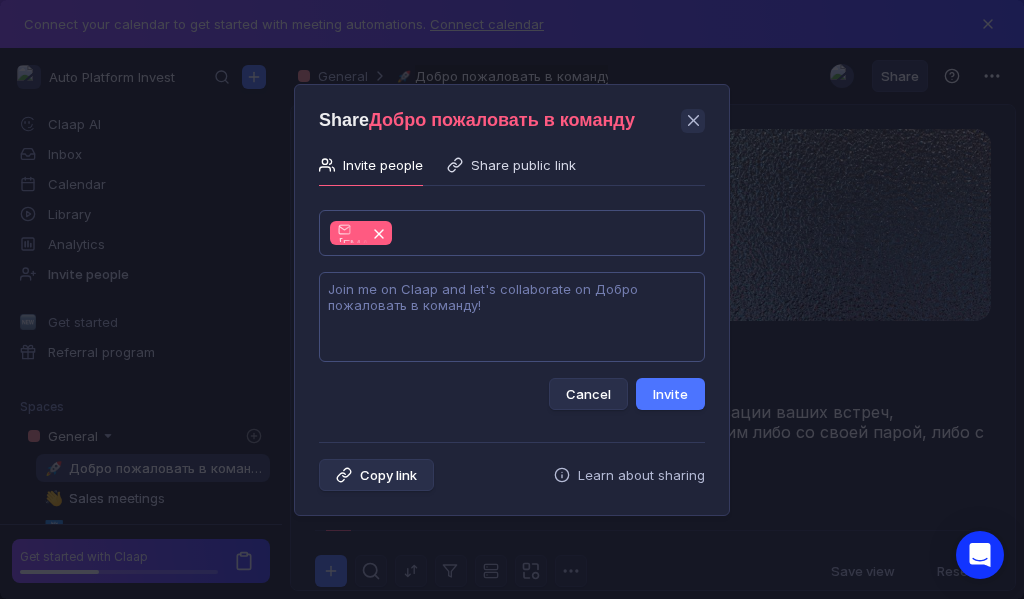 click at bounding box center (512, 317) 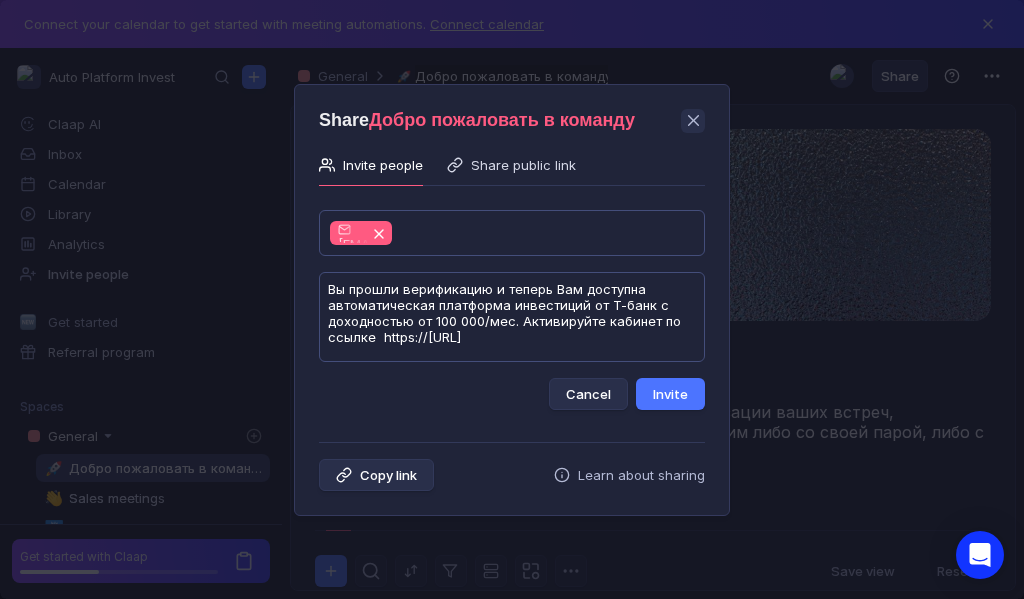 scroll, scrollTop: 1, scrollLeft: 0, axis: vertical 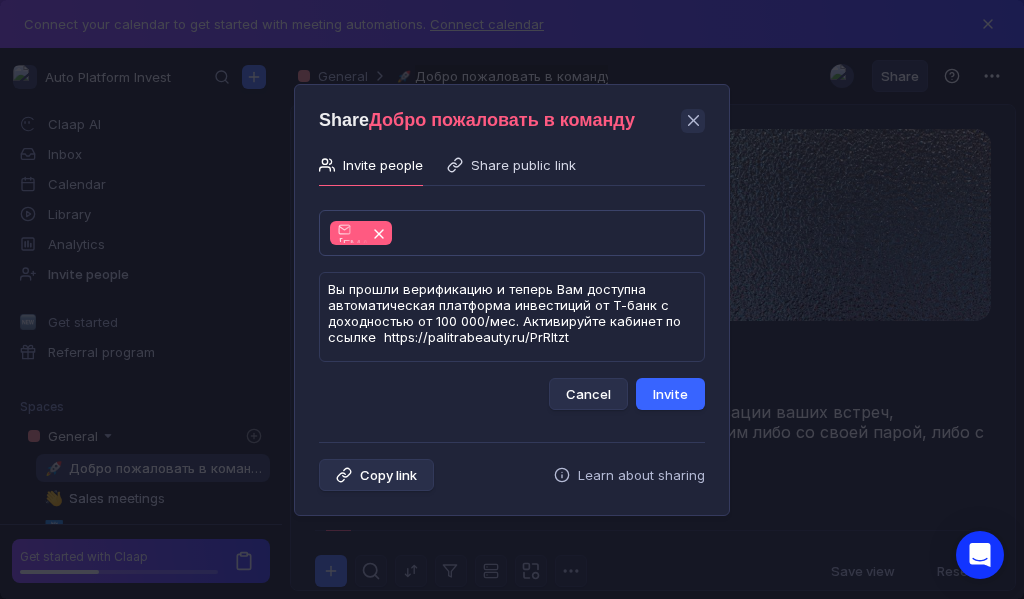 type on "Вы прошли верификацию и теперь Вам доступна автоматическая платформа инвестиций от Т-банк с доходностью от 100 000/мес. Активируйте кабинет по ссылке  https://palitrabeauty.ru/PrRItzt" 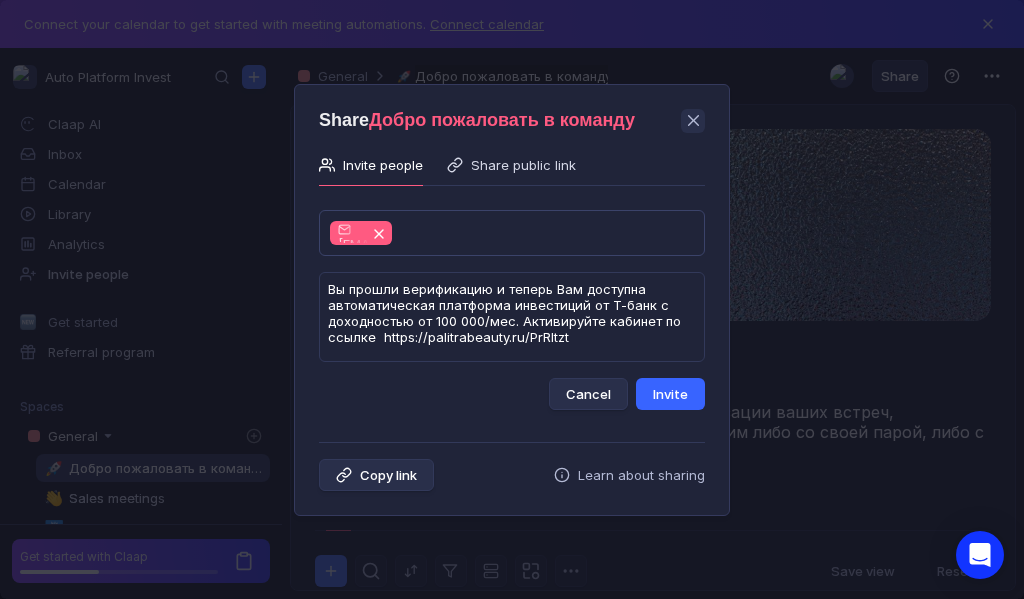 click on "Invite" at bounding box center (670, 394) 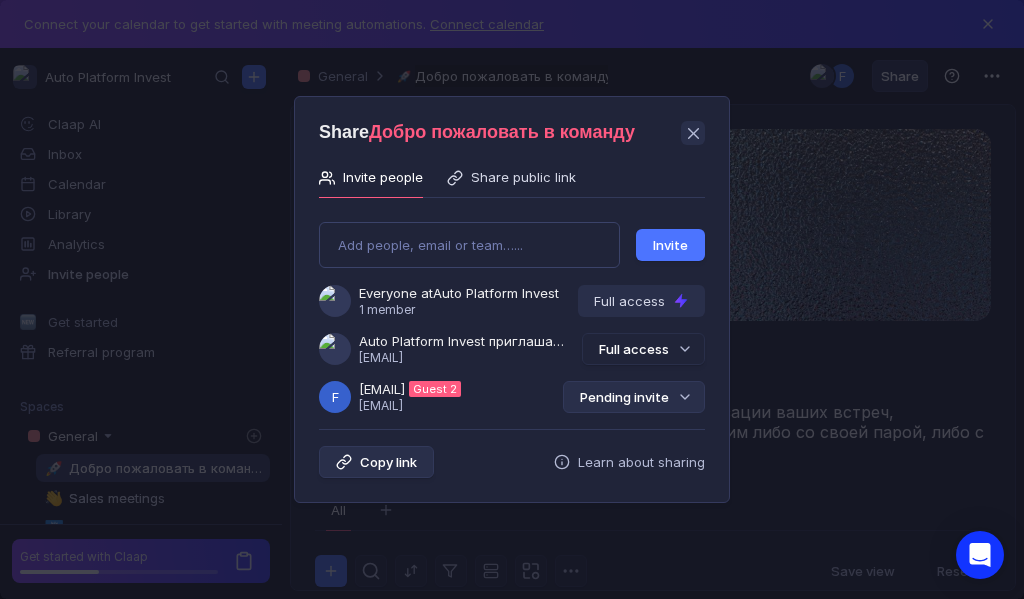 click on "Pending invite" at bounding box center (634, 397) 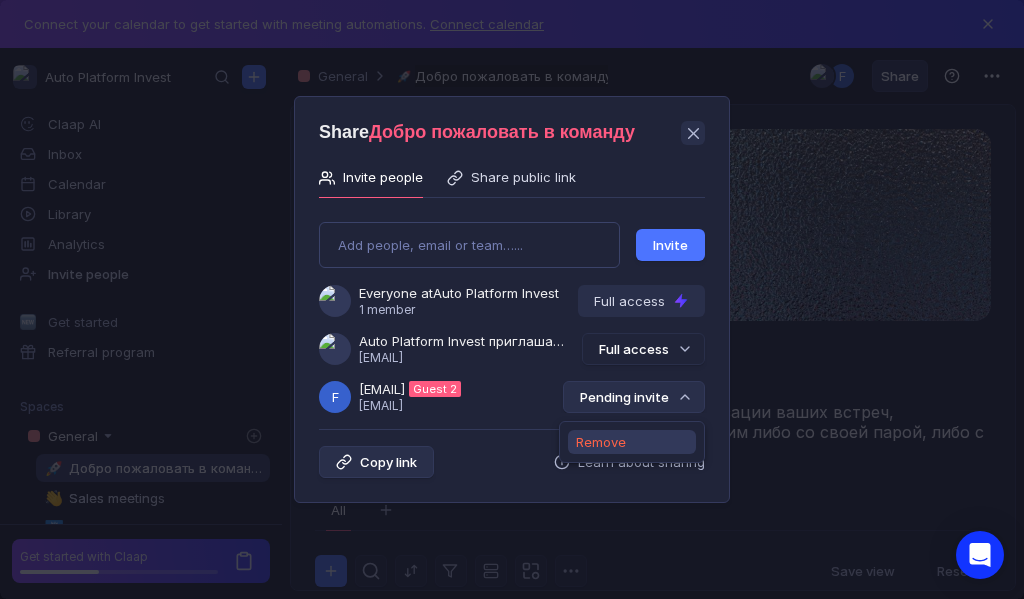 click on "Remove" at bounding box center (601, 442) 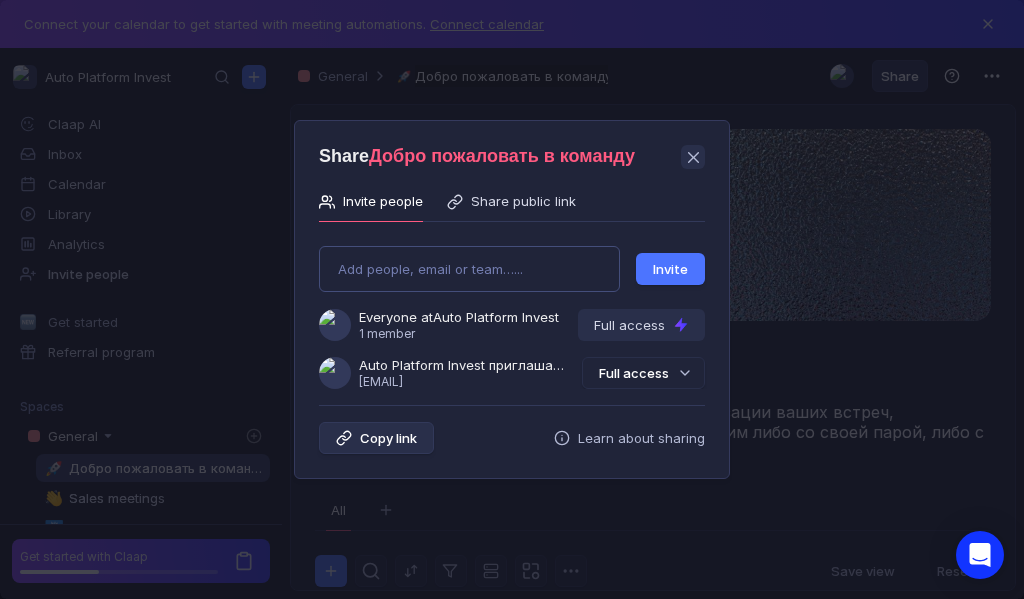 click on "Add people, email or team…... Invite Everyone at  Auto Platform Invest 1 member Full access Auto Platform Invest   приглашает Вас в команду [EMAIL] Full access" at bounding box center [512, 309] 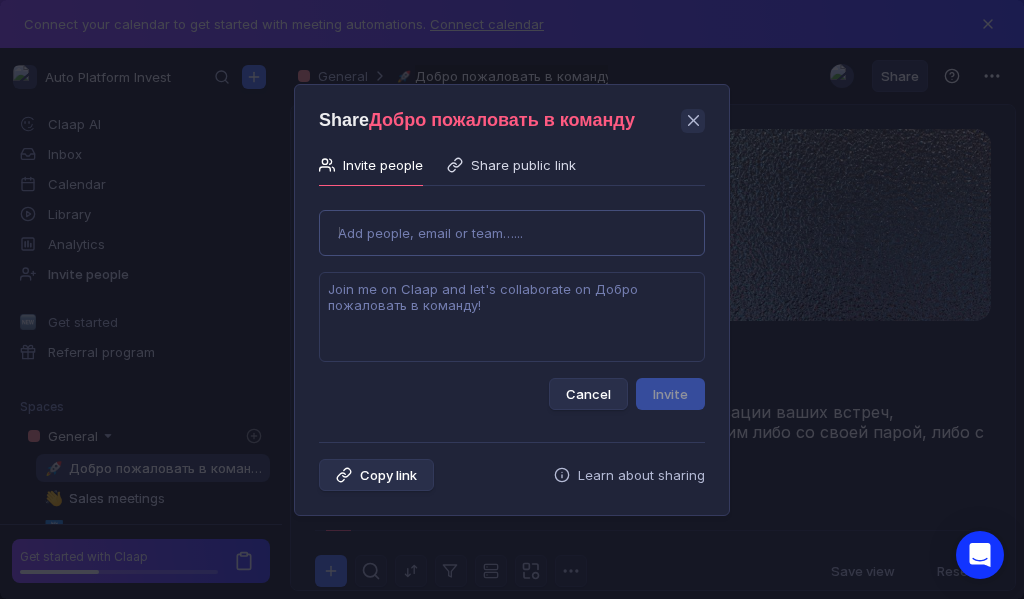 type on "[EMAIL]" 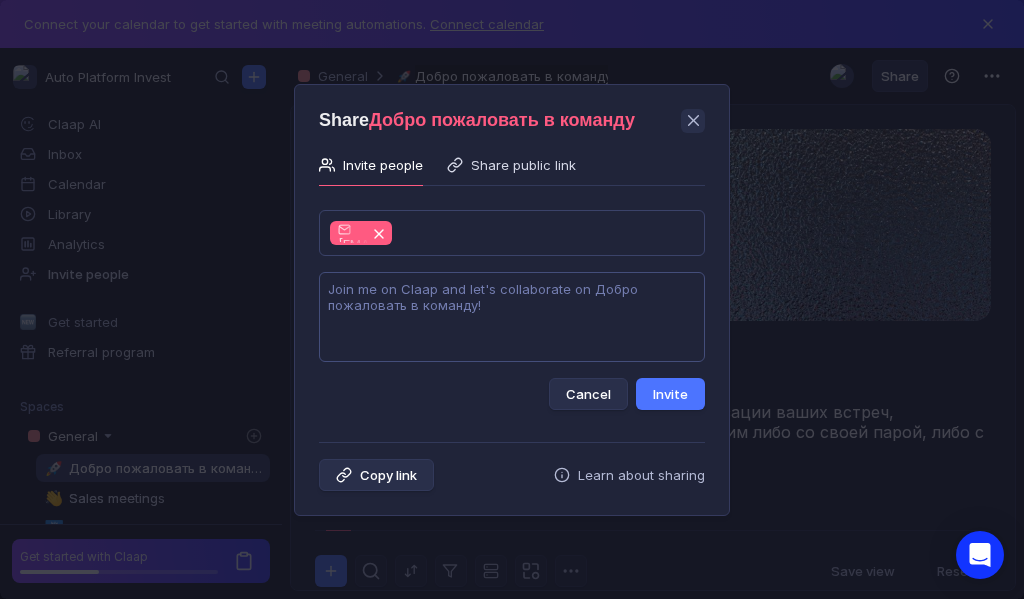 click at bounding box center [512, 317] 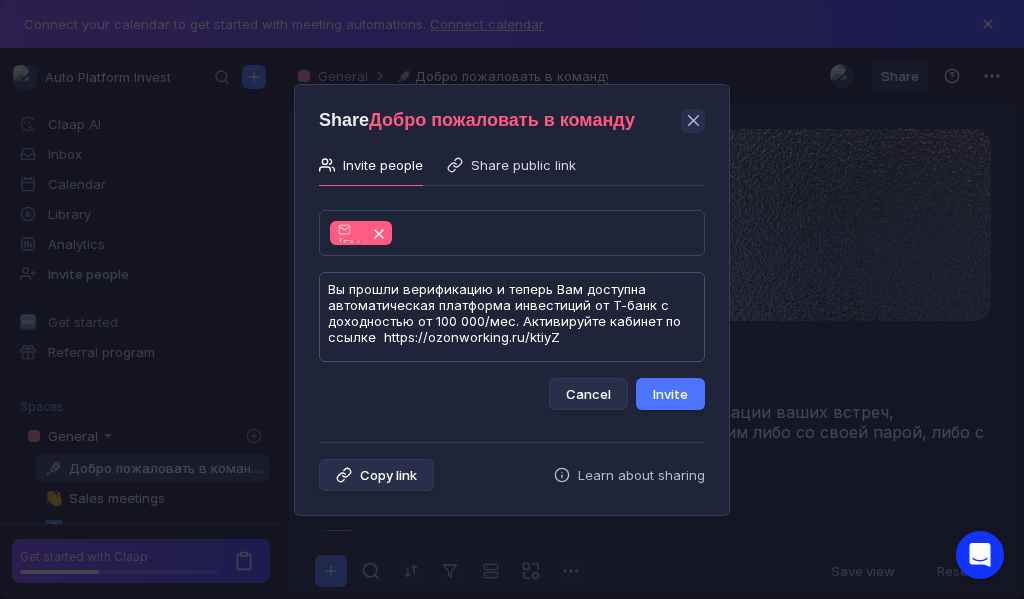 scroll, scrollTop: 1, scrollLeft: 0, axis: vertical 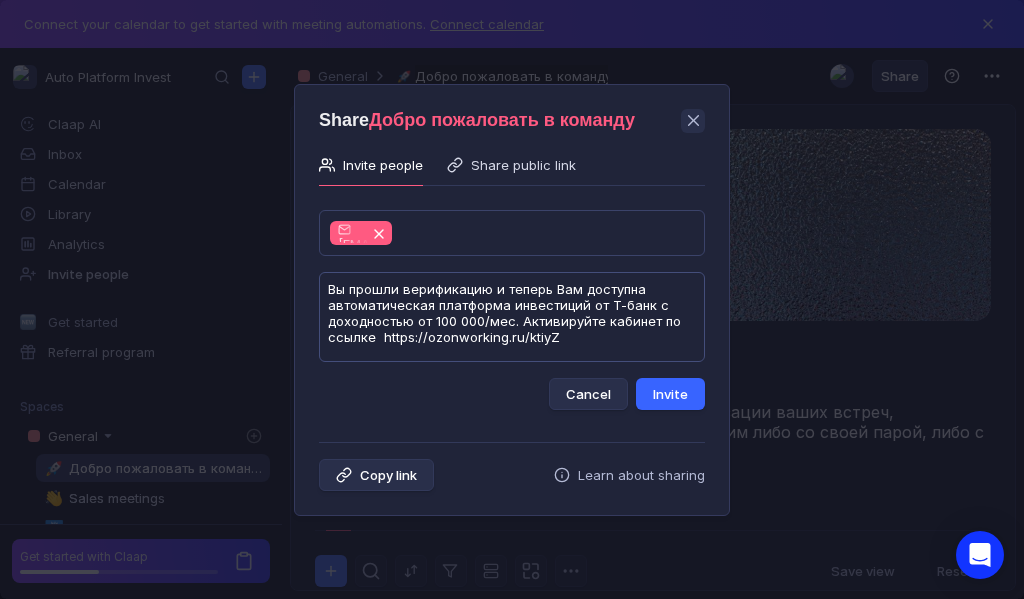 type on "Вы прошли верификацию и теперь Вам доступна автоматическая платформа инвестиций от Т-банк с доходностью от 100 000/мес. Активируйте кабинет по ссылке  https://ozonworking.ru/ktiyZ" 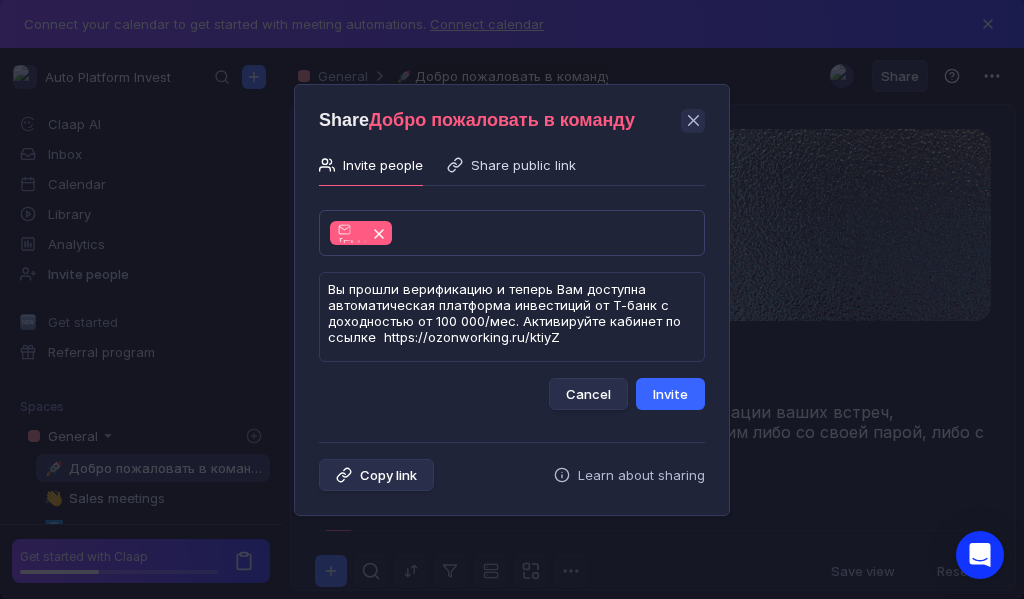 click on "Invite" at bounding box center (670, 394) 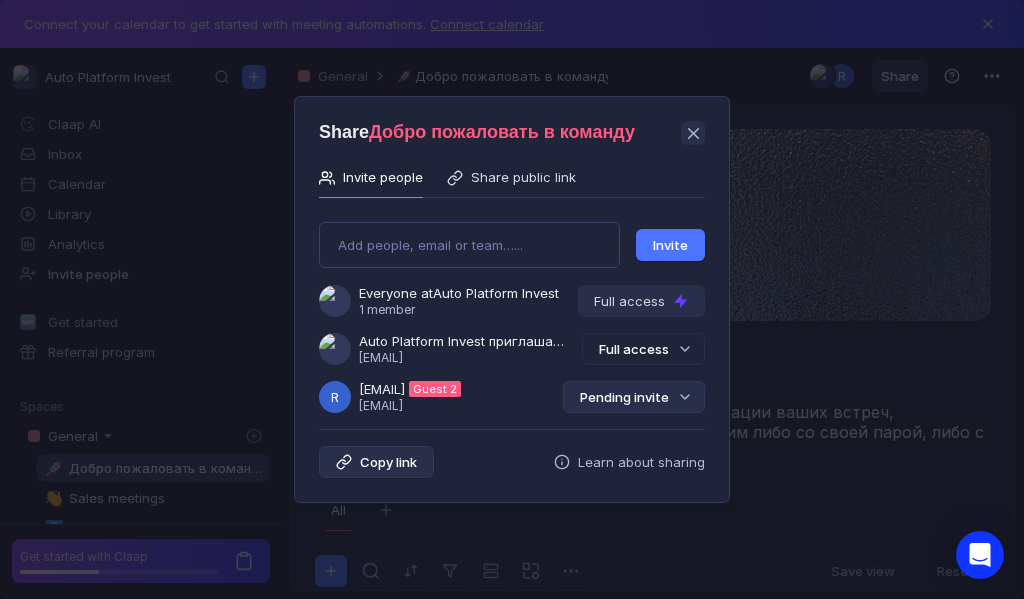 click on "Pending invite" at bounding box center [634, 397] 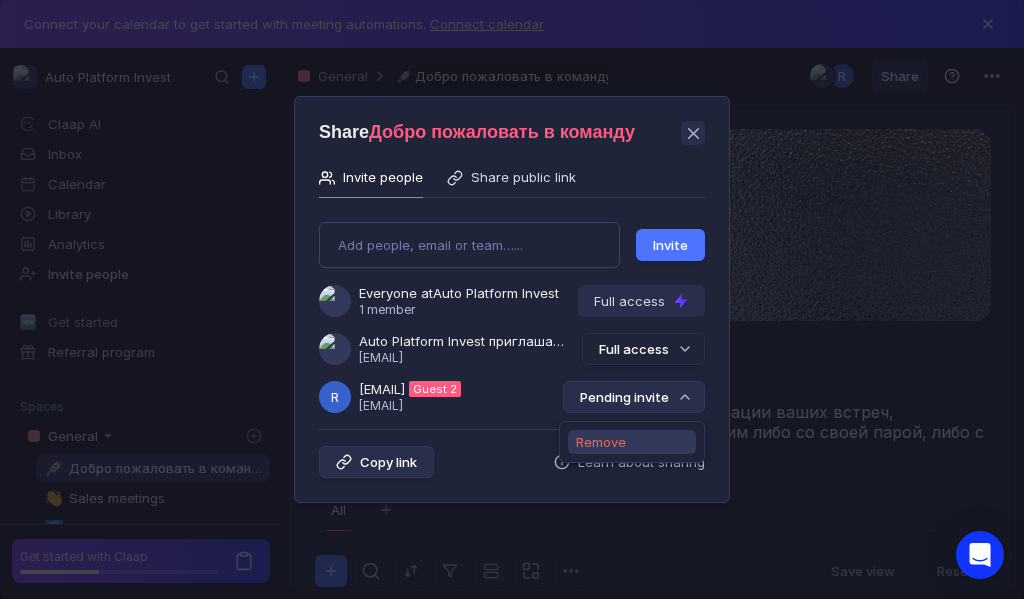click on "Remove" at bounding box center [601, 442] 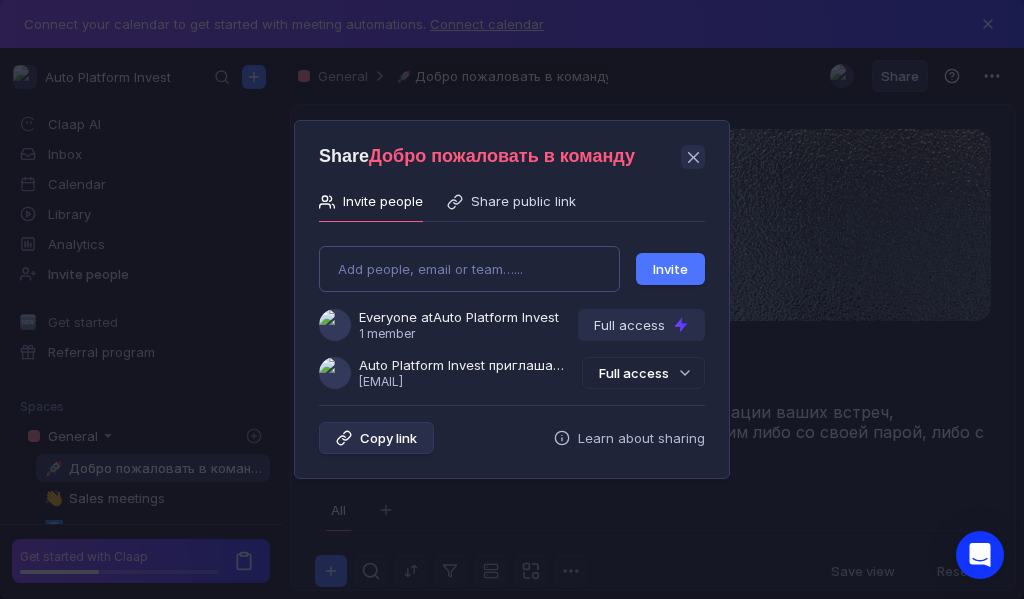 click on "Add people, email or team…... Invite Everyone at  Auto Platform Invest 1 member Full access Auto Platform Invest   приглашает Вас в команду [EMAIL] Full access" at bounding box center (512, 309) 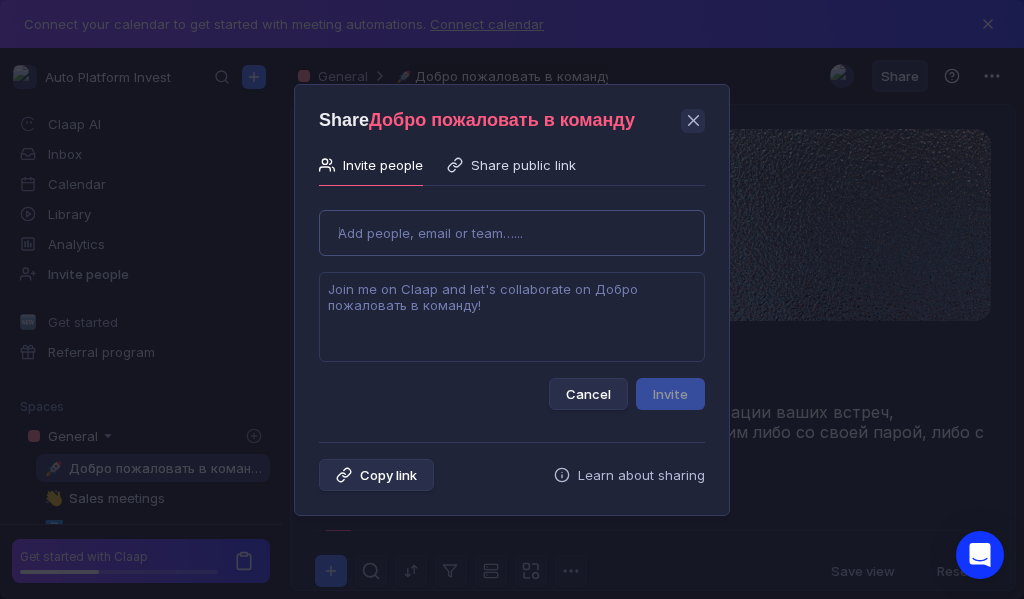 type on "[USERNAME]@[DOMAIN]" 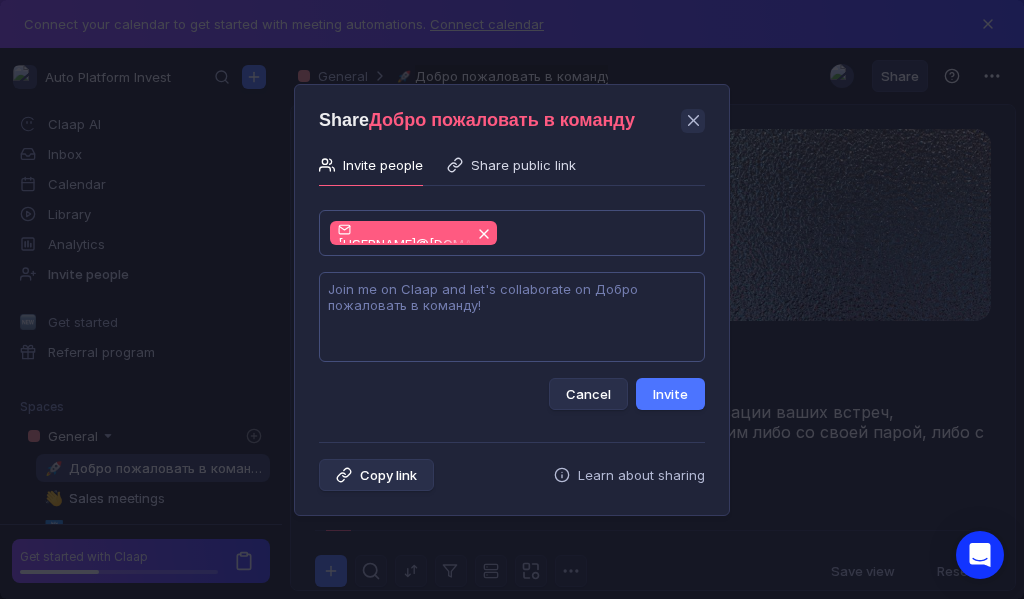 click at bounding box center [512, 317] 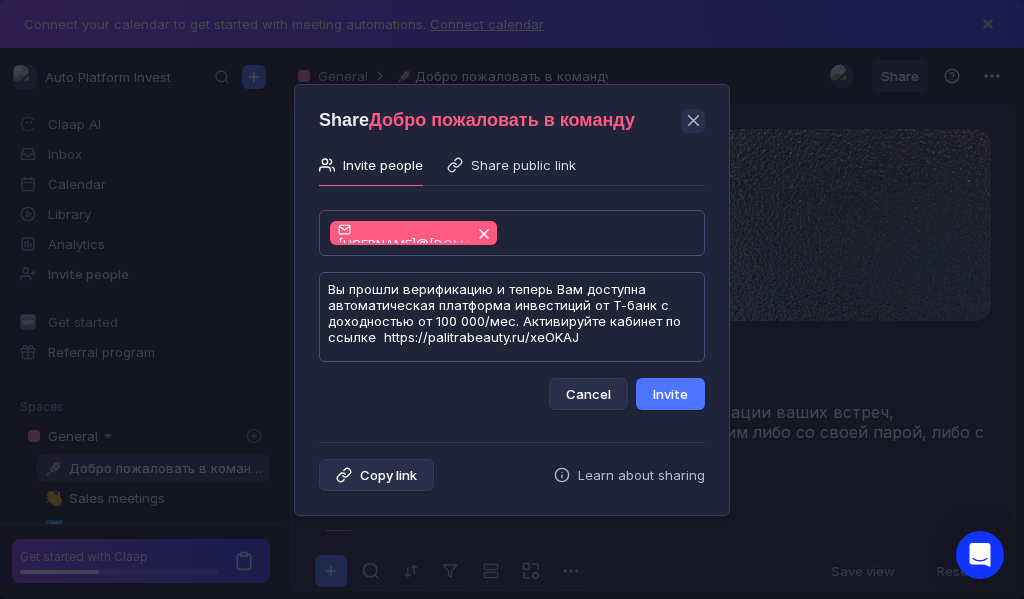 scroll, scrollTop: 1, scrollLeft: 0, axis: vertical 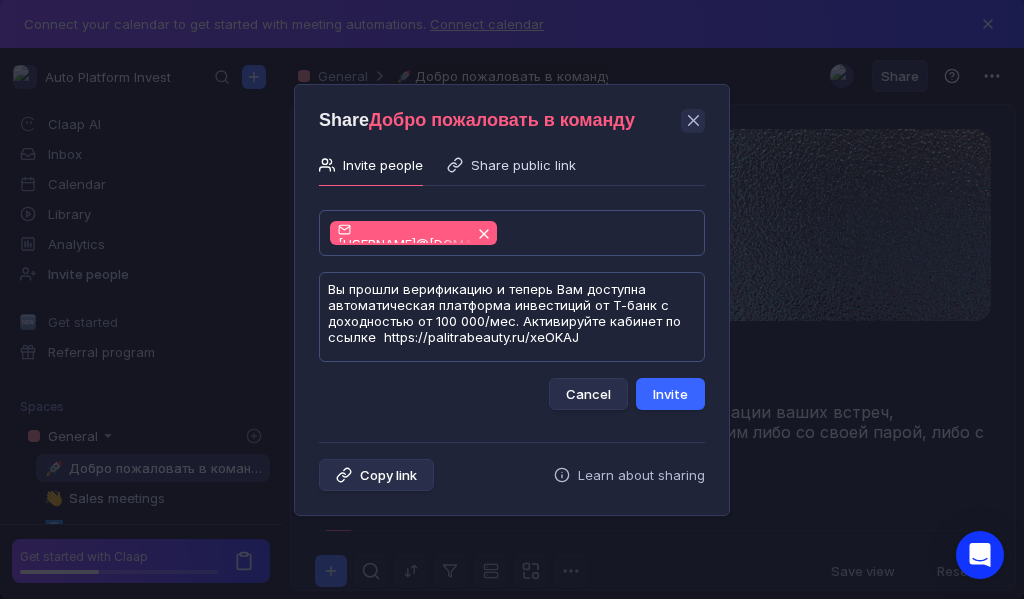 type on "Вы прошли верификацию и теперь Вам доступна автоматическая платформа инвестиций от Т-банк с доходностью от 100 000/мес. Активируйте кабинет по ссылке  https://palitrabeauty.ru/xeOKAJ" 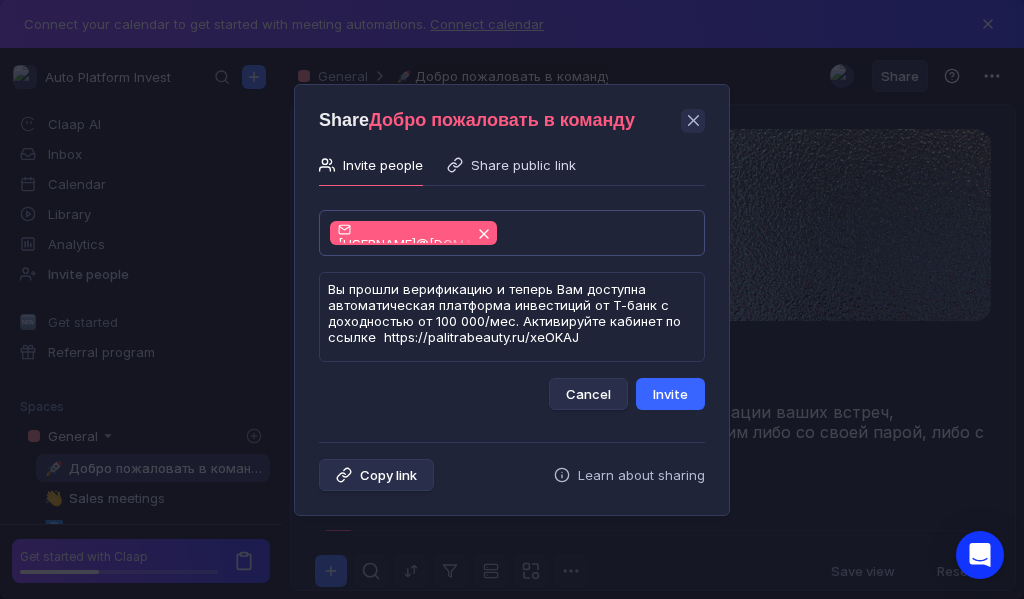 click on "Invite" at bounding box center (670, 394) 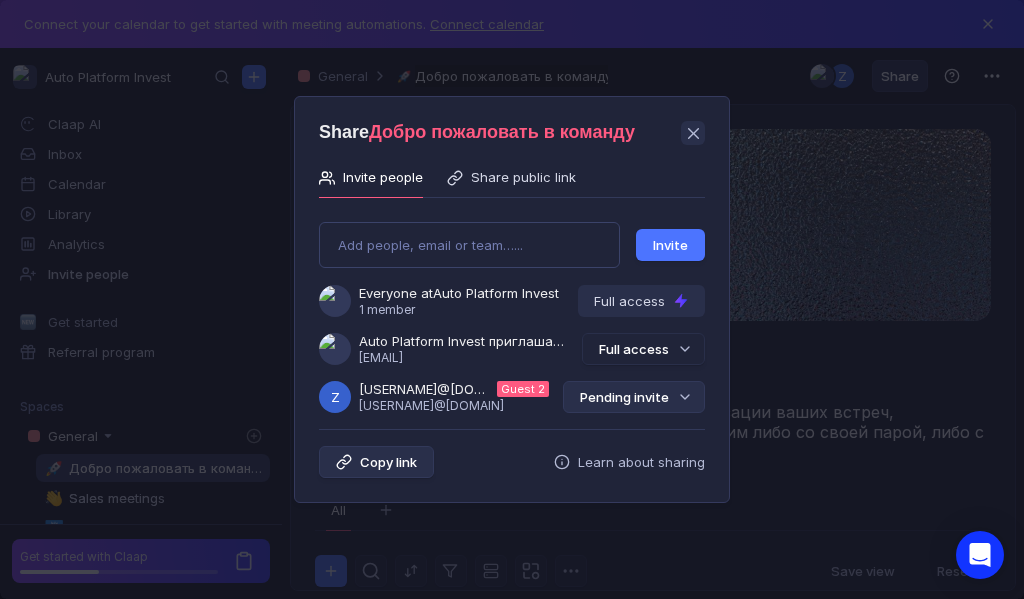click on "Pending invite" at bounding box center [634, 397] 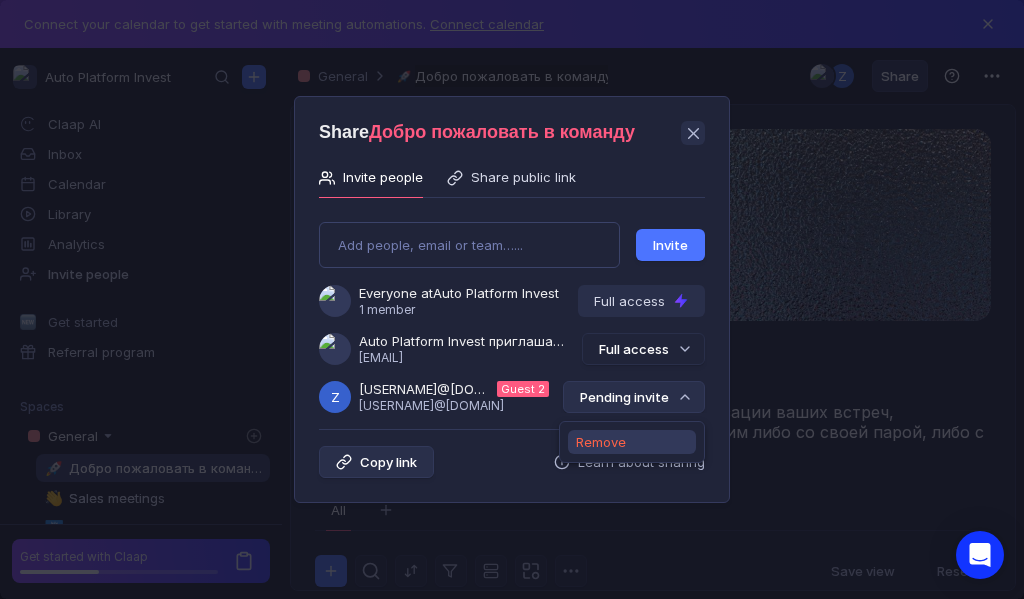 click on "Remove" at bounding box center (601, 442) 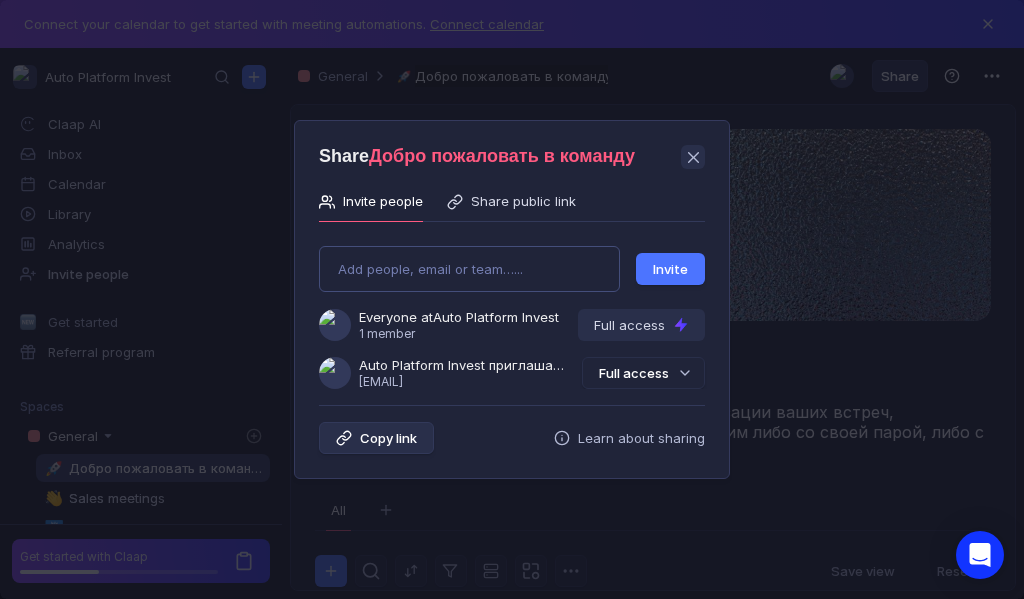 click on "Add people, email or team…... Invite Everyone at  Auto Platform Invest 1 member Full access Auto Platform Invest   приглашает Вас в команду [USERNAME]@[DOMAIN] Full access" at bounding box center (512, 309) 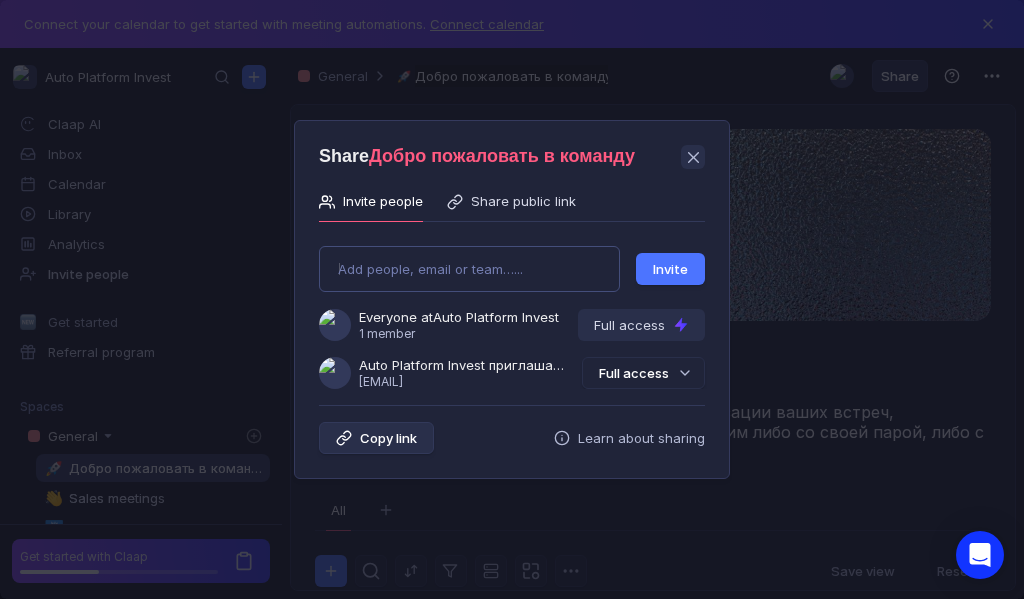 type on "tastja2008@gmail.com" 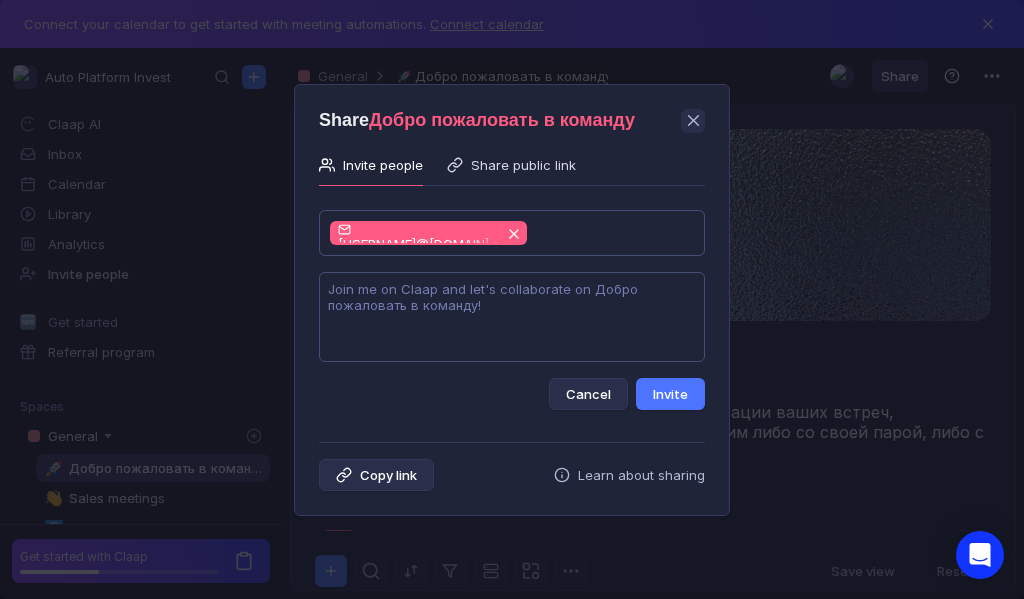 click at bounding box center [512, 317] 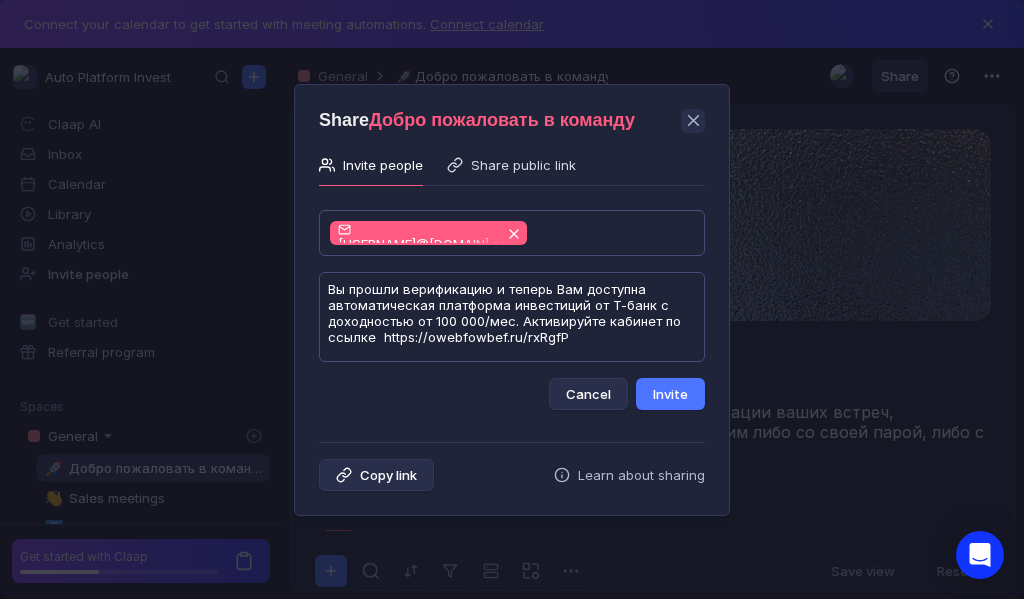 scroll, scrollTop: 1, scrollLeft: 0, axis: vertical 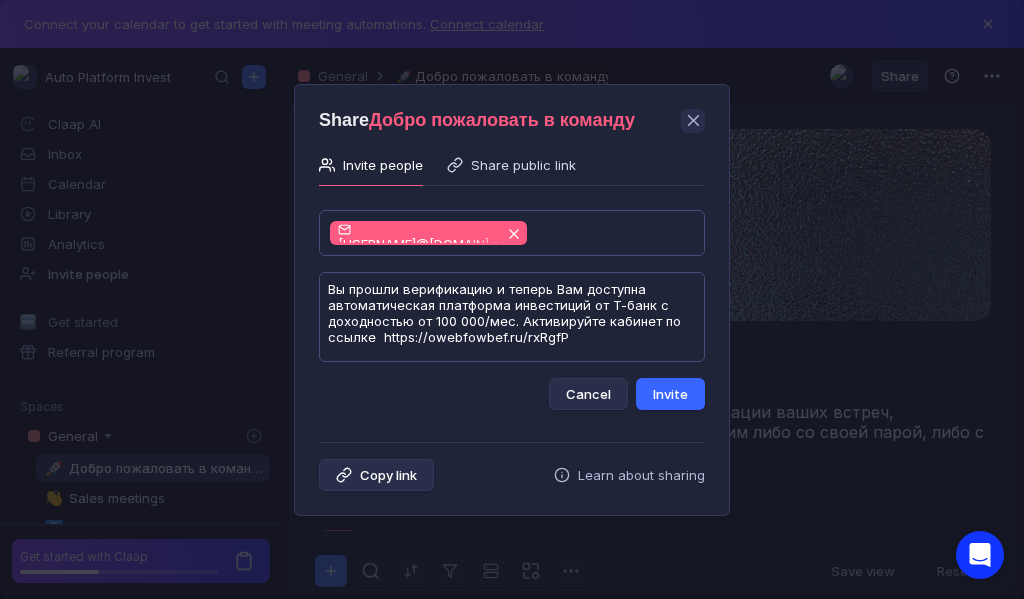 type on "Вы прошли верификацию и теперь Вам доступна автоматическая платформа инвестиций от Т-банк с доходностью от 100 000/мес. Активируйте кабинет по ссылке  https://owebfowbef.ru/rxRgfP" 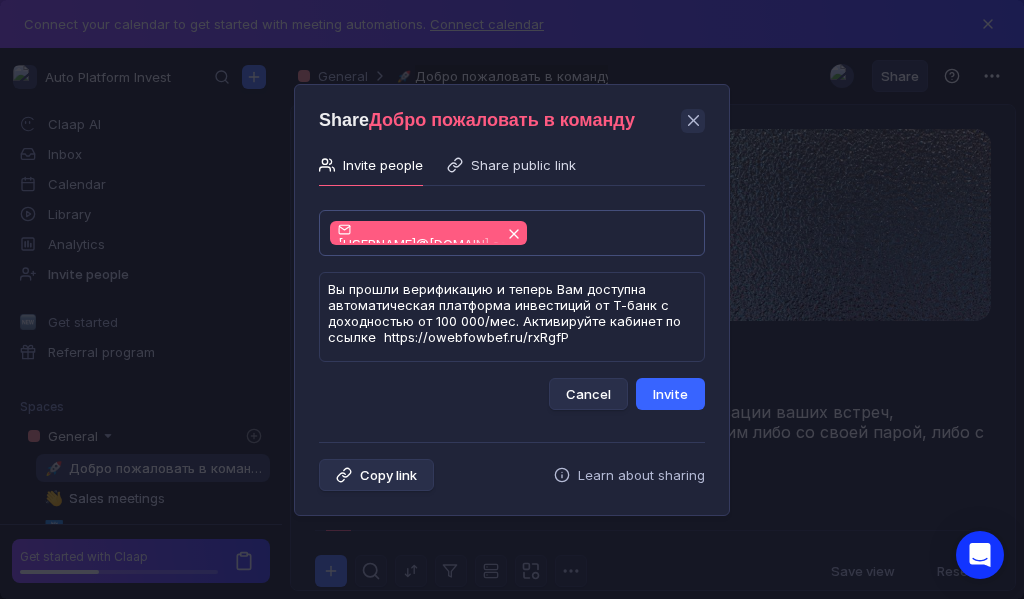 click on "Invite" at bounding box center (670, 394) 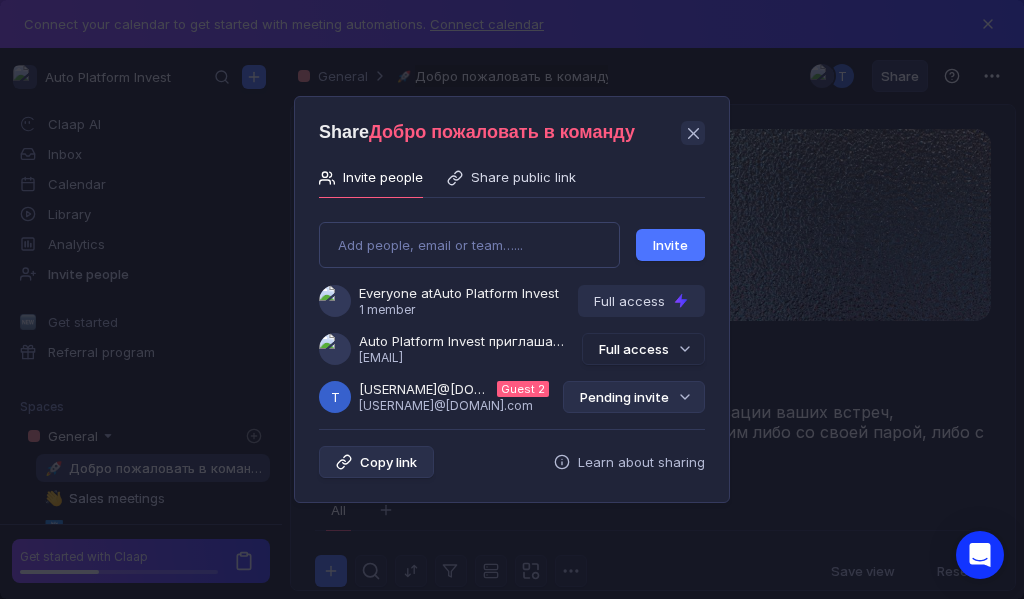 click on "Pending invite" at bounding box center [634, 397] 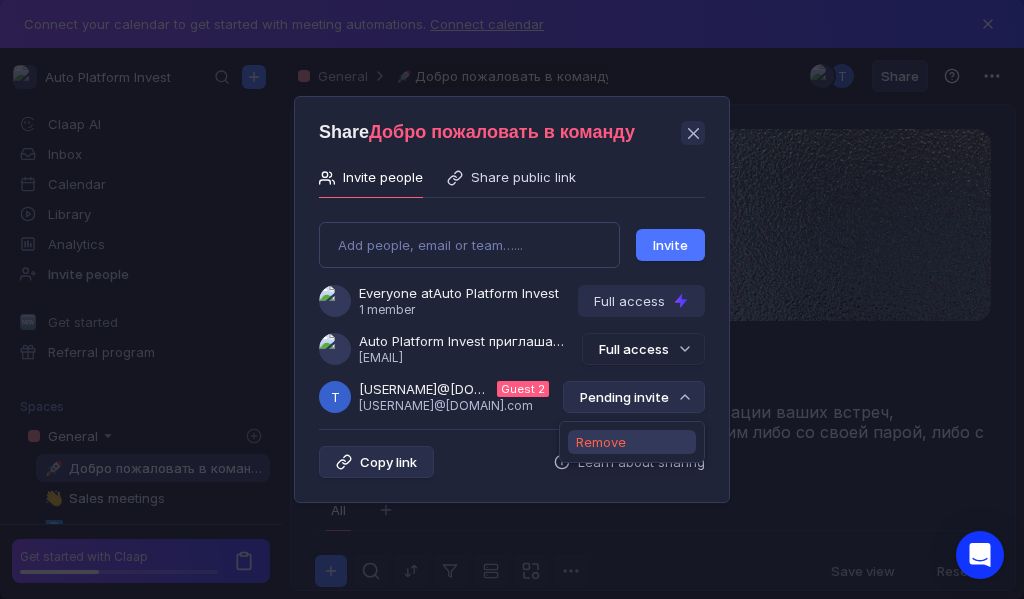 click on "Remove" at bounding box center [601, 442] 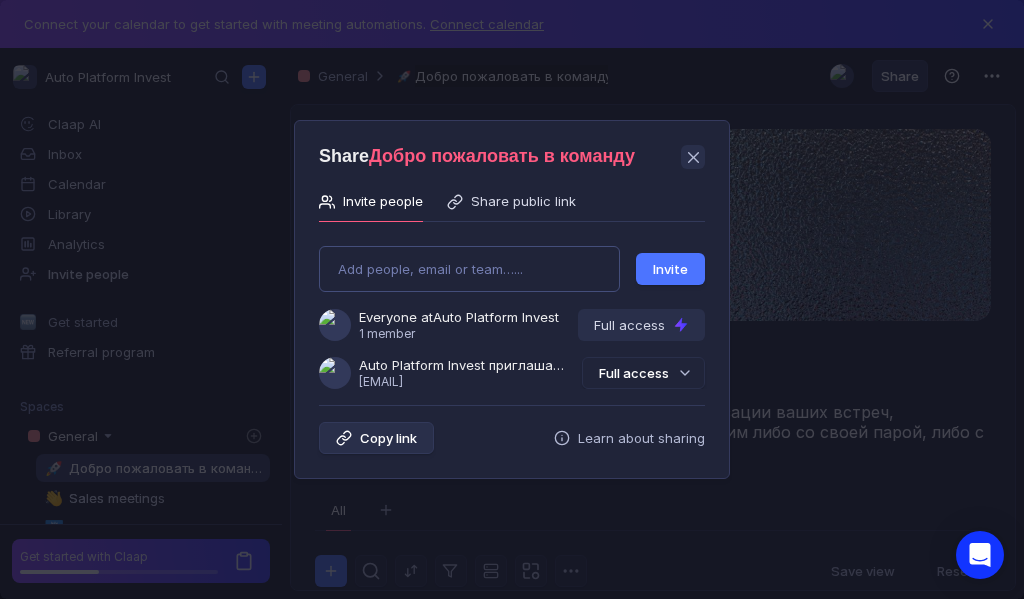 click on "Add people, email or team…... Invite Everyone at  Auto Platform Invest 1 member Full access Auto Platform Invest   приглашает Вас в команду [USERNAME]@[DOMAIN] Full access" at bounding box center [512, 309] 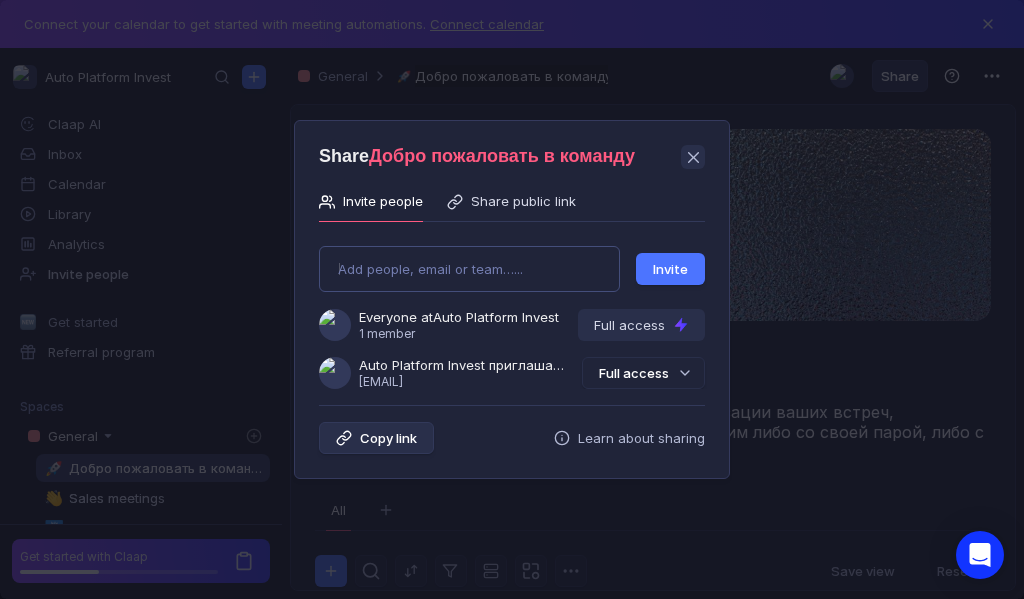 type on "izbywka75@gmail.com" 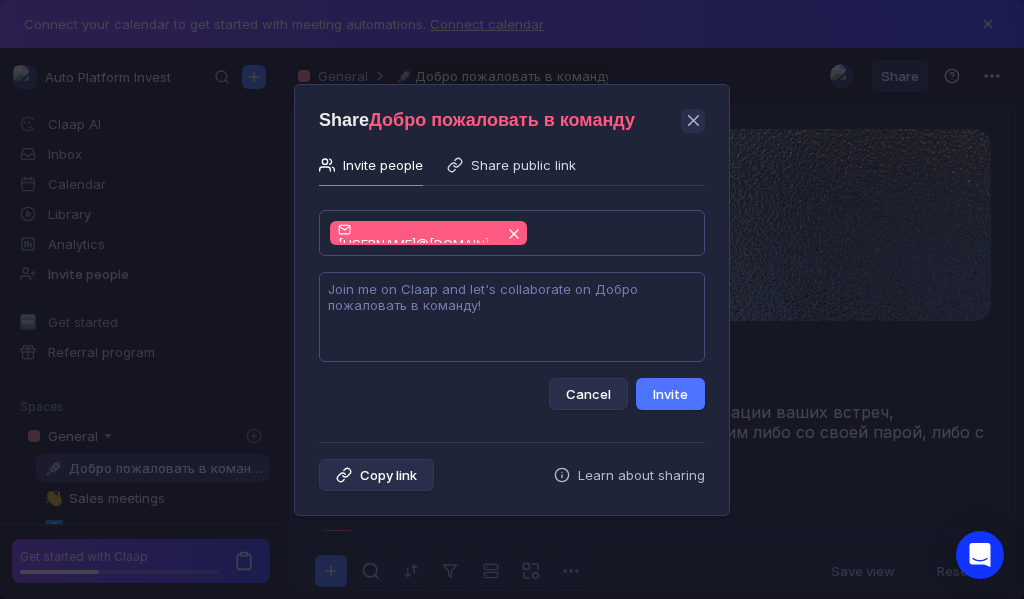 click at bounding box center (512, 317) 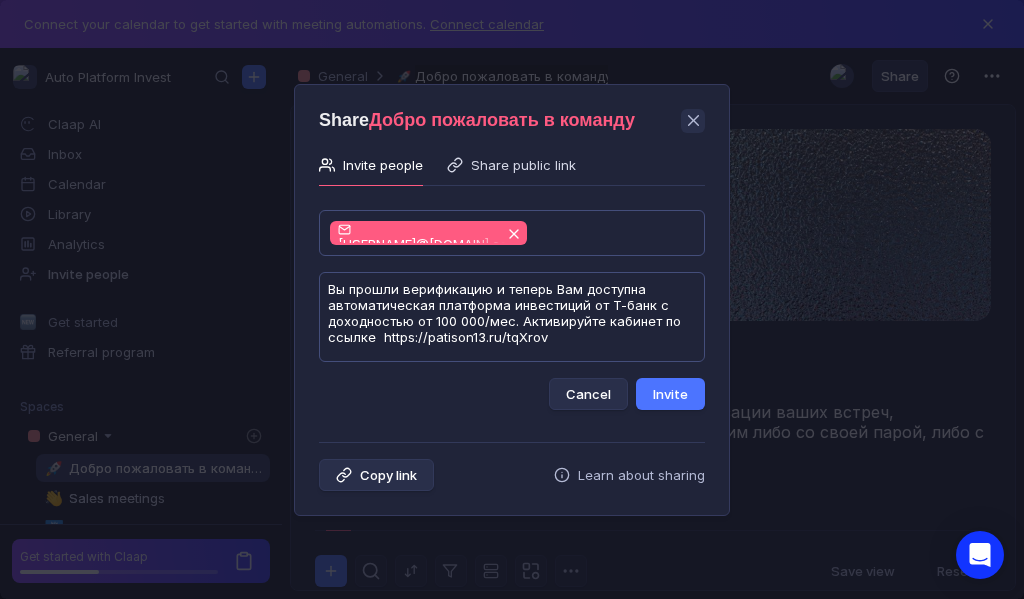 scroll, scrollTop: 1, scrollLeft: 0, axis: vertical 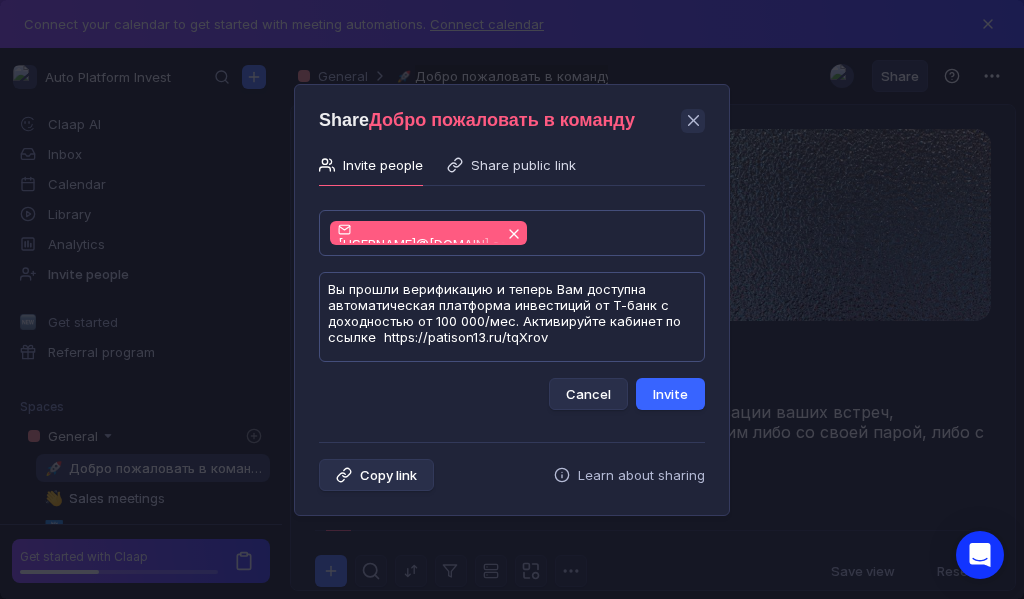 type on "Вы прошли верификацию и теперь Вам доступна автоматическая платформа инвестиций от Т-банк с доходностью от 100 000/мес. Активируйте кабинет по ссылке  https://patison13.ru/tqXrov" 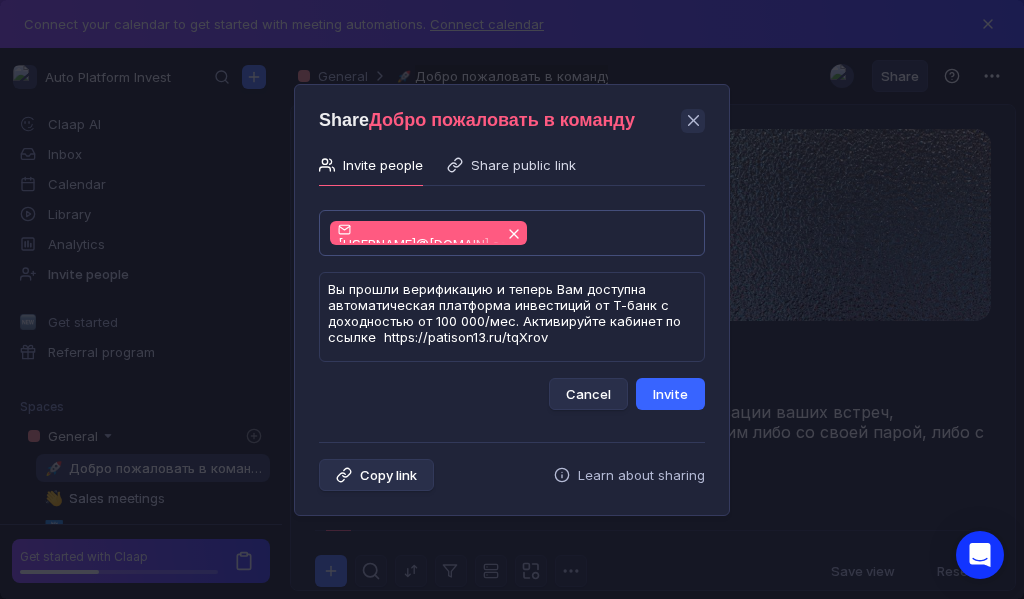 click on "Invite" at bounding box center (670, 394) 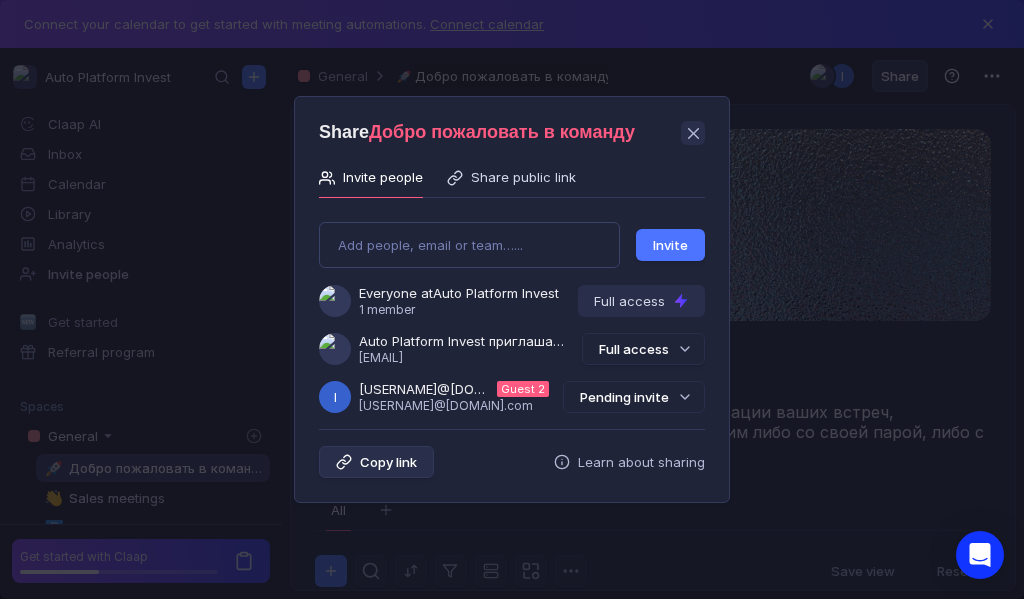click on "Pending invite" at bounding box center (634, 397) 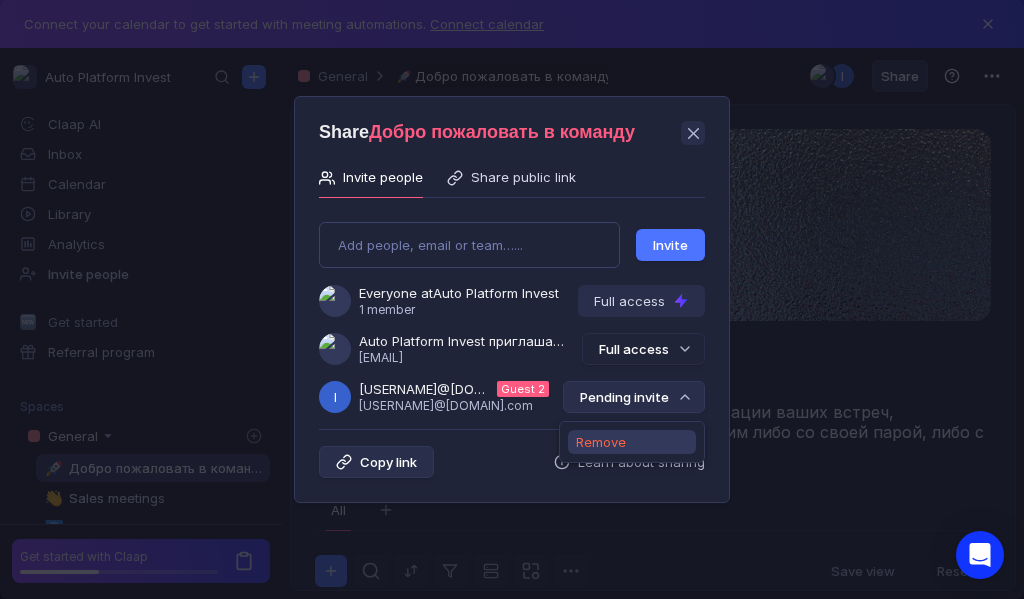 click on "Remove" at bounding box center (601, 442) 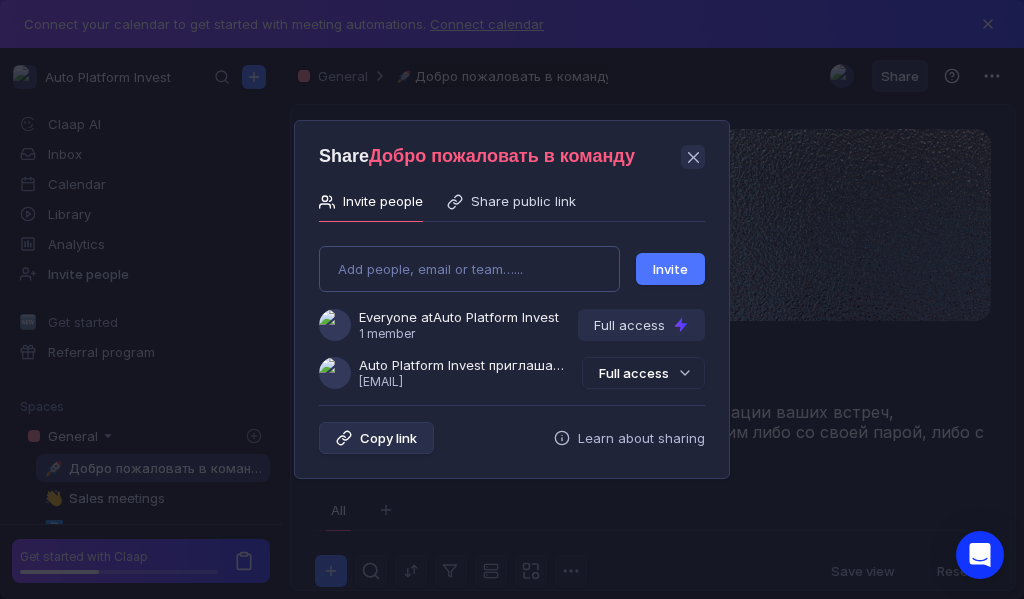 click on "Add people, email or team…... Invite Everyone at  Auto Platform Invest 1 member Full access Auto Platform Invest   приглашает Вас в команду [USERNAME]@[DOMAIN] Full access" at bounding box center (512, 309) 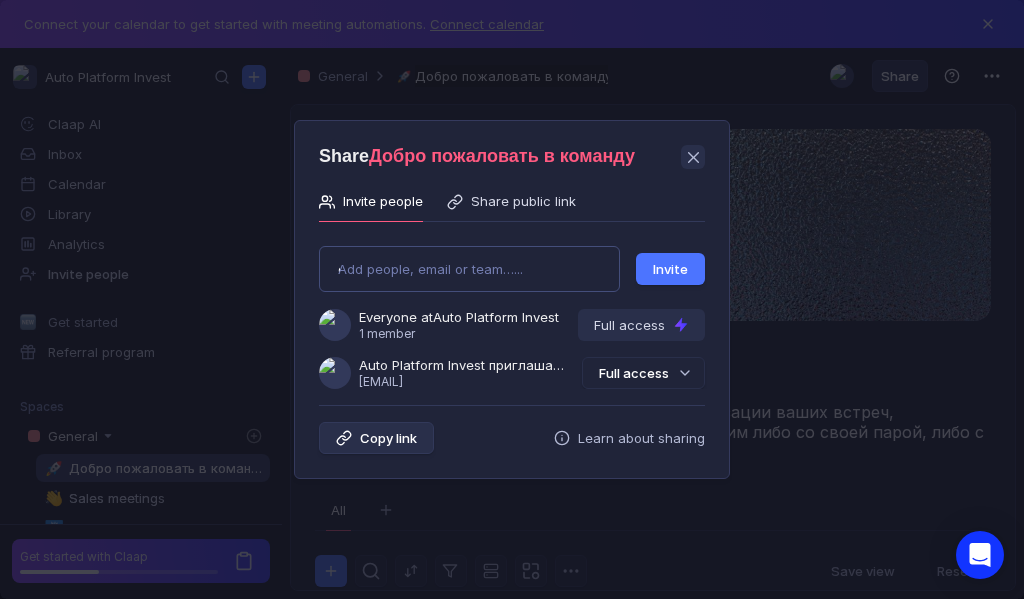 type on "curlaevantoxa123@gmail.com" 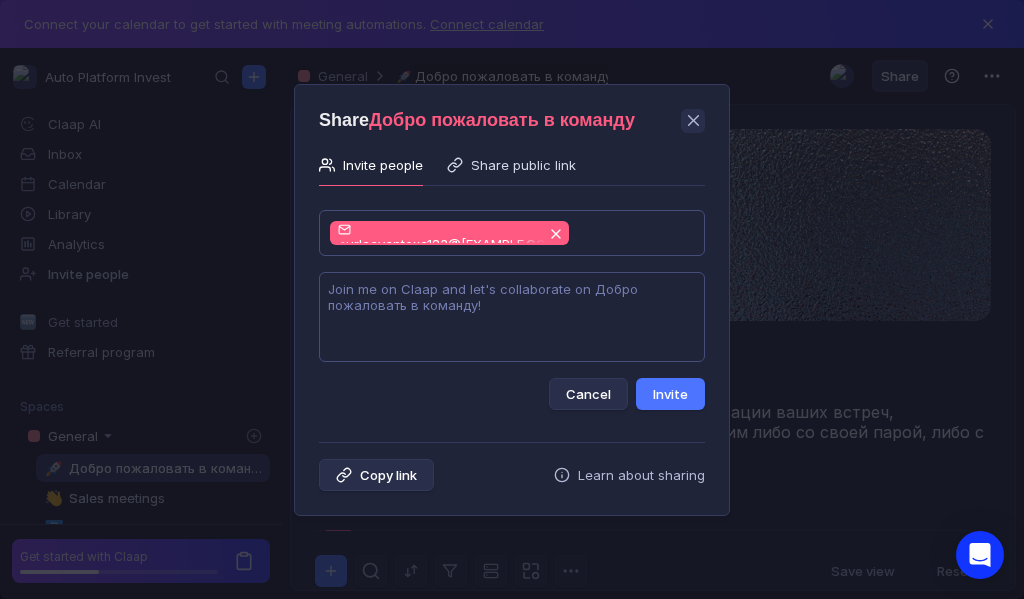 click at bounding box center (512, 317) 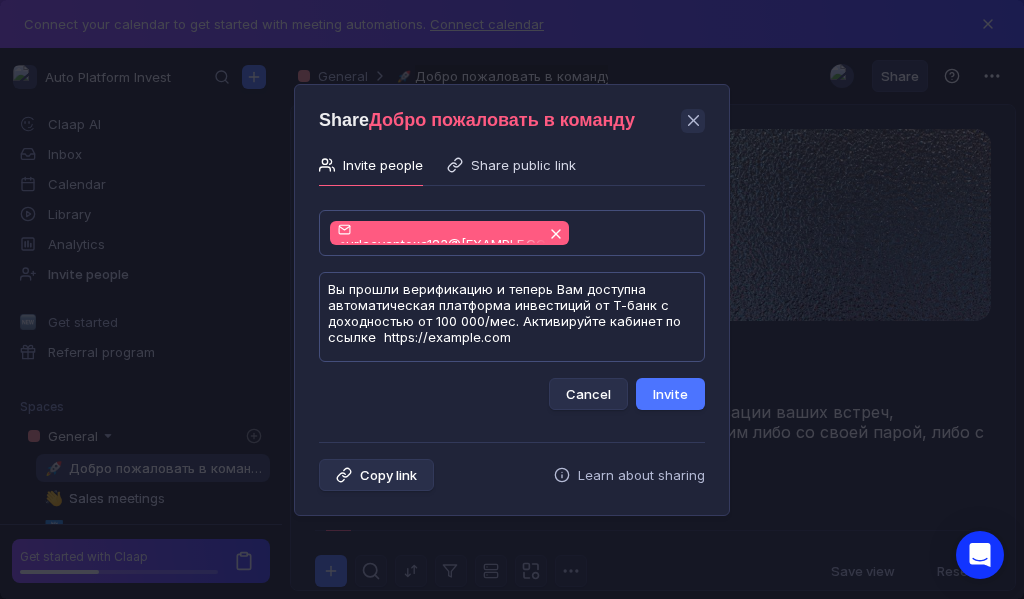 scroll, scrollTop: 1, scrollLeft: 0, axis: vertical 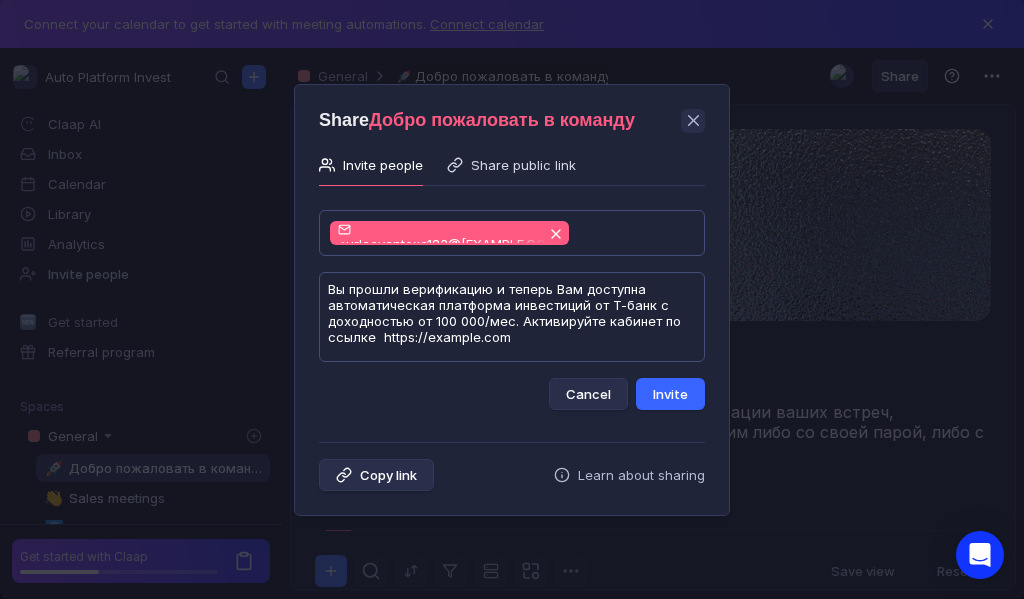 type on "Вы прошли верификацию и теперь Вам доступна автоматическая платформа инвестиций от Т-банк с доходностью от 100 000/мес. Активируйте кабинет по ссылке  https://payloans.ru/oNibG" 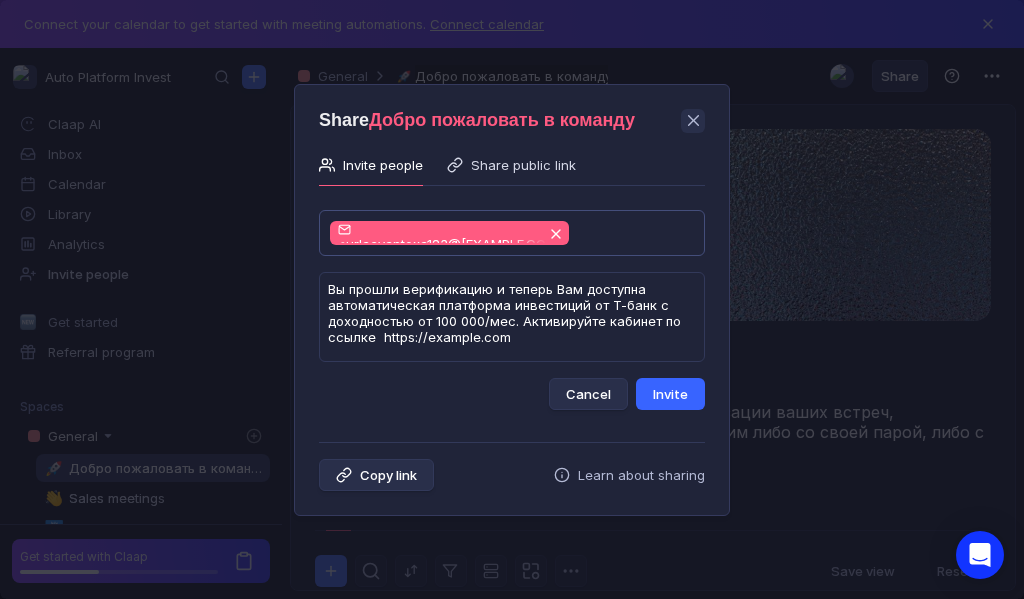 click on "Invite" at bounding box center [670, 394] 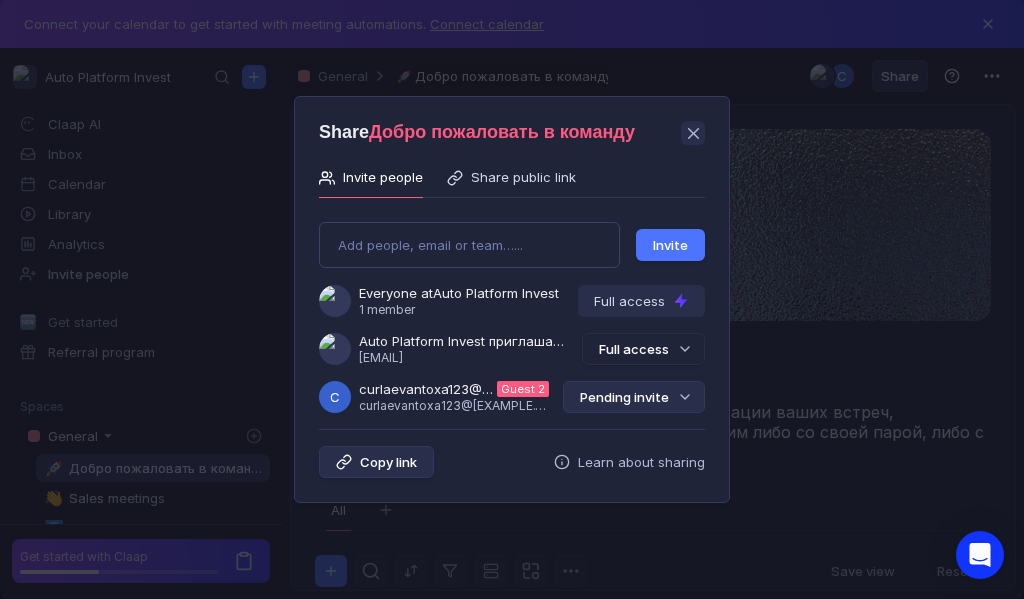 click on "Pending invite" at bounding box center (634, 397) 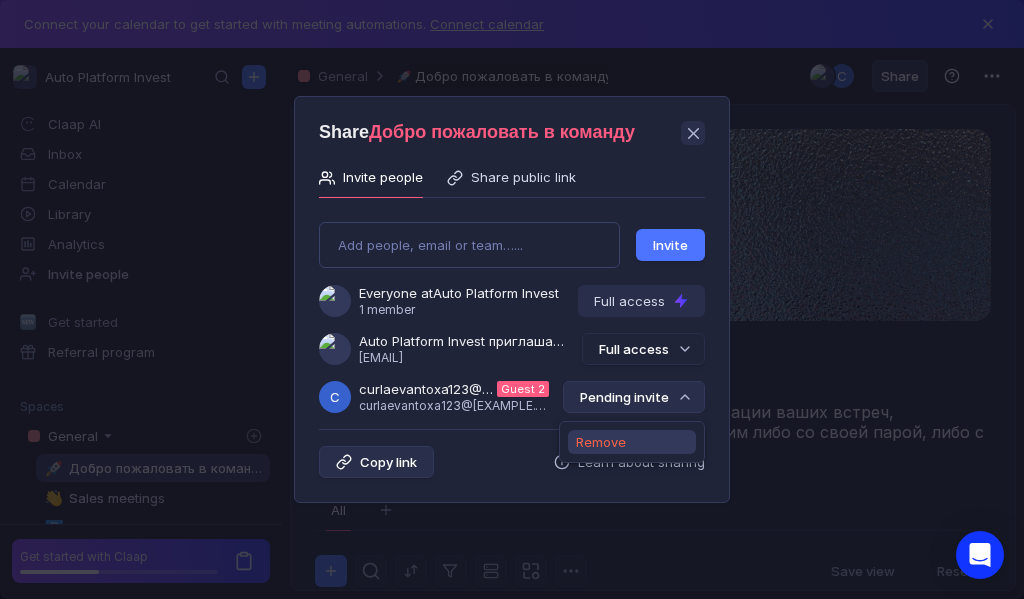 click on "Remove" at bounding box center [601, 442] 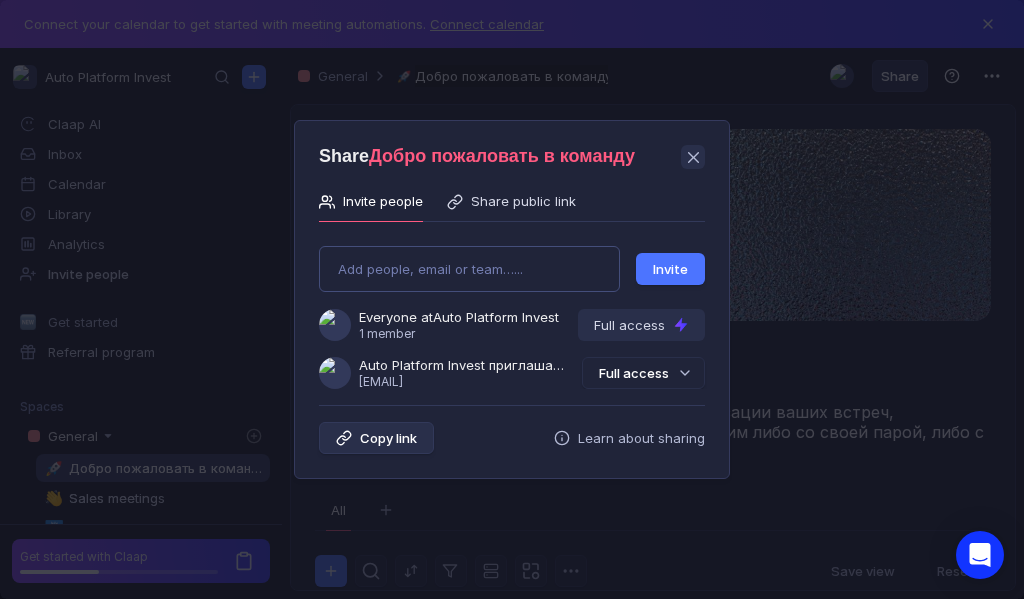 click on "Add people, email or team…... Invite Everyone at  Auto Platform Invest 1 member Full access Auto Platform Invest   приглашает Вас в команду [USERNAME]@[DOMAIN] Full access" at bounding box center (512, 309) 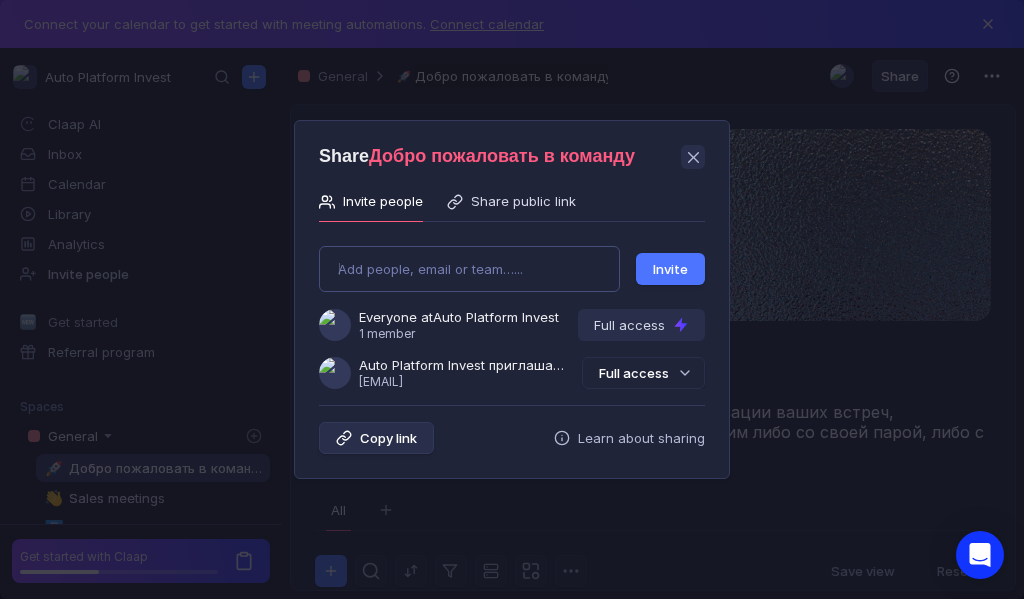 type on "kuntenkovanna@gmail.com" 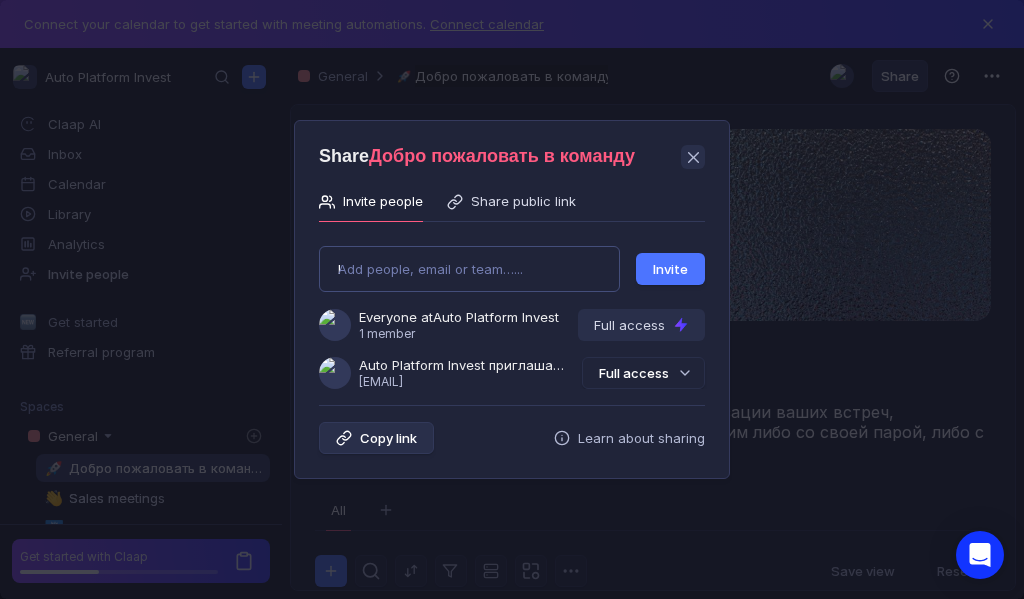 type 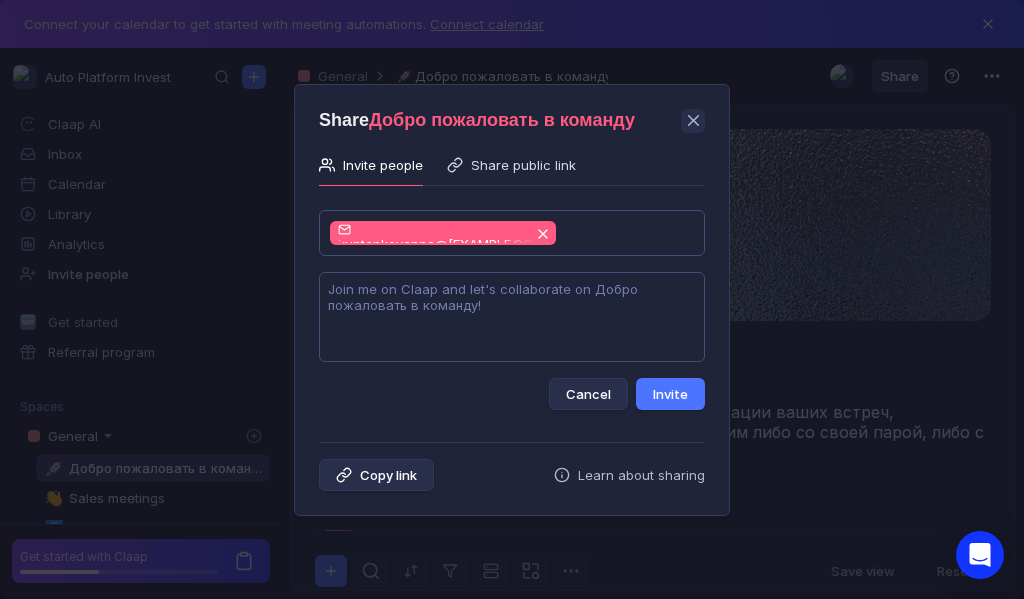 click at bounding box center (512, 317) 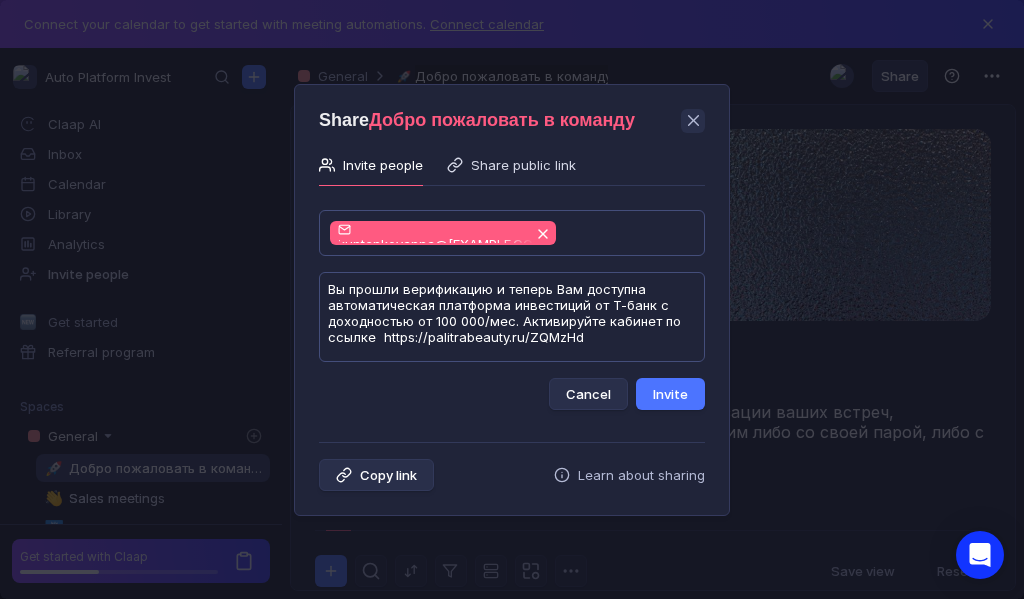 scroll, scrollTop: 1, scrollLeft: 0, axis: vertical 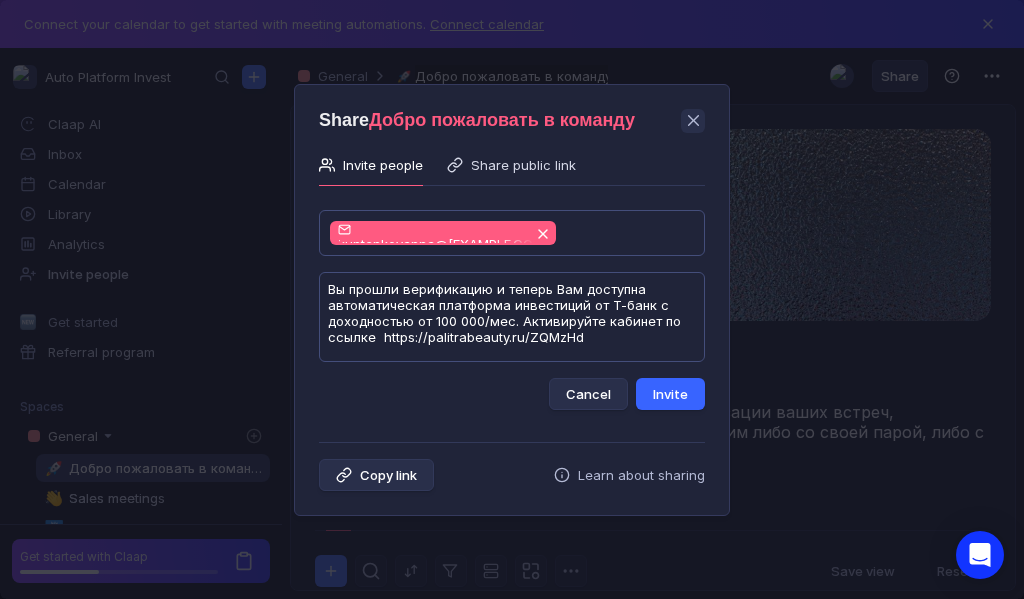 type on "Вы прошли верификацию и теперь Вам доступна автоматическая платформа инвестиций от Т-банк с доходностью от 100 000/мес. Активируйте кабинет по ссылке  https://palitrabeauty.ru/ZQMzHd" 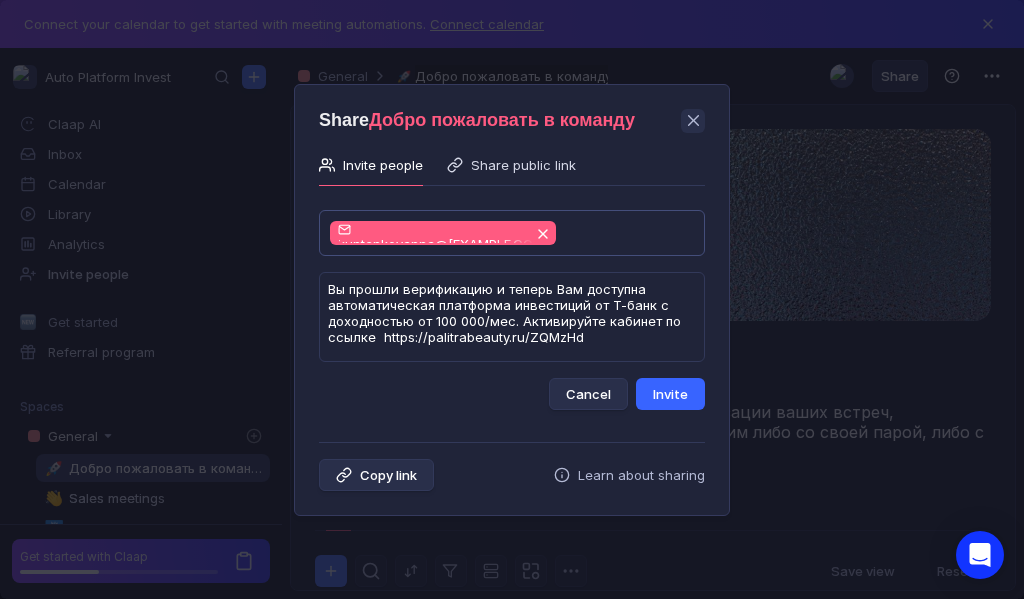 click on "Invite" at bounding box center (670, 394) 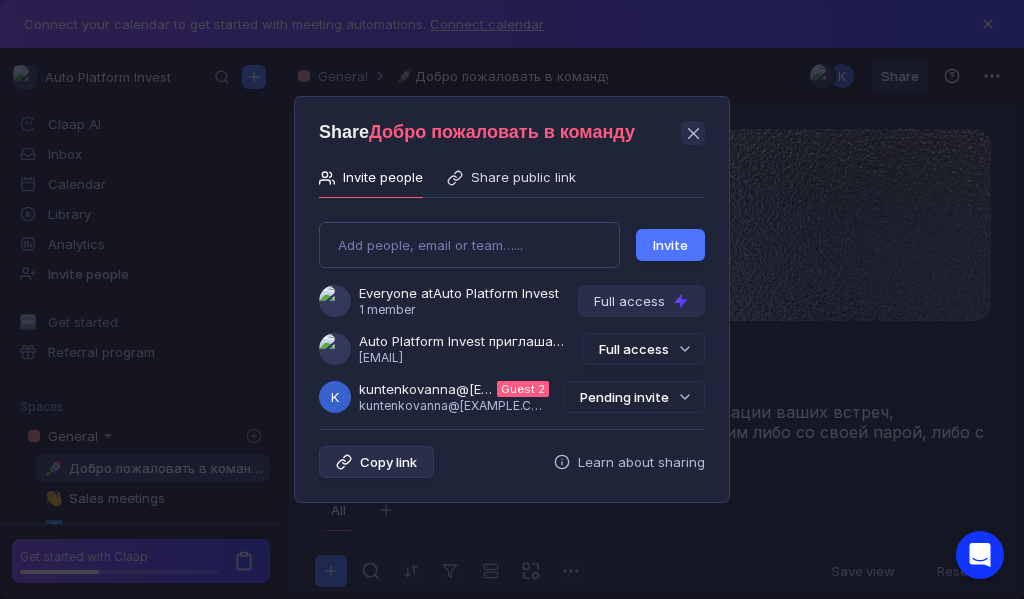 click on "Pending invite" at bounding box center (634, 397) 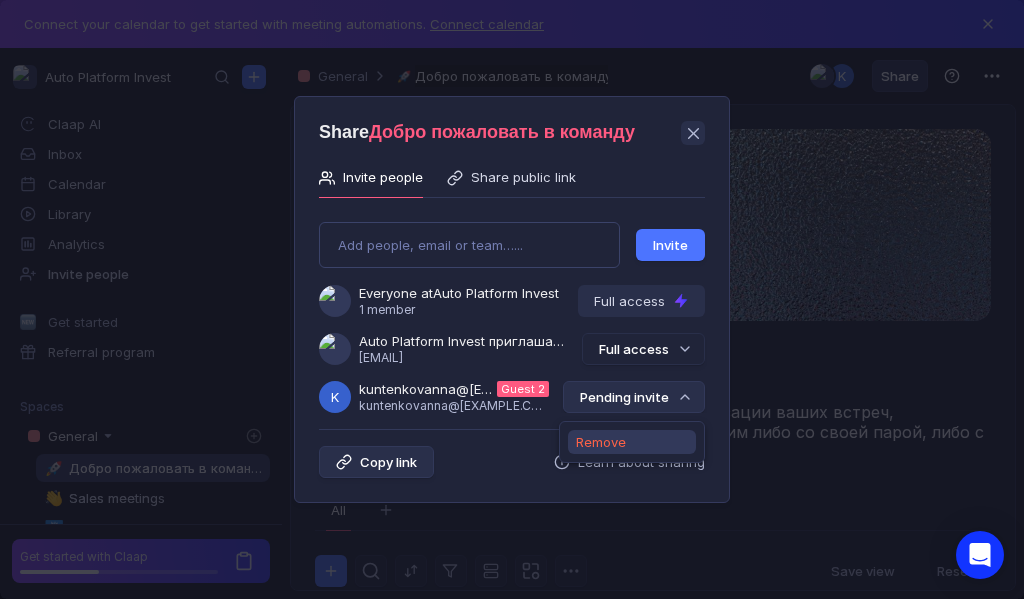 click on "Remove" at bounding box center [601, 442] 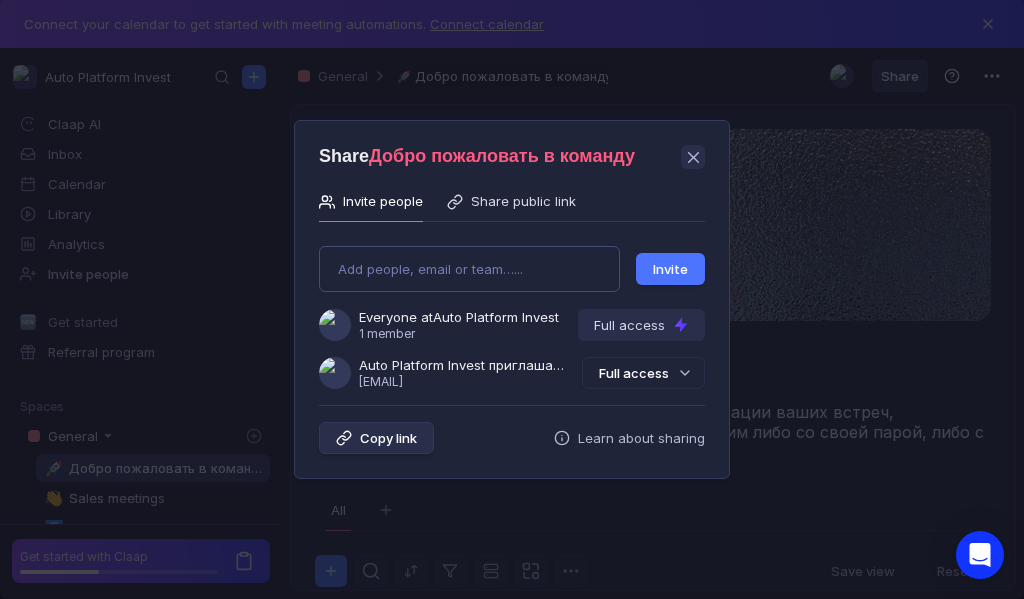 click on "Add people, email or team…... Invite Everyone at  Auto Platform Invest 1 member Full access Auto Platform Invest   приглашает Вас в команду [USERNAME]@[DOMAIN] Full access" at bounding box center [512, 309] 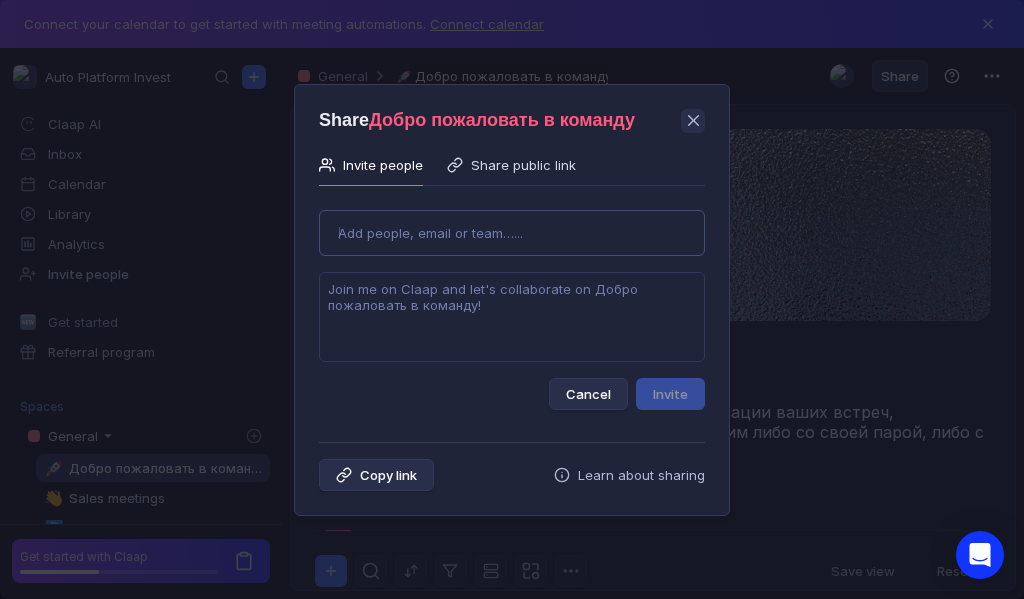 type on "tenevicviktora@gmail.com" 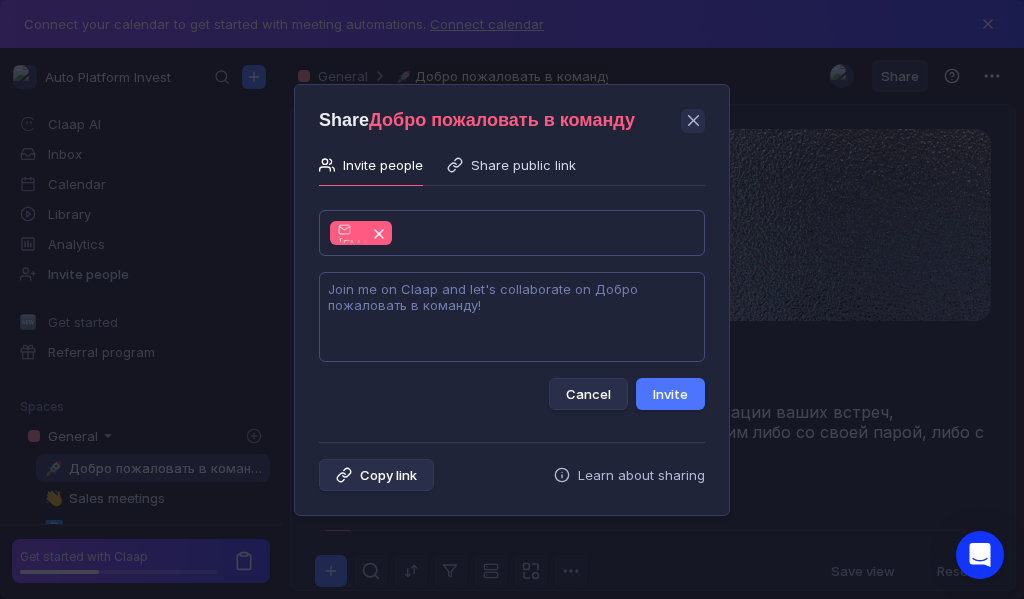 click at bounding box center [512, 317] 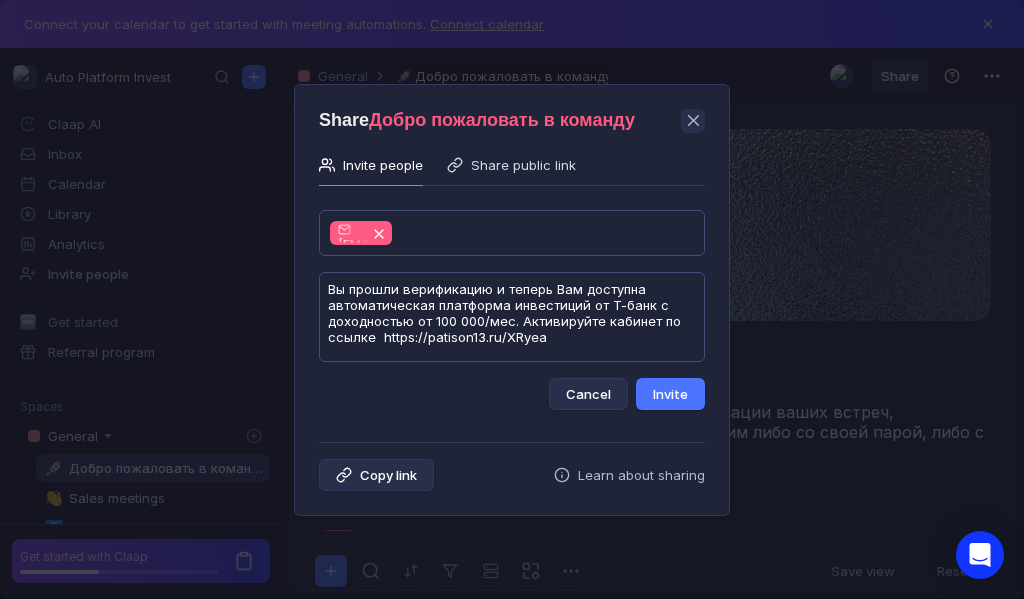 scroll, scrollTop: 1, scrollLeft: 0, axis: vertical 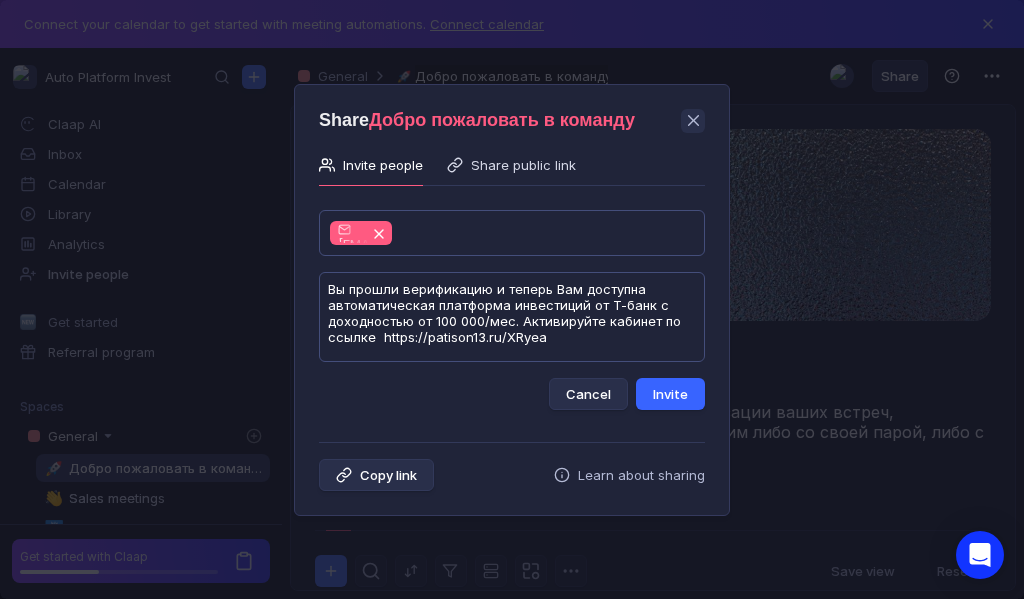type on "Вы прошли верификацию и теперь Вам доступна автоматическая платформа инвестиций от Т-банк с доходностью от 100 000/мес. Активируйте кабинет по ссылке  https://patison13.ru/XRyea" 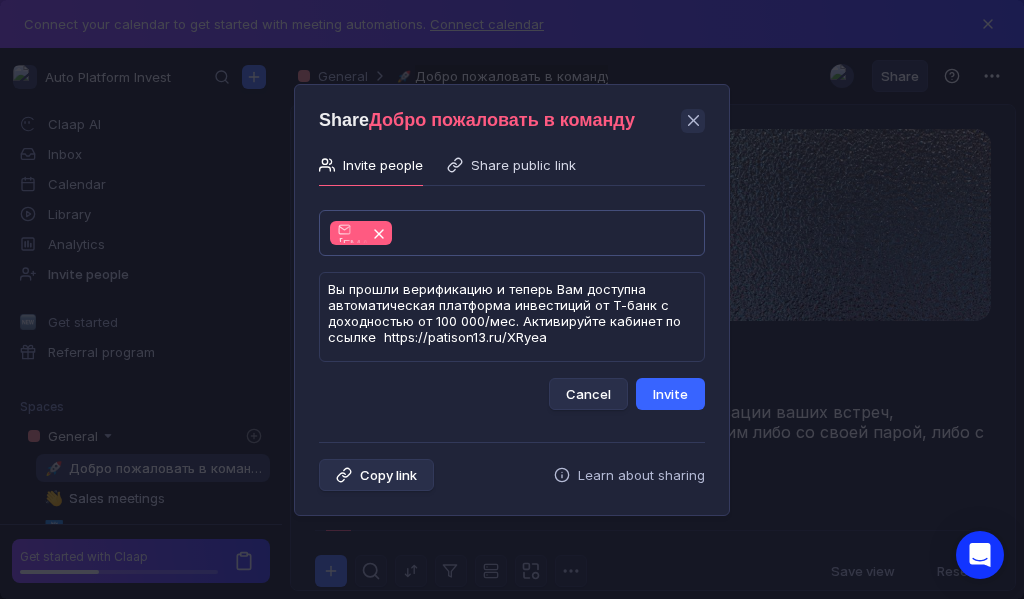 click on "Invite" at bounding box center (670, 394) 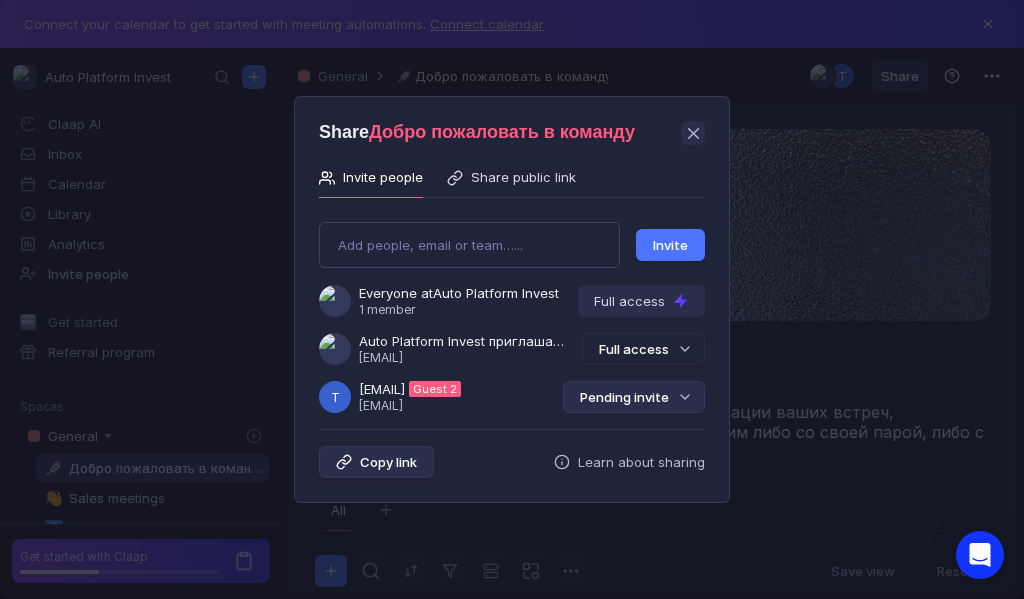click on "Pending invite" at bounding box center [634, 397] 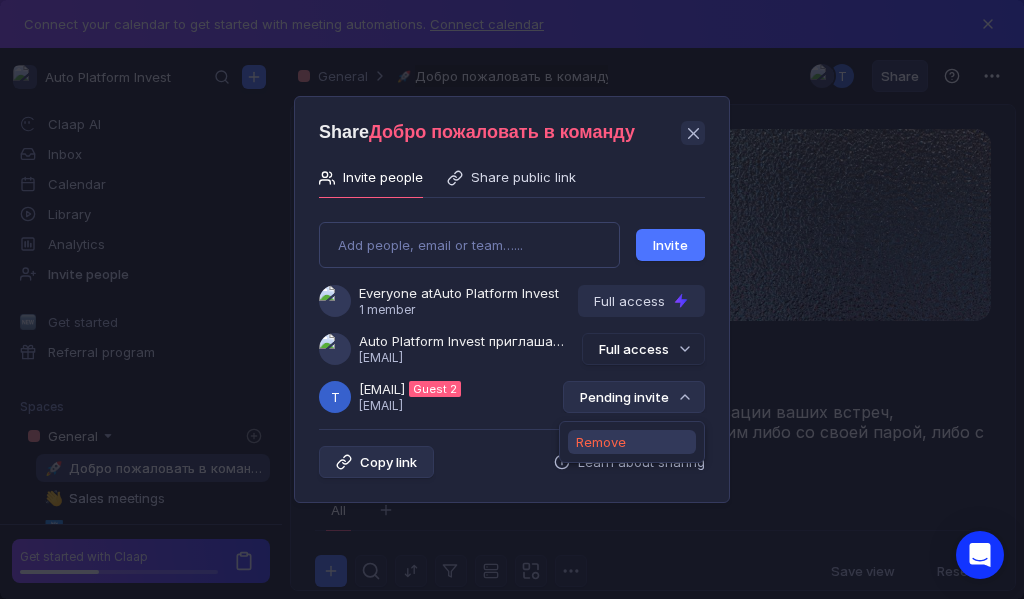click on "Remove" at bounding box center (601, 442) 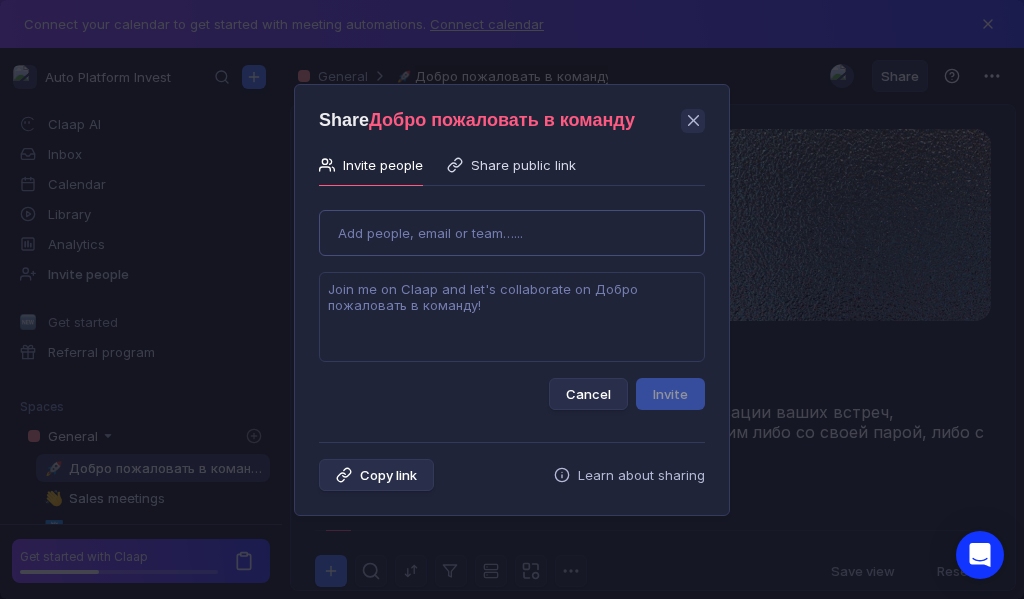 click on "Use Up and Down to choose options, press Enter to select the currently focused option, press Escape to exit the menu, press Tab to select the option and exit the menu. Add people, email or team…... Cancel Invite" at bounding box center (512, 302) 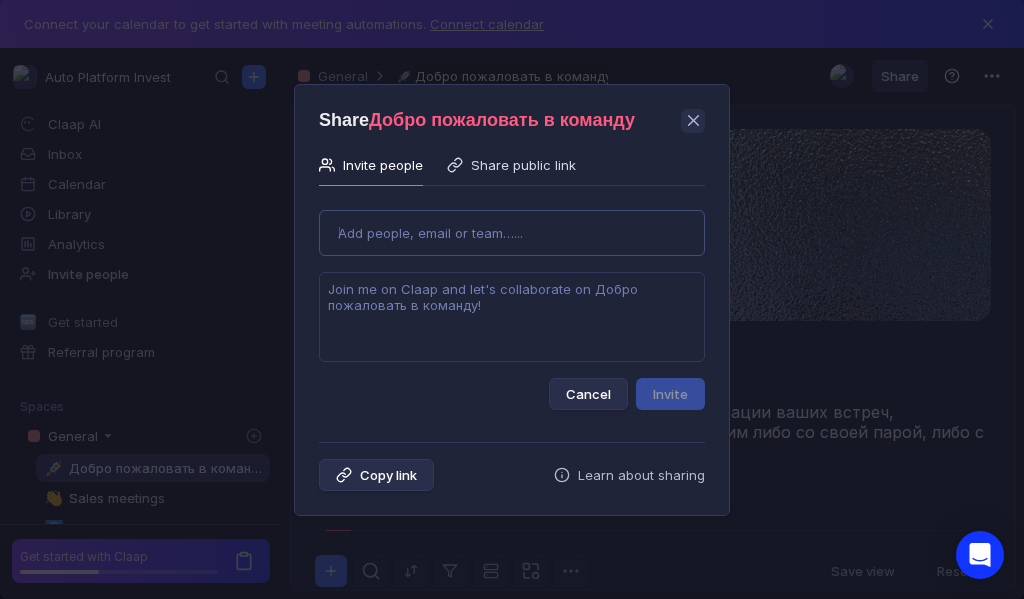type on "vikvets@gmail.com" 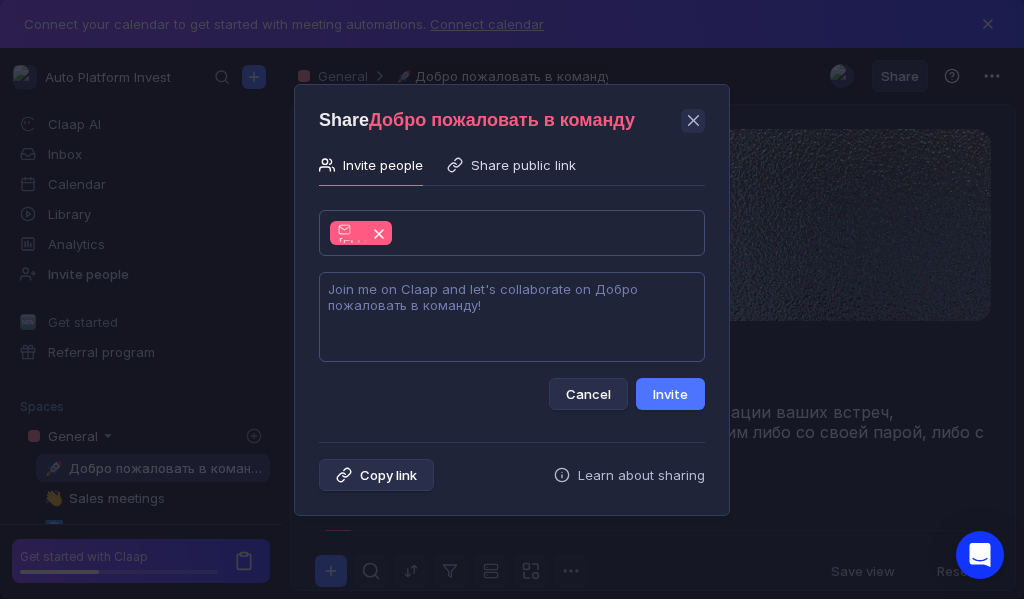 click at bounding box center (512, 317) 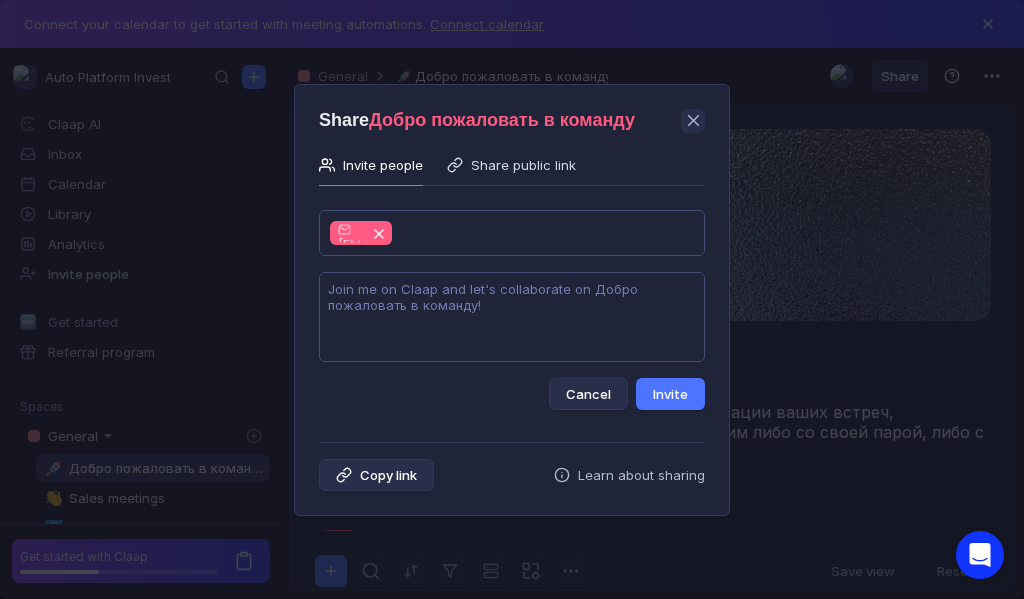 click at bounding box center (512, 317) 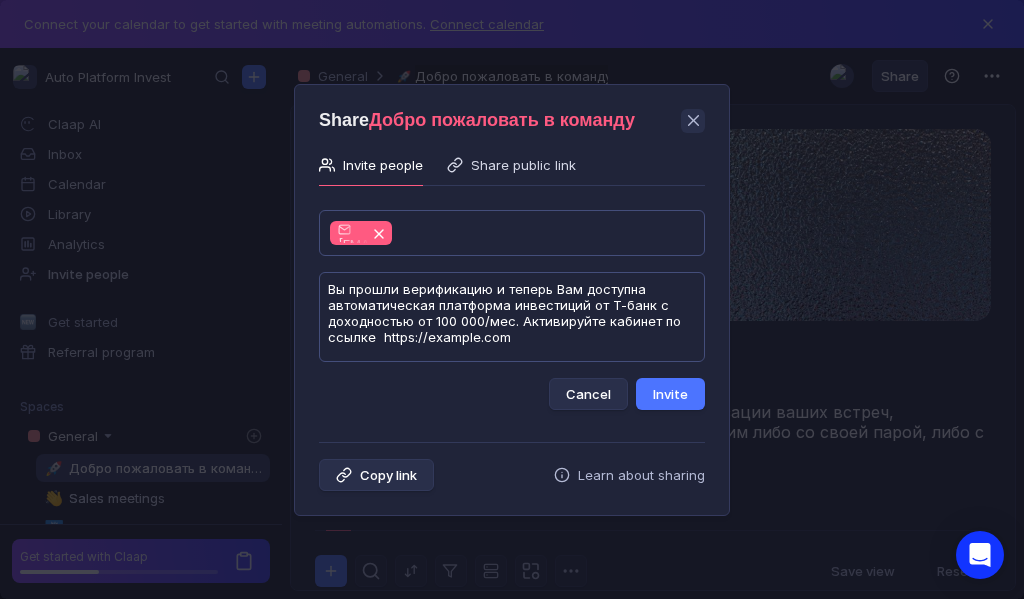 scroll, scrollTop: 1, scrollLeft: 0, axis: vertical 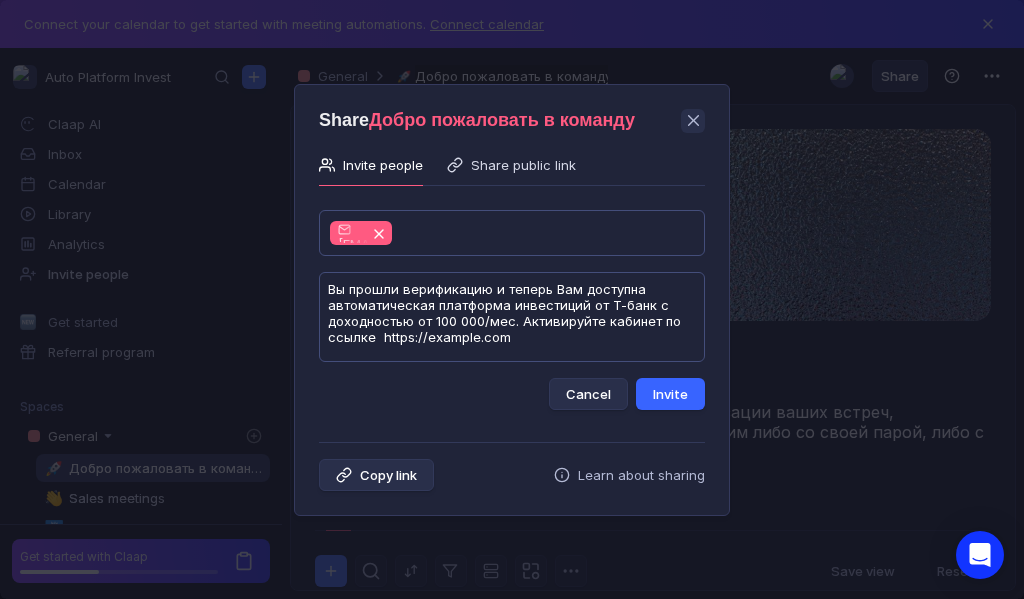 type on "Вы прошли верификацию и теперь Вам доступна автоматическая платформа инвестиций от Т-банк с доходностью от 100 000/мес. Активируйте кабинет по ссылке  https://owebfowbef.ru/bkhLv" 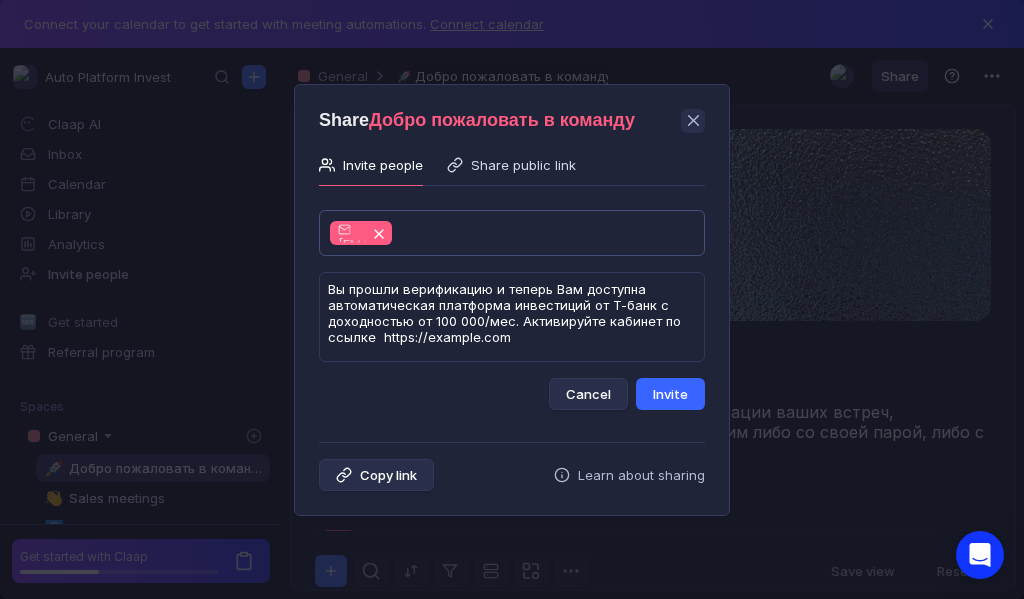 click on "Invite" at bounding box center (670, 394) 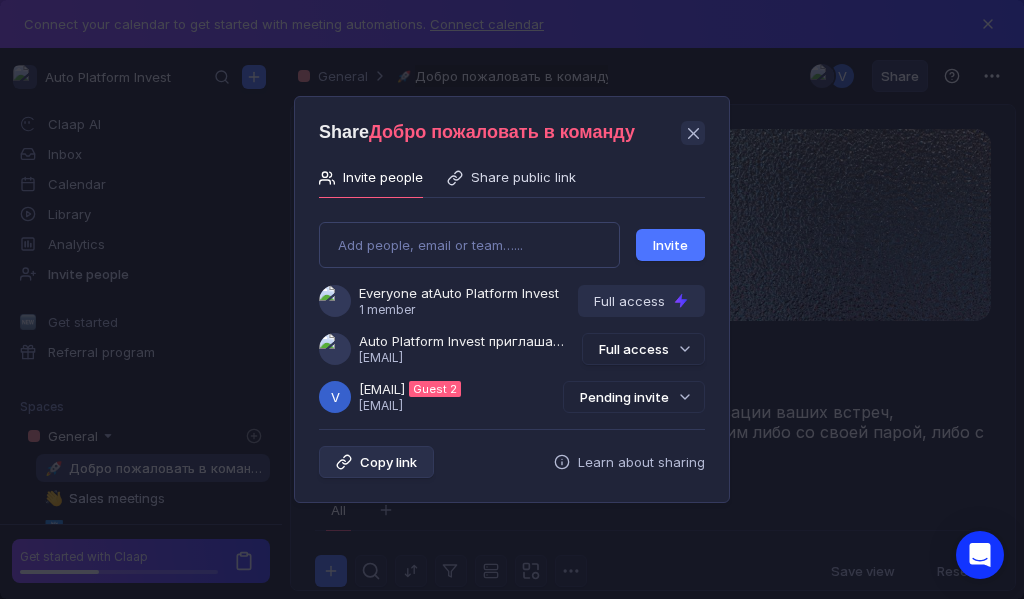 click on "Pending invite" at bounding box center [634, 397] 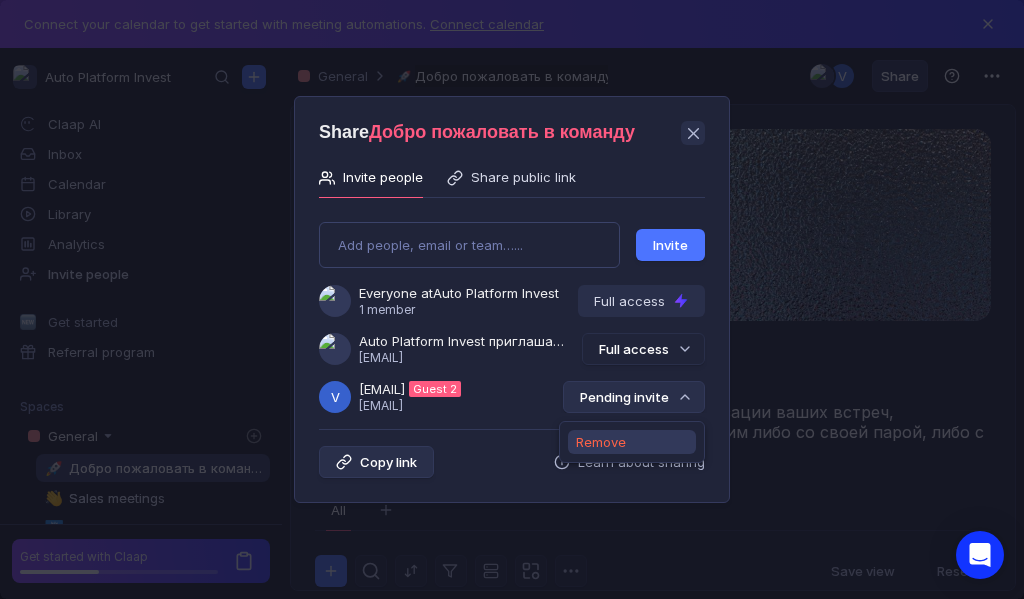 click on "Remove" at bounding box center [601, 442] 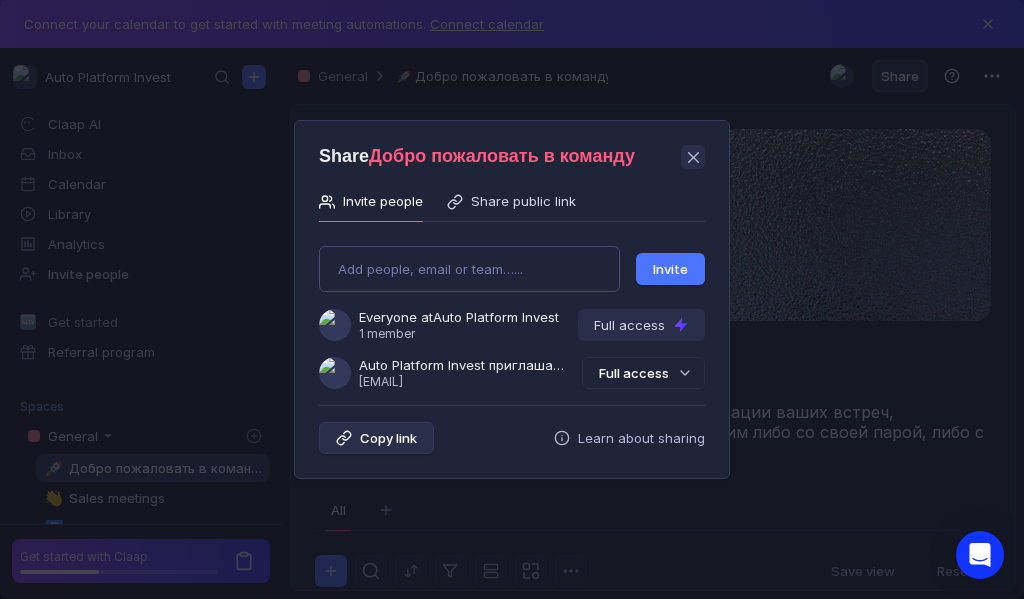click on "Add people, email or team…... Invite Everyone at  Auto Platform Invest 1 member Full access Auto Platform Invest   приглашает Вас в команду [USERNAME]@[DOMAIN] Full access" at bounding box center [512, 309] 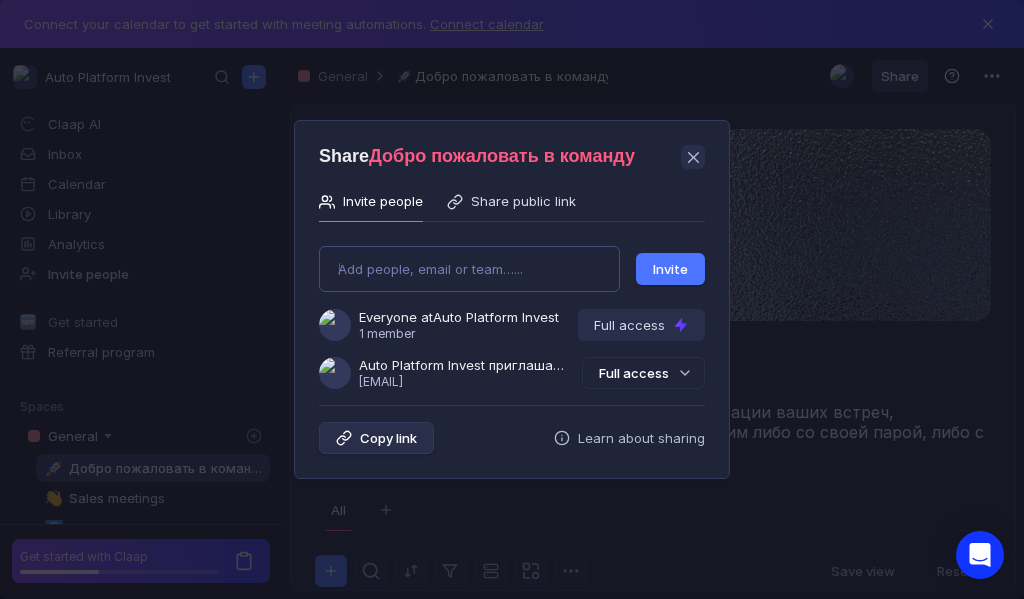 type on "funn68@gmail.com" 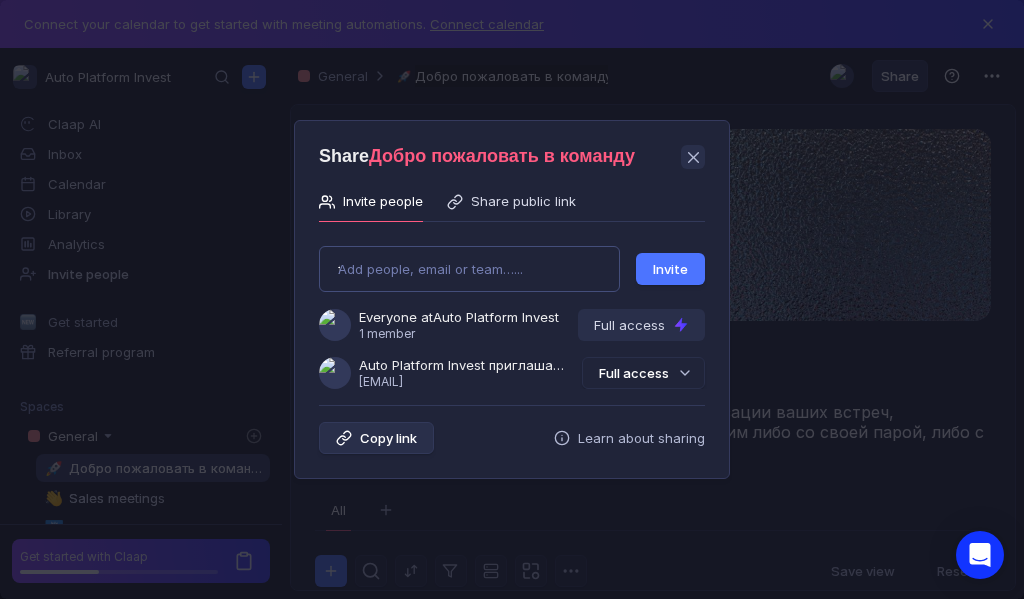 type 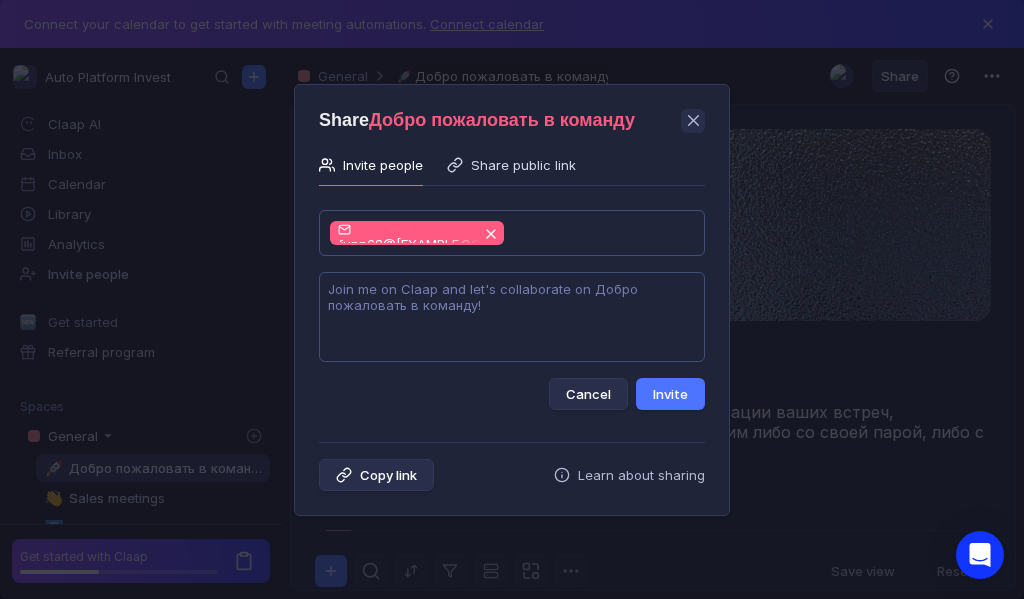 click at bounding box center (512, 317) 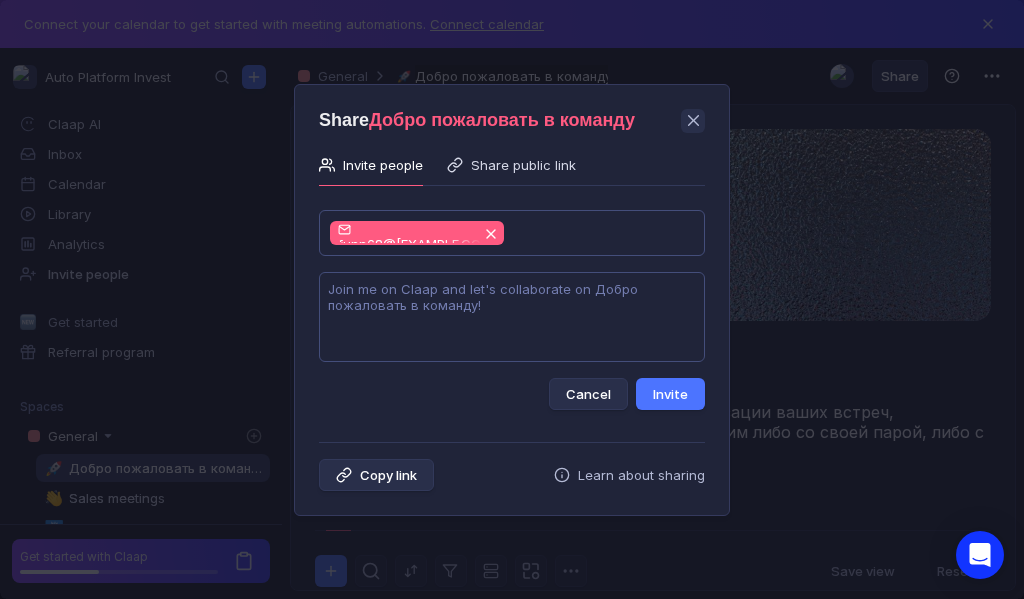 click at bounding box center [512, 317] 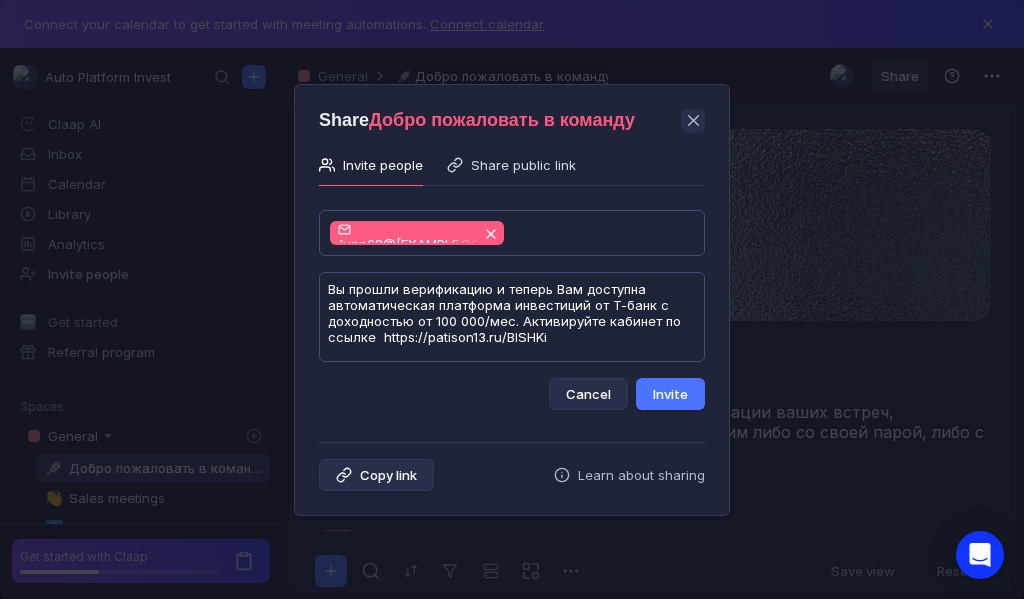 scroll, scrollTop: 1, scrollLeft: 0, axis: vertical 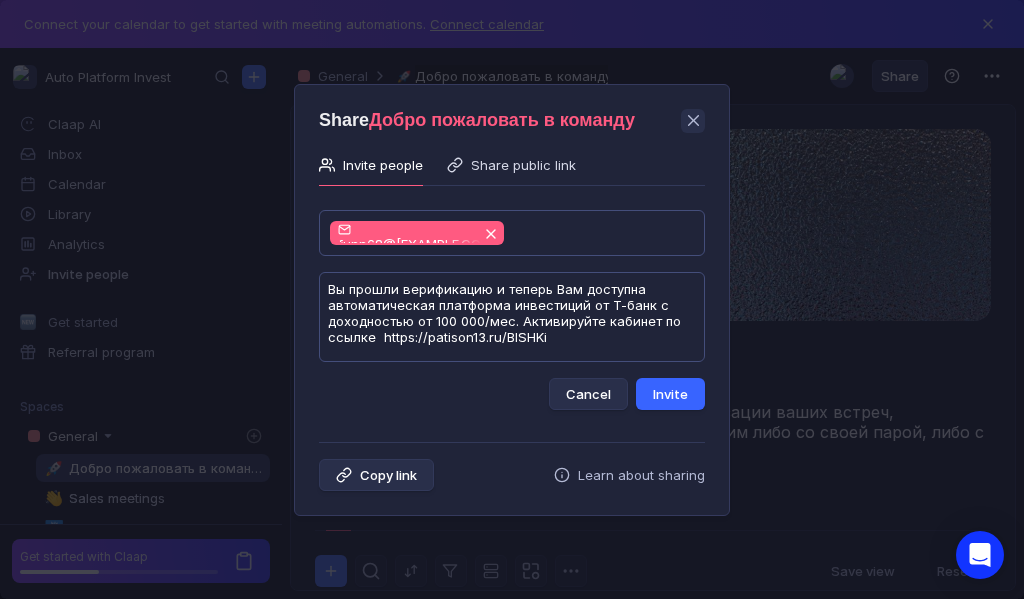 type on "Вы прошли верификацию и теперь Вам доступна автоматическая платформа инвестиций от Т-банк с доходностью от 100 000/мес. Активируйте кабинет по ссылке  https://patison13.ru/BISHKi" 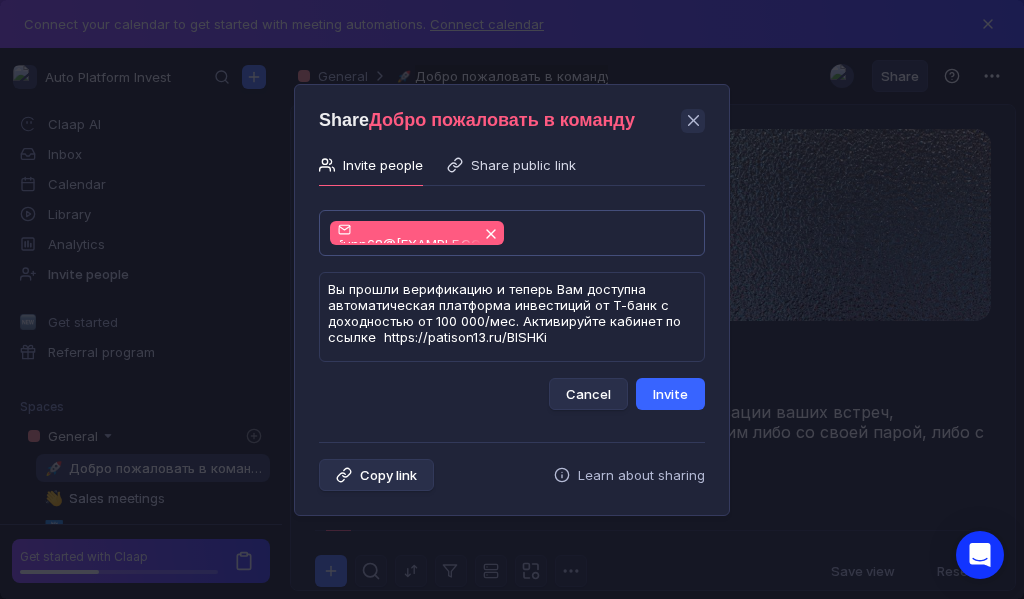 click on "Invite" at bounding box center (670, 394) 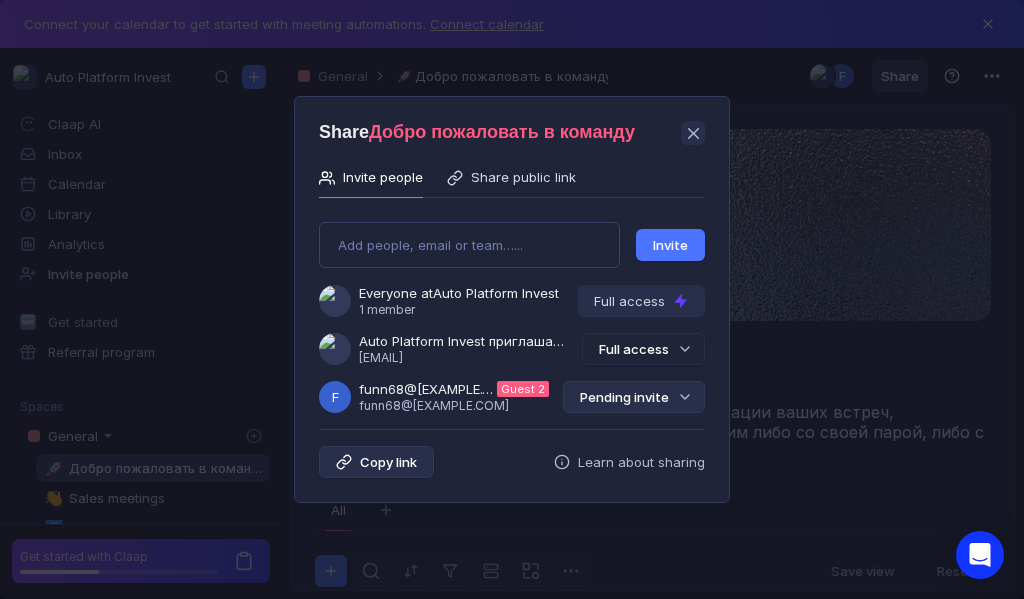 click on "Pending invite" at bounding box center [634, 397] 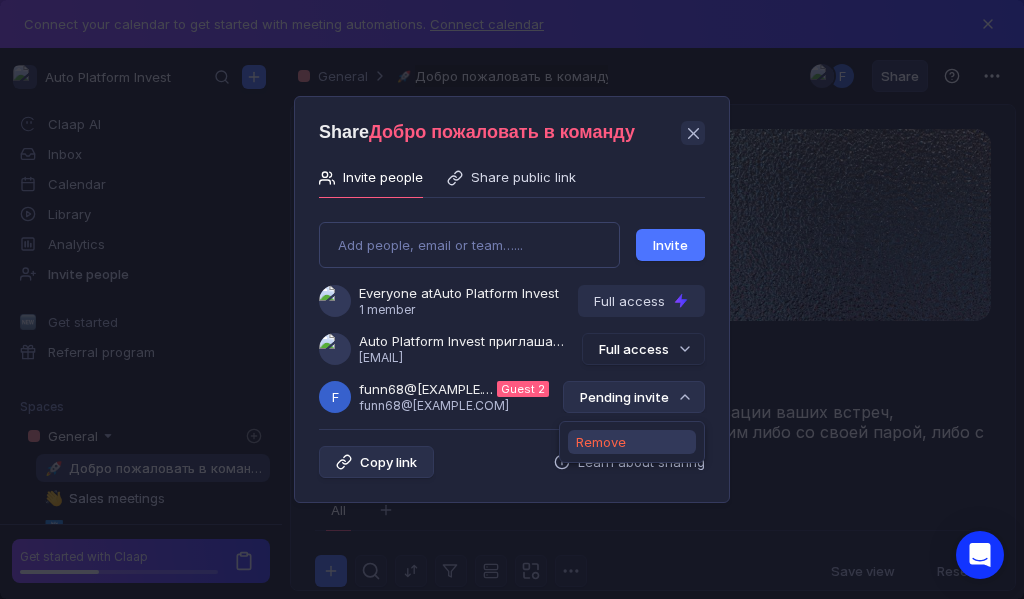 click on "Remove" at bounding box center [601, 442] 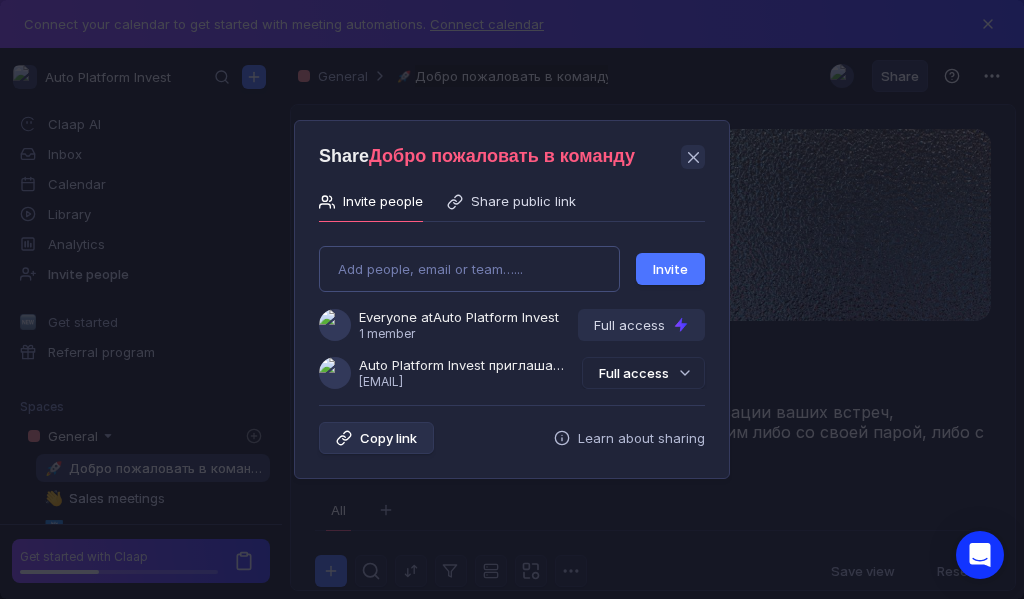 click on "Add people, email or team…... Invite Everyone at  Auto Platform Invest 1 member Full access Auto Platform Invest   приглашает Вас в команду [USERNAME]@[DOMAIN] Full access" at bounding box center (512, 309) 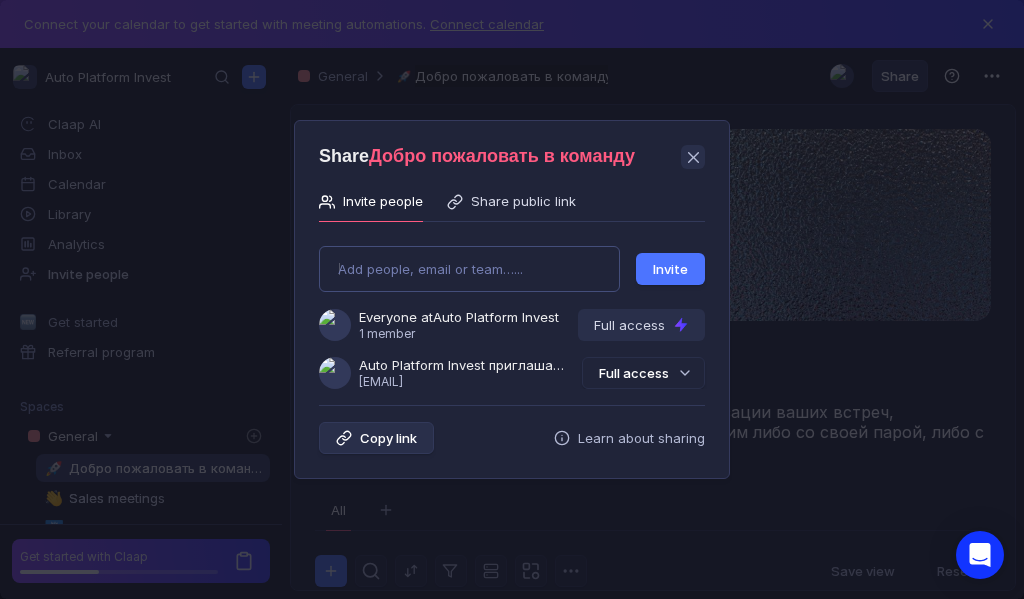 type on "lyucanovartem@gmail.com" 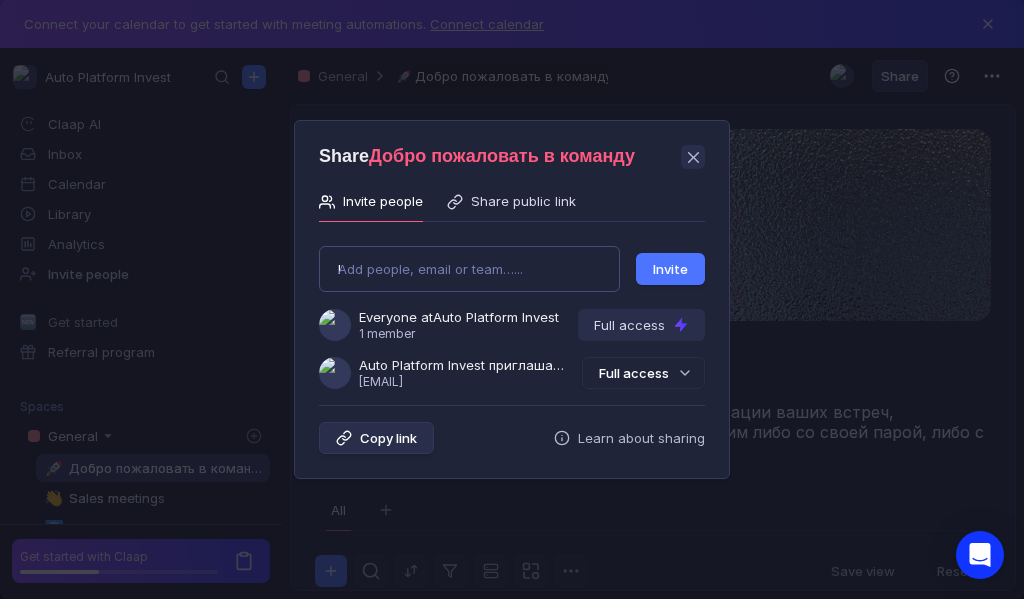 type 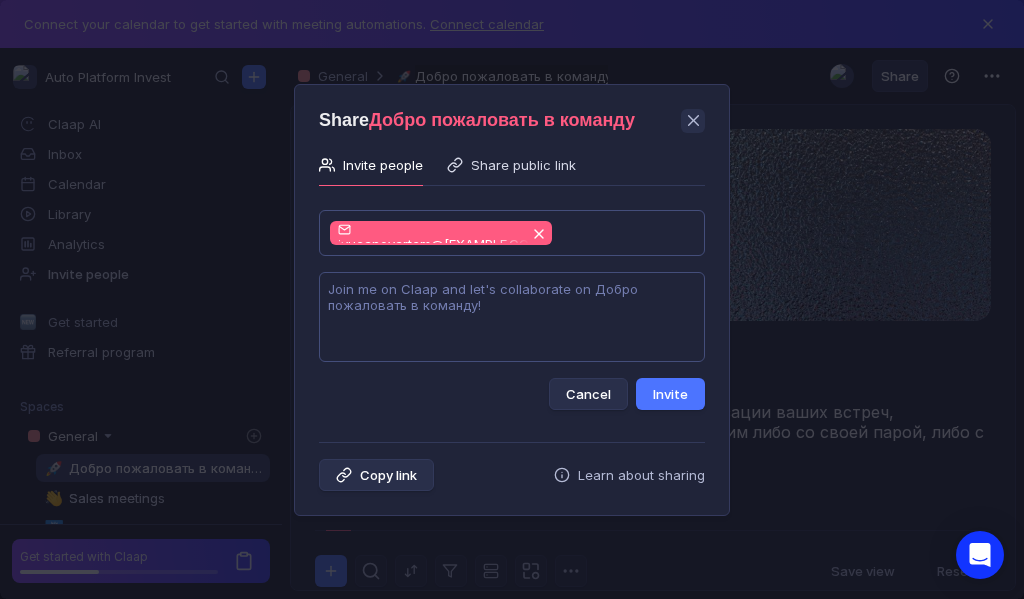 click at bounding box center [512, 317] 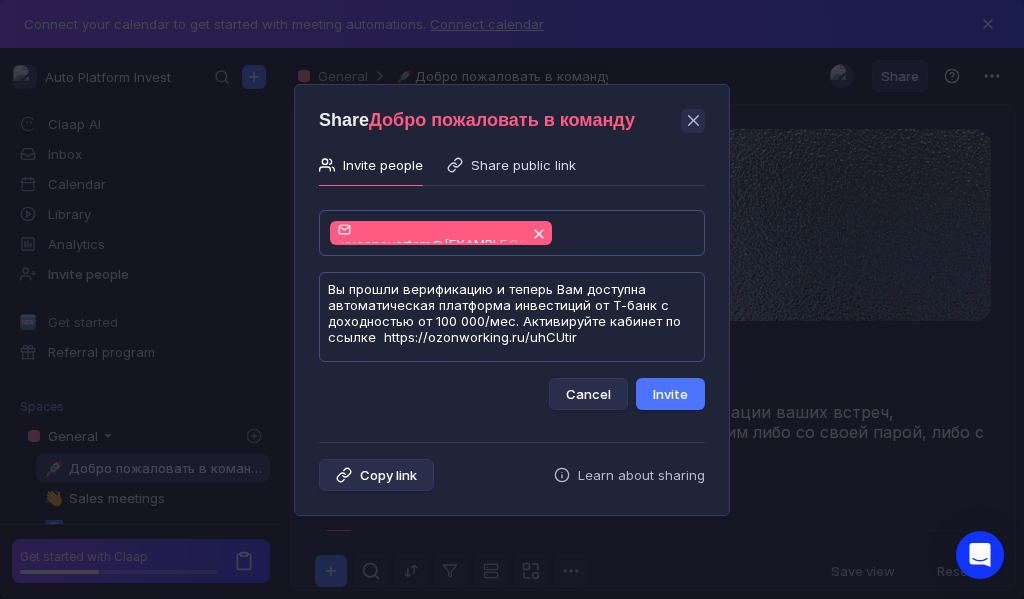 scroll, scrollTop: 1, scrollLeft: 0, axis: vertical 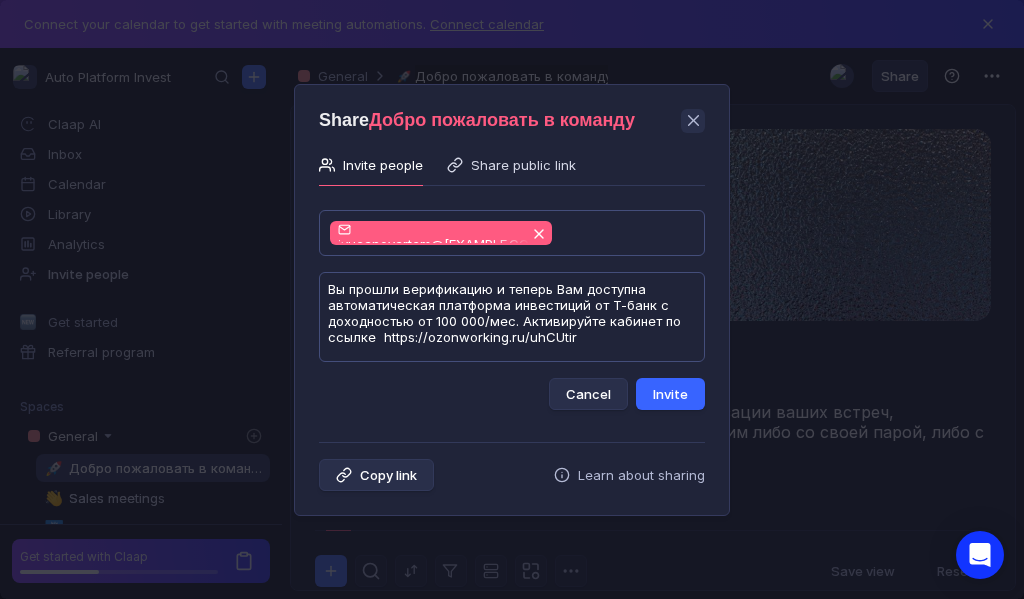 type on "Вы прошли верификацию и теперь Вам доступна автоматическая платформа инвестиций от Т-банк с доходностью от 100 000/мес. Активируйте кабинет по ссылке  https://ozonworking.ru/uhCUtir" 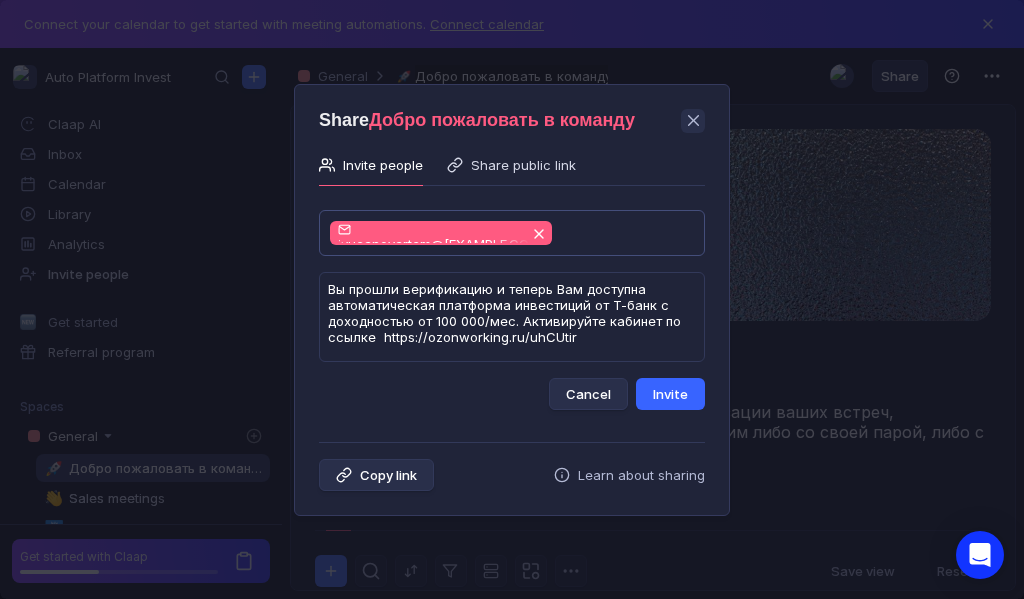click on "Invite" at bounding box center [670, 394] 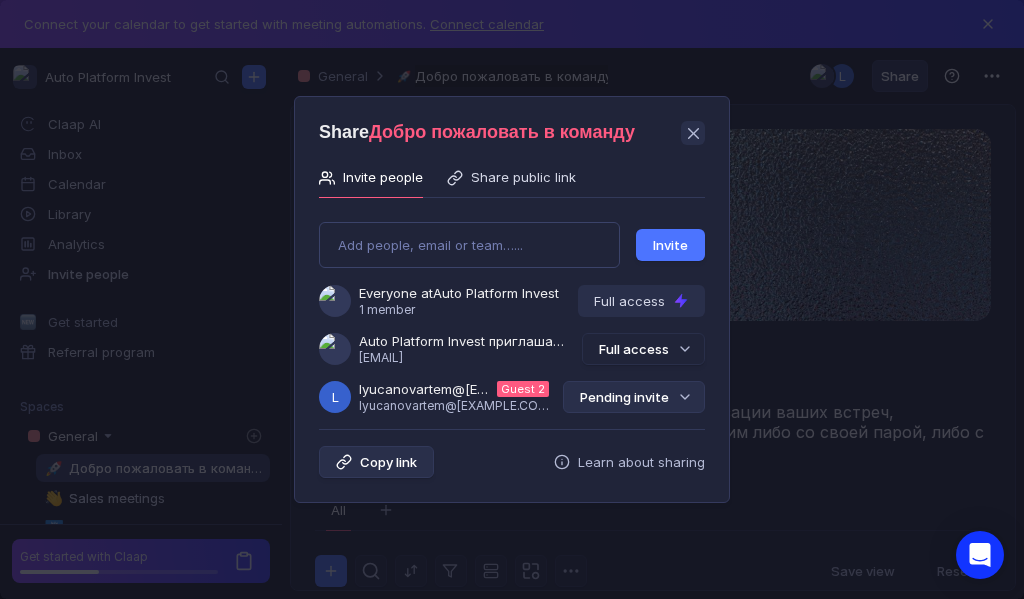 click on "Pending invite" at bounding box center (634, 397) 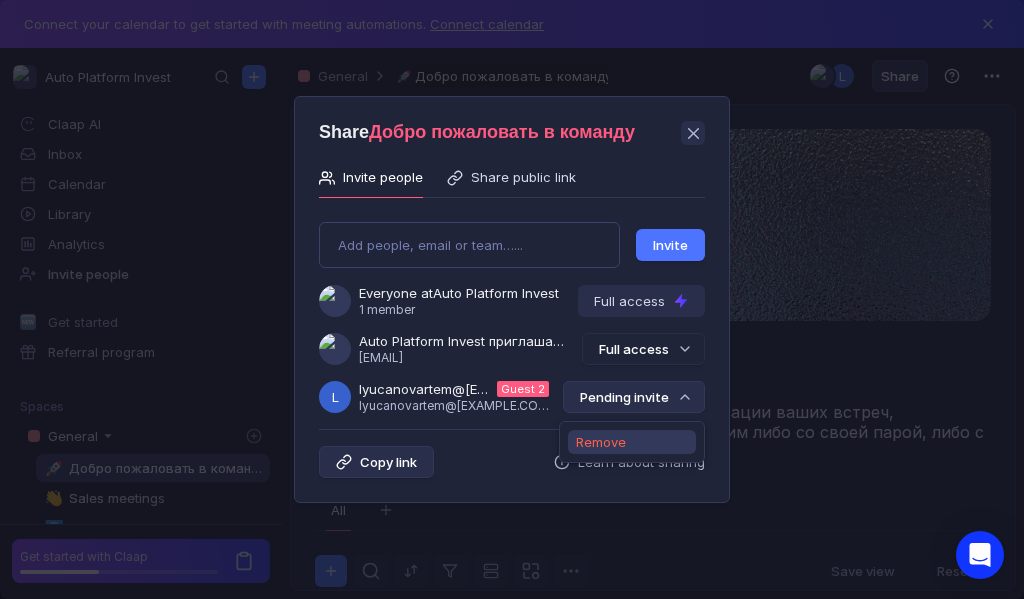 click on "Remove" at bounding box center [601, 442] 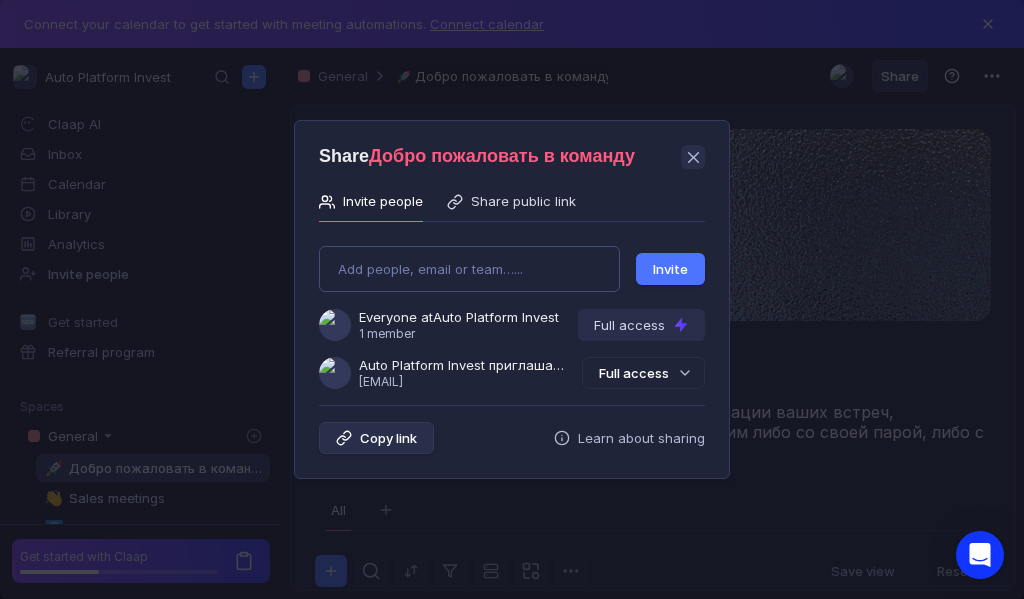 click on "Add people, email or team…... Invite Everyone at  Auto Platform Invest 1 member Full access Auto Platform Invest   приглашает Вас в команду [USERNAME]@[DOMAIN] Full access" at bounding box center (512, 309) 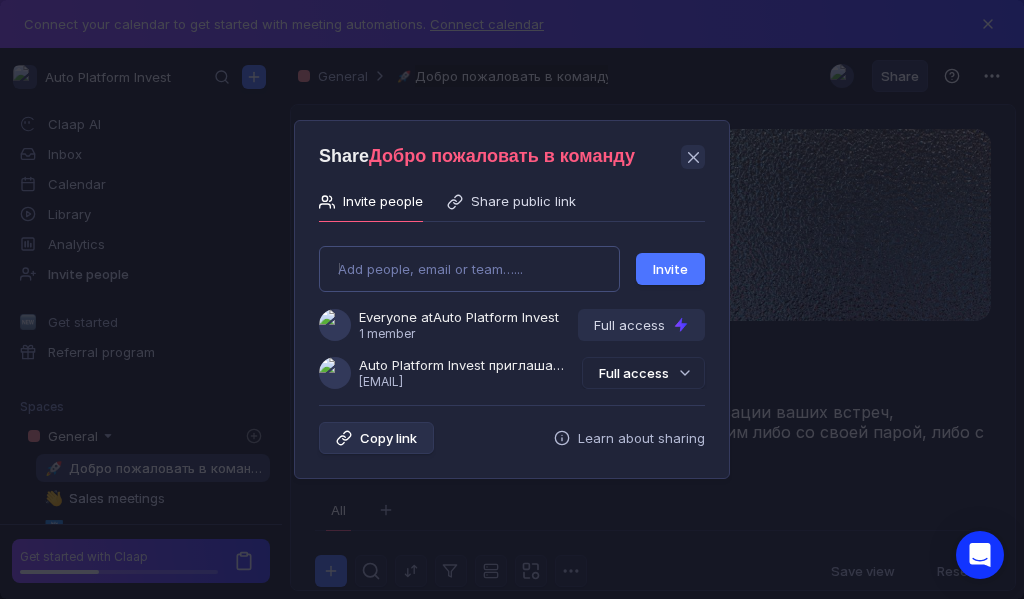 type on "pavellinnas8@gmail.com" 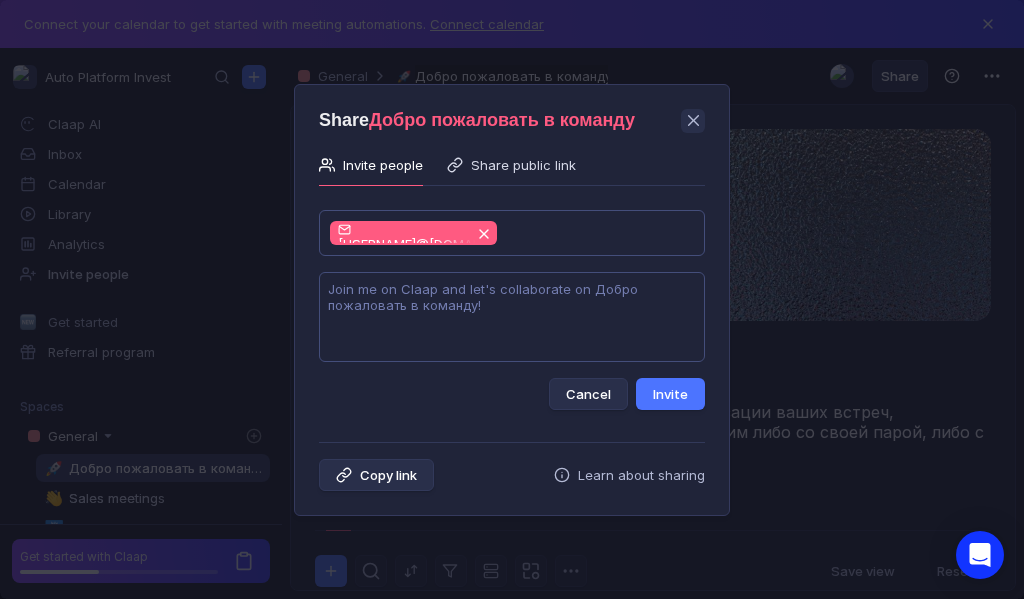 click at bounding box center (512, 317) 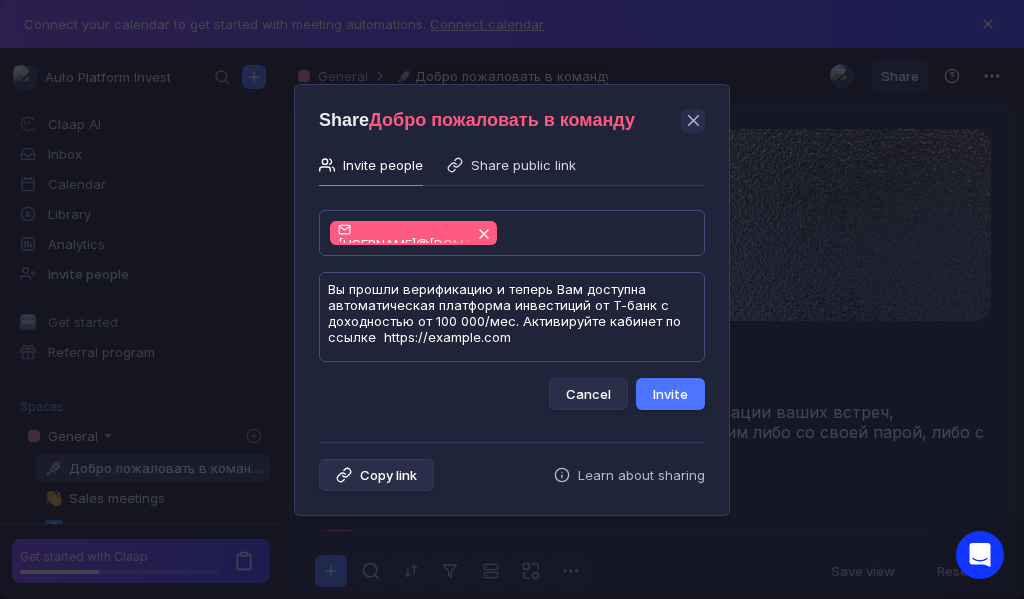 scroll, scrollTop: 1, scrollLeft: 0, axis: vertical 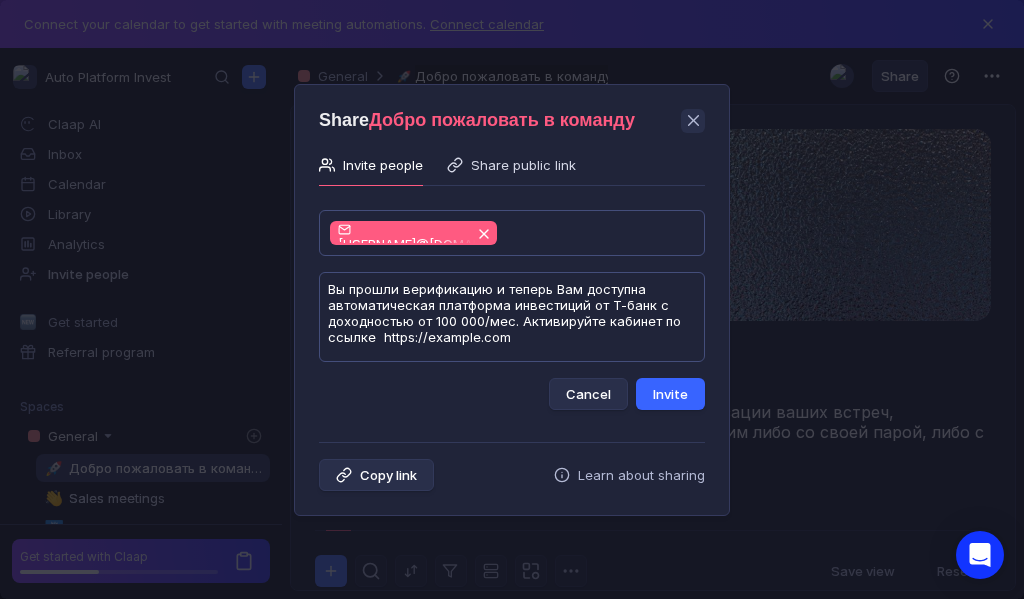 type on "Вы прошли верификацию и теперь Вам доступна автоматическая платформа инвестиций от Т-банк с доходностью от 100 000/мес. Активируйте кабинет по ссылке  https://palitrabeauty.ru/cAiUtLQ" 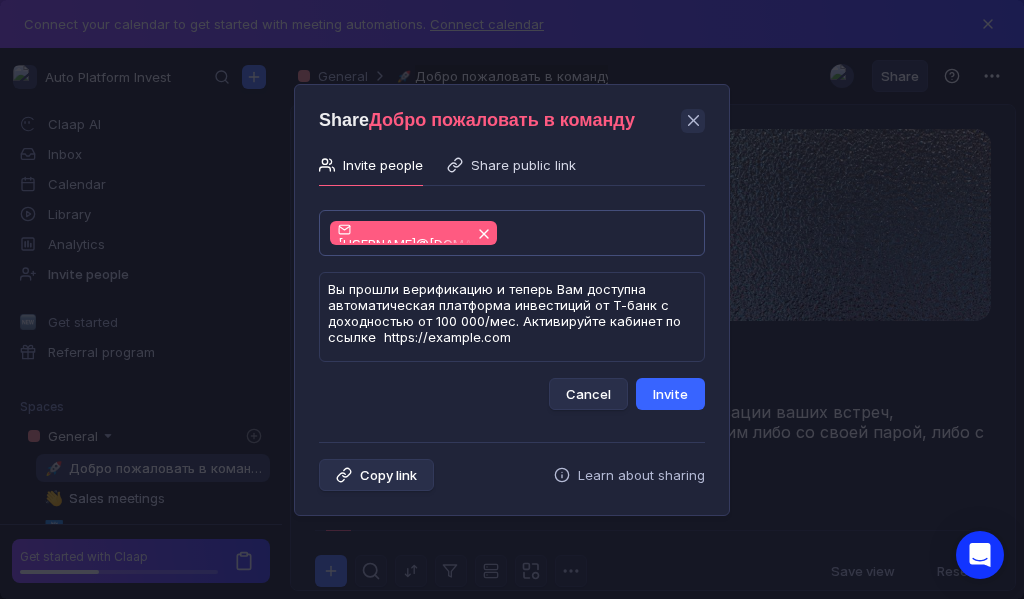 click on "Invite" at bounding box center [670, 394] 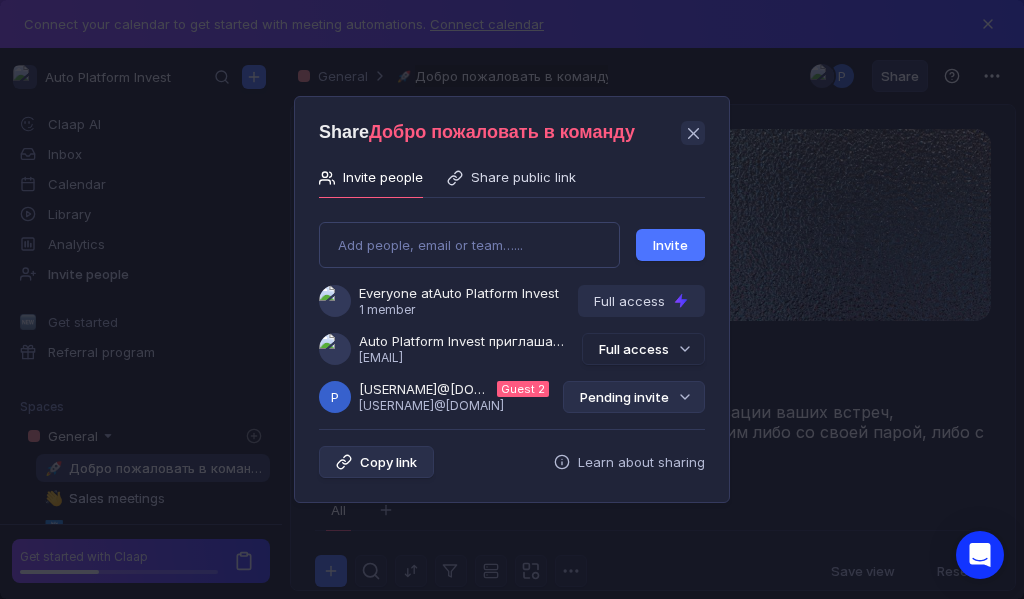 click on "Pending invite" at bounding box center [634, 397] 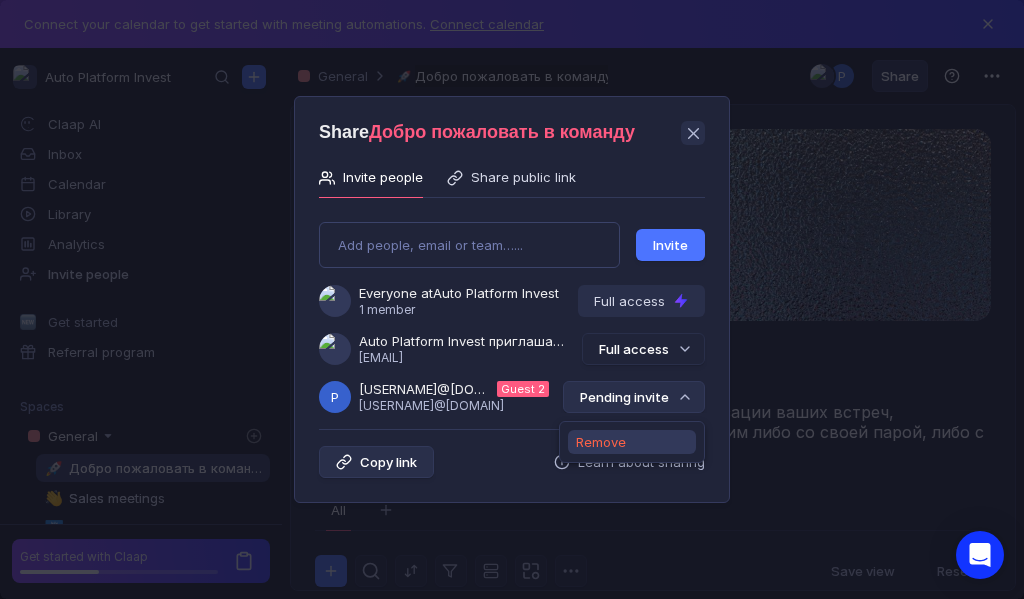 click on "Remove" at bounding box center [601, 442] 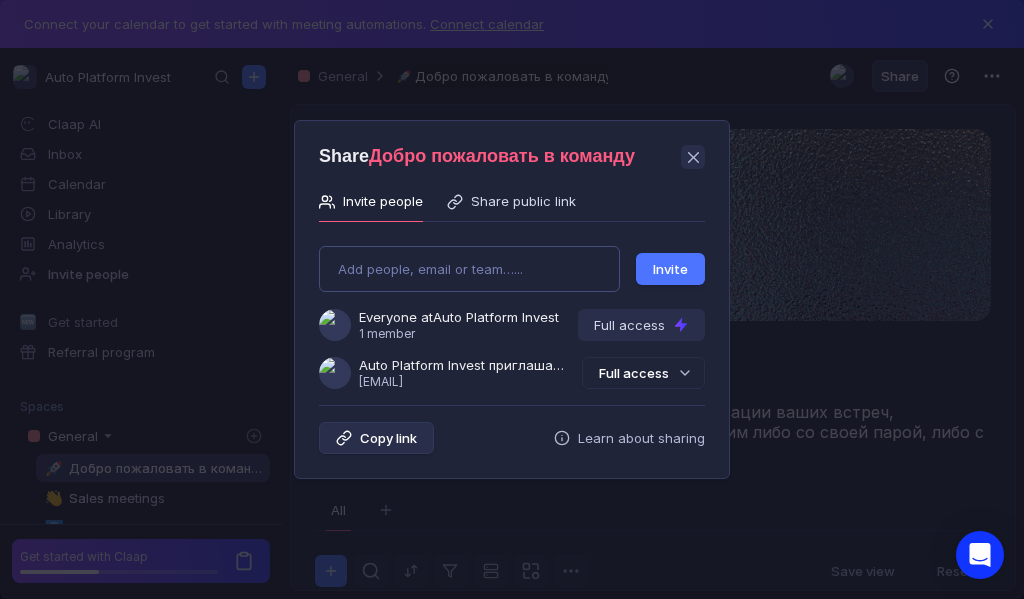 click on "Add people, email or team…... Invite Everyone at  Auto Platform Invest 1 member Full access Auto Platform Invest   приглашает Вас в команду [USERNAME]@[DOMAIN] Full access" at bounding box center [512, 309] 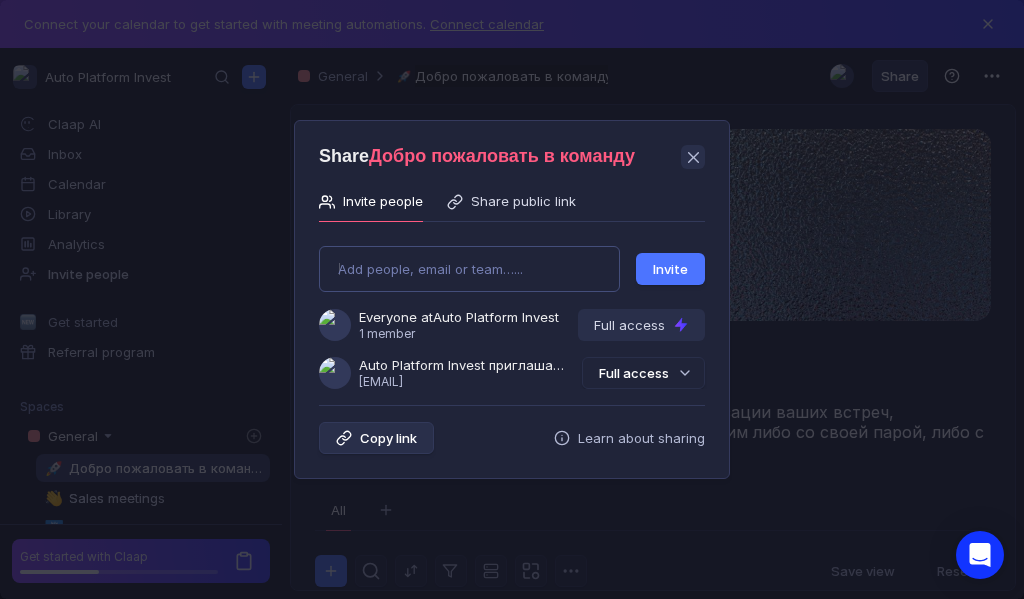 type on "perez3635beth@gmail.com" 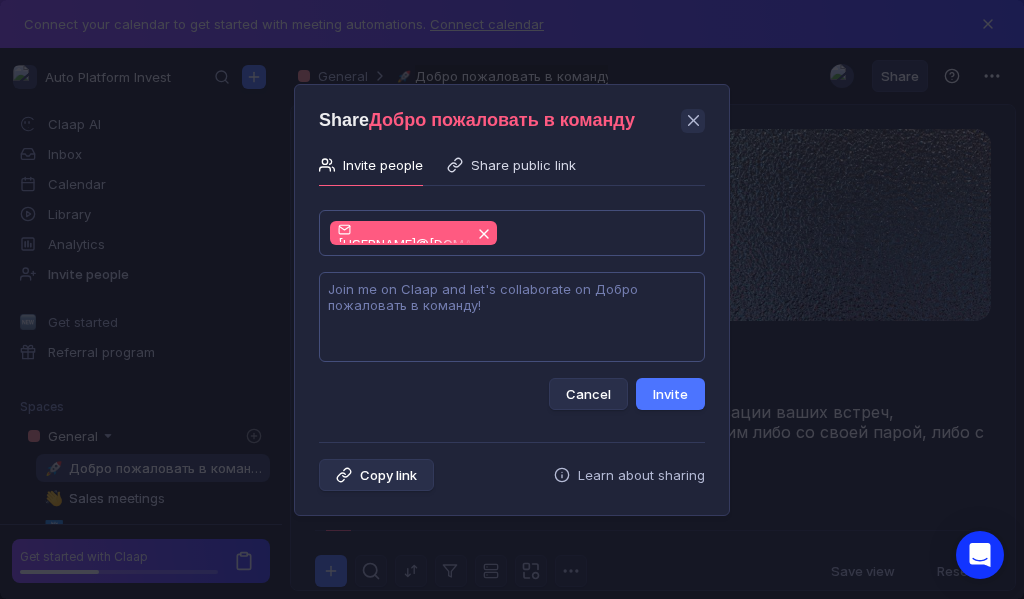 click at bounding box center (512, 317) 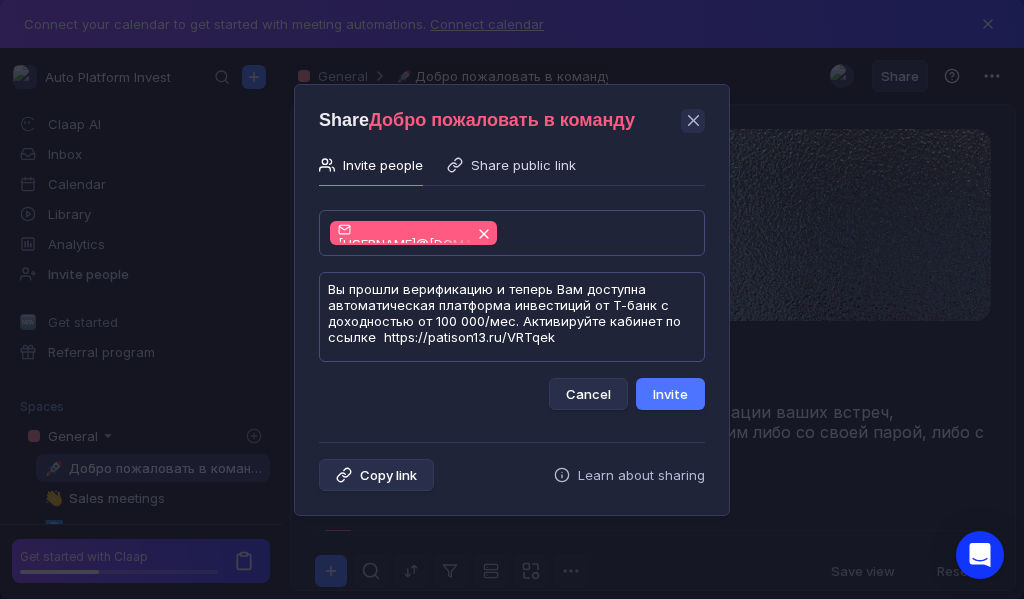 scroll, scrollTop: 1, scrollLeft: 0, axis: vertical 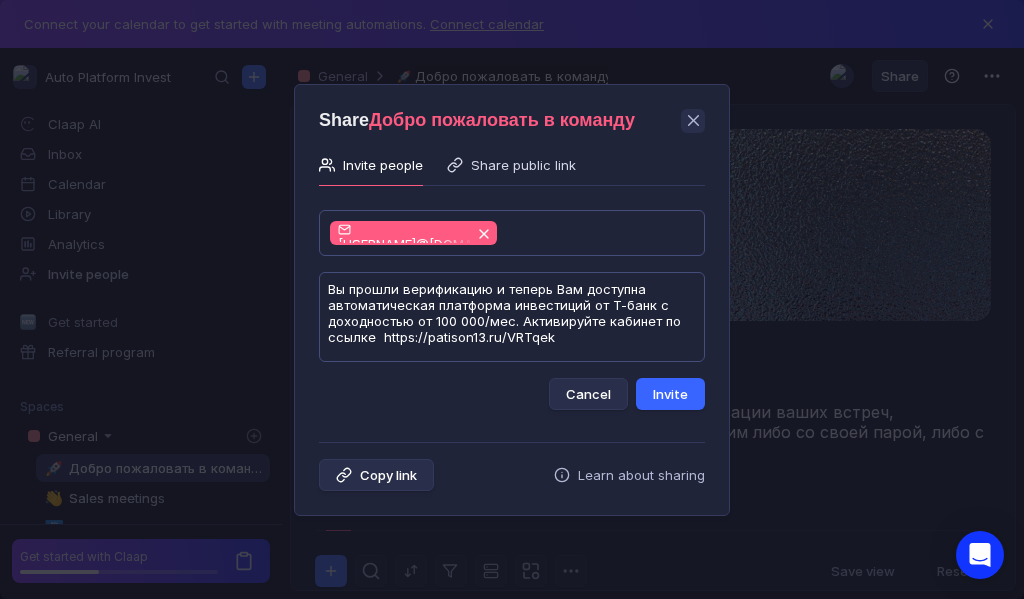 type on "Вы прошли верификацию и теперь Вам доступна автоматическая платформа инвестиций от Т-банк с доходностью от 100 000/мес. Активируйте кабинет по ссылке  https://patison13.ru/VRTqek" 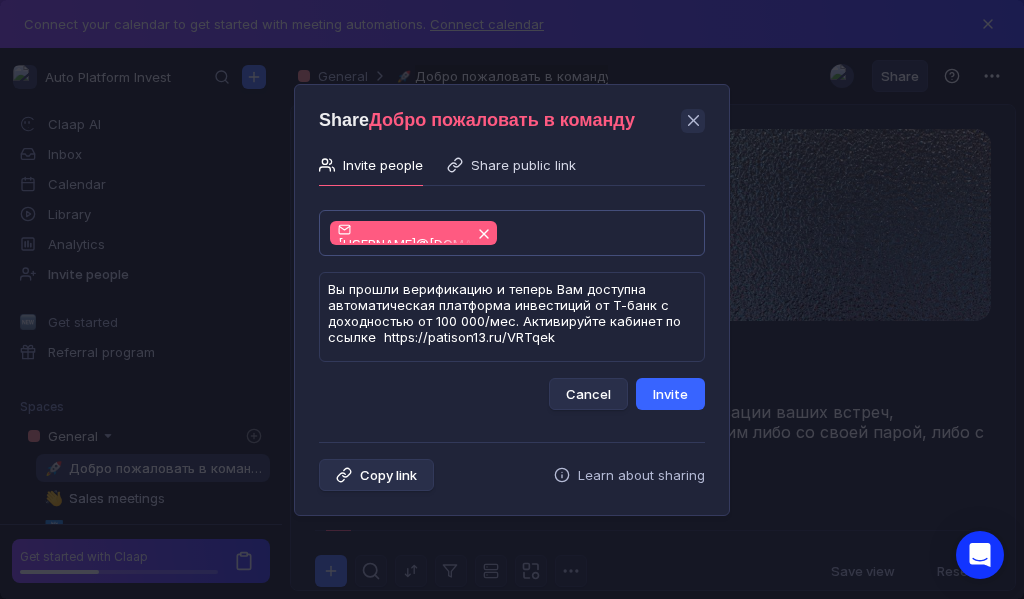 click on "Invite" at bounding box center (670, 394) 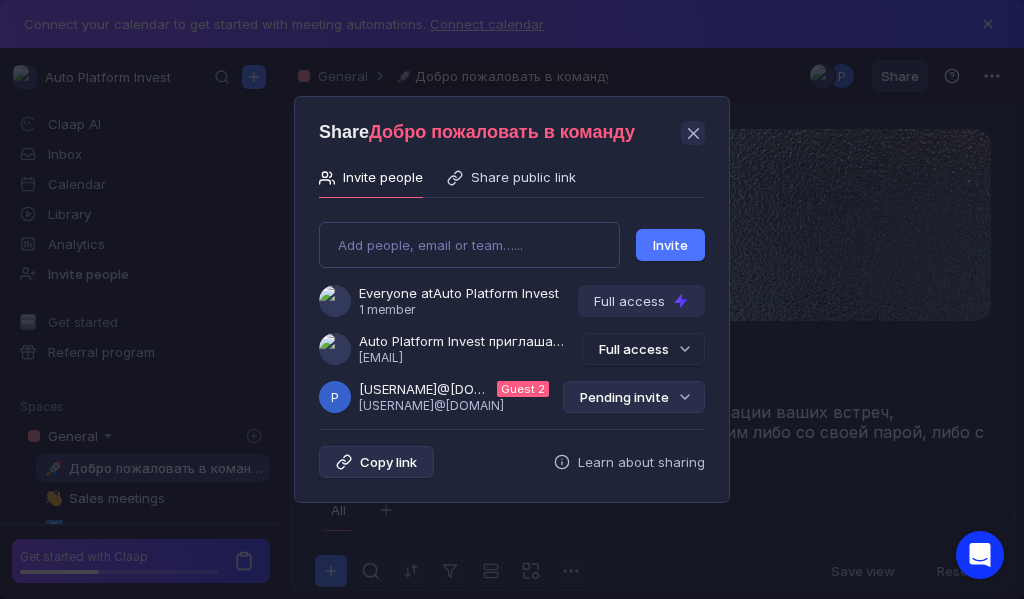 click on "Pending invite" at bounding box center (634, 397) 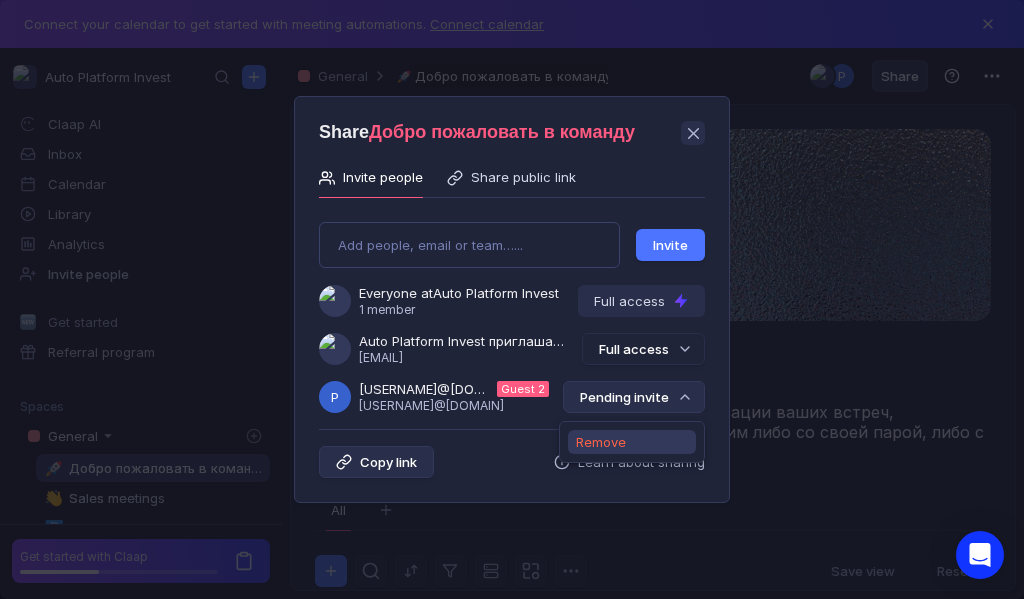 click on "Remove" at bounding box center [601, 442] 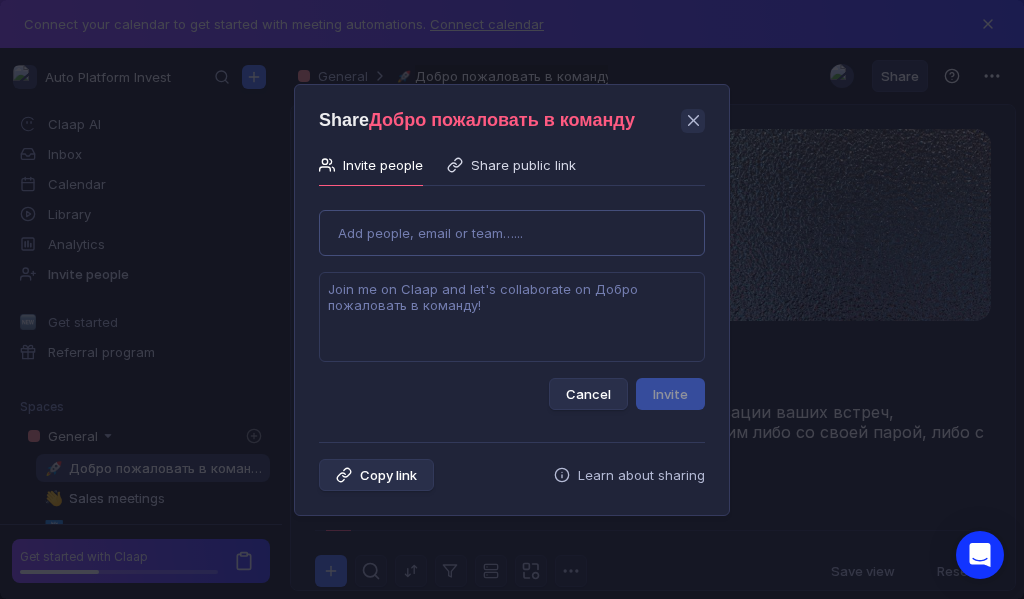 click on "Use Up and Down to choose options, press Enter to select the currently focused option, press Escape to exit the menu, press Tab to select the option and exit the menu. Add people, email or team…... Cancel Invite" at bounding box center (512, 302) 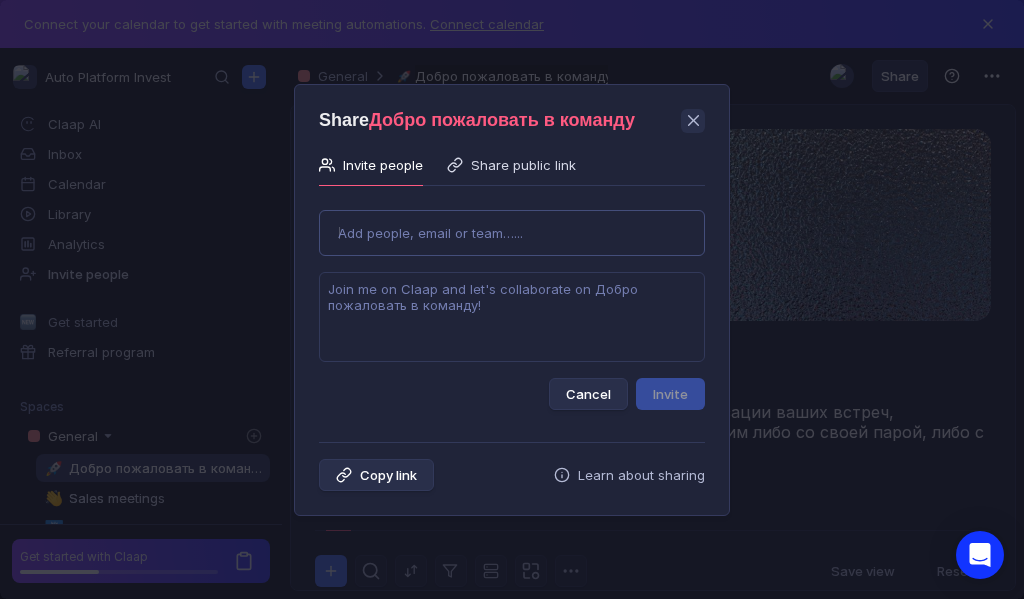 type on "razalive999@gmail.com" 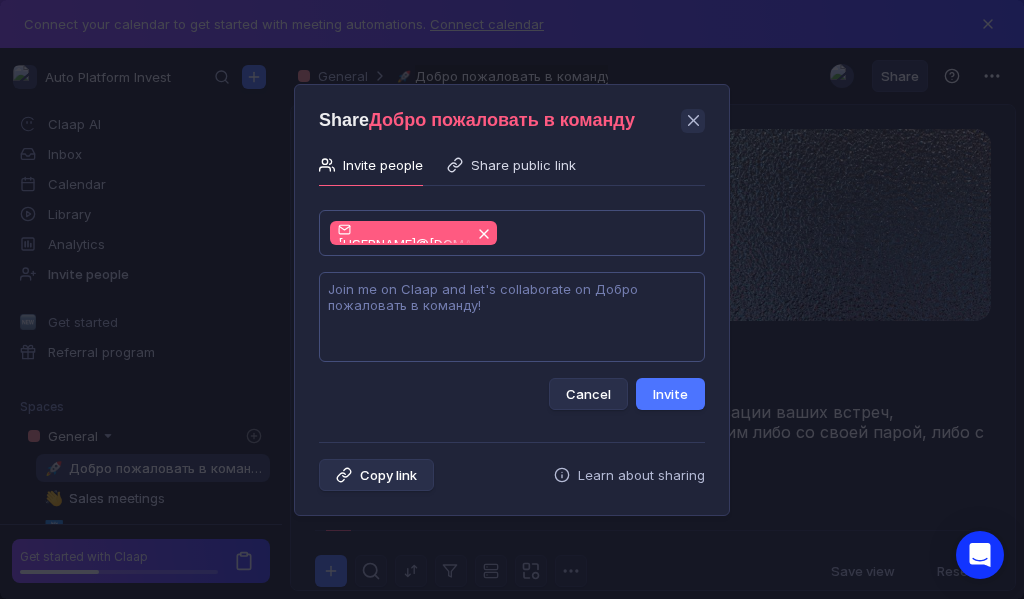 click at bounding box center (512, 317) 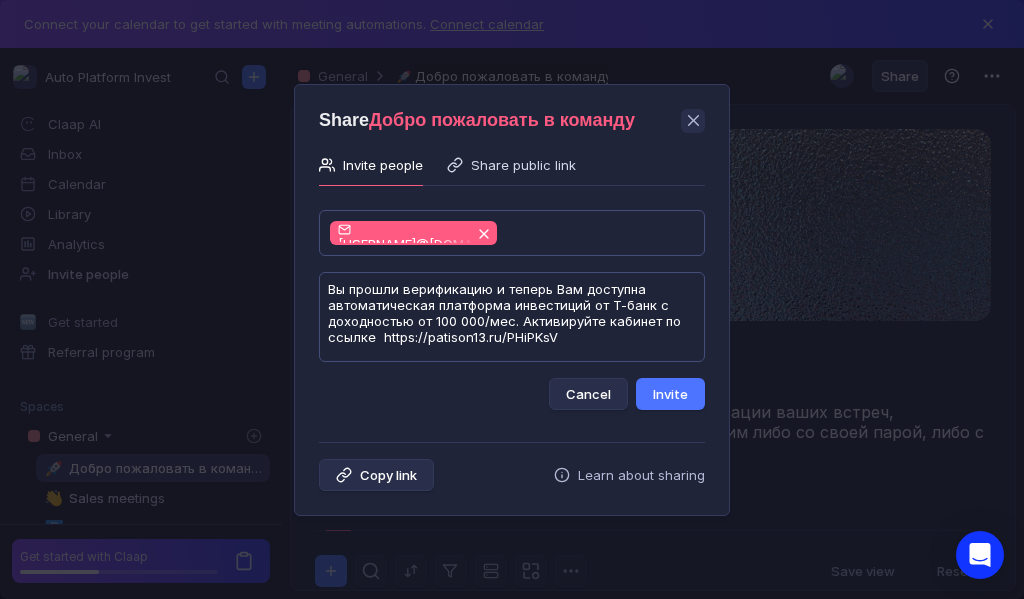 scroll, scrollTop: 1, scrollLeft: 0, axis: vertical 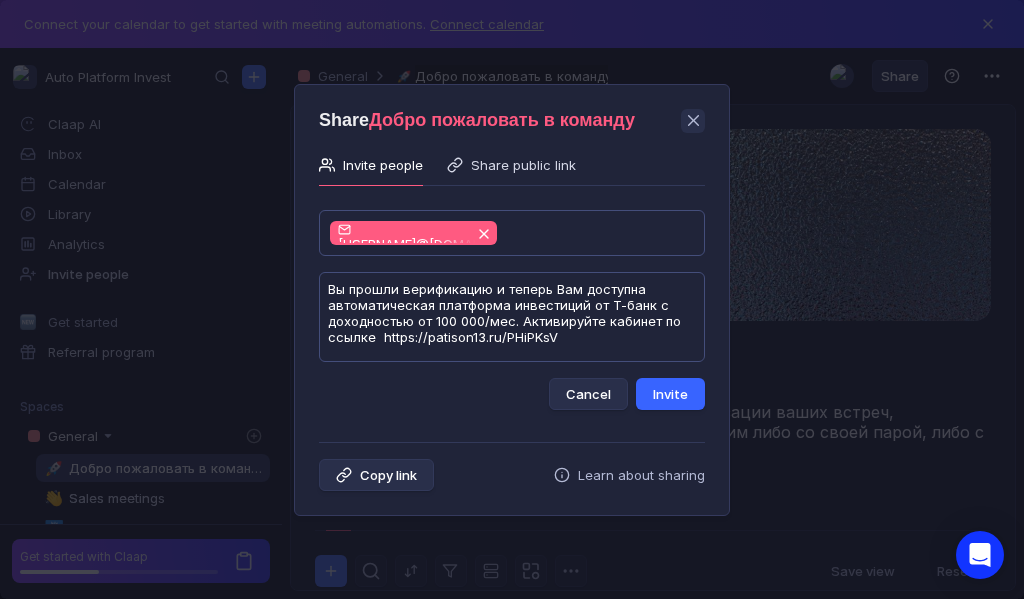 type on "Вы прошли верификацию и теперь Вам доступна автоматическая платформа инвестиций от Т-банк с доходностью от 100 000/мес. Активируйте кабинет по ссылке  https://patison13.ru/PHiPKsV" 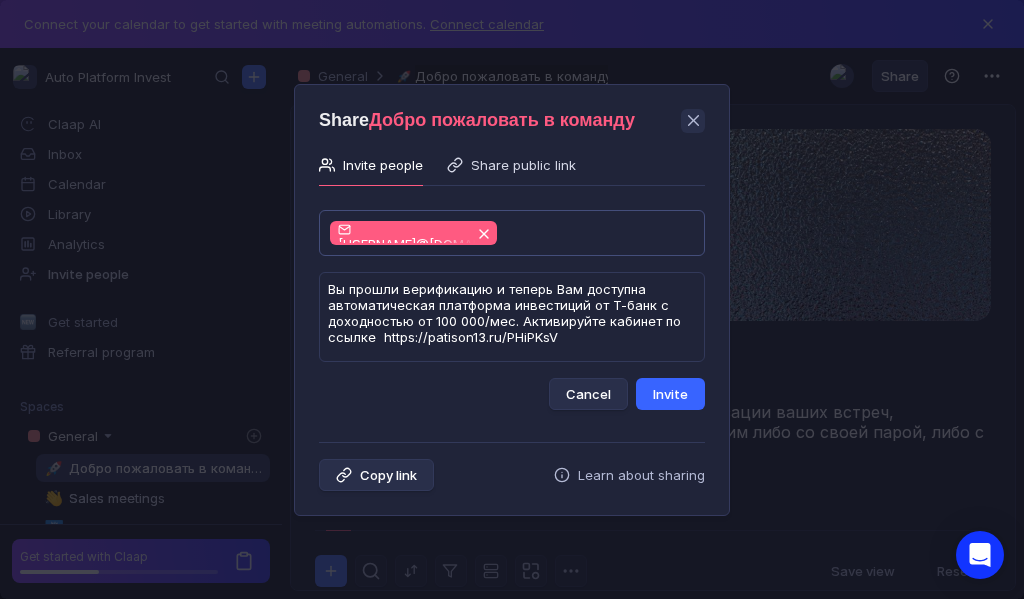 click on "Invite" at bounding box center (670, 394) 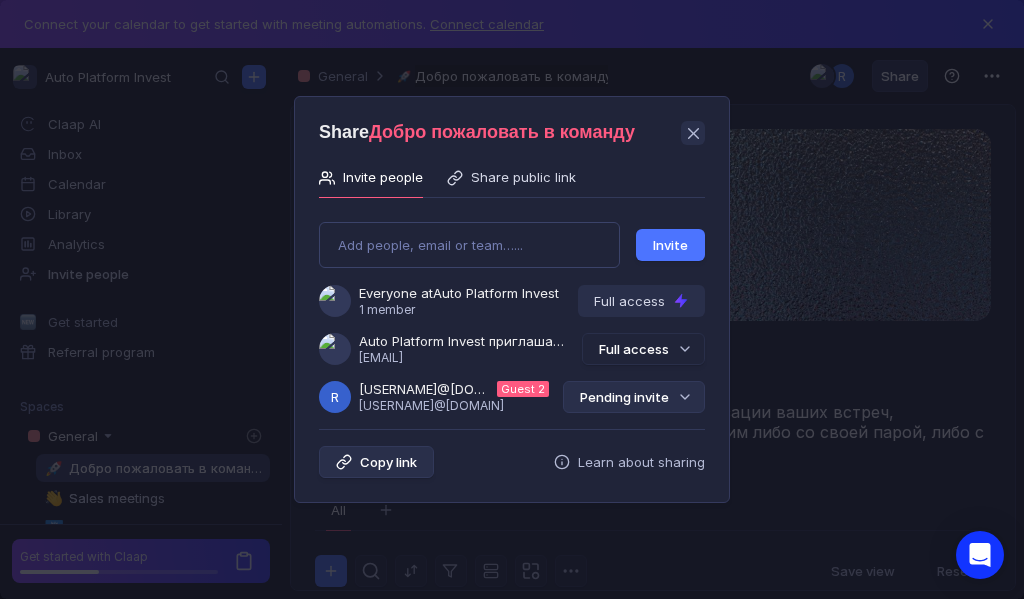 click on "Pending invite" at bounding box center (634, 397) 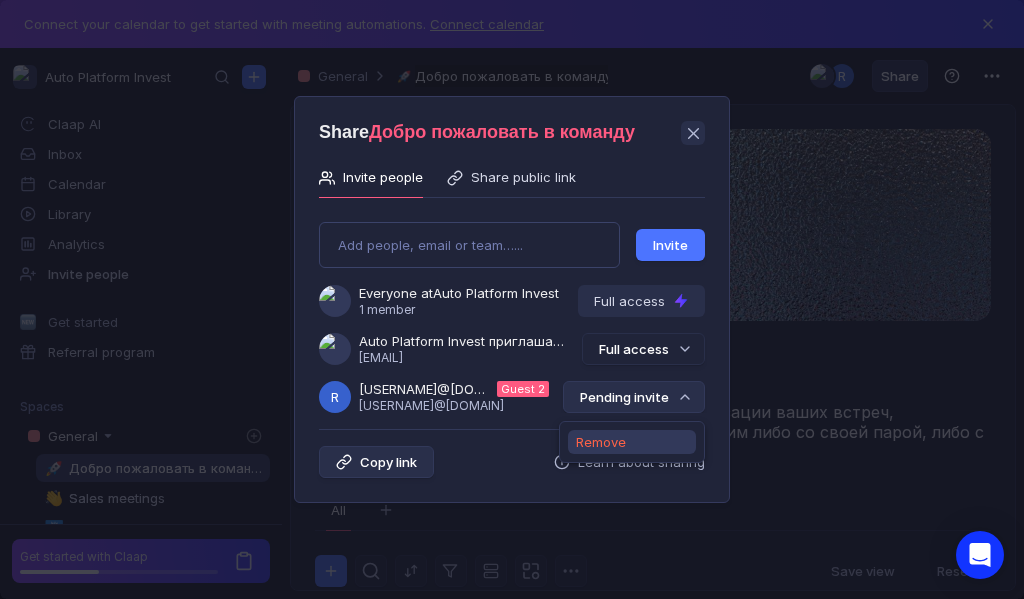 click on "Remove" at bounding box center (601, 442) 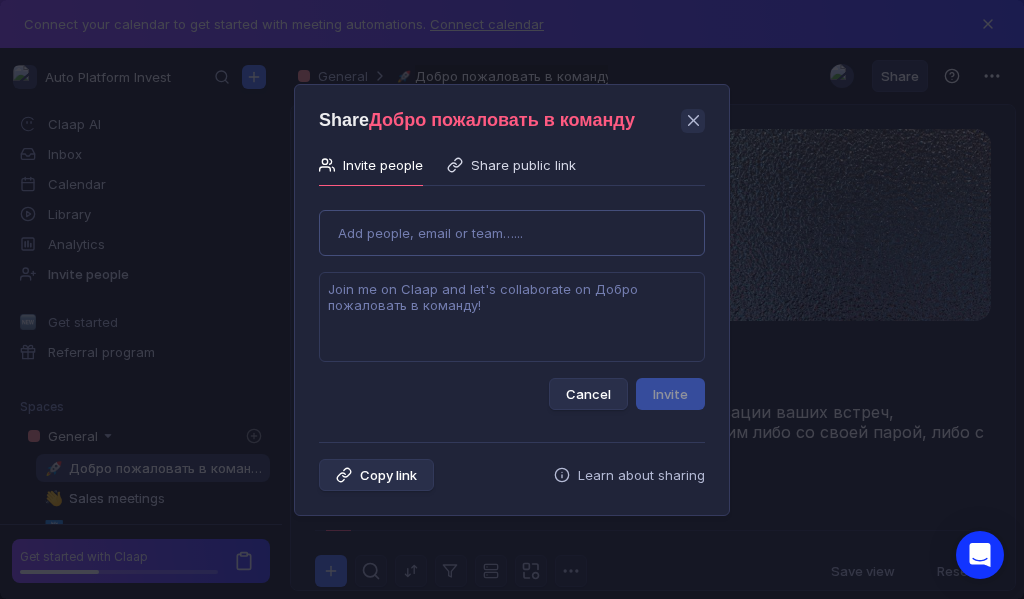 click on "Use Up and Down to choose options, press Enter to select the currently focused option, press Escape to exit the menu, press Tab to select the option and exit the menu. Add people, email or team…... Cancel Invite" at bounding box center (512, 302) 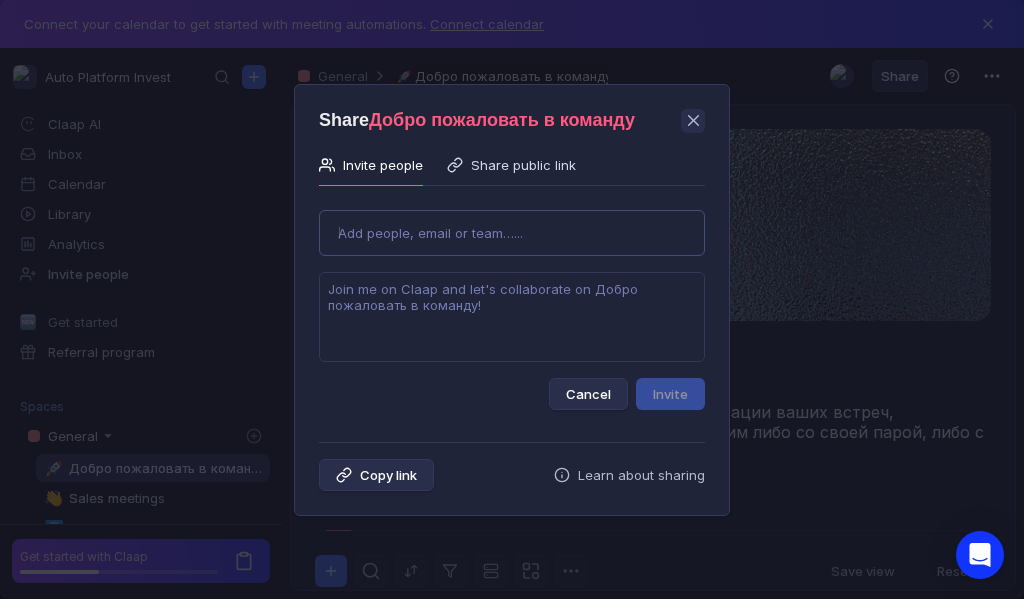 type on "malahovayuliya1979@gmail.com" 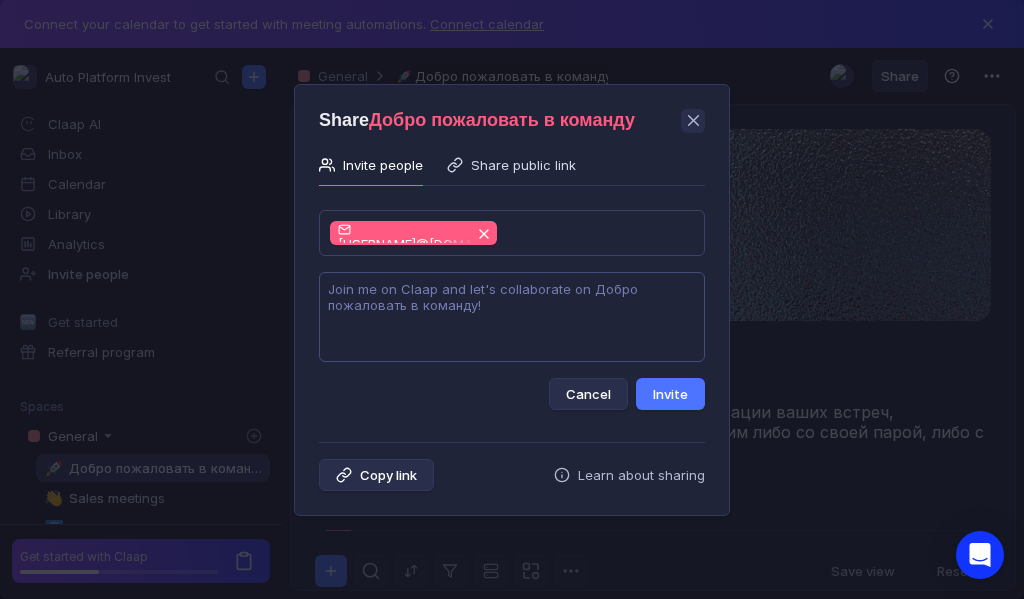 click at bounding box center [512, 317] 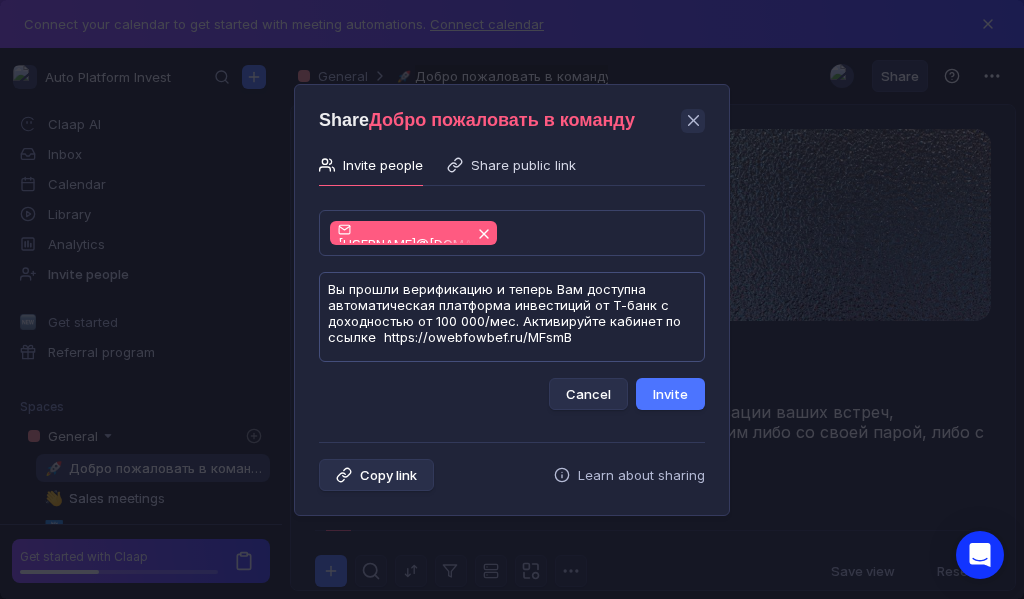 scroll, scrollTop: 1, scrollLeft: 0, axis: vertical 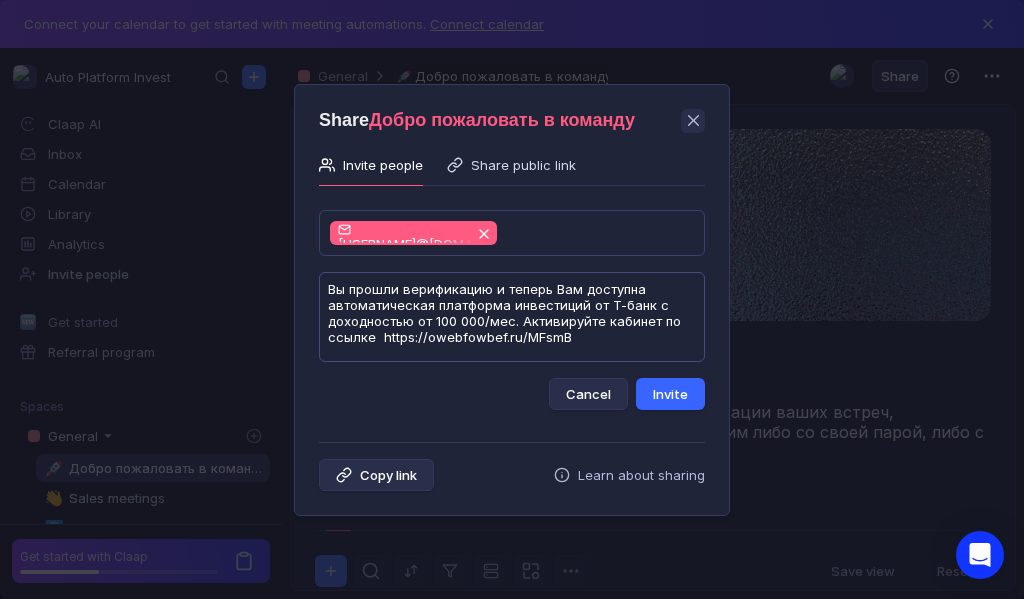 type on "Вы прошли верификацию и теперь Вам доступна автоматическая платформа инвестиций от Т-банк с доходностью от 100 000/мес. Активируйте кабинет по ссылке  https://owebfowbef.ru/MFsmB" 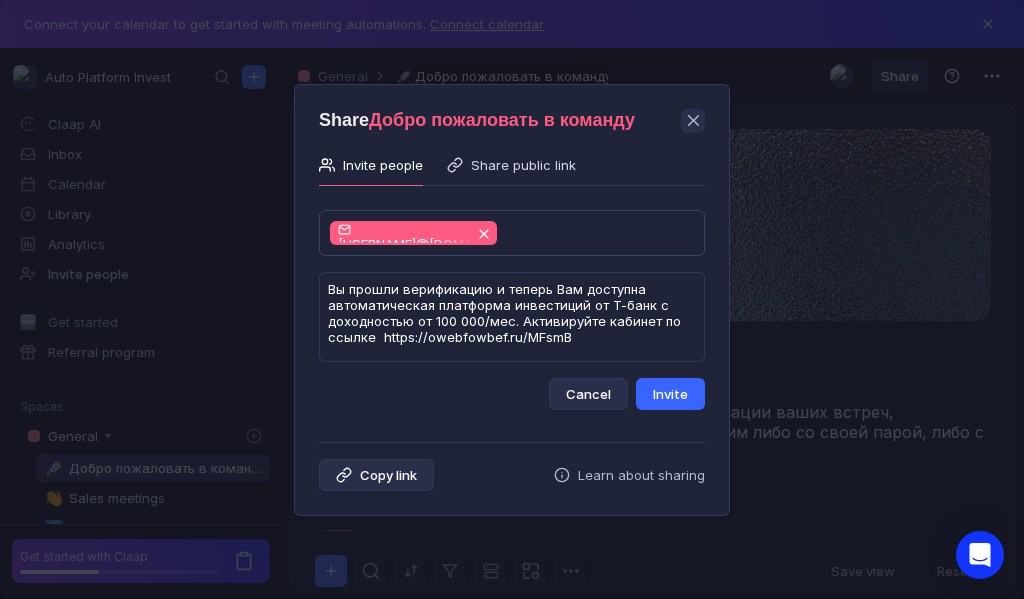 click on "Invite" at bounding box center (670, 394) 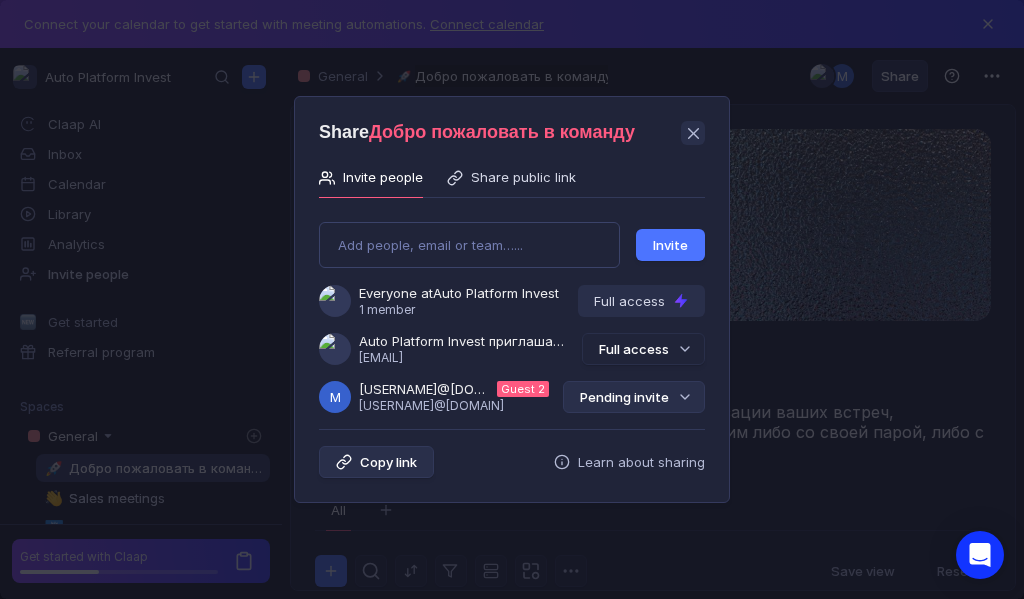 click on "Pending invite" at bounding box center (634, 397) 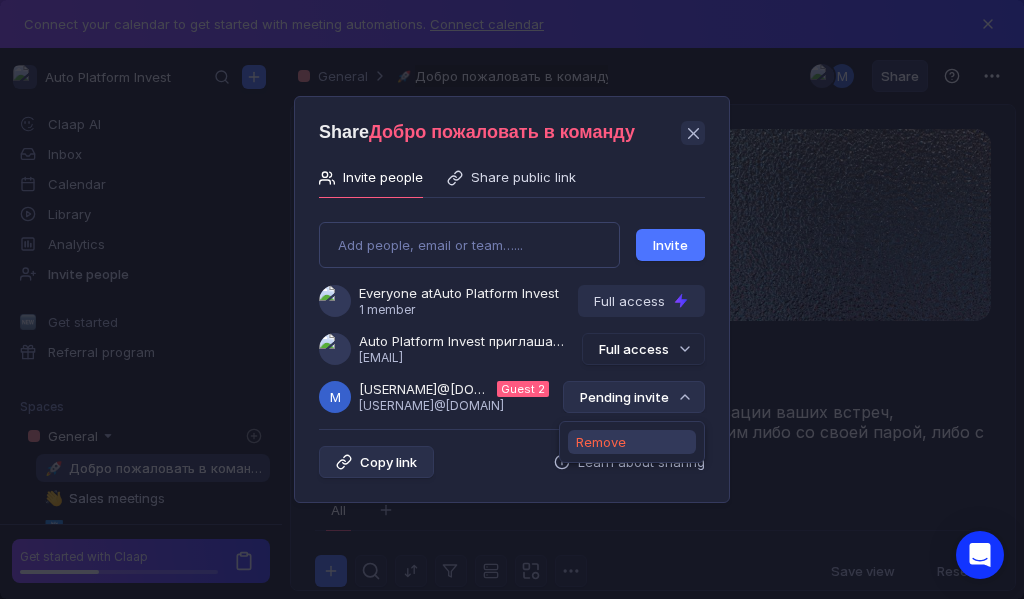 click on "Remove" at bounding box center (601, 442) 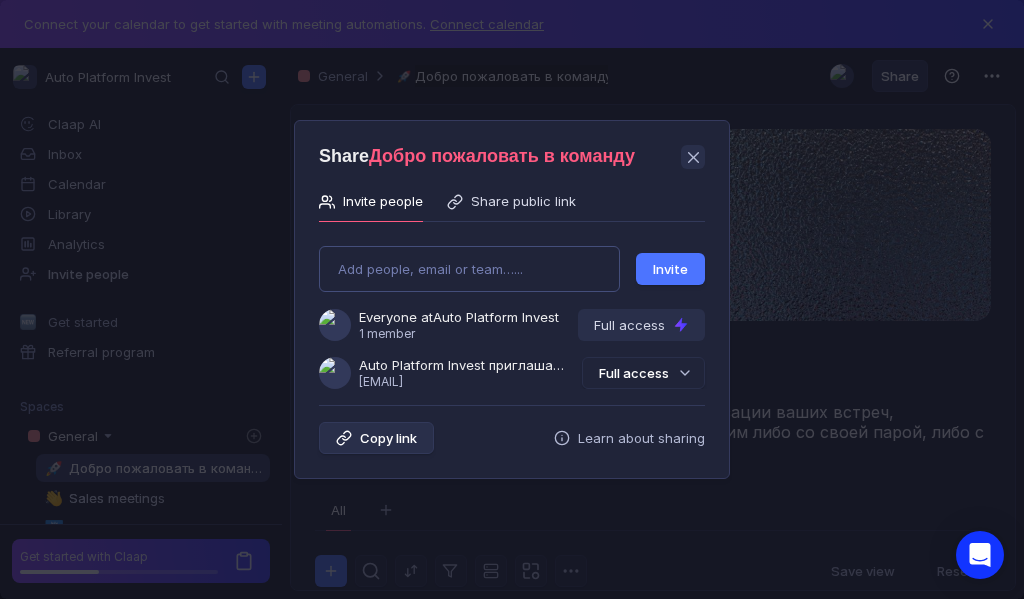 click on "Add people, email or team…... Invite Everyone at  Auto Platform Invest 1 member Full access Auto Platform Invest   приглашает Вас в команду [USERNAME]@[DOMAIN] Full access" at bounding box center (512, 309) 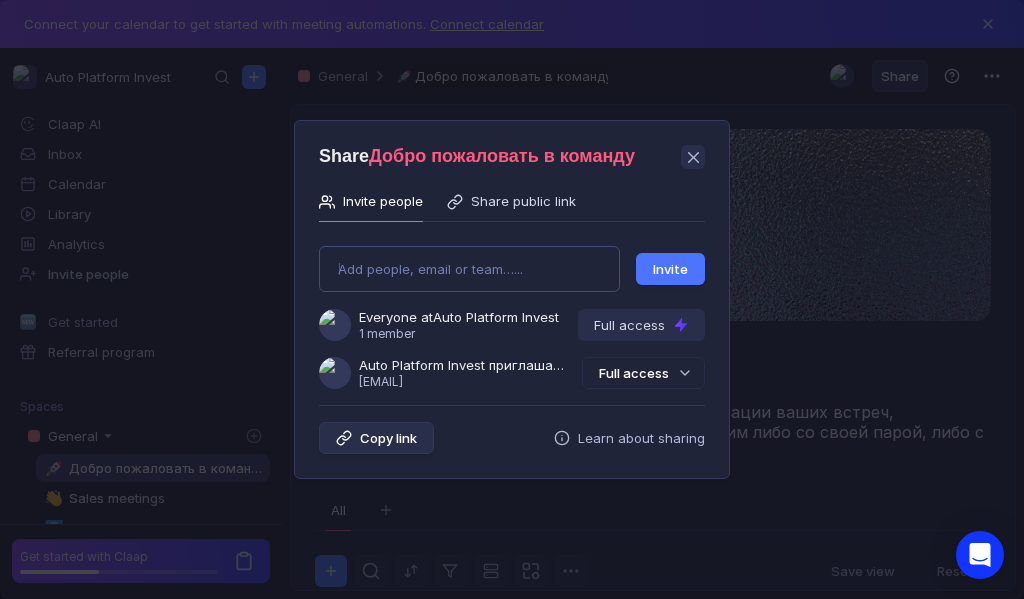 type on "arazgulyaeva778@gmail.com" 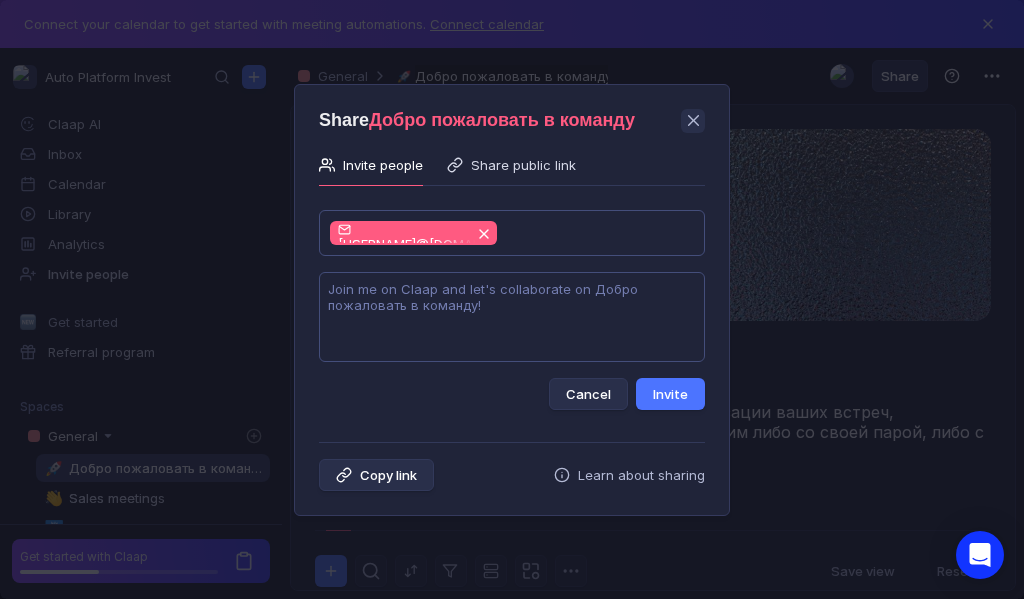 click at bounding box center [512, 317] 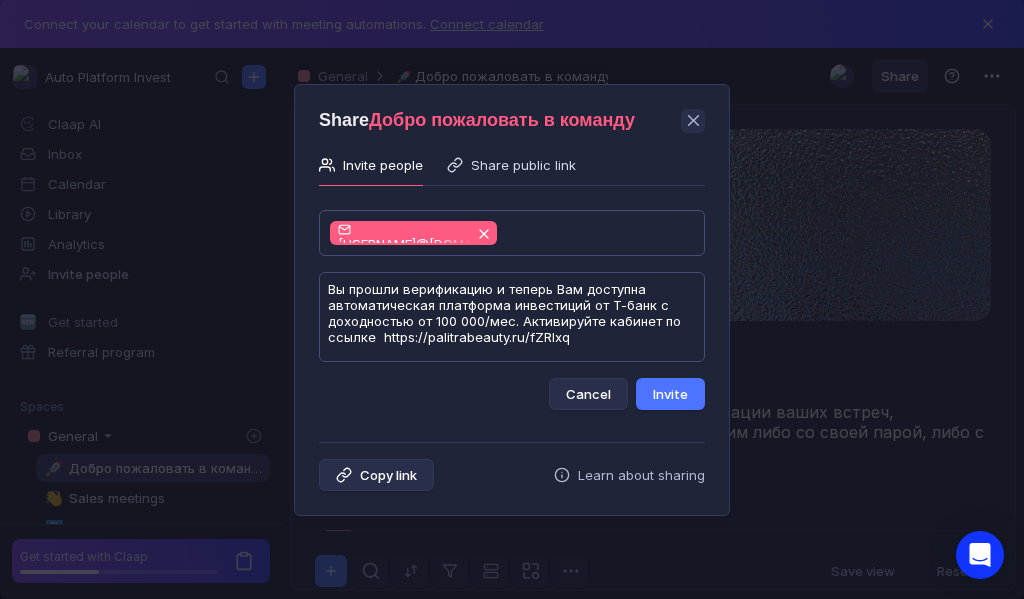 scroll, scrollTop: 1, scrollLeft: 0, axis: vertical 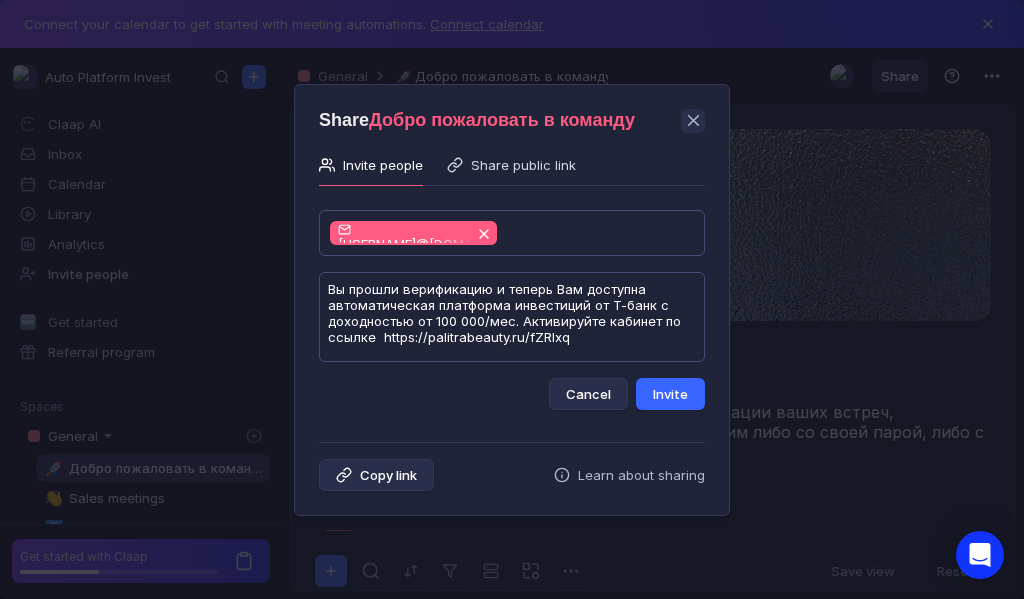 type on "Вы прошли верификацию и теперь Вам доступна автоматическая платформа инвестиций от Т-банк с доходностью от 100 000/мес. Активируйте кабинет по ссылке  https://palitrabeauty.ru/fZRIxq" 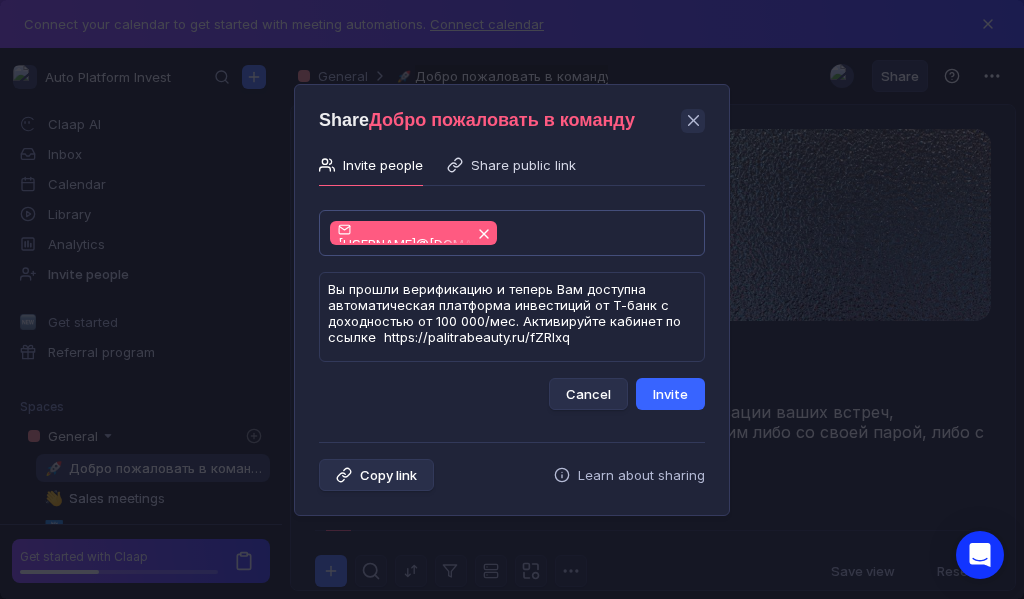 click on "Invite" at bounding box center [670, 394] 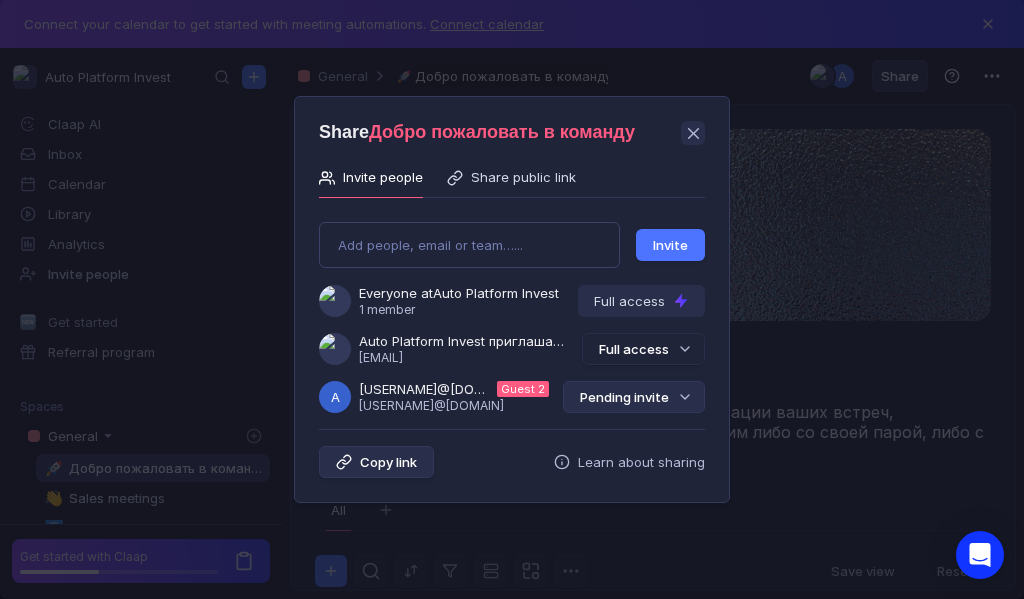 click on "Pending invite" at bounding box center [634, 397] 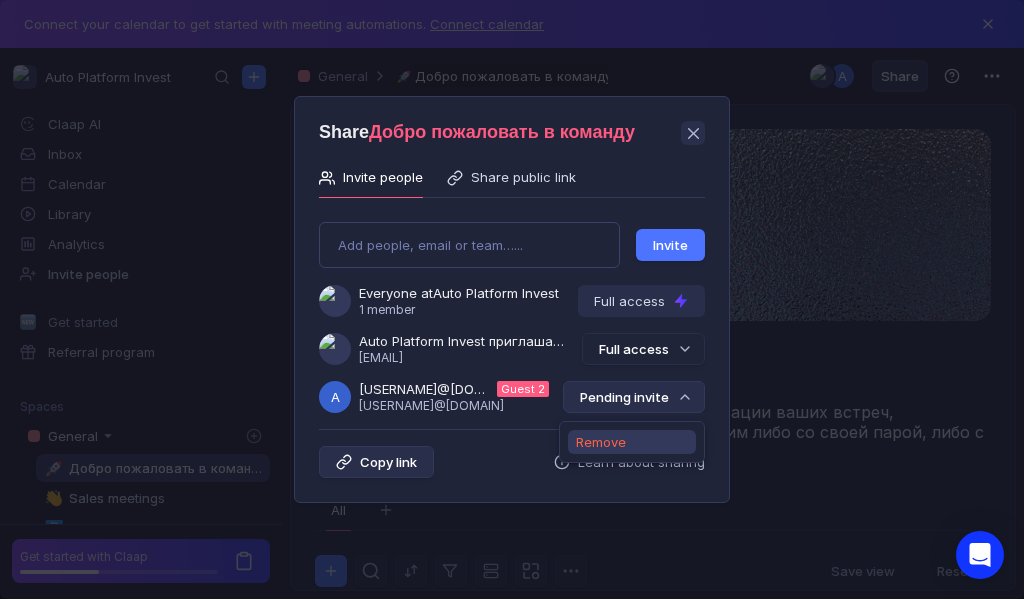 click on "Remove" at bounding box center (601, 442) 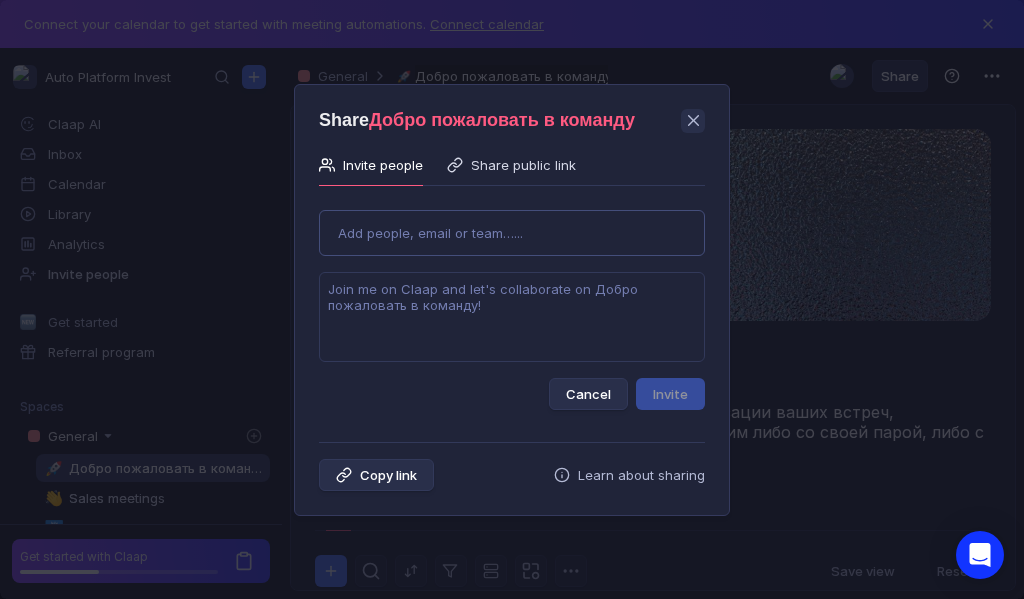 click on "Use Up and Down to choose options, press Enter to select the currently focused option, press Escape to exit the menu, press Tab to select the option and exit the menu. Add people, email or team…... Cancel Invite" at bounding box center (512, 302) 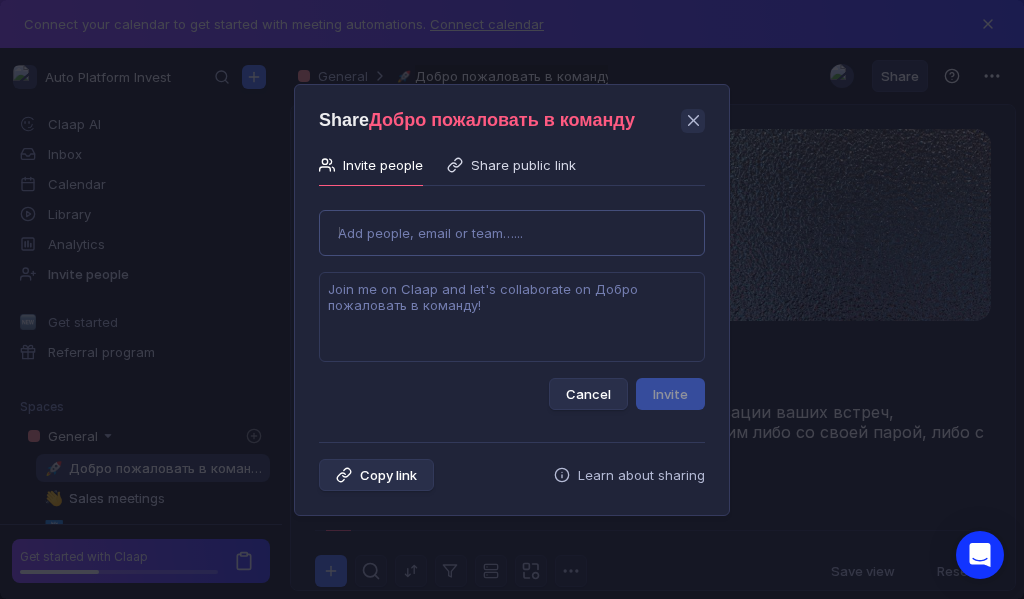 type on "Iarlsasosnovskih536@gmail.com" 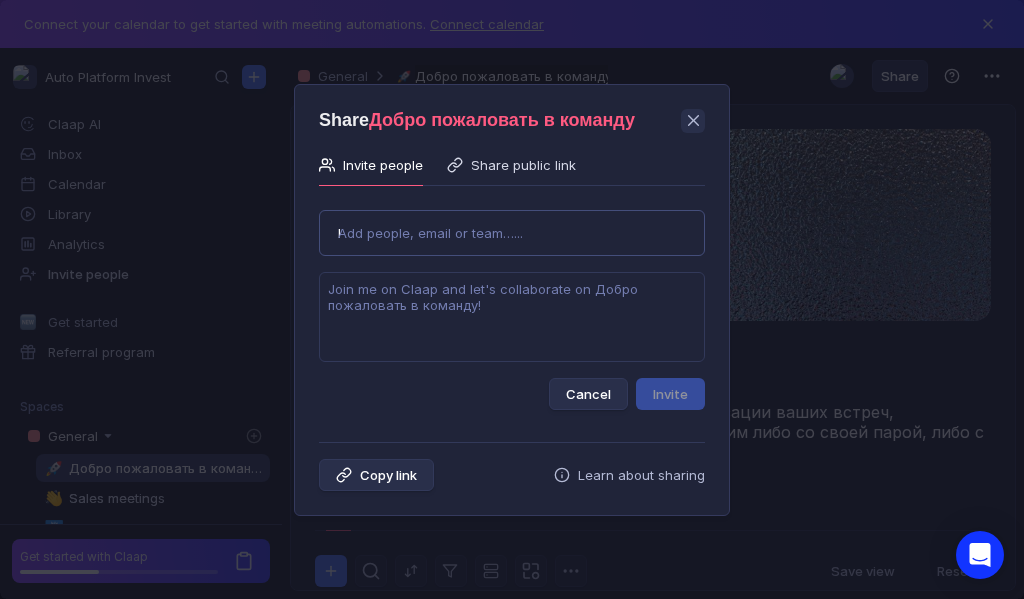 type 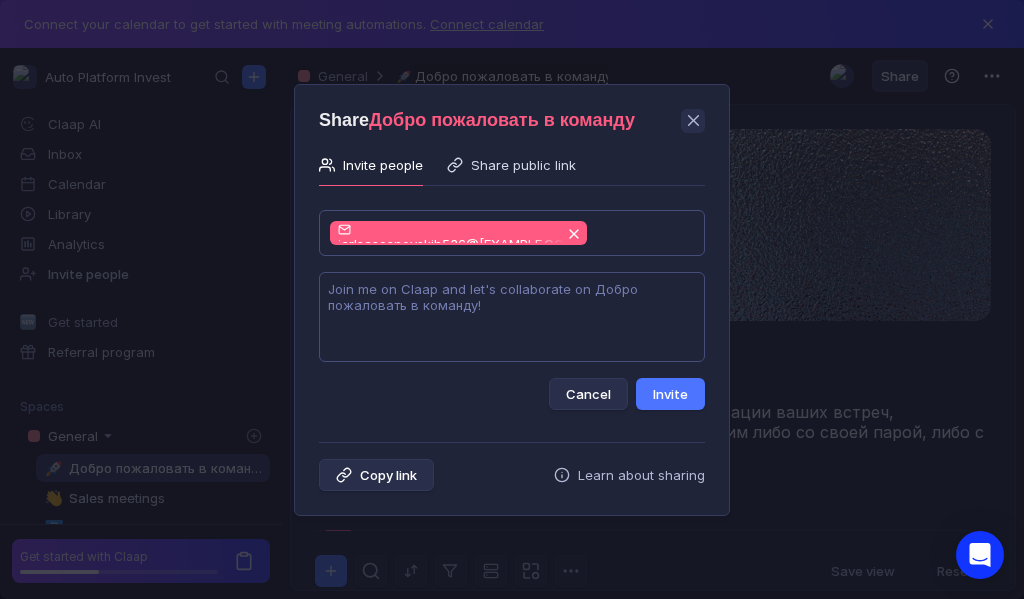 click at bounding box center [512, 317] 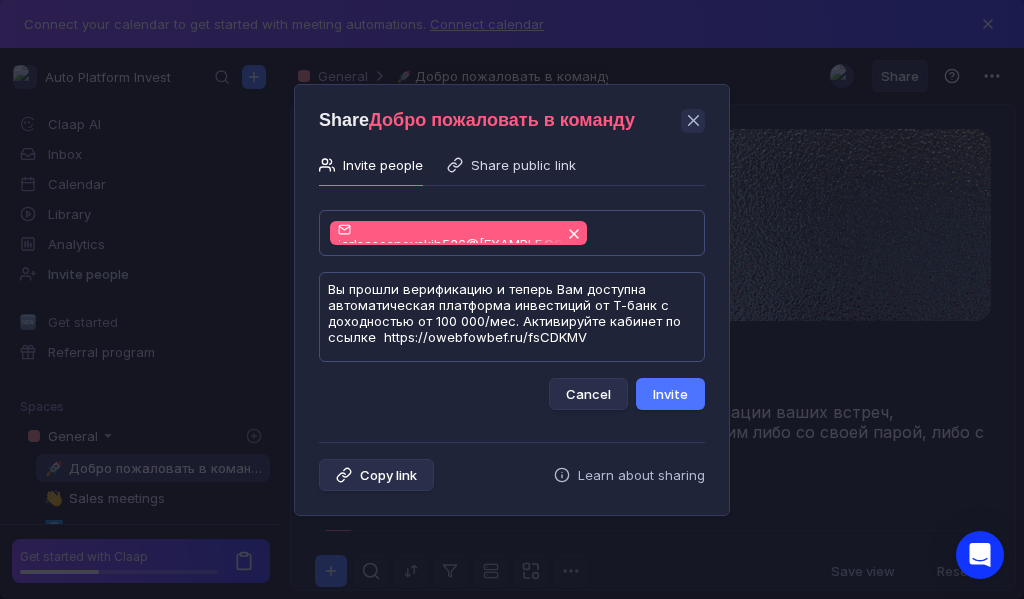 scroll, scrollTop: 1, scrollLeft: 0, axis: vertical 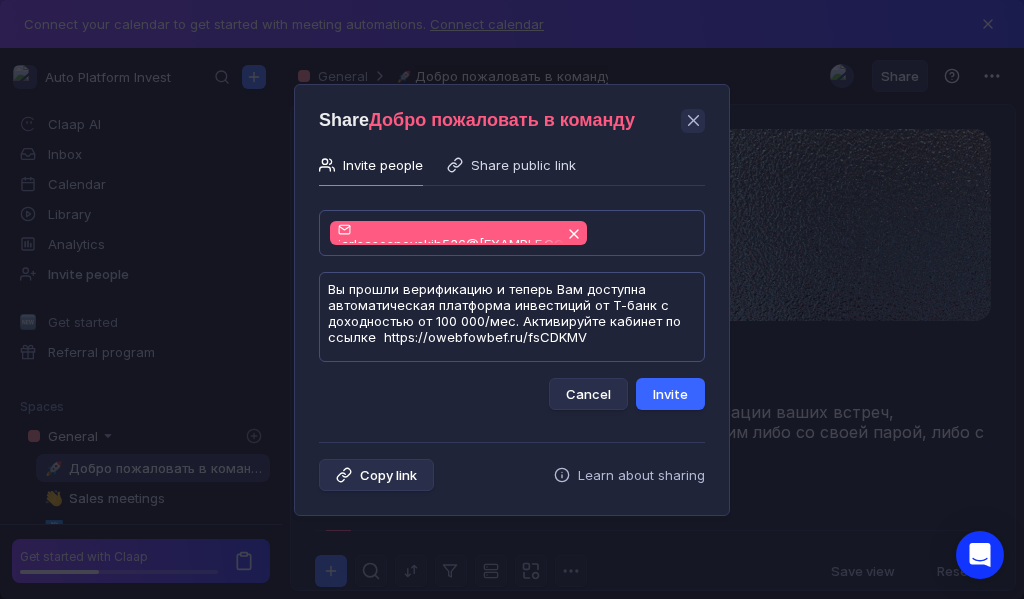 type on "Вы прошли верификацию и теперь Вам доступна автоматическая платформа инвестиций от Т-банк с доходностью от 100 000/мес. Активируйте кабинет по ссылке  https://owebfowbef.ru/fsCDKMV" 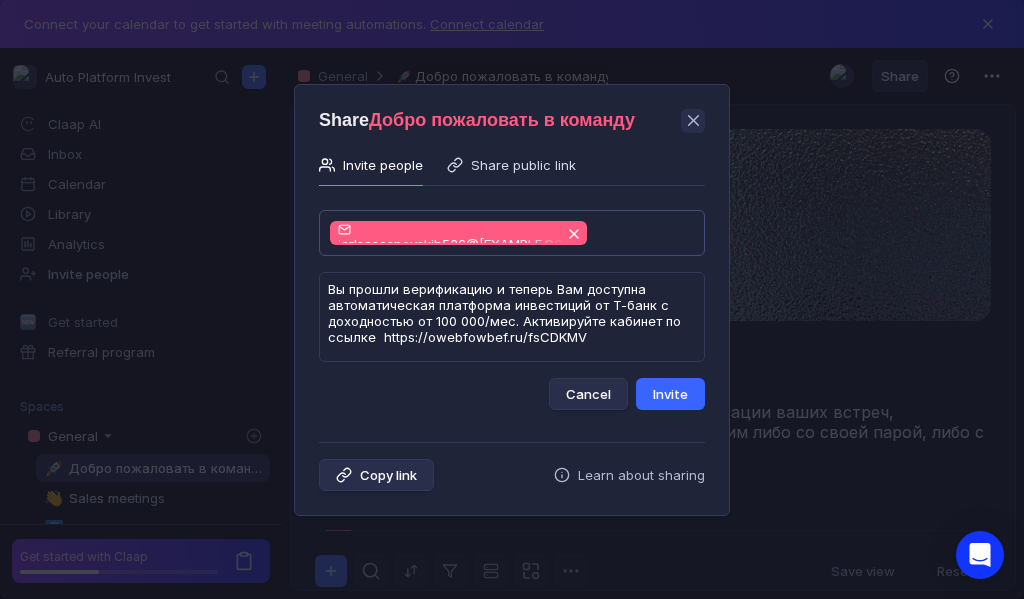 click on "Invite" at bounding box center [670, 394] 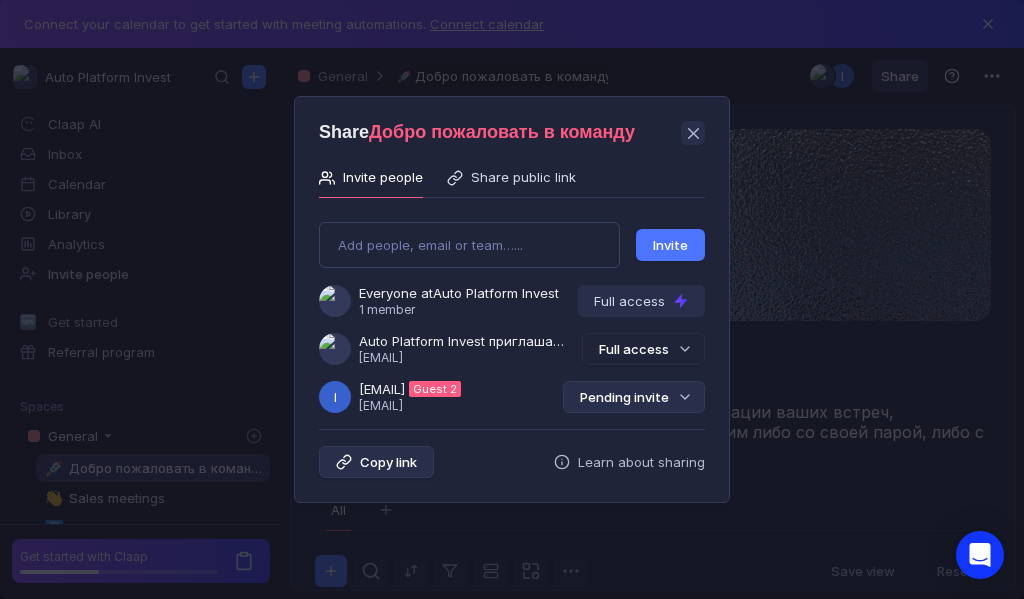 click on "Pending invite" at bounding box center (634, 397) 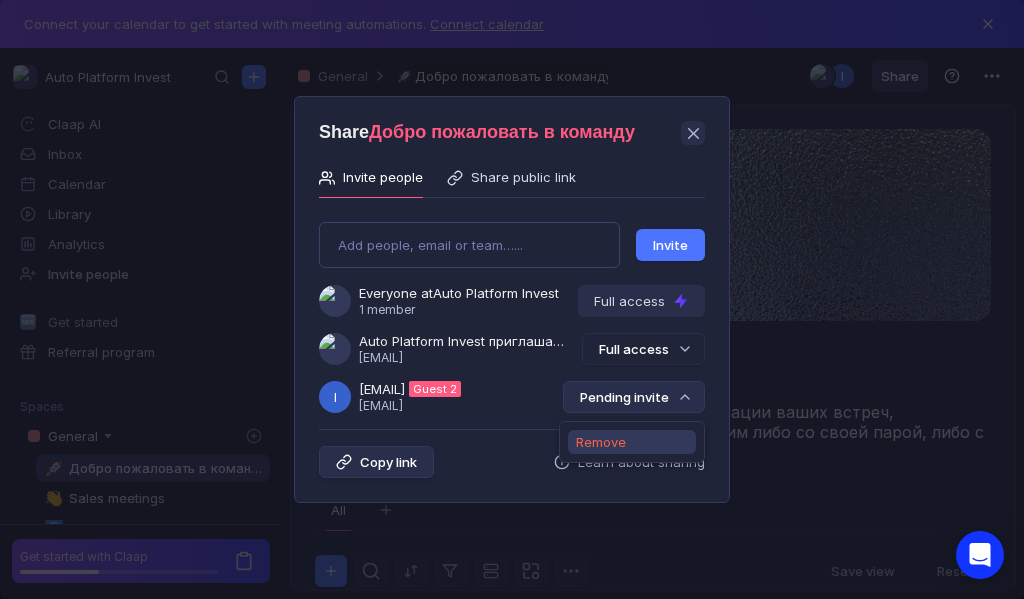 click on "Remove" at bounding box center [601, 442] 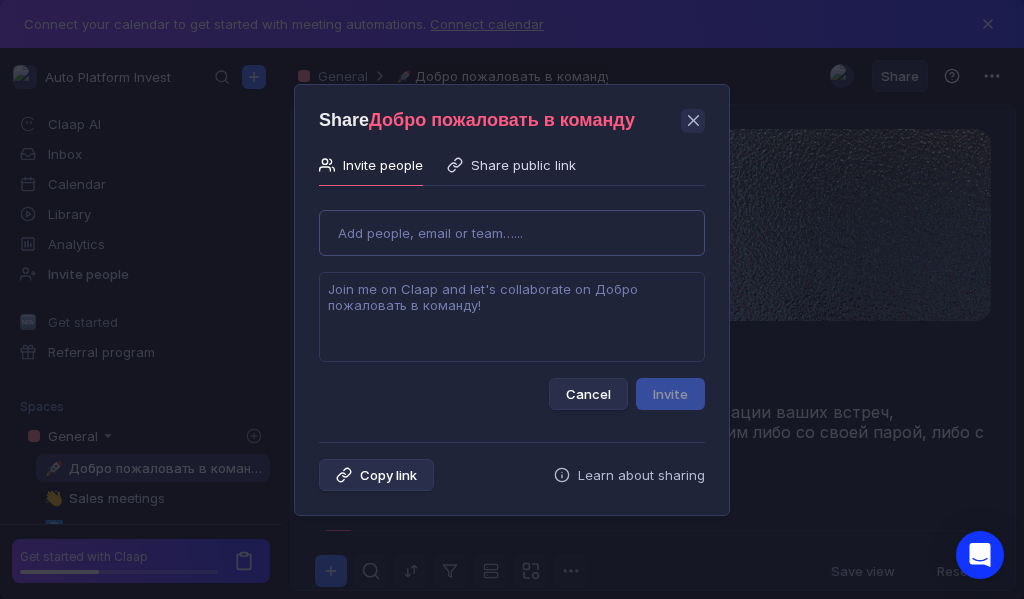 click on "Use Up and Down to choose options, press Enter to select the currently focused option, press Escape to exit the menu, press Tab to select the option and exit the menu. Add people, email or team…... Cancel Invite" at bounding box center [512, 302] 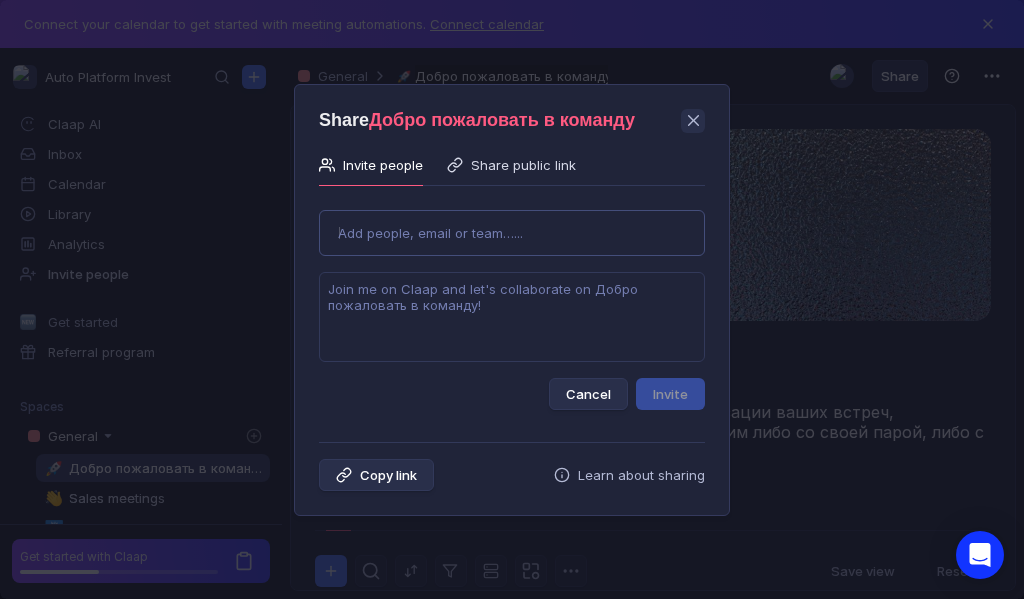 type on "am.5927333@gmail.com" 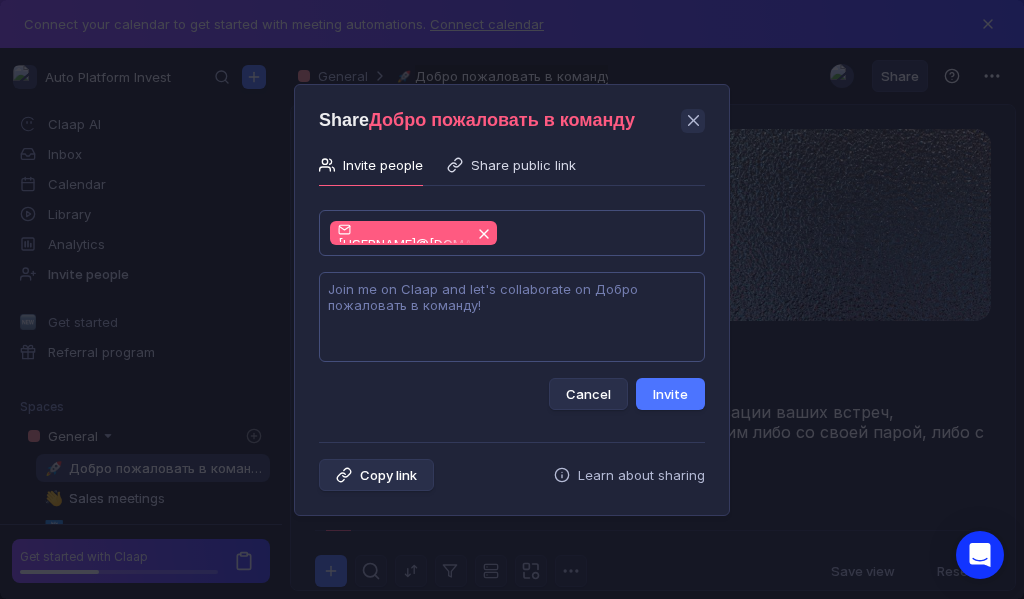 click at bounding box center [512, 317] 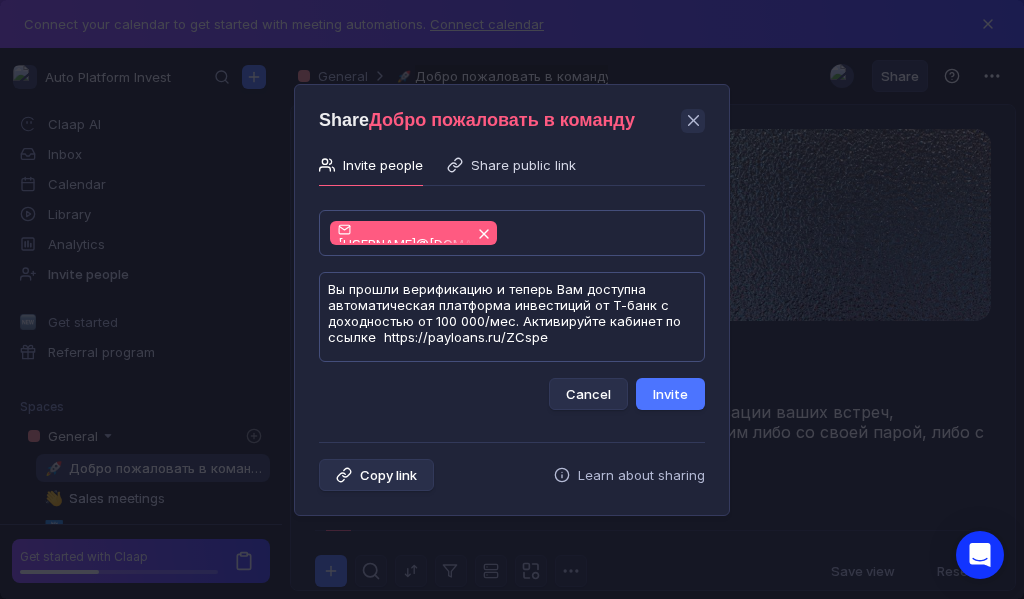 scroll, scrollTop: 1, scrollLeft: 0, axis: vertical 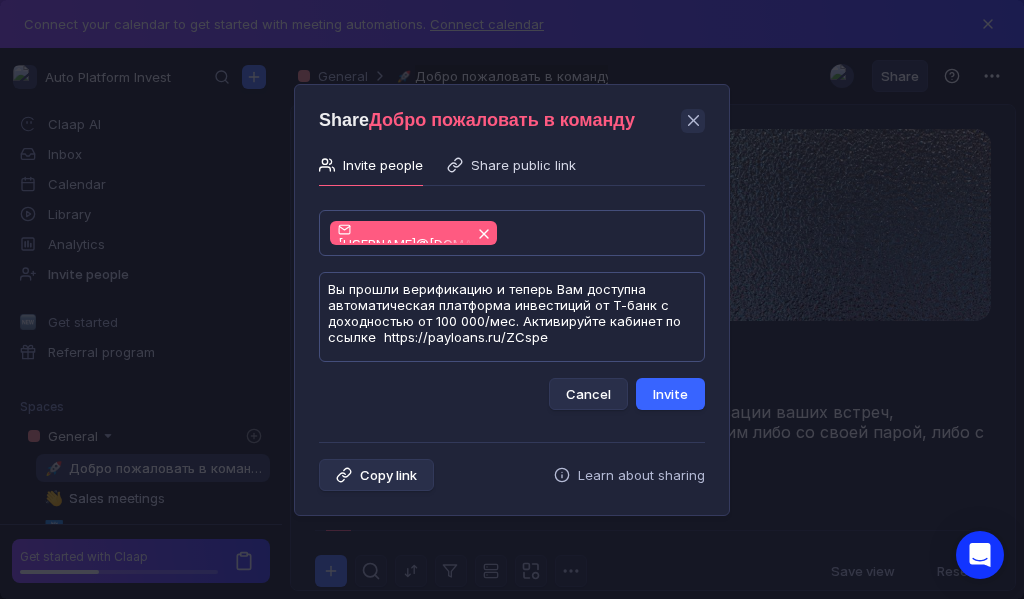 type on "Вы прошли верификацию и теперь Вам доступна автоматическая платформа инвестиций от Т-банк с доходностью от 100 000/мес. Активируйте кабинет по ссылке  https://payloans.ru/ZCspe" 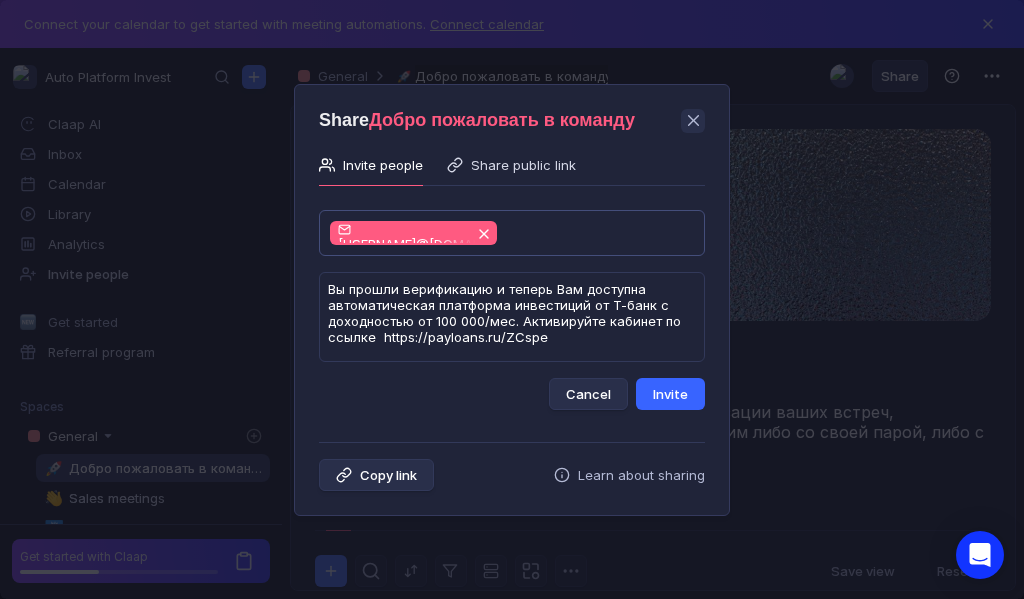 click on "Invite" at bounding box center (670, 394) 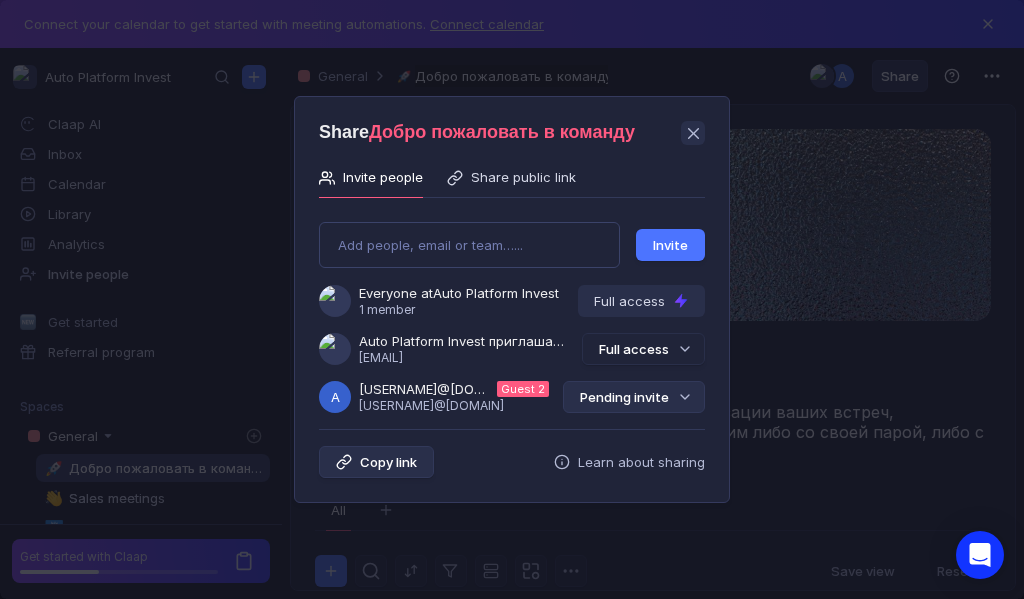 click on "Pending invite" at bounding box center (634, 397) 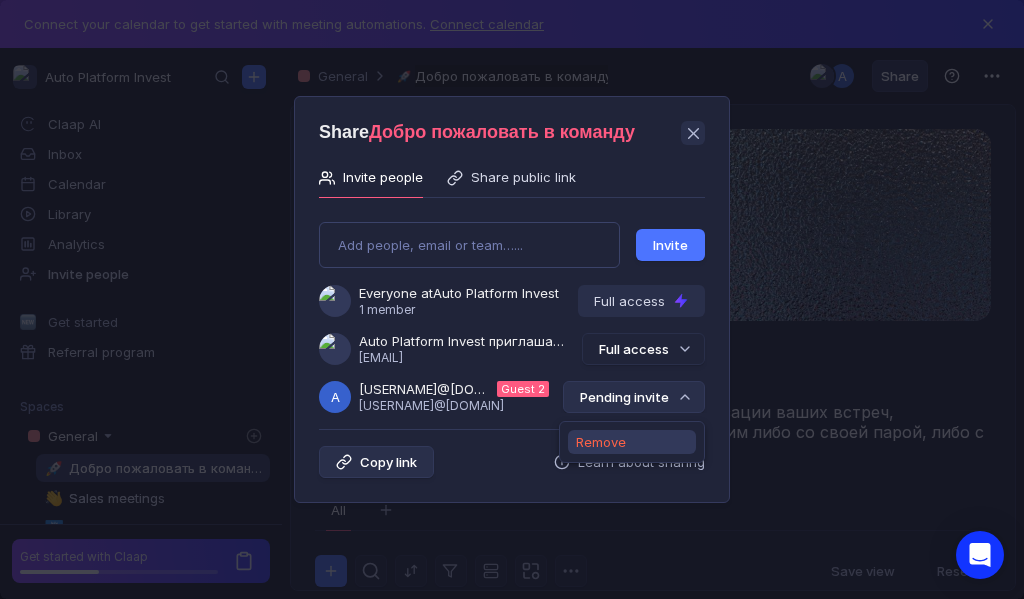 click on "Remove" at bounding box center [601, 442] 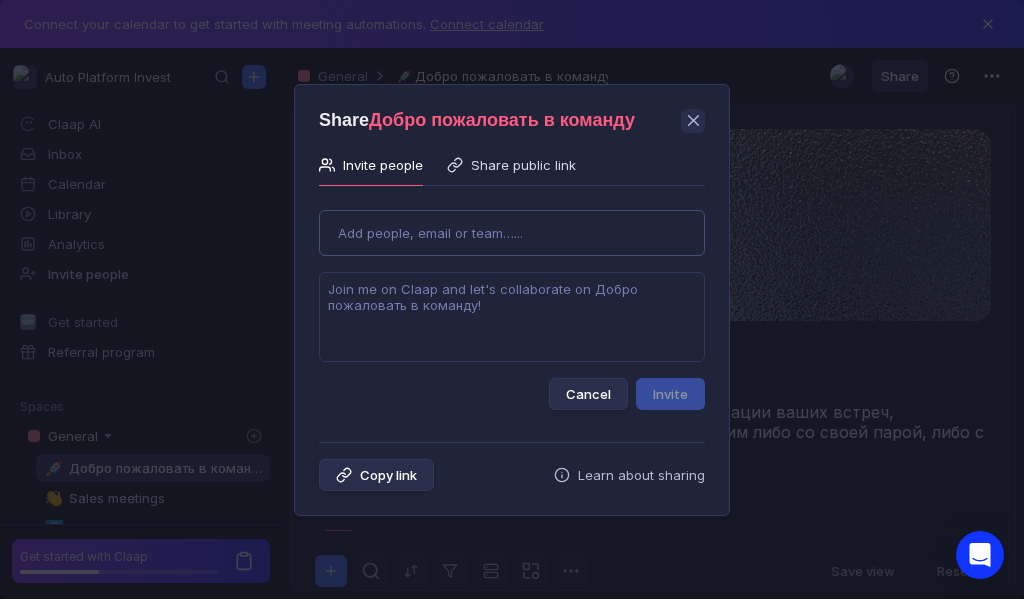 click on "Use Up and Down to choose options, press Enter to select the currently focused option, press Escape to exit the menu, press Tab to select the option and exit the menu. Add people, email or team…... Cancel Invite" at bounding box center (512, 302) 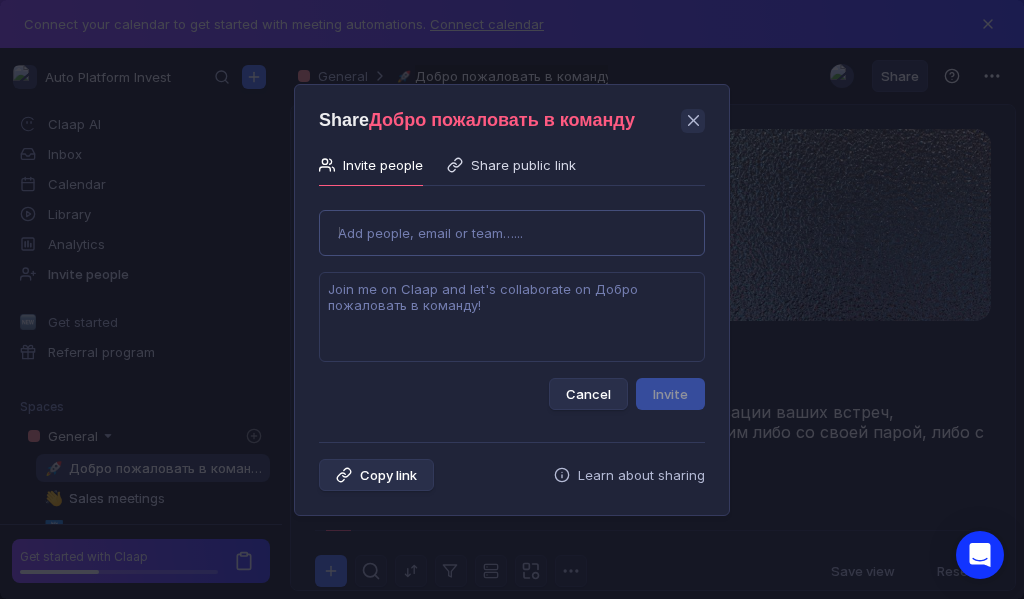 type on "natahann1979@gmail.com" 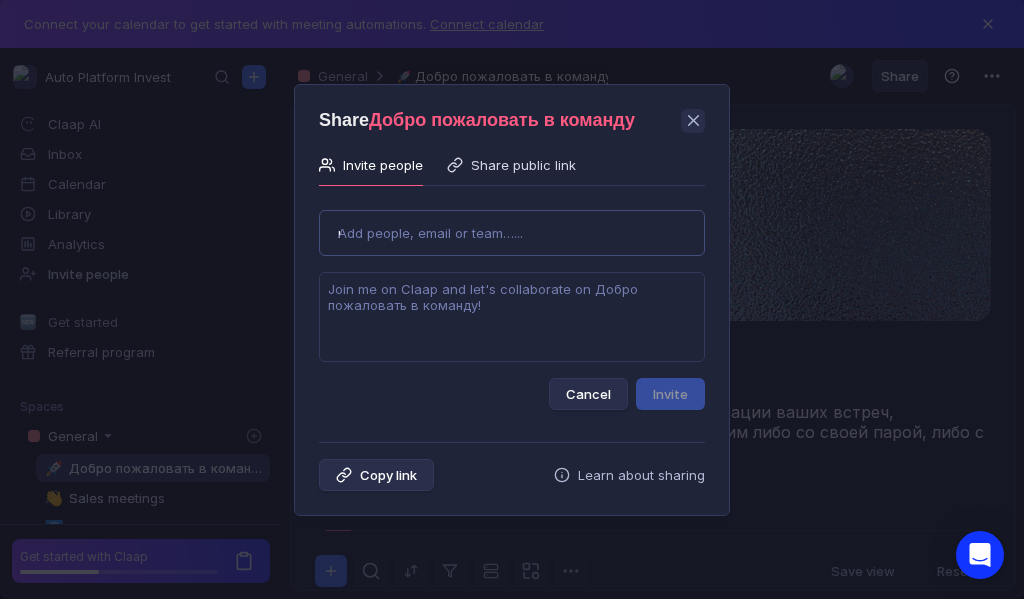 type 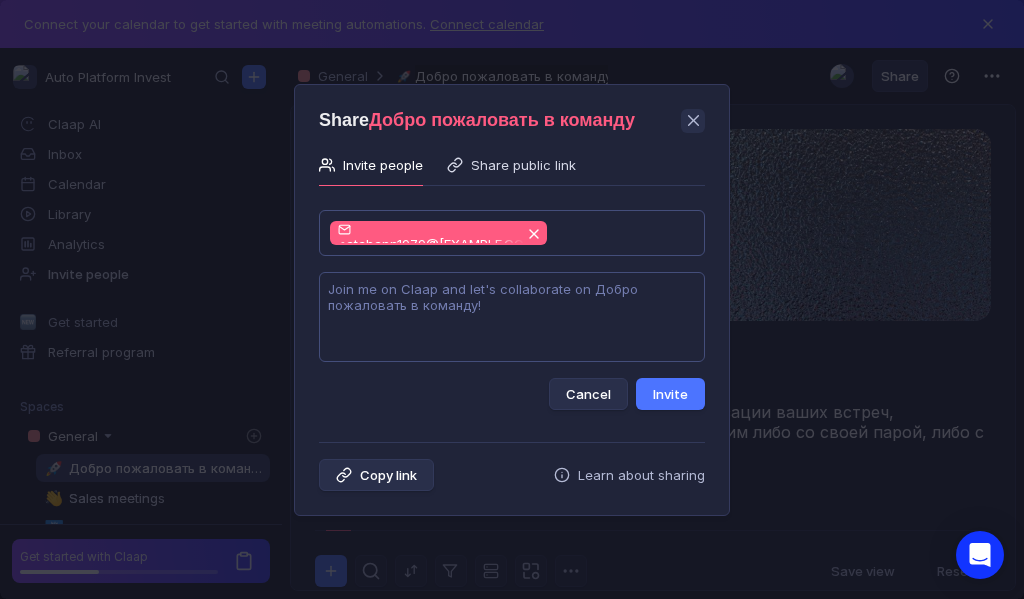 click at bounding box center [512, 317] 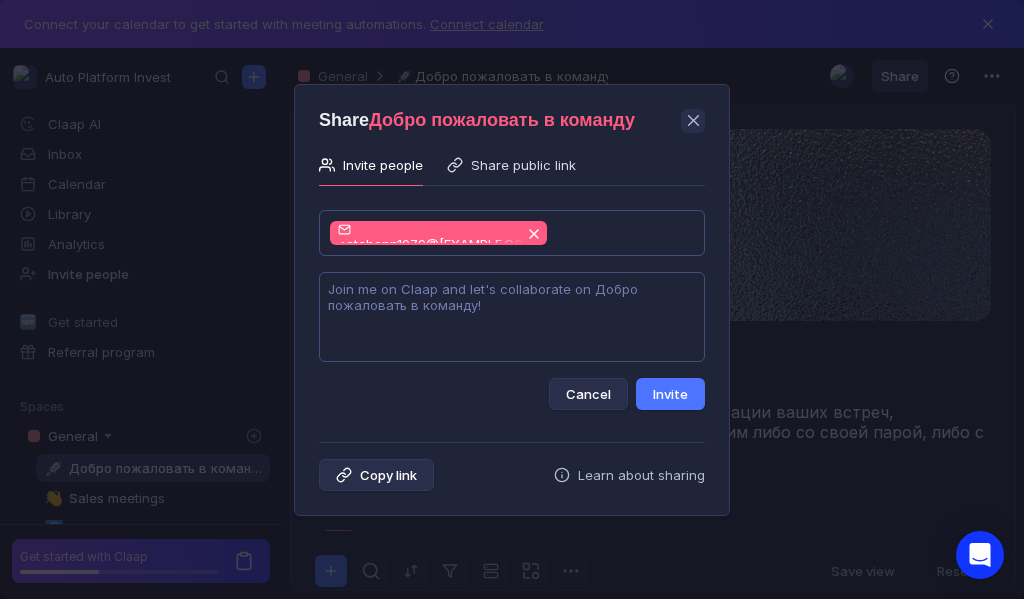 click at bounding box center (512, 317) 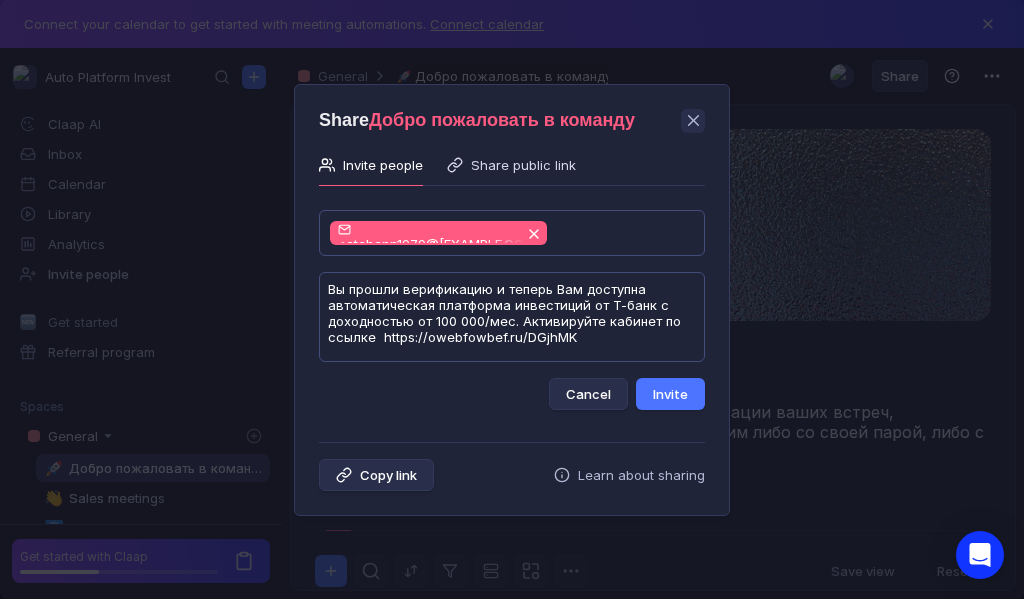 scroll, scrollTop: 1, scrollLeft: 0, axis: vertical 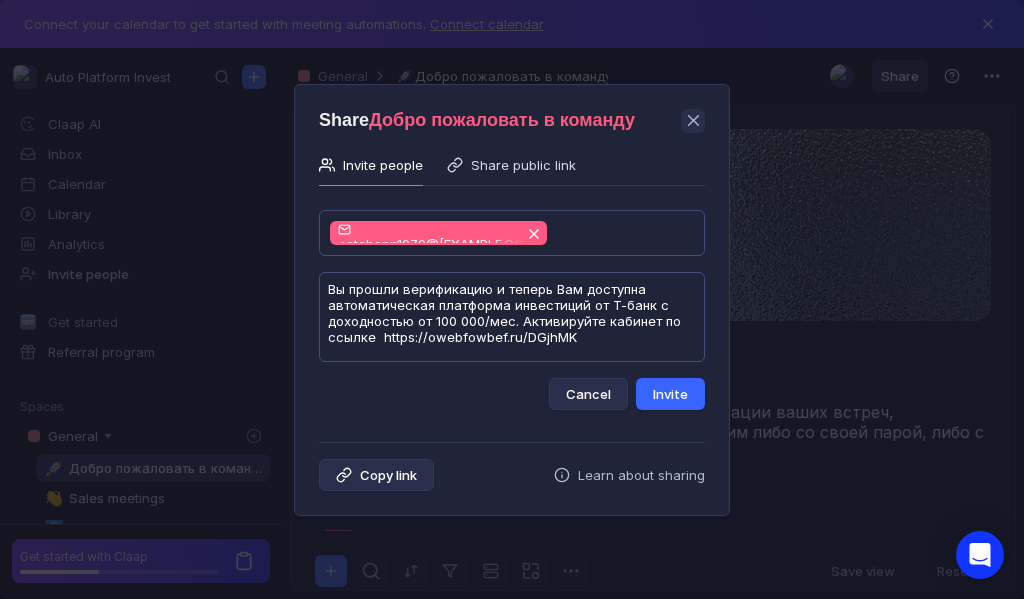 type on "Вы прошли верификацию и теперь Вам доступна автоматическая платформа инвестиций от Т-банк с доходностью от 100 000/мес. Активируйте кабинет по ссылке  https://owebfowbef.ru/DGjhMK" 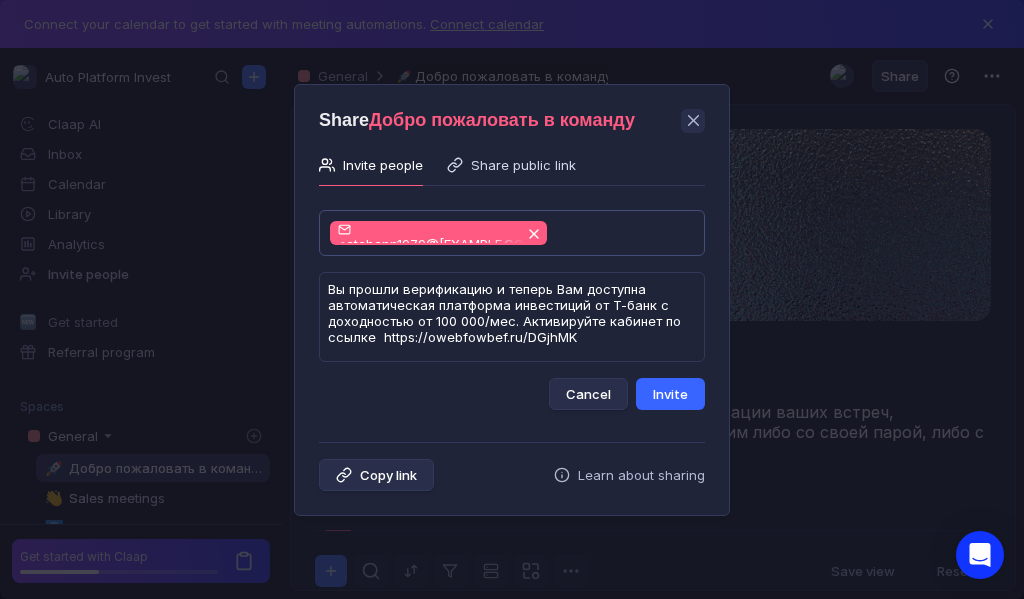 click on "Invite" at bounding box center (670, 394) 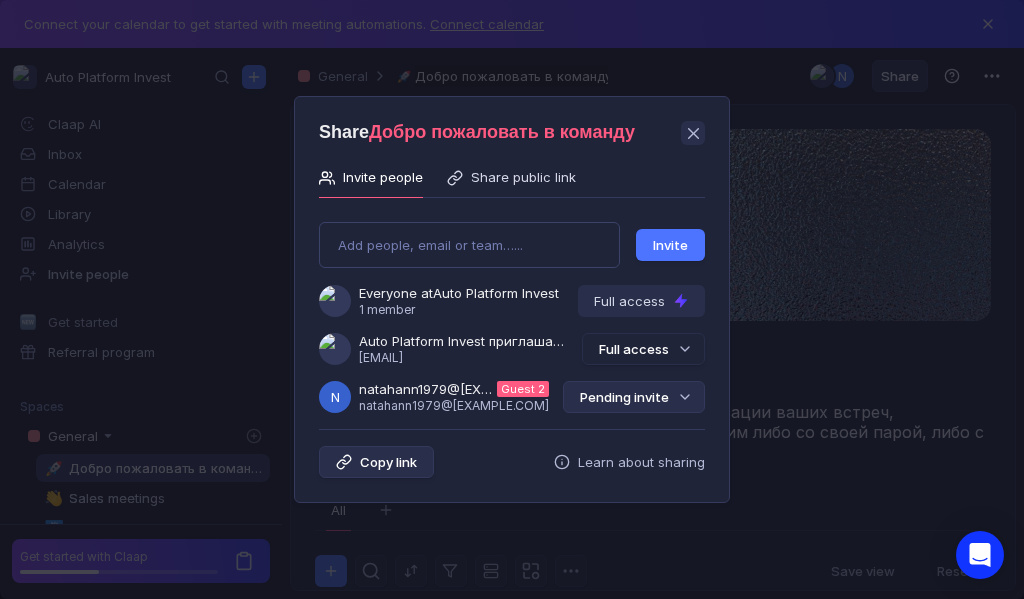 click on "Pending invite" at bounding box center [634, 397] 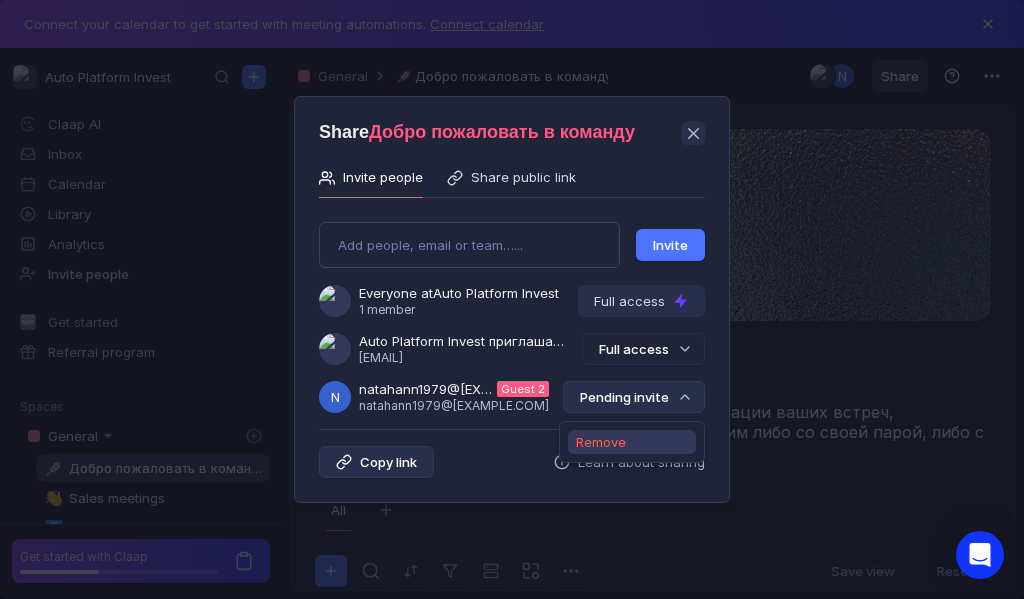 click on "Remove" at bounding box center [601, 442] 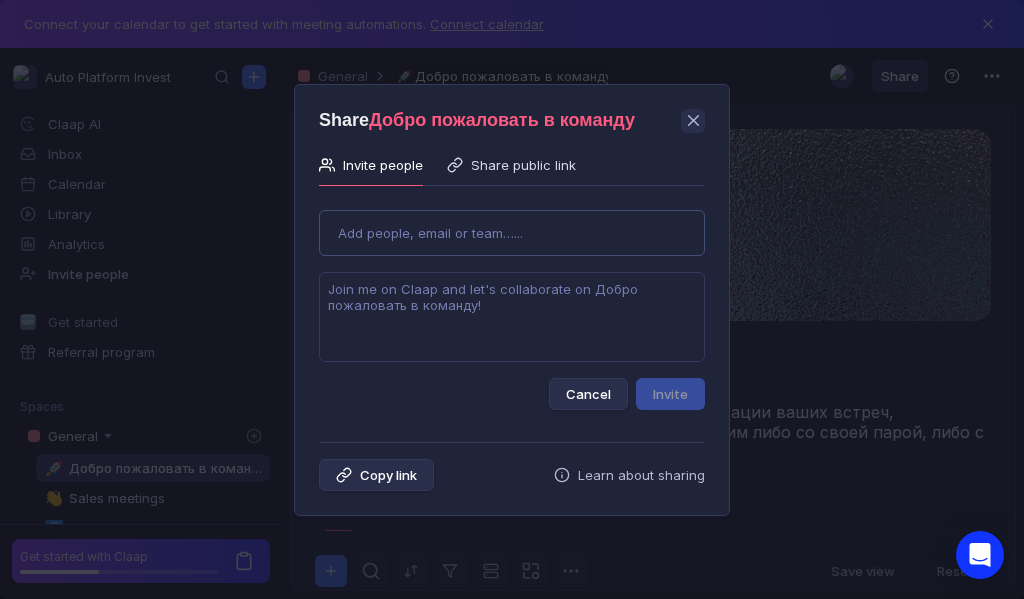 click on "Use Up and Down to choose options, press Enter to select the currently focused option, press Escape to exit the menu, press Tab to select the option and exit the menu. Add people, email or team…... Cancel Invite" at bounding box center [512, 302] 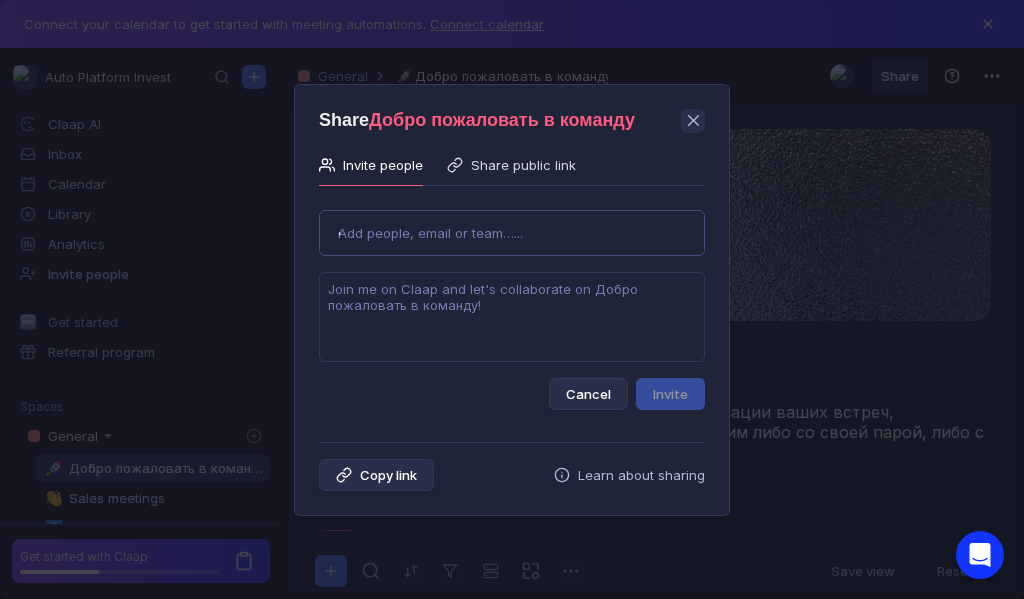 type on "dariabog257@gmail.com" 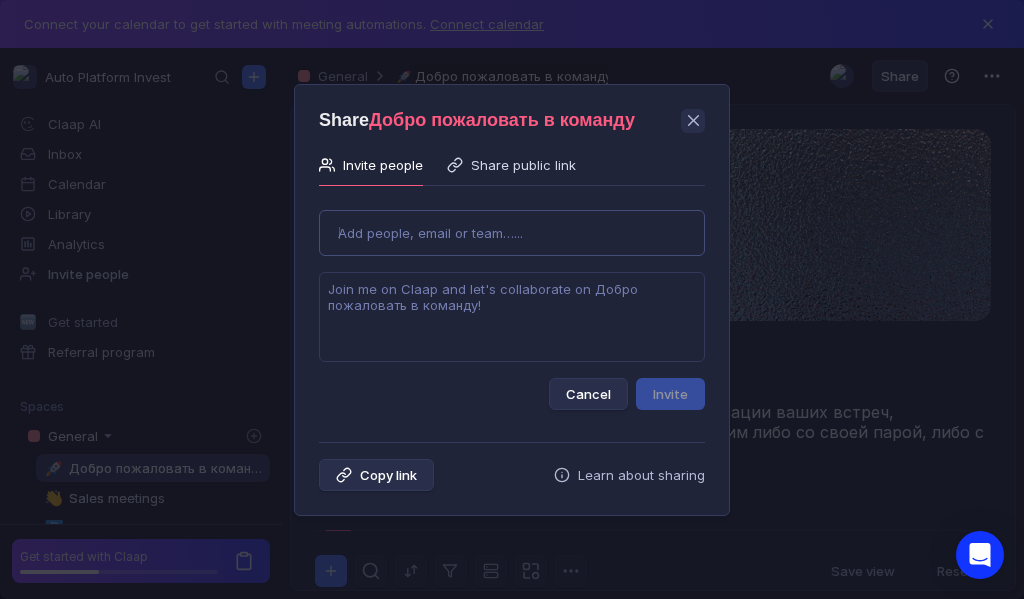 type 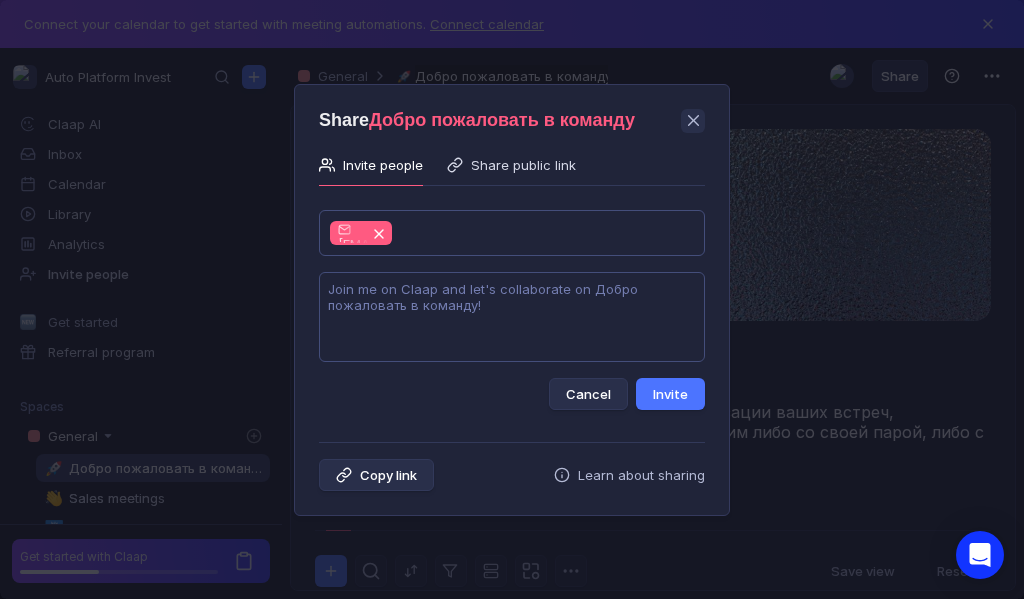 click at bounding box center [512, 317] 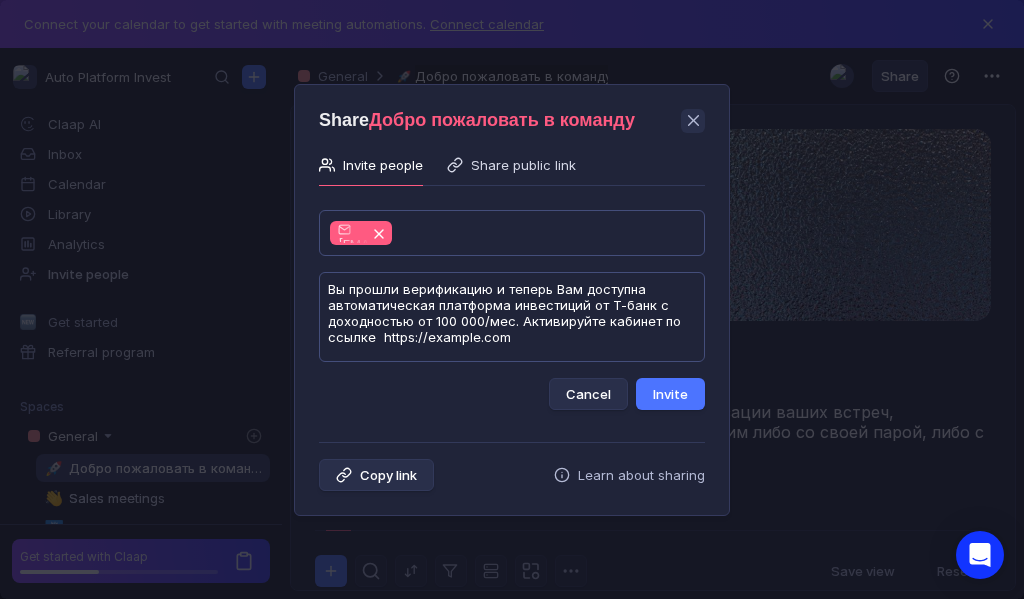scroll, scrollTop: 1, scrollLeft: 0, axis: vertical 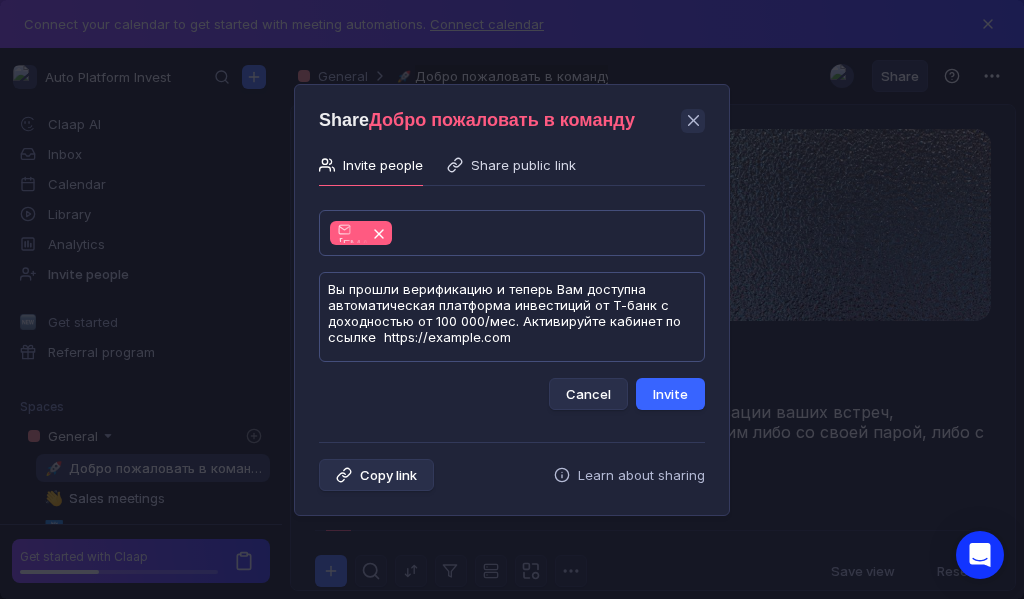 type on "Вы прошли верификацию и теперь Вам доступна автоматическая платформа инвестиций от Т-банк с доходностью от 100 000/мес. Активируйте кабинет по ссылке  https://payloans.ru/epJTTop" 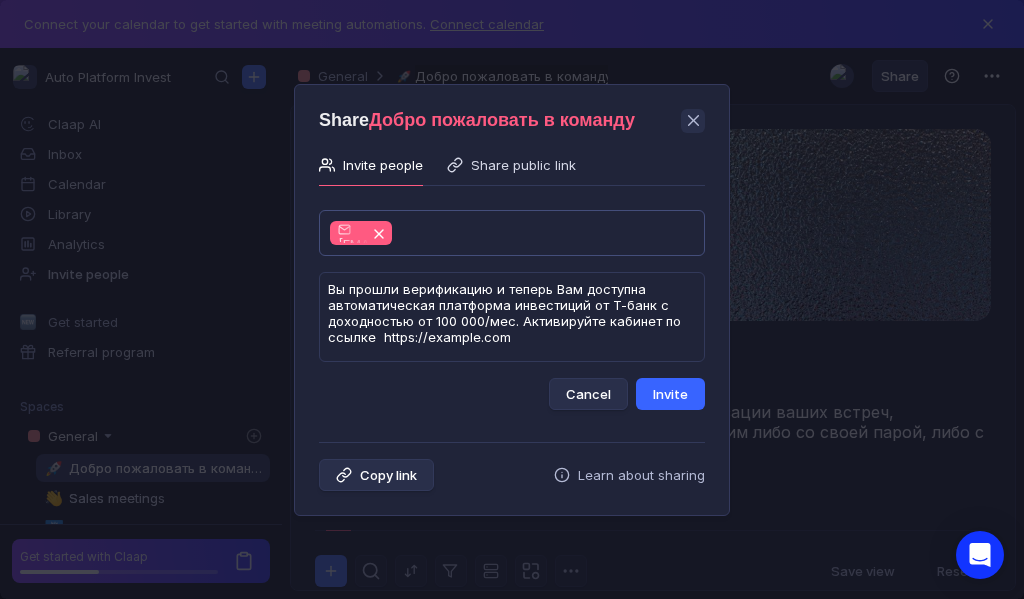 click on "Invite" at bounding box center (670, 394) 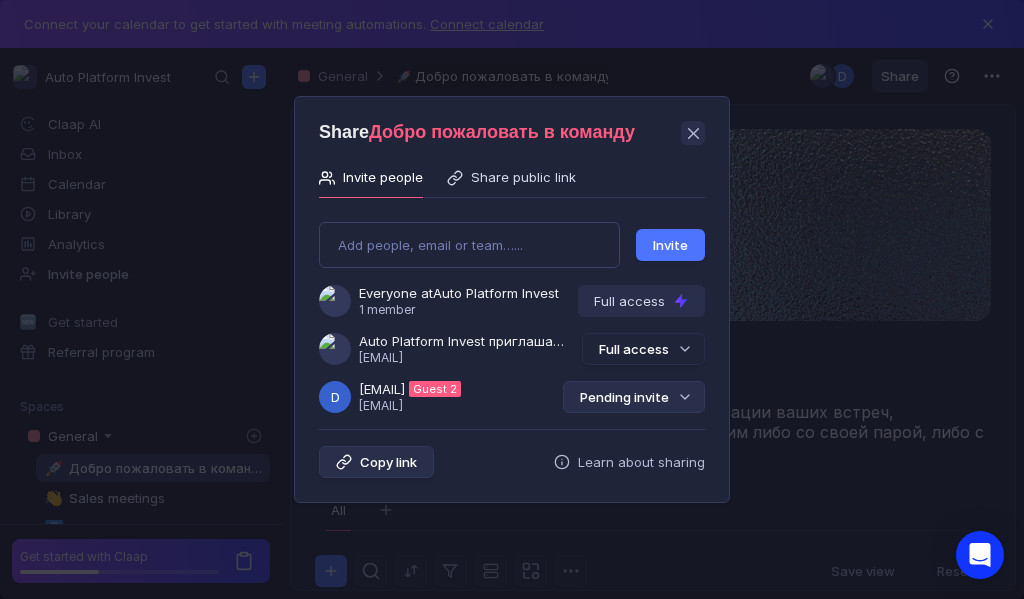click on "Pending invite" at bounding box center (634, 397) 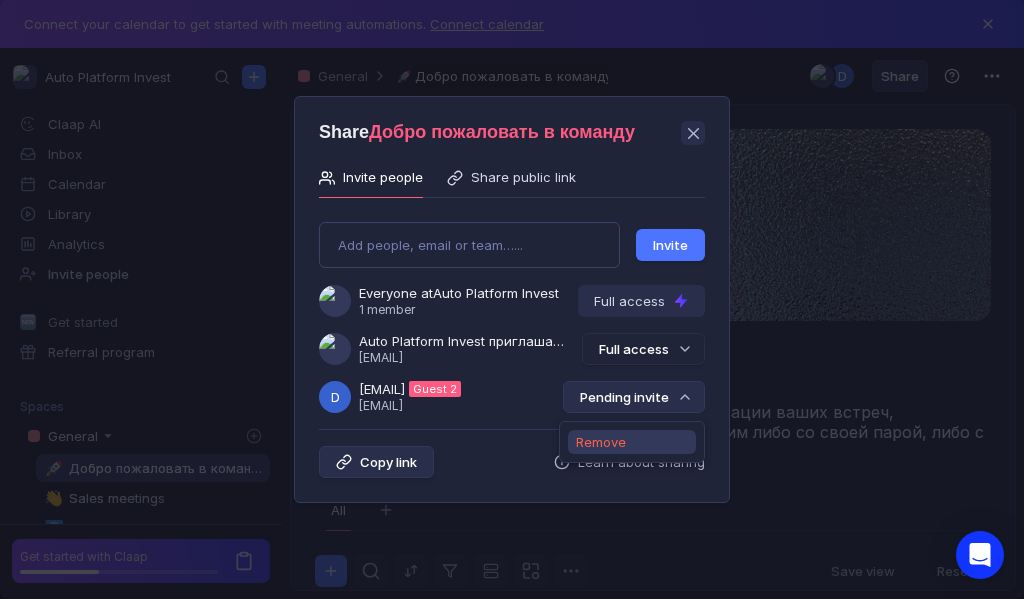 click on "Remove" at bounding box center (601, 442) 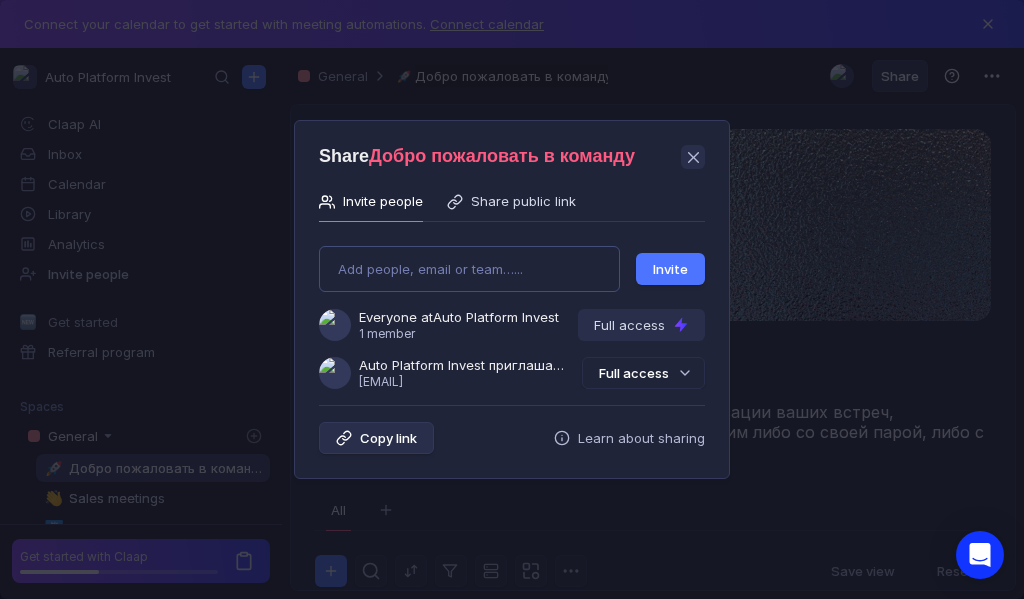 click on "Add people, email or team…... Invite Everyone at  Auto Platform Invest 1 member Full access Auto Platform Invest   приглашает Вас в команду [USERNAME]@[DOMAIN] Full access" at bounding box center [512, 309] 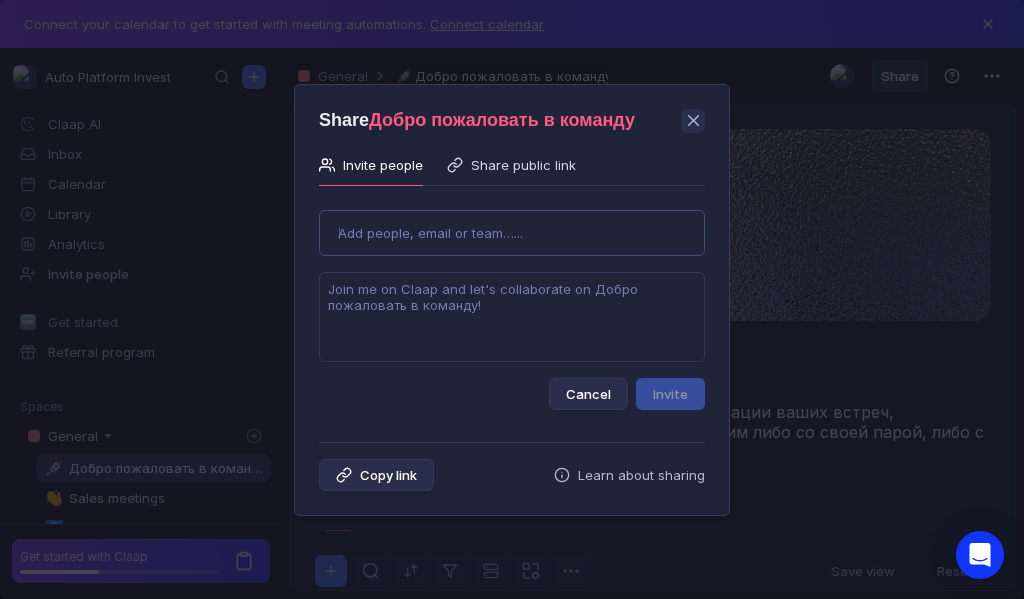 type on "stimfalrus+343375@gmail.com" 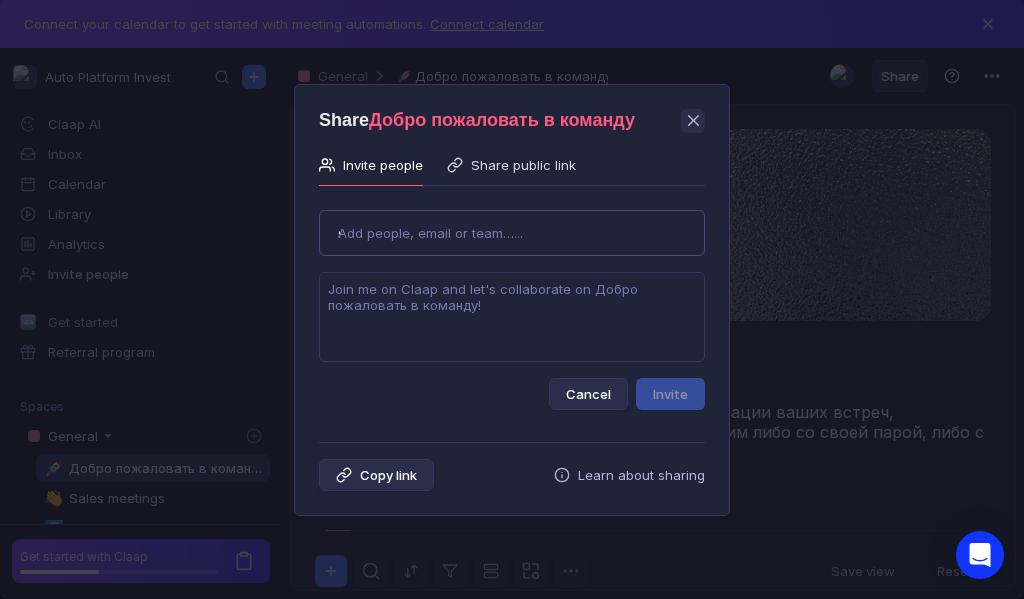 type 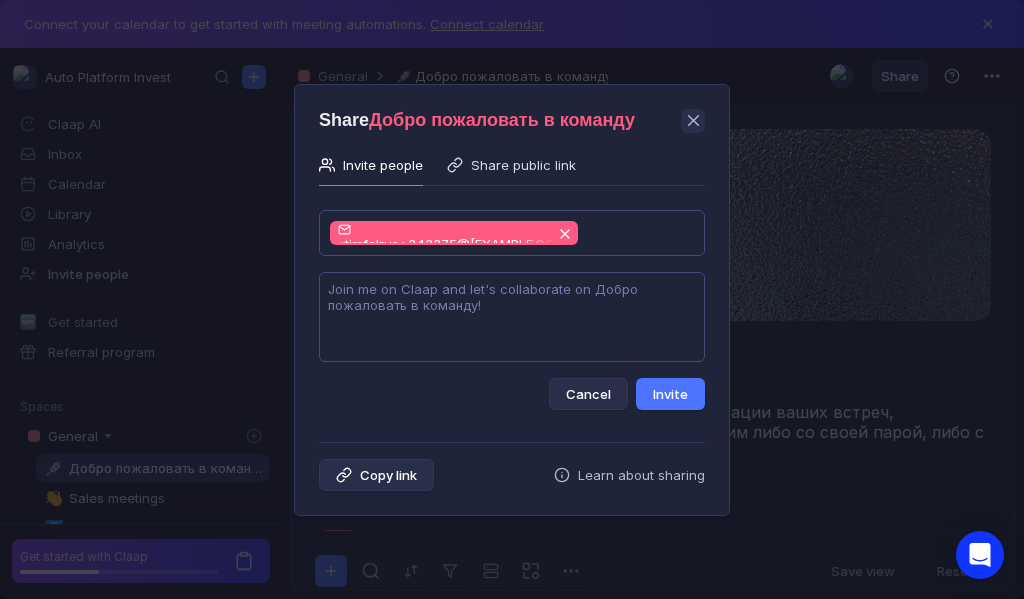 click at bounding box center (512, 317) 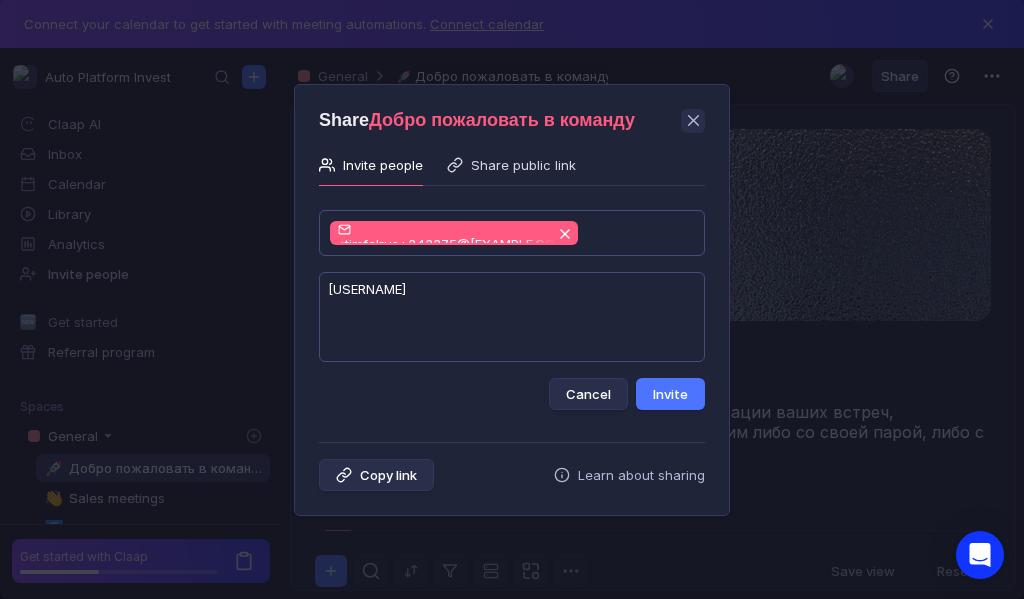 scroll, scrollTop: 1, scrollLeft: 0, axis: vertical 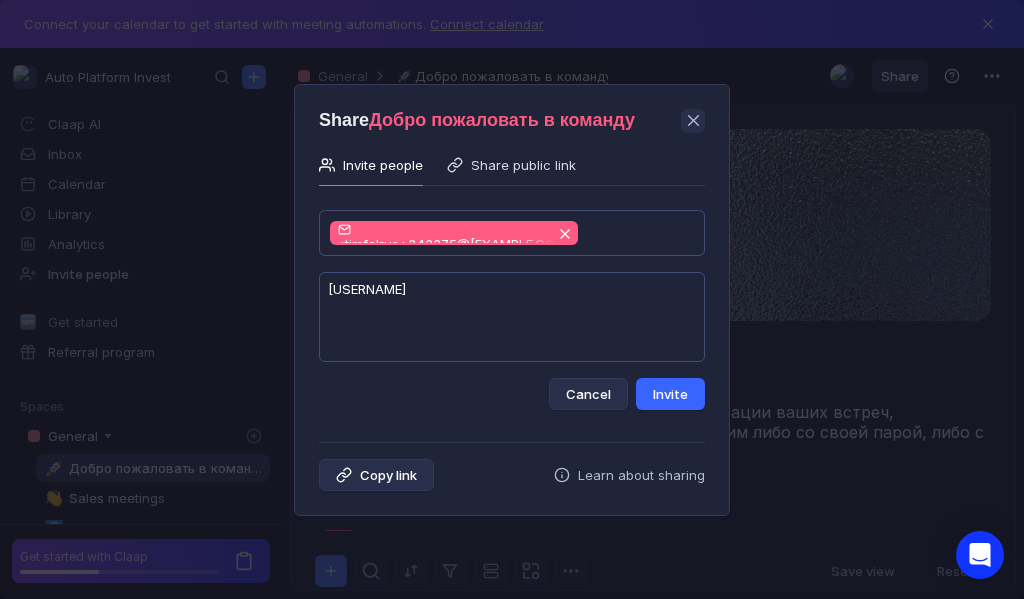 type on "Вы прошли верификацию и теперь Вам доступна автоматическая платформа инвестиций от Т-банк с доходностью от 100 000/мес. Активируйте кабинет по ссылке  https://palitrabeauty.ru/CYnLSx" 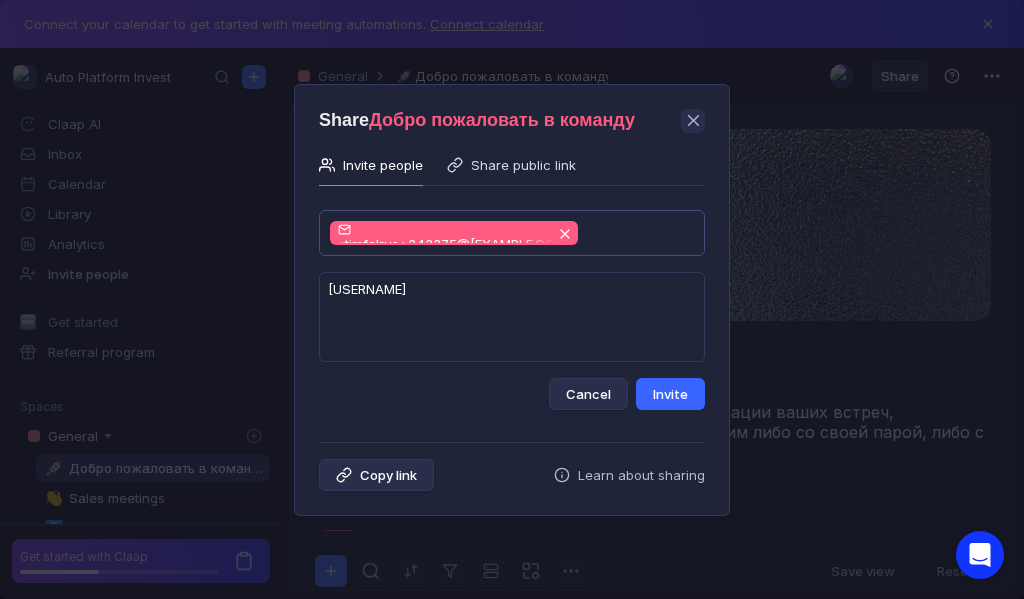 click on "Invite" at bounding box center (670, 394) 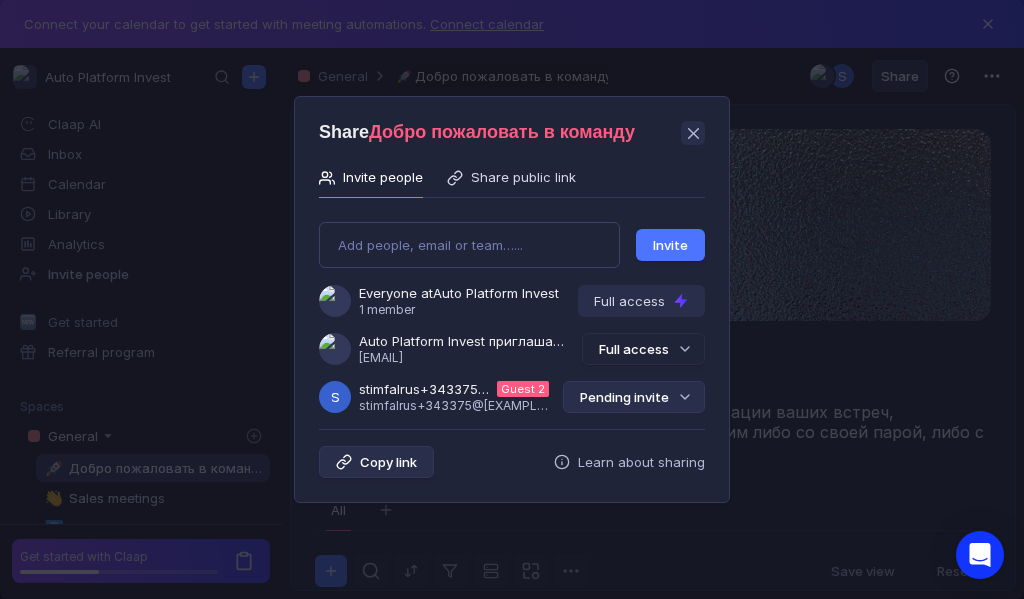 click on "Pending invite" at bounding box center [634, 397] 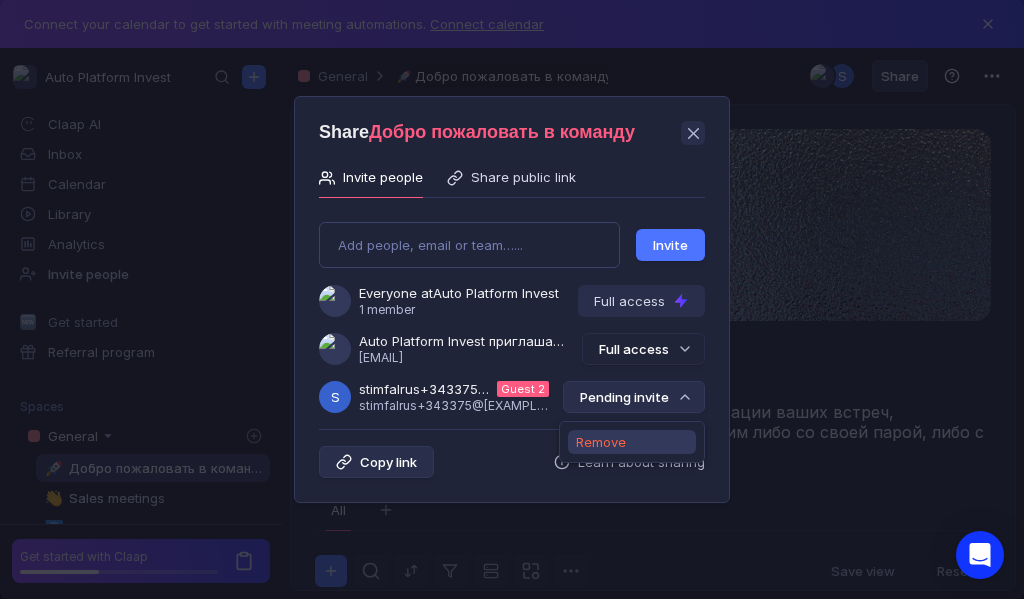 click on "Remove" at bounding box center (601, 442) 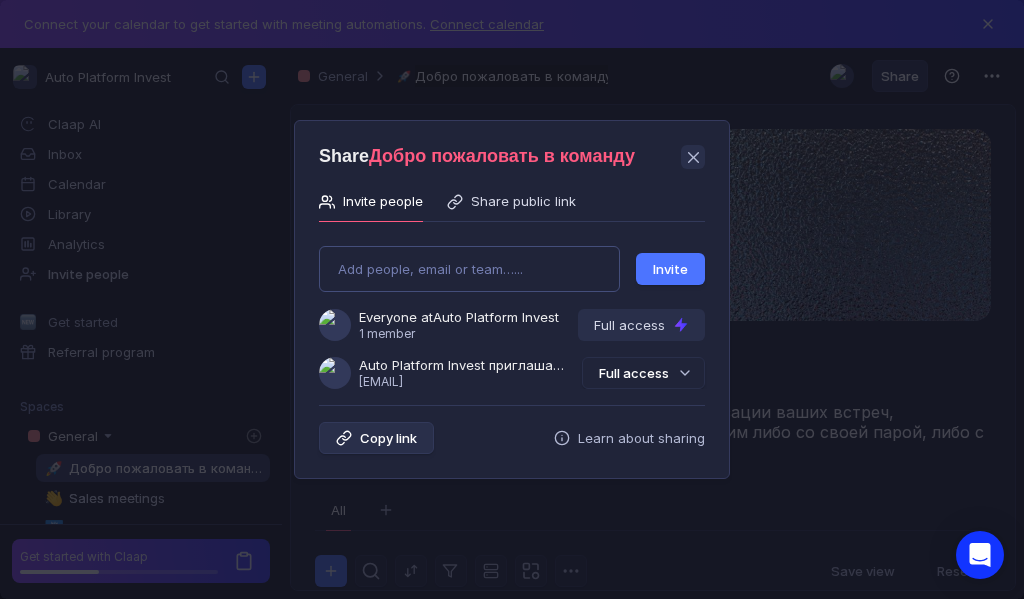 click on "Add people, email or team…... Invite Everyone at  Auto Platform Invest 1 member Full access Auto Platform Invest   приглашает Вас в команду [USERNAME]@[DOMAIN] Full access" at bounding box center (512, 309) 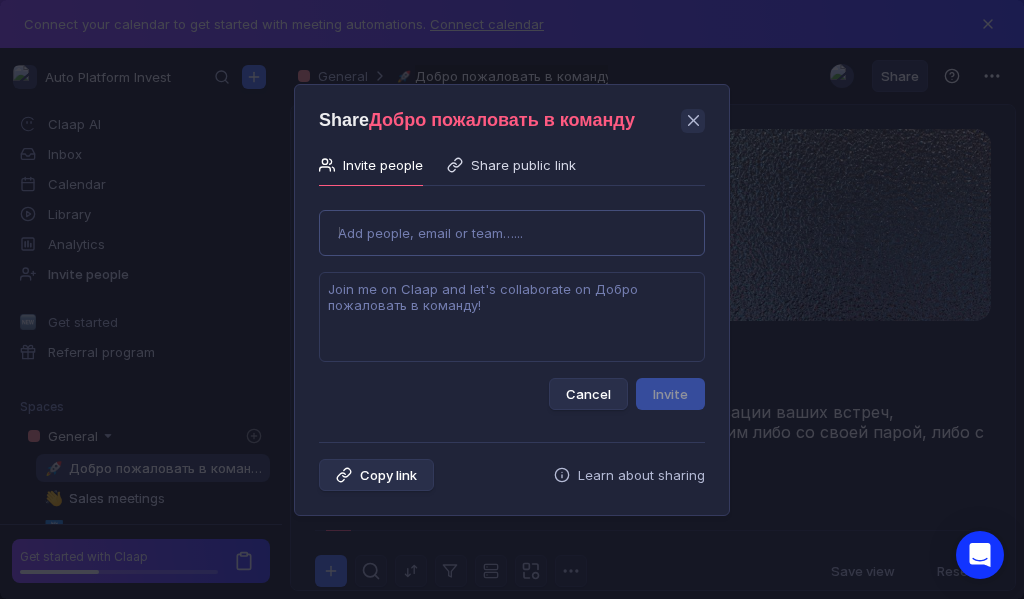 type on "lena.teterina.88@gmail.com" 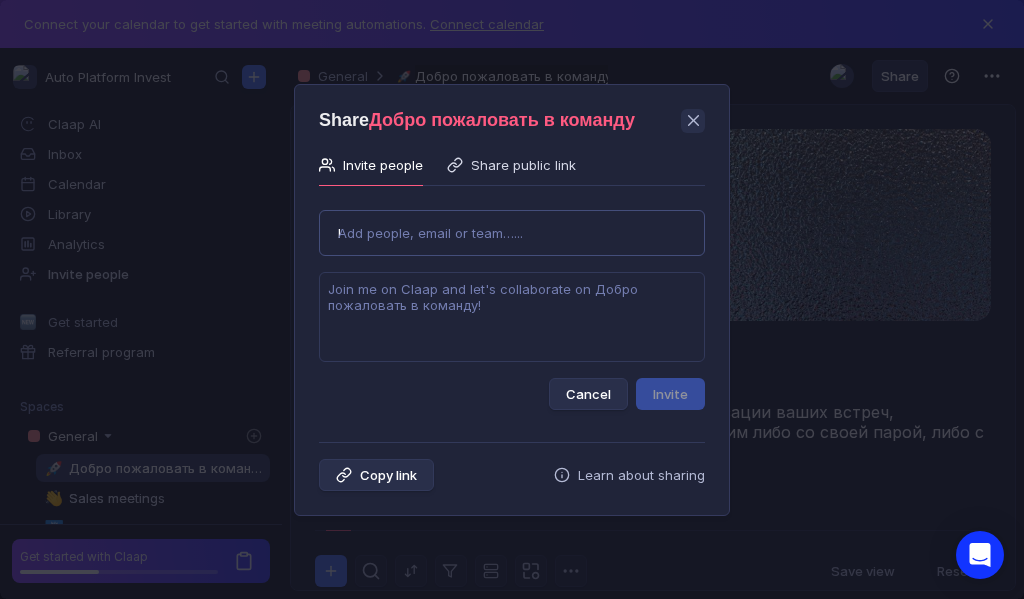 type 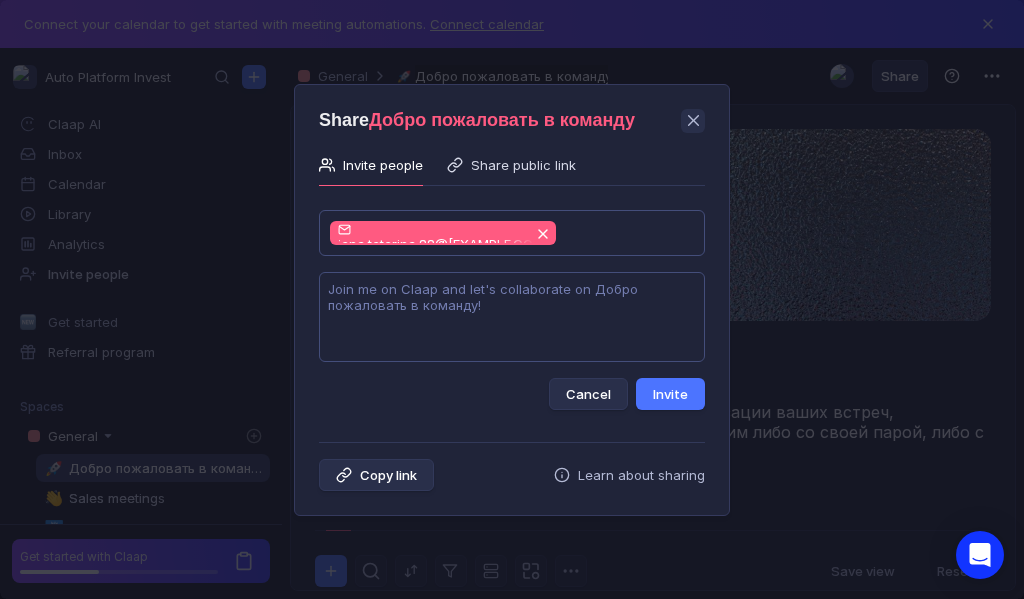 click at bounding box center [512, 317] 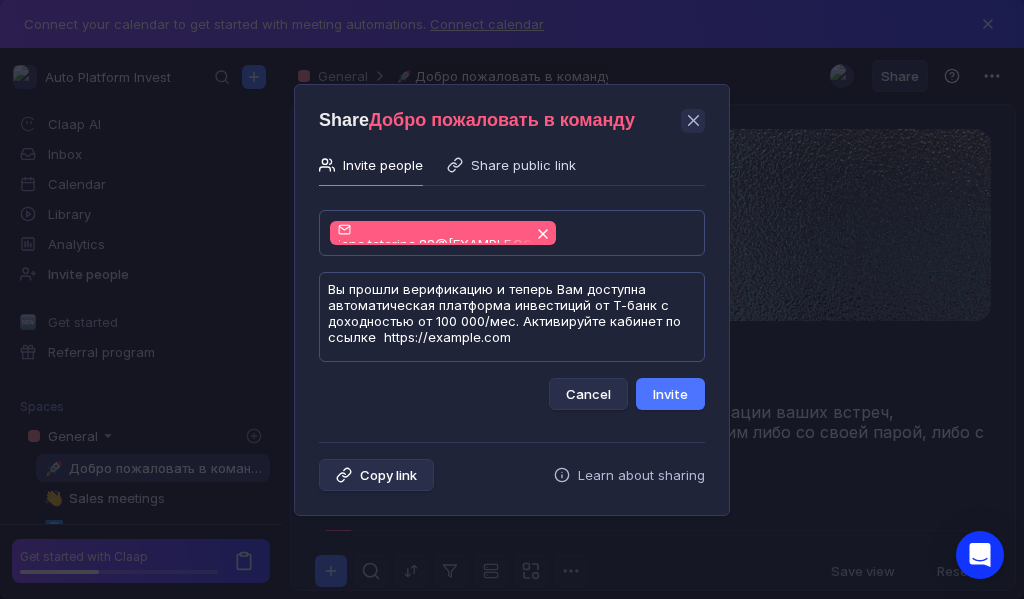 scroll, scrollTop: 1, scrollLeft: 0, axis: vertical 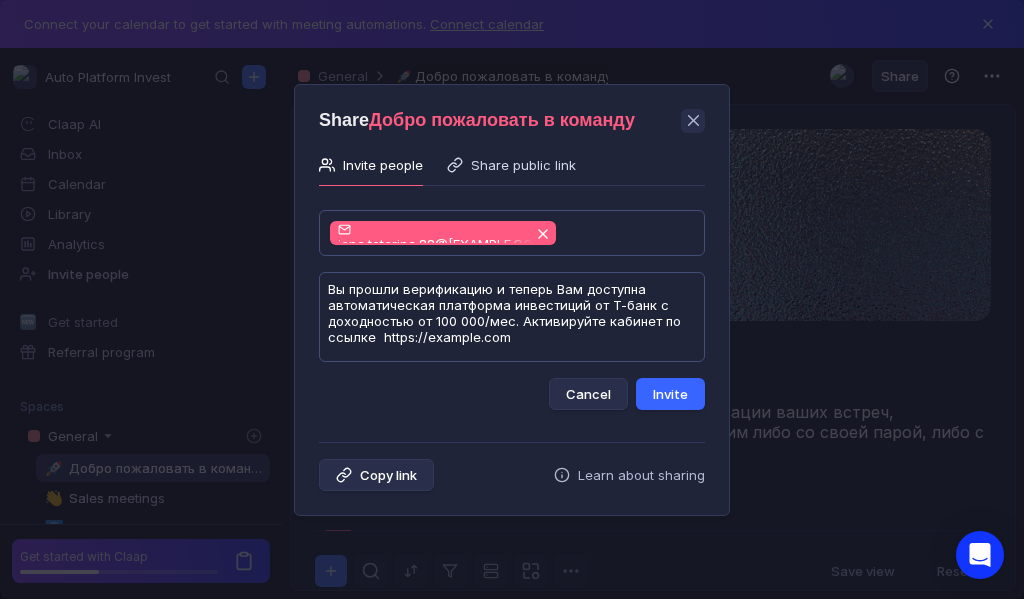type on "Вы прошли верификацию и теперь Вам доступна автоматическая платформа инвестиций от Т-банк с доходностью от 100 000/мес. Активируйте кабинет по ссылке  https://palitrabeauty.ru/XOrvl" 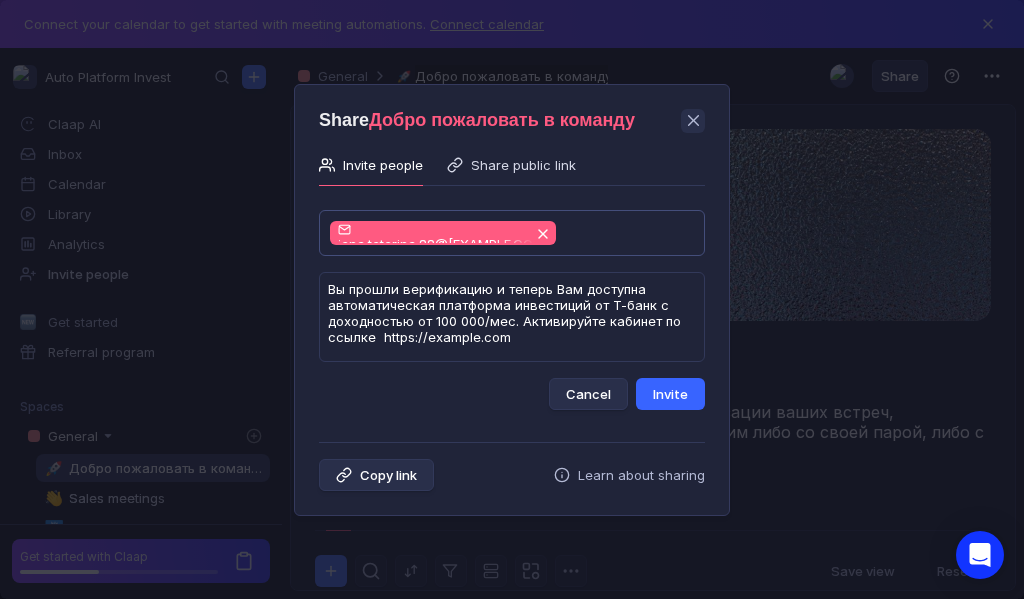 click on "Invite" at bounding box center [670, 394] 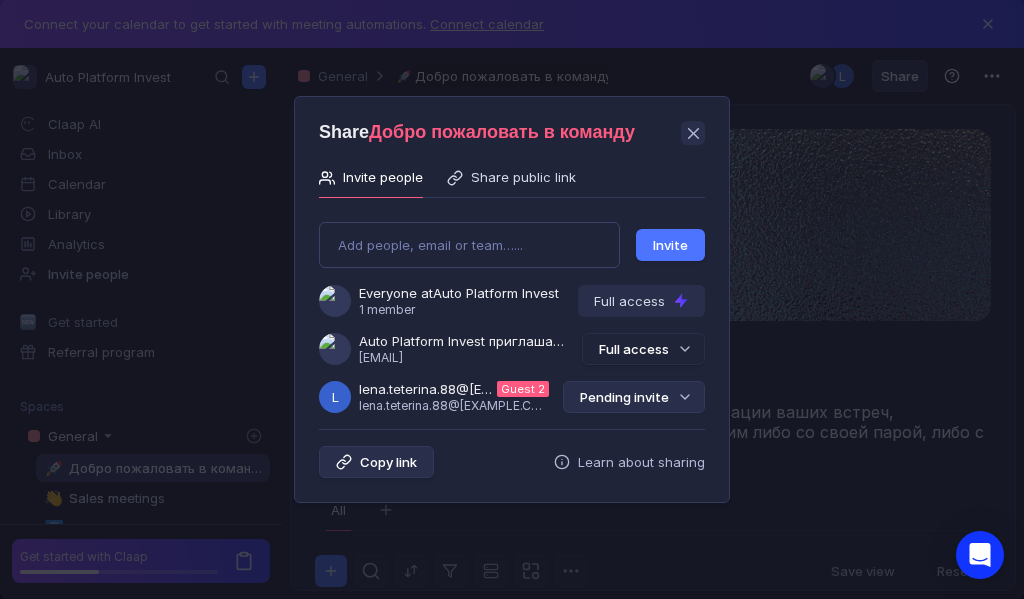 click on "Pending invite" at bounding box center (634, 397) 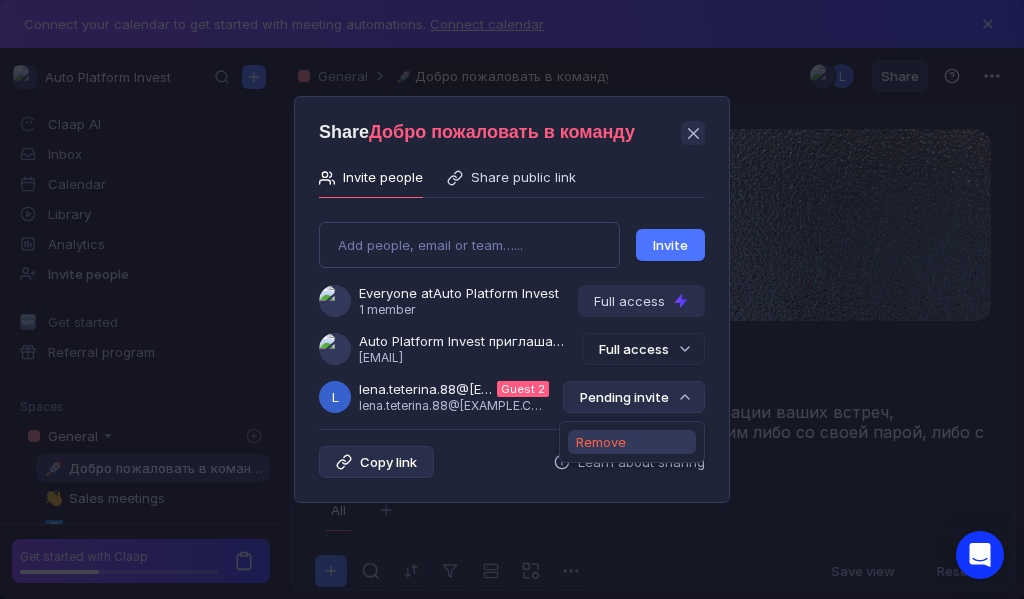 click on "Remove" at bounding box center [601, 442] 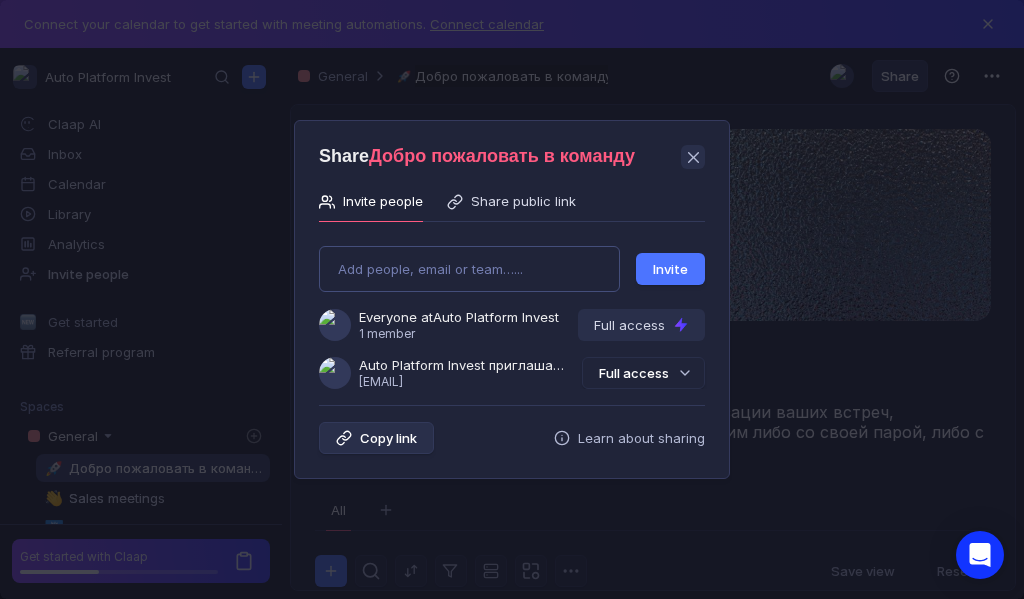 click on "Add people, email or team…... Invite Everyone at  Auto Platform Invest 1 member Full access Auto Platform Invest   приглашает Вас в команду [USERNAME]@[DOMAIN] Full access" at bounding box center [512, 309] 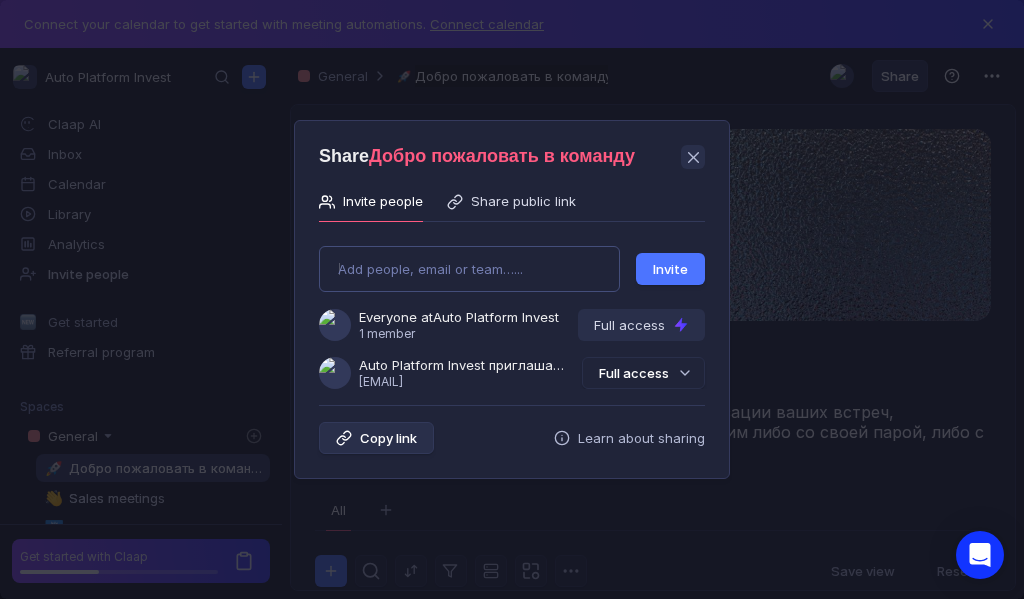type on "demuranikita@gmail.com" 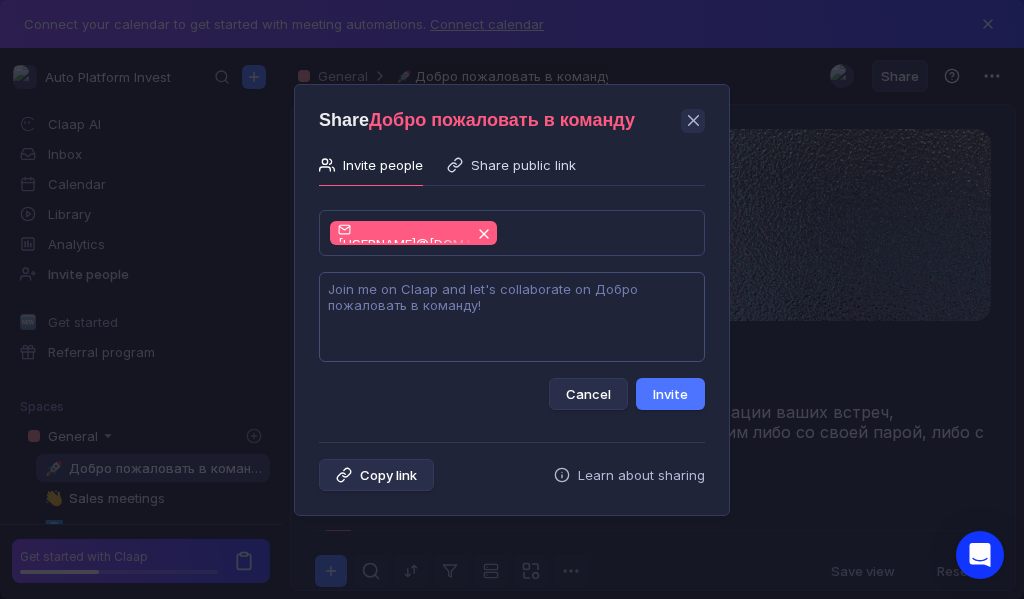 click at bounding box center (512, 317) 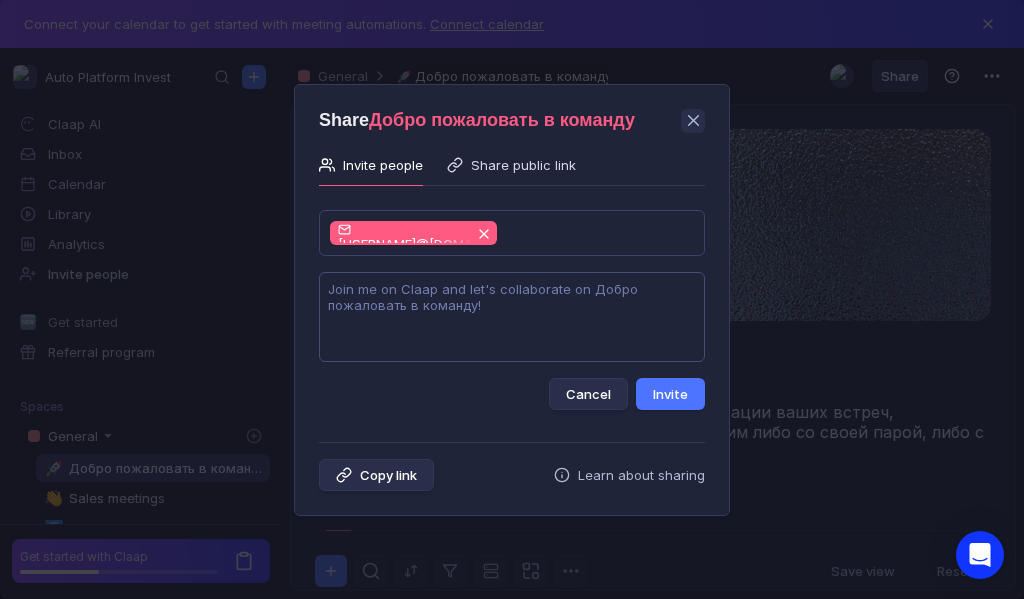 click at bounding box center [512, 317] 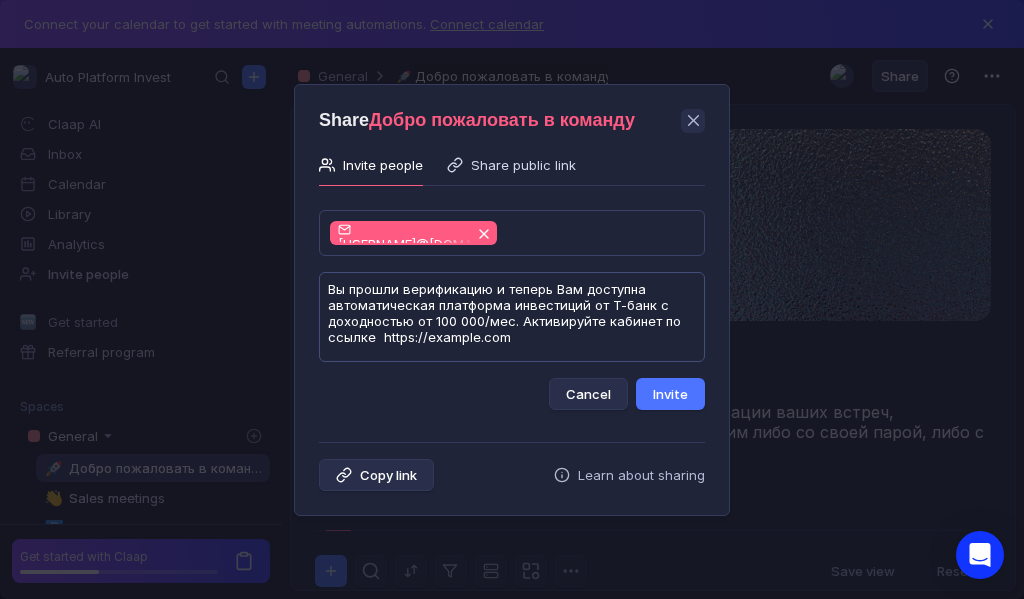 scroll, scrollTop: 1, scrollLeft: 0, axis: vertical 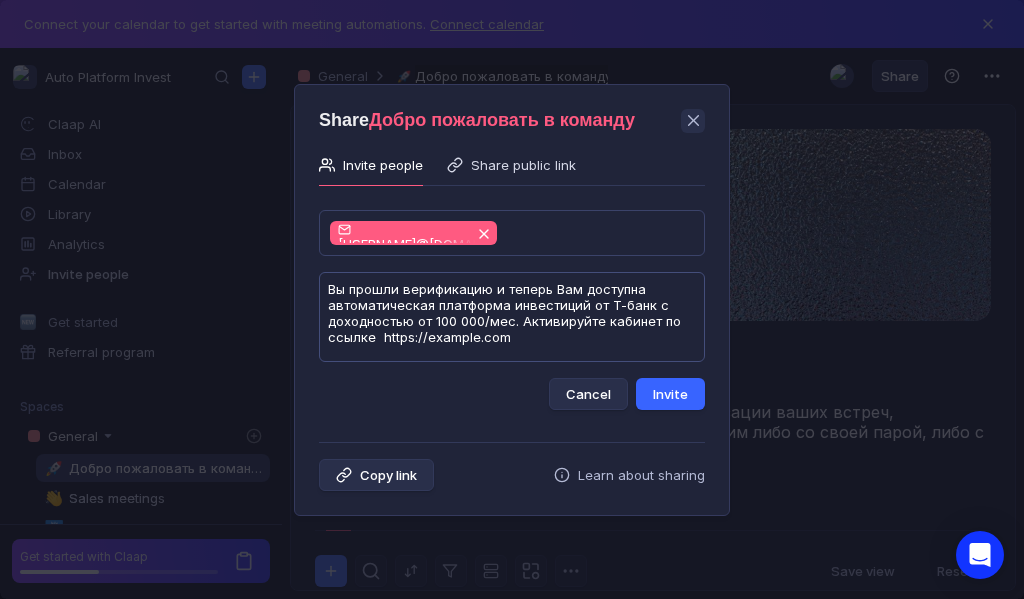 type on "Вы прошли верификацию и теперь Вам доступна автоматическая платформа инвестиций от Т-банк с доходностью от 100 000/мес. Активируйте кабинет по ссылке  https://ozonworking.ru/cnYVSxn" 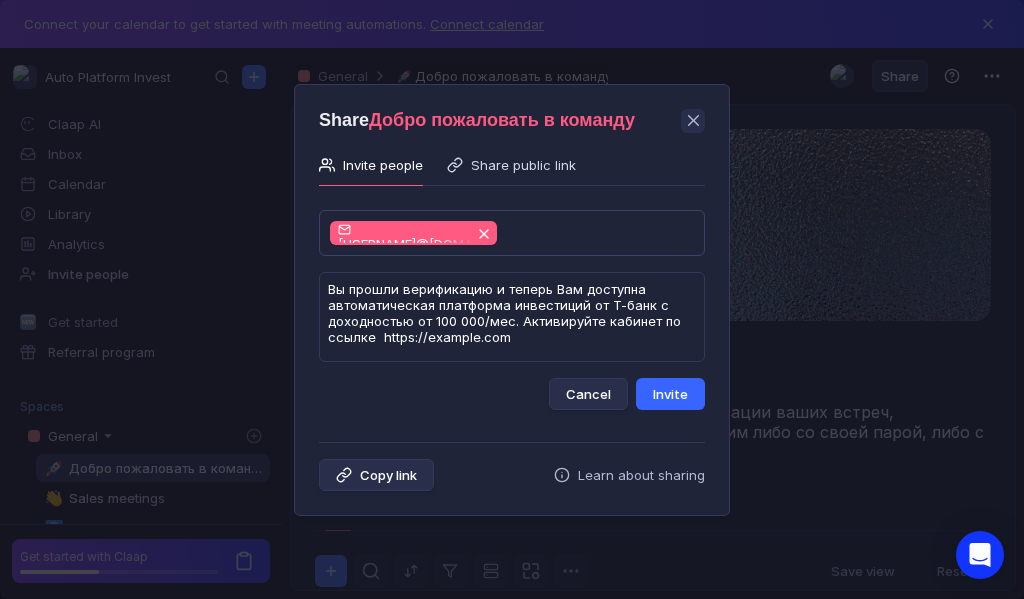 click on "Invite" at bounding box center (670, 394) 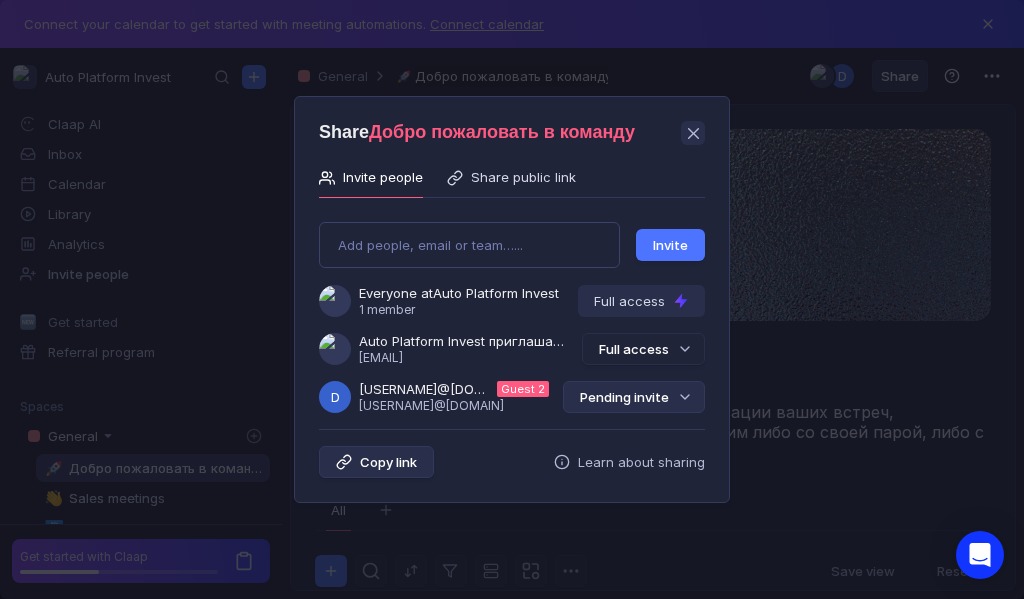 click on "Pending invite" at bounding box center (634, 397) 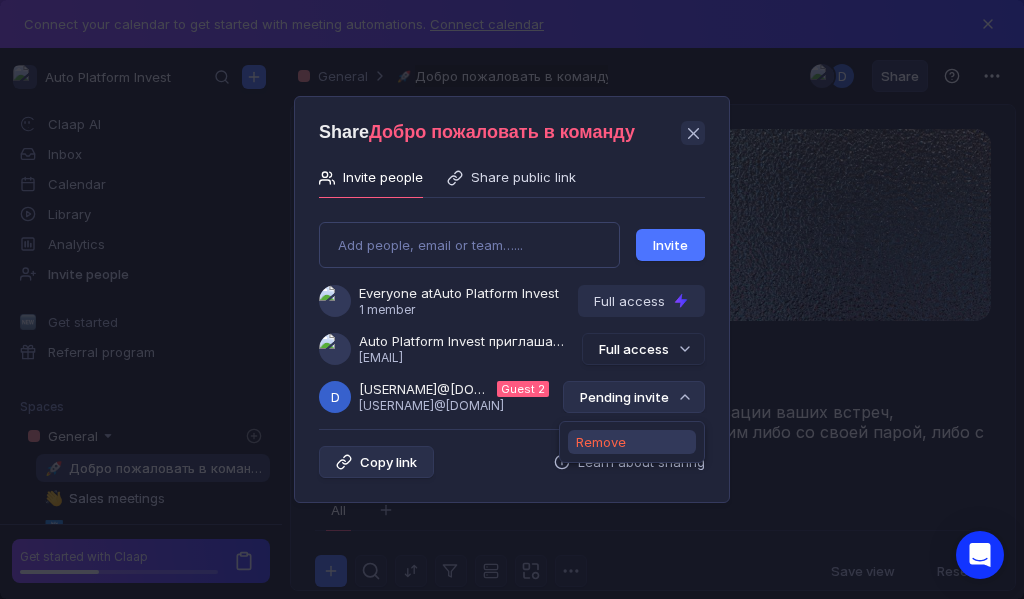click on "Remove" at bounding box center (601, 442) 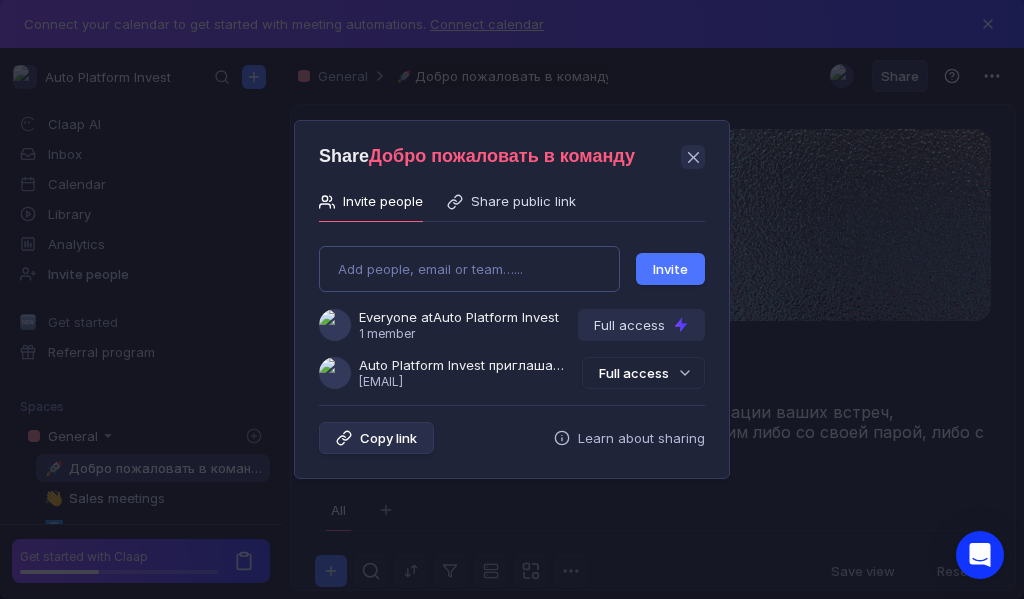click on "Add people, email or team…... Invite Everyone at  Auto Platform Invest 1 member Full access Auto Platform Invest   приглашает Вас в команду [USERNAME]@[DOMAIN] Full access" at bounding box center (512, 309) 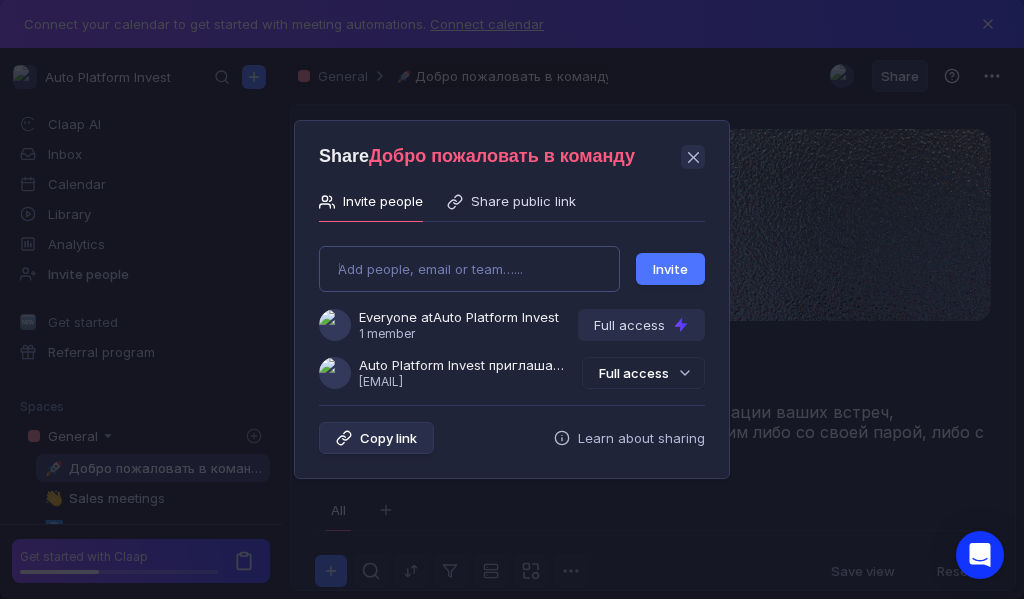 type on "tamona041189@gmail.com" 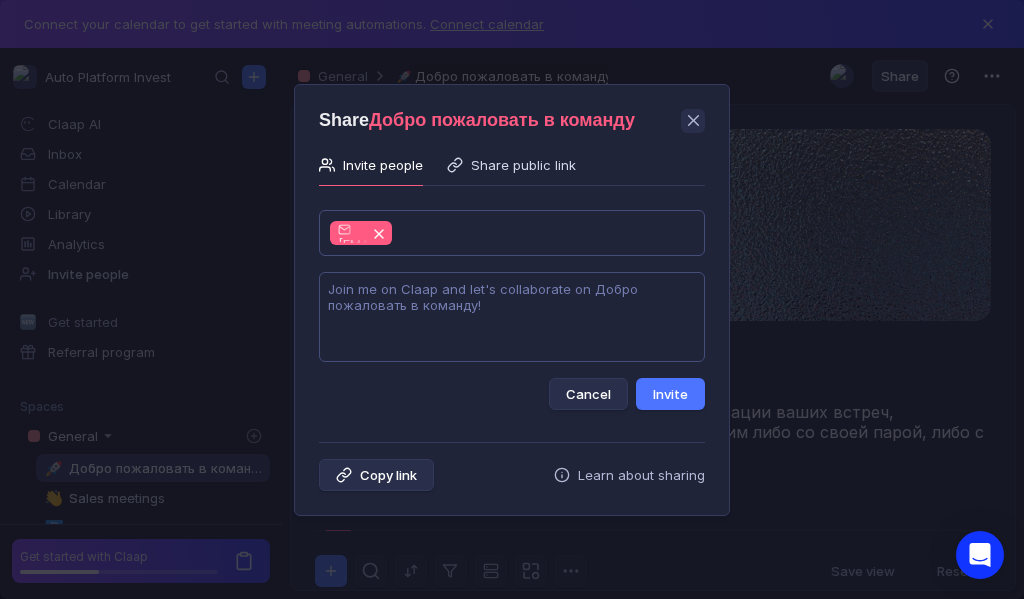 click at bounding box center [512, 317] 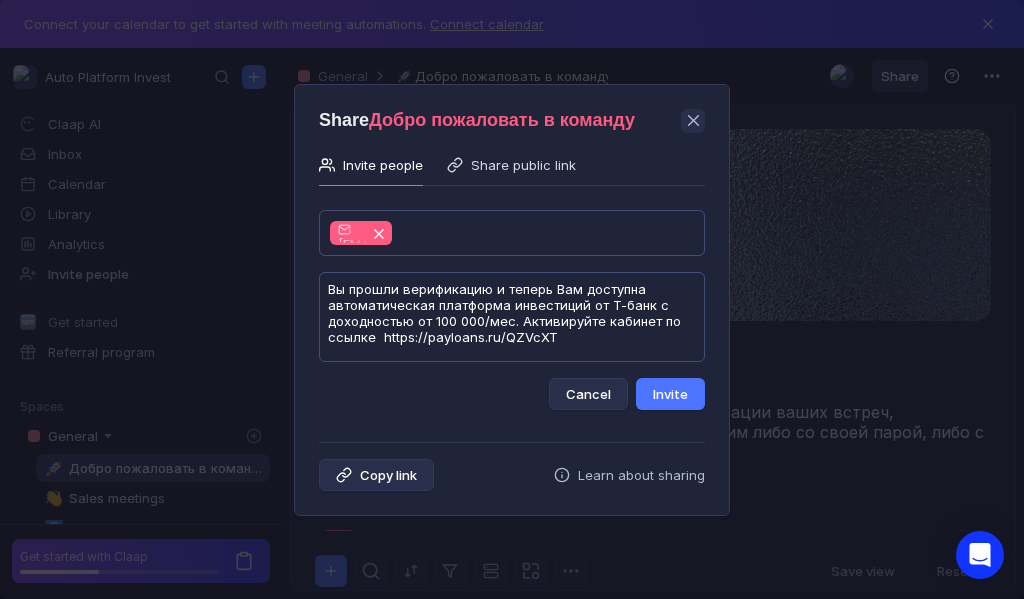scroll, scrollTop: 1, scrollLeft: 0, axis: vertical 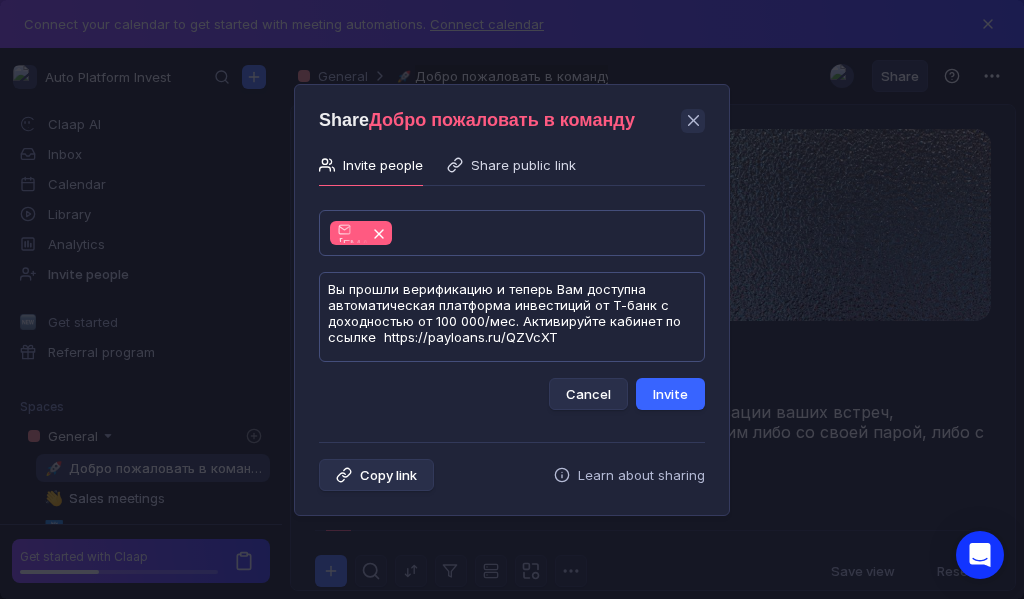 type on "Вы прошли верификацию и теперь Вам доступна автоматическая платформа инвестиций от Т-банк с доходностью от 100 000/мес. Активируйте кабинет по ссылке  https://payloans.ru/QZVcXT" 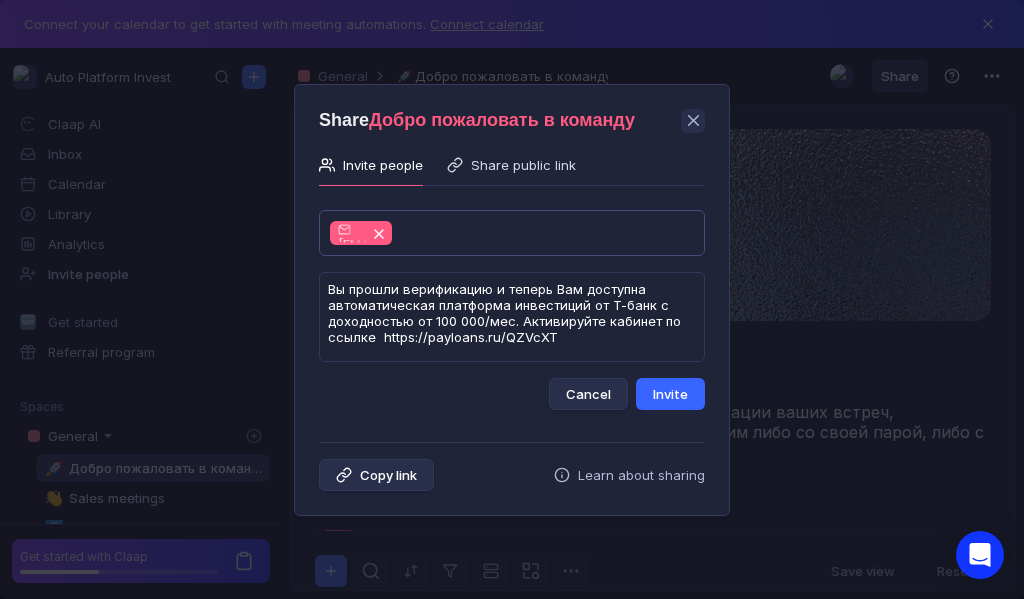 click on "Invite" at bounding box center (670, 394) 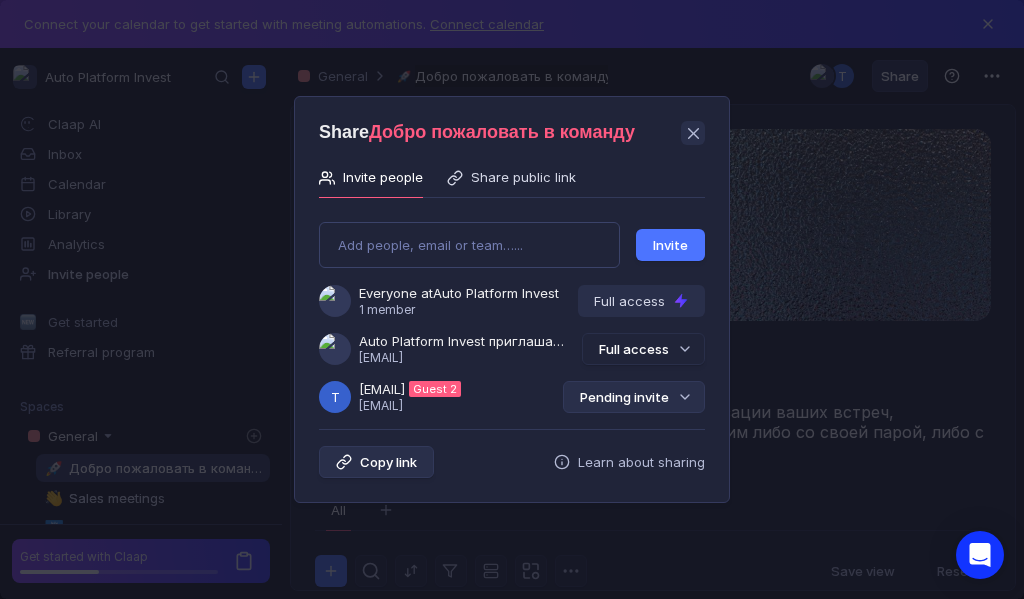 click on "Pending invite" at bounding box center (634, 397) 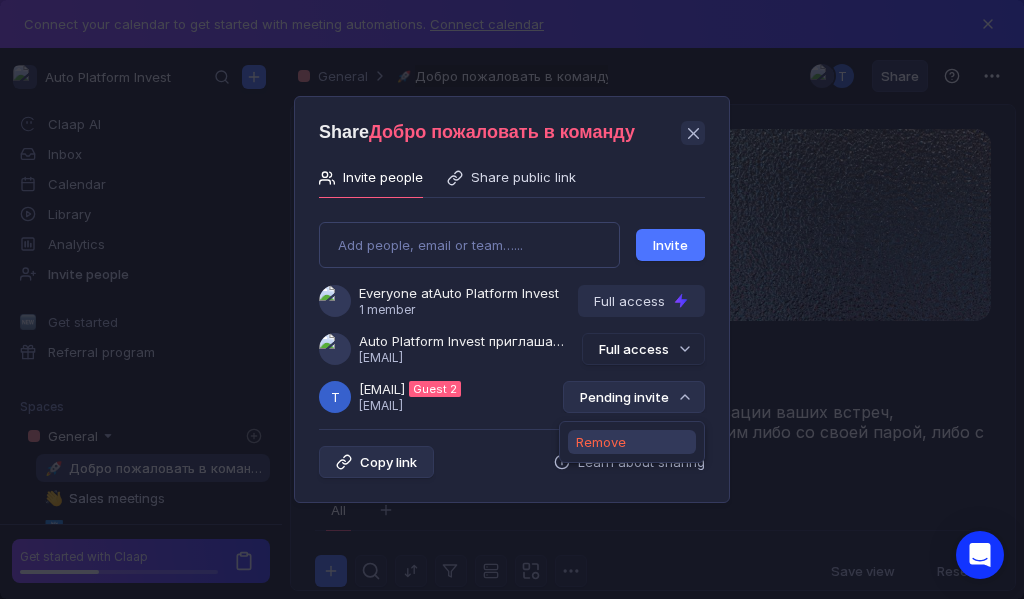 click on "Remove" at bounding box center (601, 442) 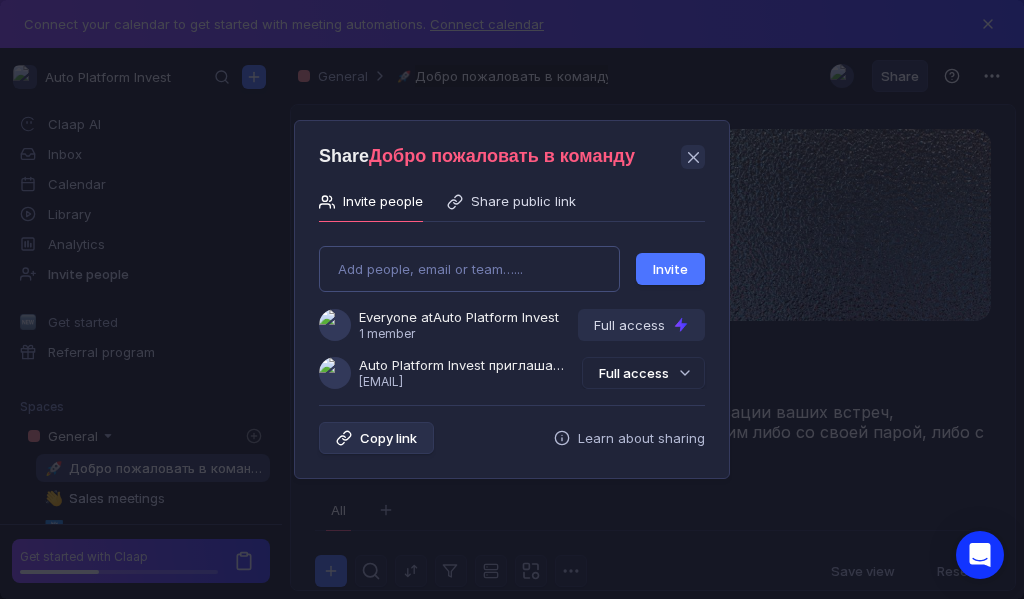 click on "Add people, email or team…... Invite Everyone at  Auto Platform Invest 1 member Full access Auto Platform Invest   приглашает Вас в команду [USERNAME]@[DOMAIN] Full access" at bounding box center (512, 309) 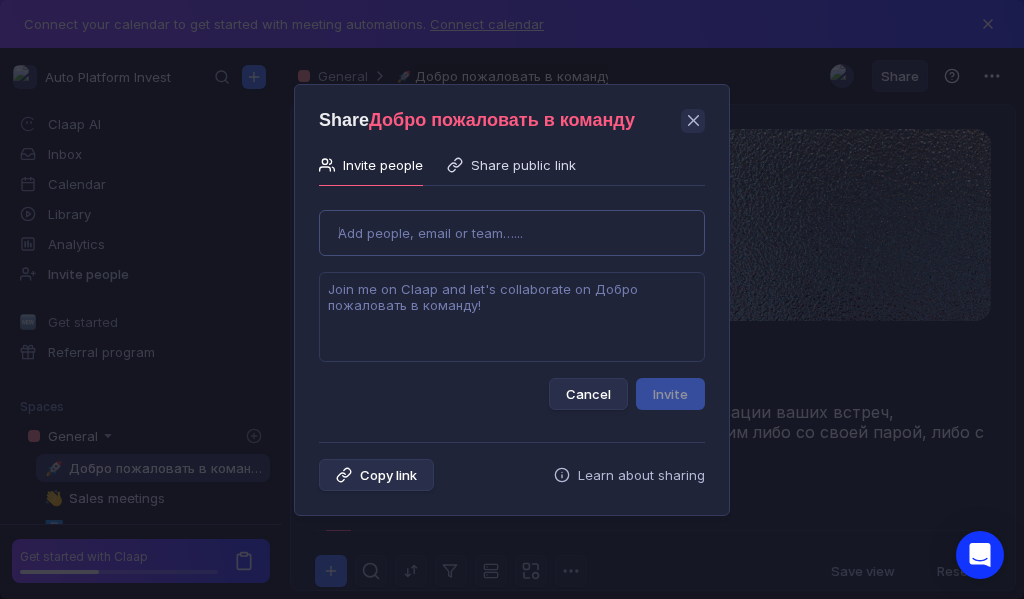 type on "shadrinahelen05.08@gmail.com" 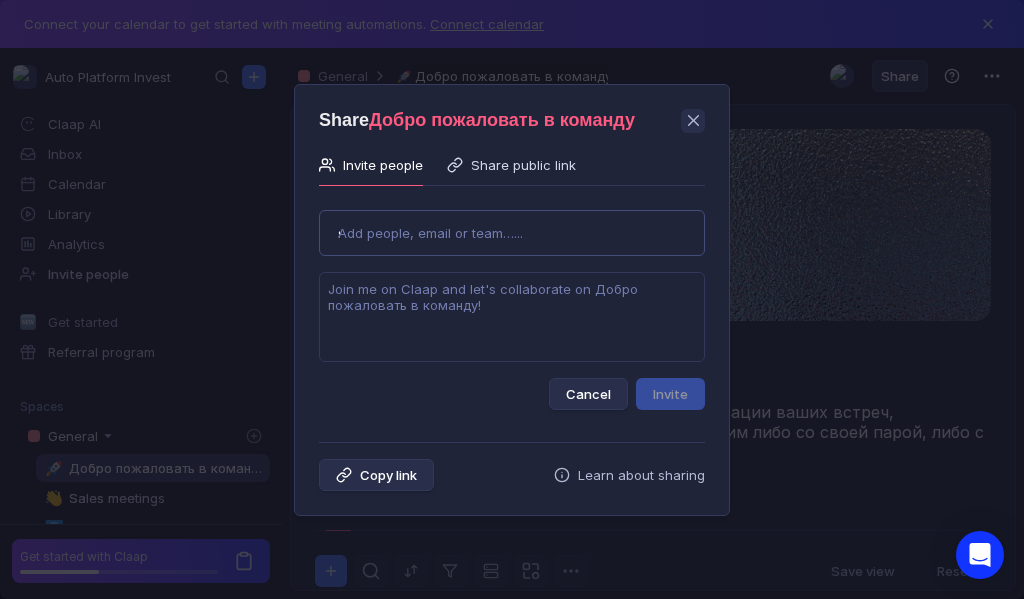 type 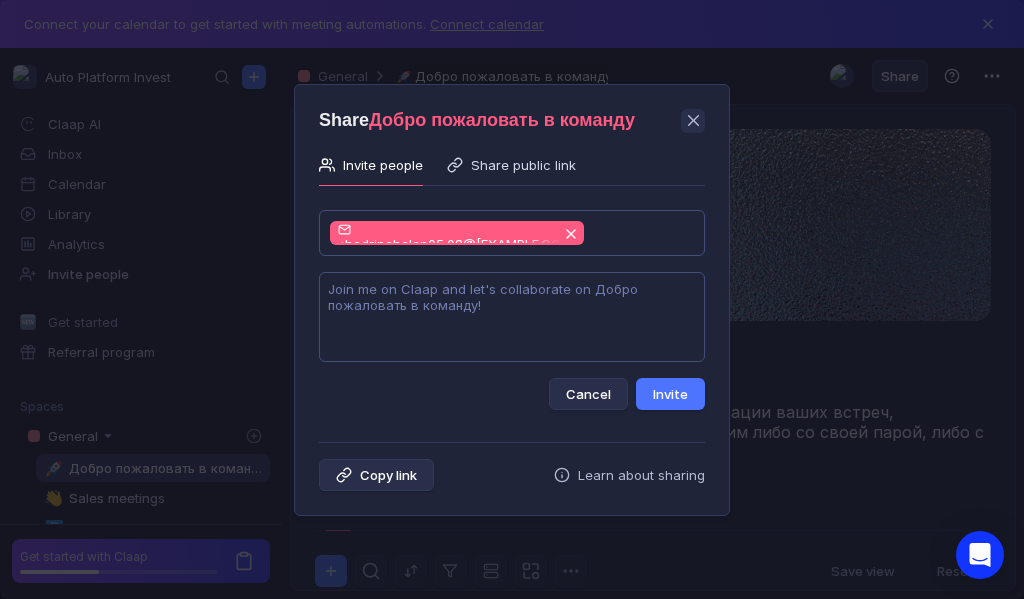 click at bounding box center (512, 317) 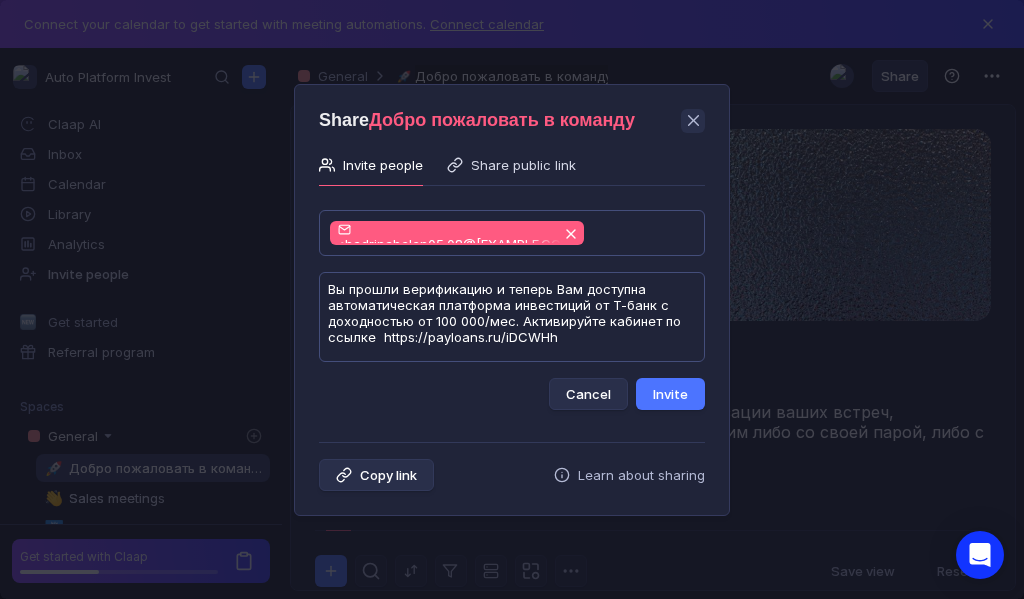 scroll, scrollTop: 1, scrollLeft: 0, axis: vertical 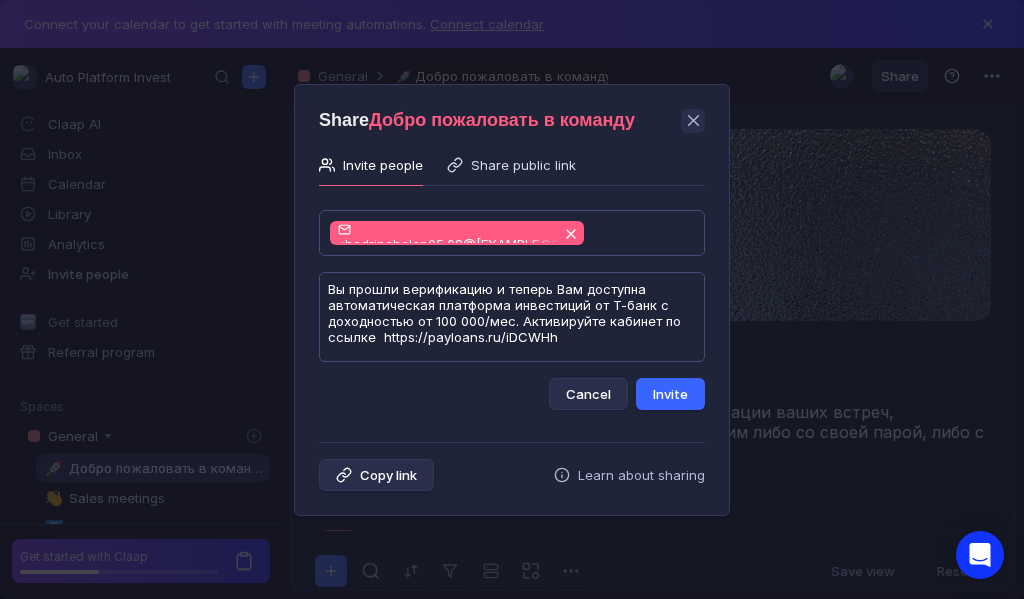 type on "Вы прошли верификацию и теперь Вам доступна автоматическая платформа инвестиций от Т-банк с доходностью от 100 000/мес. Активируйте кабинет по ссылке  https://payloans.ru/iDCWHh" 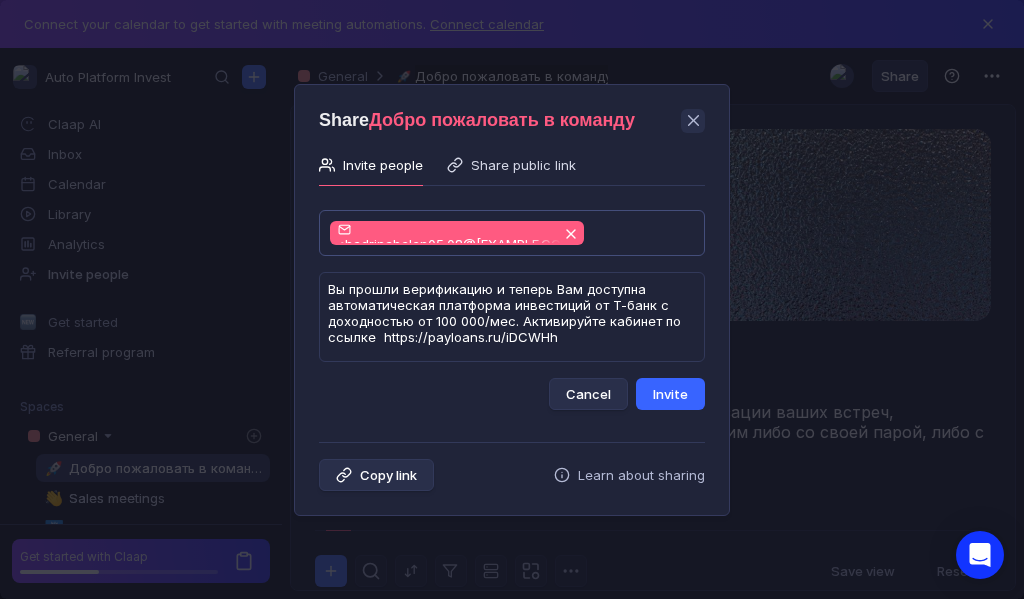 click on "Invite" at bounding box center [670, 394] 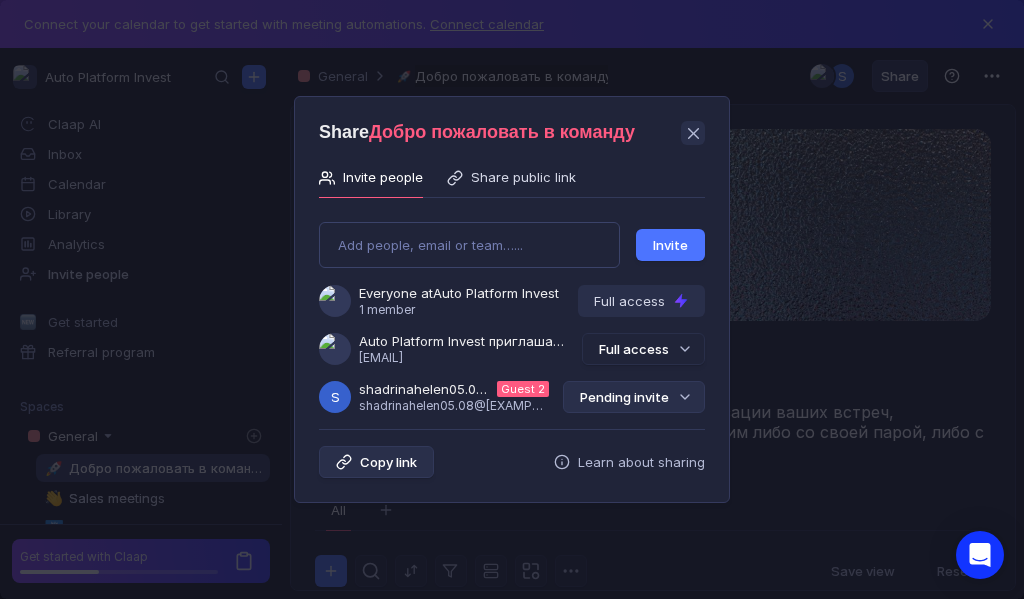 click on "Pending invite" at bounding box center (634, 397) 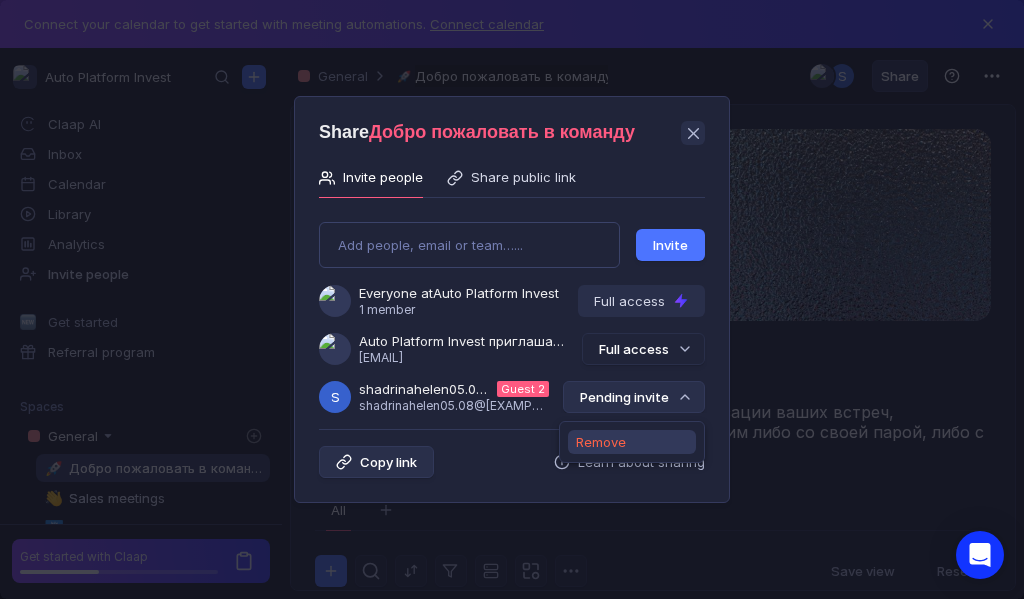 click on "Remove" at bounding box center [601, 442] 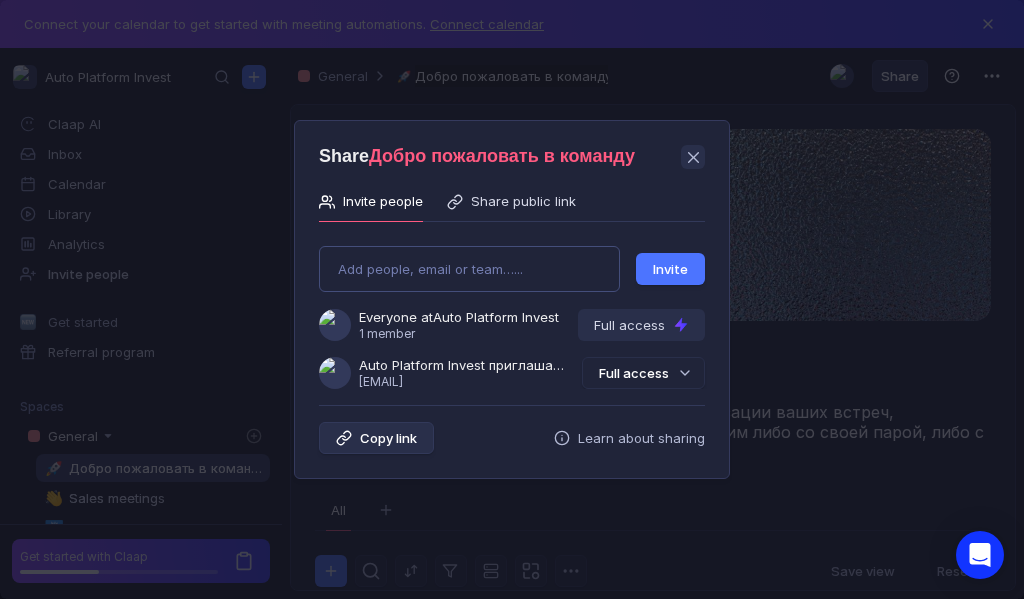 click on "Add people, email or team…... Invite Everyone at  Auto Platform Invest 1 member Full access Auto Platform Invest   приглашает Вас в команду [USERNAME]@[DOMAIN] Full access" at bounding box center [512, 309] 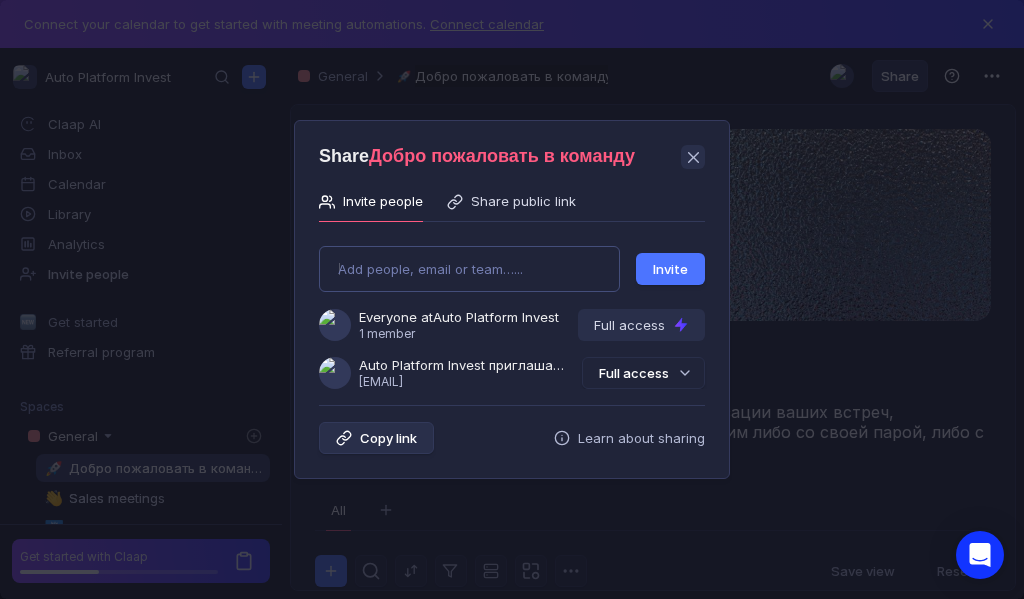 type on "ganza.drag@gmail.com" 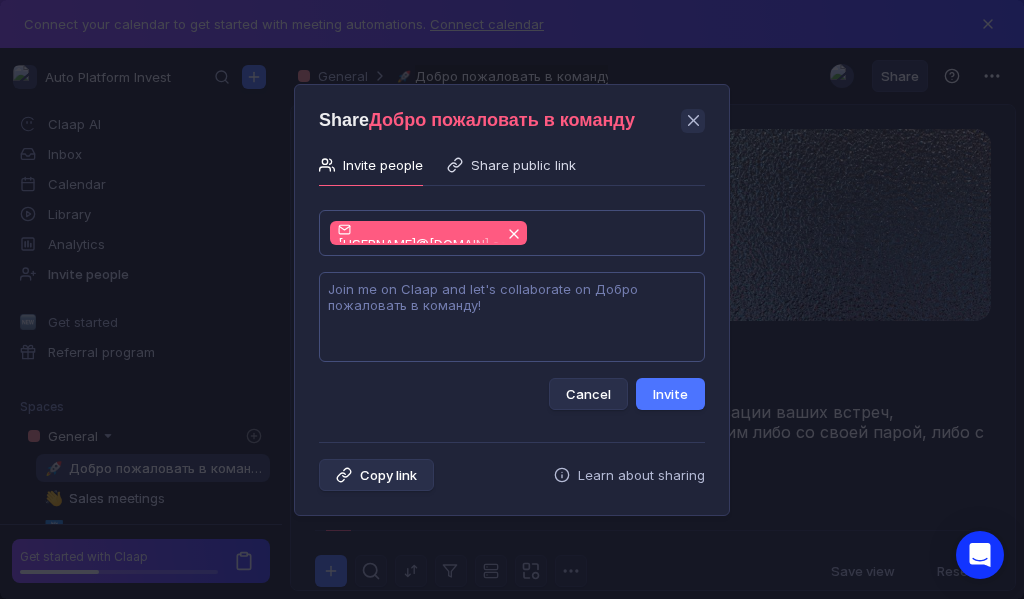 click at bounding box center [512, 317] 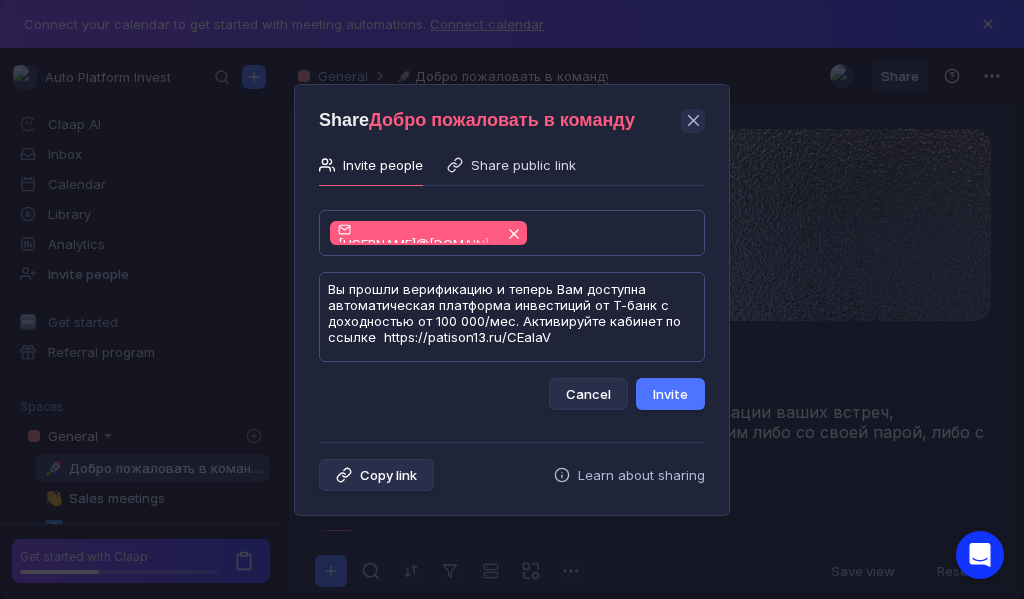 scroll, scrollTop: 1, scrollLeft: 0, axis: vertical 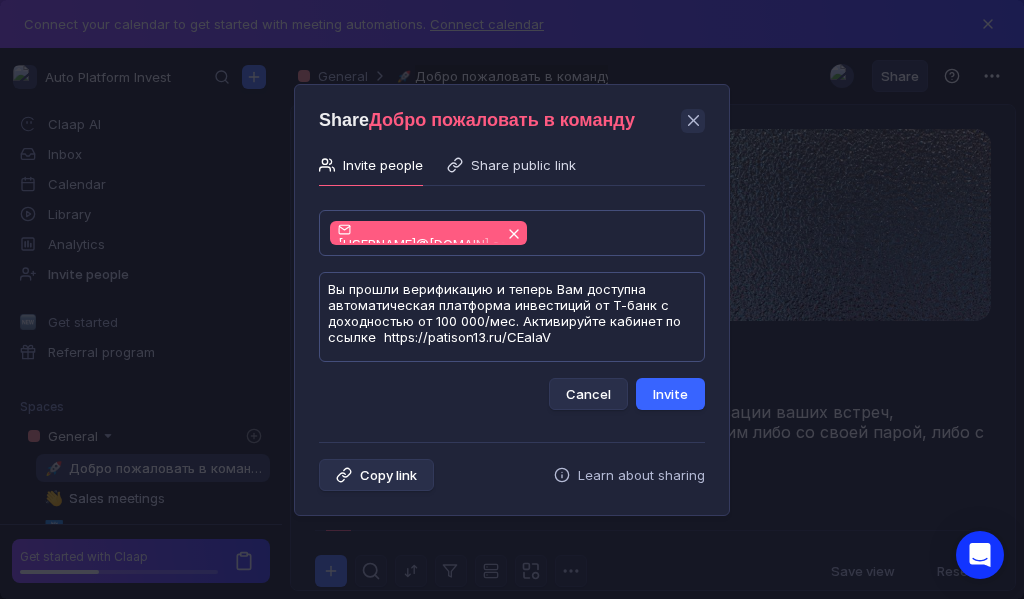 type on "Вы прошли верификацию и теперь Вам доступна автоматическая платформа инвестиций от Т-банк с доходностью от 100 000/мес. Активируйте кабинет по ссылке  https://patison13.ru/CEalaV" 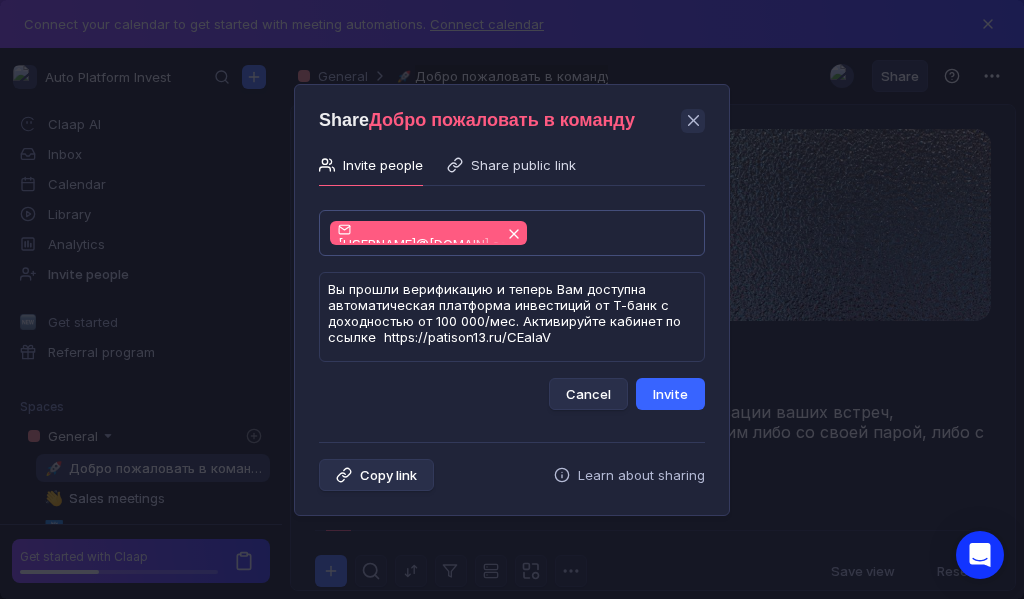 click on "Invite" at bounding box center (670, 394) 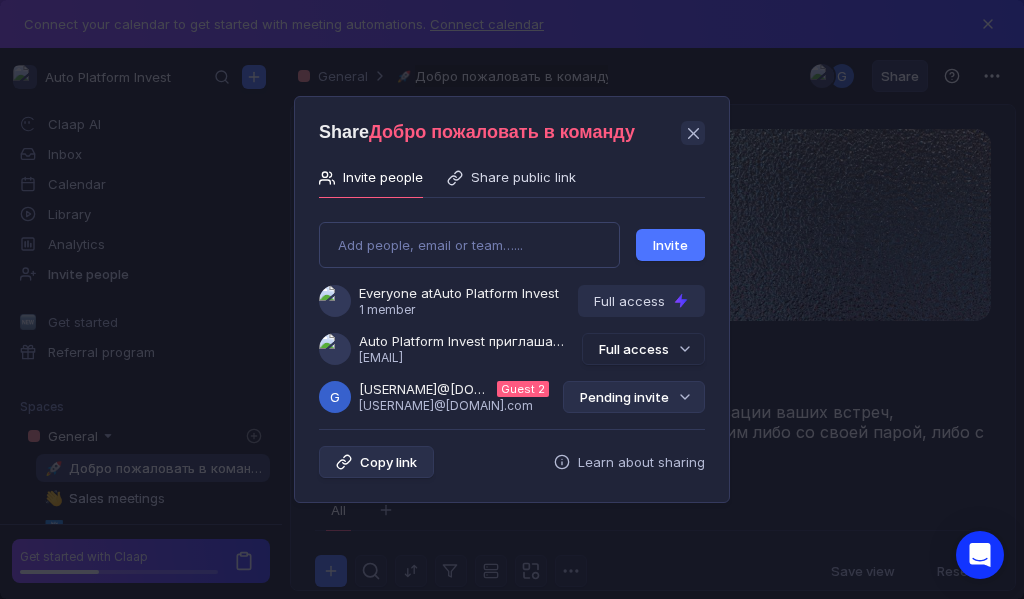 click on "Pending invite" at bounding box center (634, 397) 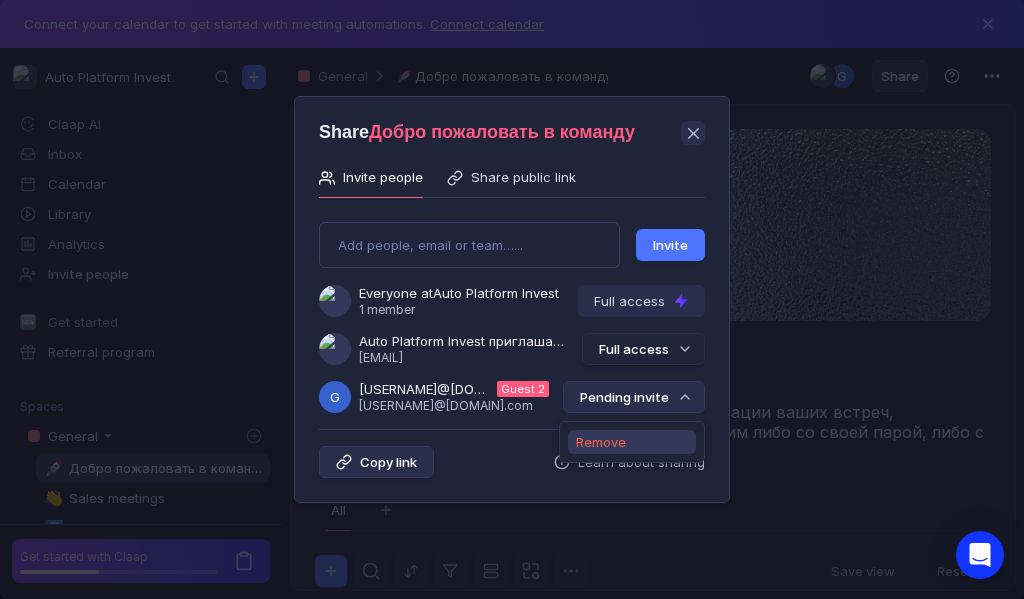 click on "Remove" at bounding box center [601, 442] 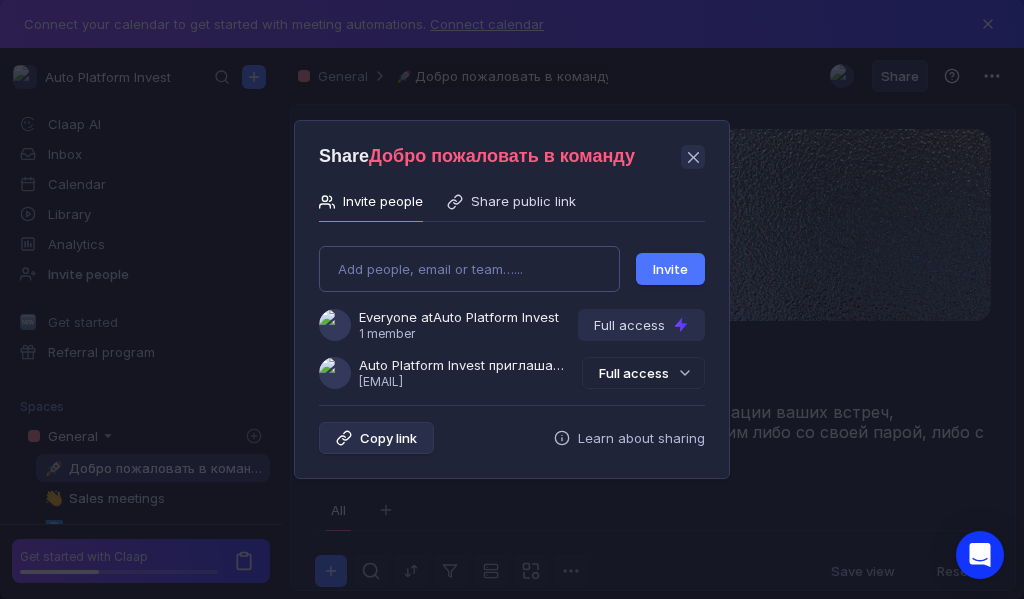 click on "Add people, email or team…... Invite Everyone at  Auto Platform Invest 1 member Full access Auto Platform Invest   приглашает Вас в команду [USERNAME]@[DOMAIN] Full access" at bounding box center [512, 309] 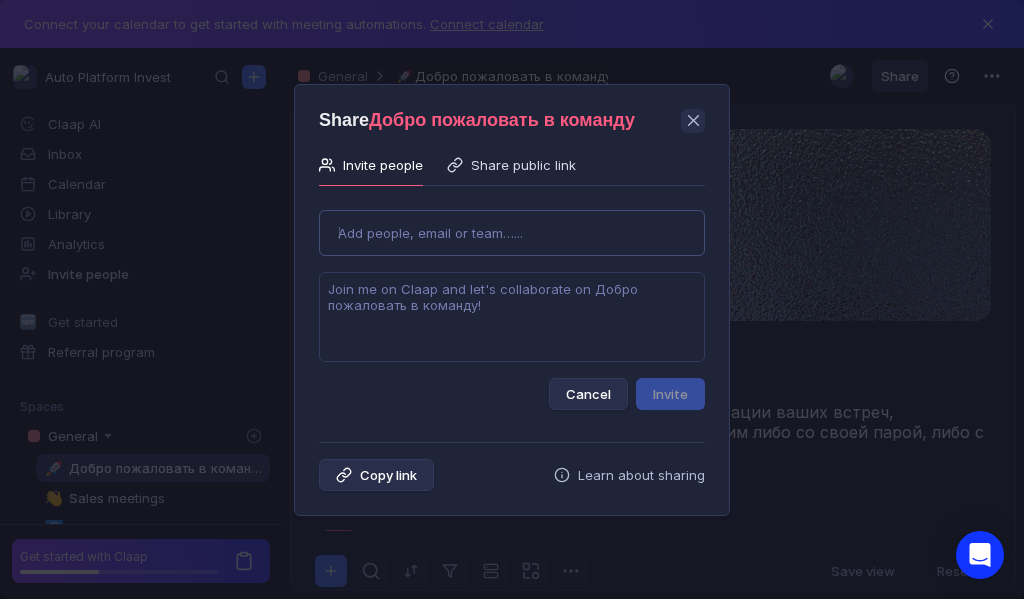 type on "hasanovatatana48@gmail.com" 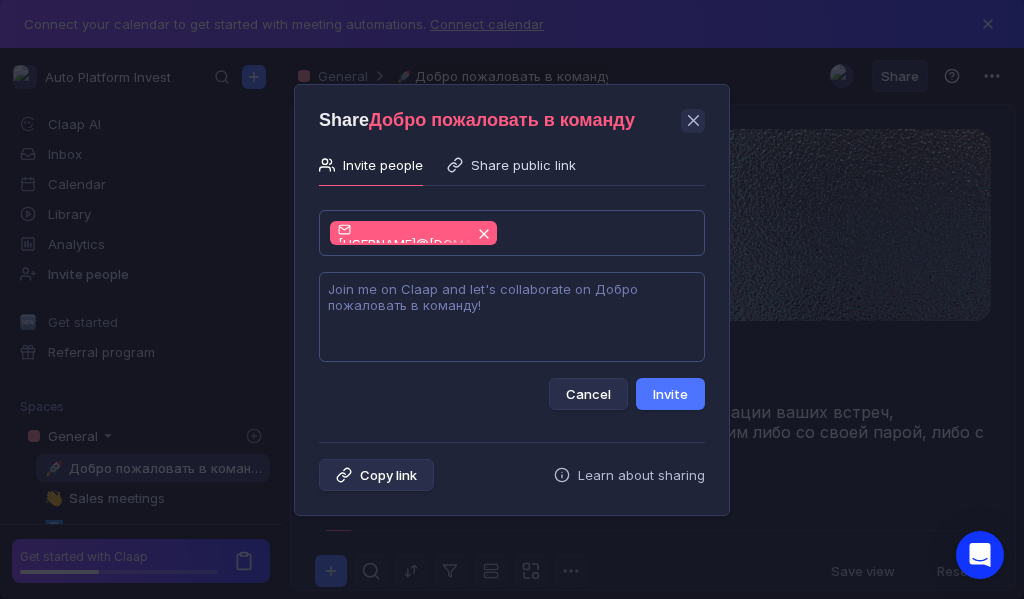 click at bounding box center [512, 317] 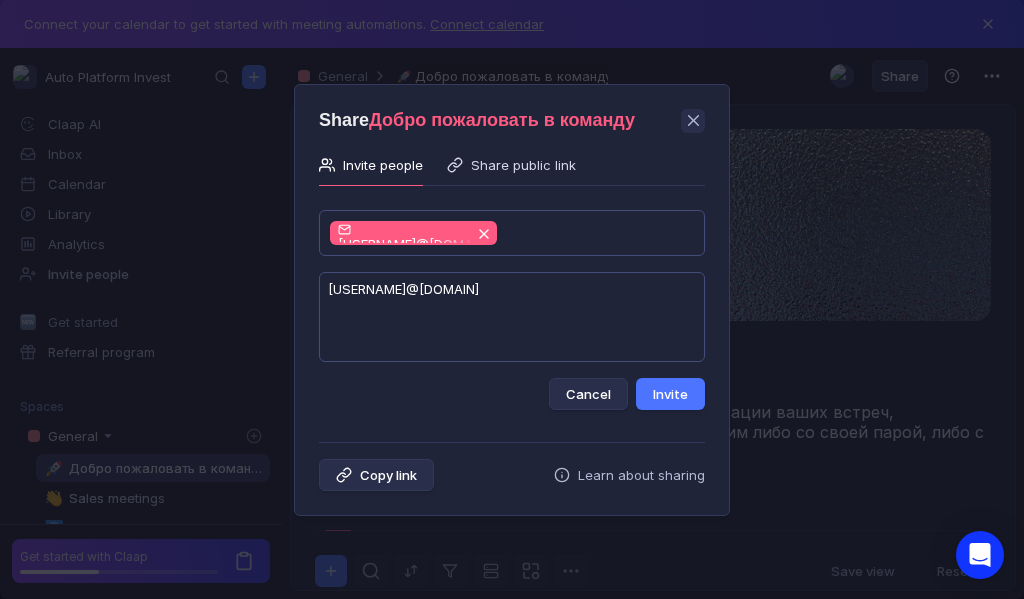 scroll, scrollTop: 1, scrollLeft: 0, axis: vertical 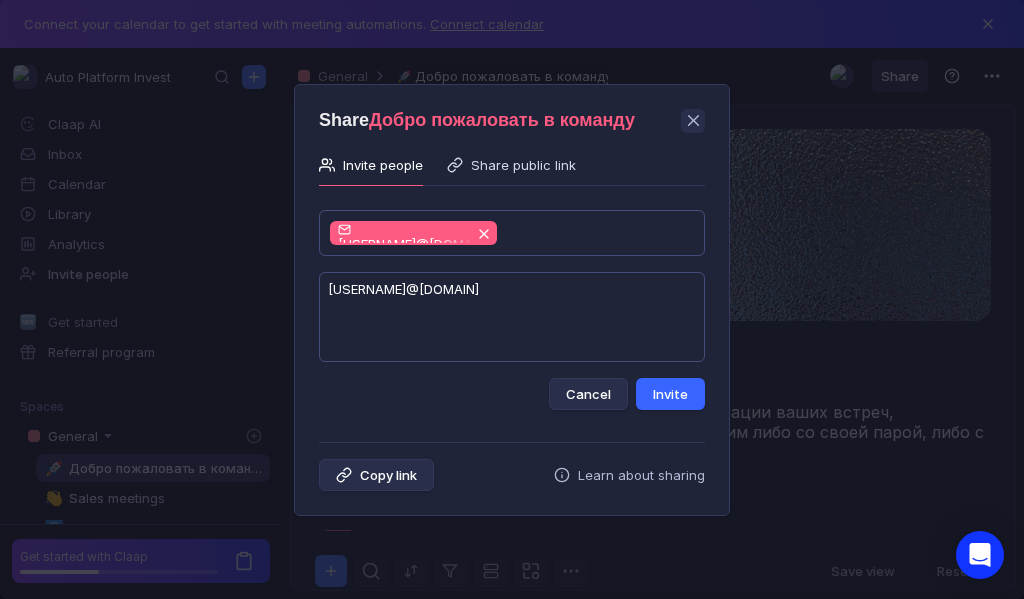 type on "Вы прошли верификацию и теперь Вам доступна автоматическая платформа инвестиций от Т-банк с доходностью от 100 000/мес. Активируйте кабинет по ссылке  https://payloans.ru/TQpMdXK" 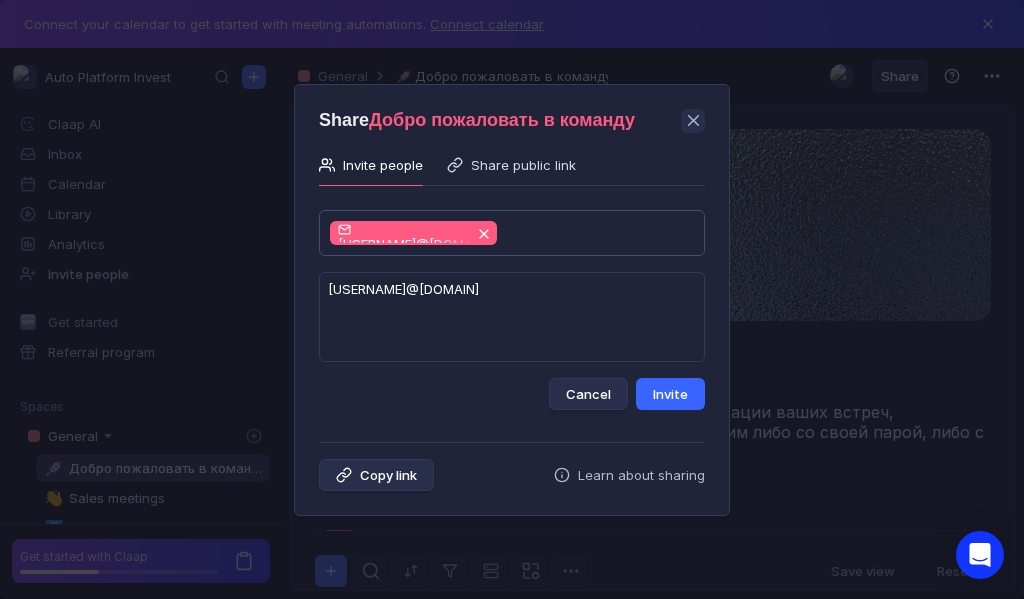 click on "Invite" at bounding box center [670, 394] 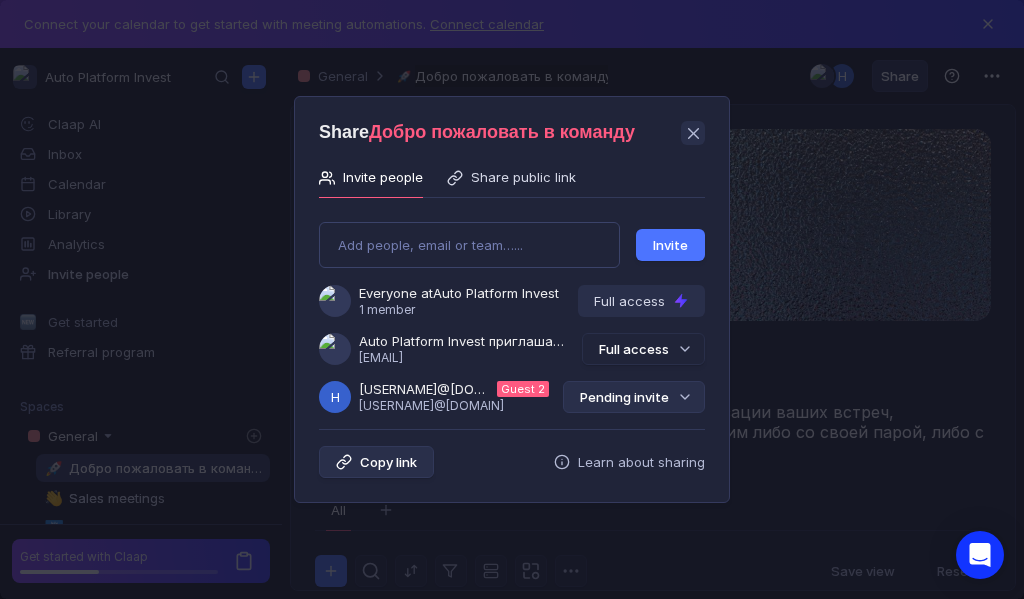 click on "Pending invite" at bounding box center [634, 397] 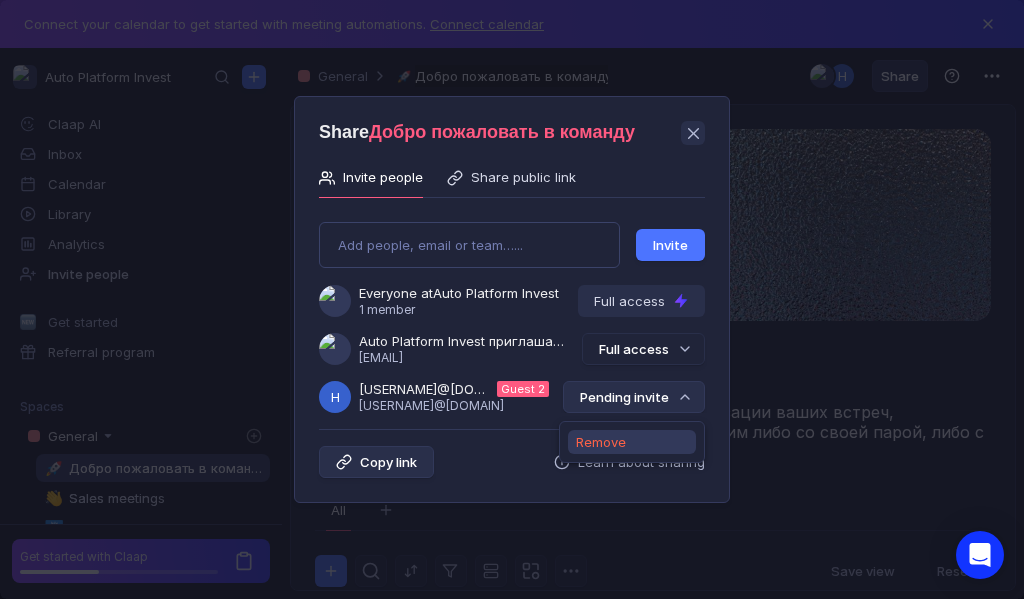 click on "Remove" at bounding box center [601, 442] 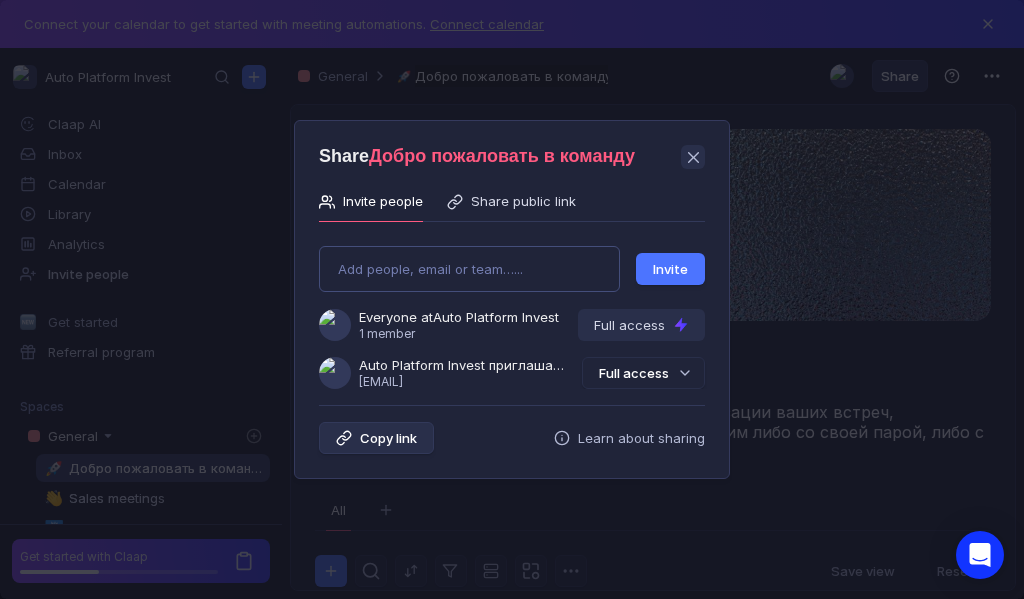 click on "Add people, email or team…... Invite Everyone at  Auto Platform Invest 1 member Full access Auto Platform Invest   приглашает Вас в команду [USERNAME]@[DOMAIN] Full access" at bounding box center (512, 309) 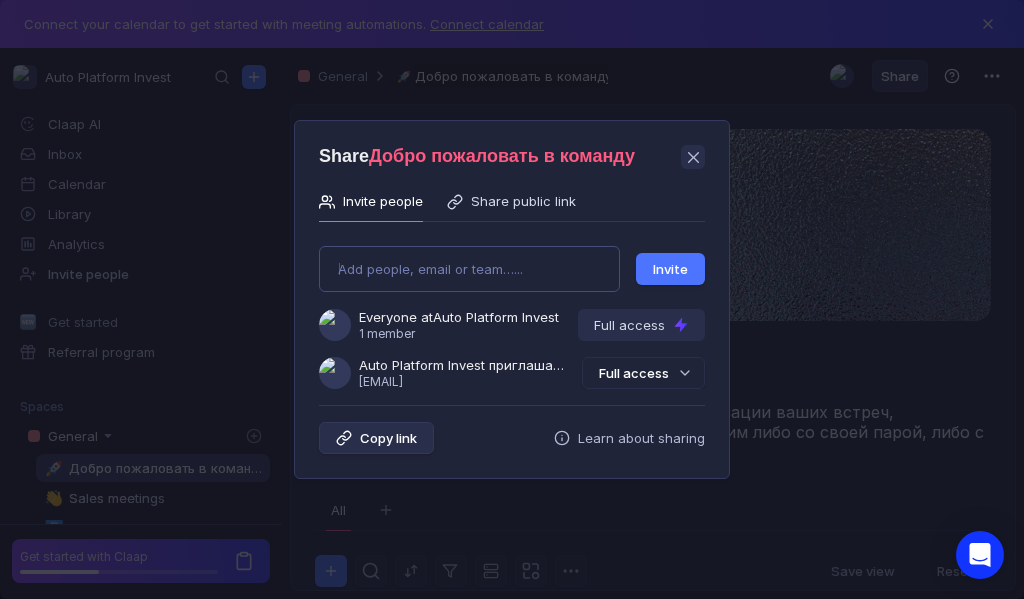 type on "aminaserebrakova97@gmail.com" 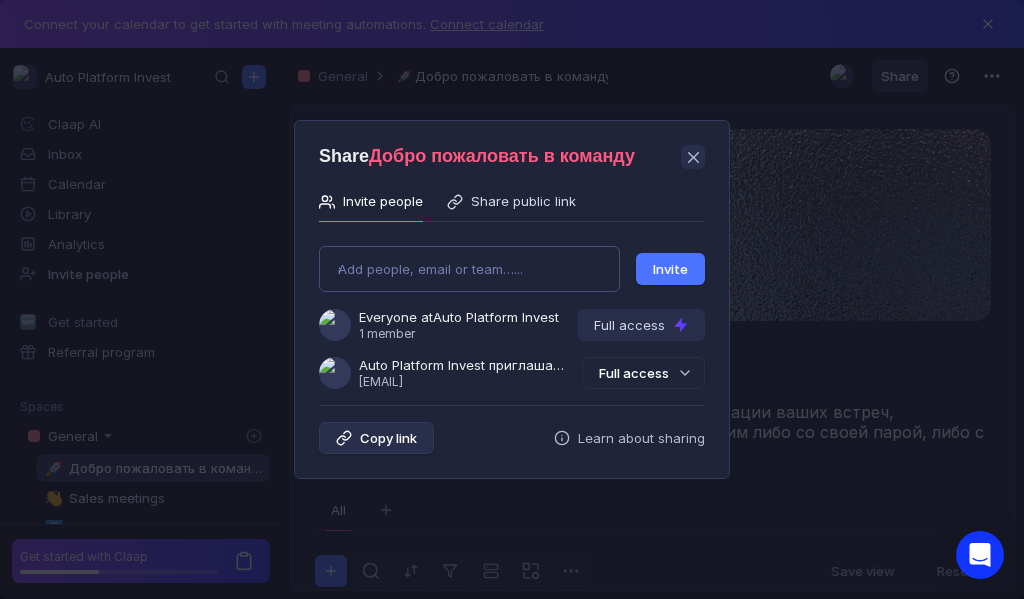 type 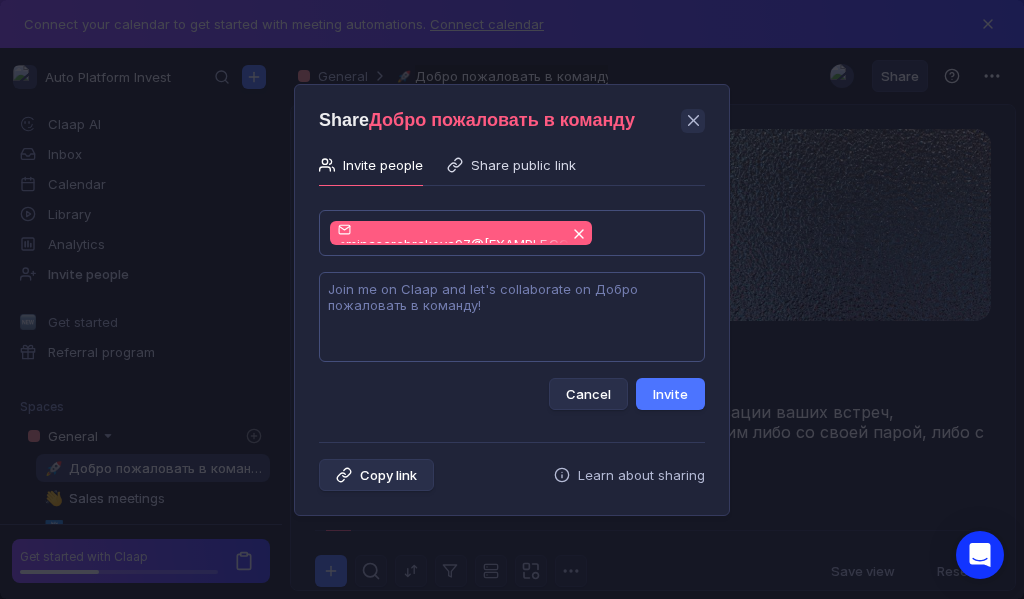click at bounding box center (512, 317) 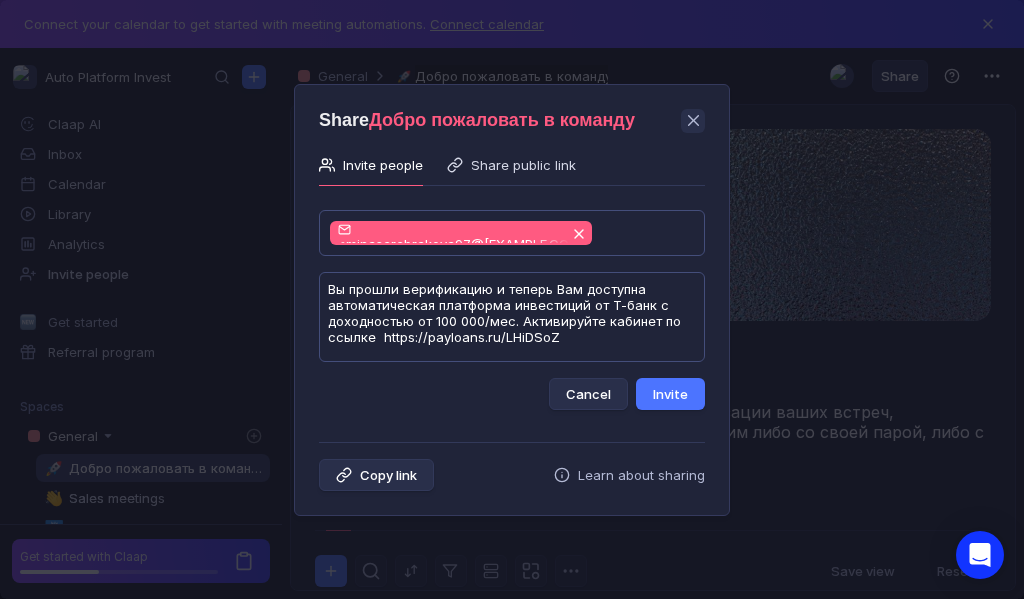 scroll, scrollTop: 1, scrollLeft: 0, axis: vertical 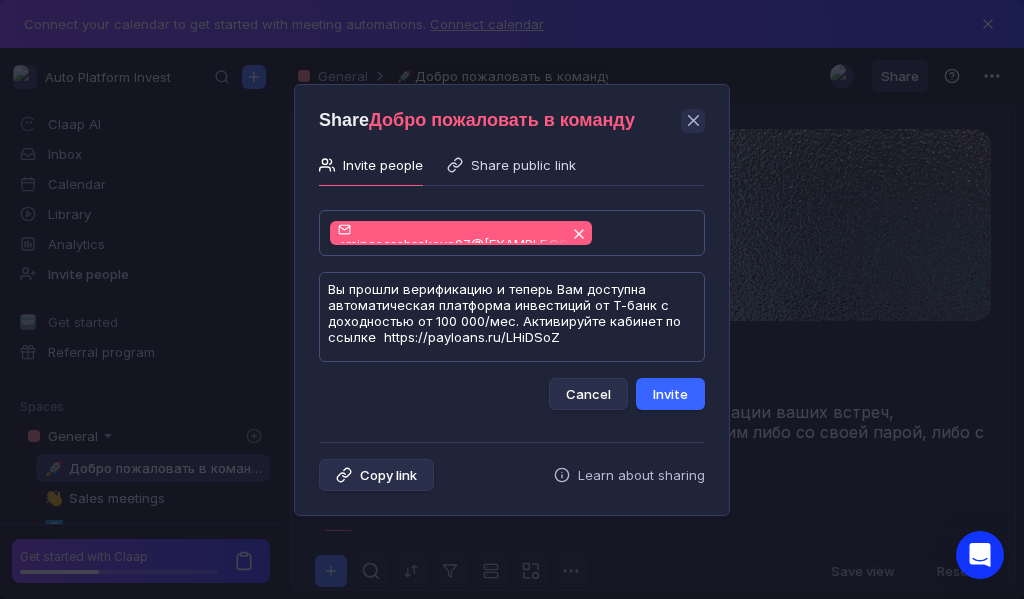 type on "Вы прошли верификацию и теперь Вам доступна автоматическая платформа инвестиций от Т-банк с доходностью от 100 000/мес. Активируйте кабинет по ссылке  https://payloans.ru/LHiDSoZ" 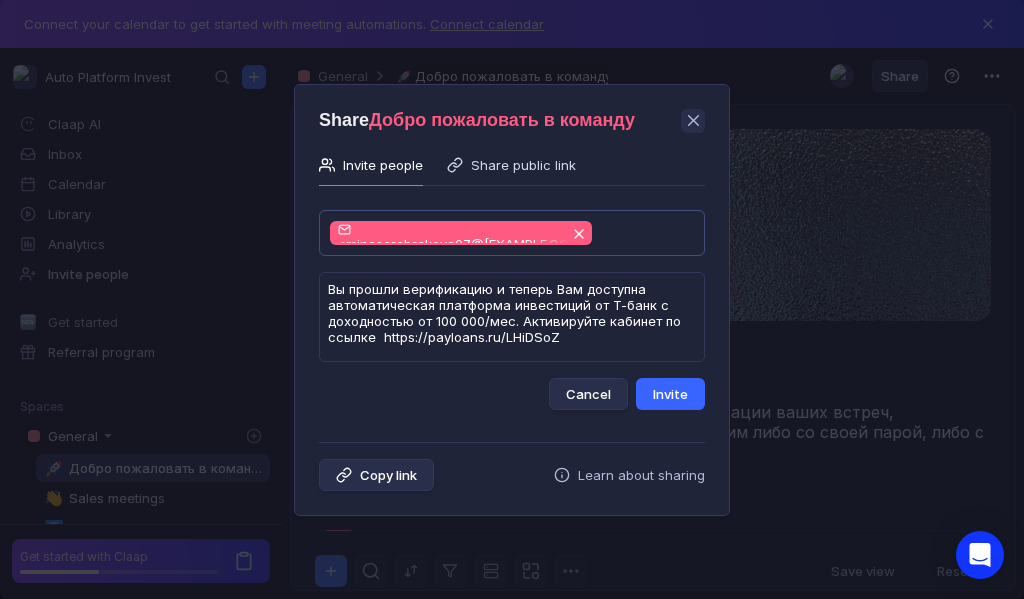 click on "Invite" at bounding box center [670, 394] 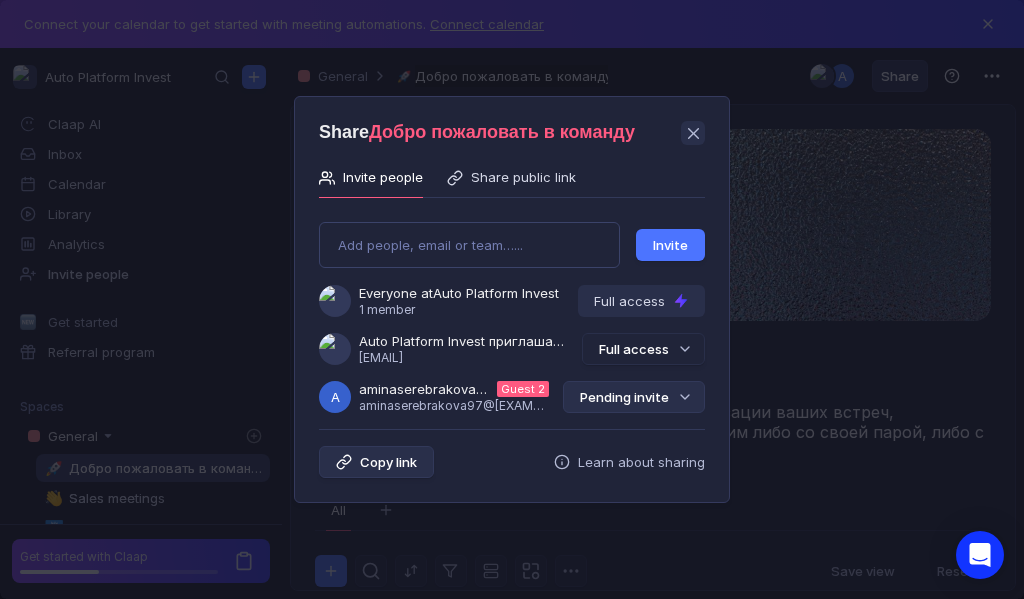 click on "Pending invite" at bounding box center [634, 397] 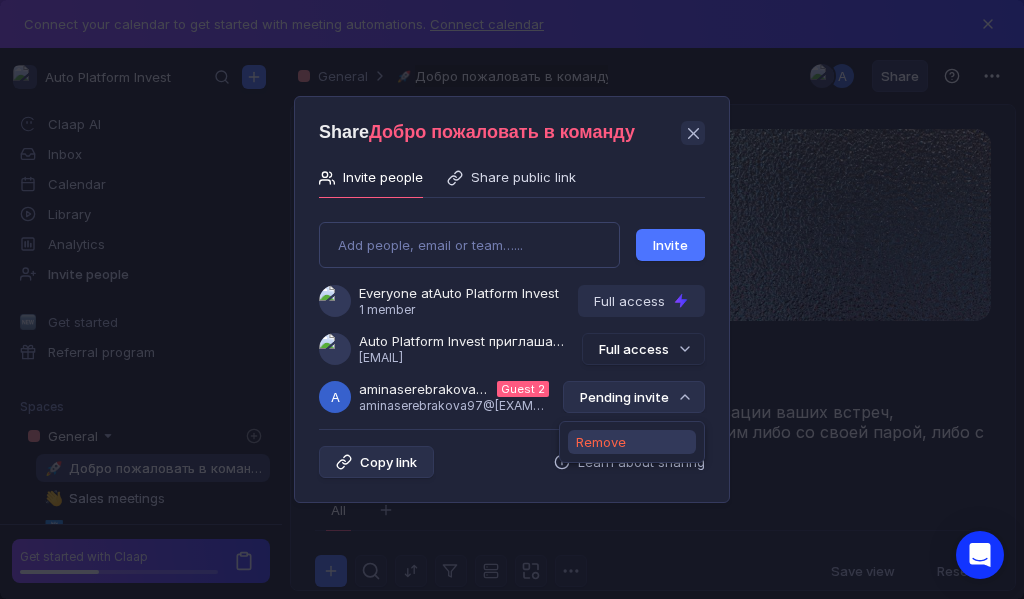 click on "Remove" at bounding box center [601, 442] 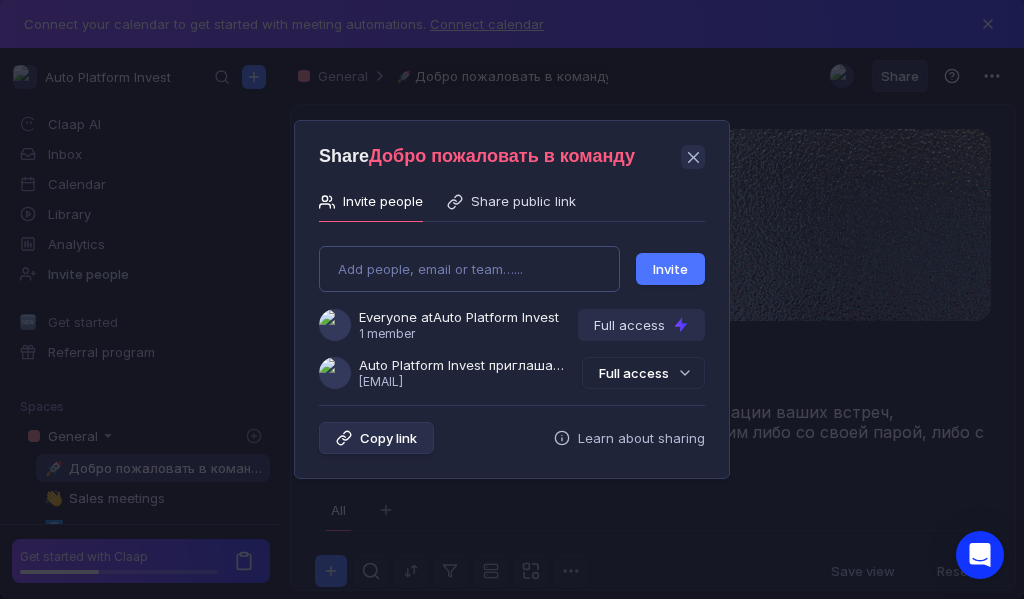 click on "Add people, email or team…... Invite Everyone at  Auto Platform Invest 1 member Full access Auto Platform Invest   приглашает Вас в команду [USERNAME]@[DOMAIN] Full access" at bounding box center (512, 309) 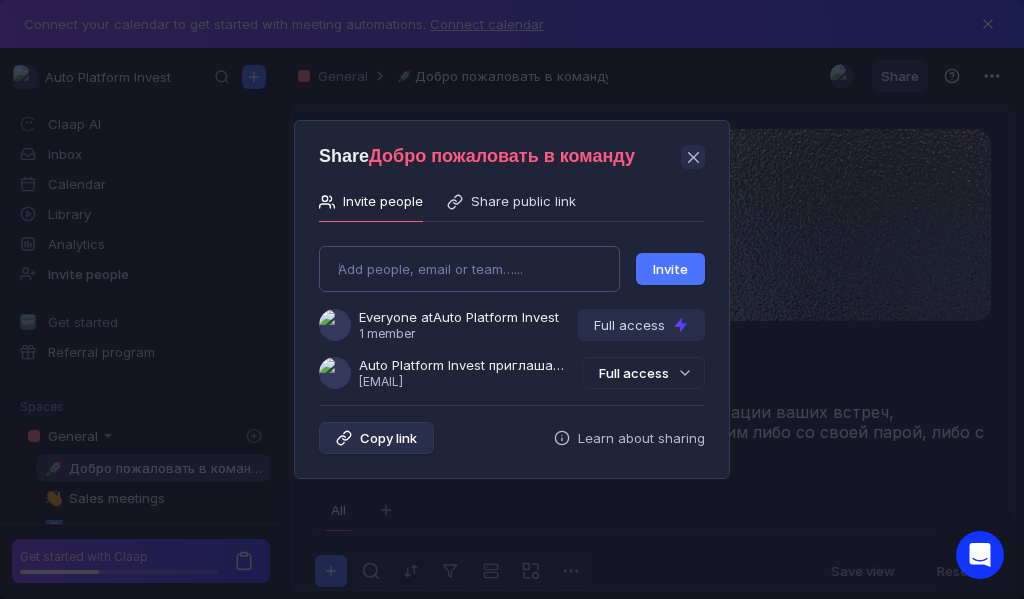 type on "tazik.123rus@gmail.com" 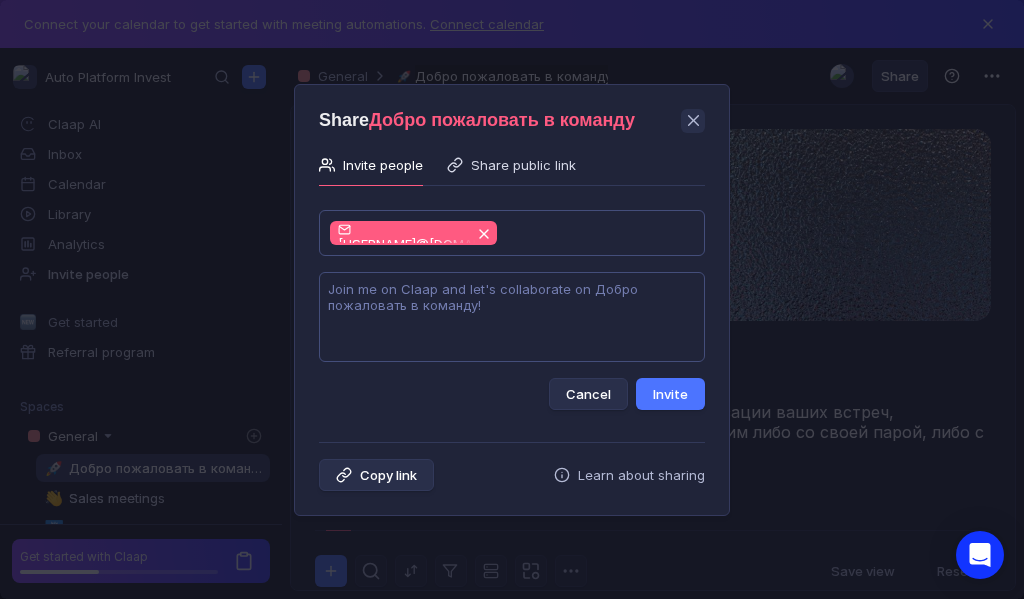 click at bounding box center [512, 317] 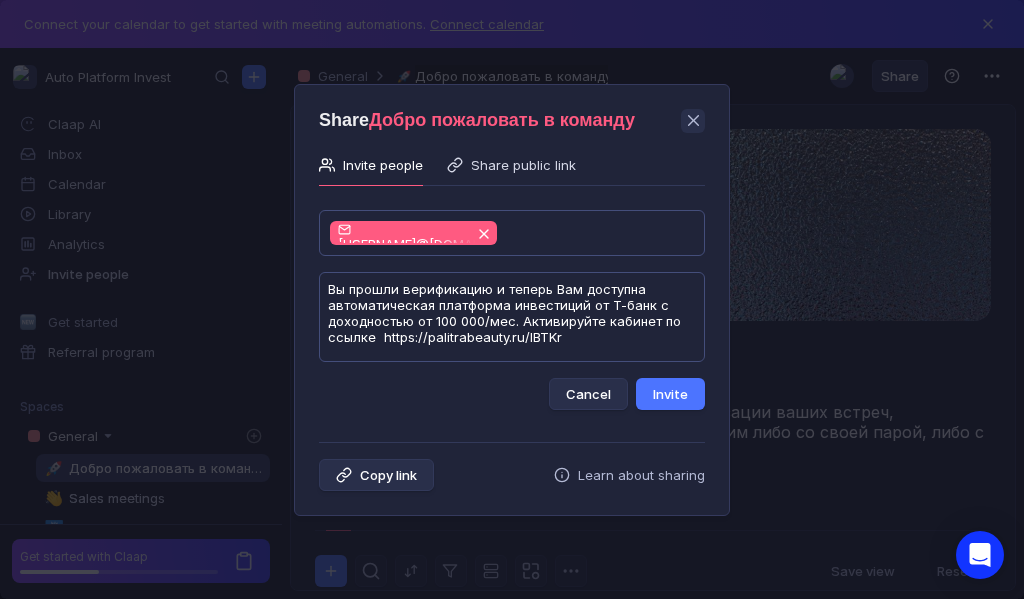 scroll, scrollTop: 1, scrollLeft: 0, axis: vertical 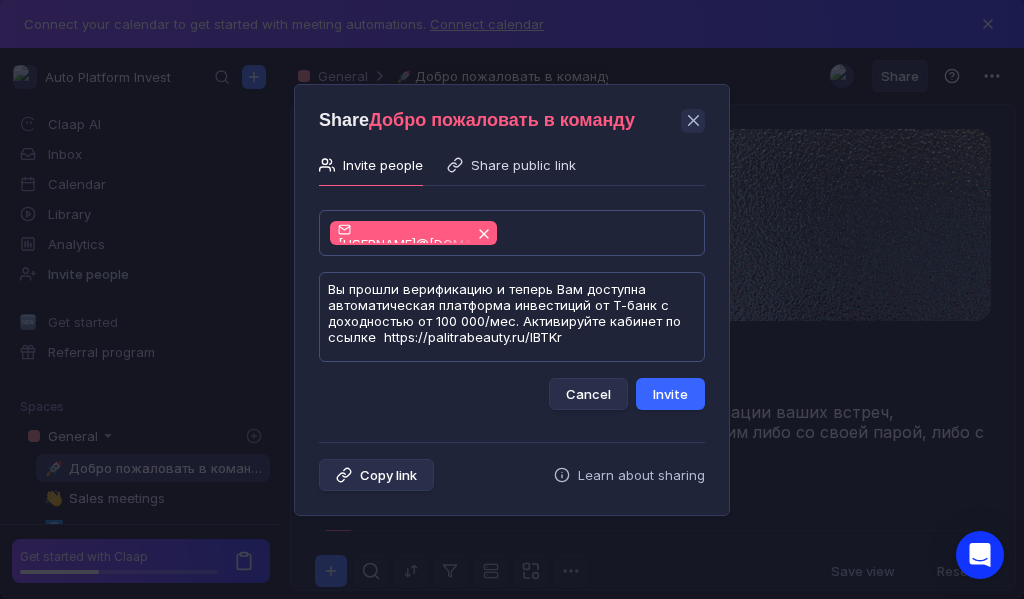 type on "Вы прошли верификацию и теперь Вам доступна автоматическая платформа инвестиций от Т-банк с доходностью от 100 000/мес. Активируйте кабинет по ссылке  https://palitrabeauty.ru/IBTKr" 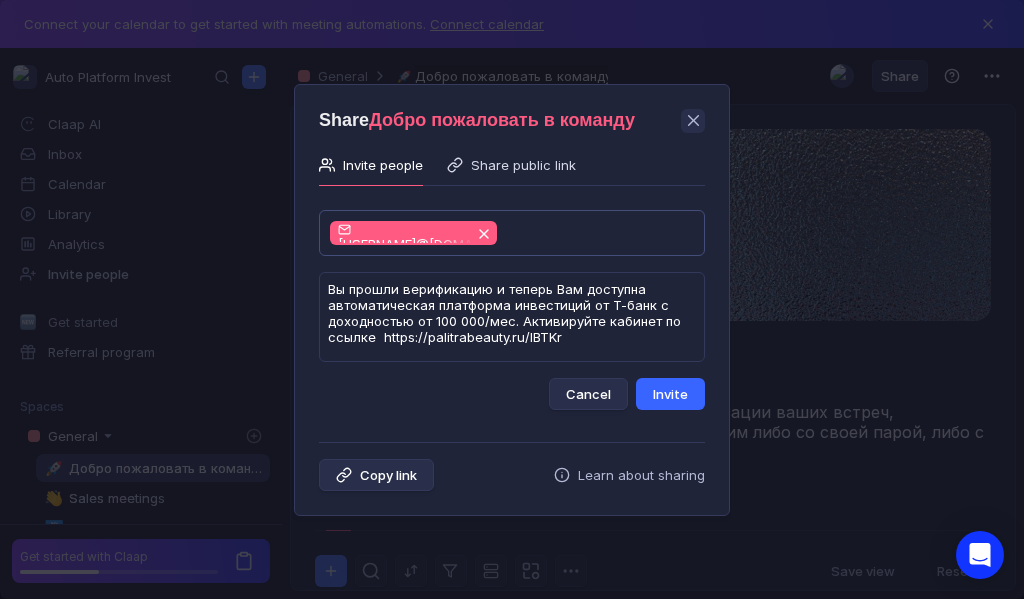 click on "Invite" at bounding box center (670, 394) 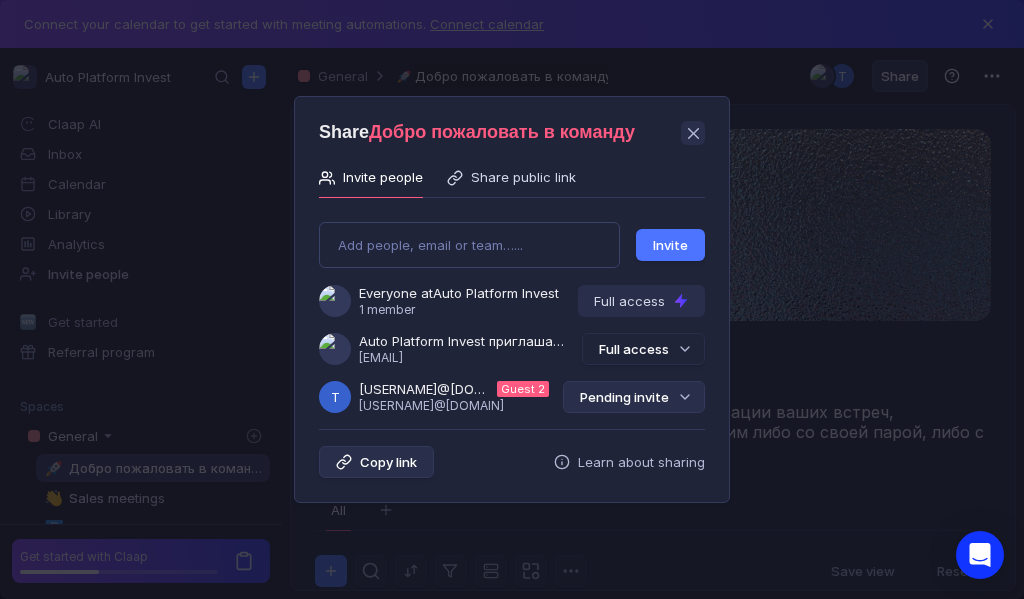click on "Pending invite" at bounding box center (634, 397) 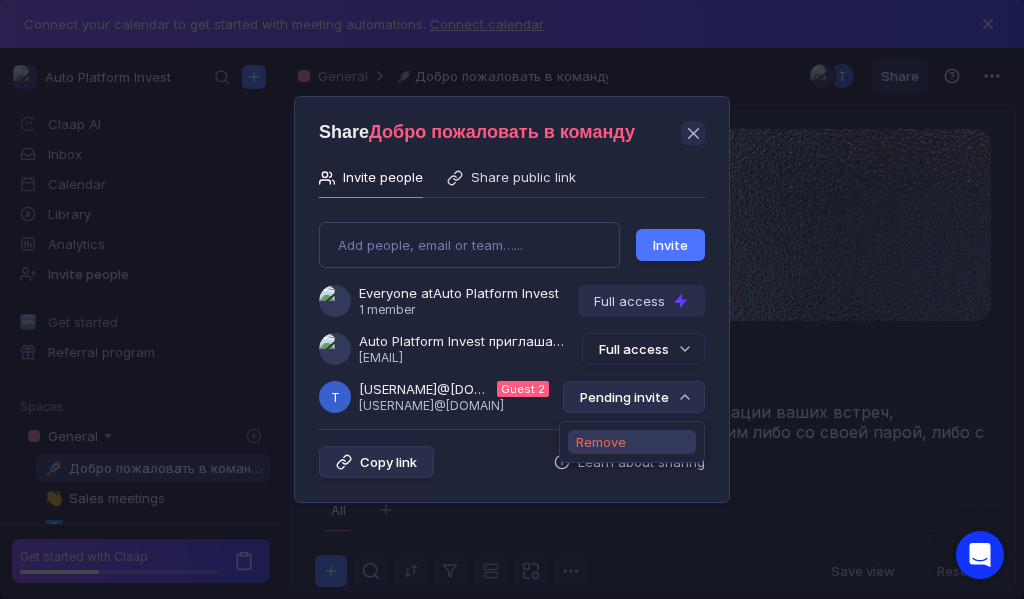 click on "Remove" at bounding box center [601, 442] 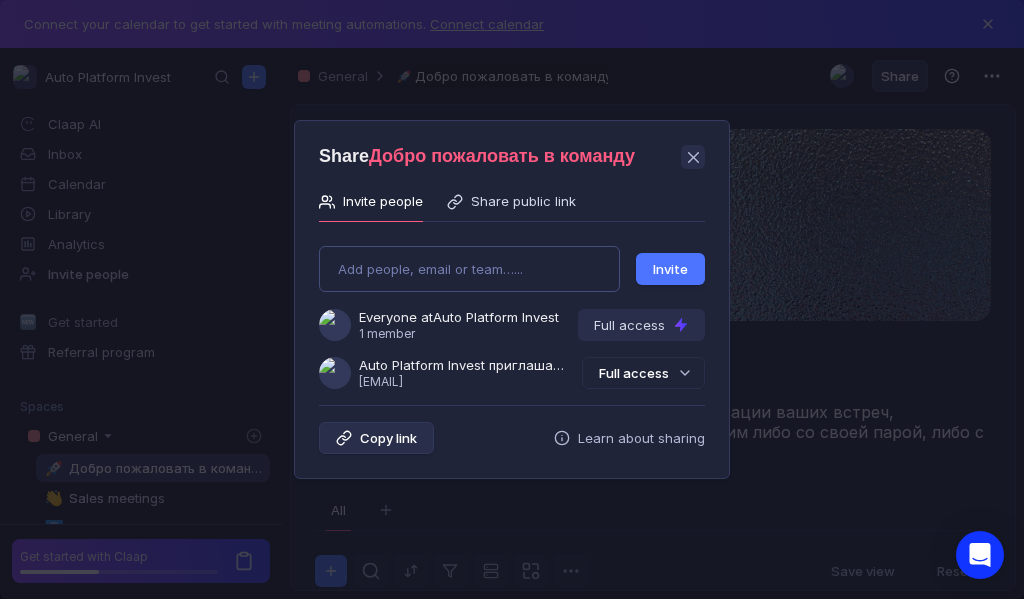 click on "Add people, email or team…... Invite Everyone at  Auto Platform Invest 1 member Full access Auto Platform Invest   приглашает Вас в команду [USERNAME]@[DOMAIN] Full access" at bounding box center (512, 309) 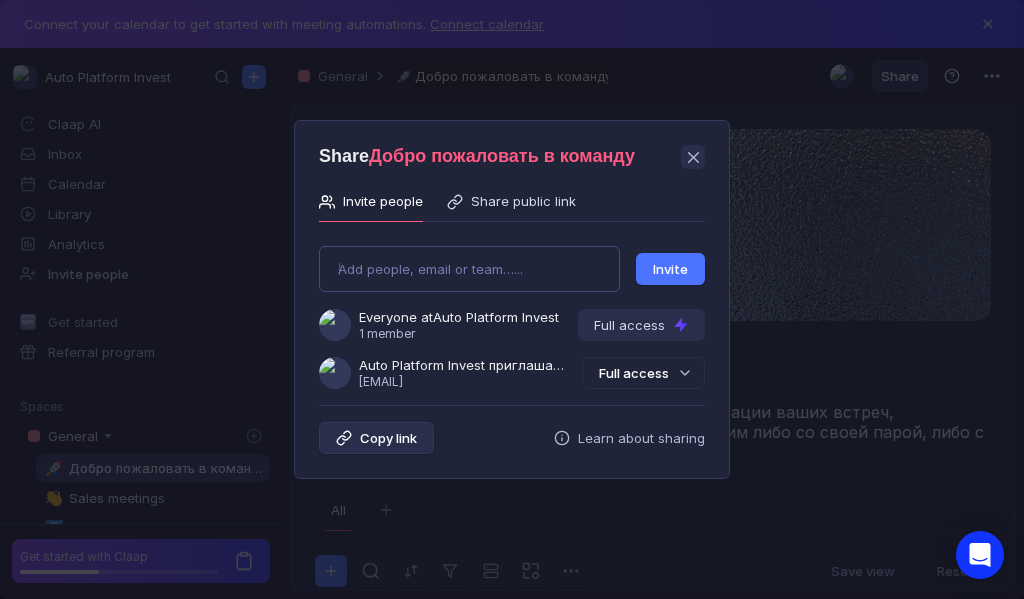 type on "xxxwan@gmail.com" 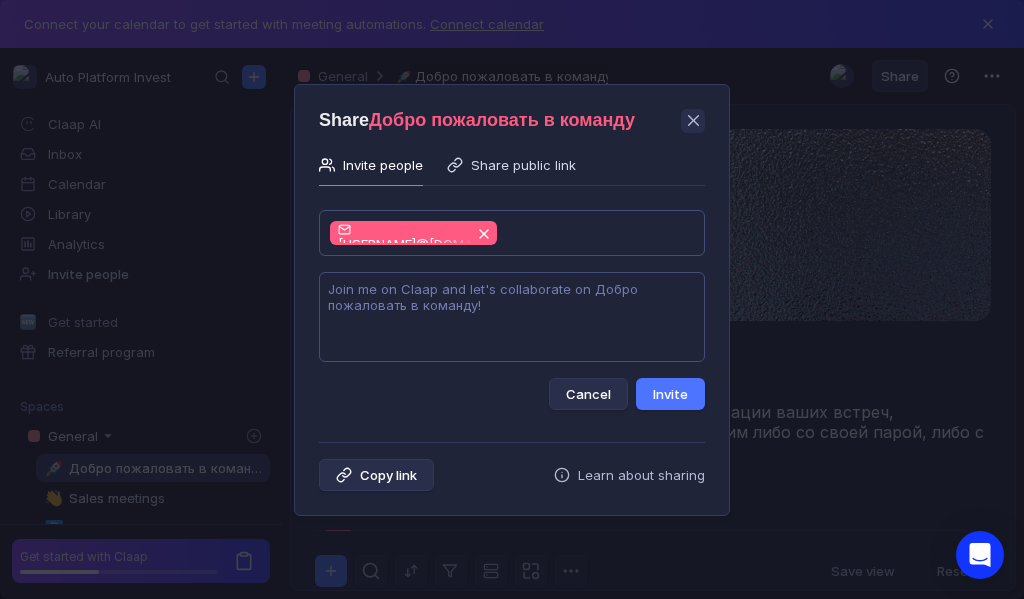 click at bounding box center [512, 317] 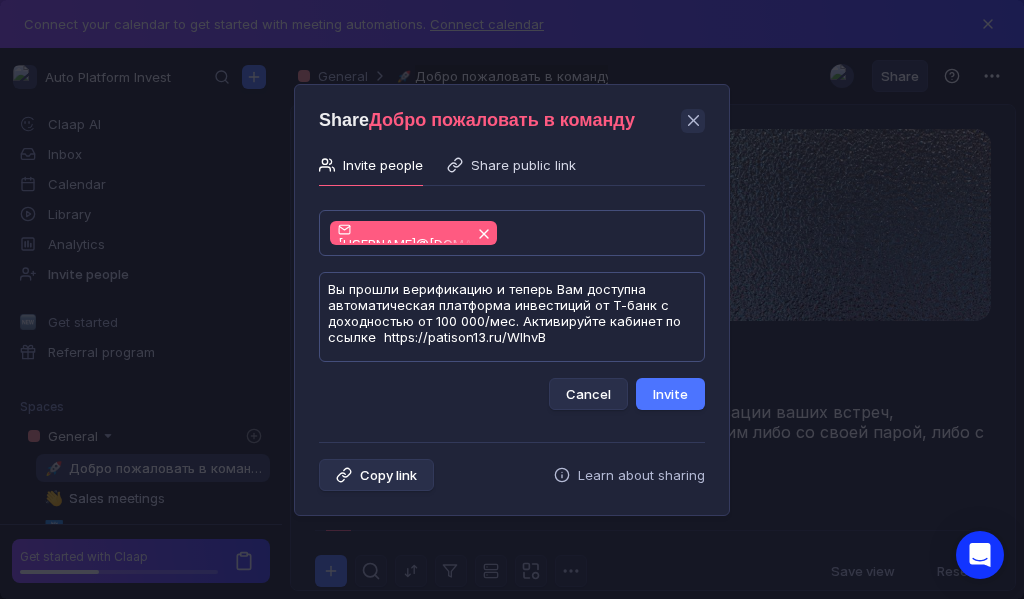 scroll, scrollTop: 1, scrollLeft: 0, axis: vertical 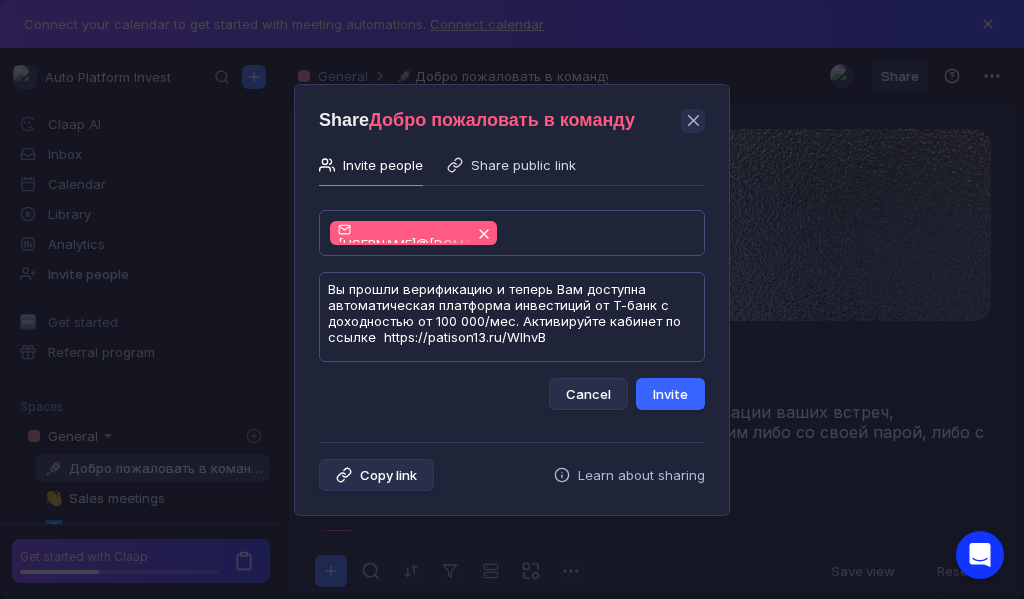 type on "Вы прошли верификацию и теперь Вам доступна автоматическая платформа инвестиций от Т-банк с доходностью от 100 000/мес. Активируйте кабинет по ссылке  https://patison13.ru/WlhvB" 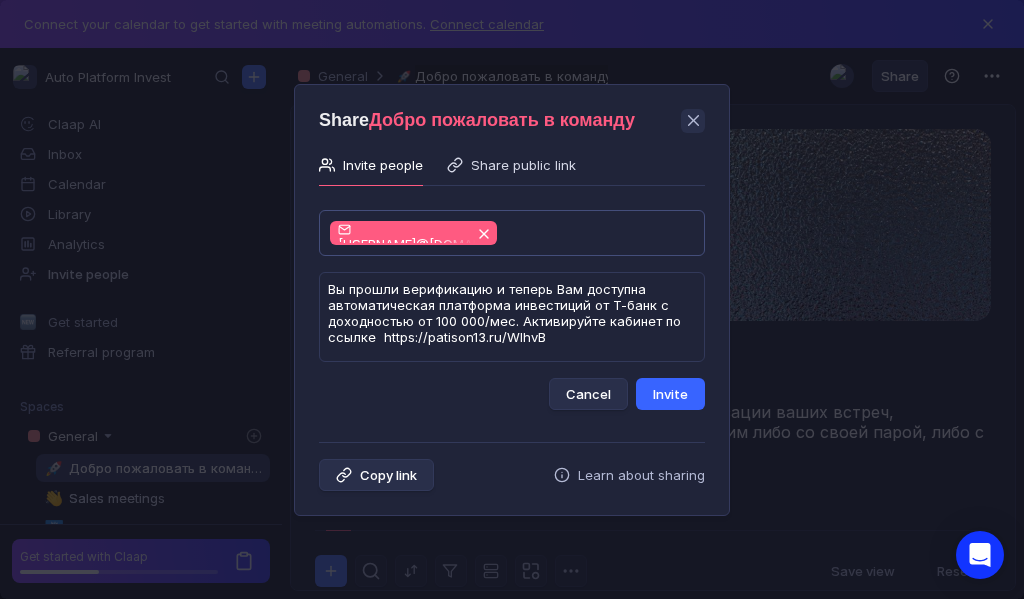 click on "Invite" at bounding box center (670, 394) 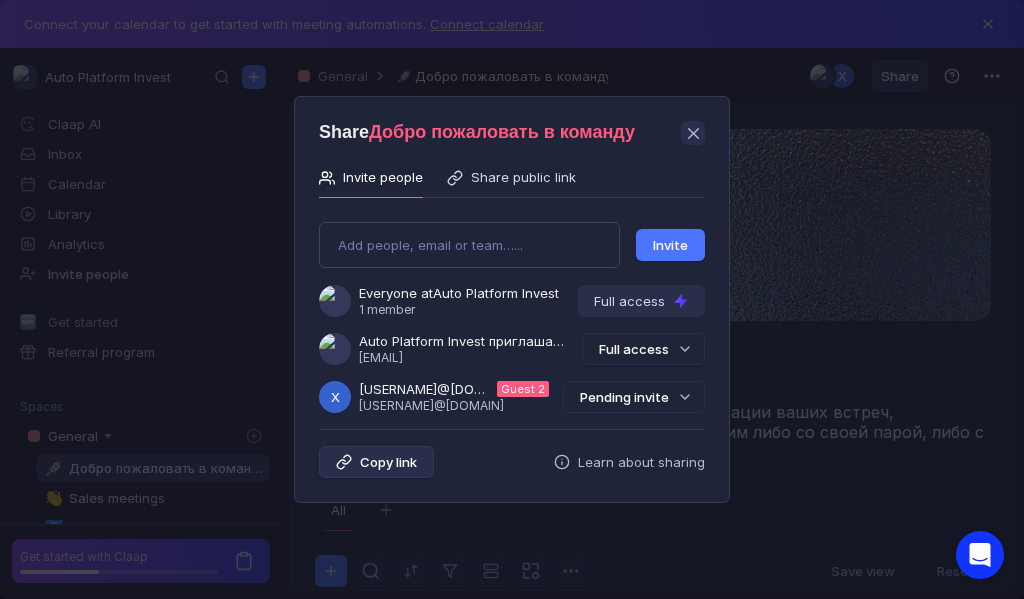 click on "Pending invite" at bounding box center [634, 397] 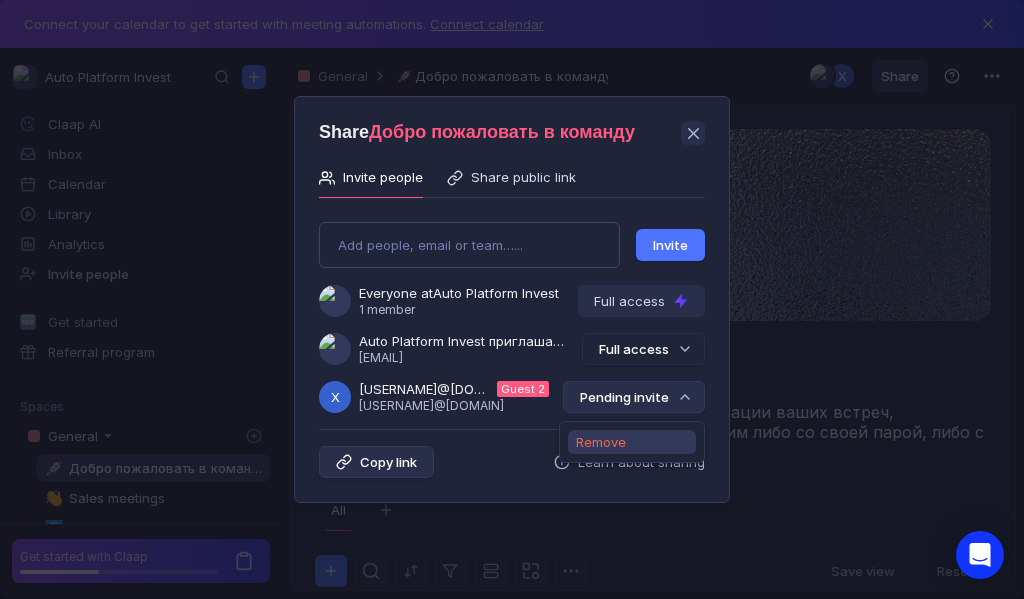 click on "Remove" at bounding box center [601, 442] 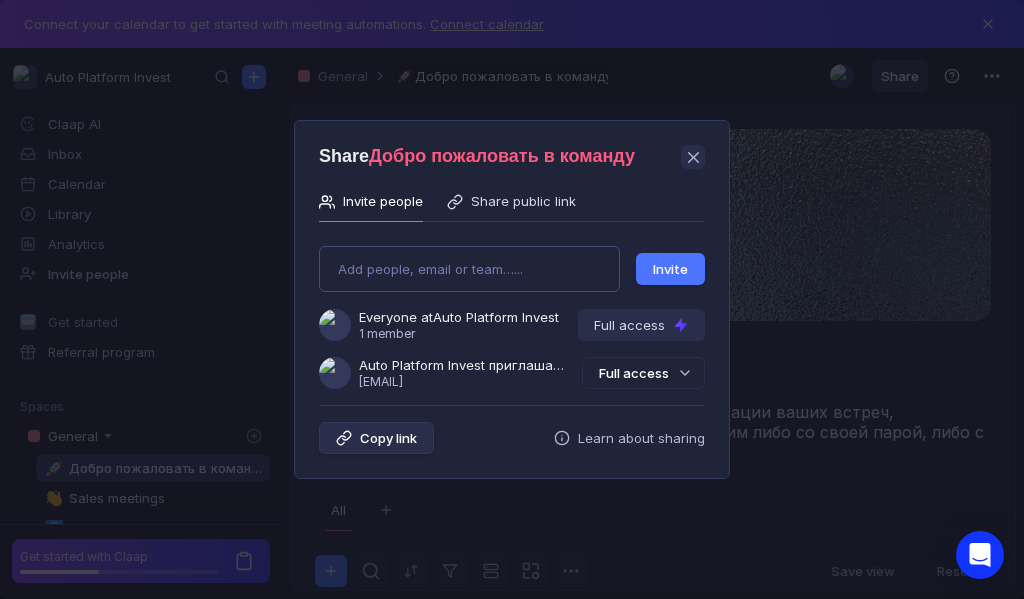 click on "Add people, email or team…... Invite Everyone at  Auto Platform Invest 1 member Full access Auto Platform Invest   приглашает Вас в команду [USERNAME]@[DOMAIN] Full access" at bounding box center (512, 309) 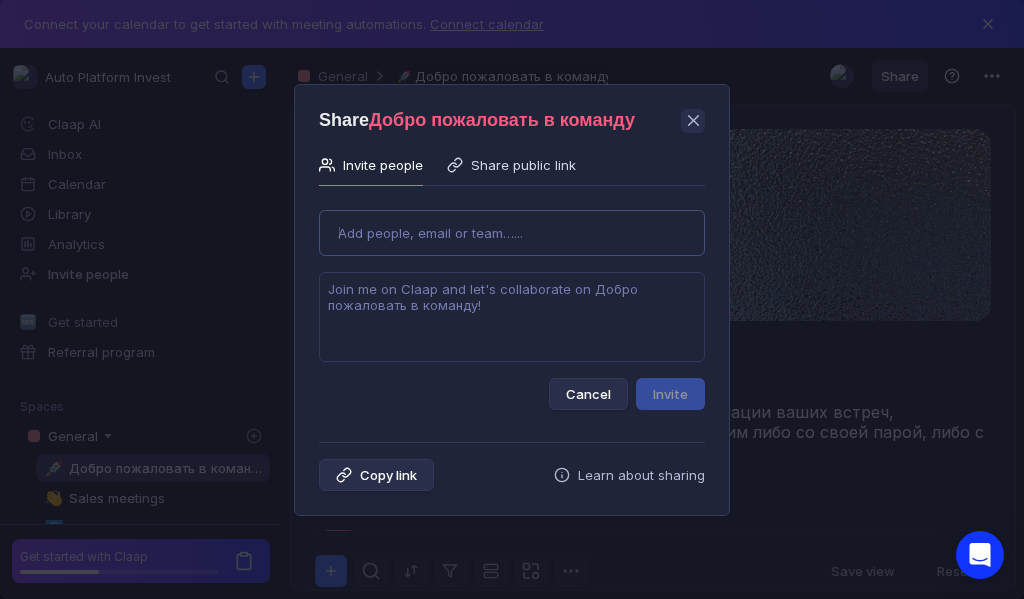 type on "maksmamin46@gmail.com" 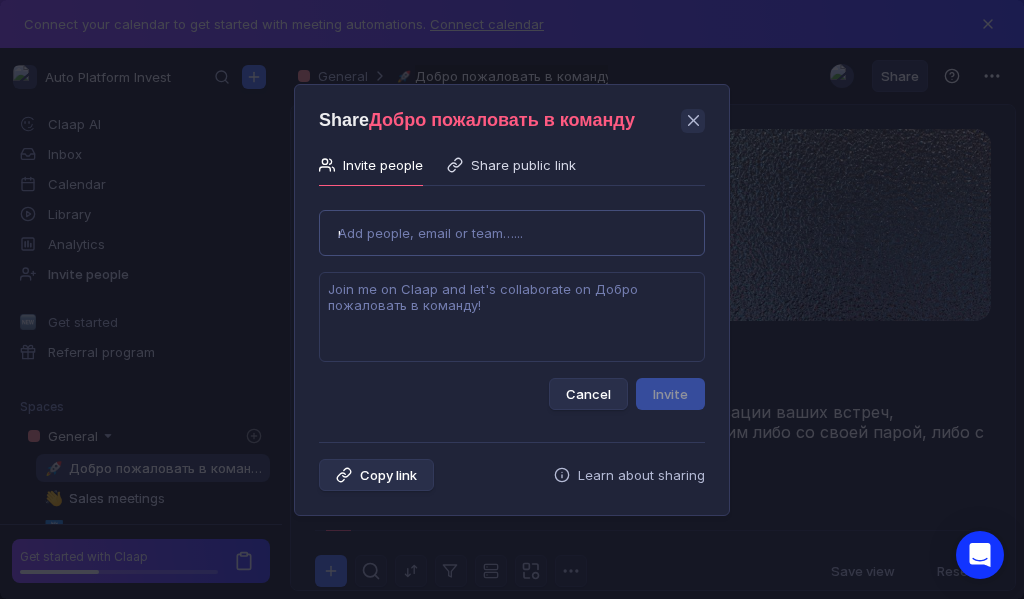 type 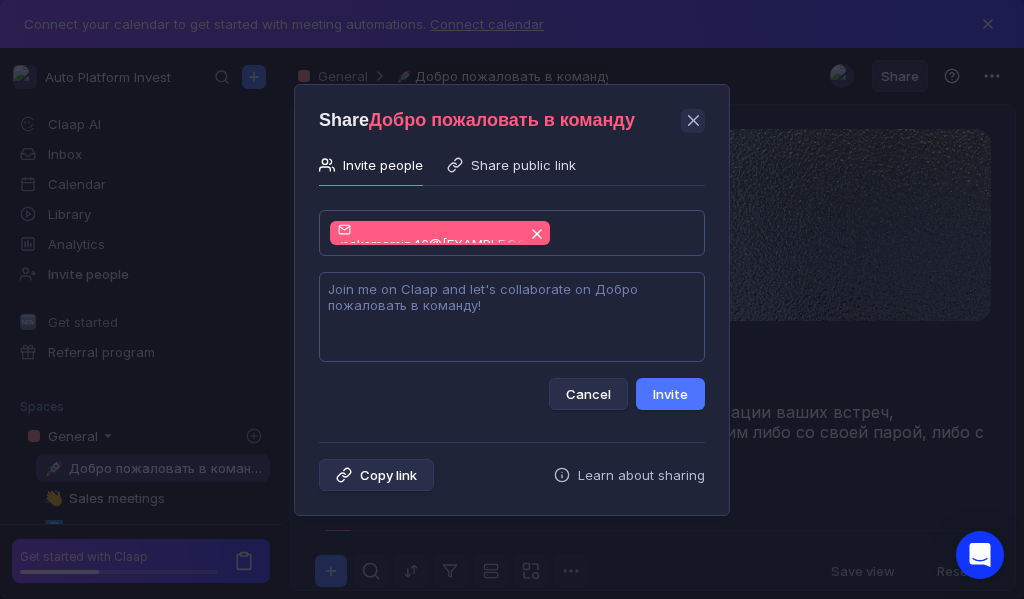 click at bounding box center (512, 317) 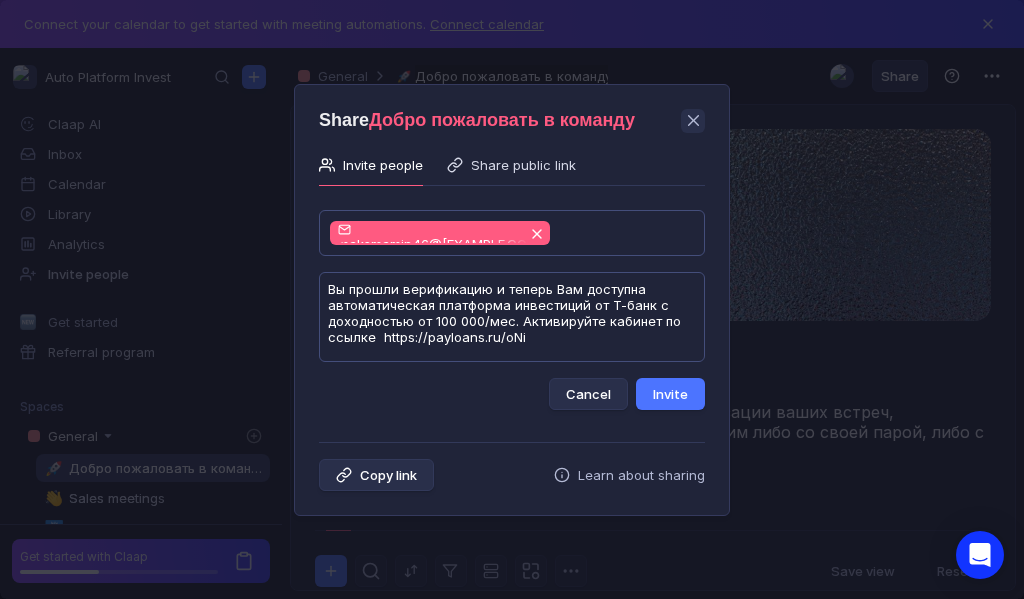 scroll, scrollTop: 1, scrollLeft: 0, axis: vertical 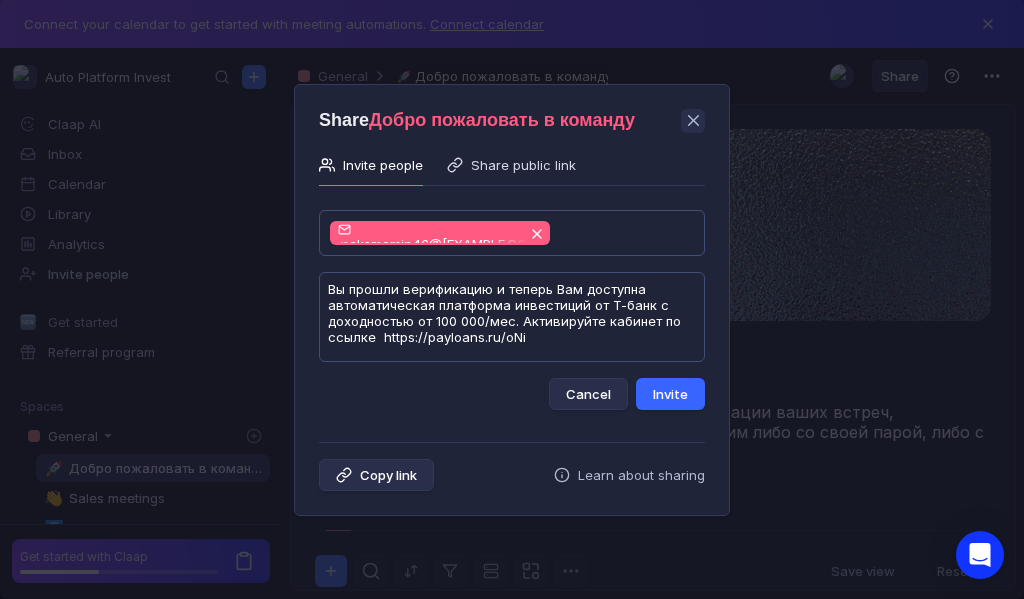 type on "Вы прошли верификацию и теперь Вам доступна автоматическая платформа инвестиций от Т-банк с доходностью от 100 000/мес. Активируйте кабинет по ссылке  https://patison13.ru/bQCto" 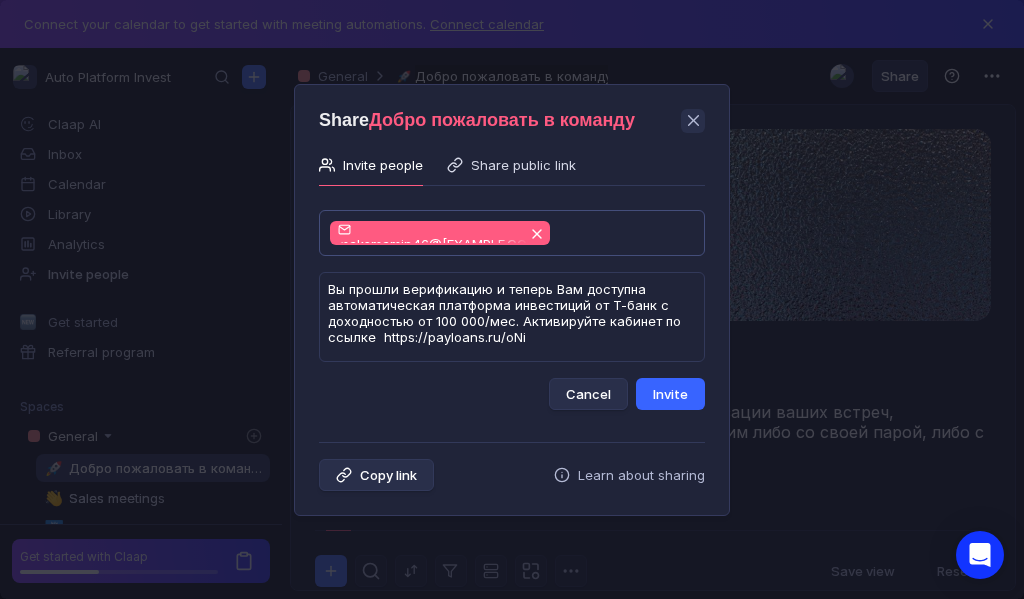 click on "Invite" at bounding box center [670, 394] 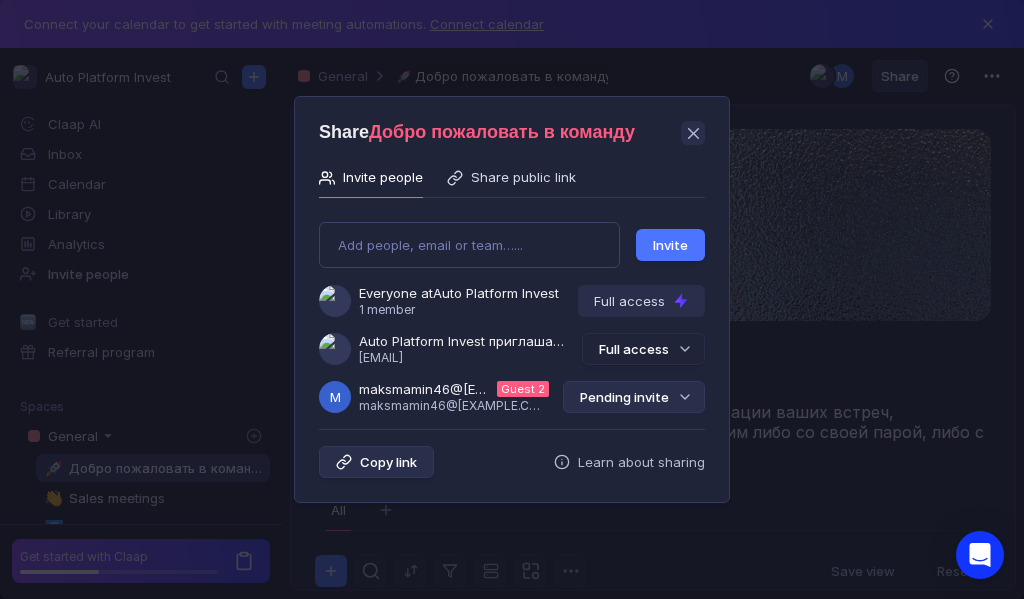 click on "Pending invite" at bounding box center (634, 397) 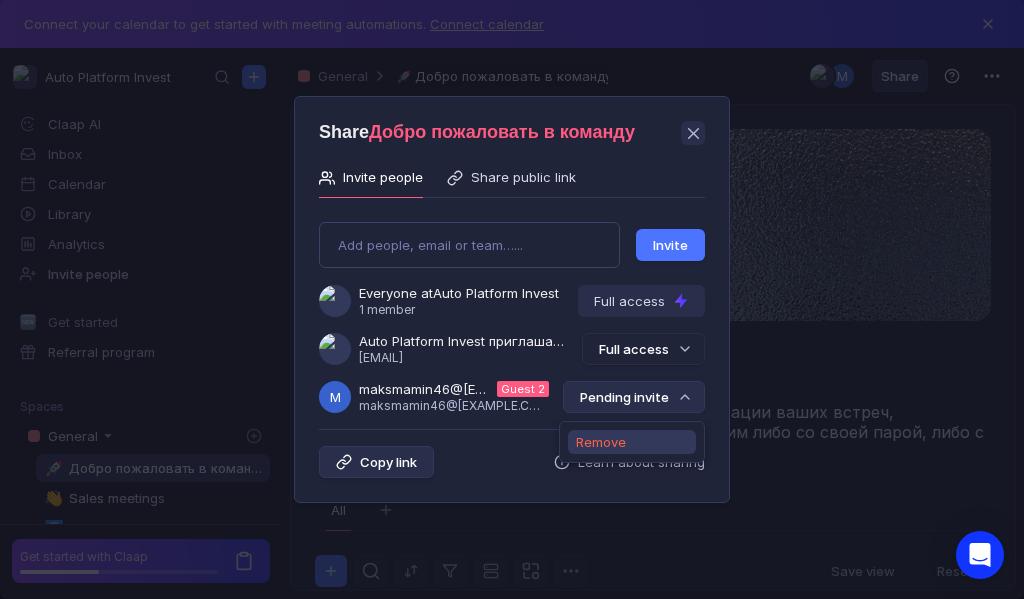 click on "Remove" at bounding box center [601, 442] 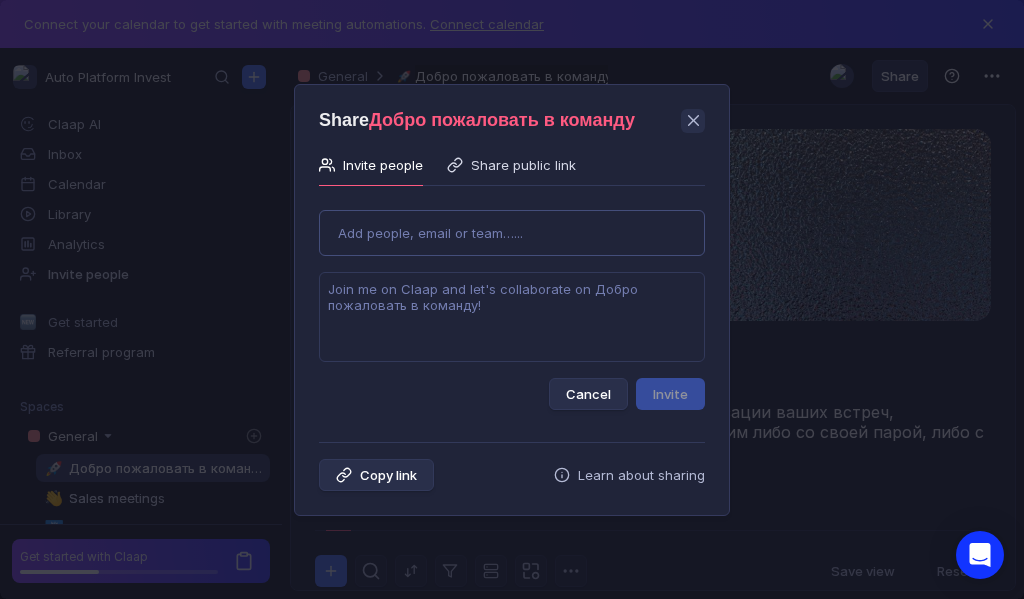 click on "Use Up and Down to choose options, press Enter to select the currently focused option, press Escape to exit the menu, press Tab to select the option and exit the menu. Add people, email or team…... Cancel Invite" at bounding box center [512, 302] 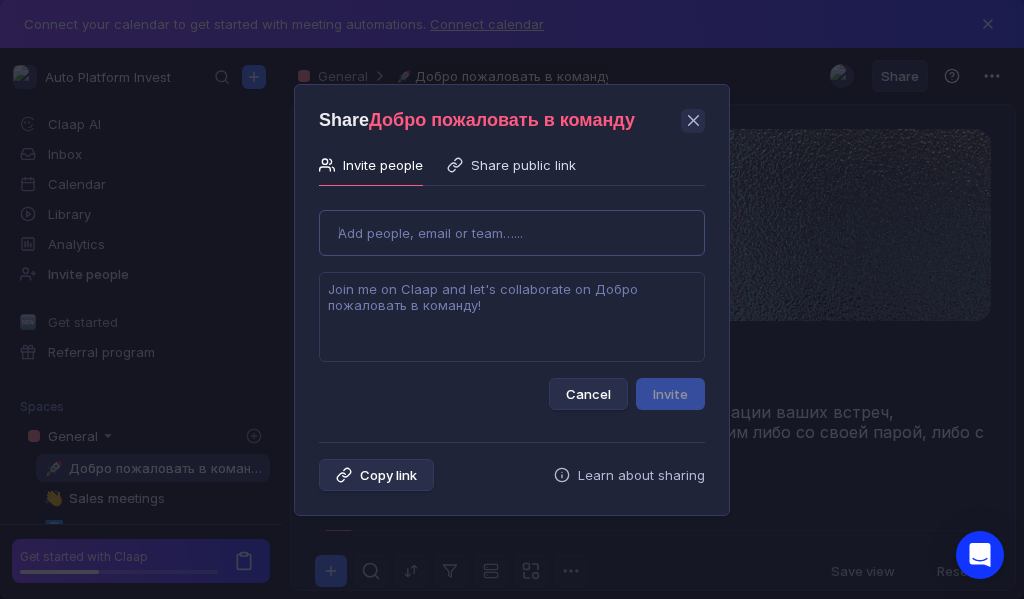 type on "krasikovwvw@gmail.com" 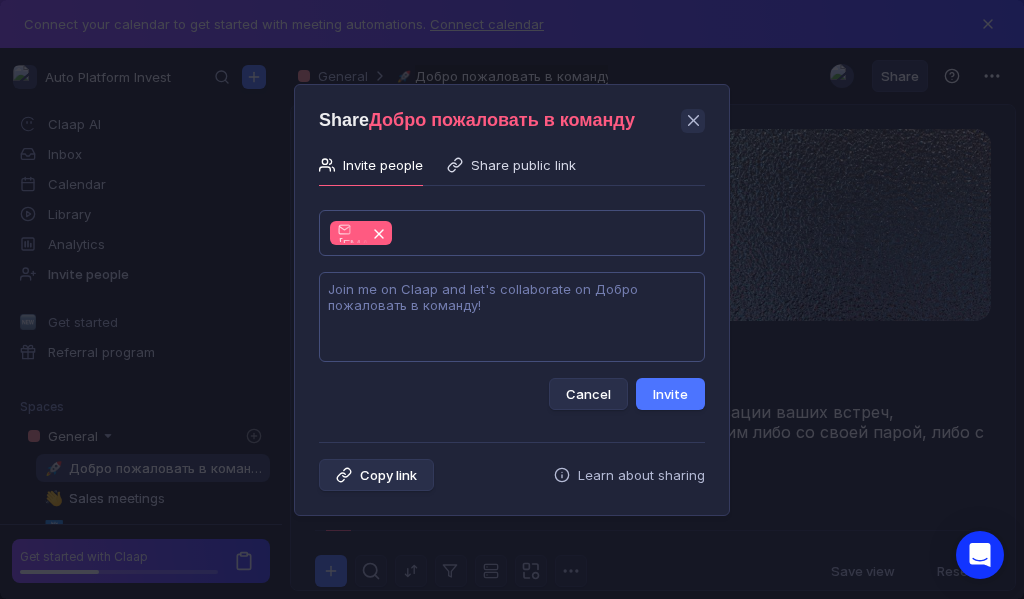click at bounding box center [512, 317] 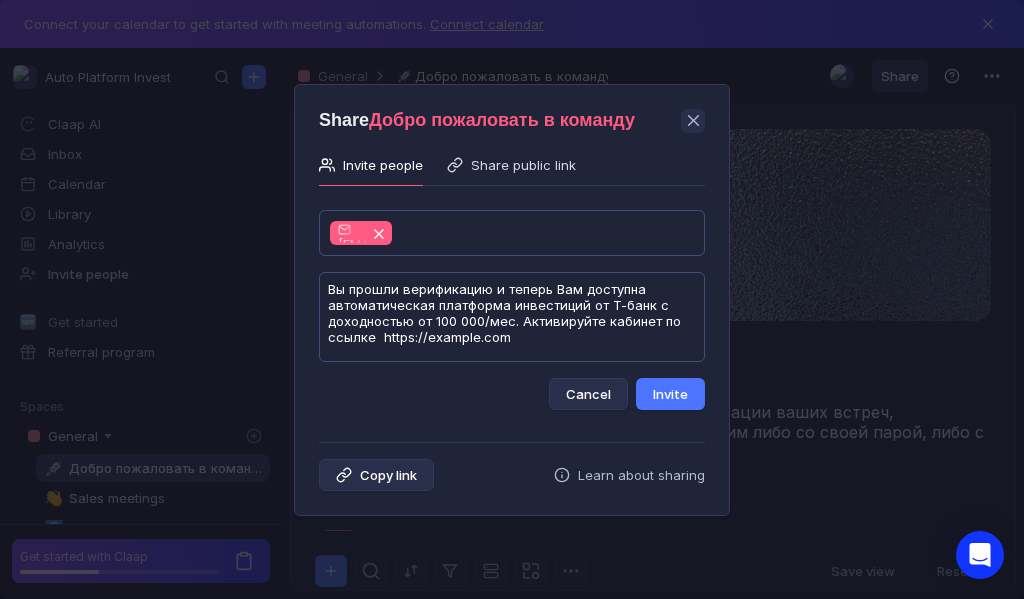 scroll, scrollTop: 1, scrollLeft: 0, axis: vertical 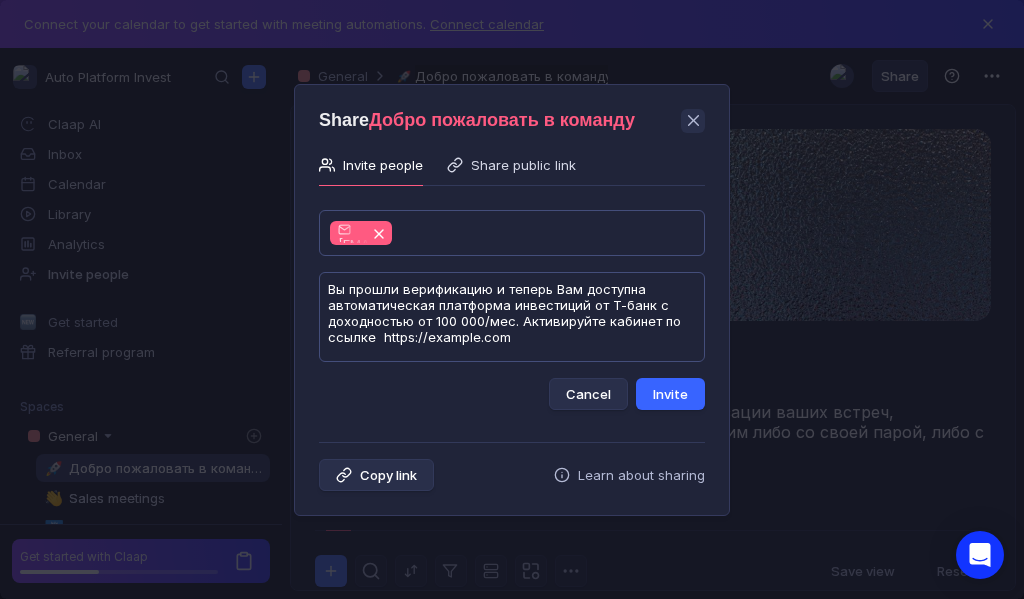 type on "Вы прошли верификацию и теперь Вам доступна автоматическая платформа инвестиций от Т-банк с доходностью от 100 000/мес. Активируйте кабинет по ссылке  https://payloans.ru/XZRPzB" 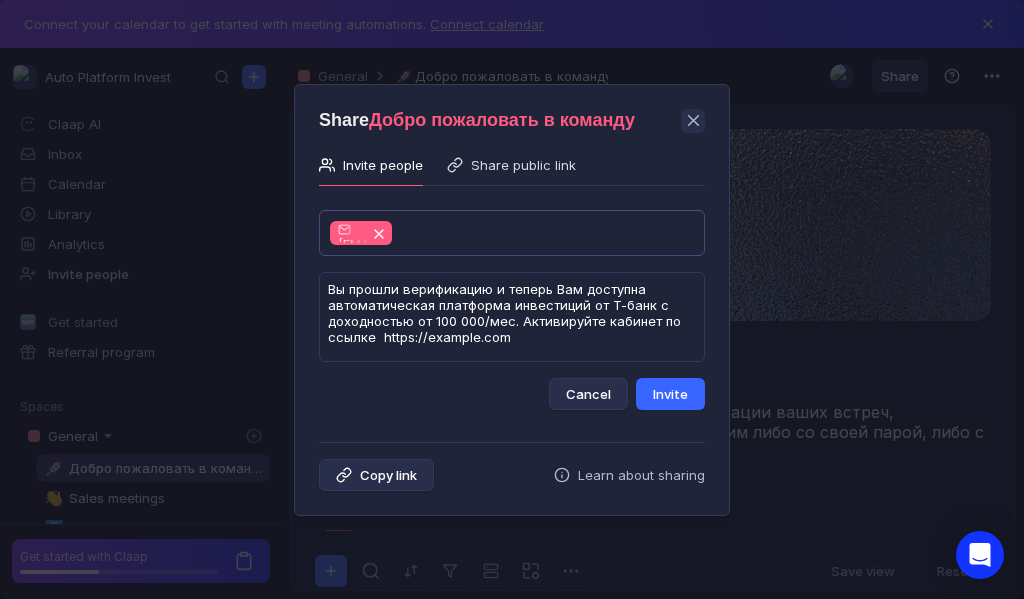 click on "Invite" at bounding box center (670, 394) 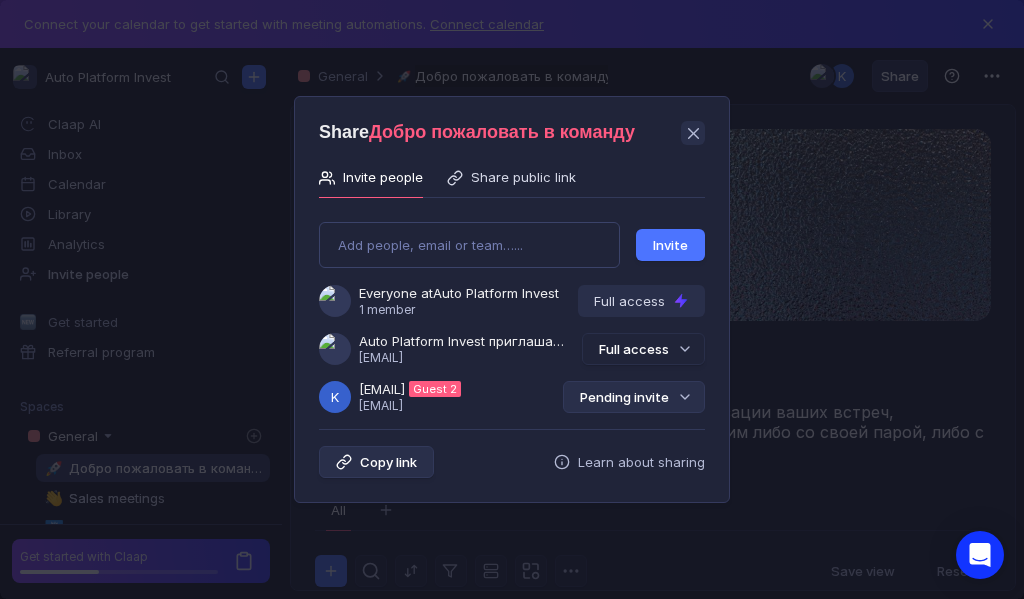 click on "Pending invite" at bounding box center [634, 397] 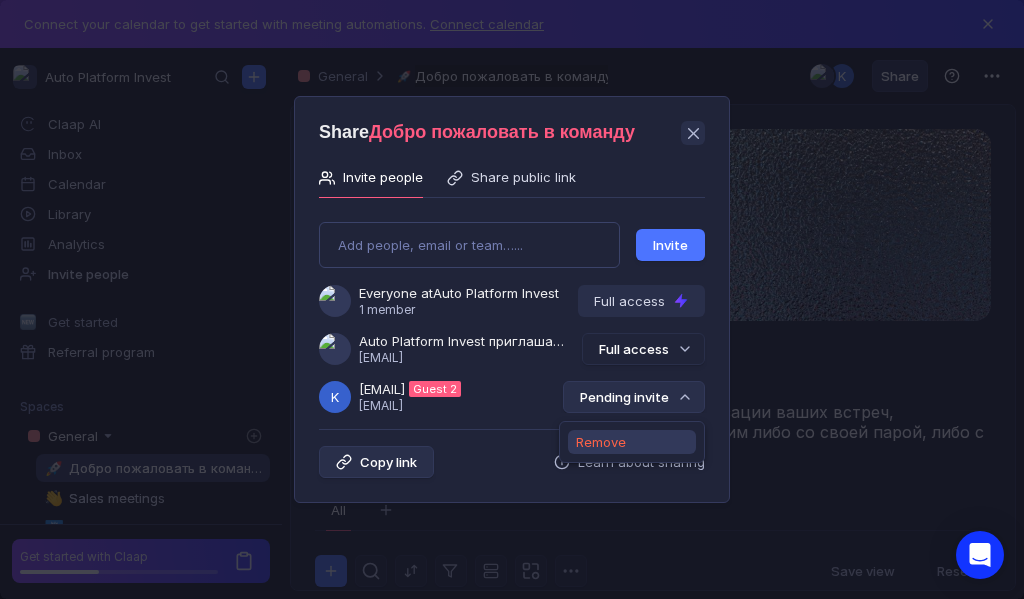 click on "Remove" at bounding box center (601, 442) 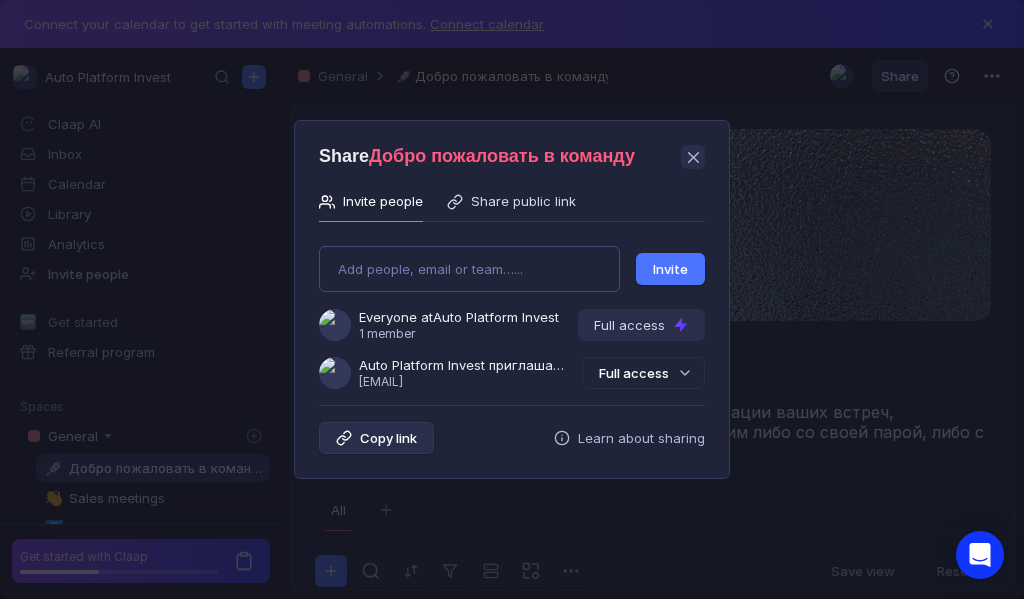 click on "Add people, email or team…... Invite Everyone at  Auto Platform Invest 1 member Full access Auto Platform Invest   приглашает Вас в команду [USERNAME]@[DOMAIN] Full access" at bounding box center [512, 309] 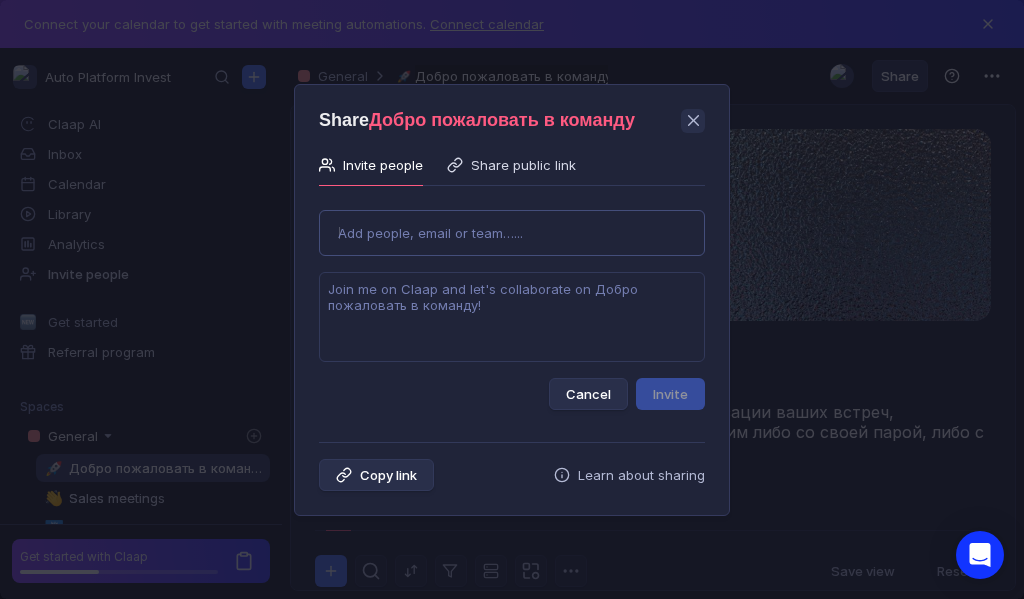 type on "arturpris15@gmail.com" 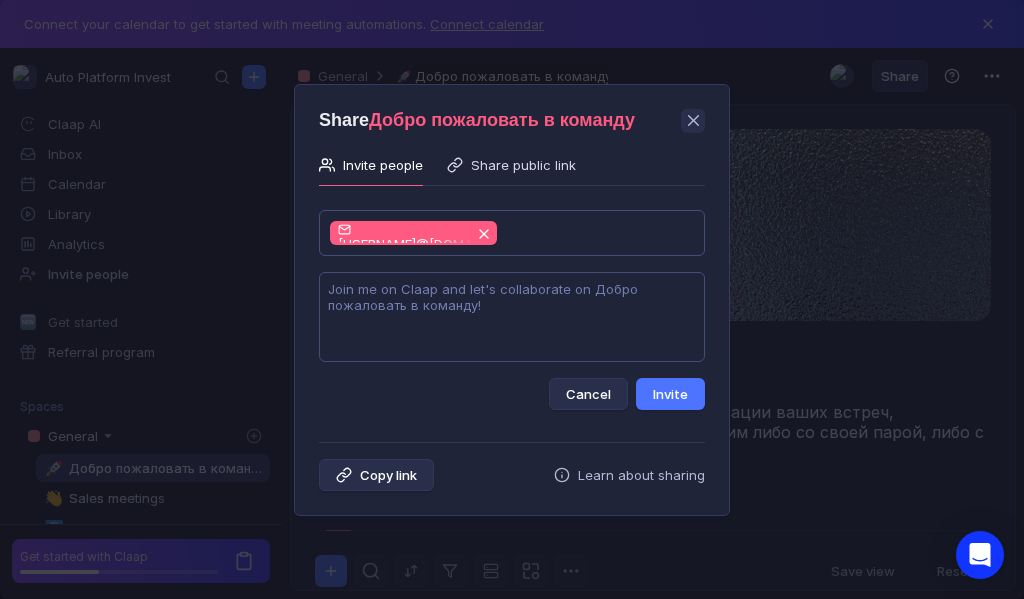click at bounding box center [512, 317] 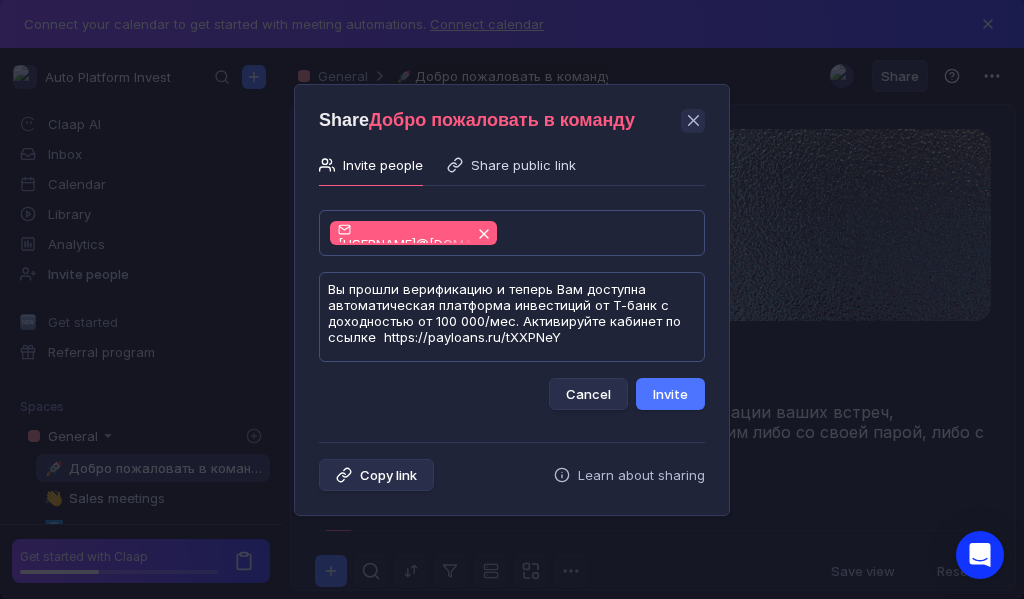 scroll, scrollTop: 1, scrollLeft: 0, axis: vertical 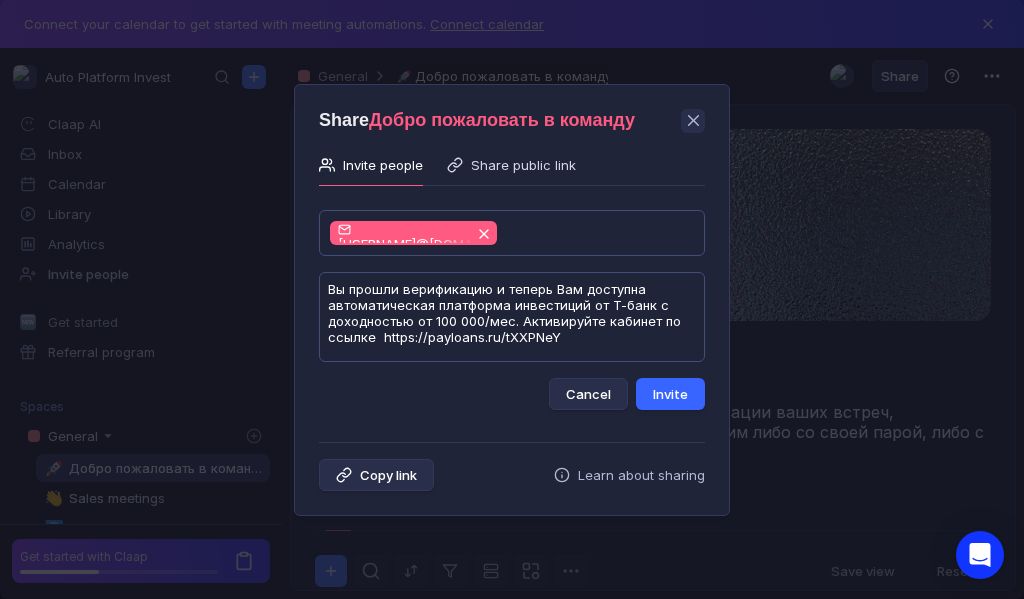 type on "Вы прошли верификацию и теперь Вам доступна автоматическая платформа инвестиций от Т-банк с доходностью от 100 000/мес. Активируйте кабинет по ссылке  https://payloans.ru/tXXPNeY" 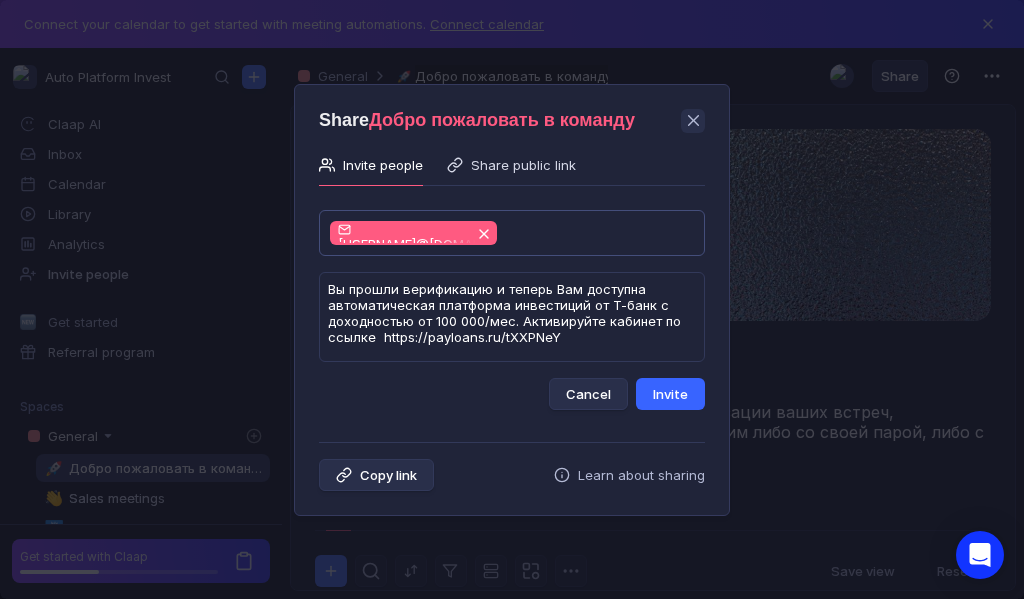 click on "Invite" at bounding box center [670, 394] 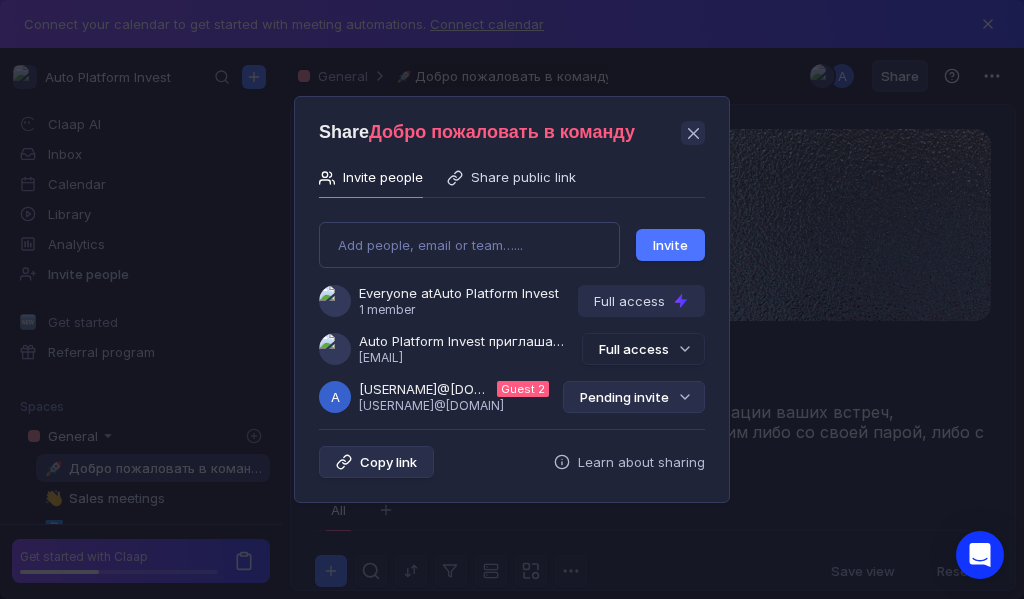 click on "Pending invite" at bounding box center (634, 397) 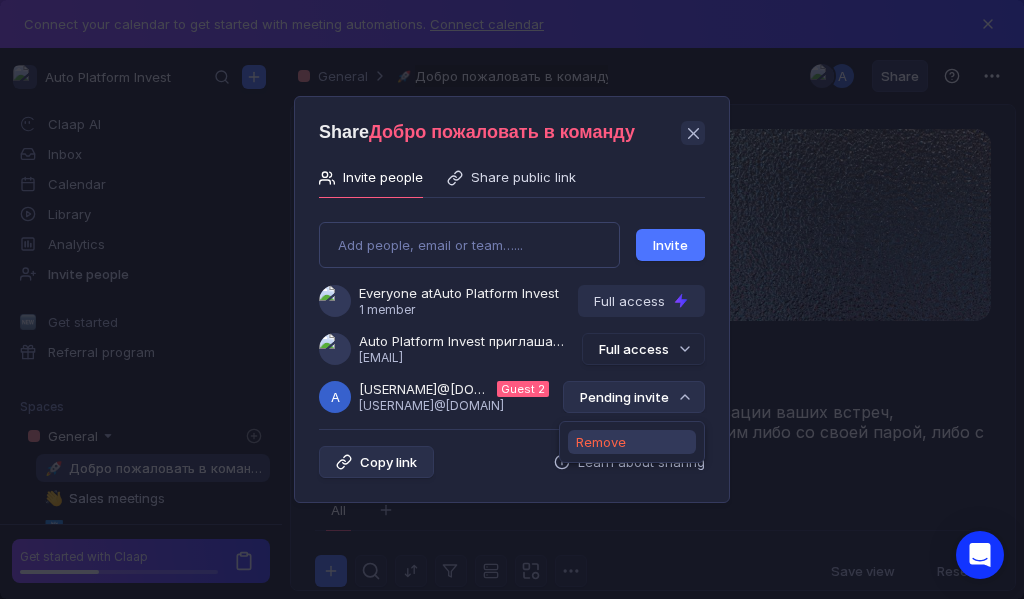 click on "Remove" at bounding box center [601, 442] 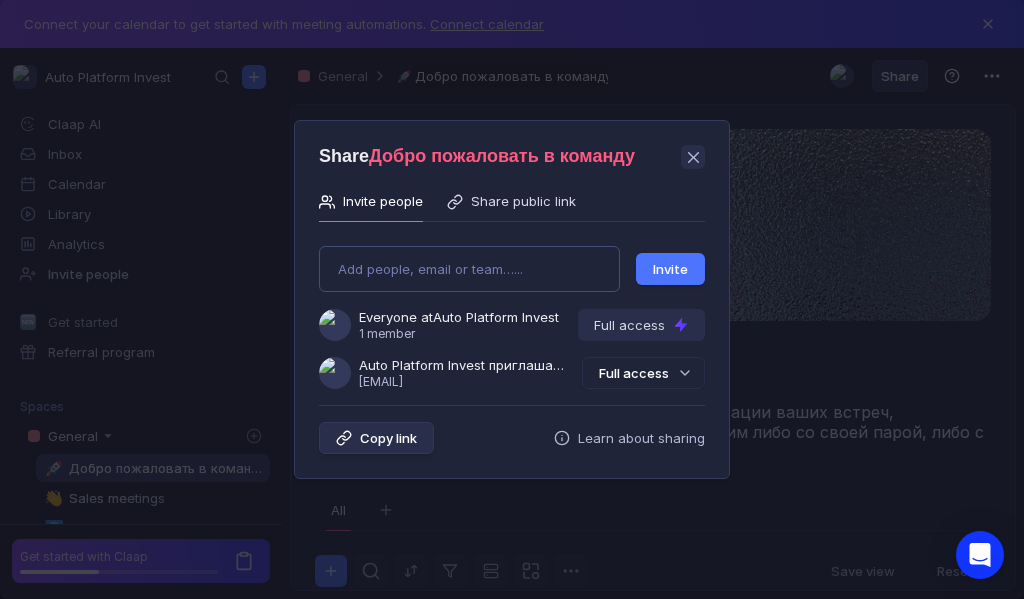 click on "Add people, email or team…... Invite Everyone at  Auto Platform Invest 1 member Full access Auto Platform Invest   приглашает Вас в команду [USERNAME]@[DOMAIN] Full access" at bounding box center (512, 309) 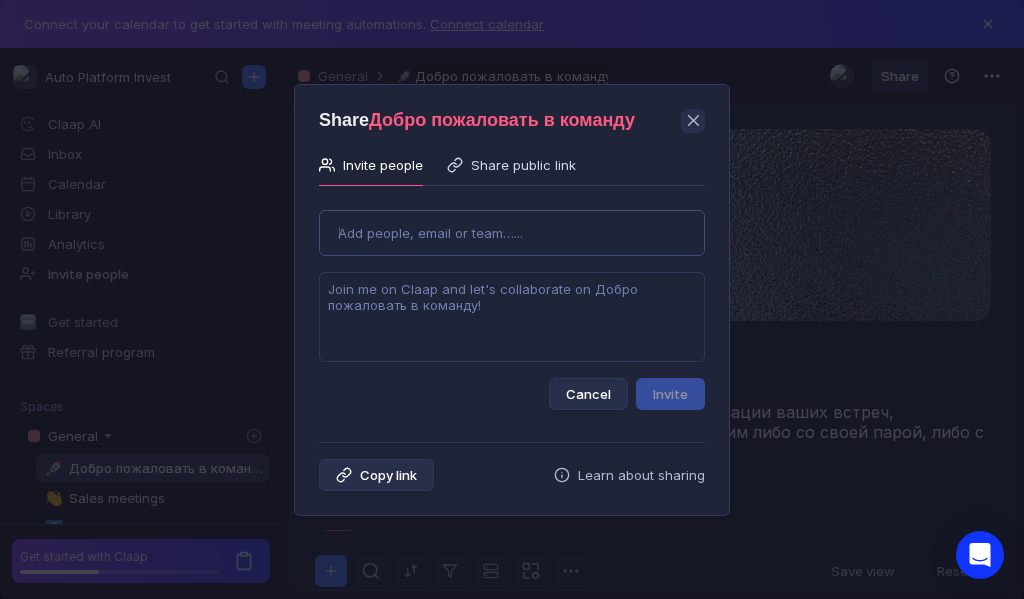 type on "matilda88motya@gmail.com" 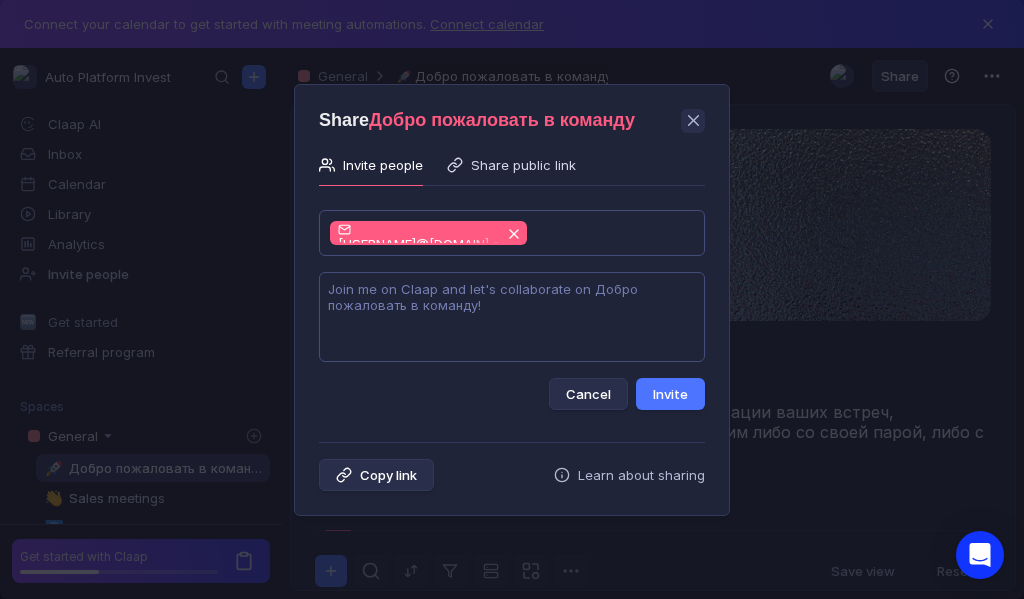 click at bounding box center (512, 317) 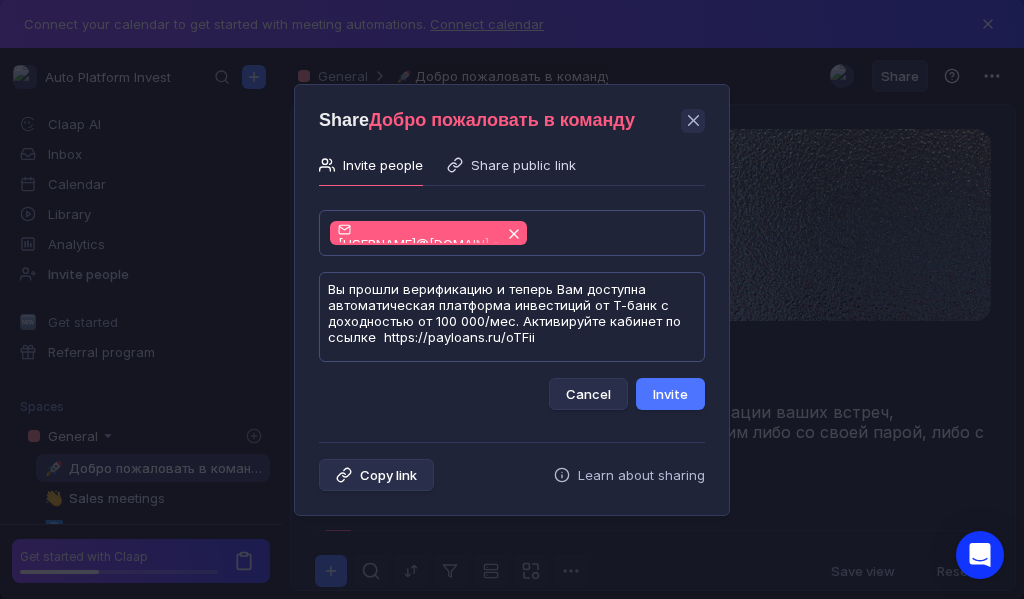 scroll, scrollTop: 1, scrollLeft: 0, axis: vertical 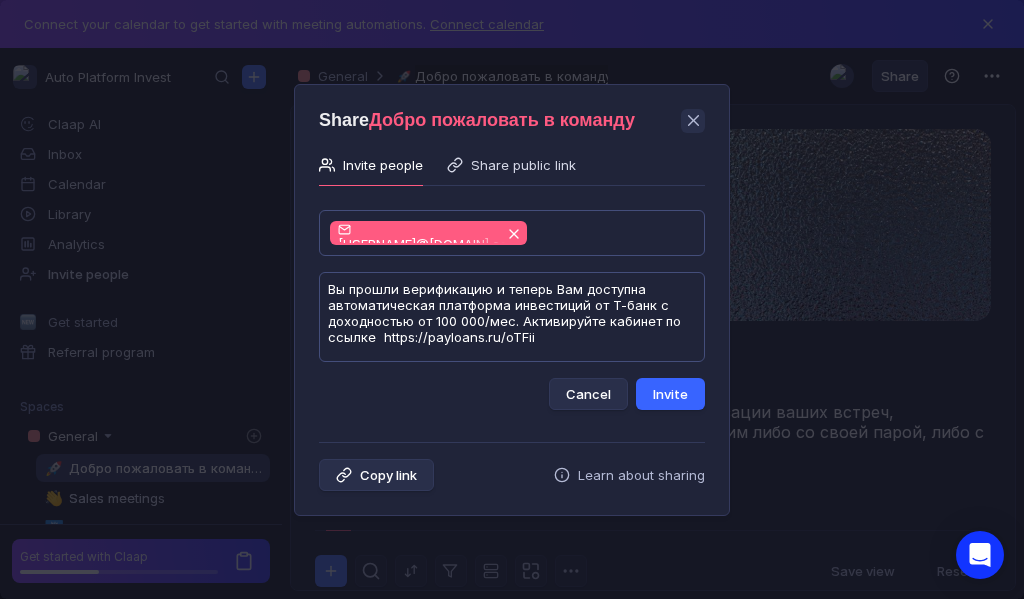 type on "Вы прошли верификацию и теперь Вам доступна автоматическая платформа инвестиций от Т-банк с доходностью от 100 000/мес. Активируйте кабинет по ссылке  https://payloans.ru/oTFii" 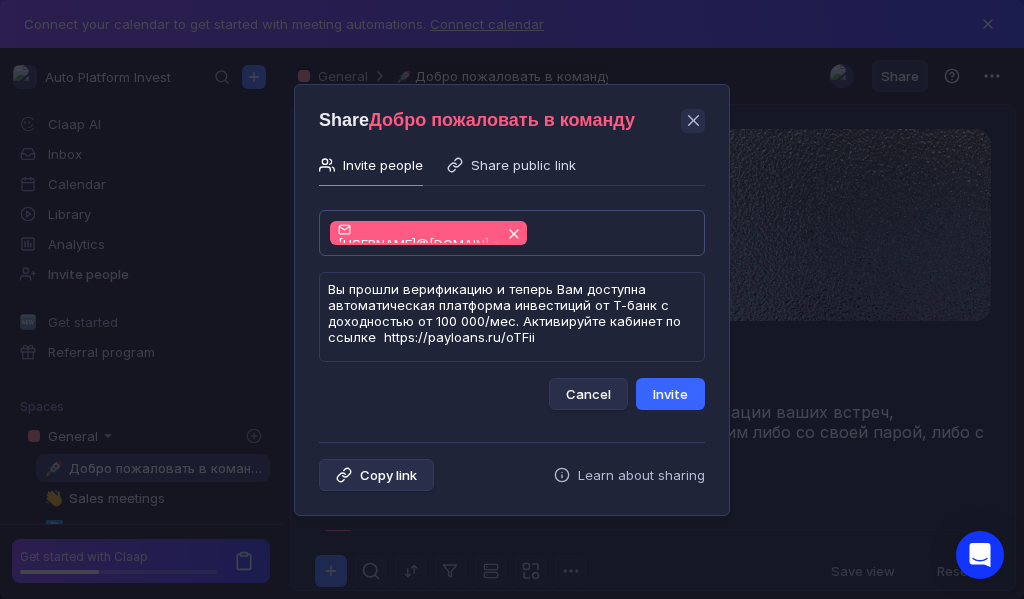 click on "Invite" at bounding box center [670, 394] 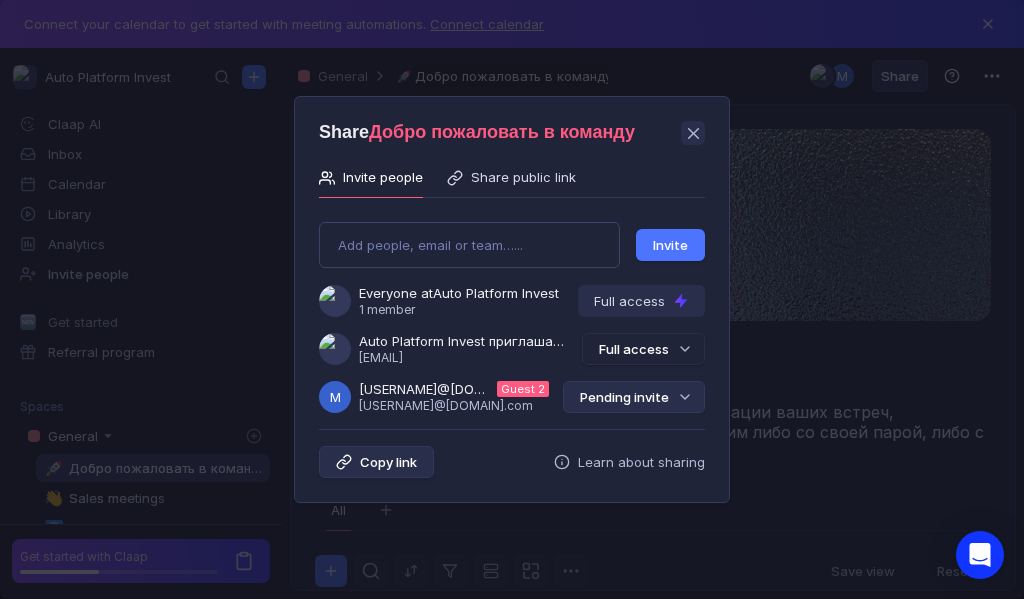 click on "Pending invite" at bounding box center [634, 397] 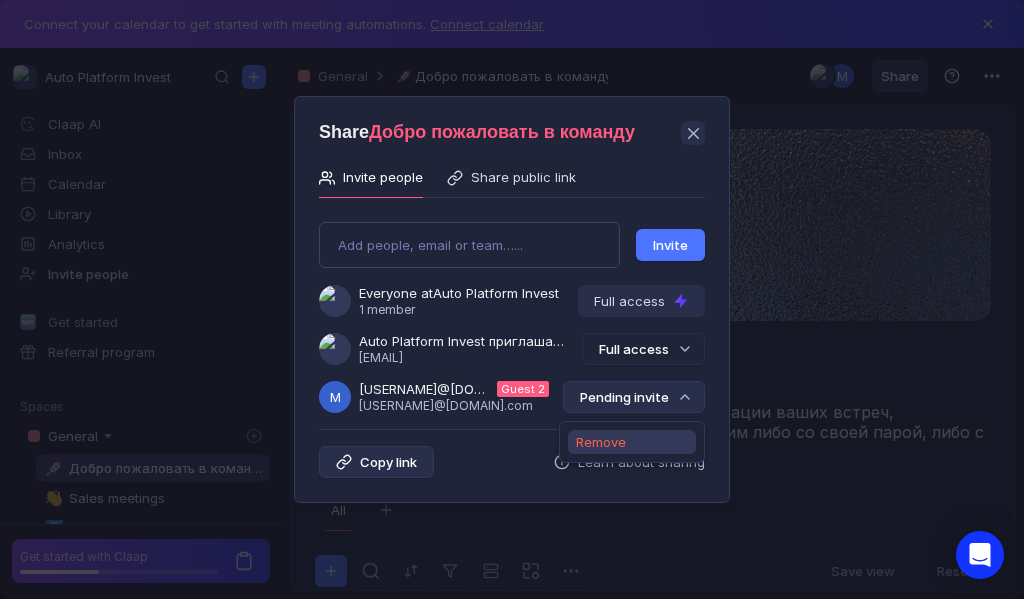 click on "Remove" at bounding box center (601, 442) 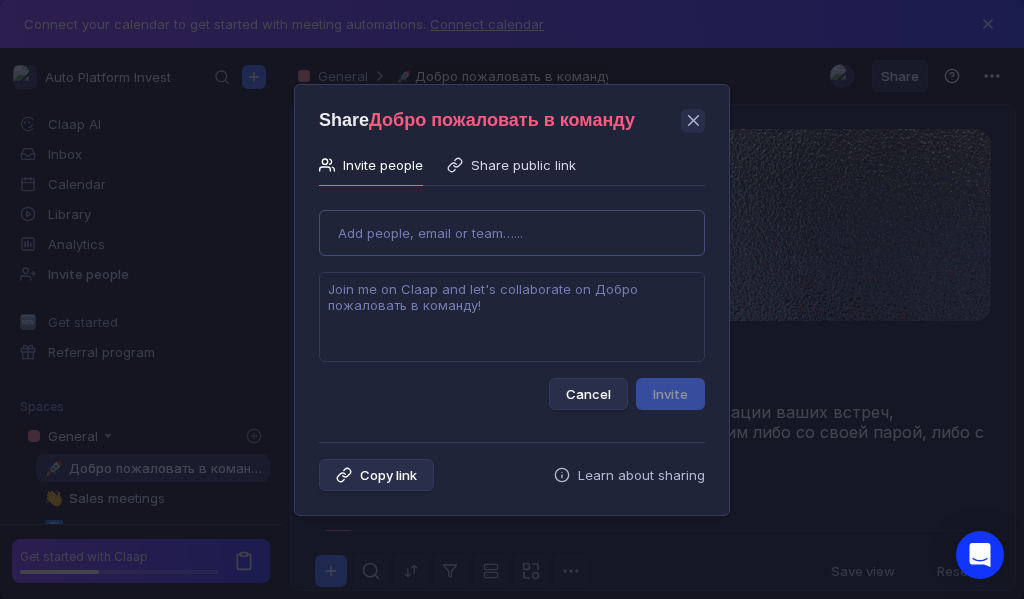 click on "Use Up and Down to choose options, press Enter to select the currently focused option, press Escape to exit the menu, press Tab to select the option and exit the menu. Add people, email or team…... Cancel Invite" at bounding box center (512, 302) 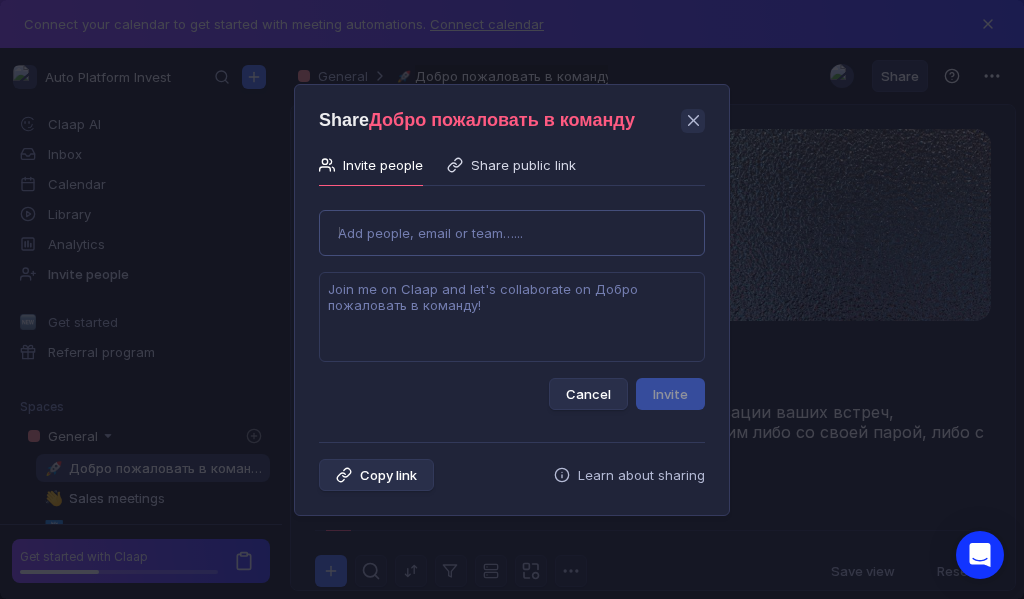 type on "kk.hava4003@gmail.com" 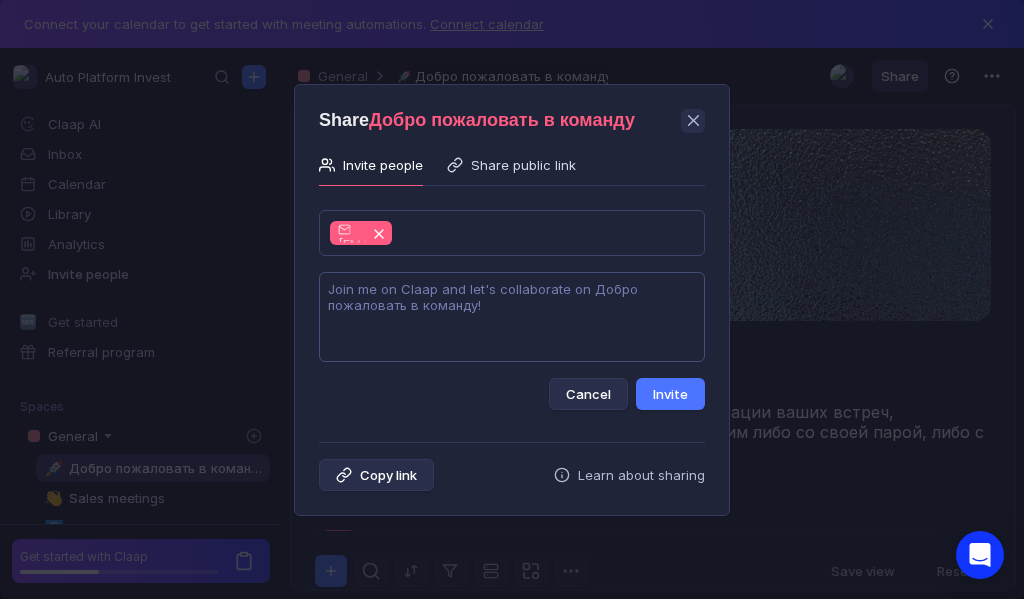 click at bounding box center (512, 317) 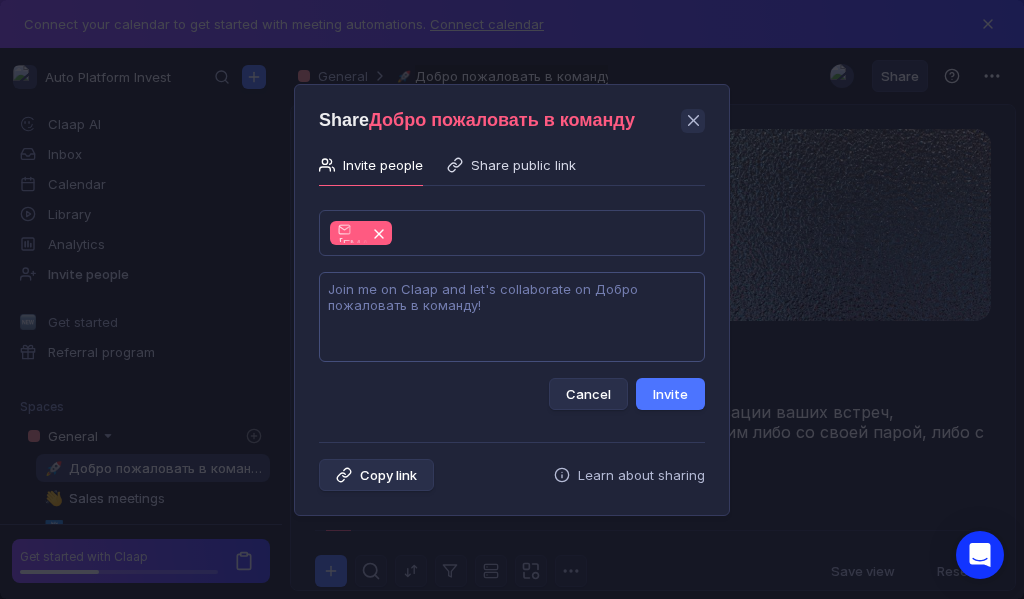 click at bounding box center [512, 317] 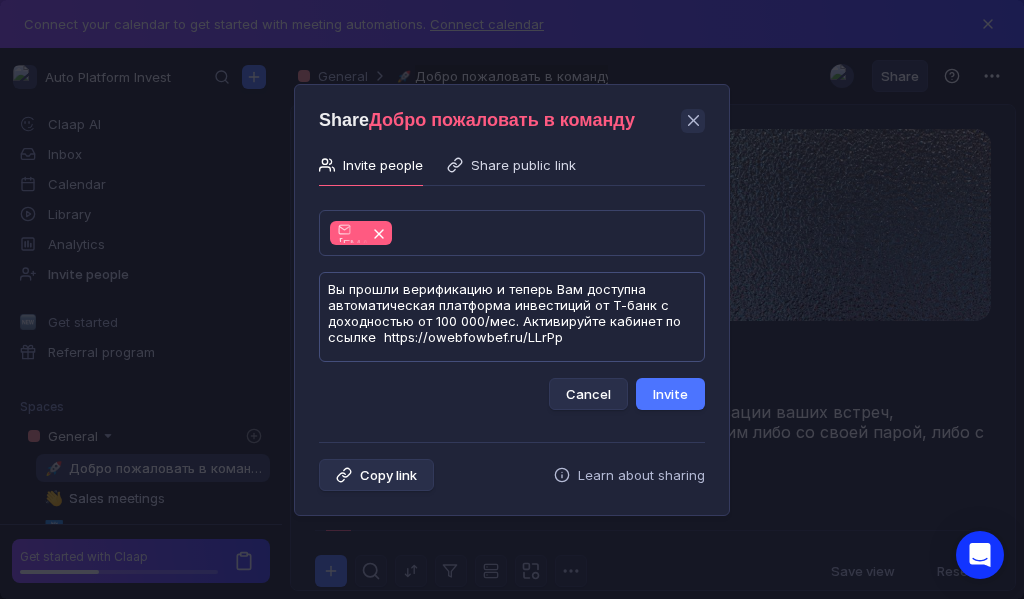 scroll, scrollTop: 1, scrollLeft: 0, axis: vertical 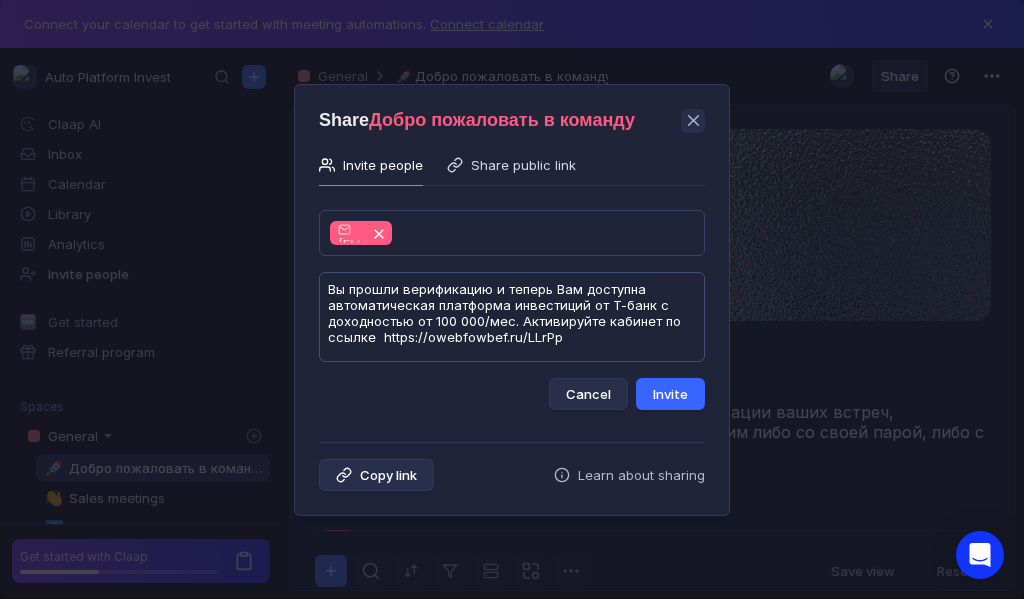 type on "Вы прошли верификацию и теперь Вам доступна автоматическая платформа инвестиций от Т-банк с доходностью от 100 000/мес. Активируйте кабинет по ссылке  https://owebfowbef.ru/LLrPp" 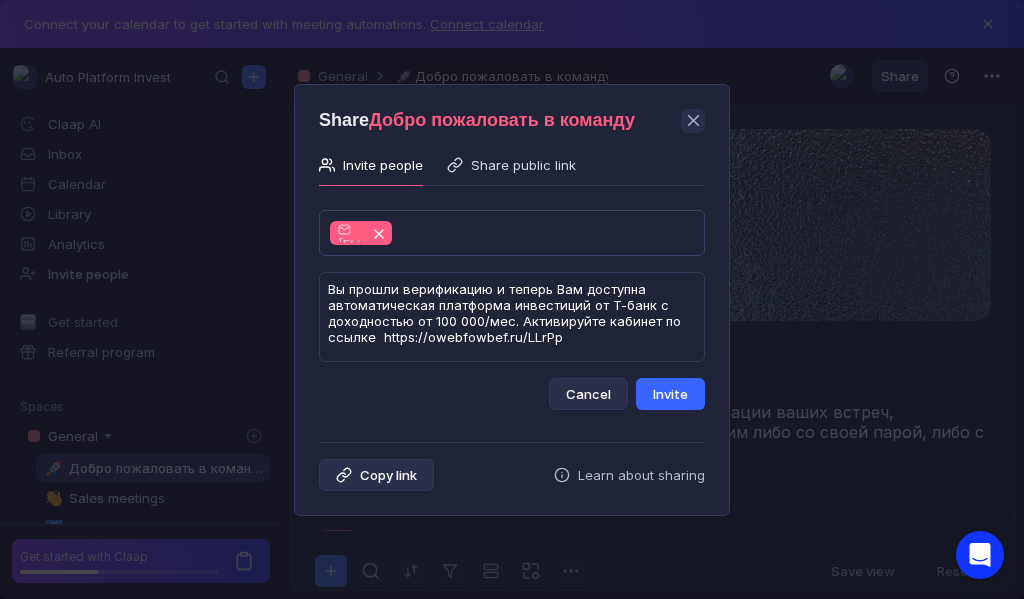 click on "Invite" at bounding box center (670, 394) 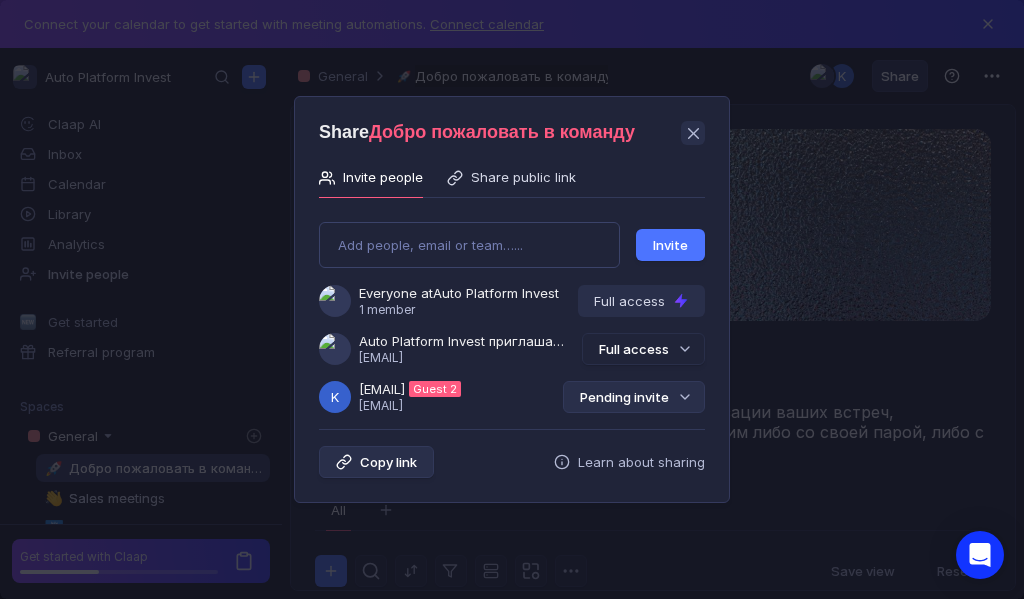 click on "Pending invite" at bounding box center [634, 397] 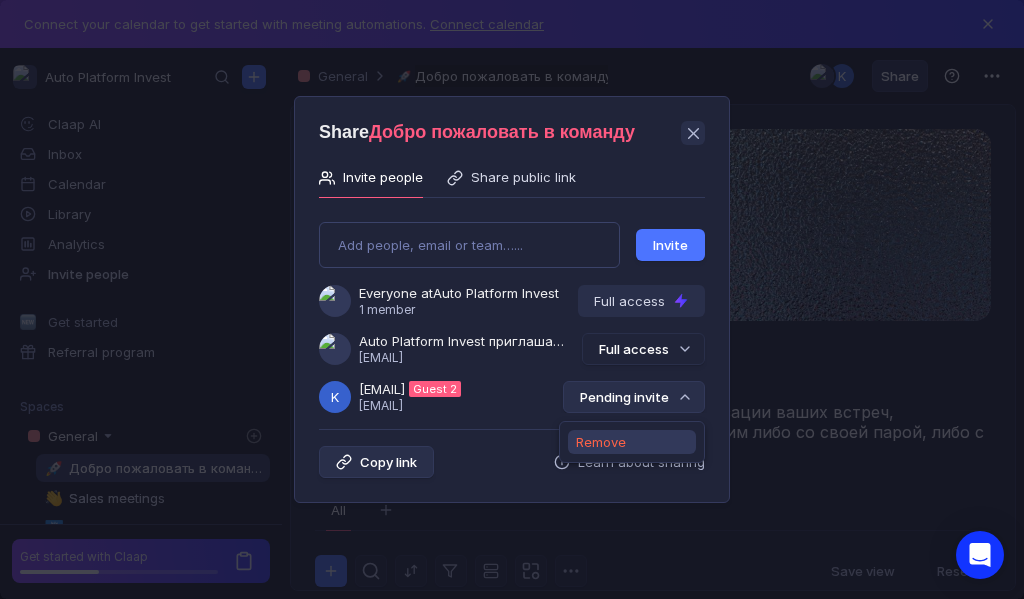 click on "Remove" at bounding box center [601, 442] 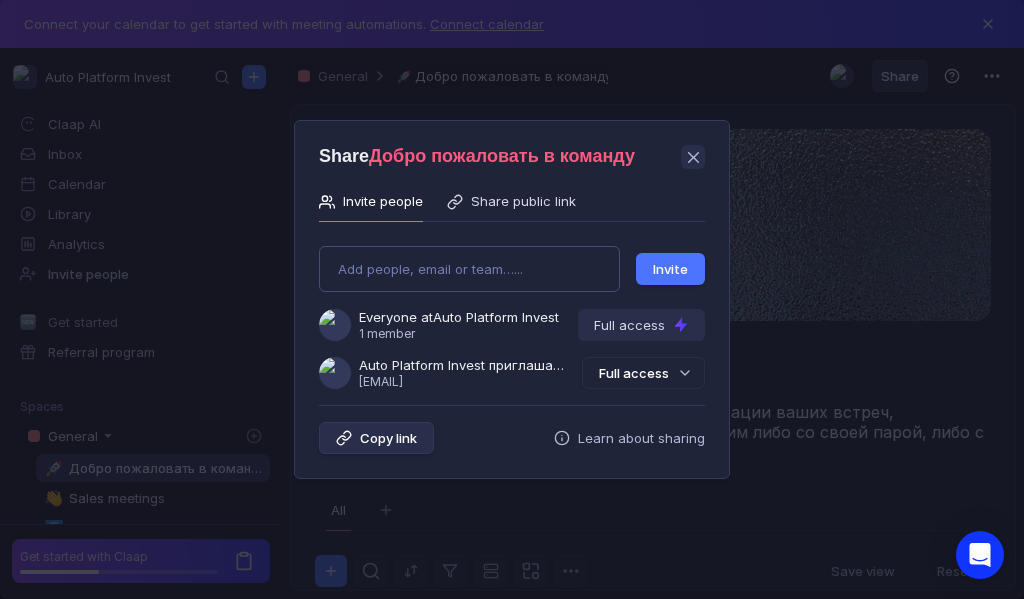 click on "Add people, email or team…... Invite Everyone at  Auto Platform Invest 1 member Full access Auto Platform Invest   приглашает Вас в команду [USERNAME]@[DOMAIN] Full access" at bounding box center (512, 309) 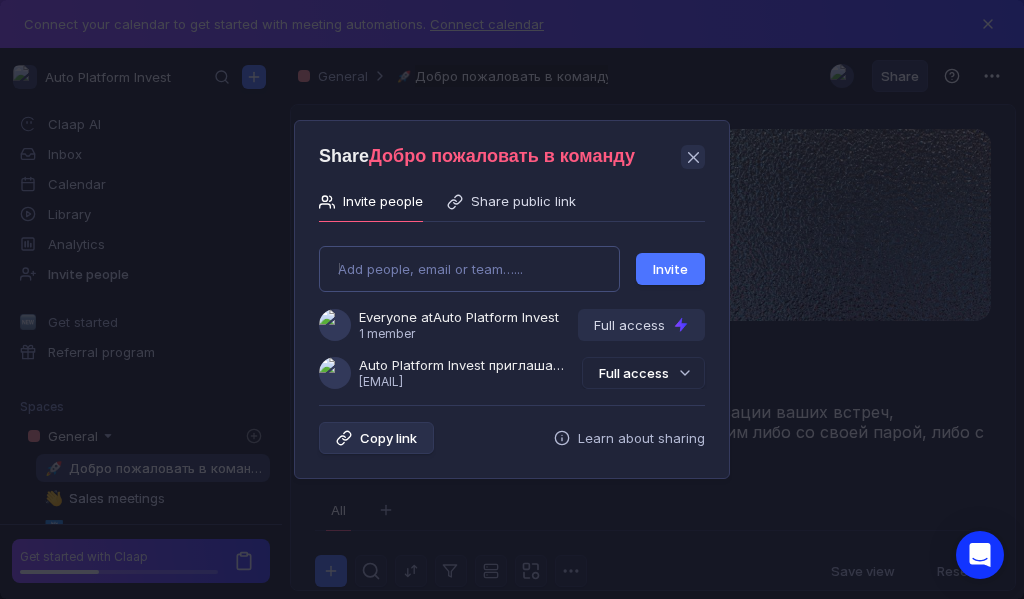 type on "karpovanatashanatasha@gmail.com" 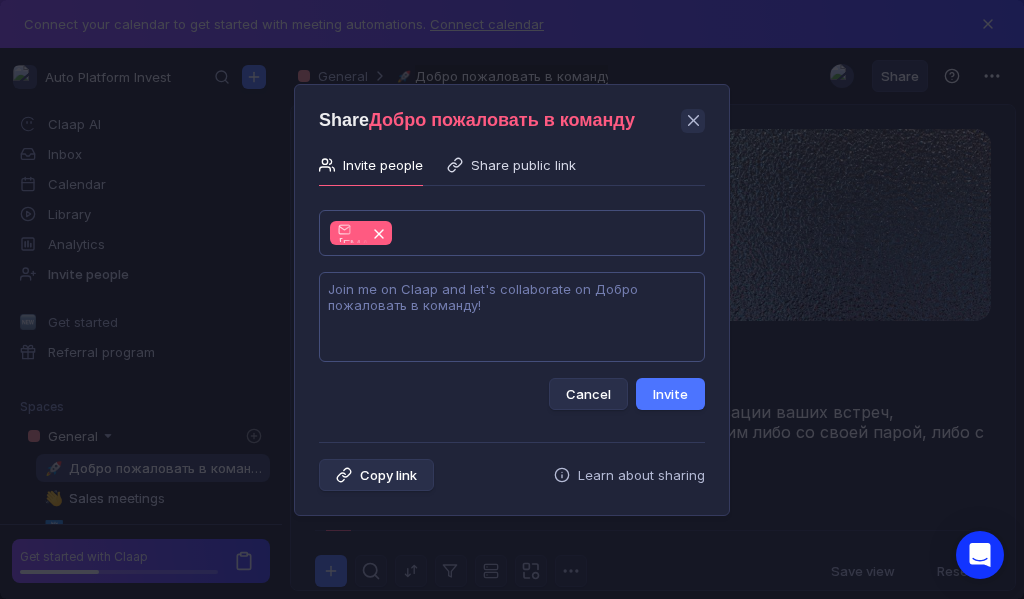 click at bounding box center [512, 317] 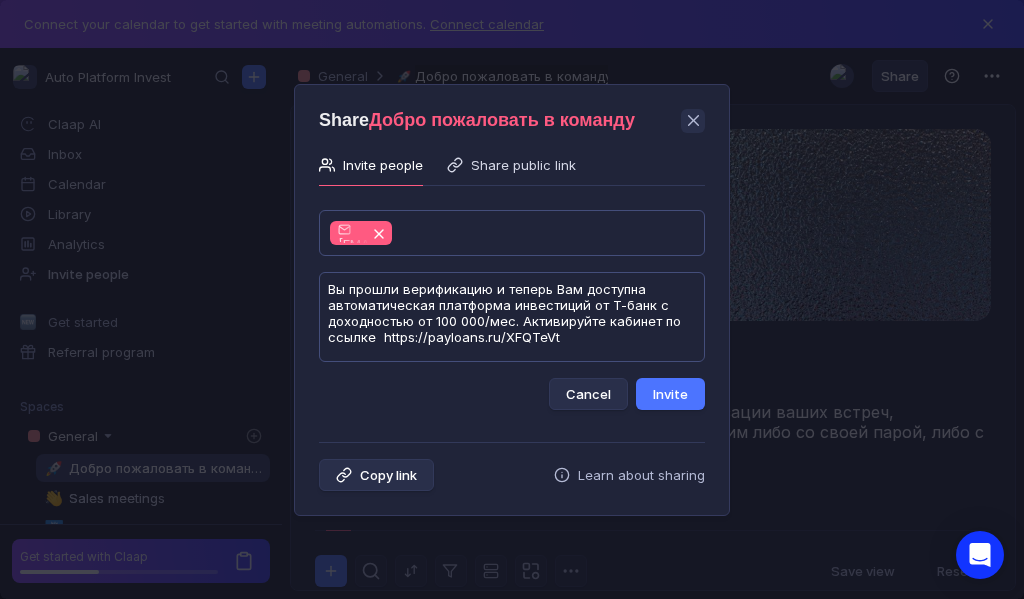 scroll, scrollTop: 1, scrollLeft: 0, axis: vertical 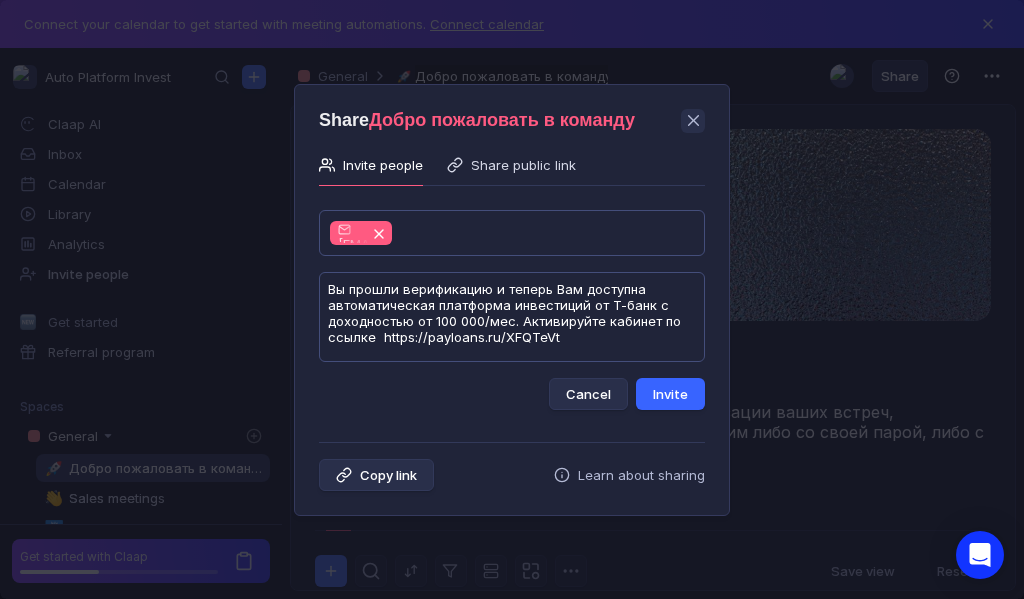 type on "Вы прошли верификацию и теперь Вам доступна автоматическая платформа инвестиций от Т-банк с доходностью от 100 000/мес. Активируйте кабинет по ссылке  https://payloans.ru/XFQTeVt" 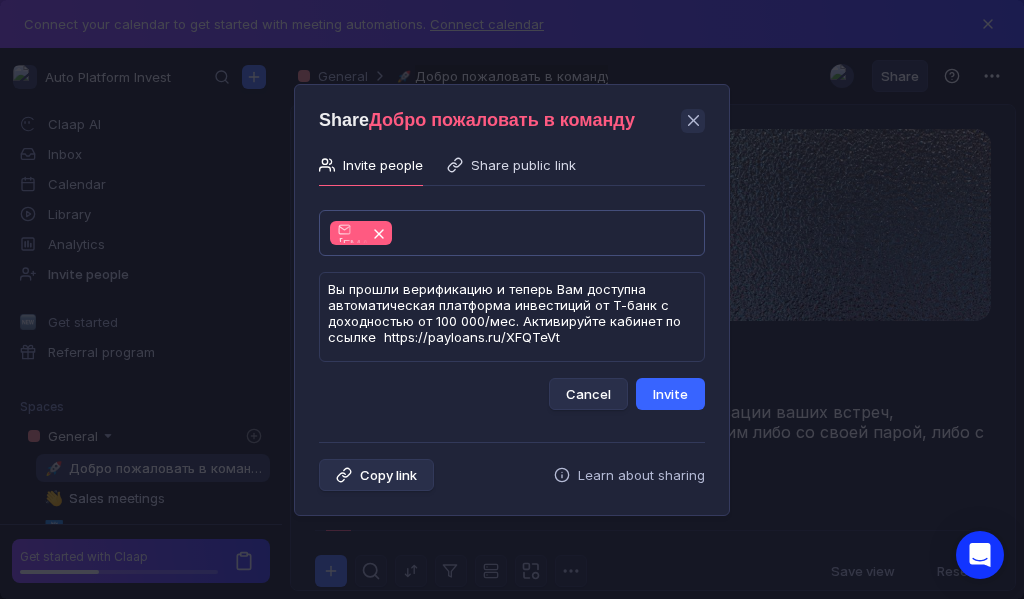 click on "Invite" at bounding box center (670, 394) 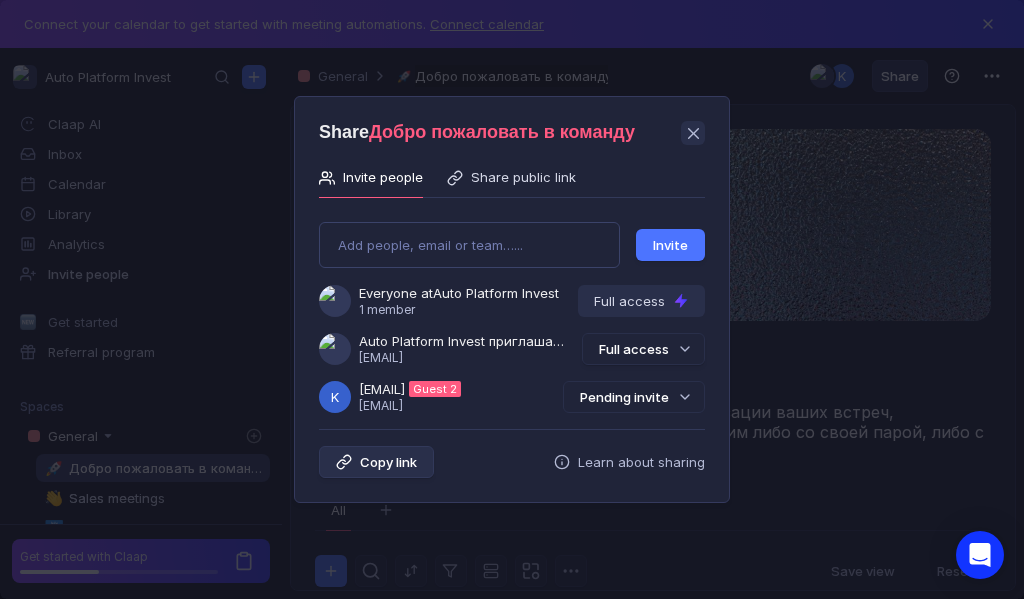 click on "Pending invite" at bounding box center (634, 397) 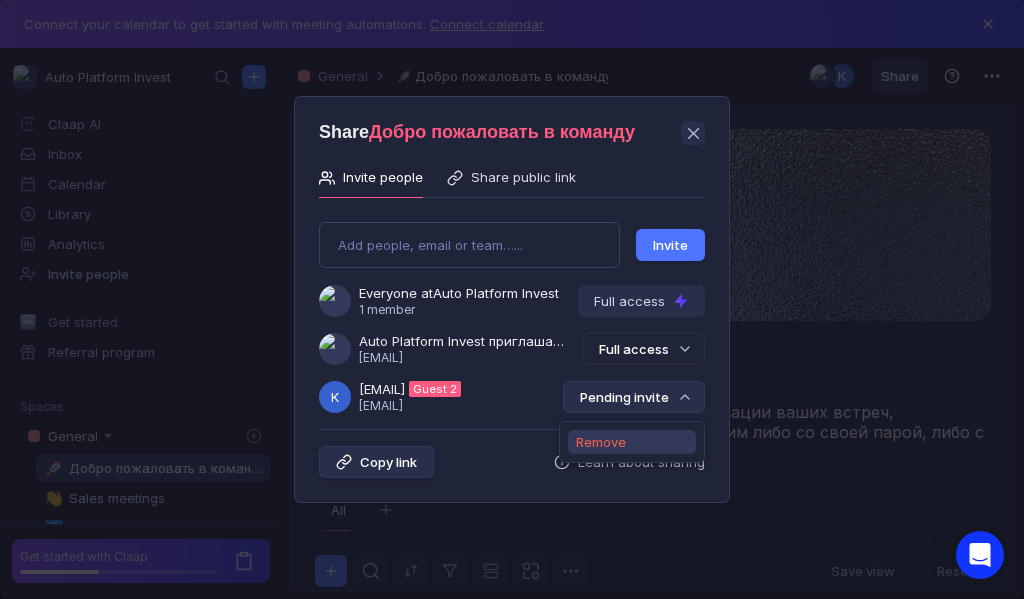 click on "Remove" at bounding box center (601, 442) 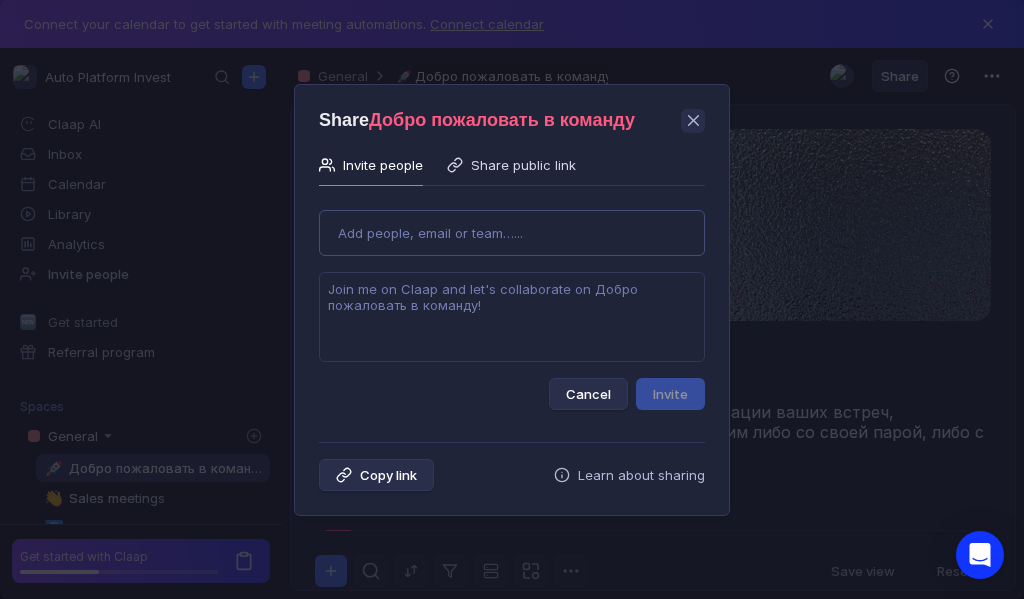 click on "Use Up and Down to choose options, press Enter to select the currently focused option, press Escape to exit the menu, press Tab to select the option and exit the menu. Add people, email or team…... Cancel Invite" at bounding box center (512, 302) 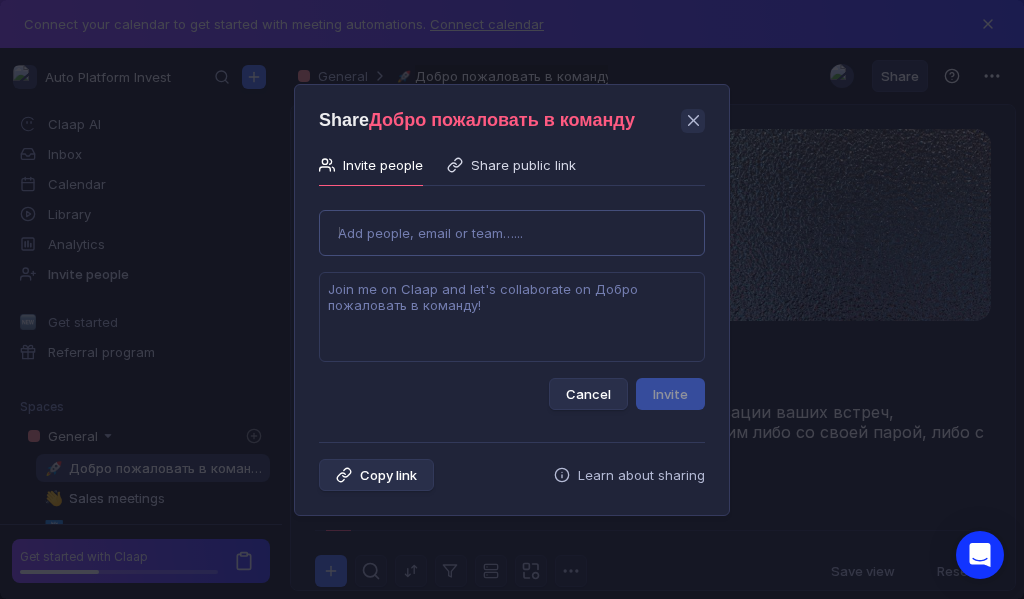 type on "girmasmi@gmail.com" 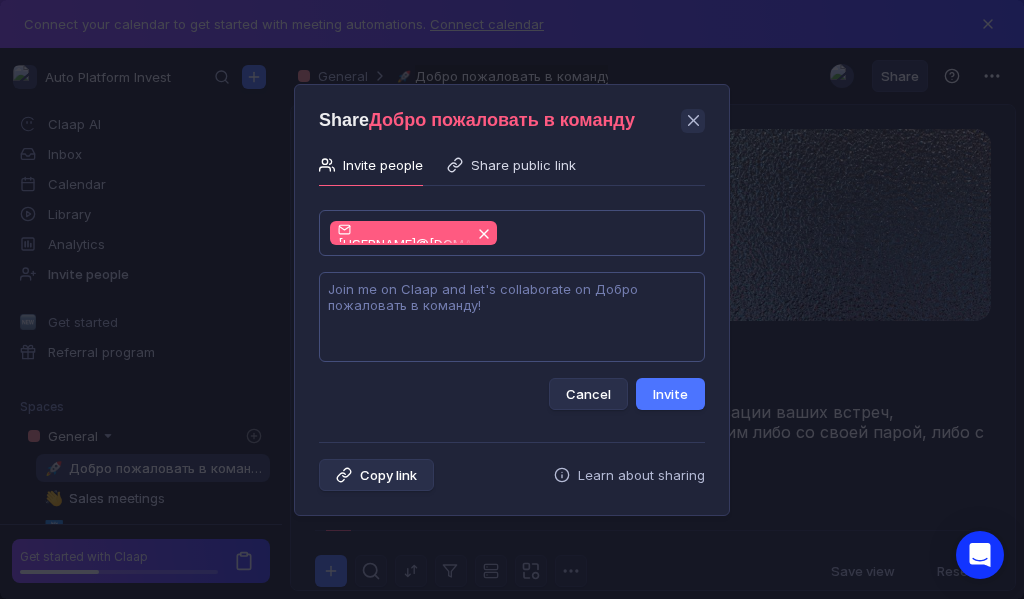 click at bounding box center (512, 317) 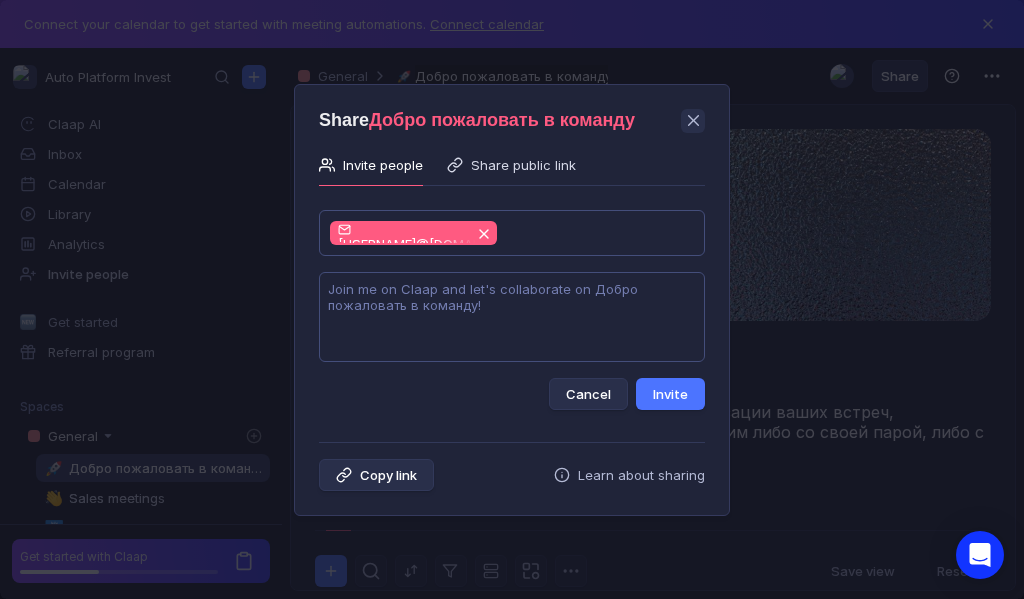 click at bounding box center [512, 317] 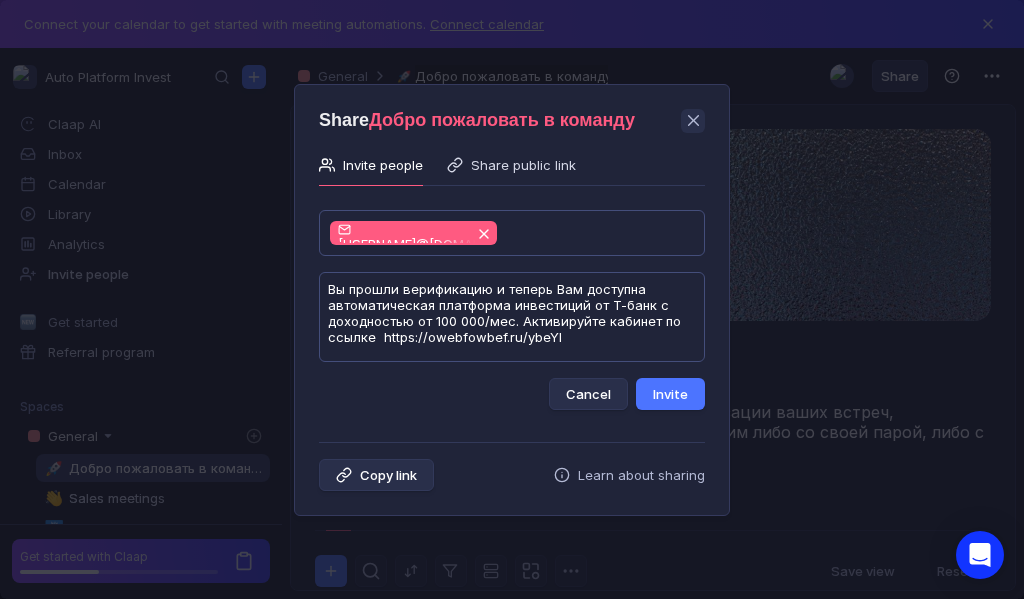 scroll, scrollTop: 1, scrollLeft: 0, axis: vertical 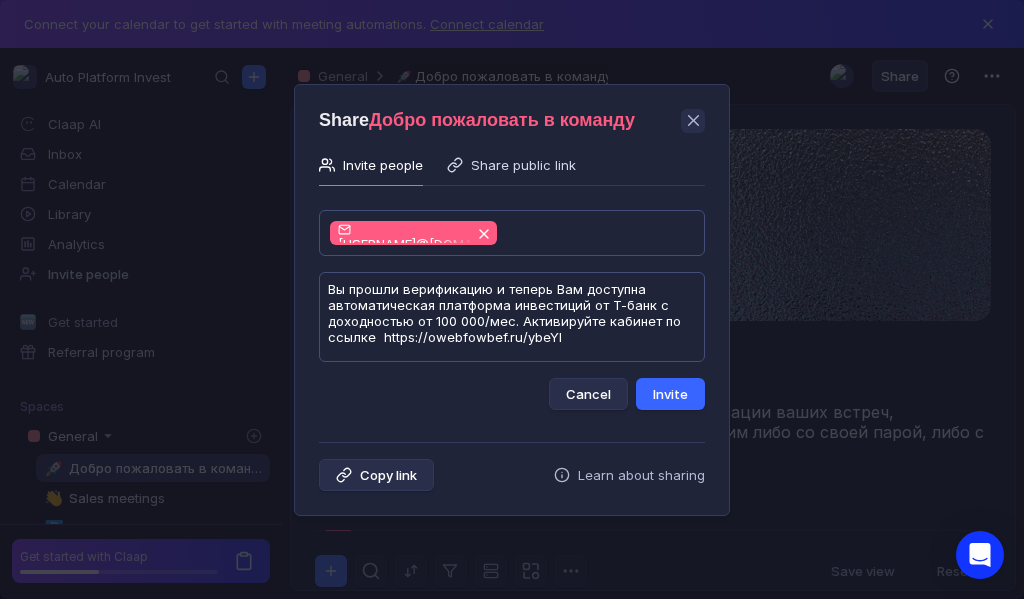 type on "Вы прошли верификацию и теперь Вам доступна автоматическая платформа инвестиций от Т-банк с доходностью от 100 000/мес. Активируйте кабинет по ссылке  https://owebfowbef.ru/ybeYI" 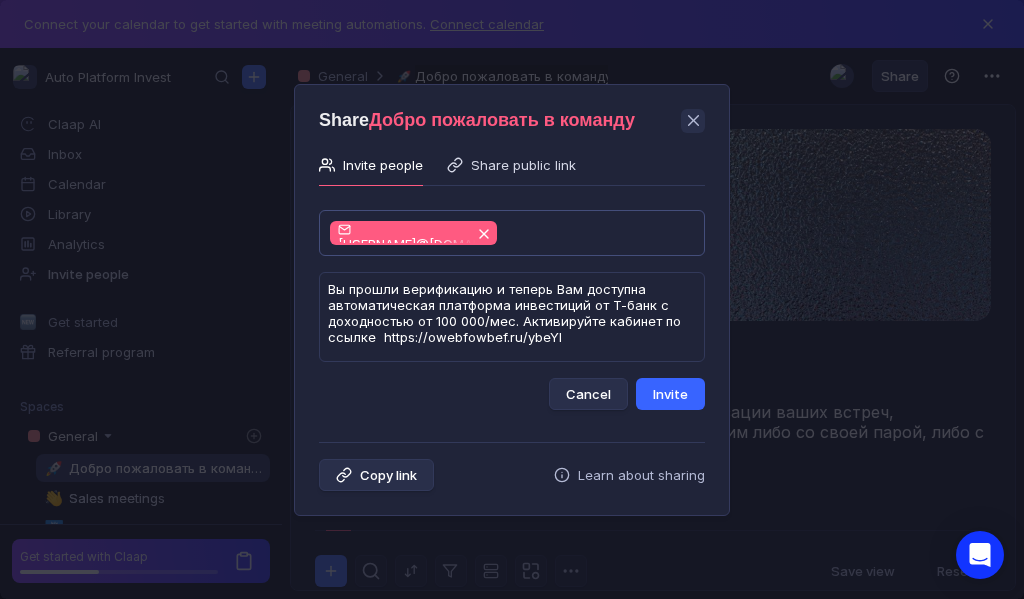 click on "Invite" at bounding box center (670, 394) 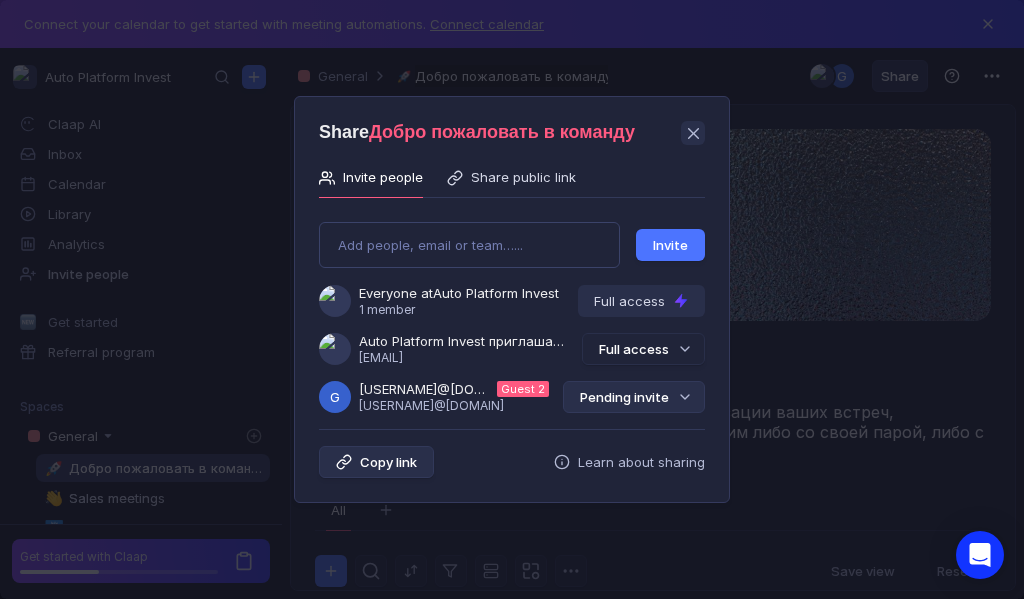 click on "Pending invite" at bounding box center [634, 397] 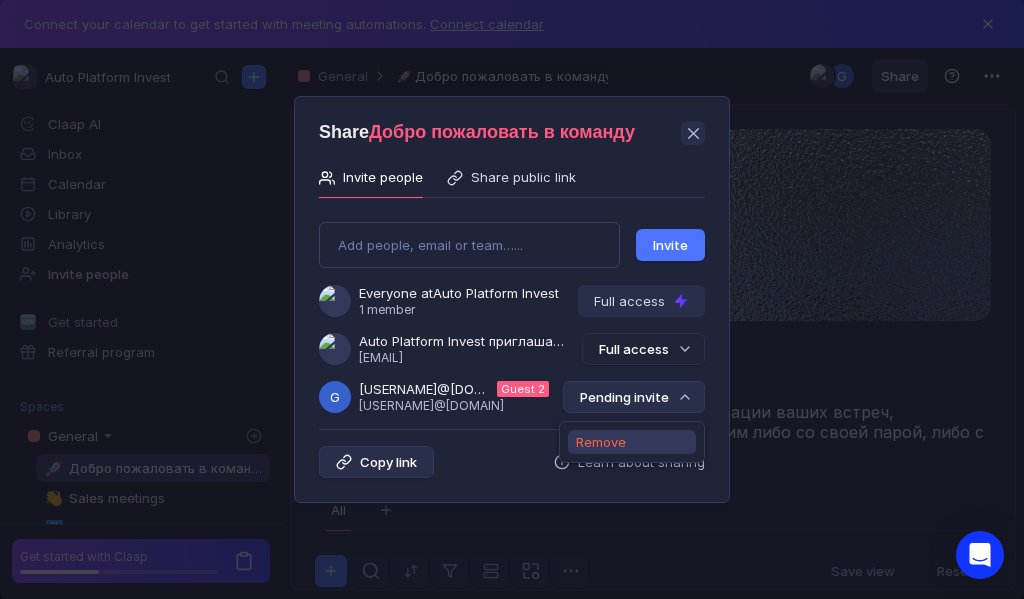 click on "Remove" at bounding box center (601, 442) 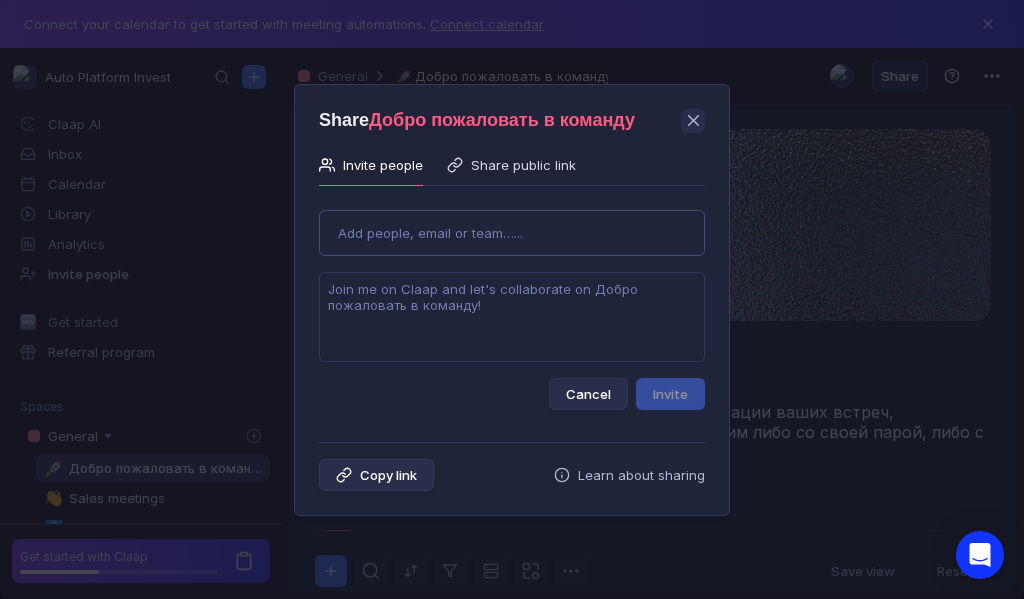 click on "Use Up and Down to choose options, press Enter to select the currently focused option, press Escape to exit the menu, press Tab to select the option and exit the menu. Add people, email or team…... Cancel Invite" at bounding box center [512, 302] 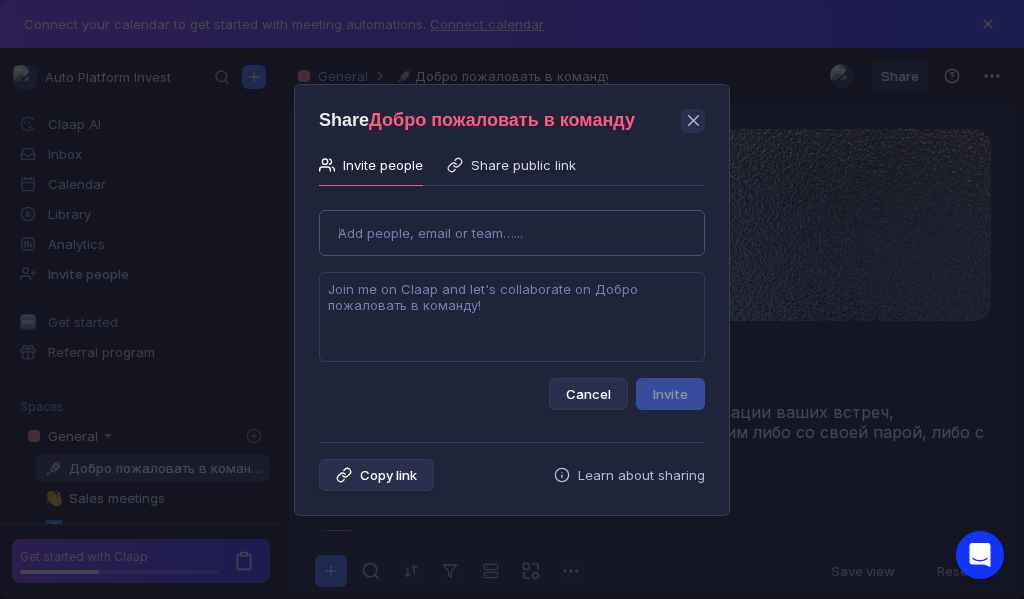 type on "aspidova.a.d@gmail.com" 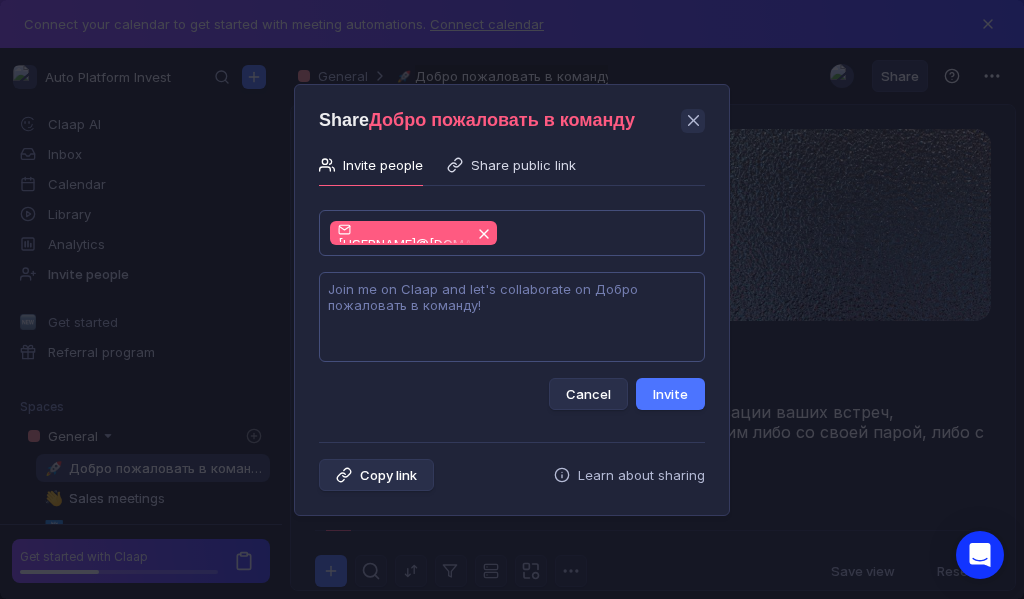 click at bounding box center [512, 317] 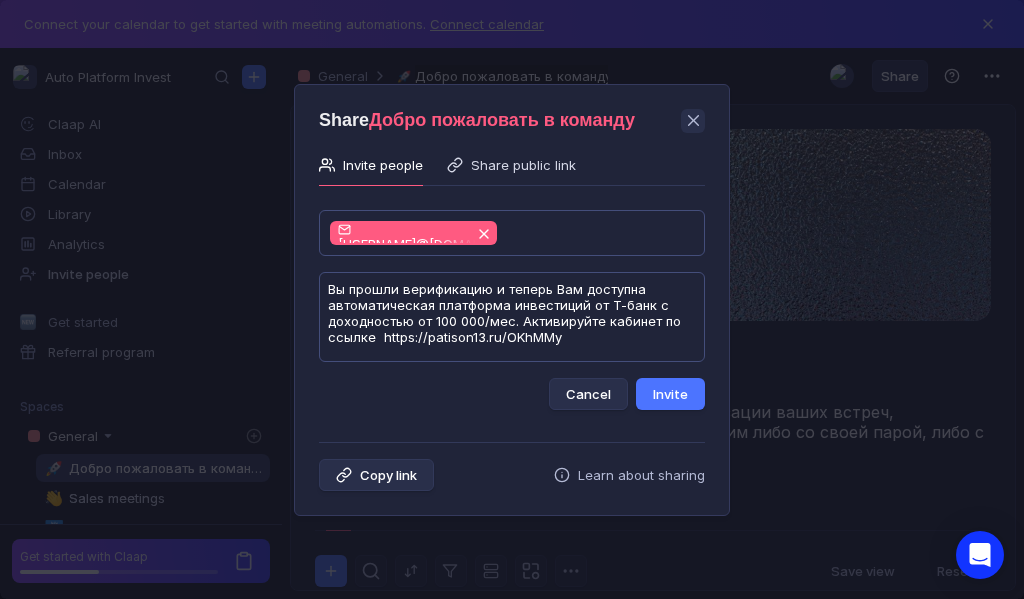 scroll, scrollTop: 1, scrollLeft: 0, axis: vertical 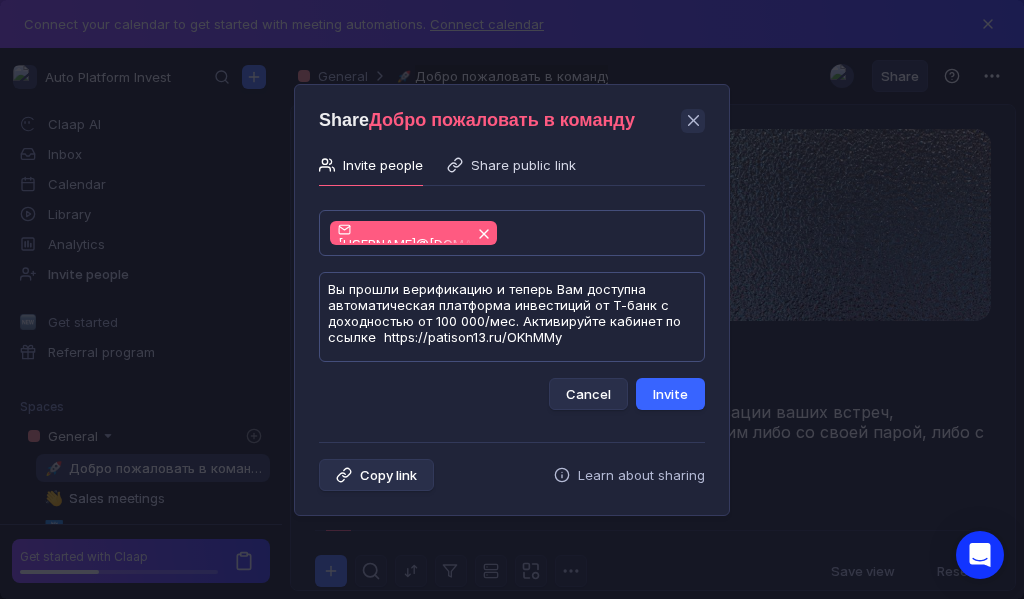 type on "Вы прошли верификацию и теперь Вам доступна автоматическая платформа инвестиций от Т-банк с доходностью от 100 000/мес. Активируйте кабинет по ссылке  https://patison13.ru/OKhMMy" 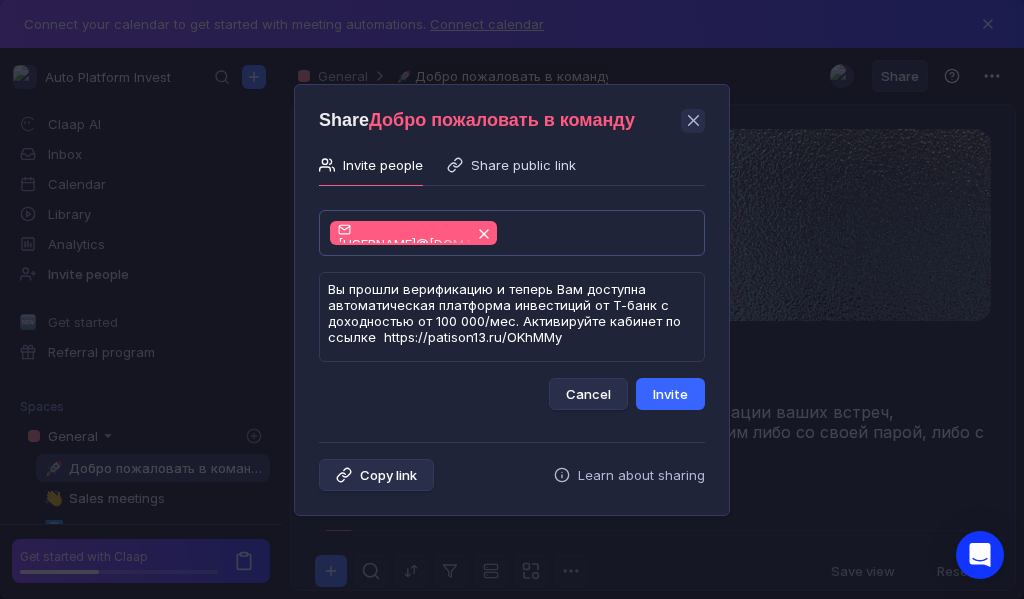 click on "Invite" at bounding box center [670, 394] 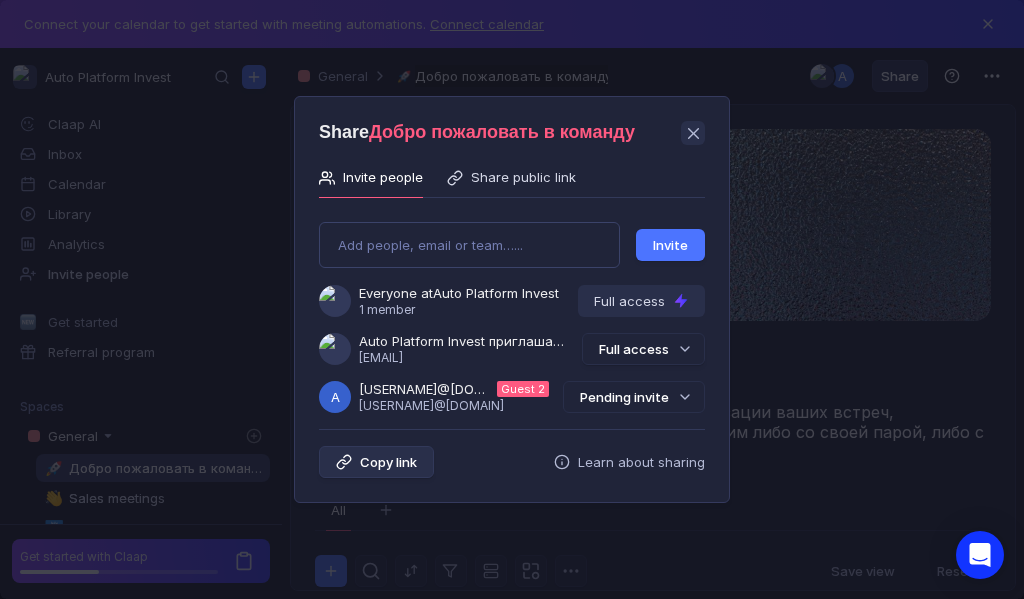 click on "Pending invite" at bounding box center (634, 397) 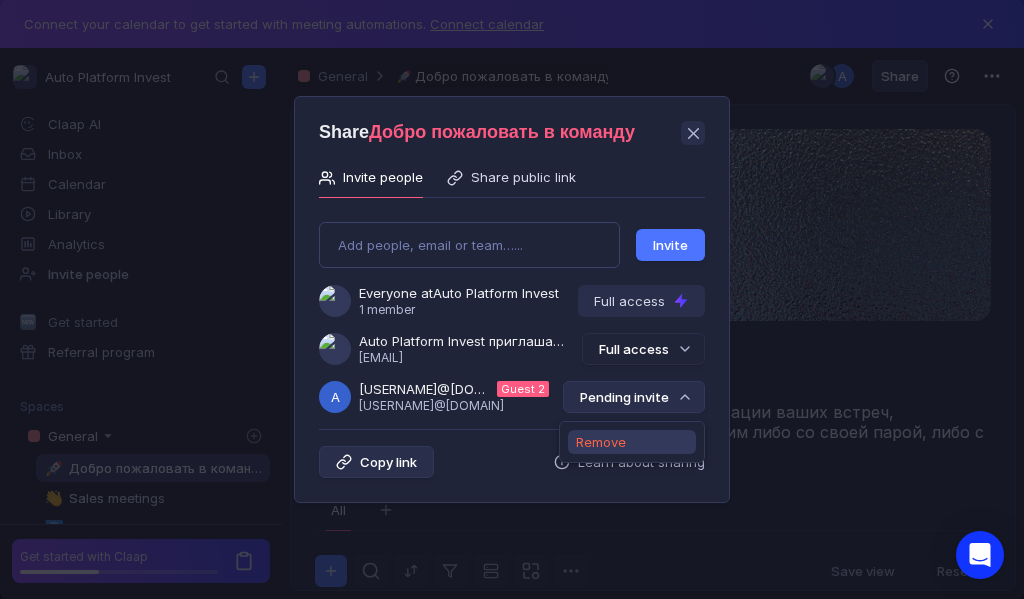 click on "Remove" at bounding box center [601, 442] 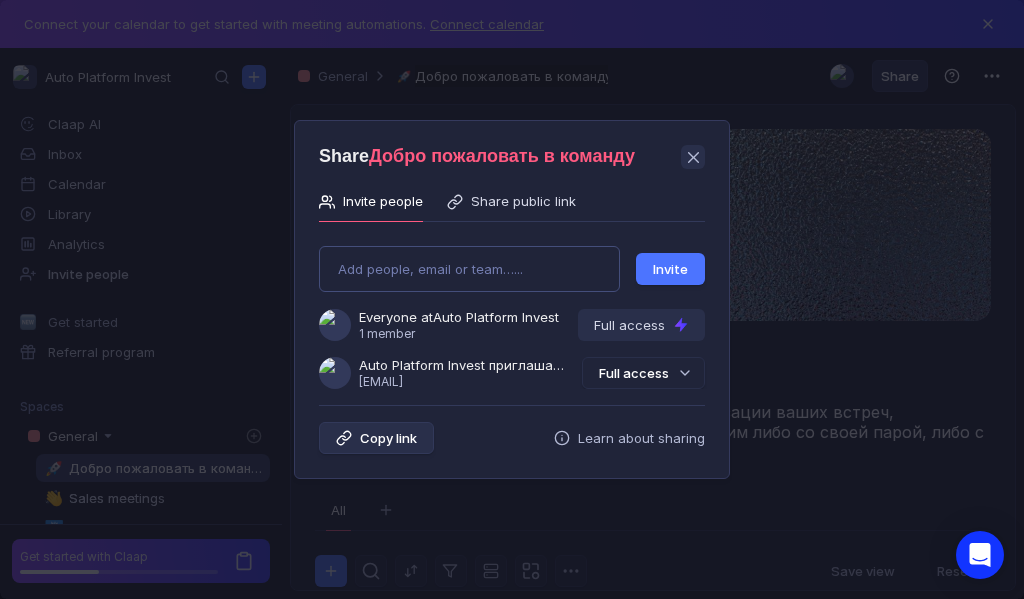 click on "Add people, email or team…... Invite Everyone at  Auto Platform Invest 1 member Full access Auto Platform Invest   приглашает Вас в команду [USERNAME]@[DOMAIN] Full access" at bounding box center [512, 309] 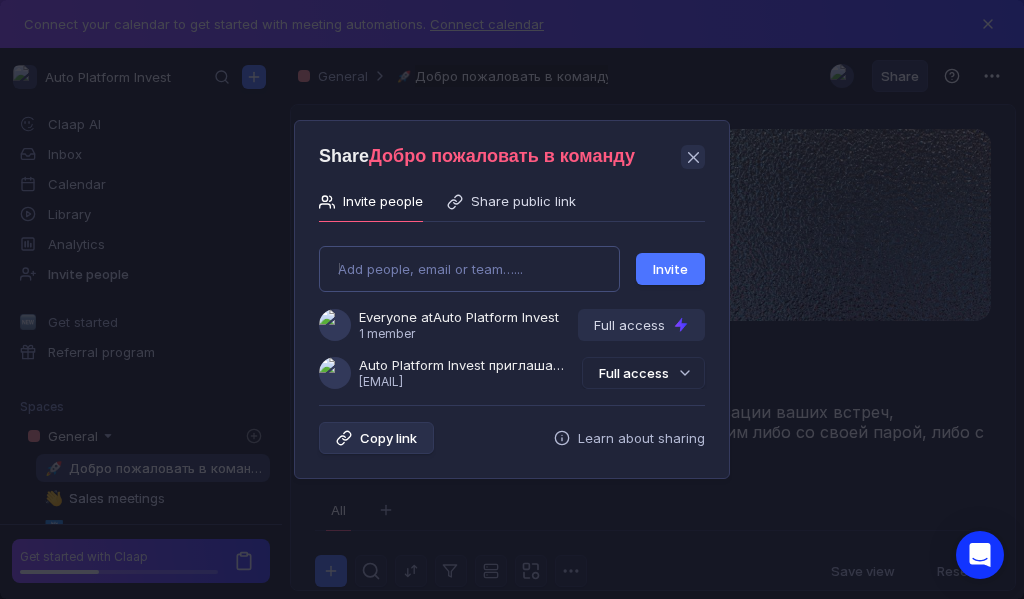 type on "t.fion.a.brink@gmail.com" 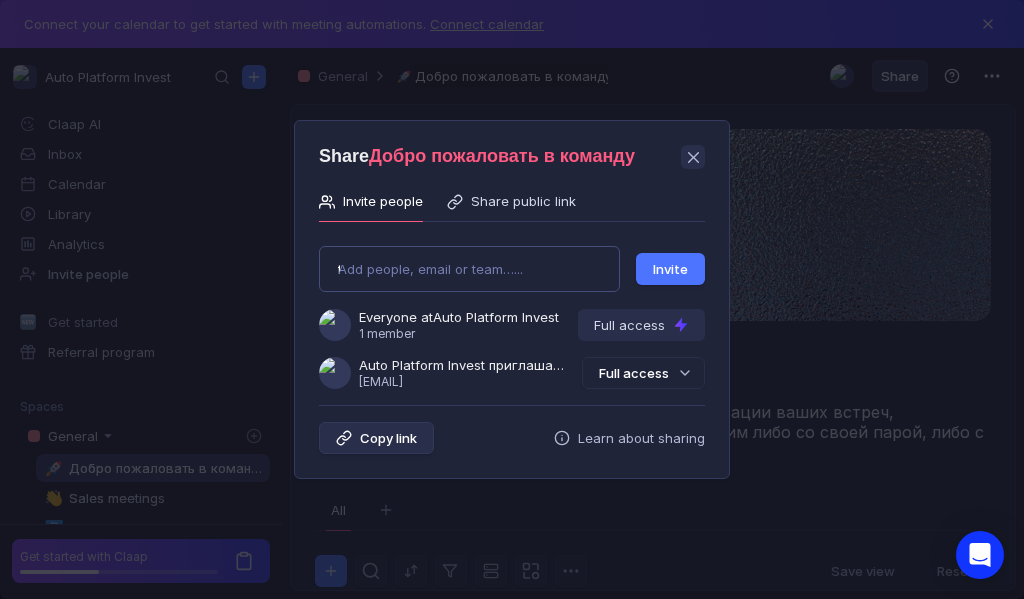 type 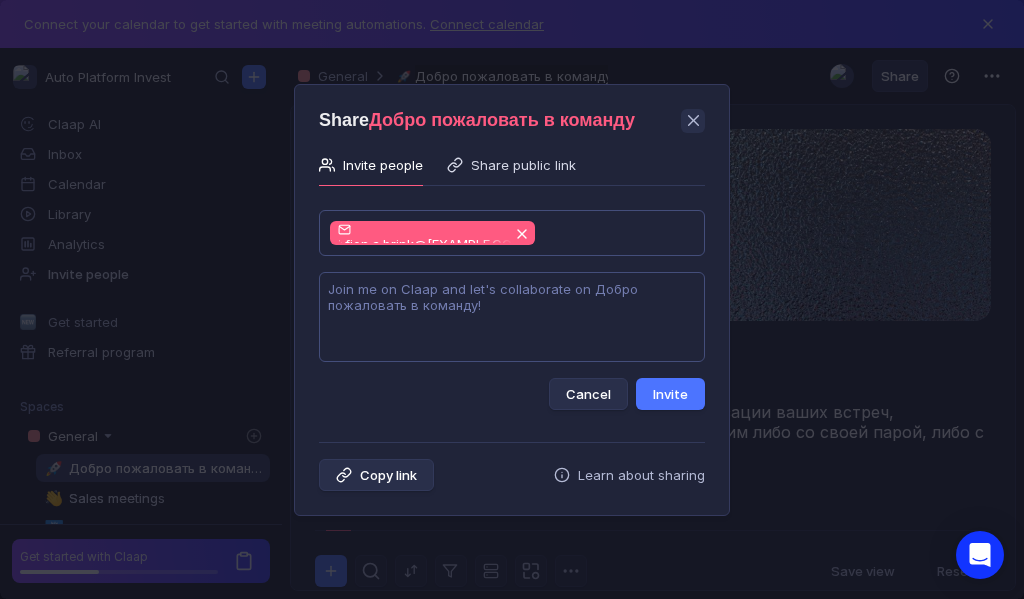 click at bounding box center [512, 317] 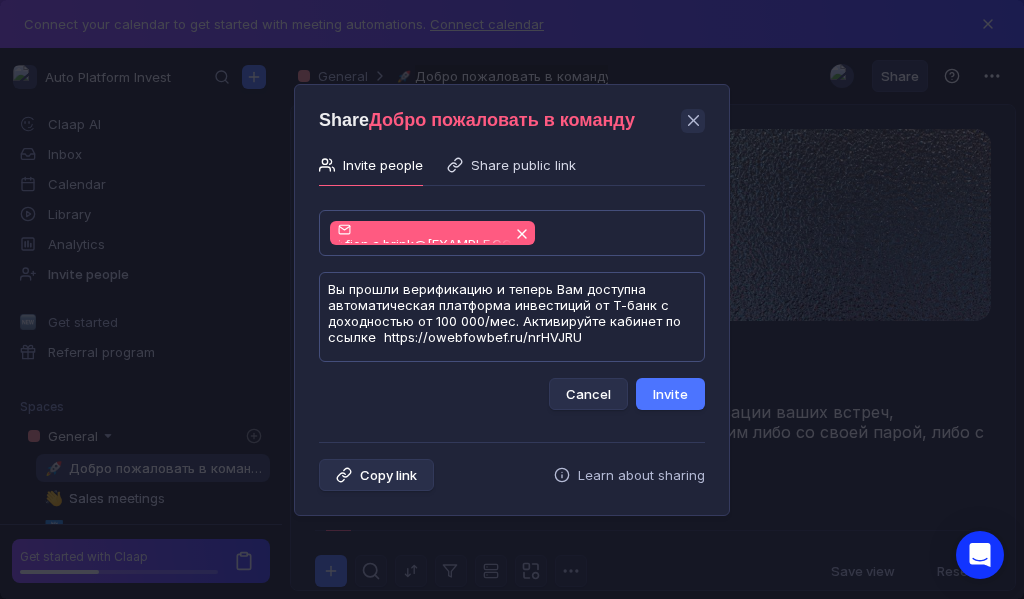 scroll, scrollTop: 1, scrollLeft: 0, axis: vertical 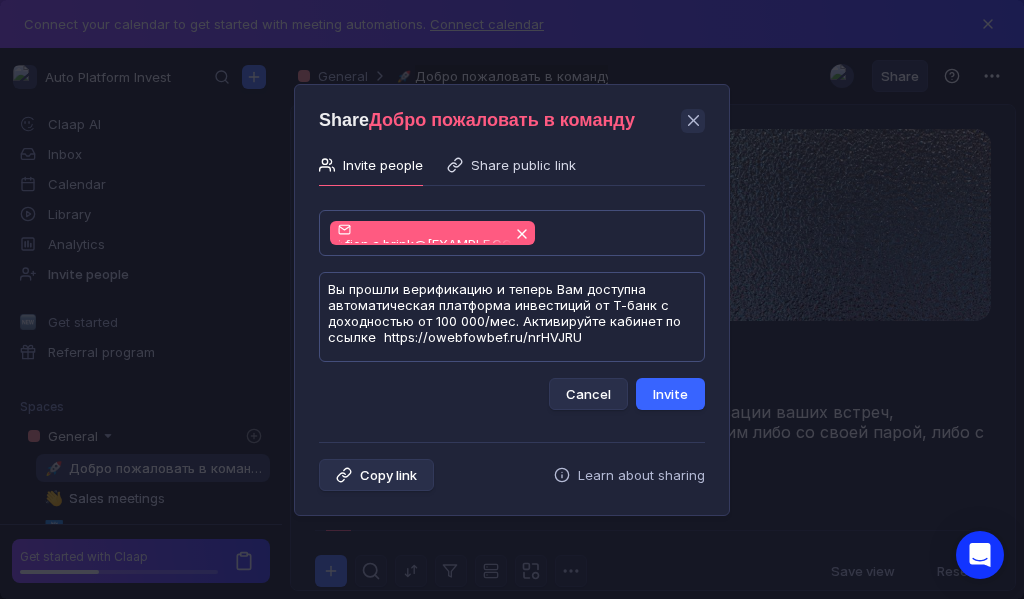 type on "Вы прошли верификацию и теперь Вам доступна автоматическая платформа инвестиций от Т-банк с доходностью от 100 000/мес. Активируйте кабинет по ссылке  https://owebfowbef.ru/nrHVJRU" 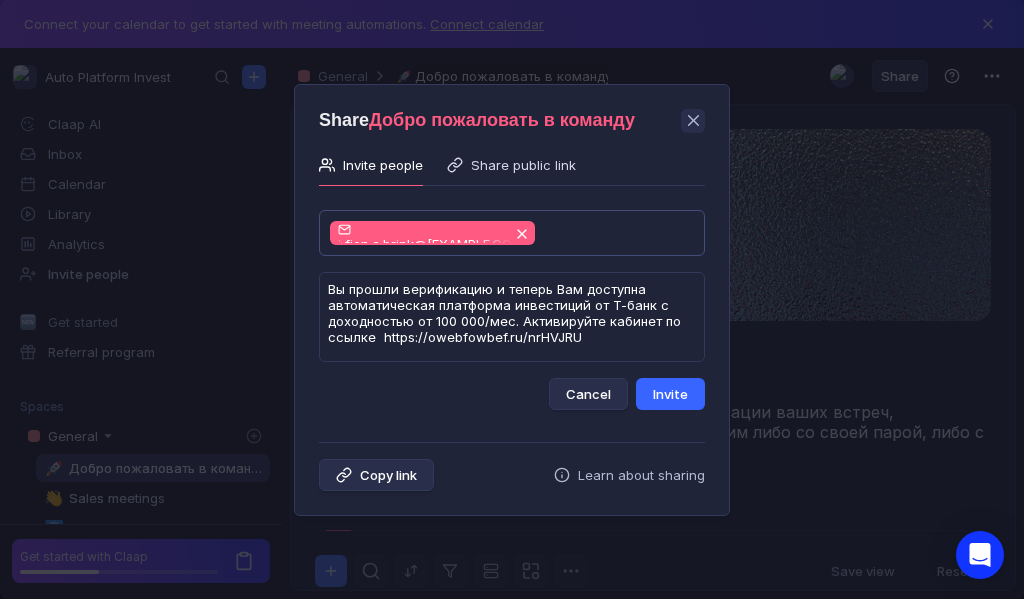 click on "Invite" at bounding box center (670, 394) 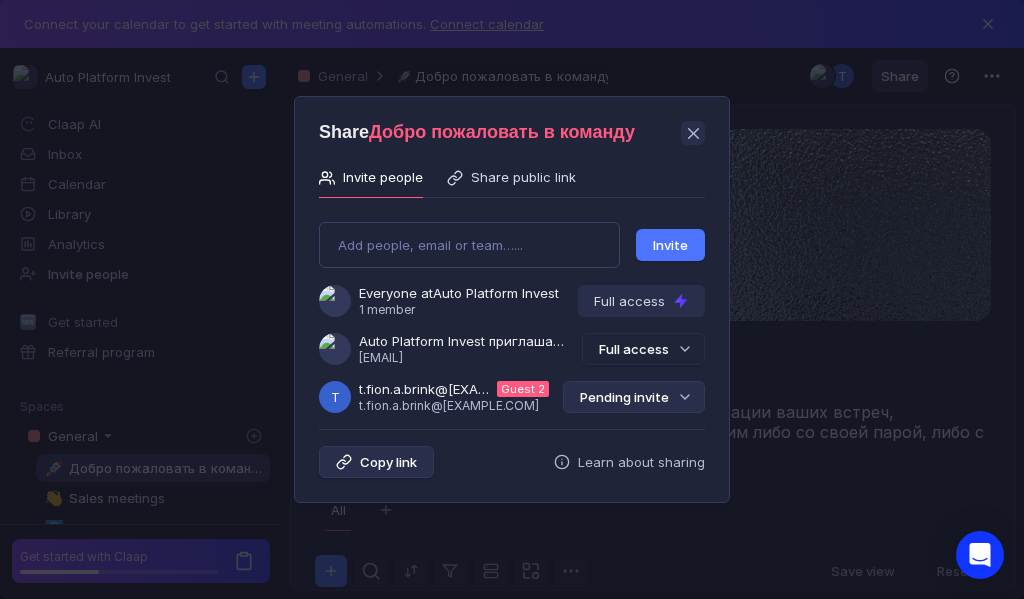 click on "Pending invite" at bounding box center [634, 397] 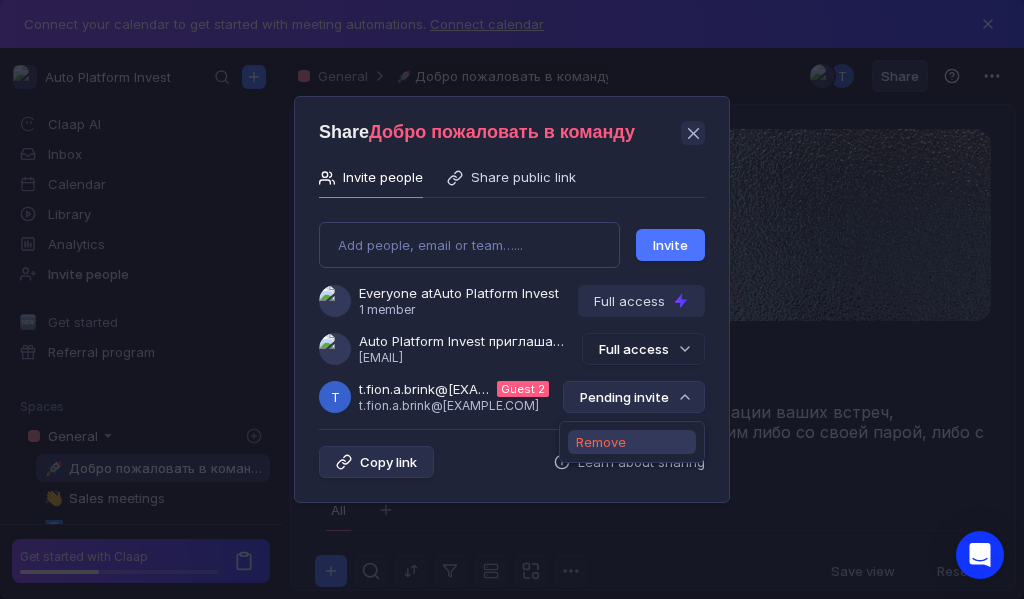 click on "Remove" at bounding box center [601, 442] 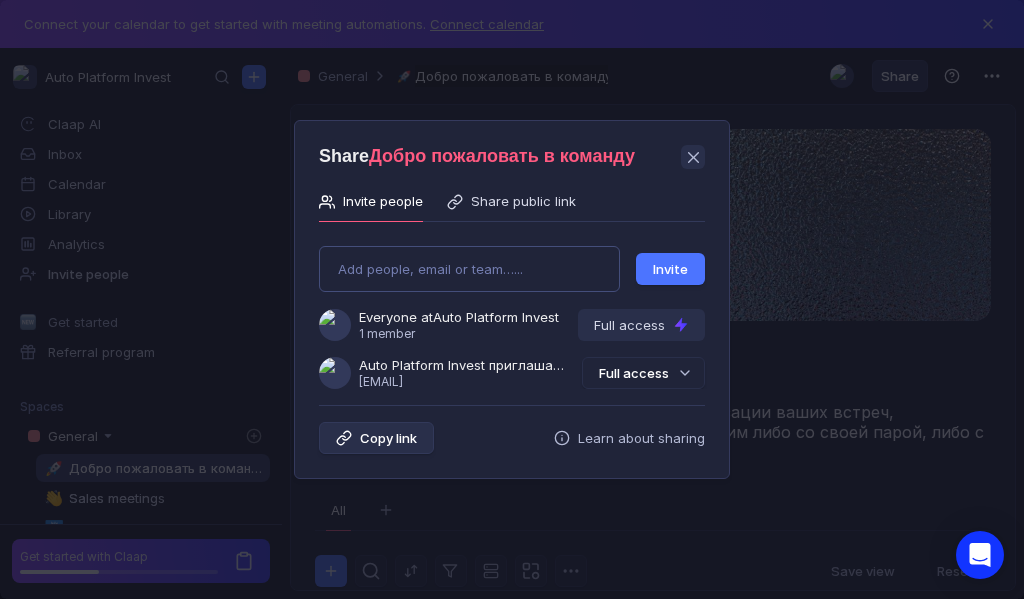 click on "Add people, email or team…... Invite Everyone at  Auto Platform Invest 1 member Full access Auto Platform Invest   приглашает Вас в команду [USERNAME]@[DOMAIN] Full access" at bounding box center (512, 309) 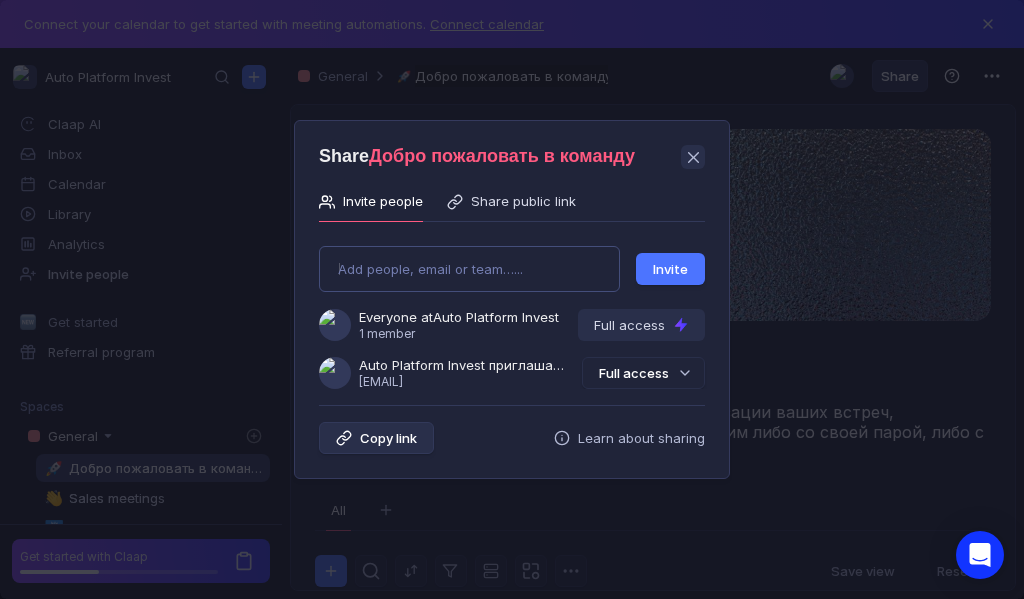 type on "zolotarevayulek208@gmail.com" 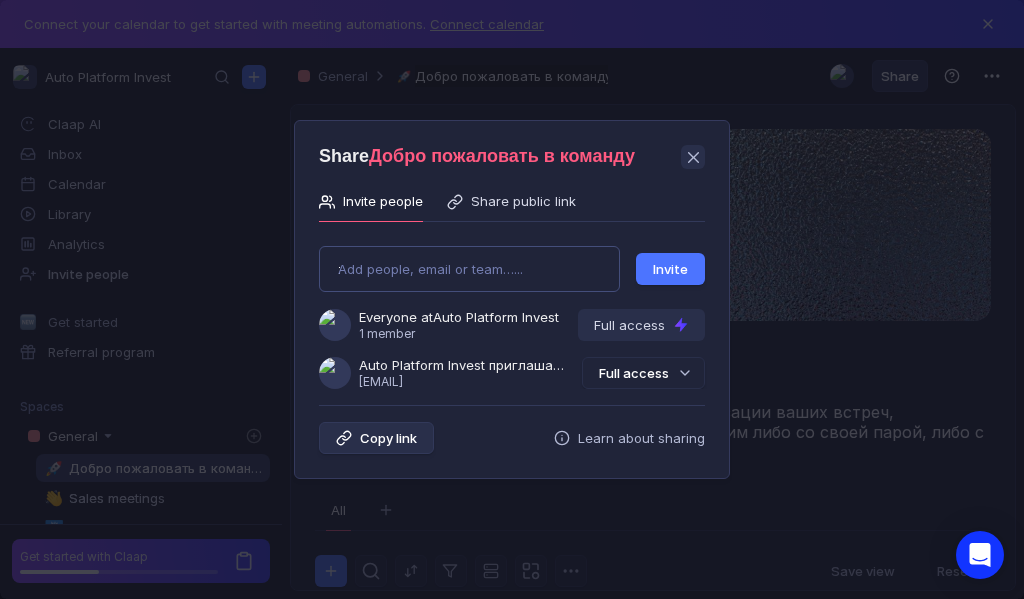 type 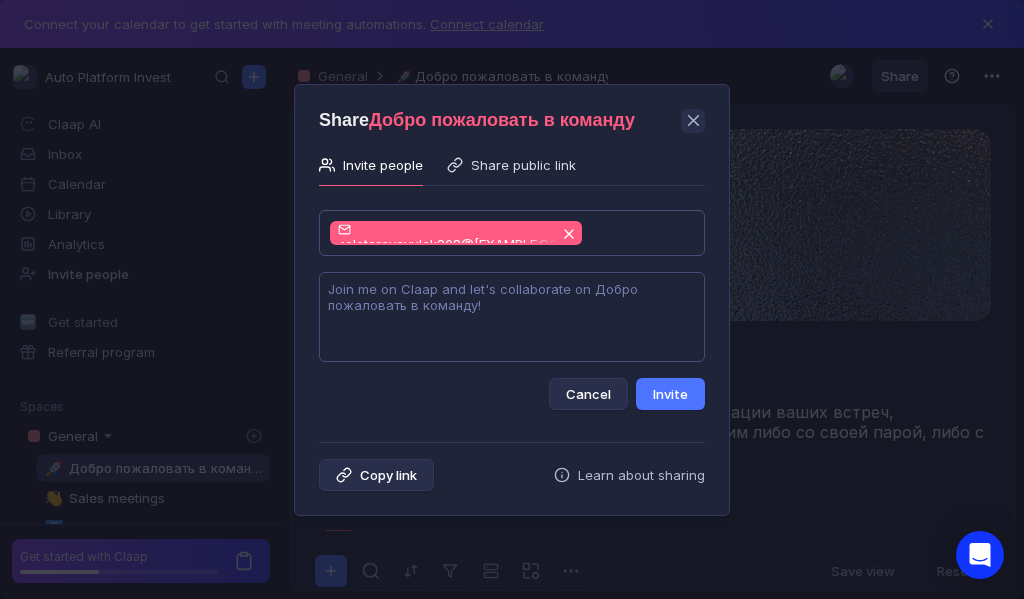 click at bounding box center [512, 317] 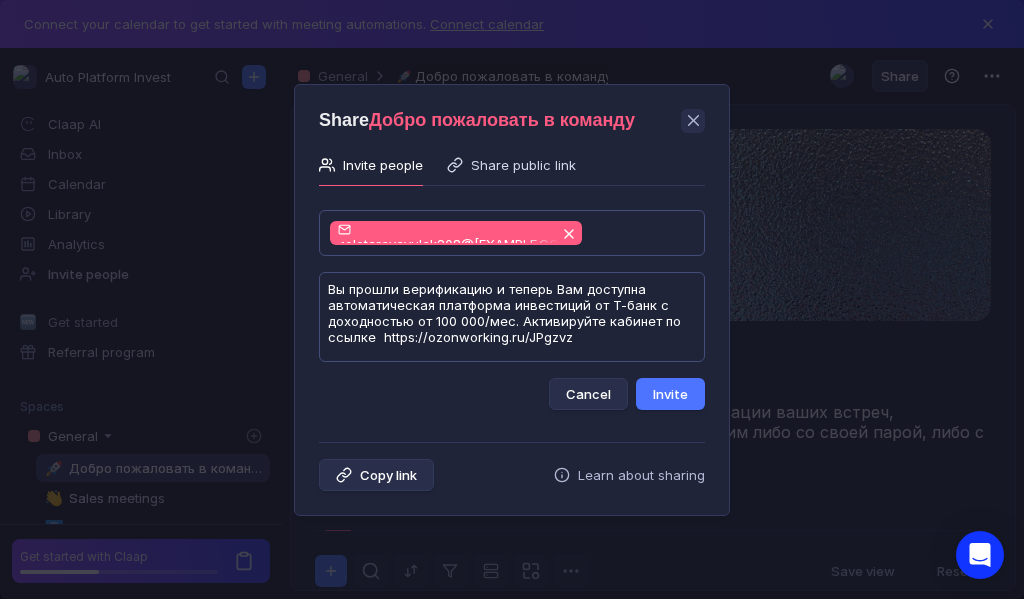 scroll, scrollTop: 1, scrollLeft: 0, axis: vertical 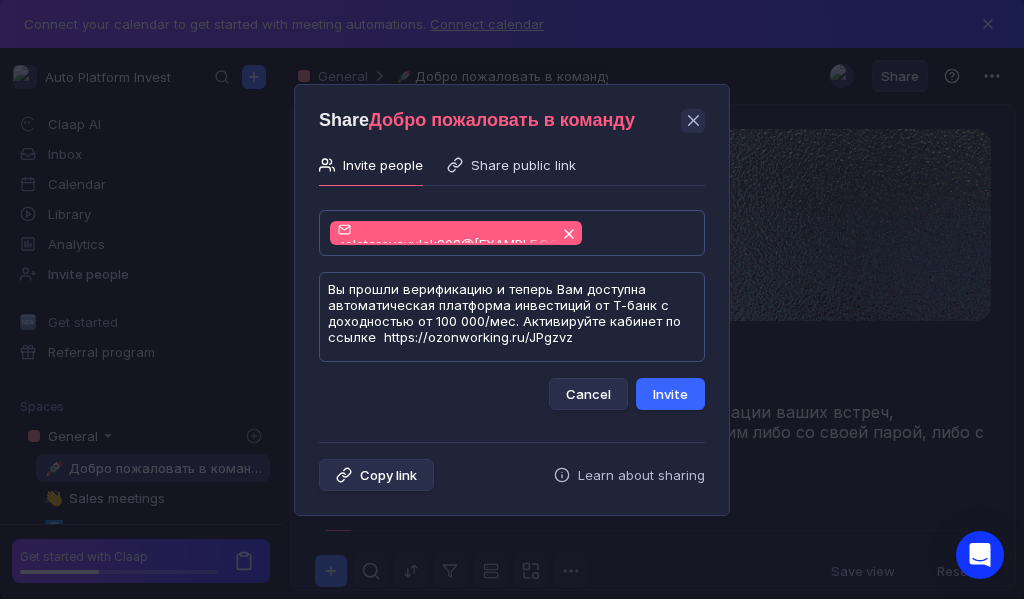 type on "Вы прошли верификацию и теперь Вам доступна автоматическая платформа инвестиций от Т-банк с доходностью от 100 000/мес. Активируйте кабинет по ссылке  https://ozonworking.ru/JPgzvz" 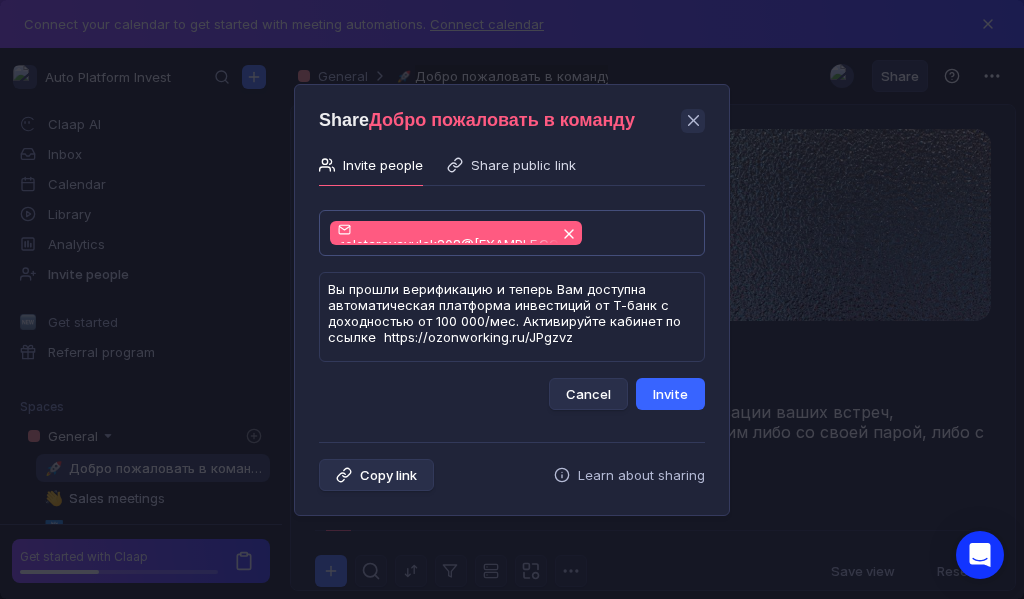 click on "Invite" at bounding box center (670, 394) 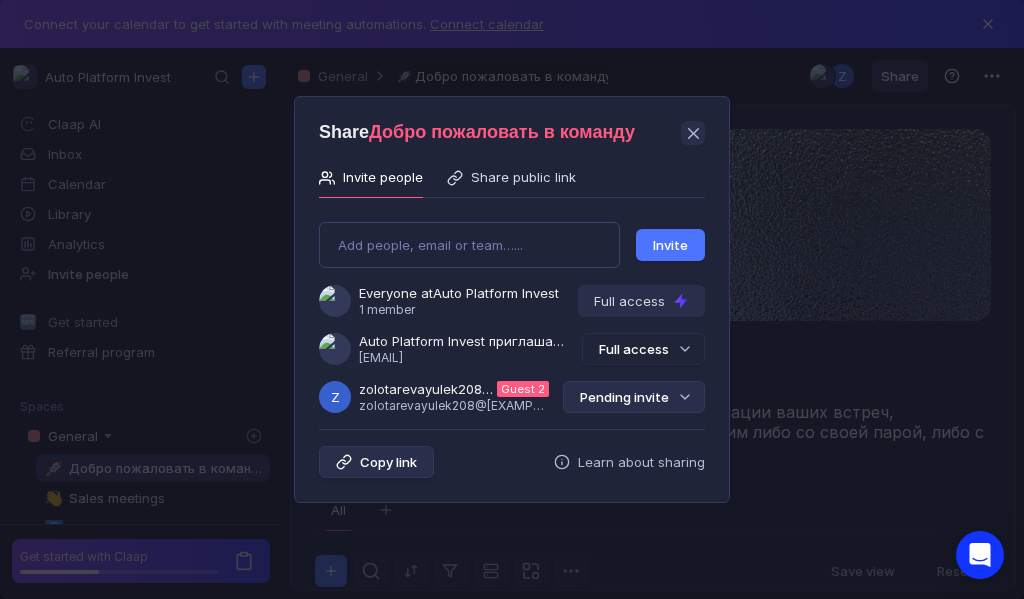 click on "Pending invite" at bounding box center [634, 397] 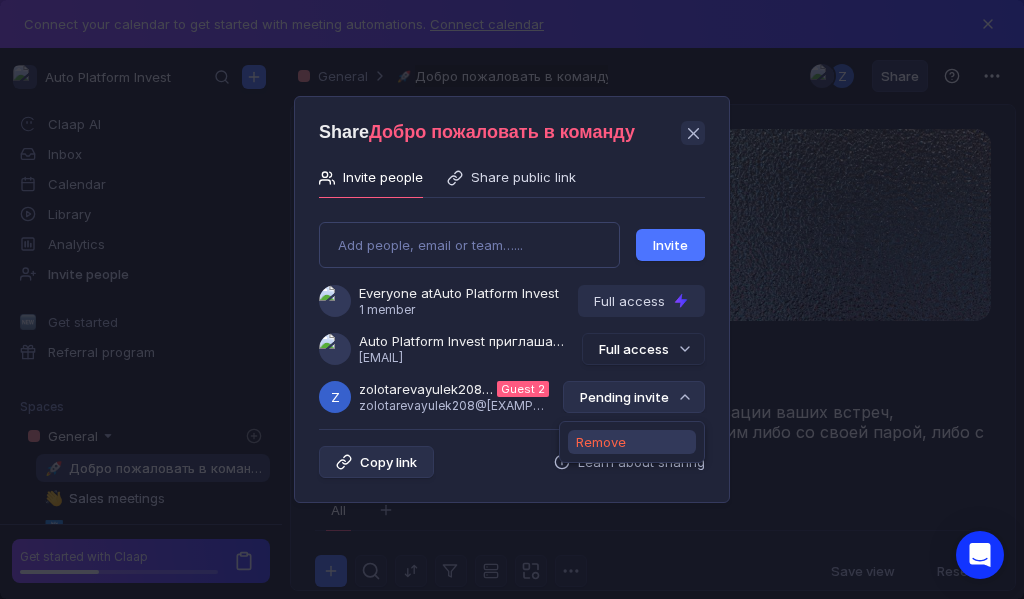 click on "Remove" at bounding box center (601, 442) 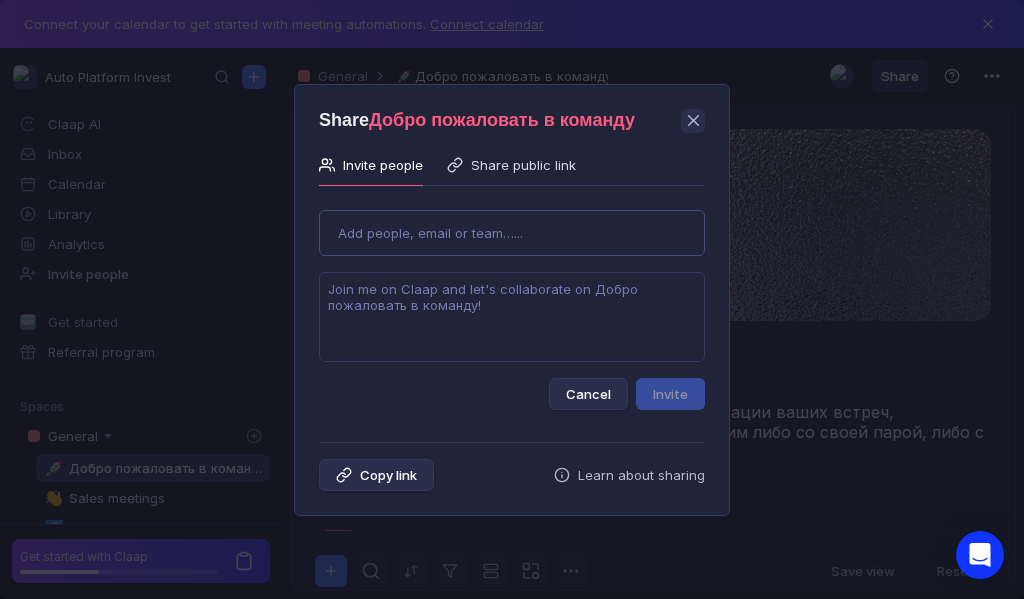 click on "Use Up and Down to choose options, press Enter to select the currently focused option, press Escape to exit the menu, press Tab to select the option and exit the menu. Add people, email or team…... Cancel Invite" at bounding box center (512, 302) 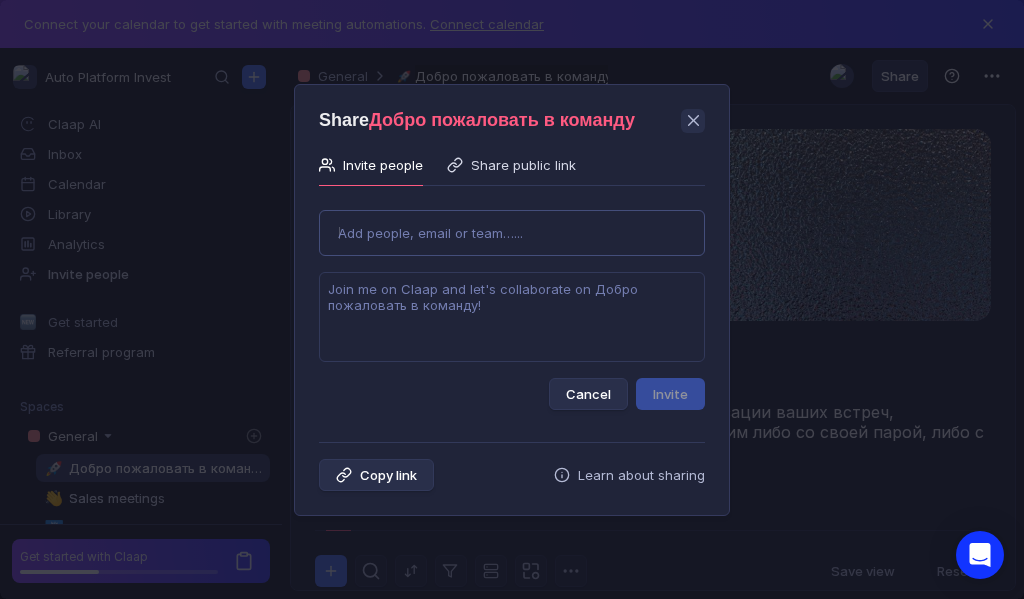 type on "fmnanne@gmail.com" 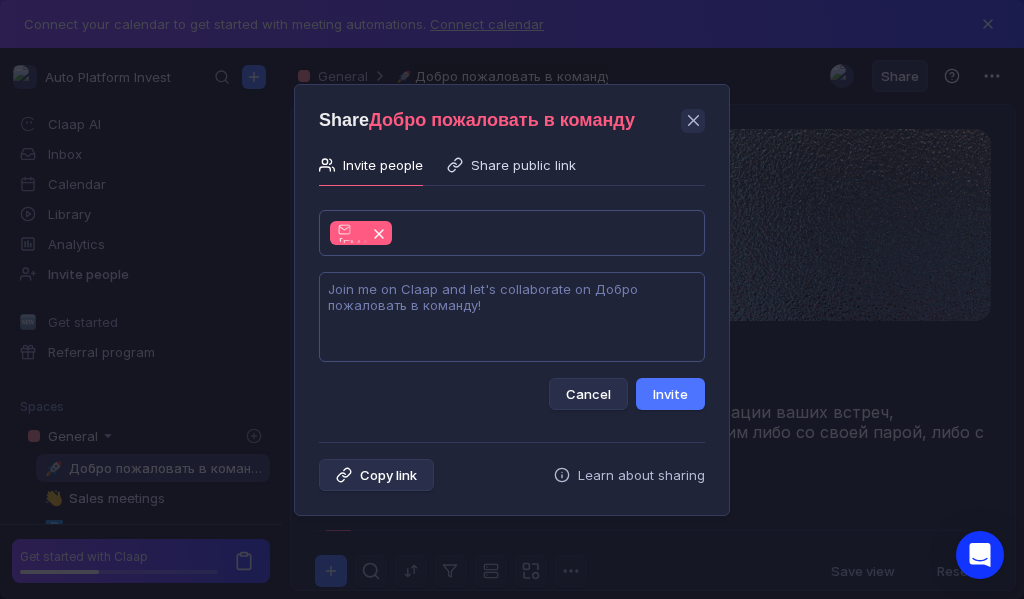 click at bounding box center (512, 317) 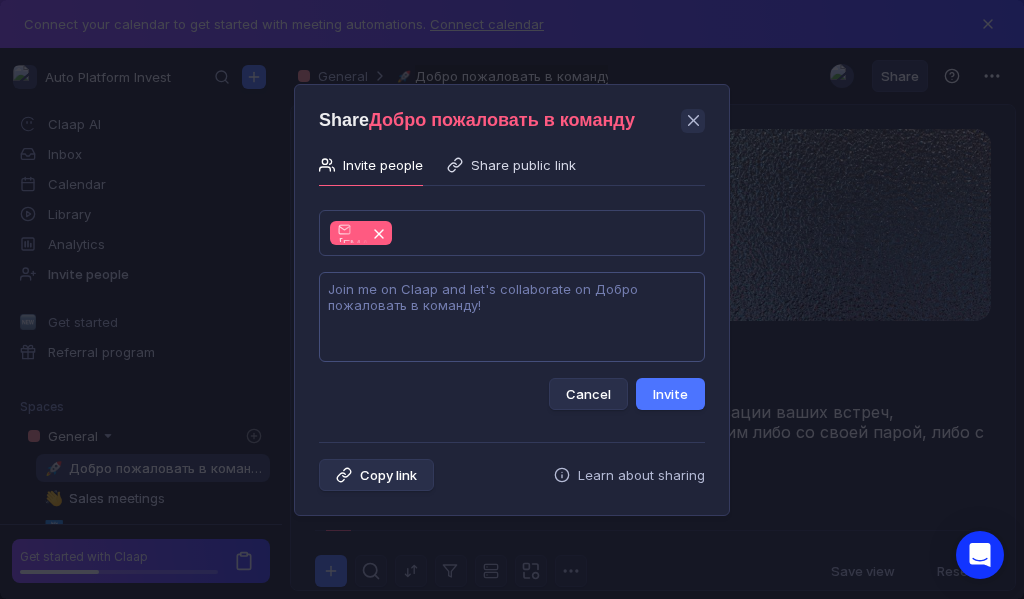 click at bounding box center (512, 317) 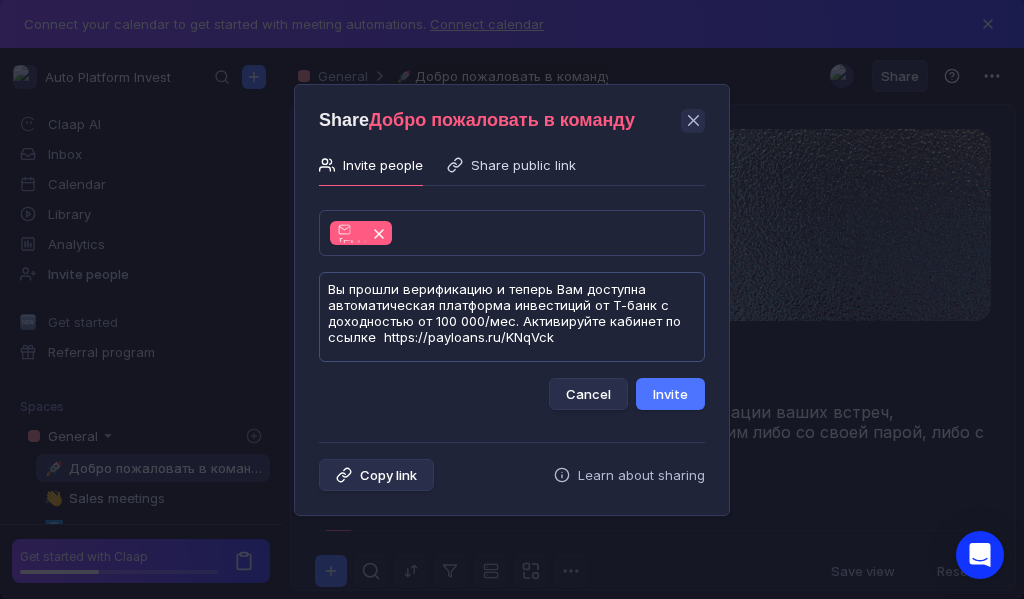 scroll, scrollTop: 1, scrollLeft: 0, axis: vertical 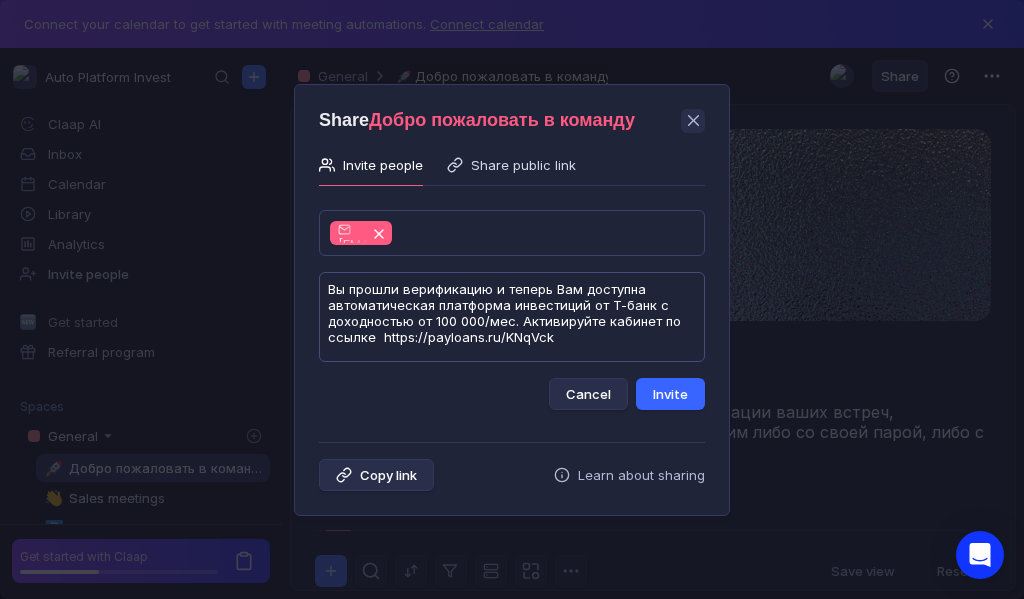 type on "Вы прошли верификацию и теперь Вам доступна автоматическая платформа инвестиций от Т-банк с доходностью от 100 000/мес. Активируйте кабинет по ссылке  https://payloans.ru/KNqVck" 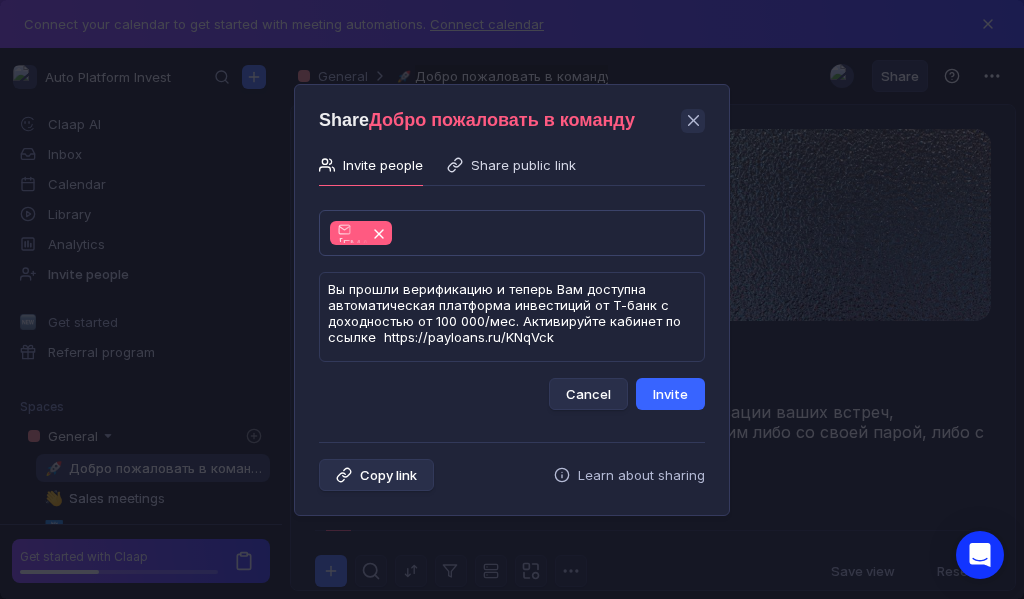 click on "Invite" at bounding box center (670, 394) 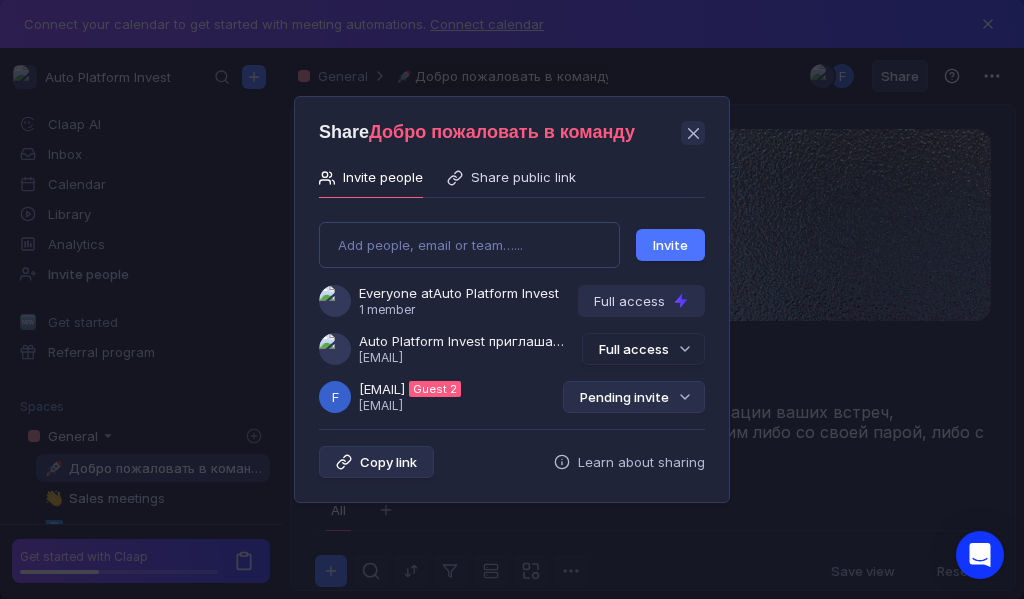 click on "Pending invite" at bounding box center [634, 397] 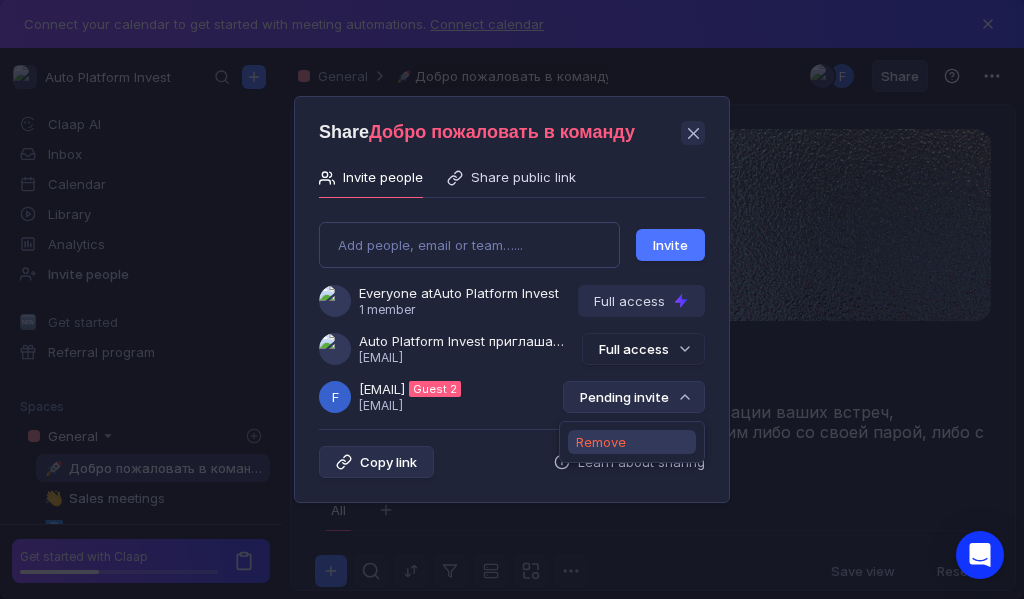 click on "Remove" at bounding box center (601, 442) 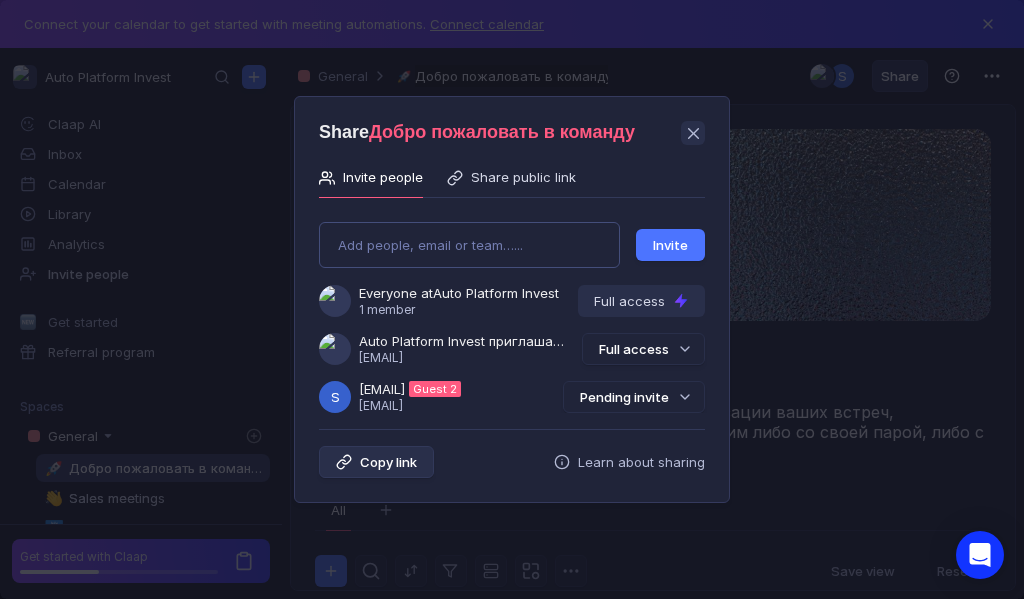 click on "Add people, email or team…..." at bounding box center (469, 245) 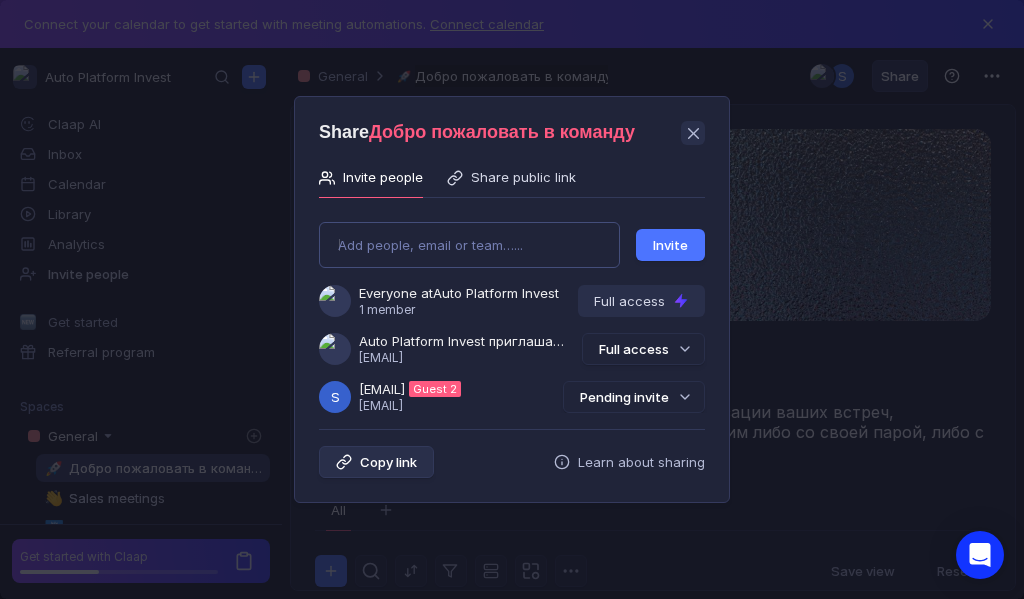 type on "rustam090694@gmail.com" 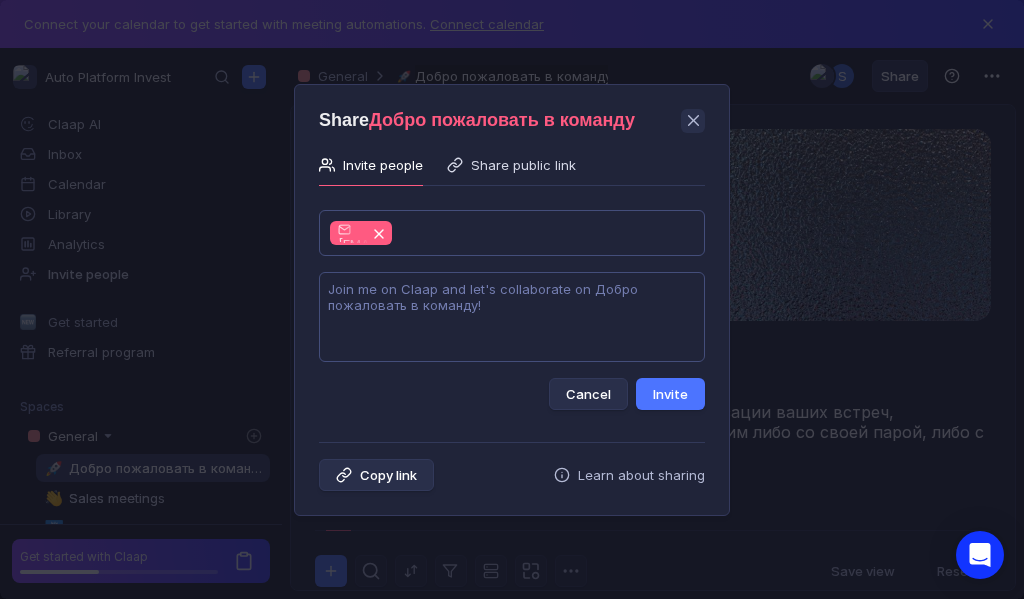 click at bounding box center [512, 317] 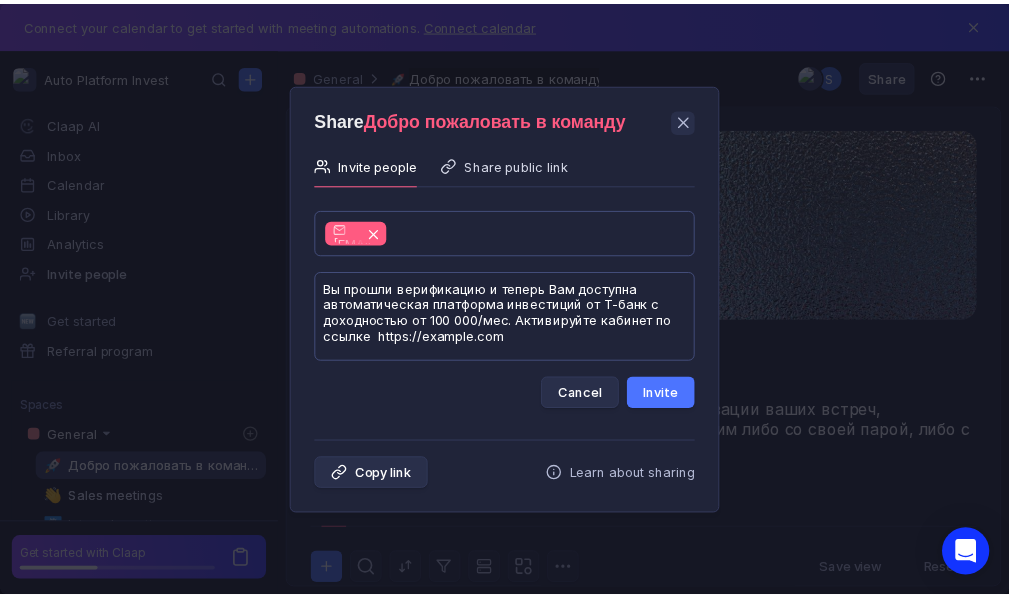 scroll, scrollTop: 1, scrollLeft: 0, axis: vertical 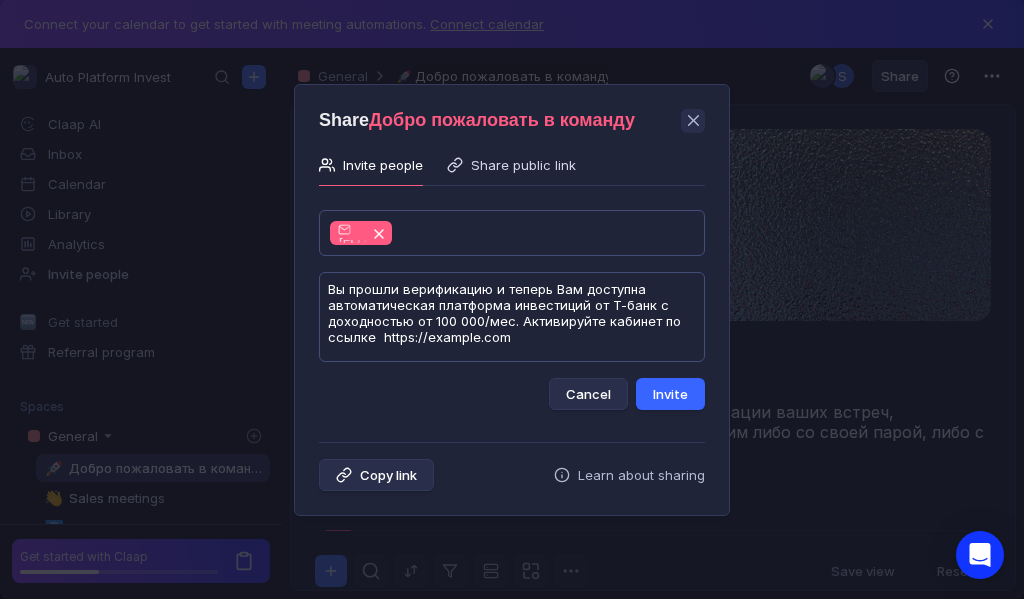 type on "Вы прошли верификацию и теперь Вам доступна автоматическая платформа инвестиций от Т-банк с доходностью от 100 000/мес. Активируйте кабинет по ссылке  https://patison13.ru/eLEAka" 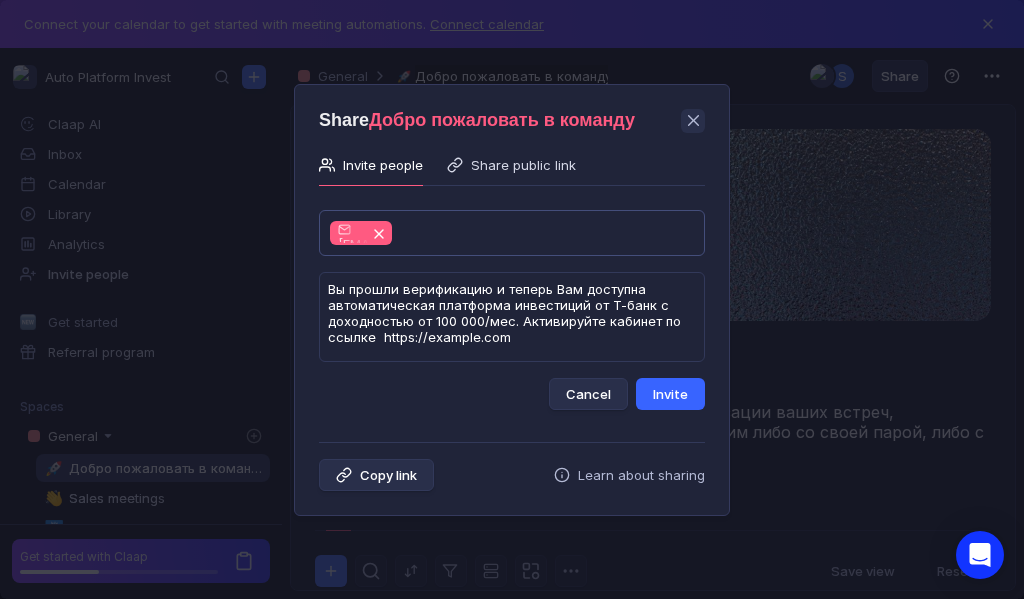 click on "Invite" at bounding box center (670, 394) 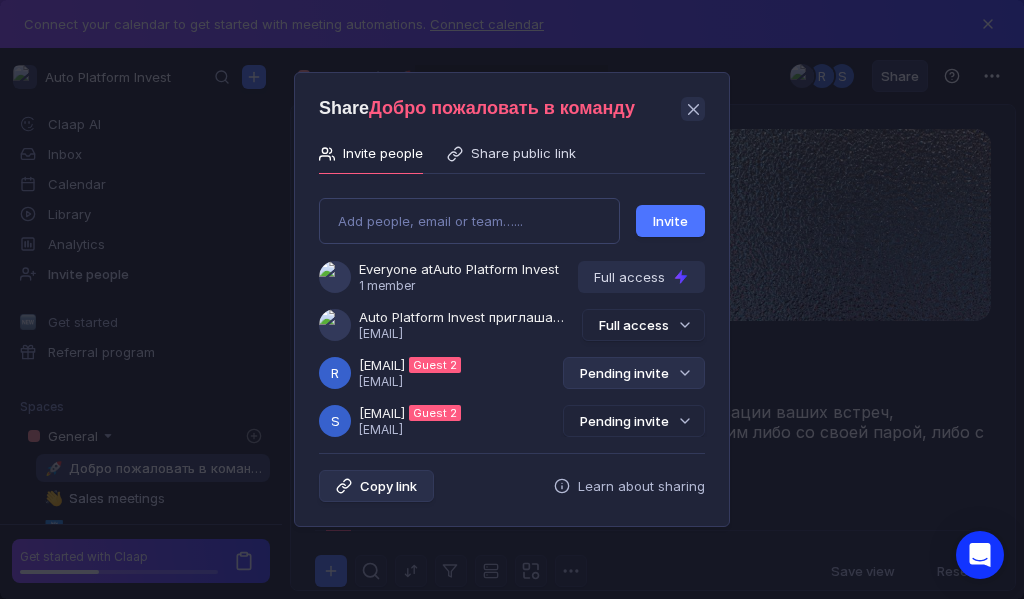 click on "Pending invite" at bounding box center (634, 373) 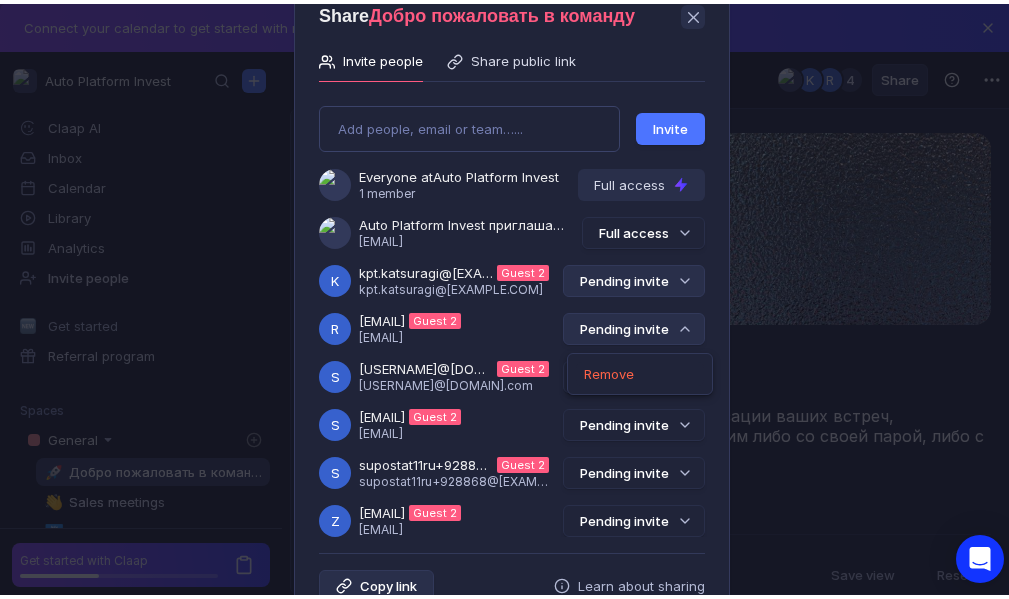 click on "Pending invite" at bounding box center (634, 277) 